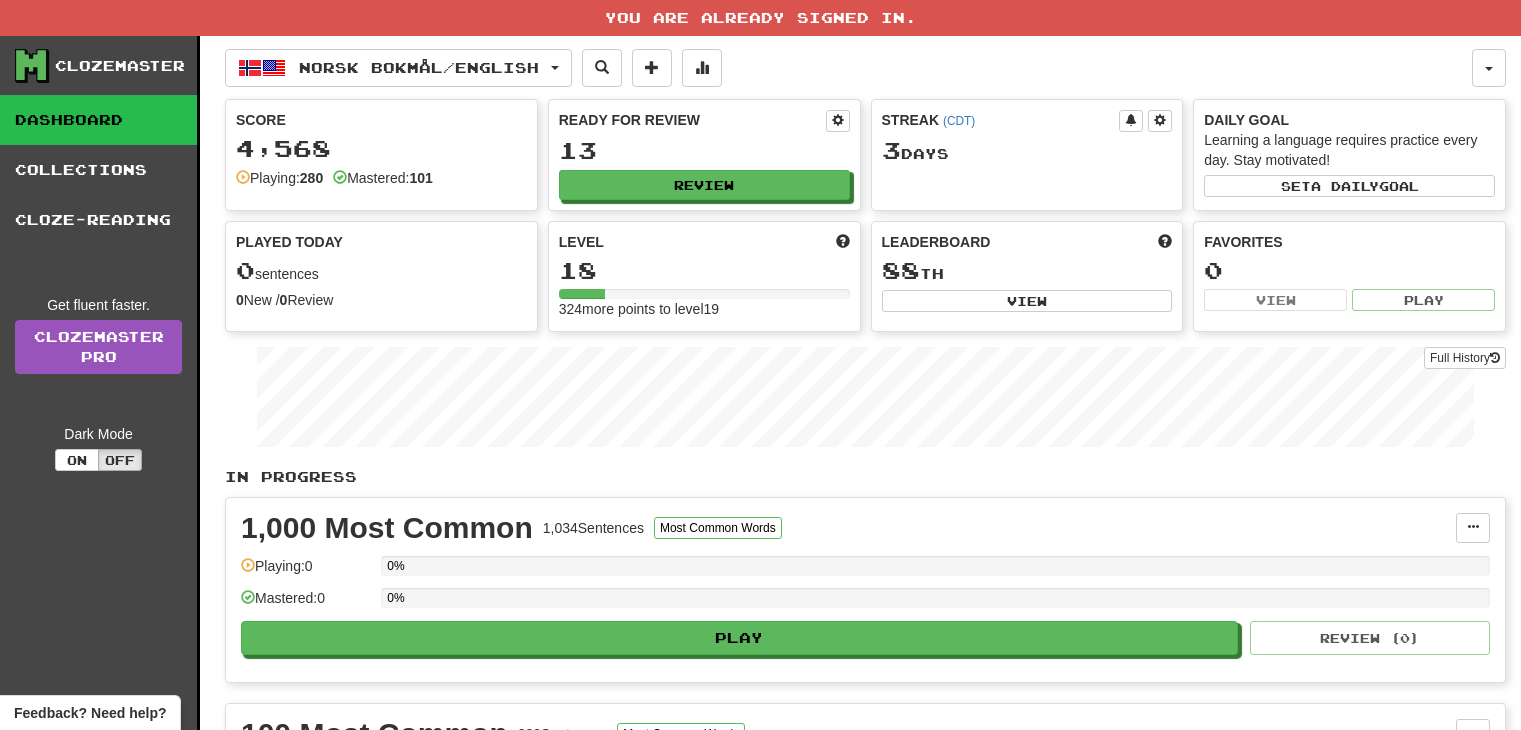scroll, scrollTop: 0, scrollLeft: 0, axis: both 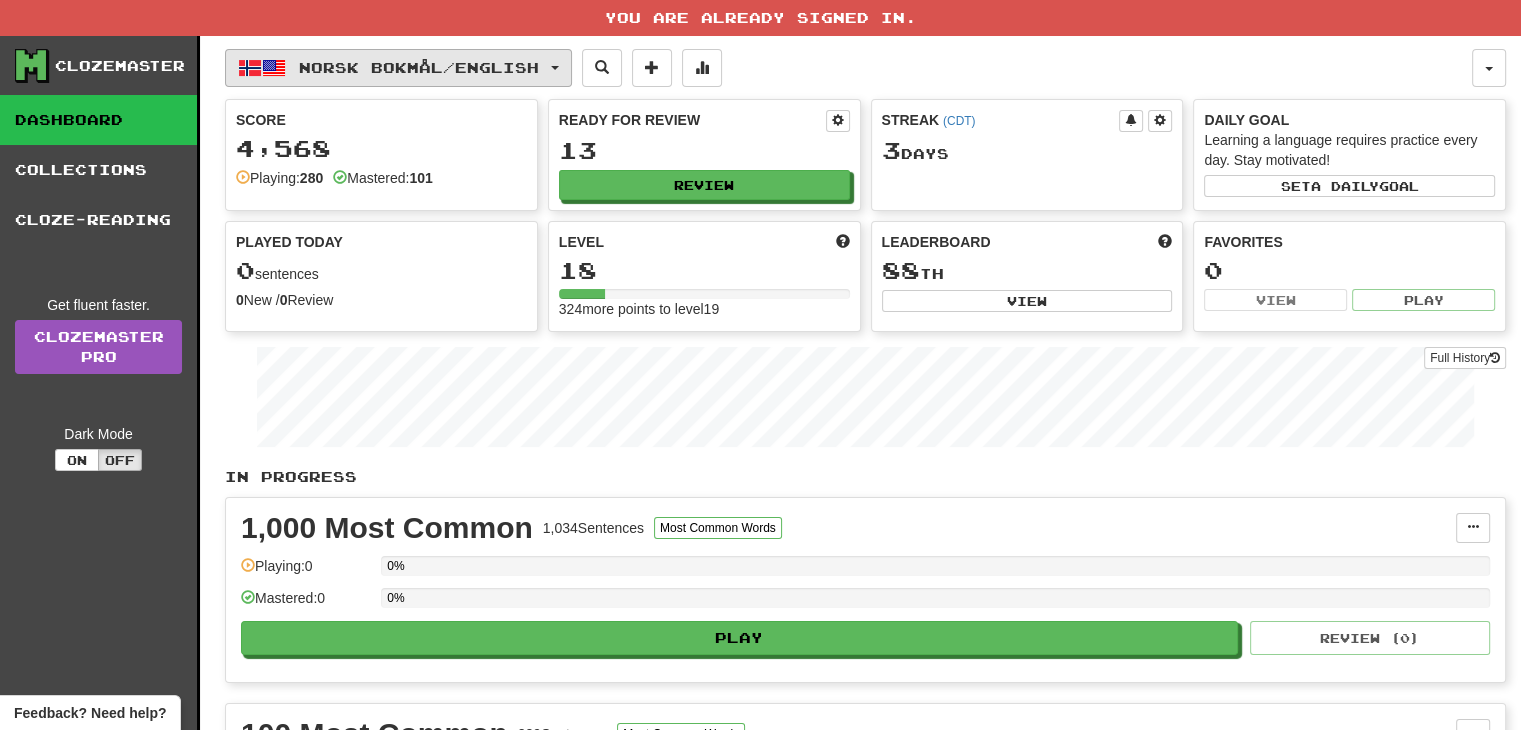 click on "Norsk bokmål  /  English" 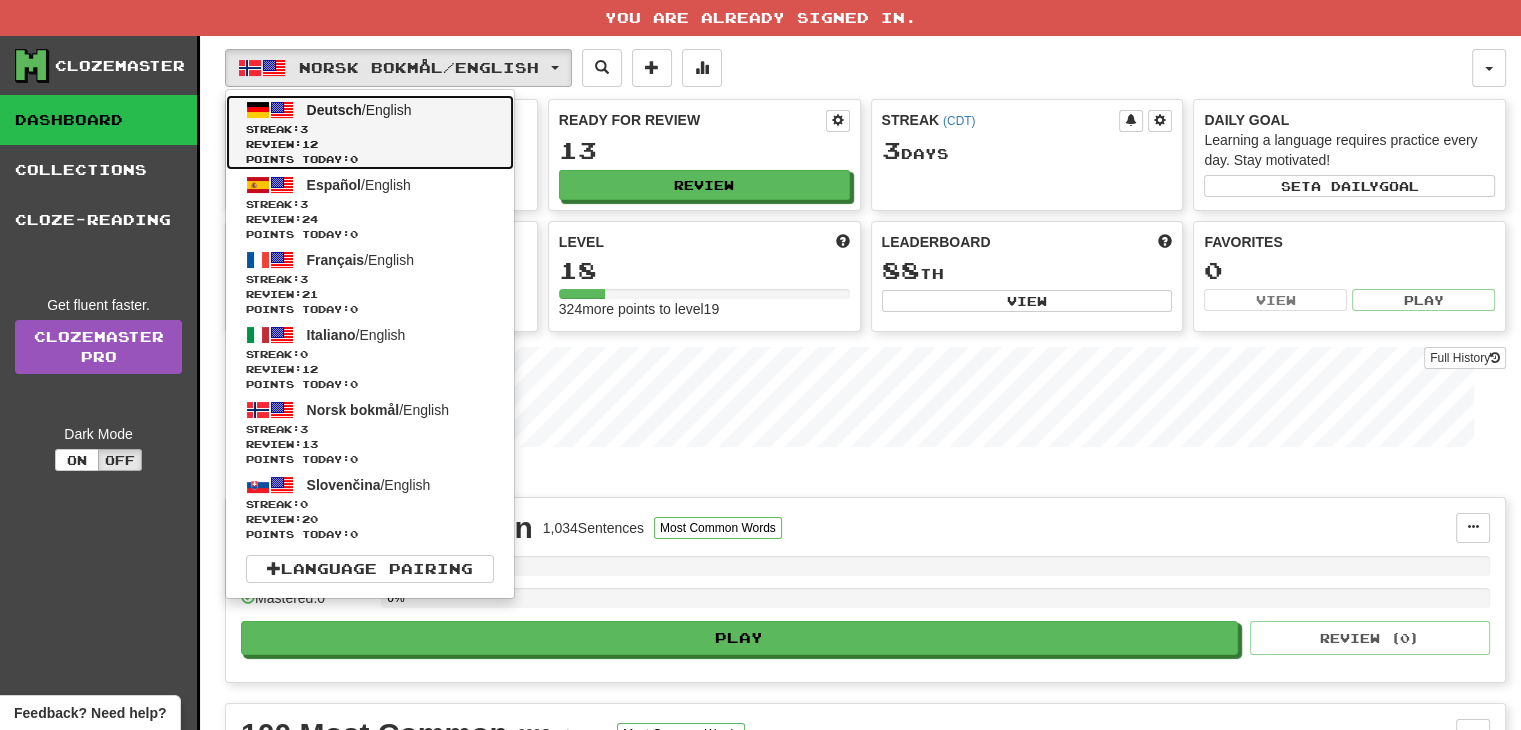 click on "Review:  12" 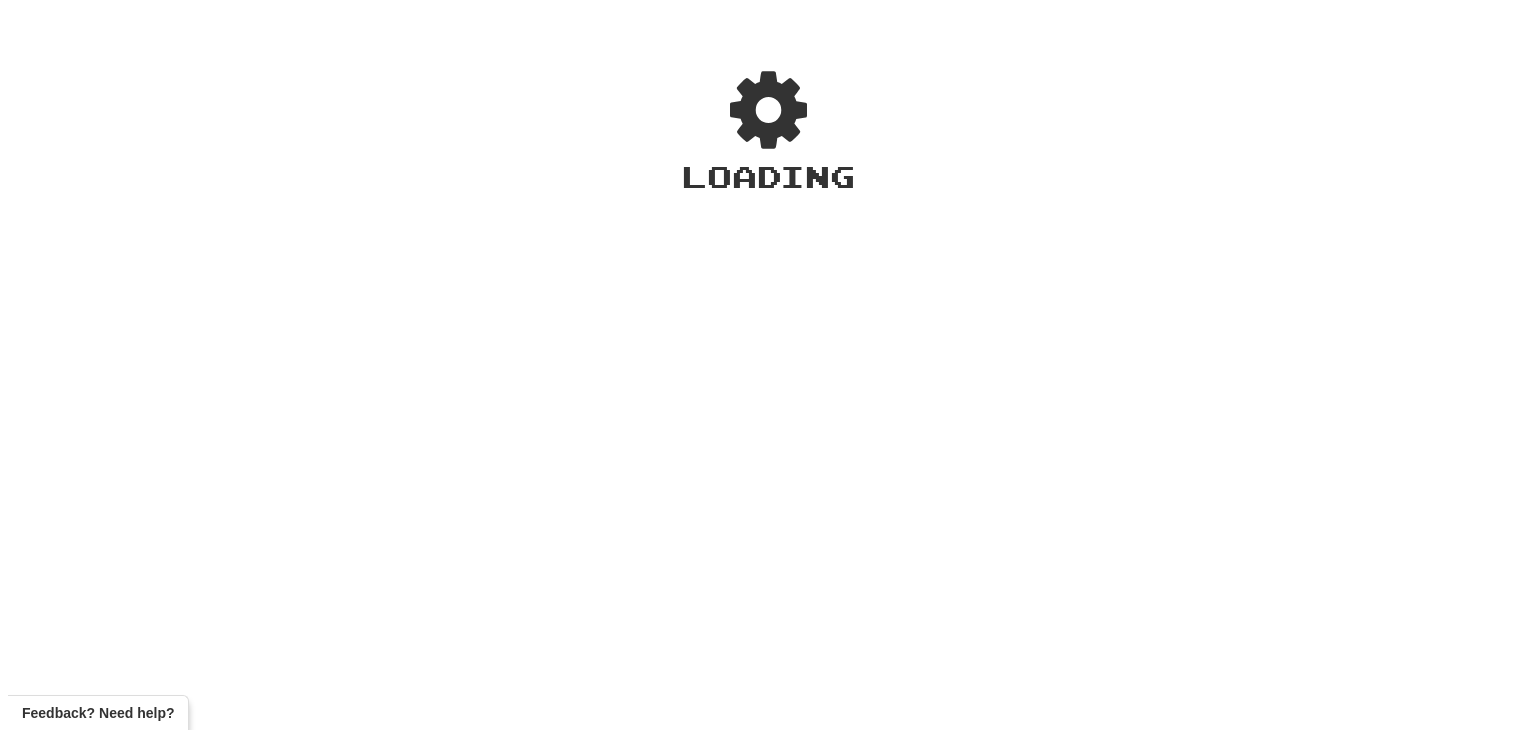 scroll, scrollTop: 0, scrollLeft: 0, axis: both 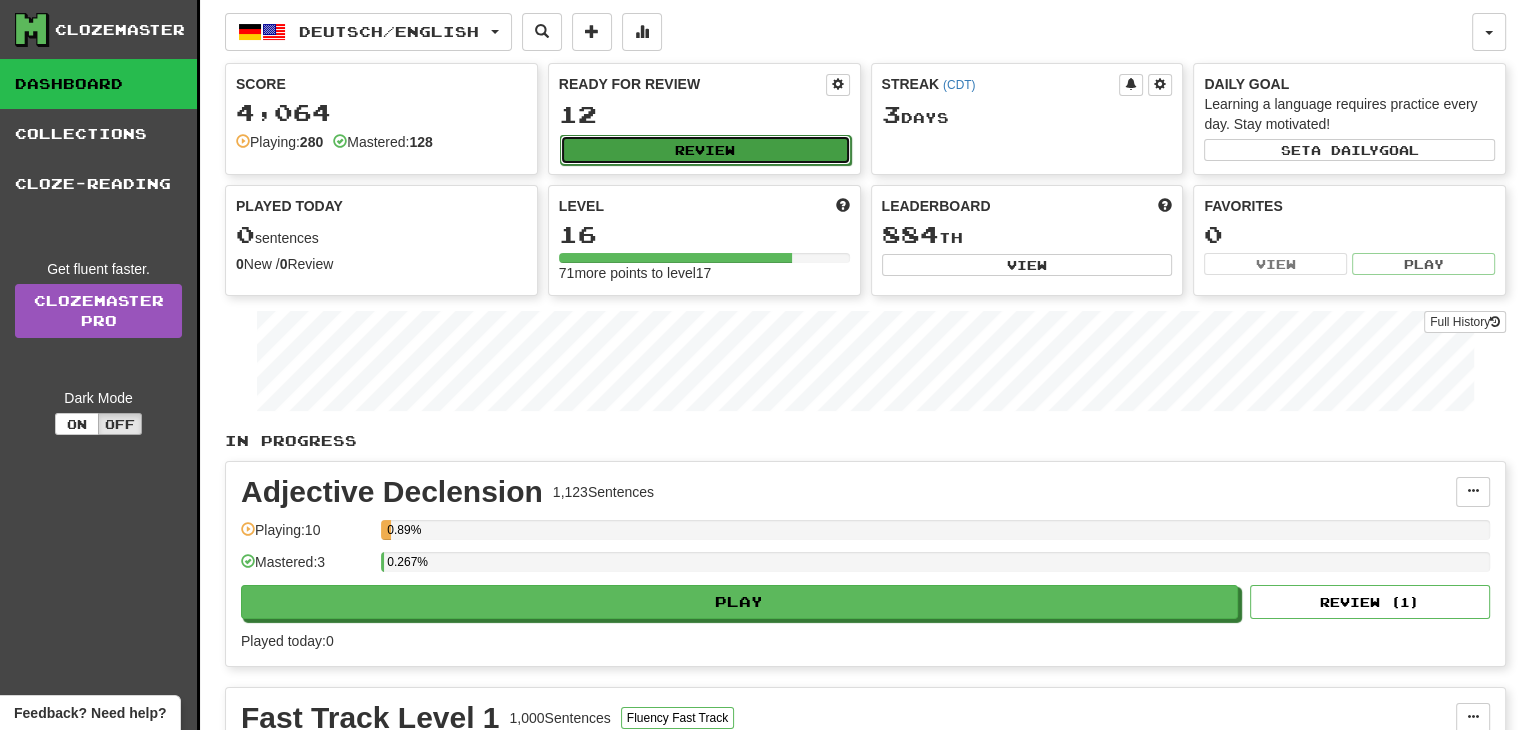 click on "Review" 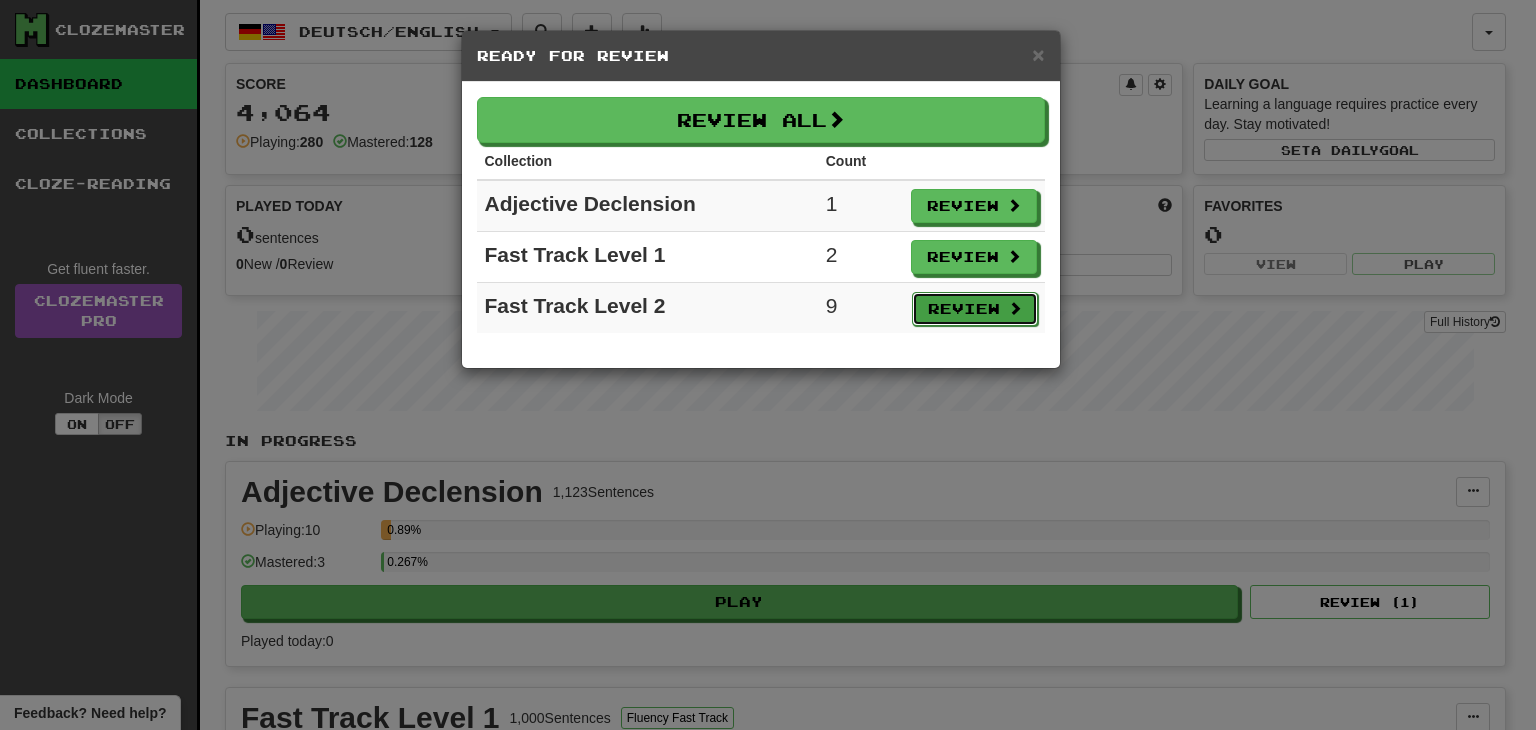 click on "Review" at bounding box center [975, 309] 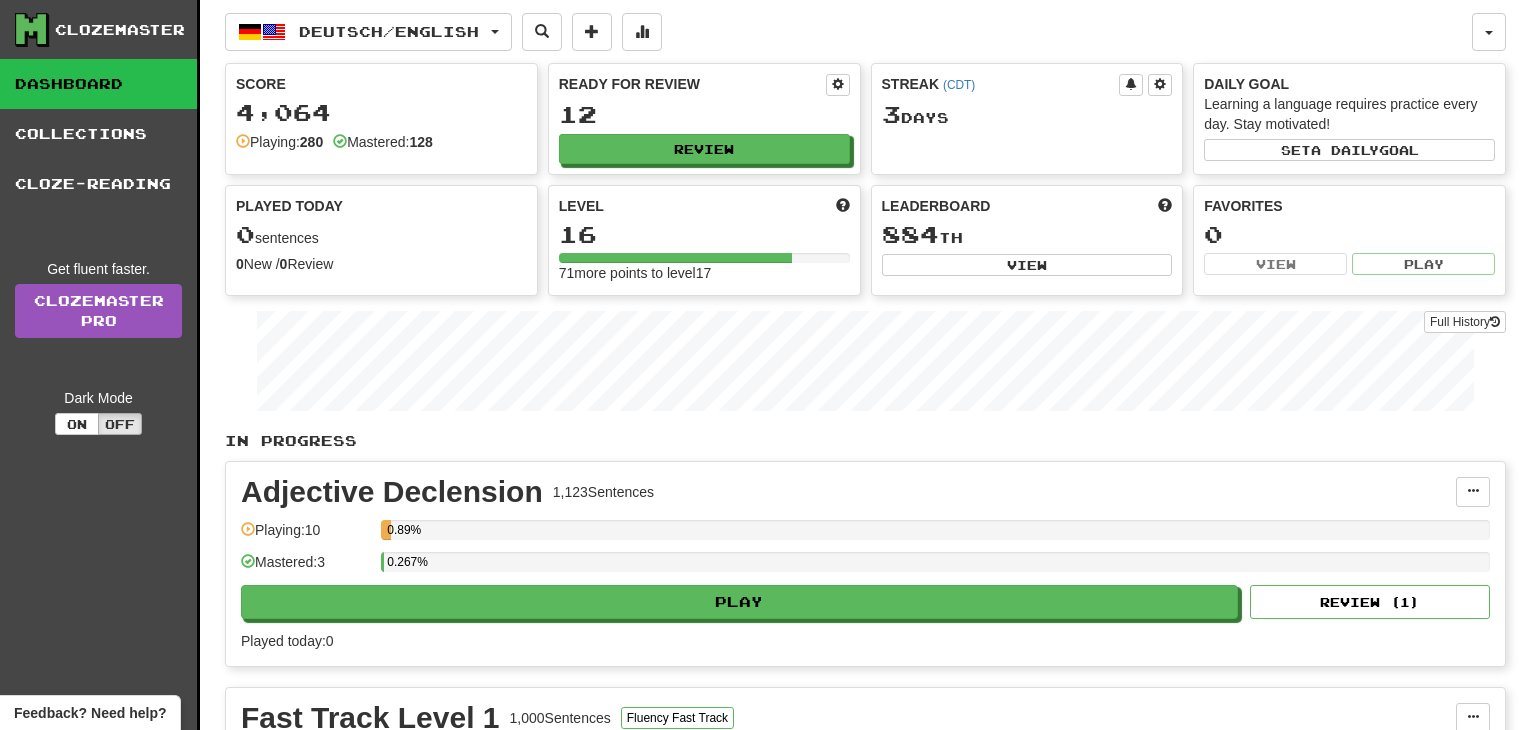 select on "**" 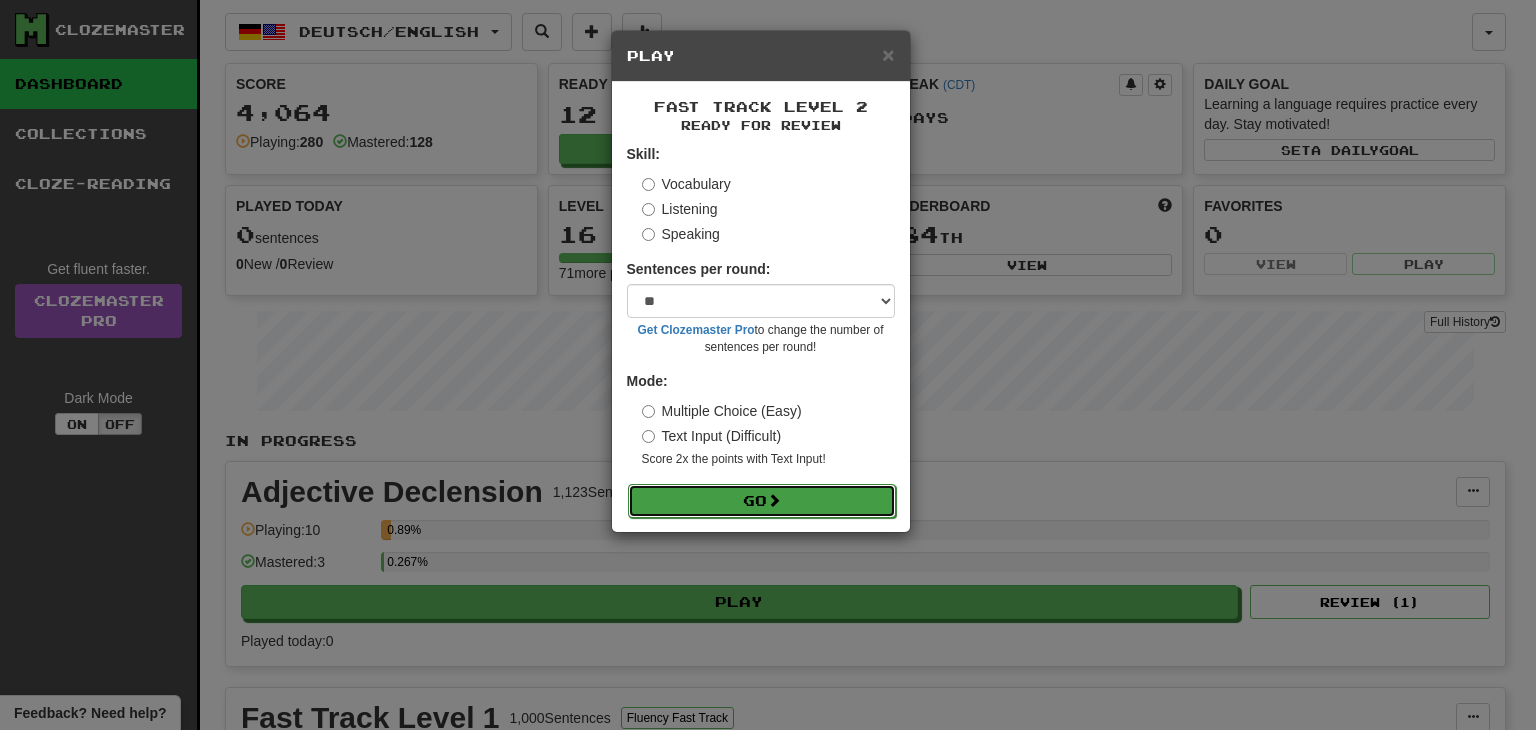 click at bounding box center (774, 500) 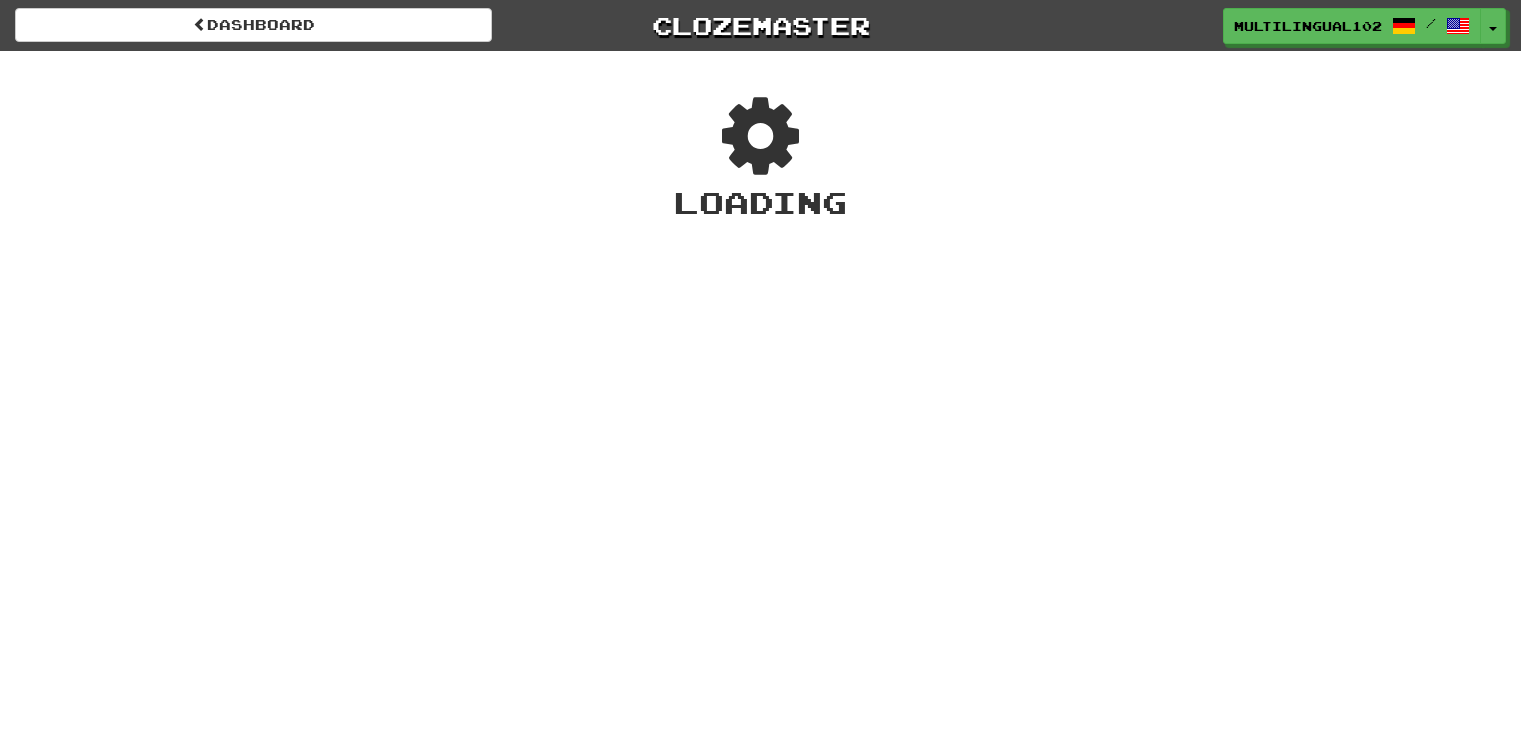 scroll, scrollTop: 0, scrollLeft: 0, axis: both 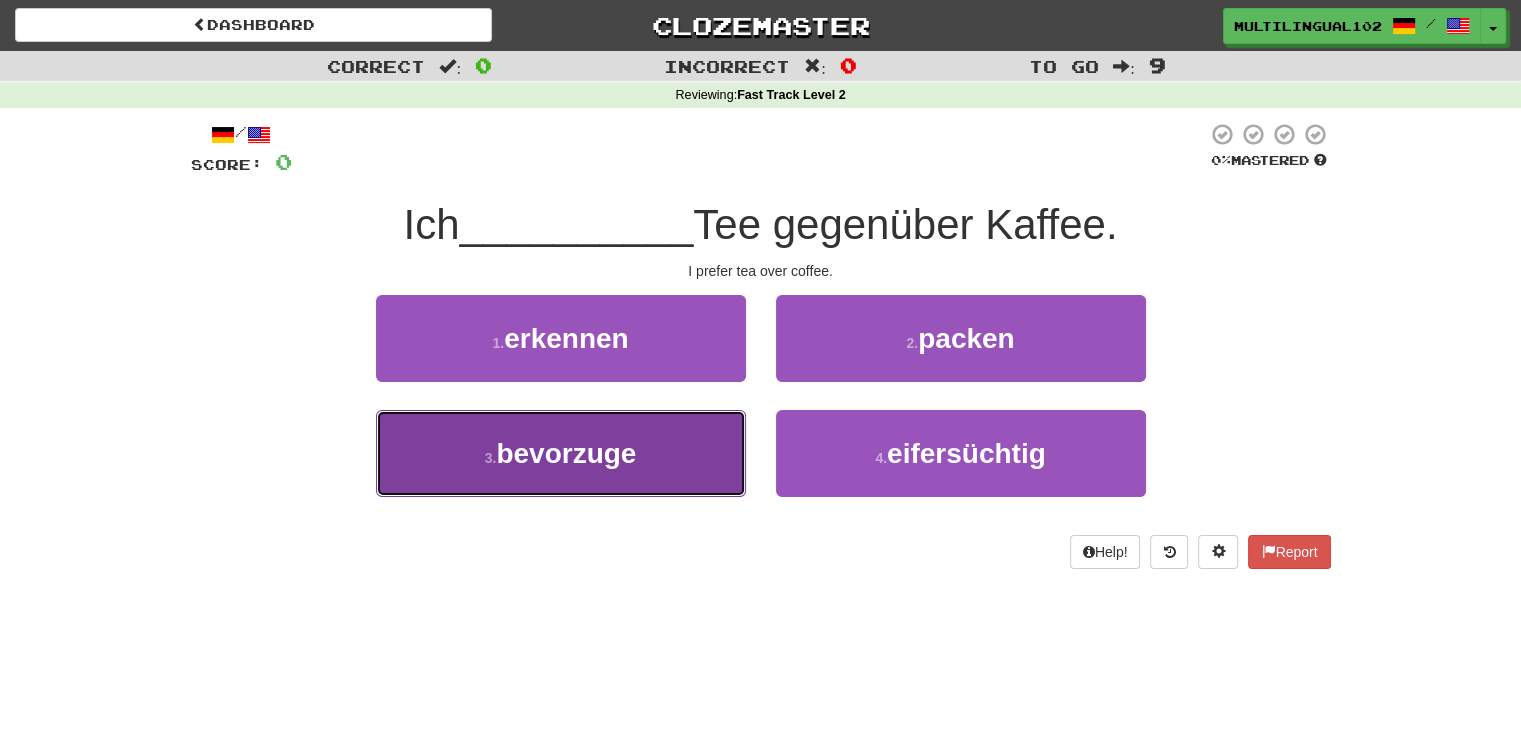 click on "3 .  bevorzuge" at bounding box center [561, 453] 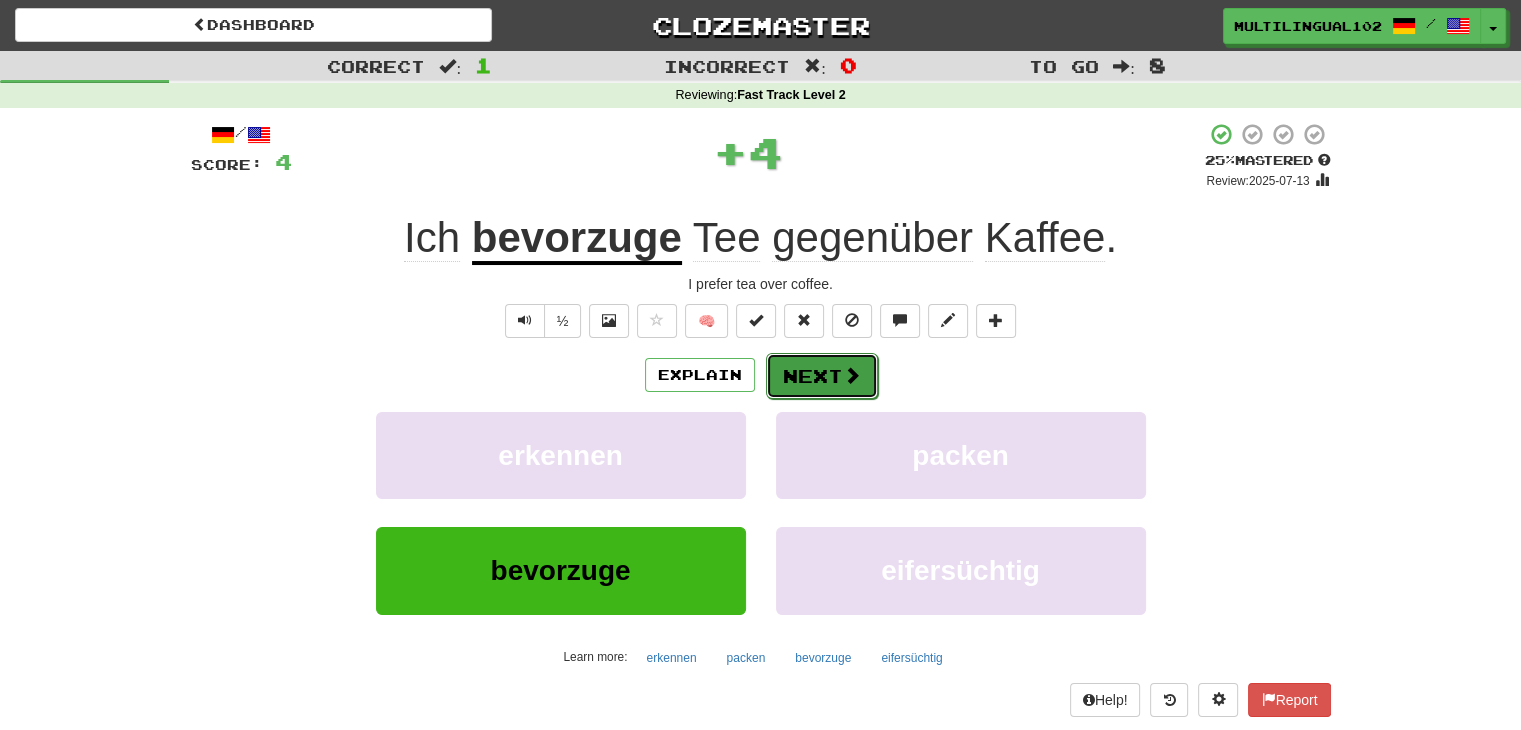 click on "Next" at bounding box center [822, 376] 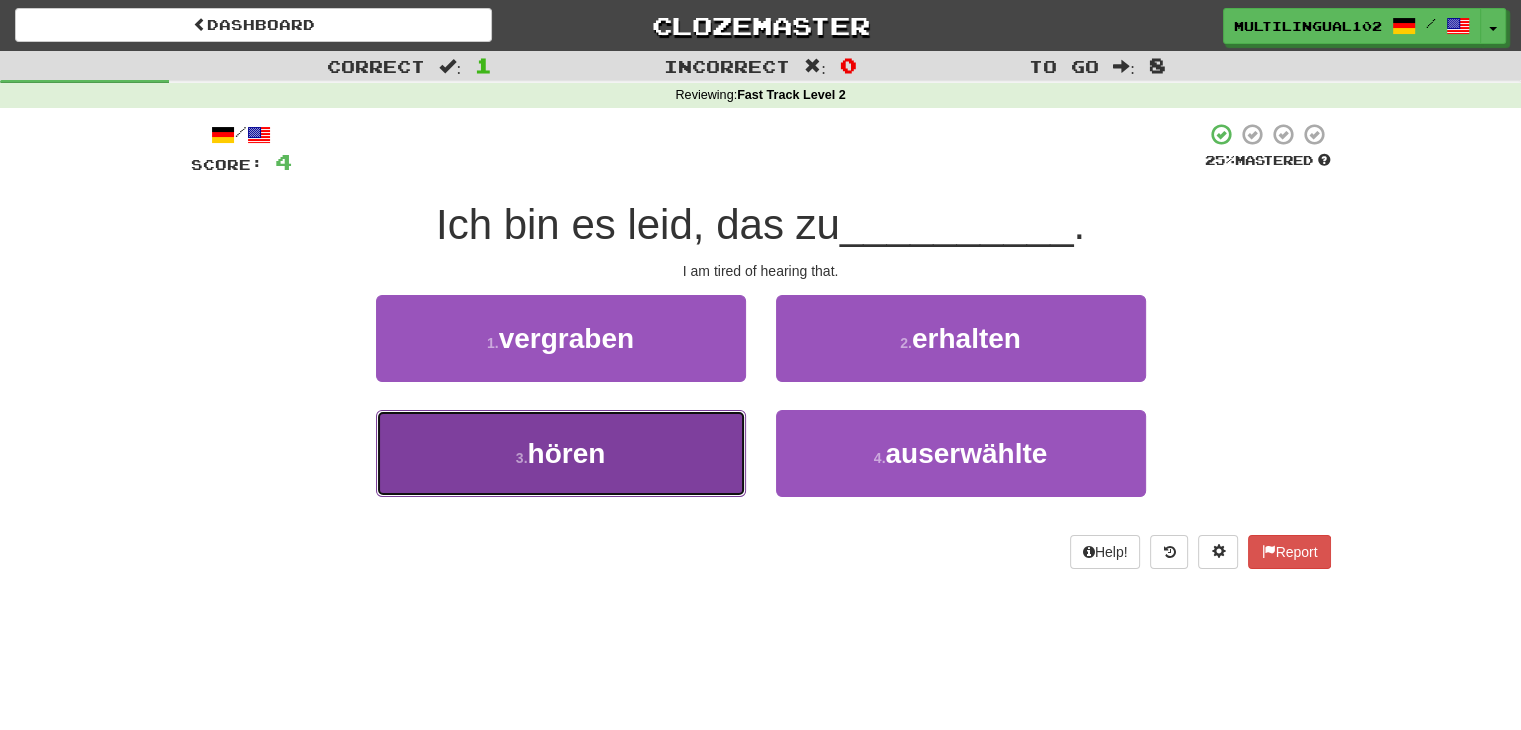 click on "3 .  hören" at bounding box center (561, 453) 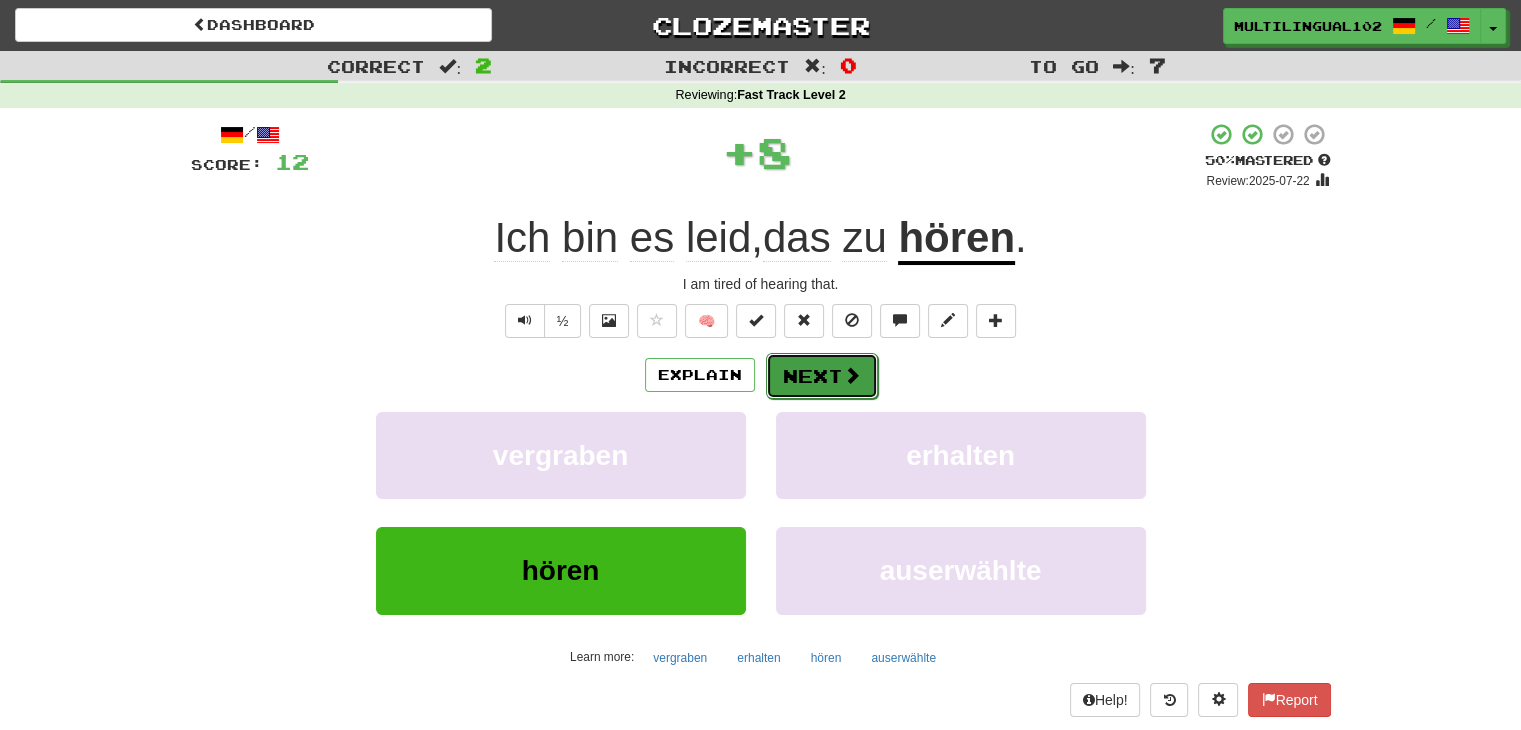 click on "Next" at bounding box center (822, 376) 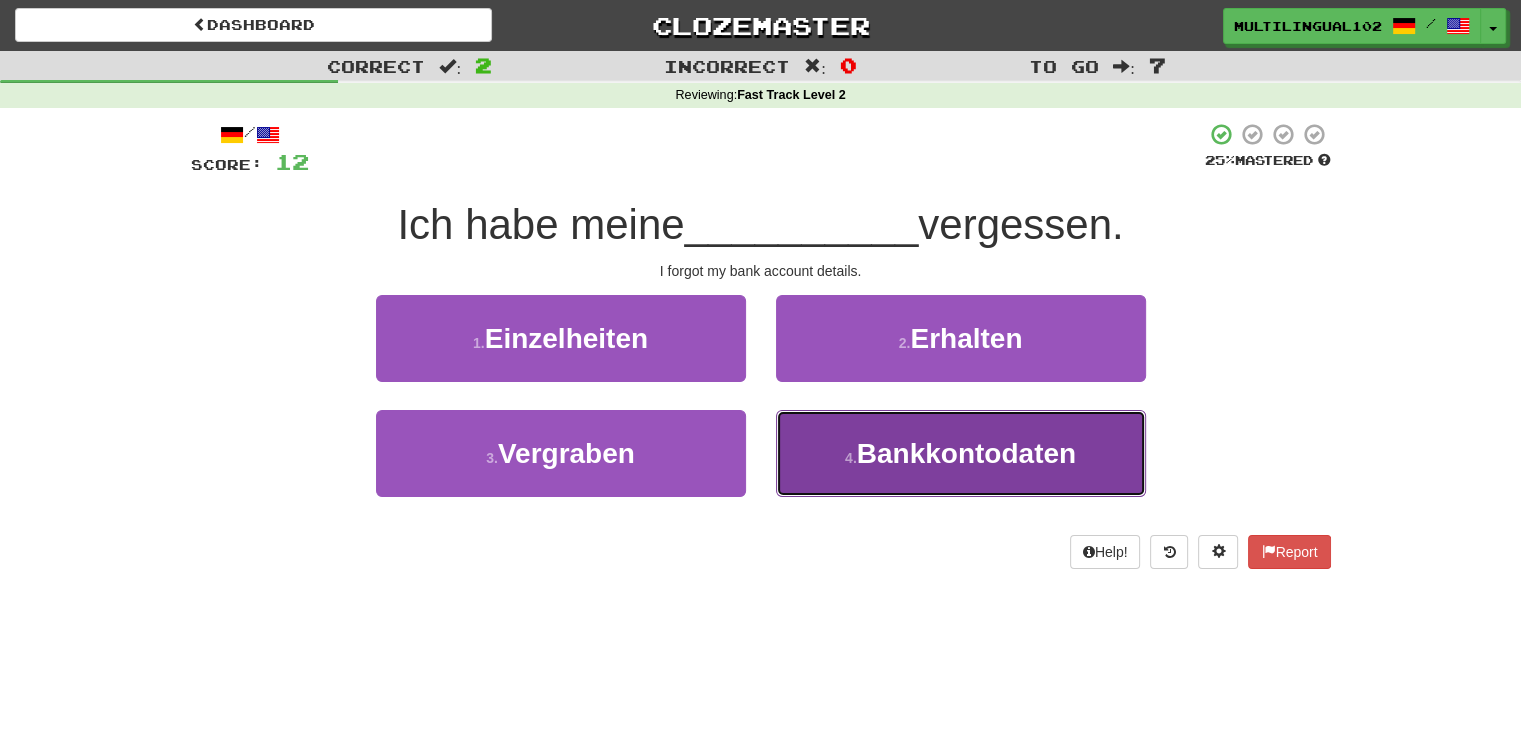 click on "4 ." at bounding box center (851, 458) 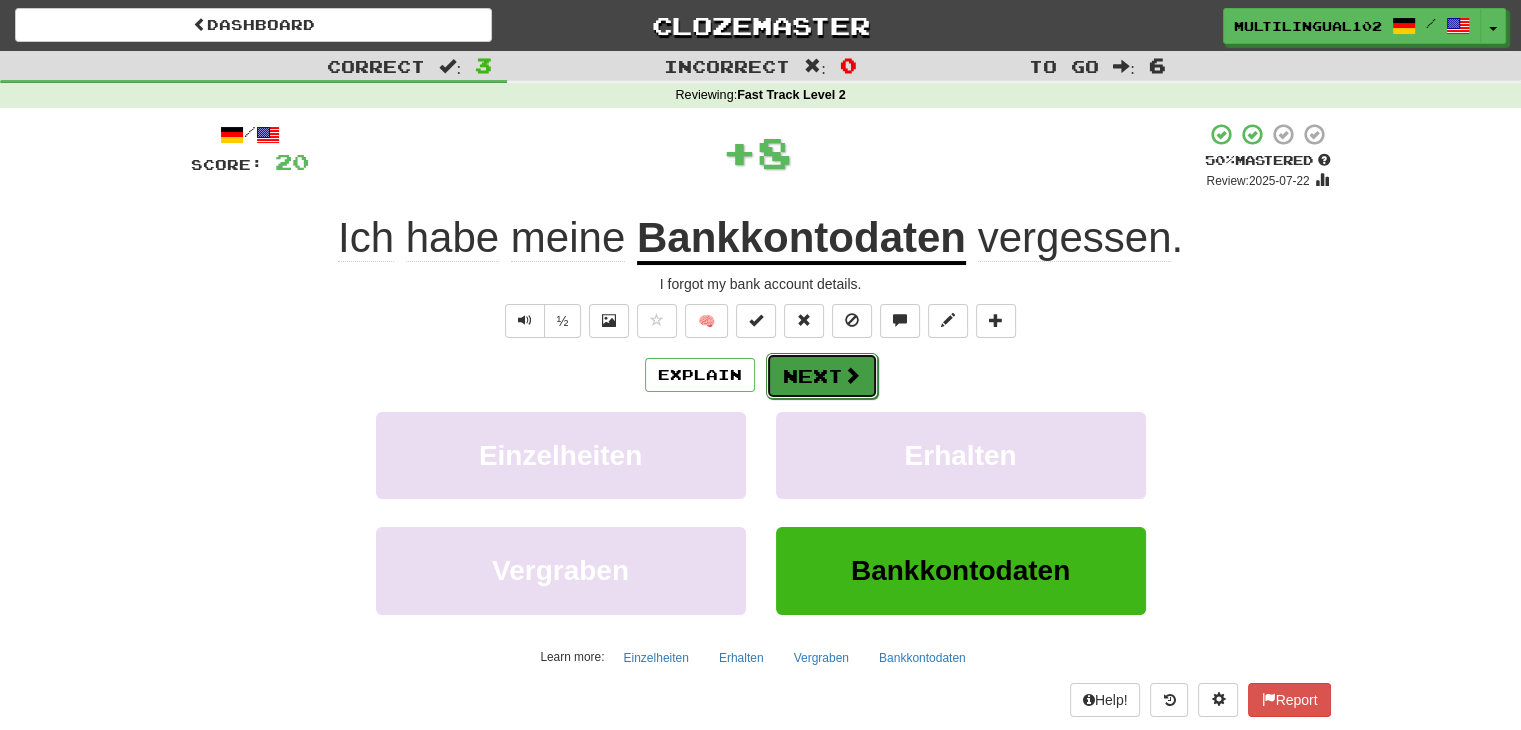 click on "Next" at bounding box center (822, 376) 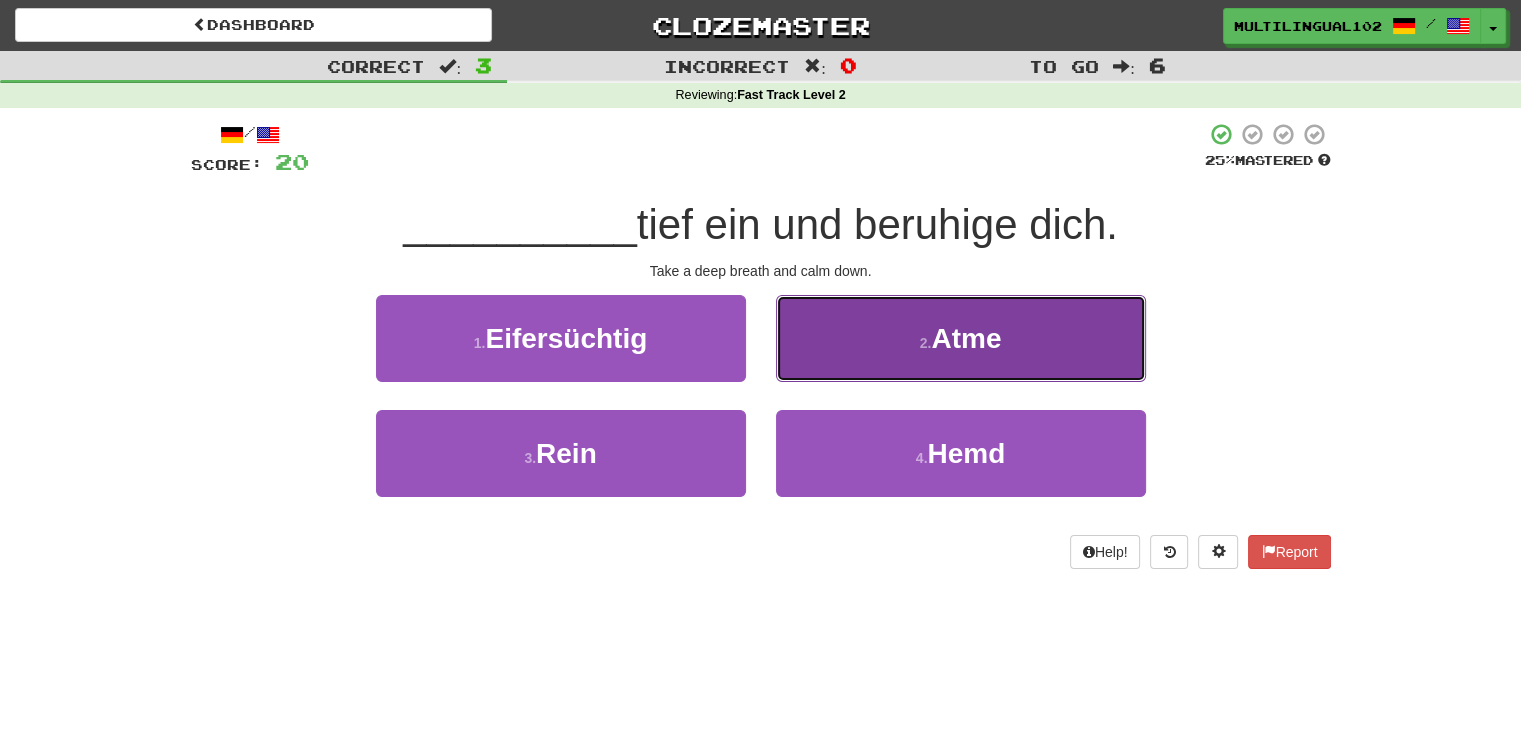 click on "2 .  Atme" at bounding box center (961, 338) 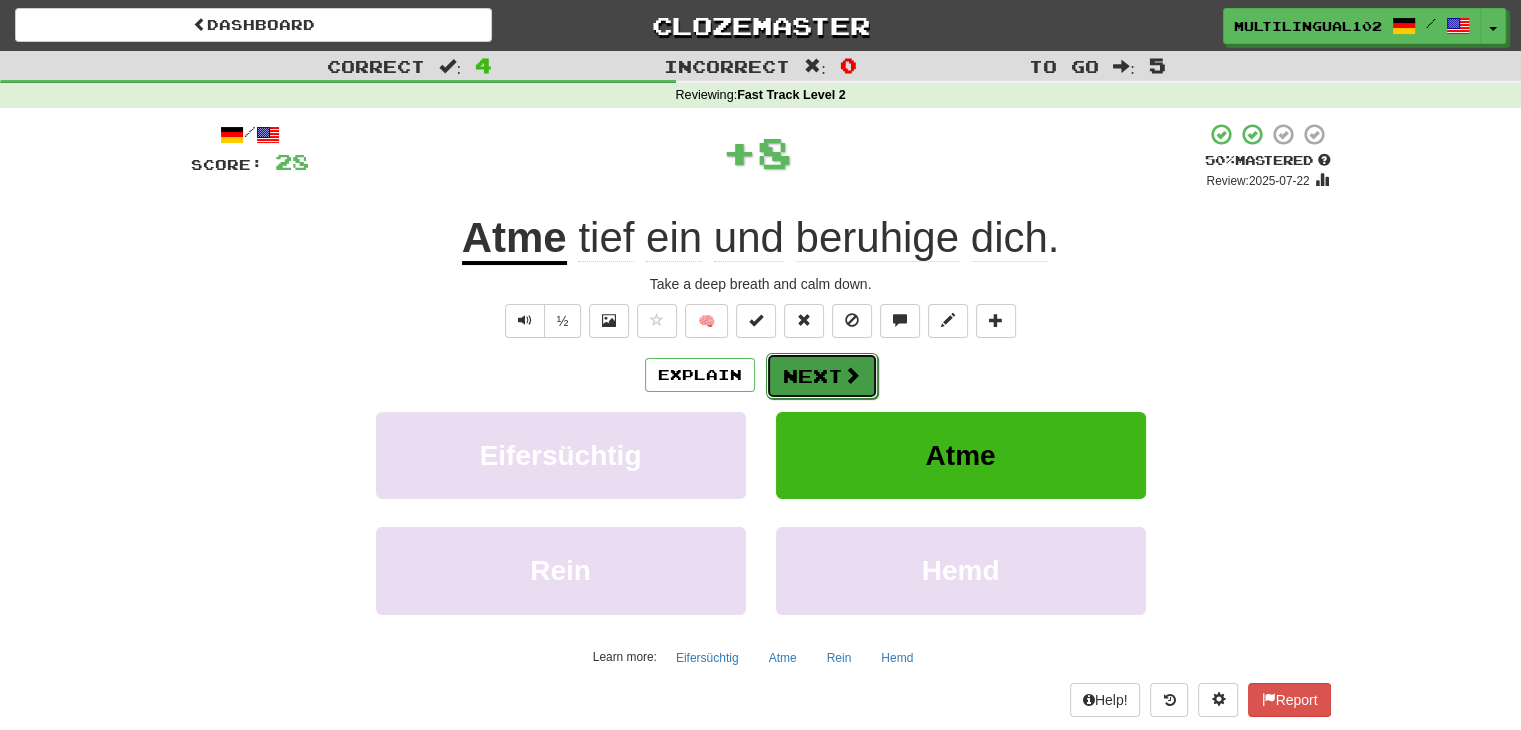 click on "Next" at bounding box center [822, 376] 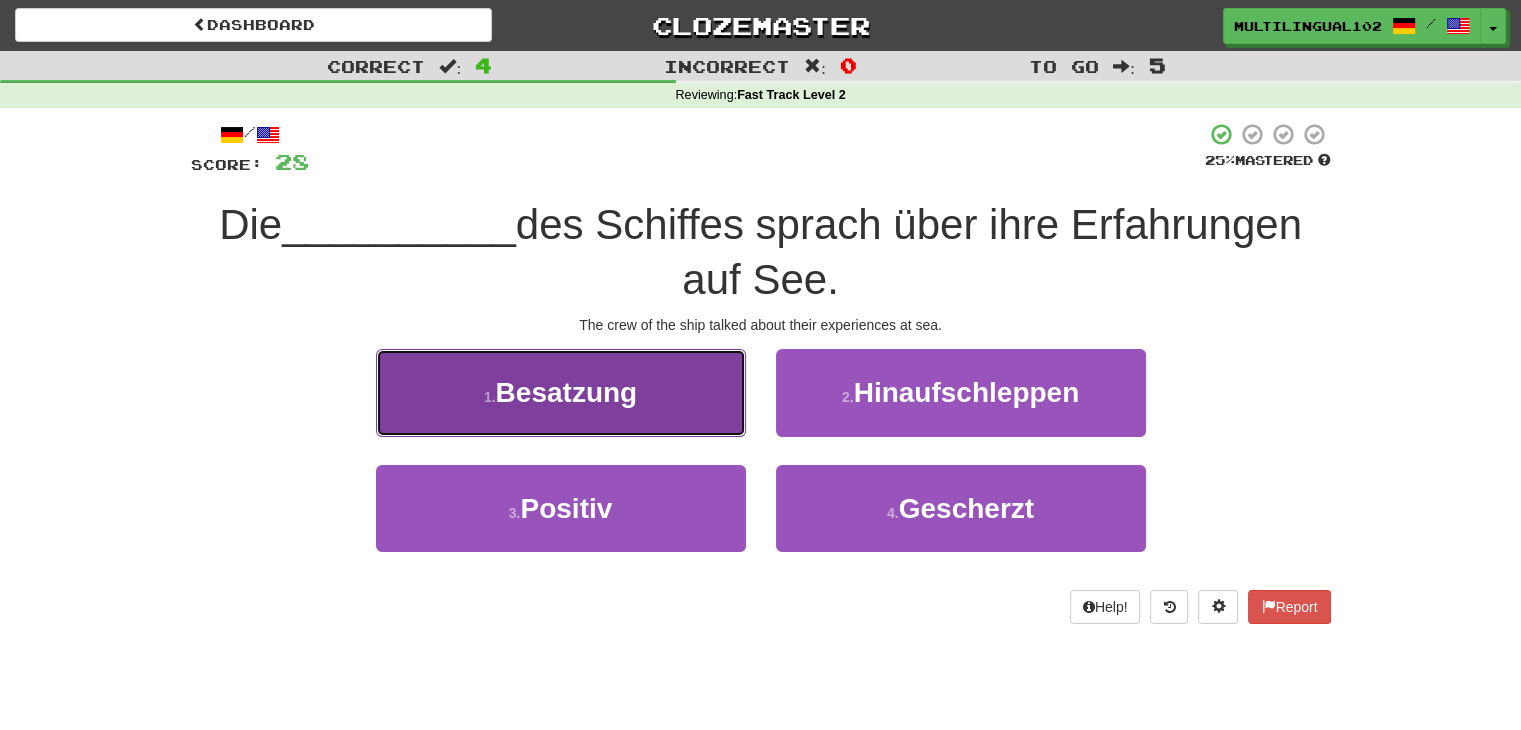 click on "1 .  Besatzung" at bounding box center [561, 392] 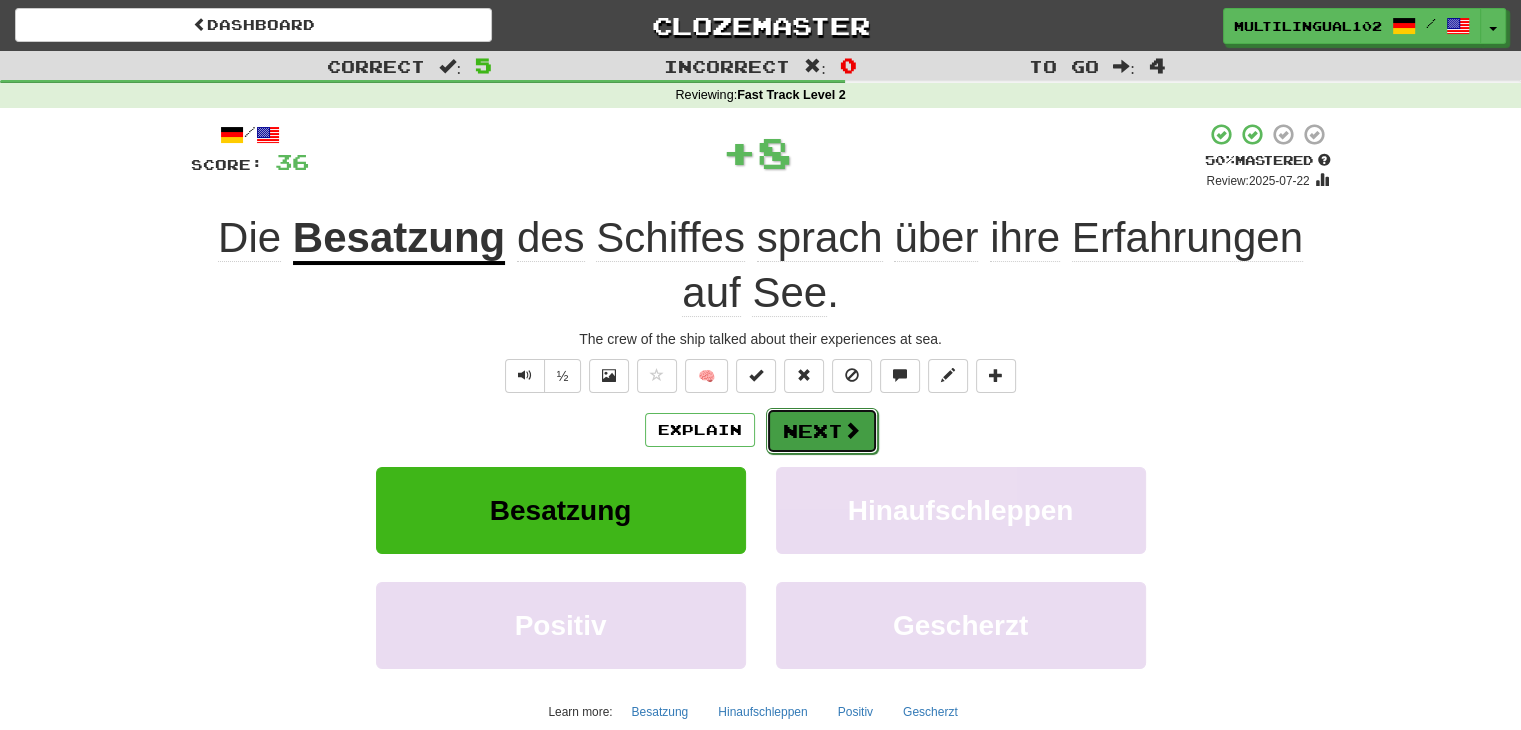 click on "Next" at bounding box center (822, 431) 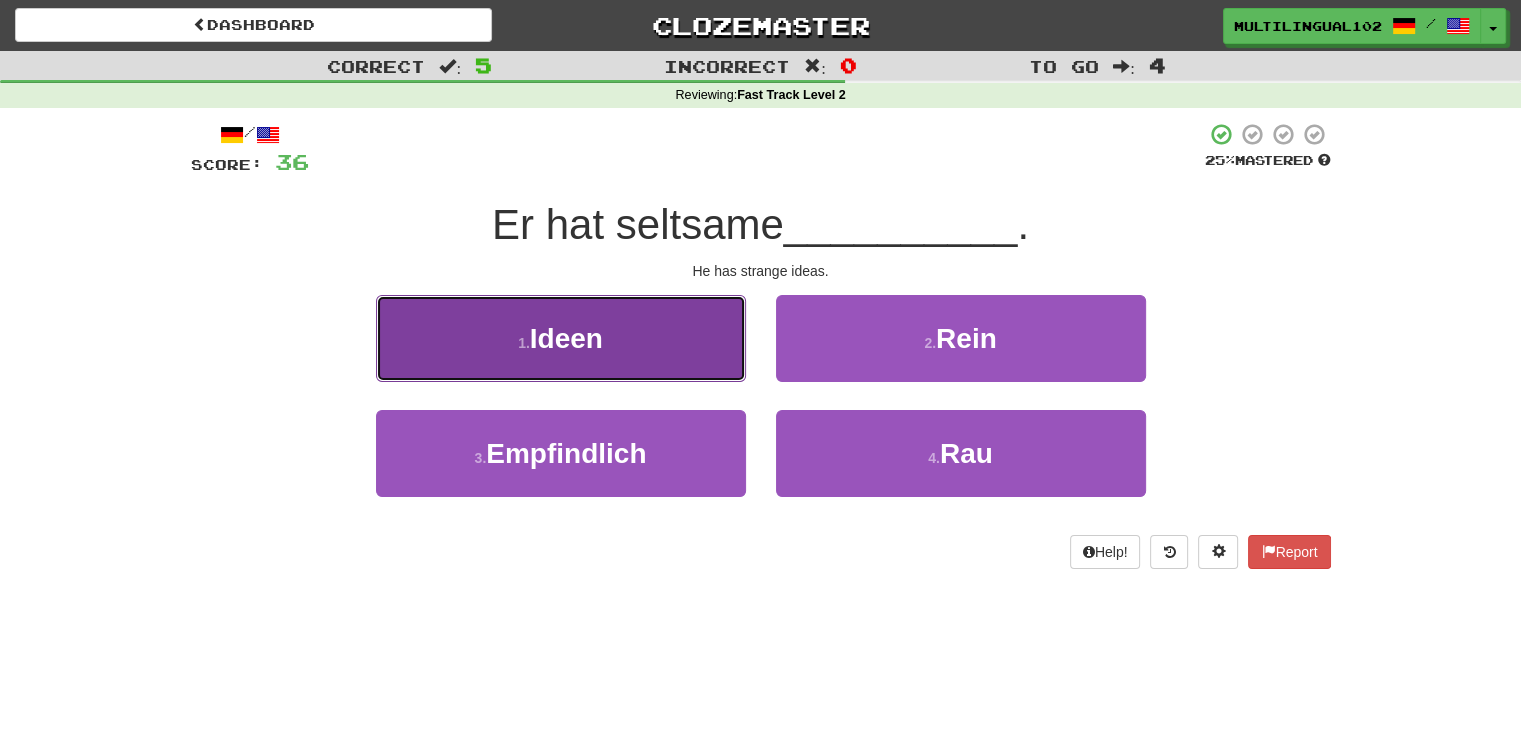 click on "1 .  Ideen" at bounding box center [561, 338] 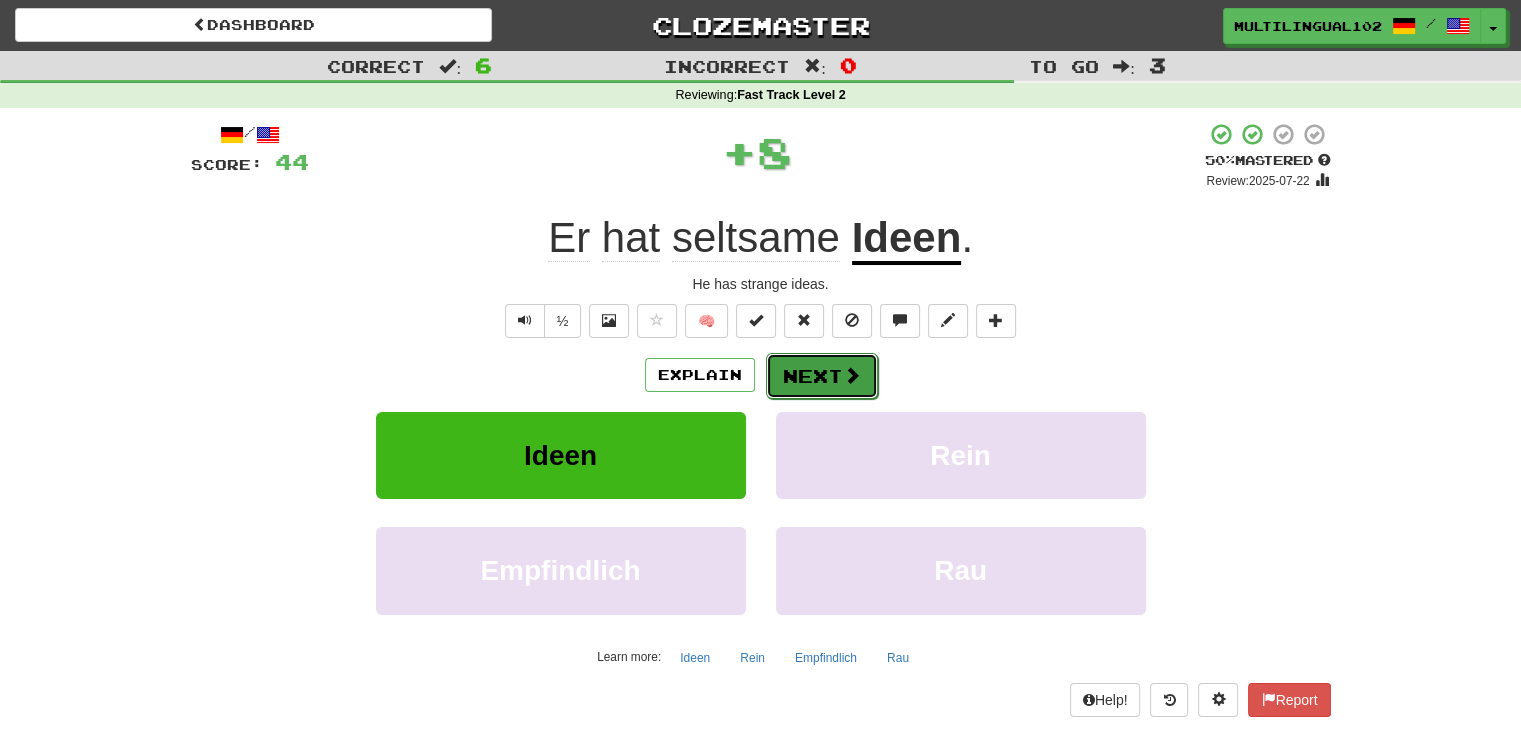 click on "Next" at bounding box center (822, 376) 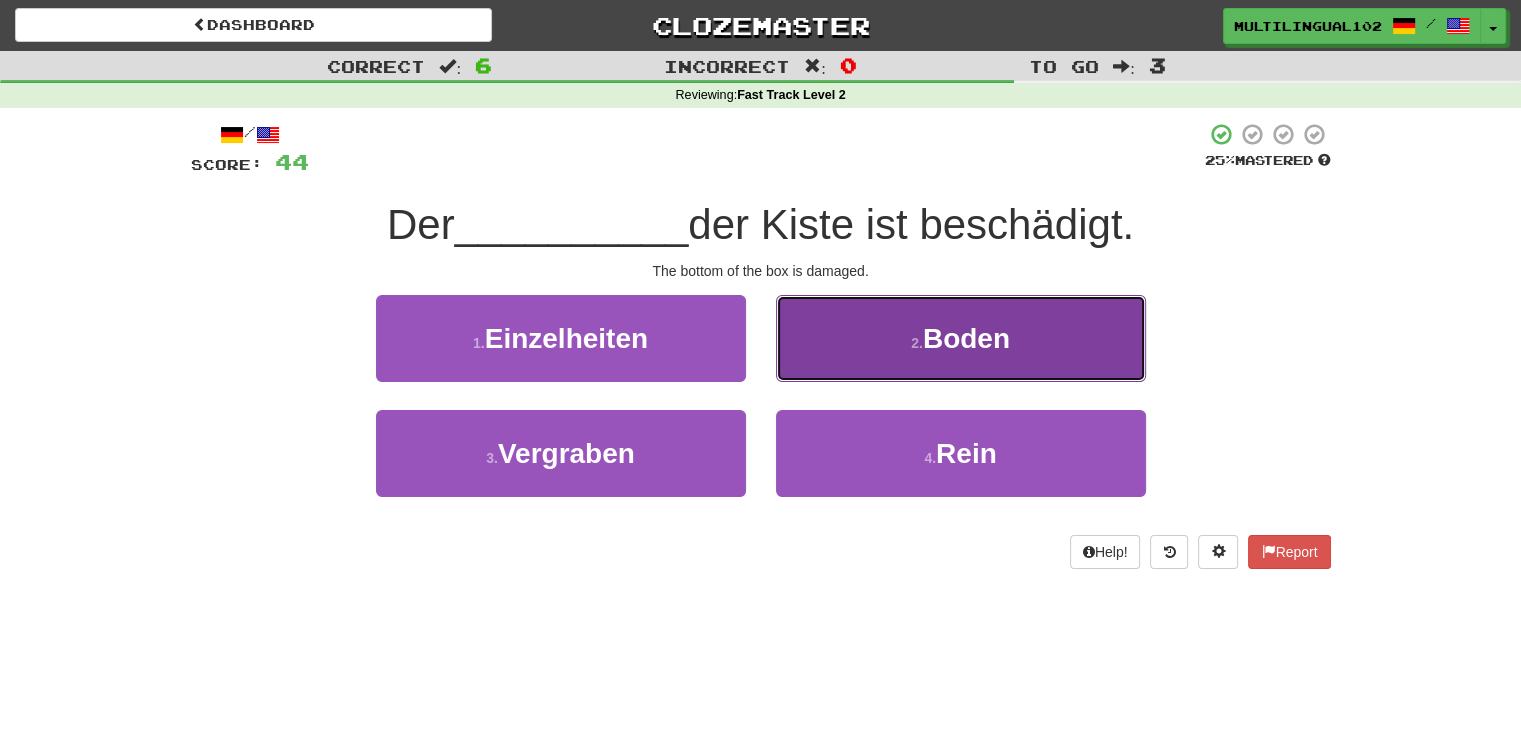 click on "2 .  Boden" at bounding box center [961, 338] 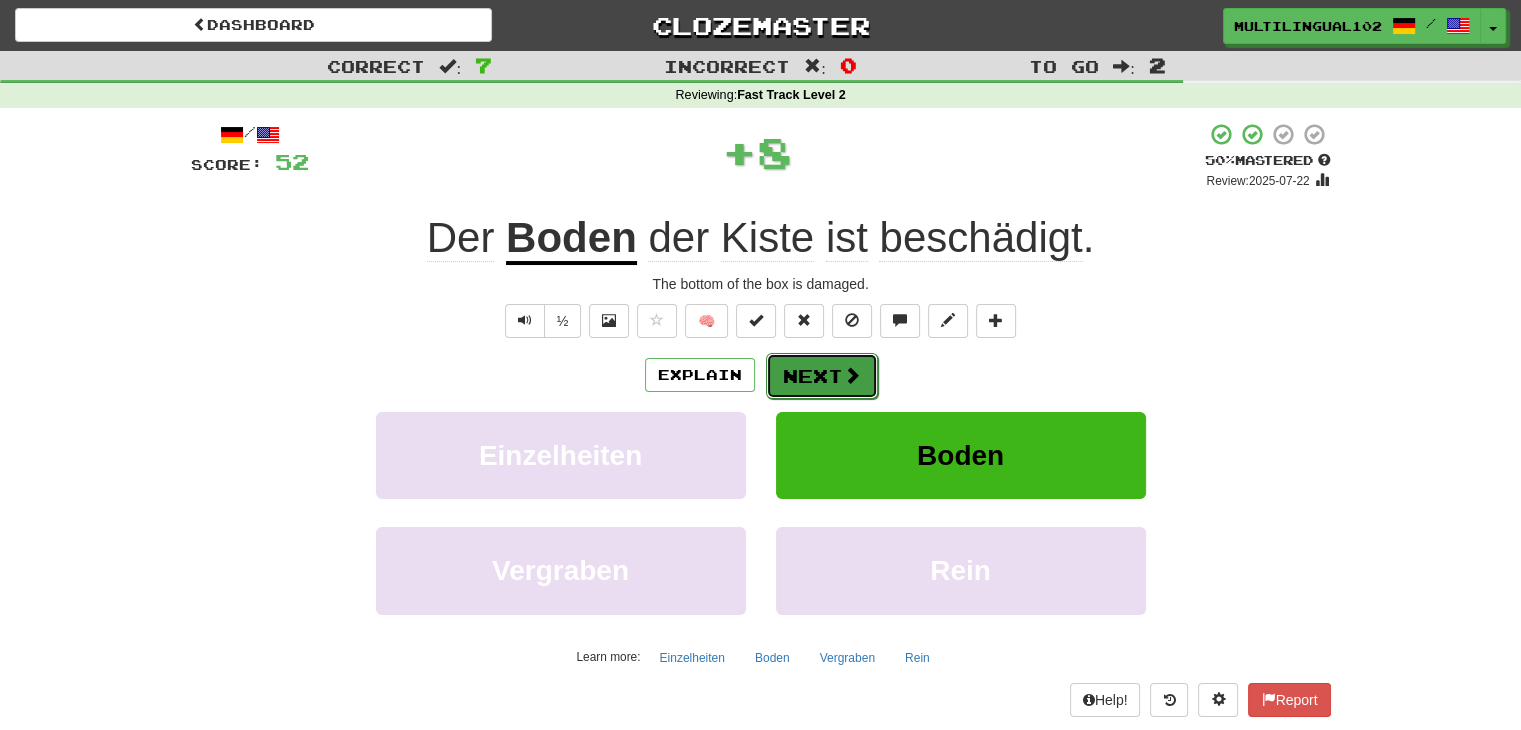 click on "Next" at bounding box center (822, 376) 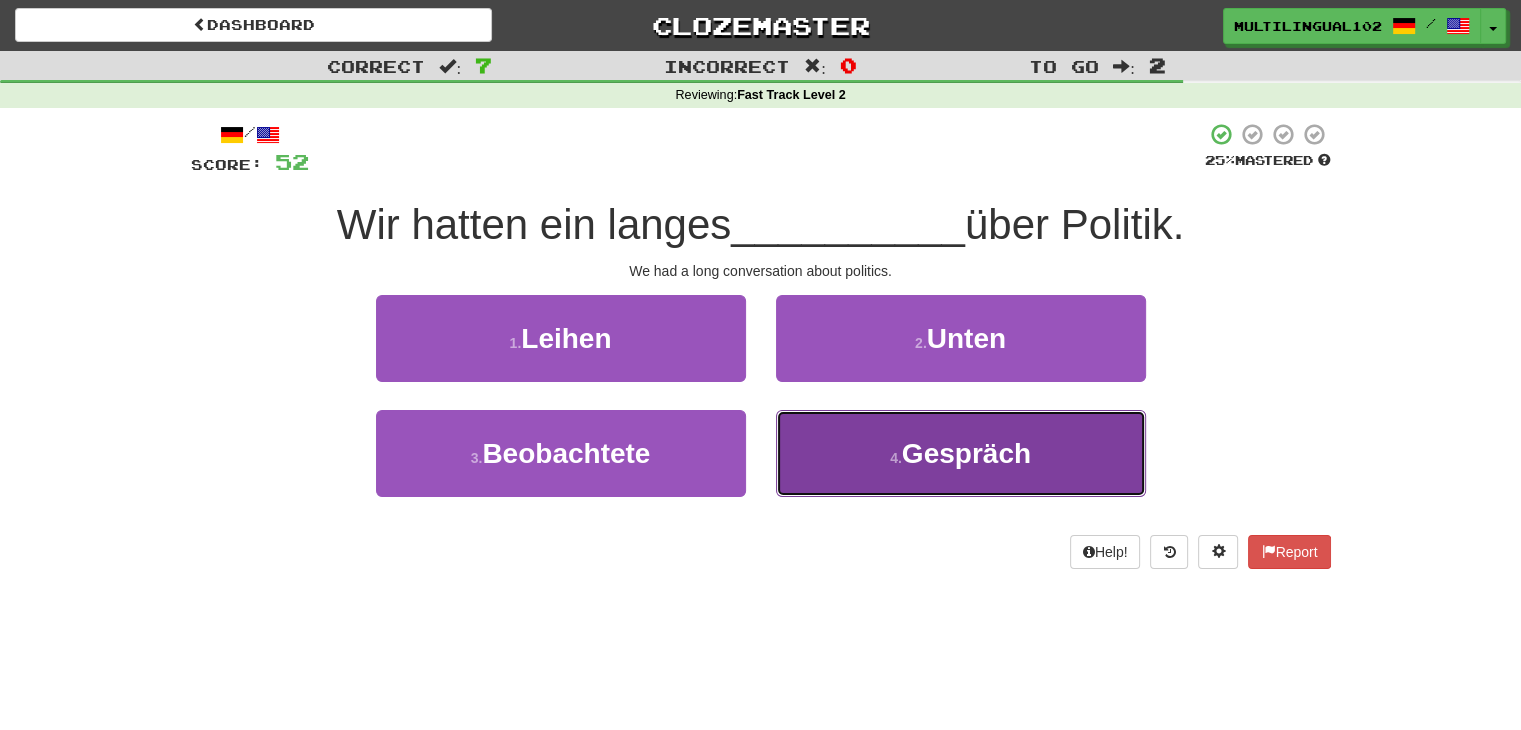 click on "4 .  Gespräch" at bounding box center [961, 453] 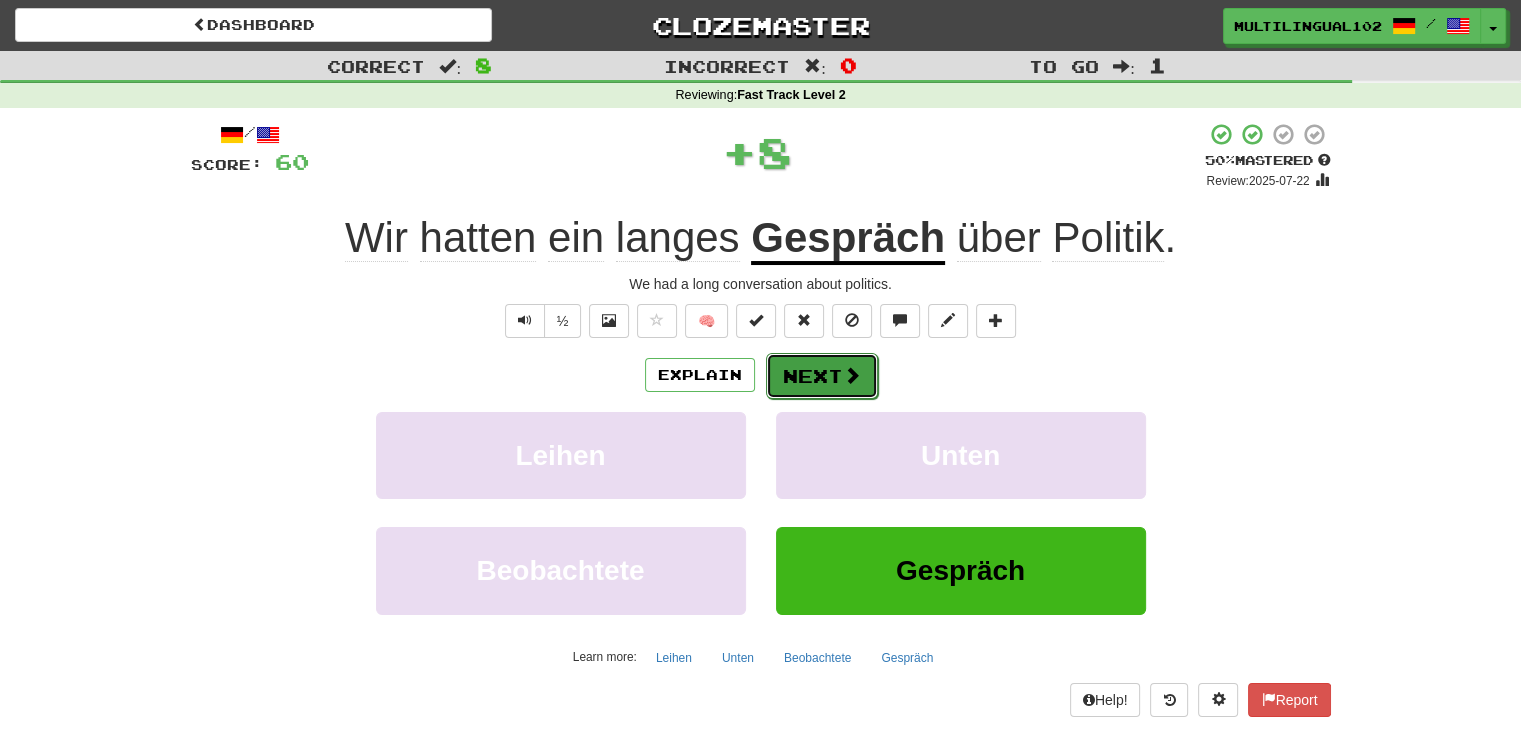 click on "Next" at bounding box center [822, 376] 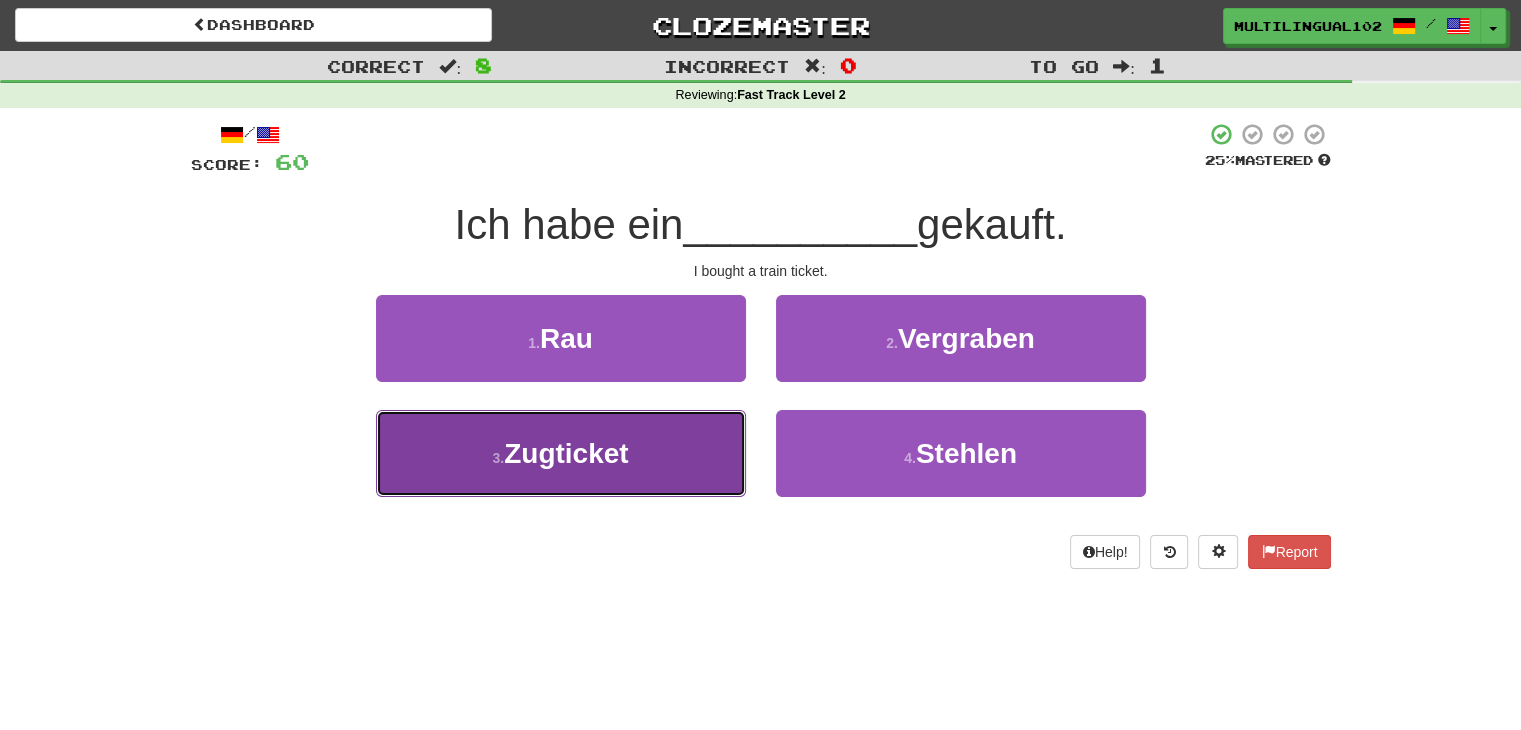 click on "3 .  Zugticket" at bounding box center [561, 453] 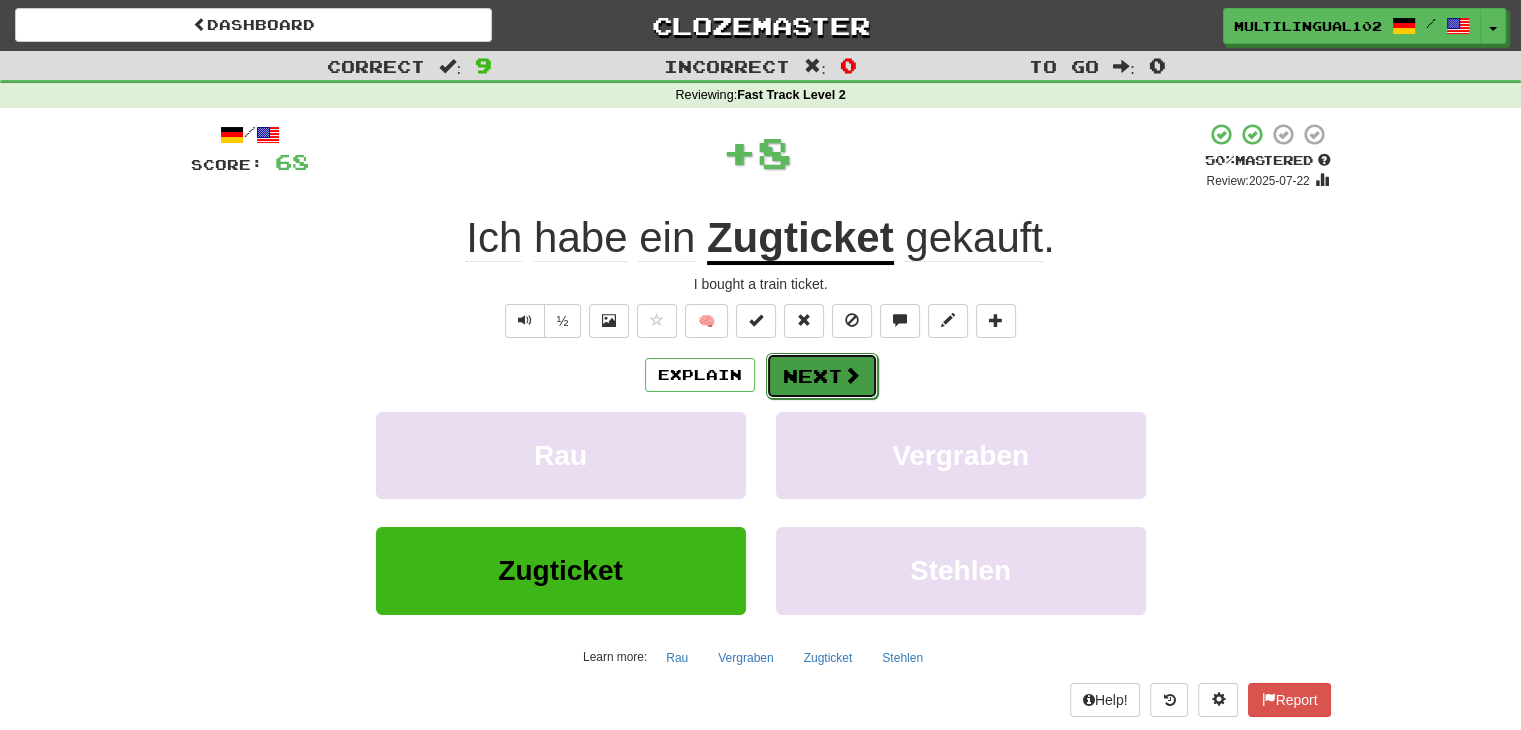 click on "Next" at bounding box center (822, 376) 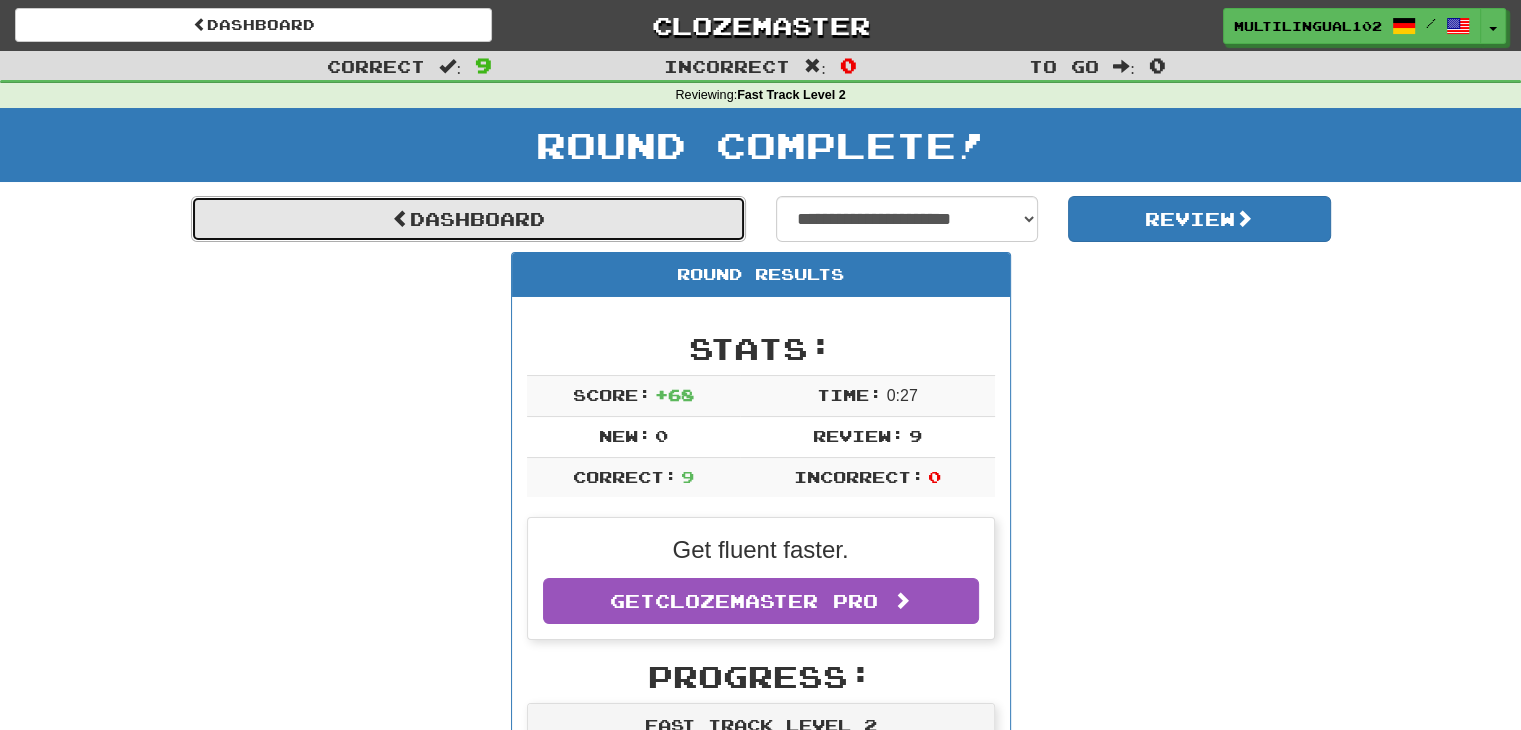 click on "Dashboard" at bounding box center [468, 219] 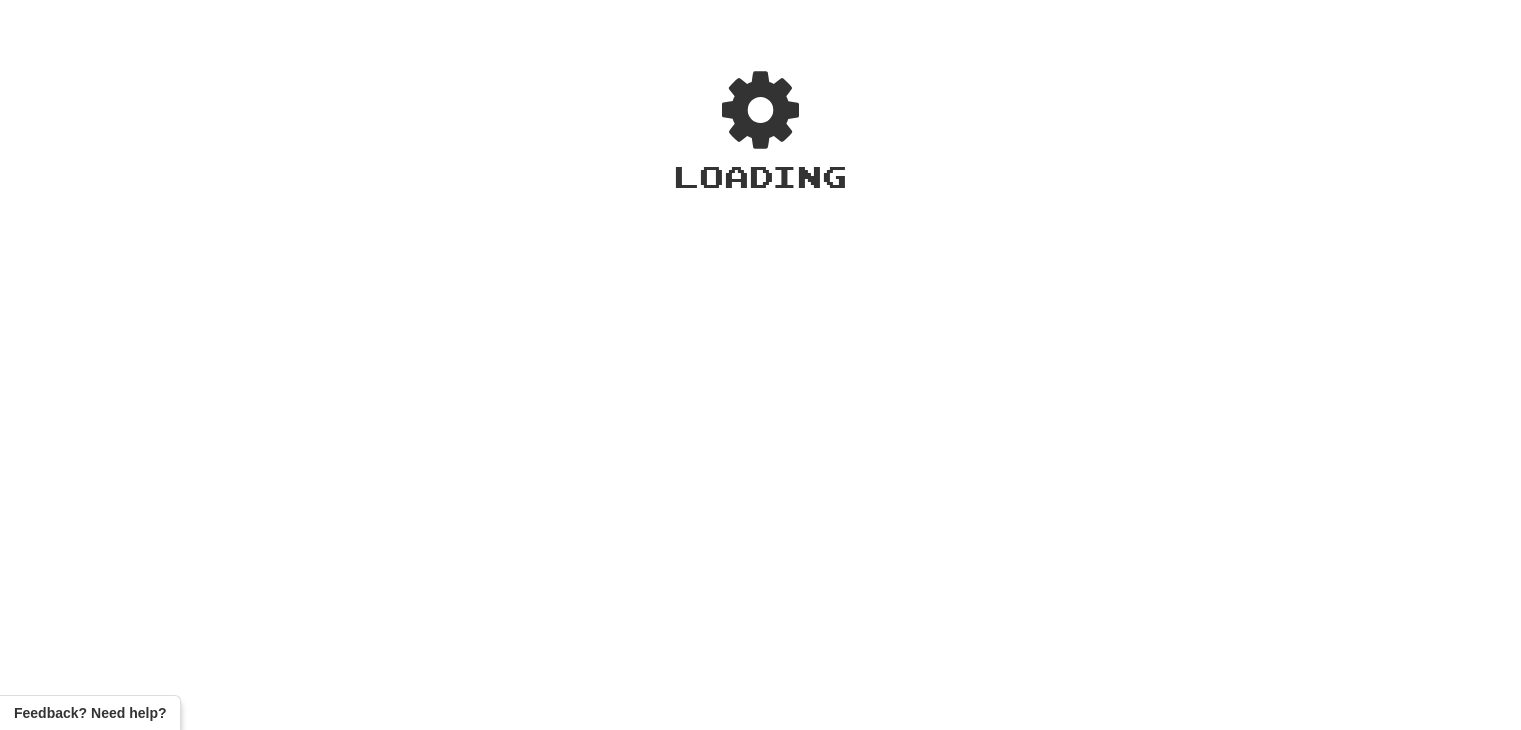scroll, scrollTop: 0, scrollLeft: 0, axis: both 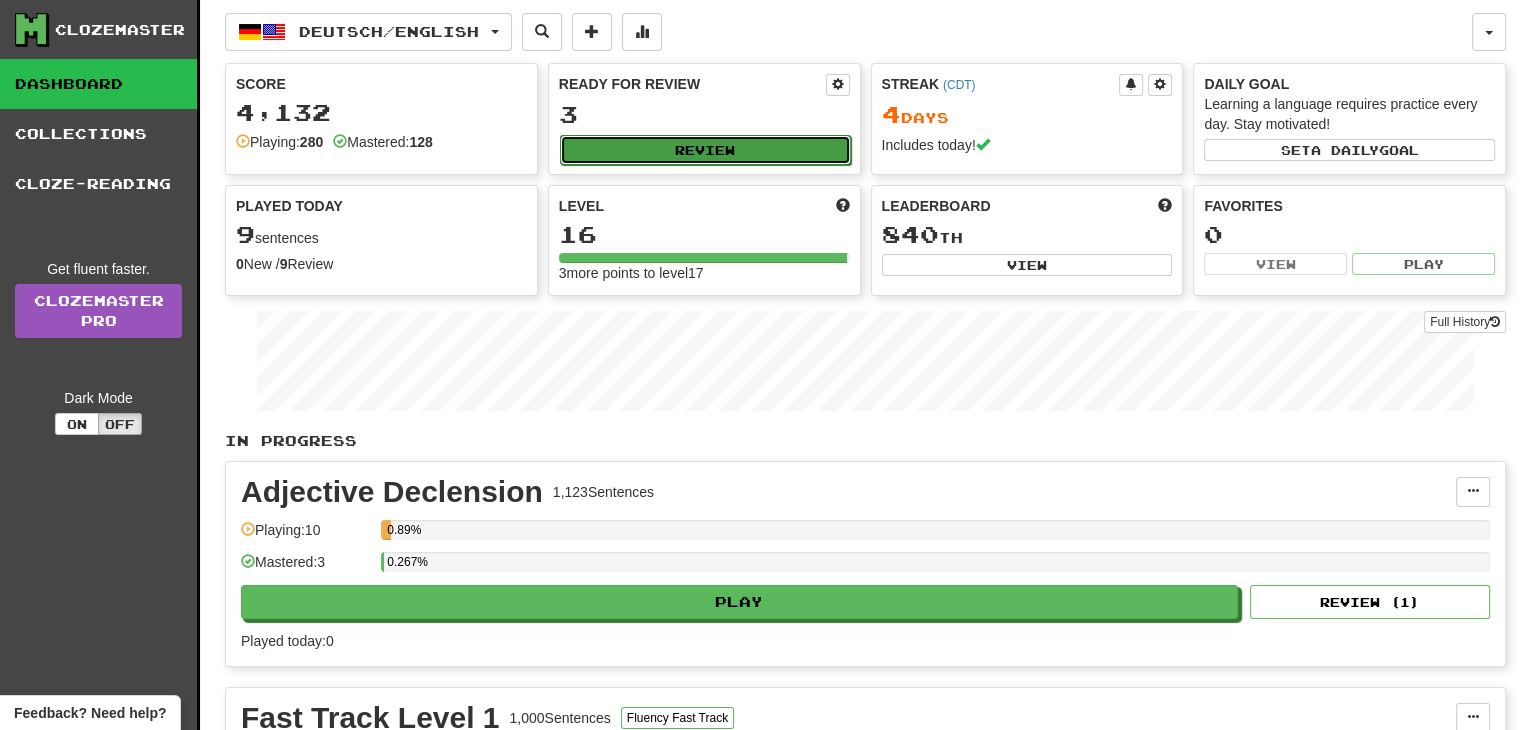 click on "Review" at bounding box center (705, 150) 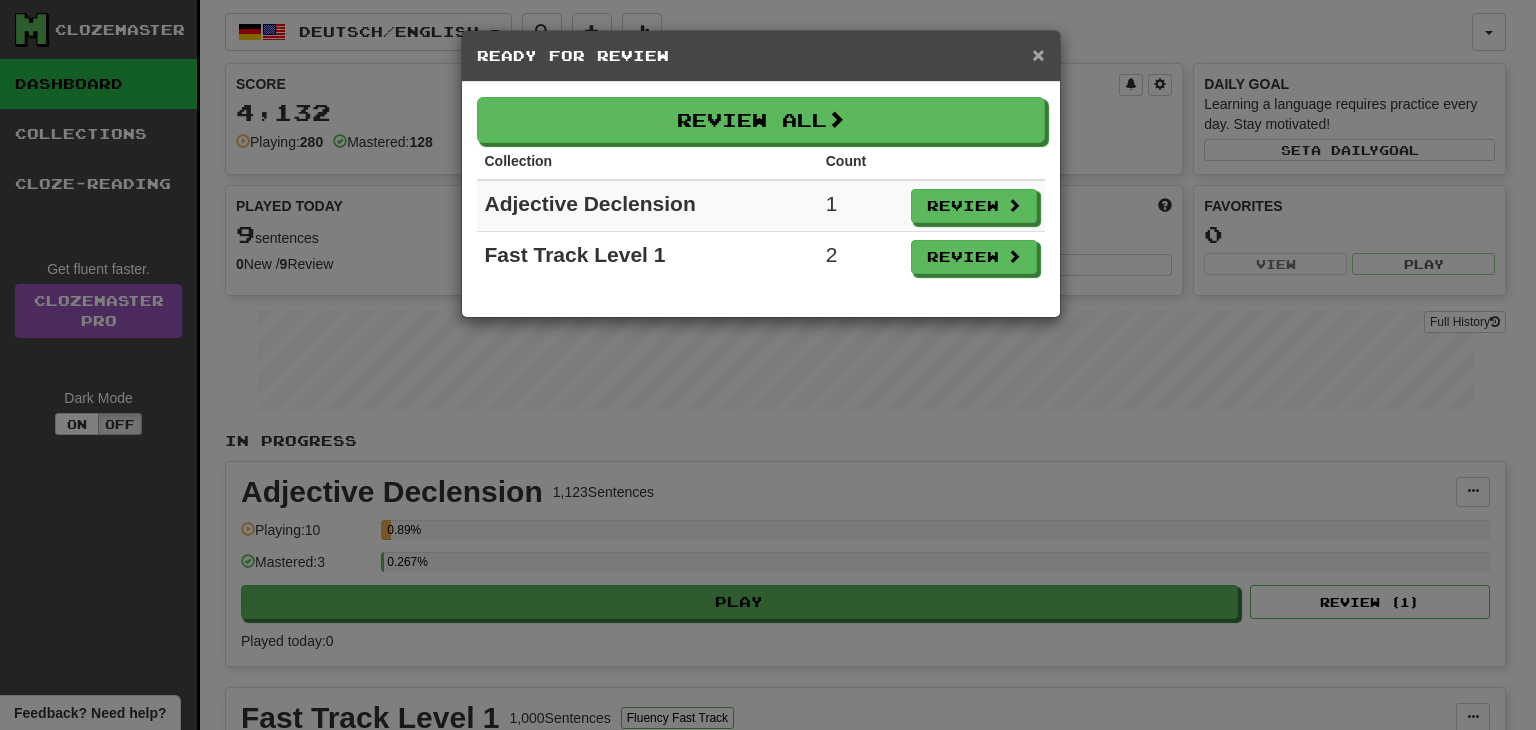 click on "×" at bounding box center [1038, 54] 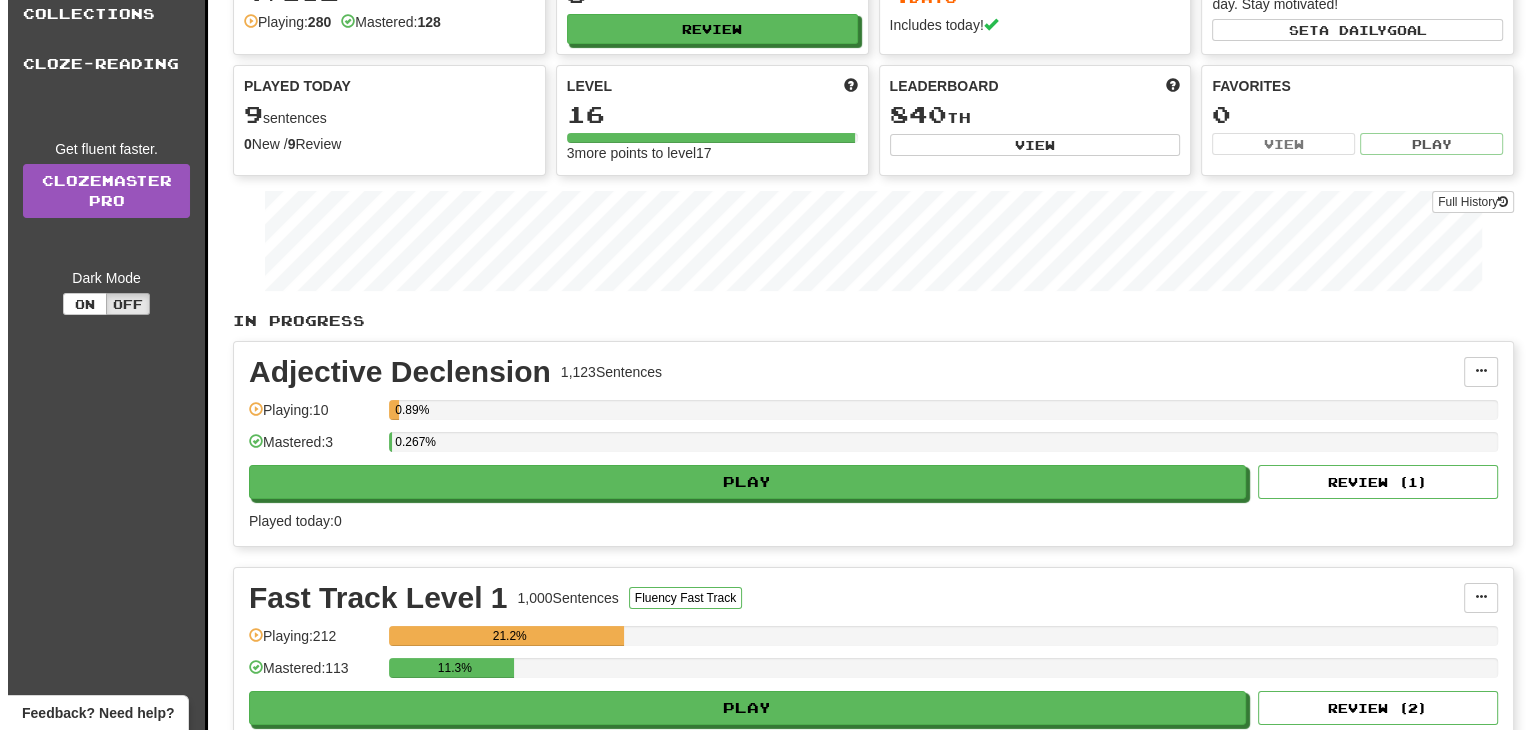 scroll, scrollTop: 120, scrollLeft: 0, axis: vertical 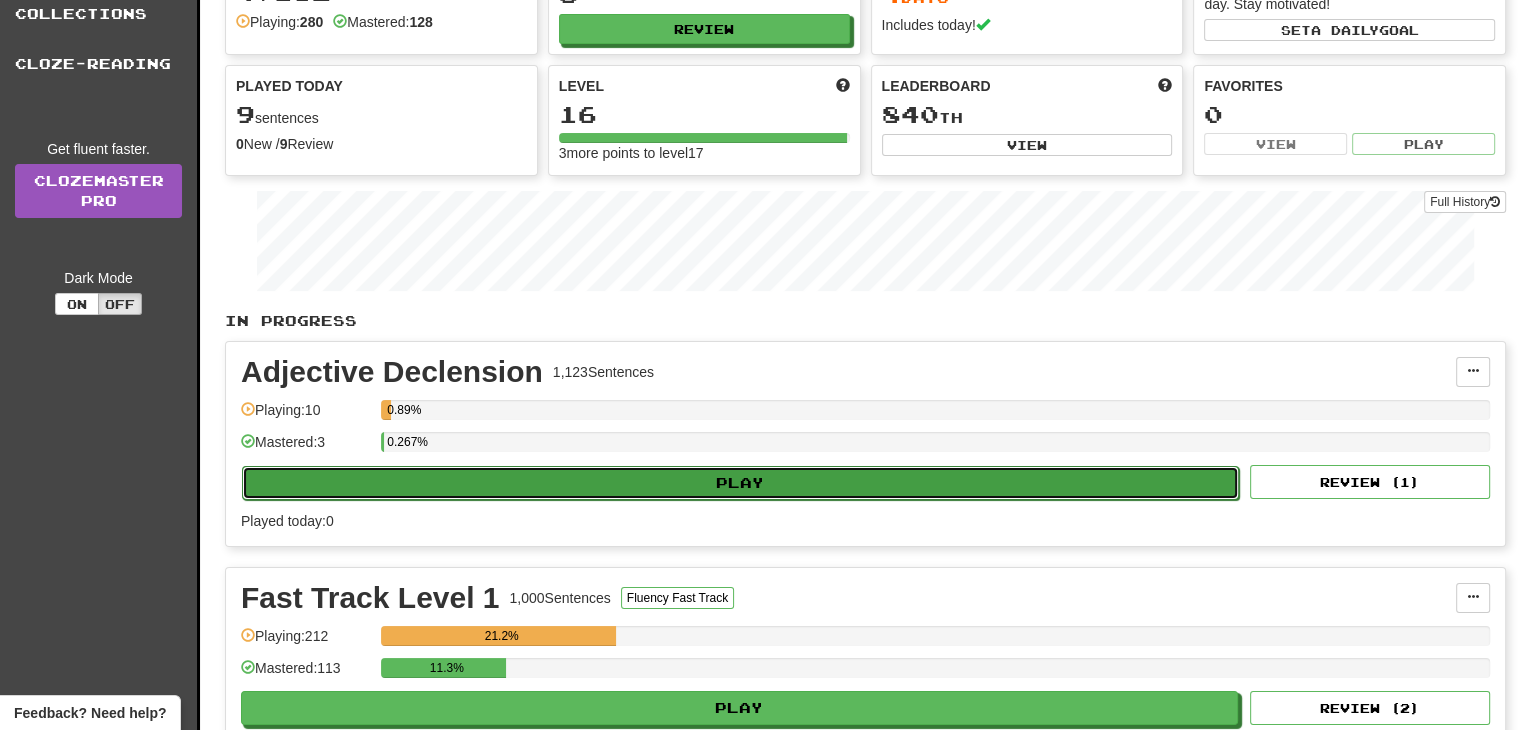 click on "Play" at bounding box center (740, 483) 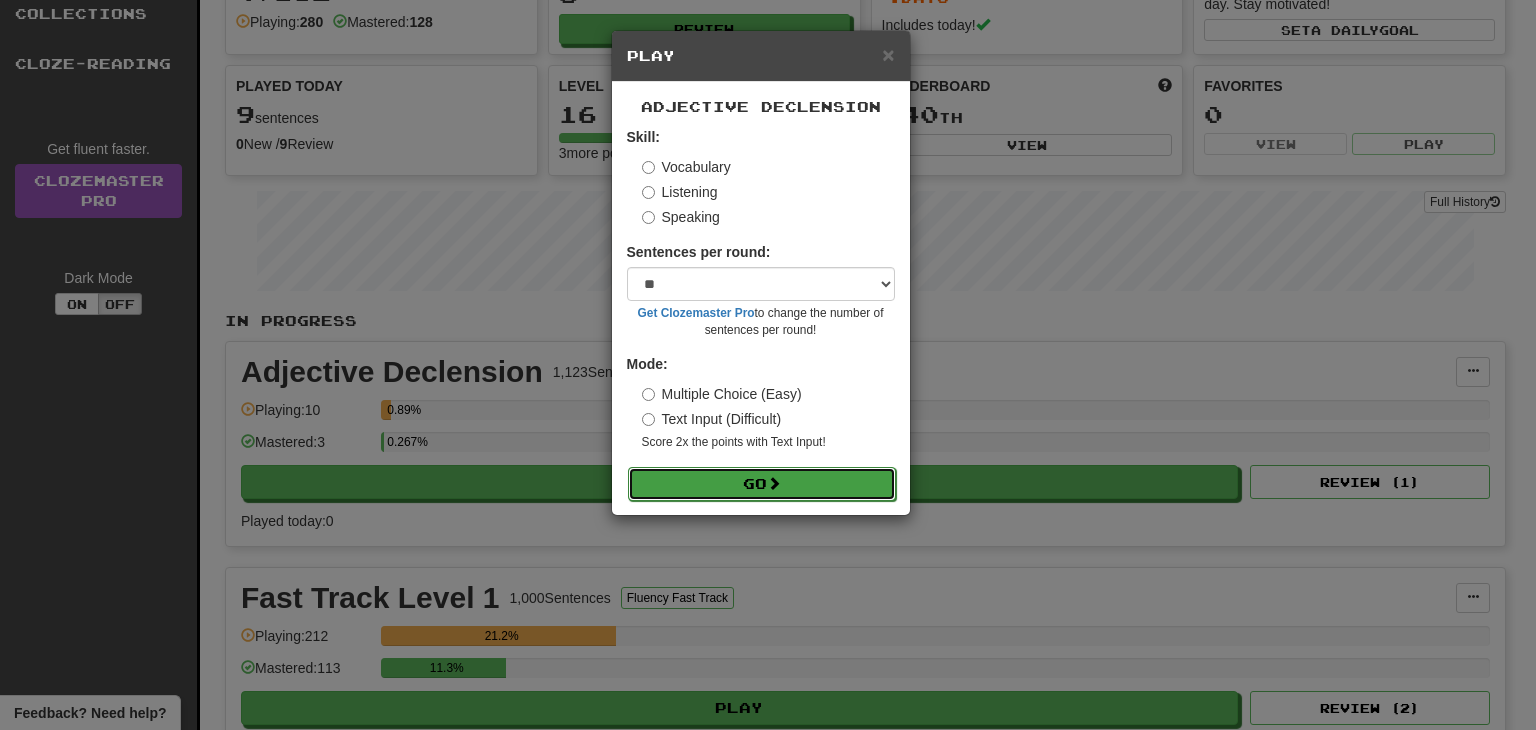 click on "Go" at bounding box center (762, 484) 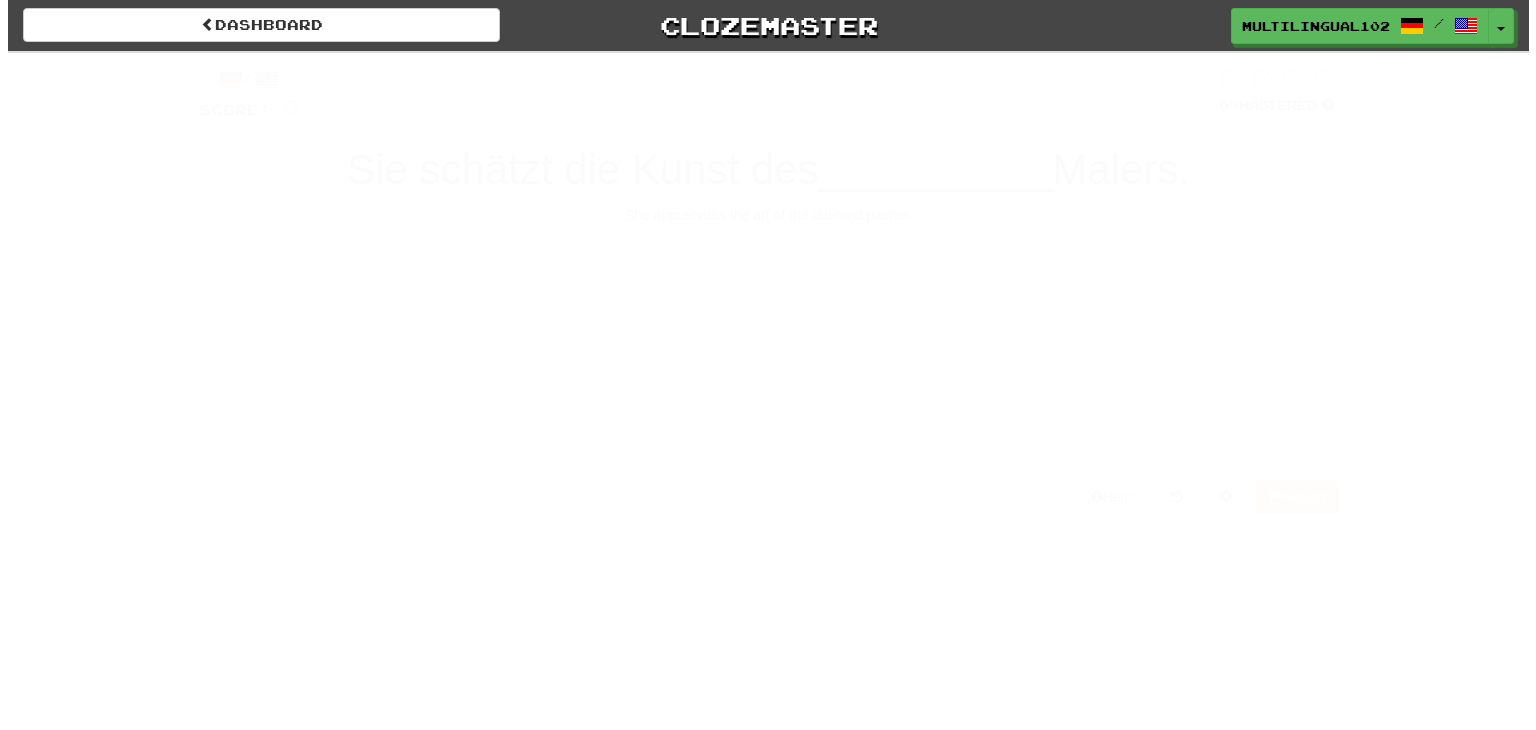 scroll, scrollTop: 0, scrollLeft: 0, axis: both 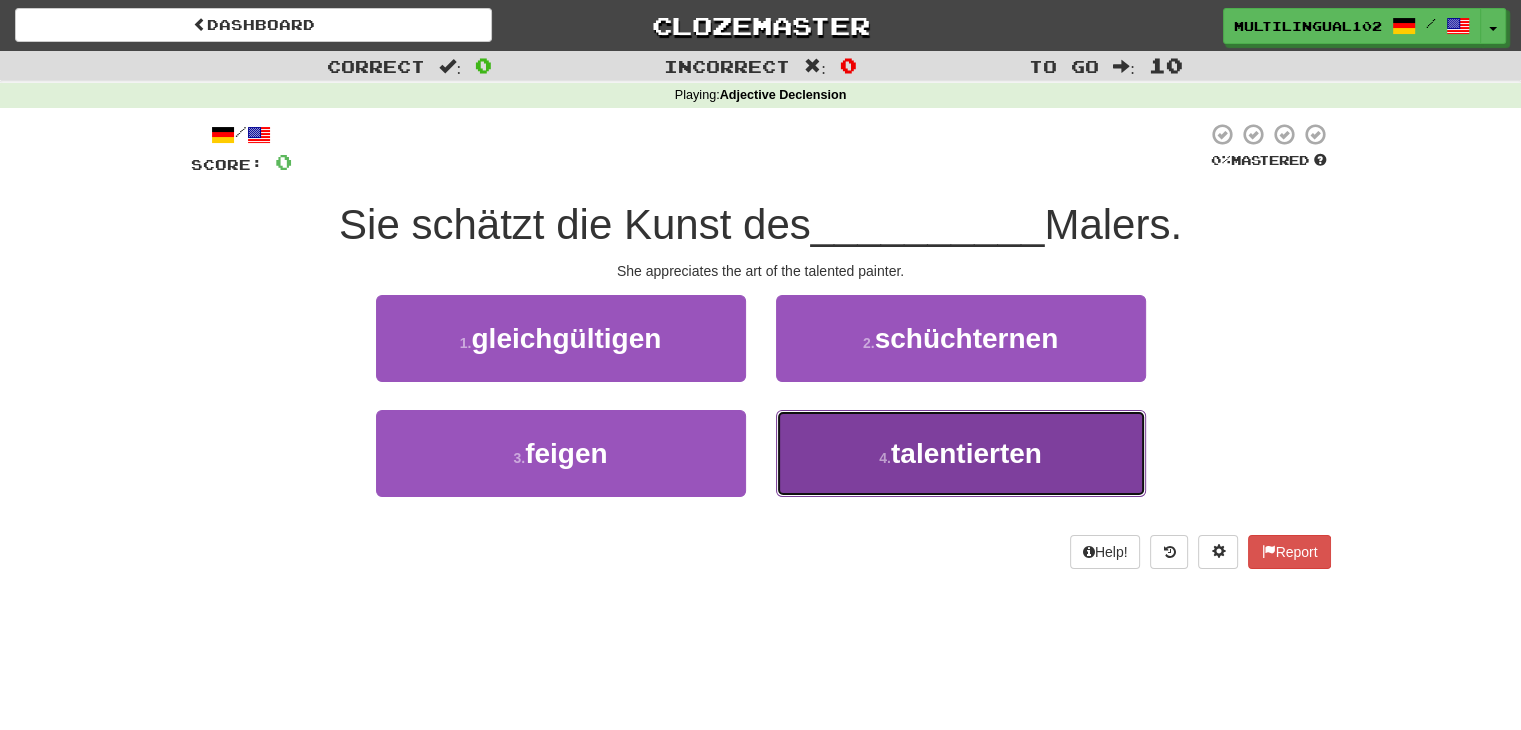 click on "4 .  talentierten" at bounding box center [961, 453] 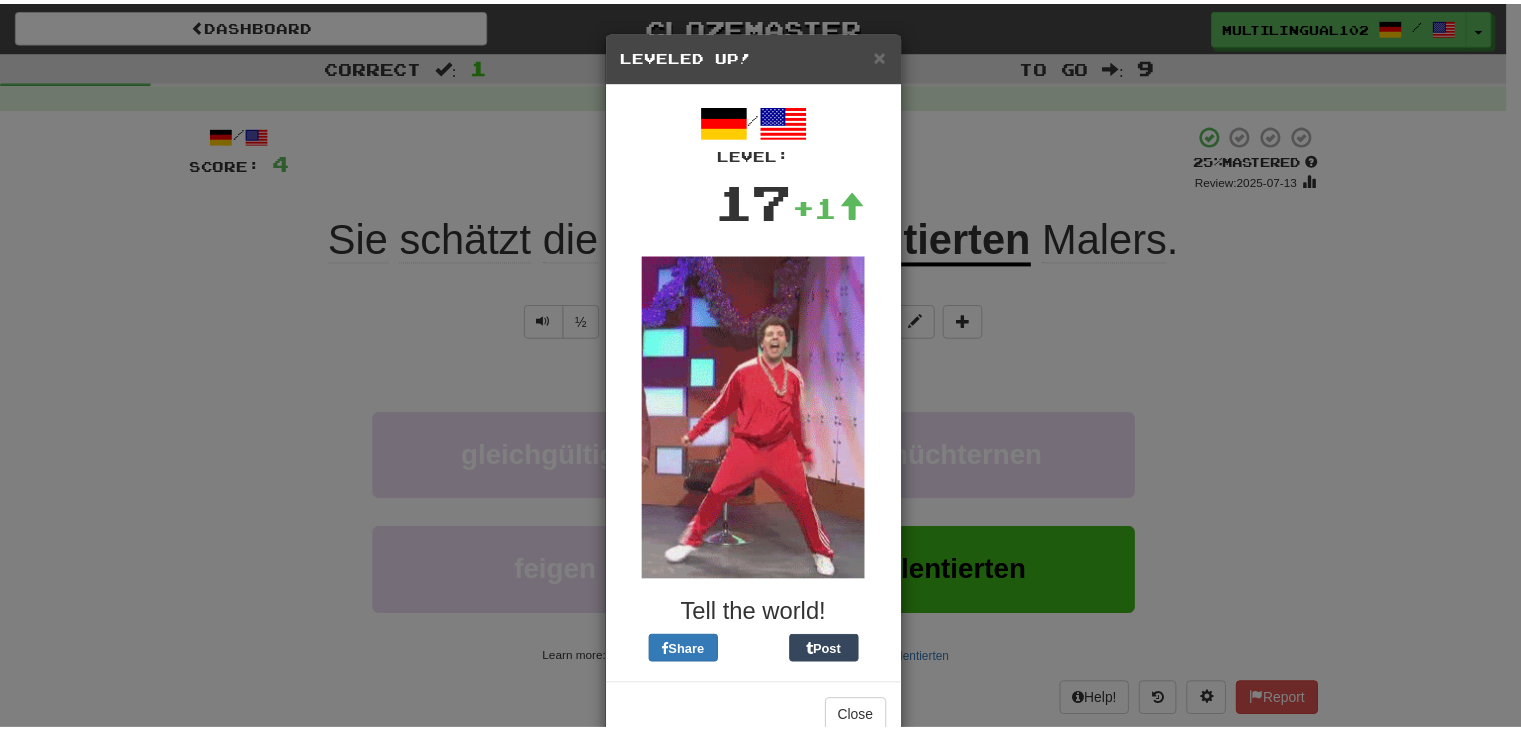 scroll, scrollTop: 50, scrollLeft: 0, axis: vertical 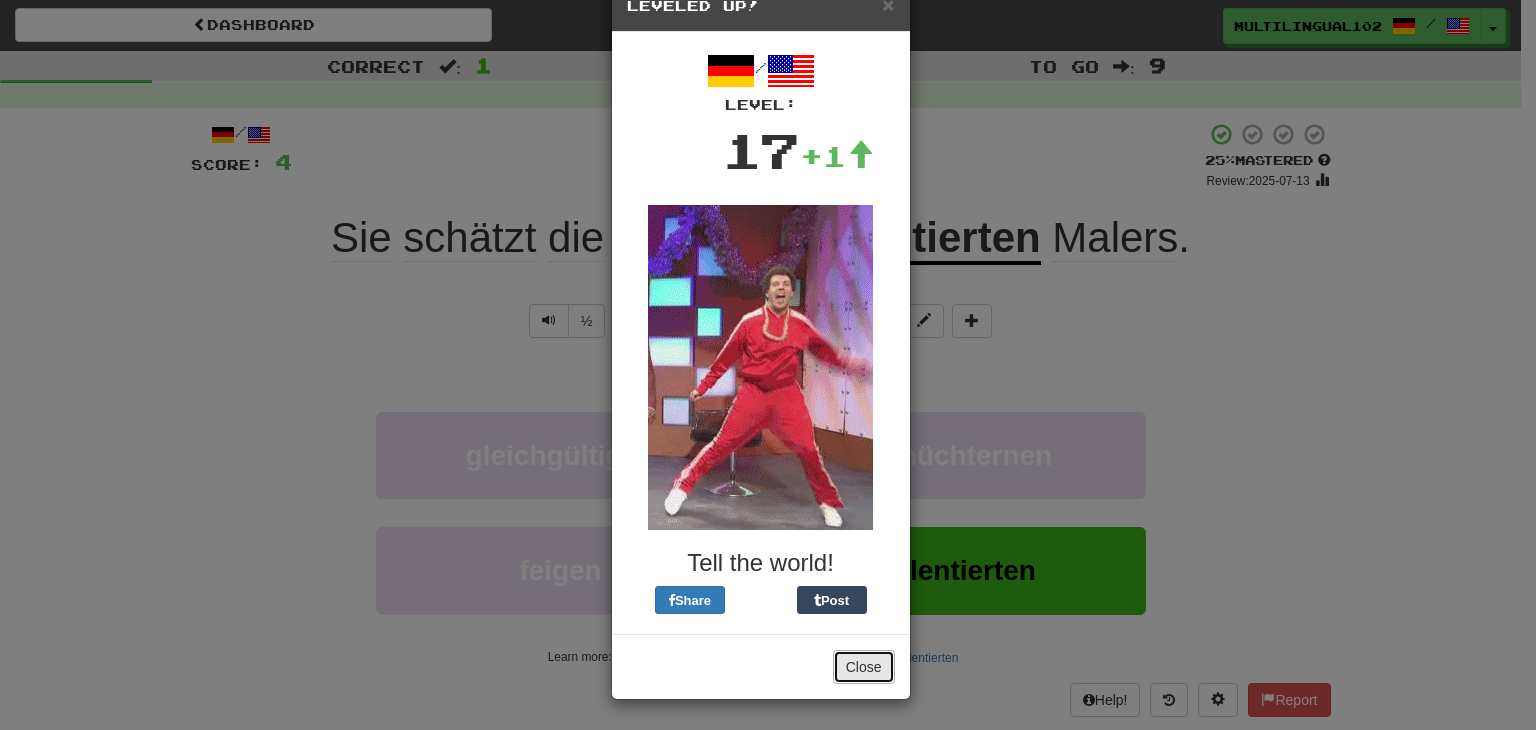 click on "Close" at bounding box center [864, 667] 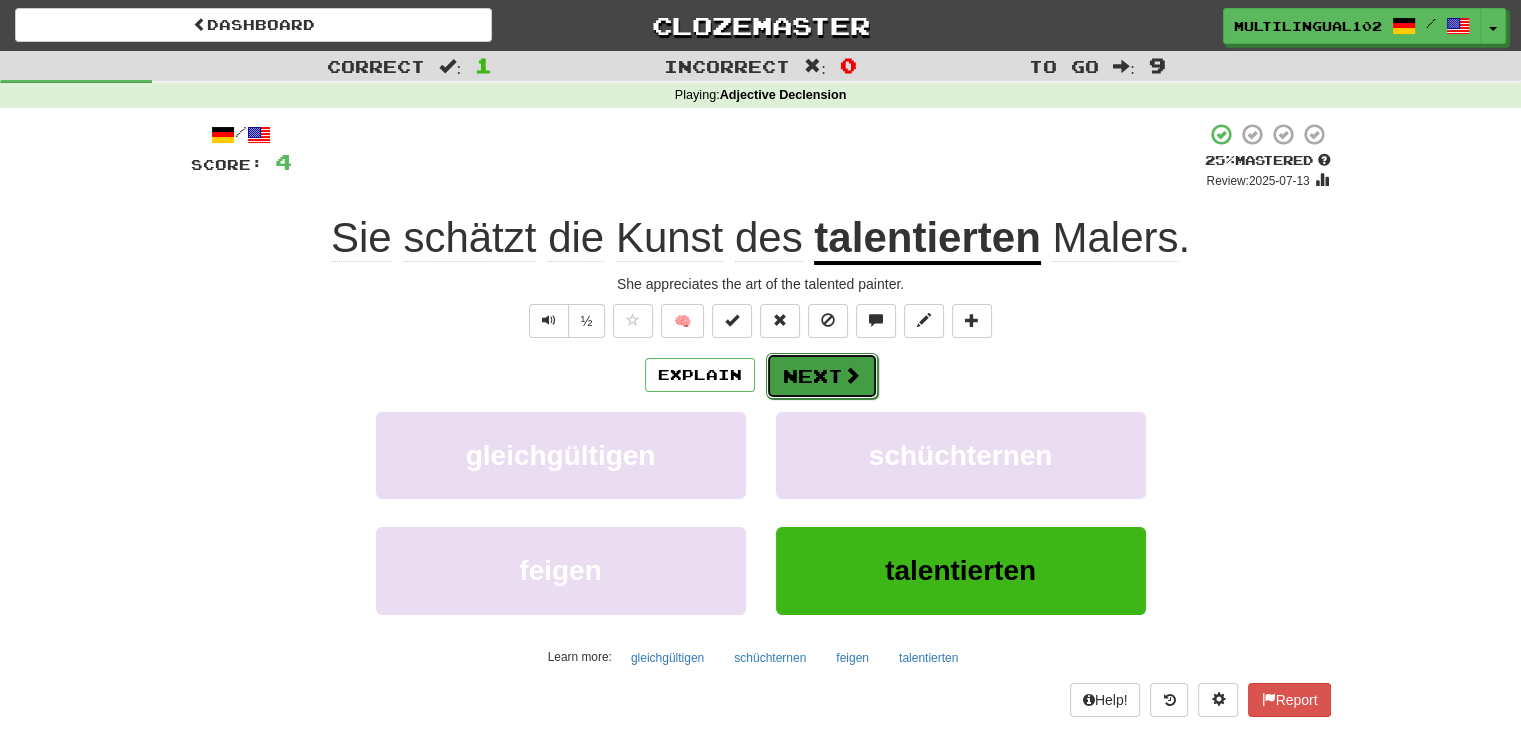 click at bounding box center [852, 375] 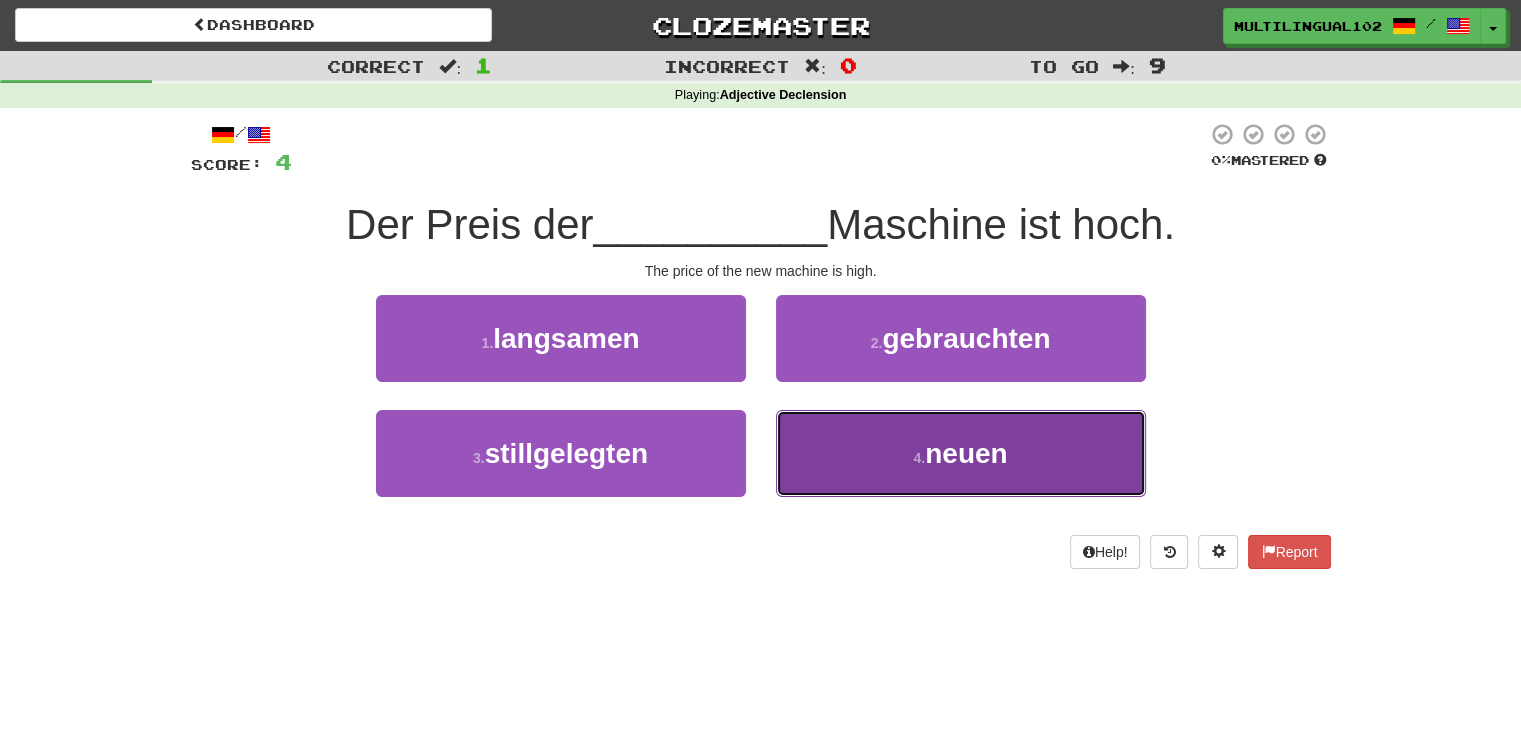 click on "4 .  neuen" at bounding box center (961, 453) 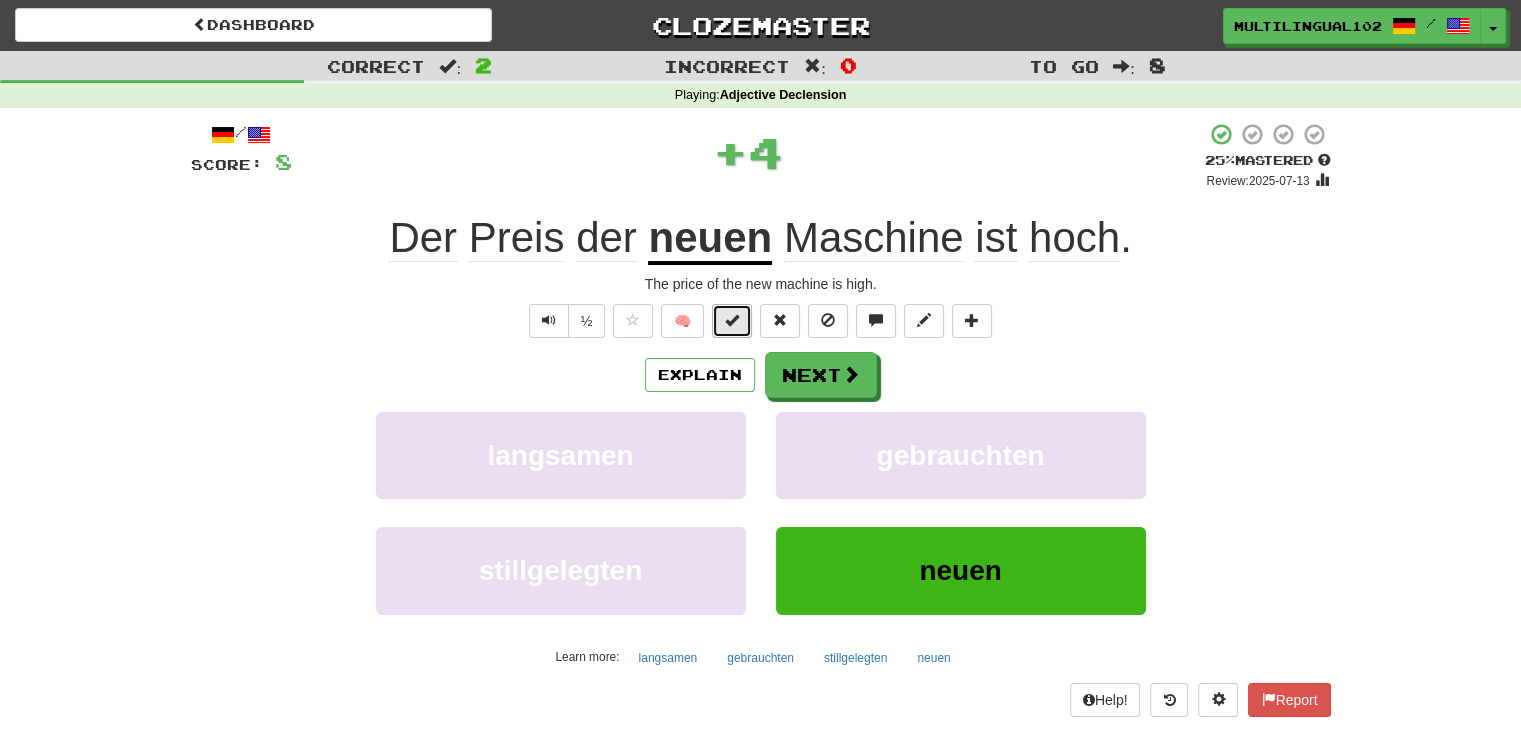 click at bounding box center (732, 320) 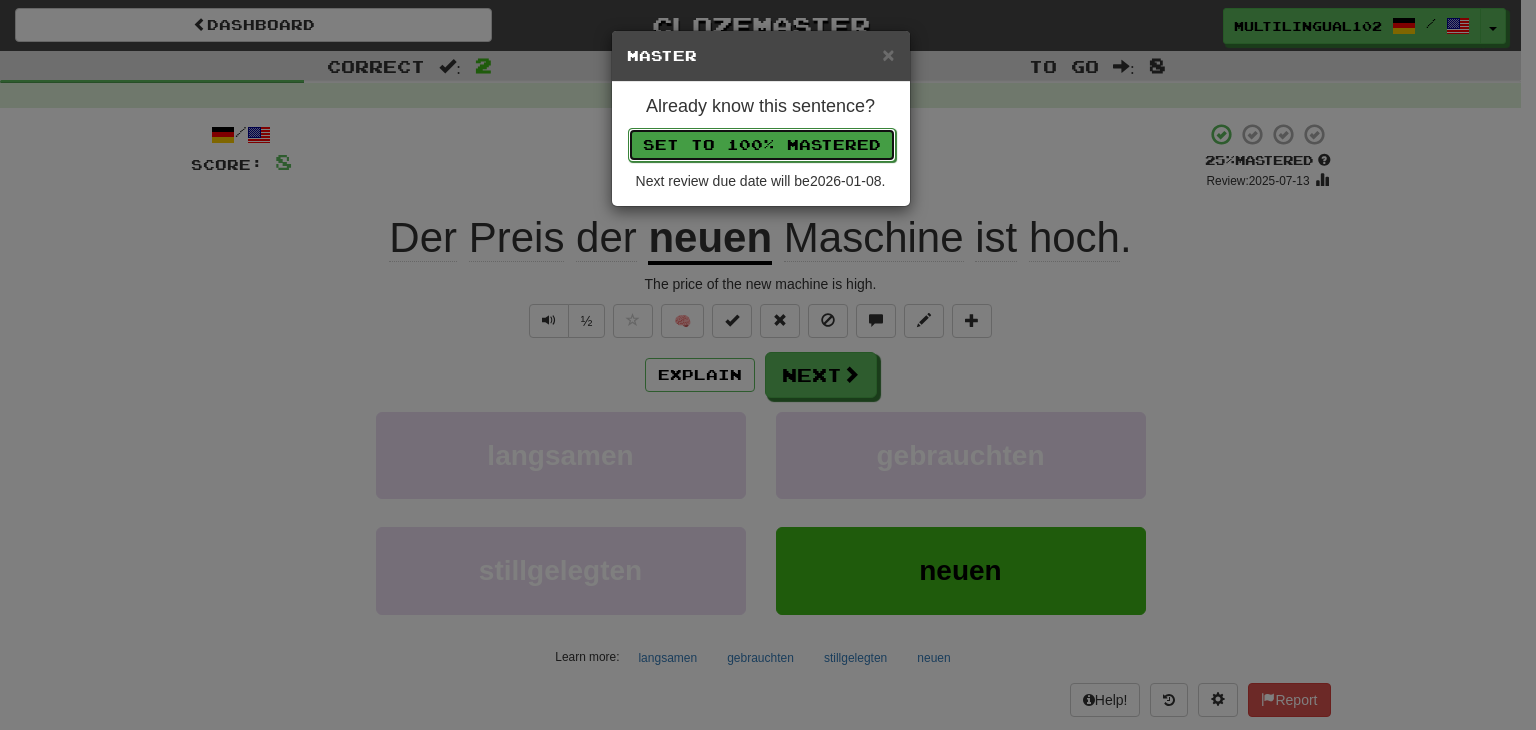 click on "Set to 100% Mastered" at bounding box center [762, 145] 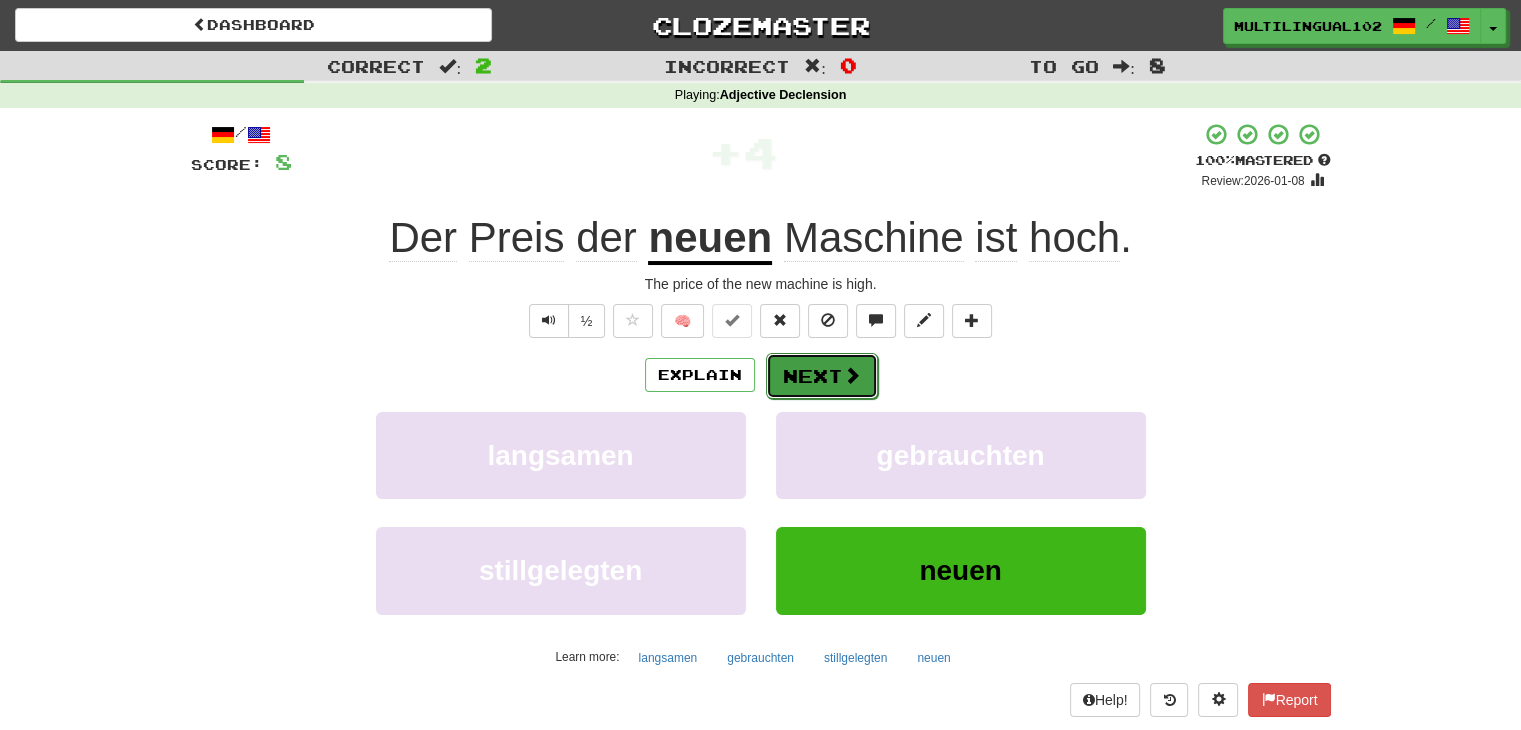 click on "Next" at bounding box center [822, 376] 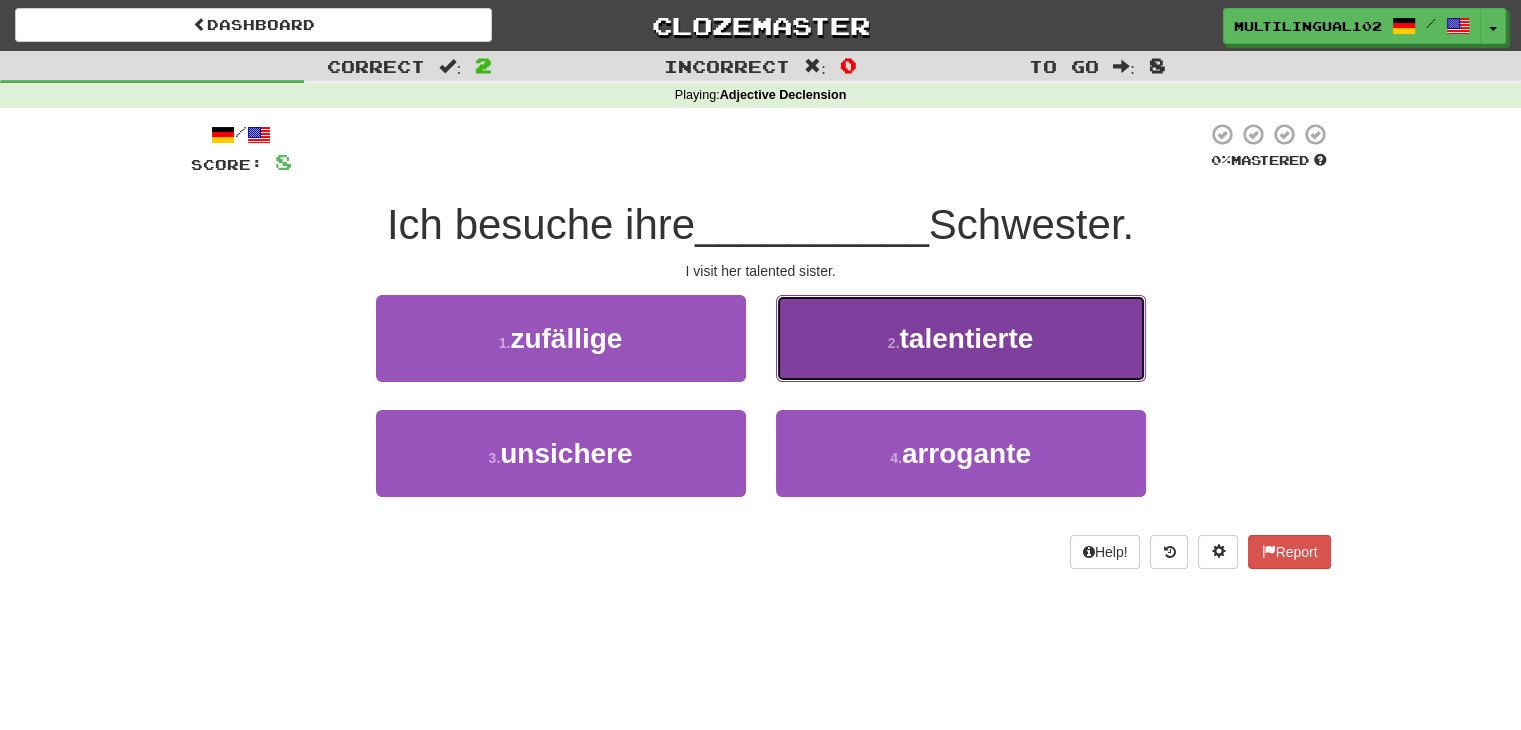 click on "2 .  talentierte" at bounding box center [961, 338] 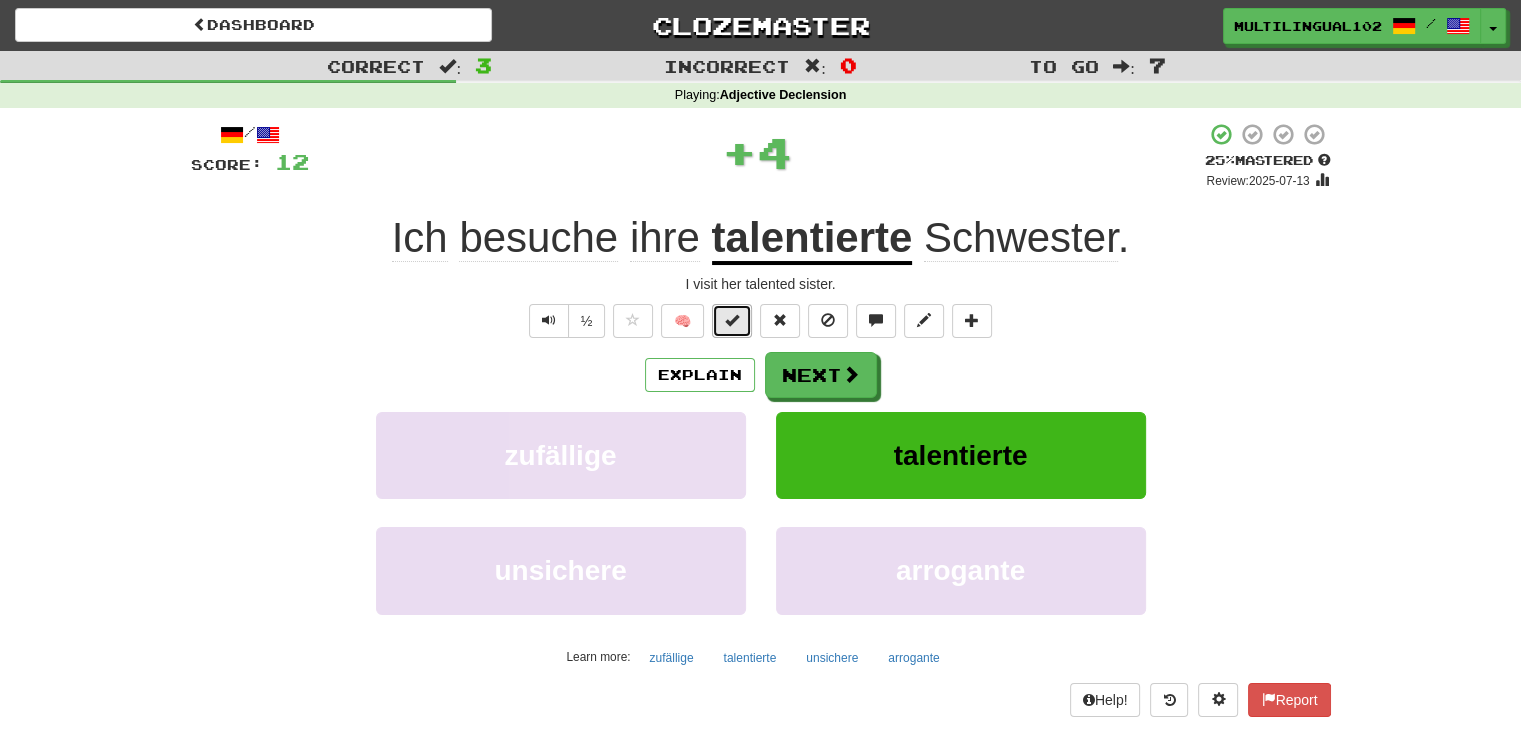 click at bounding box center [732, 320] 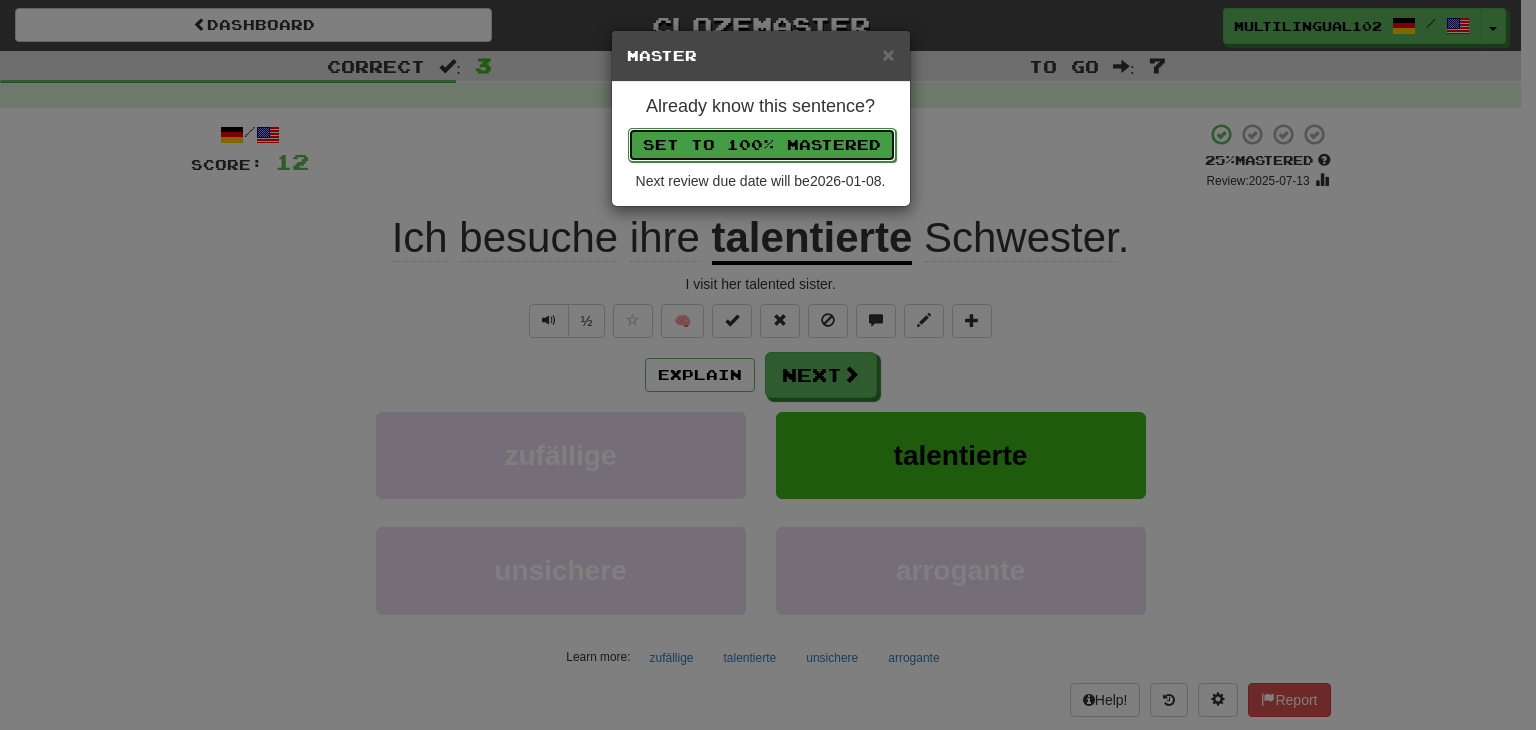 click on "Set to 100% Mastered" at bounding box center (762, 145) 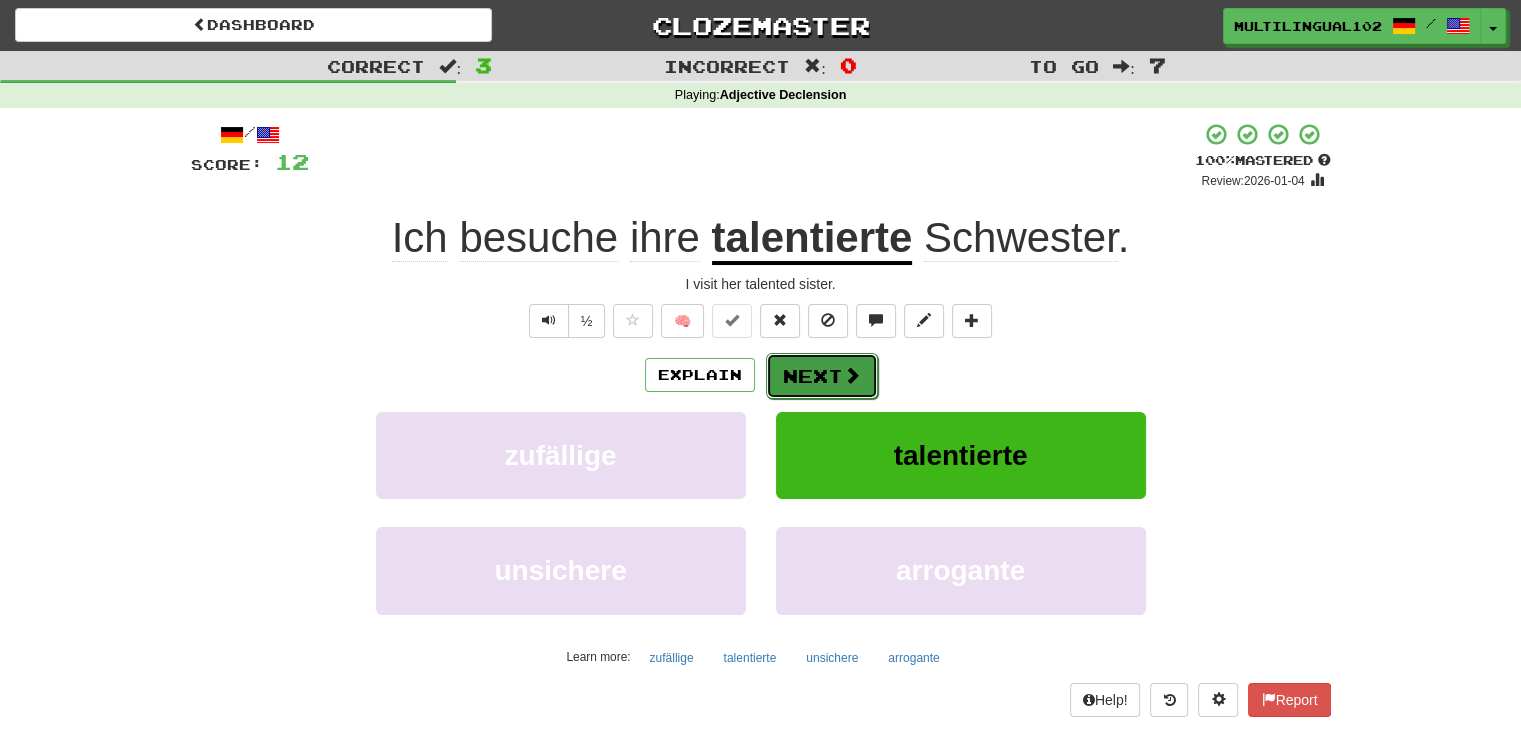 click on "Next" at bounding box center (822, 376) 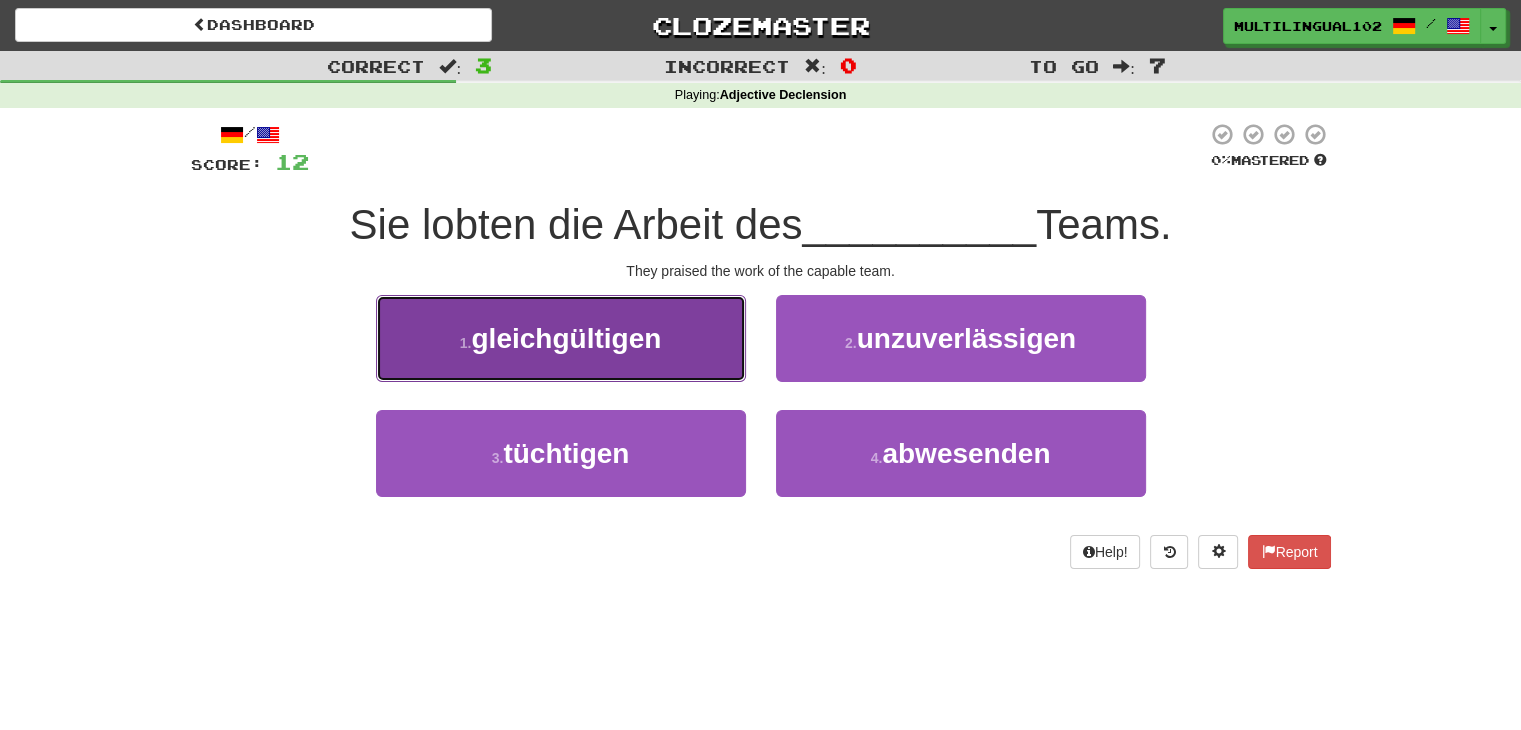 click on "1 .  gleichgültigen" at bounding box center [561, 338] 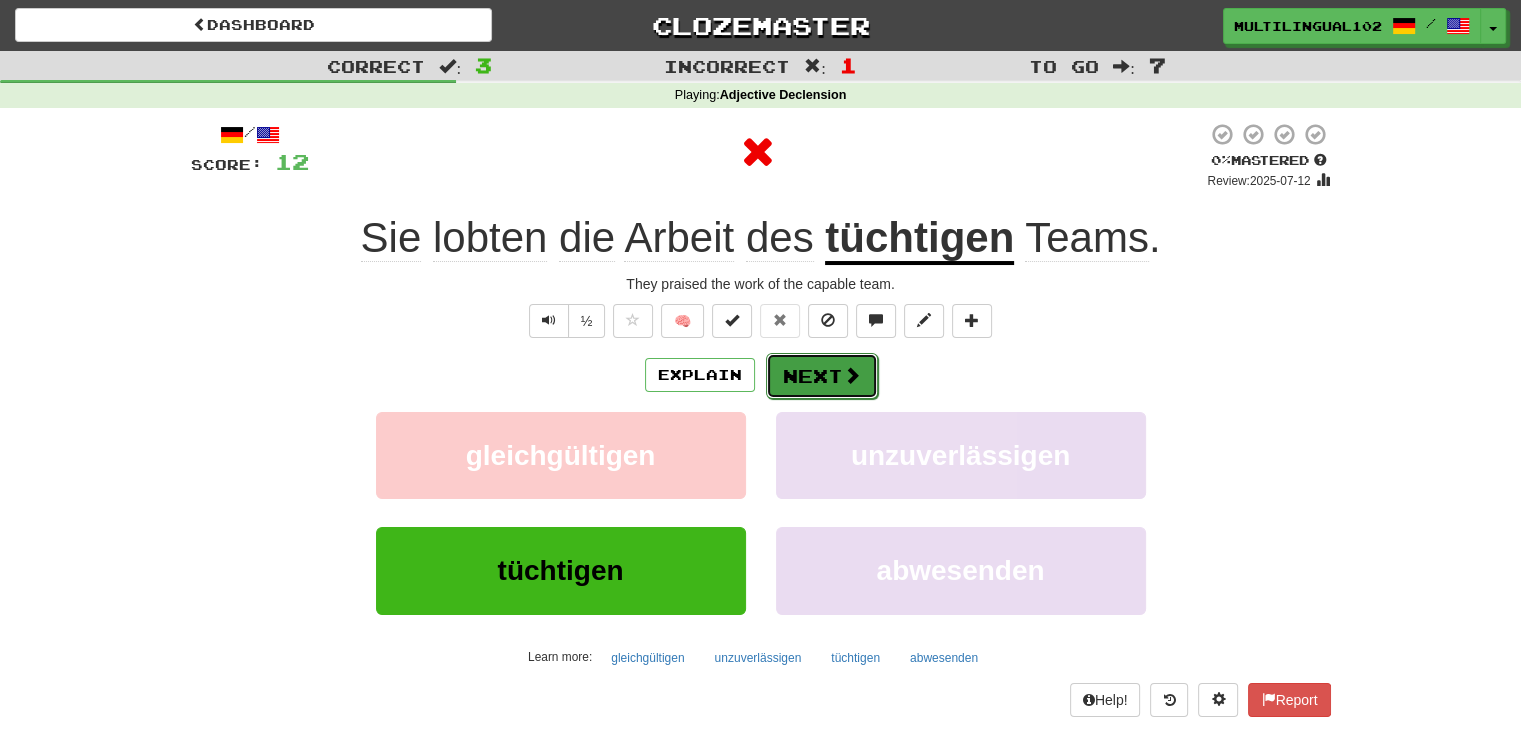 click on "Next" at bounding box center [822, 376] 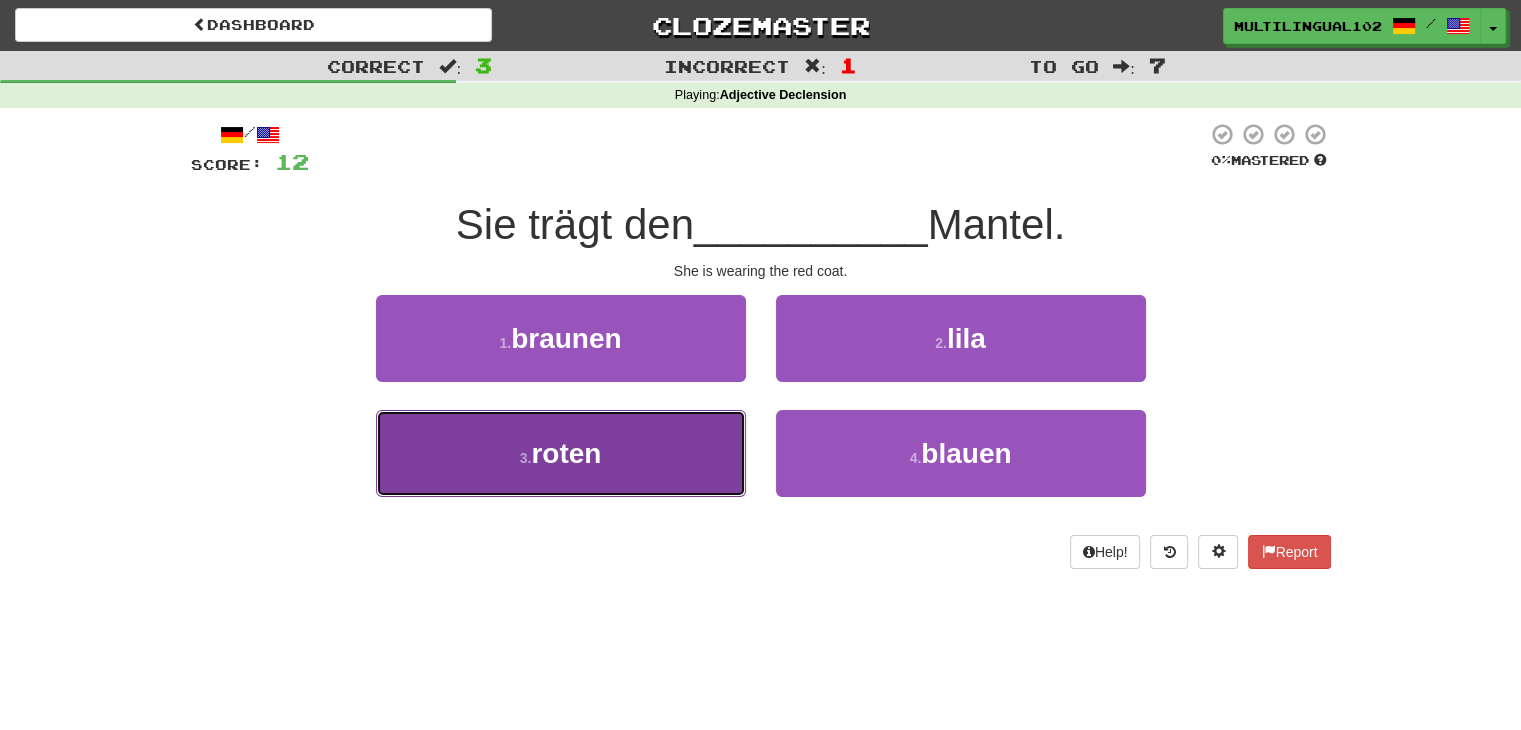 click on "3 .  roten" at bounding box center [561, 453] 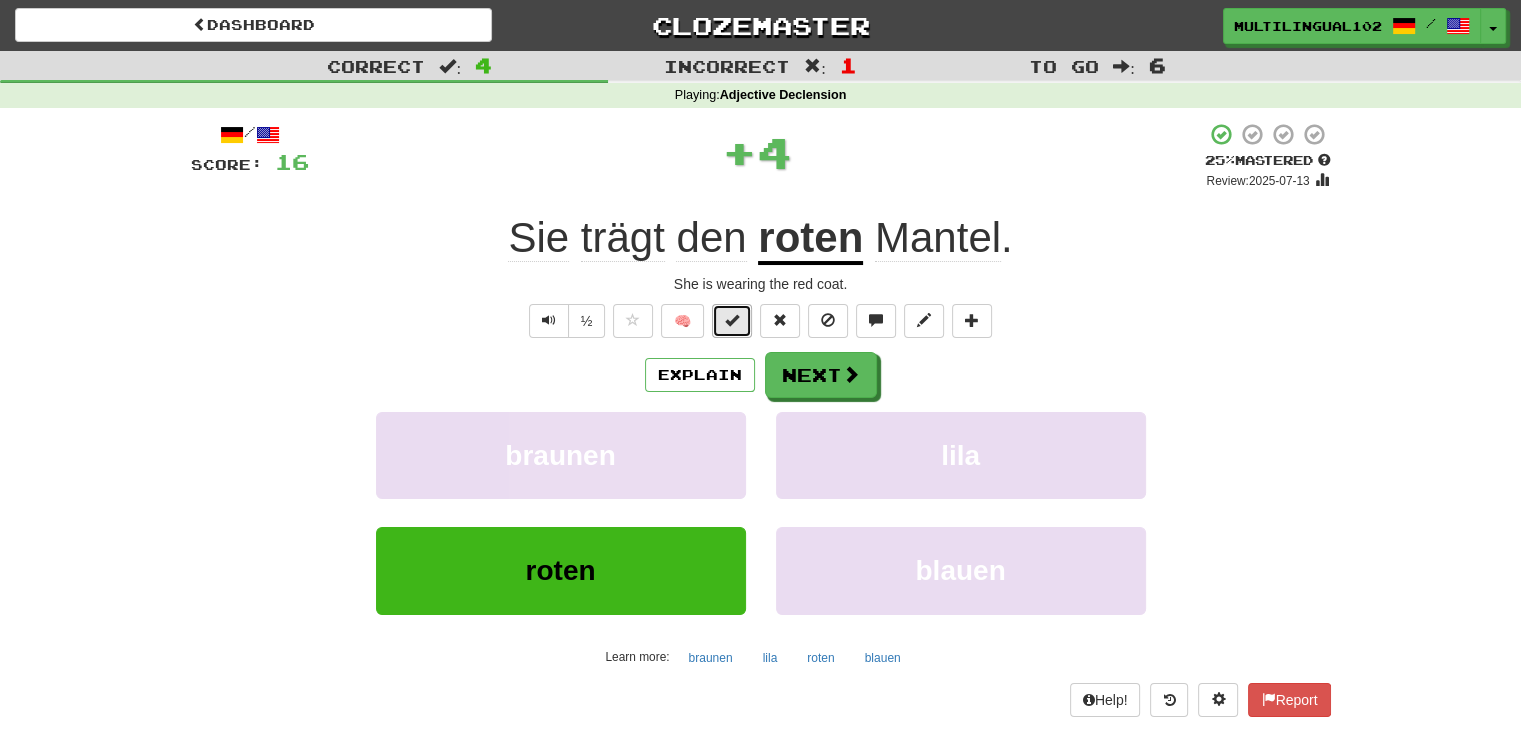 click at bounding box center [732, 320] 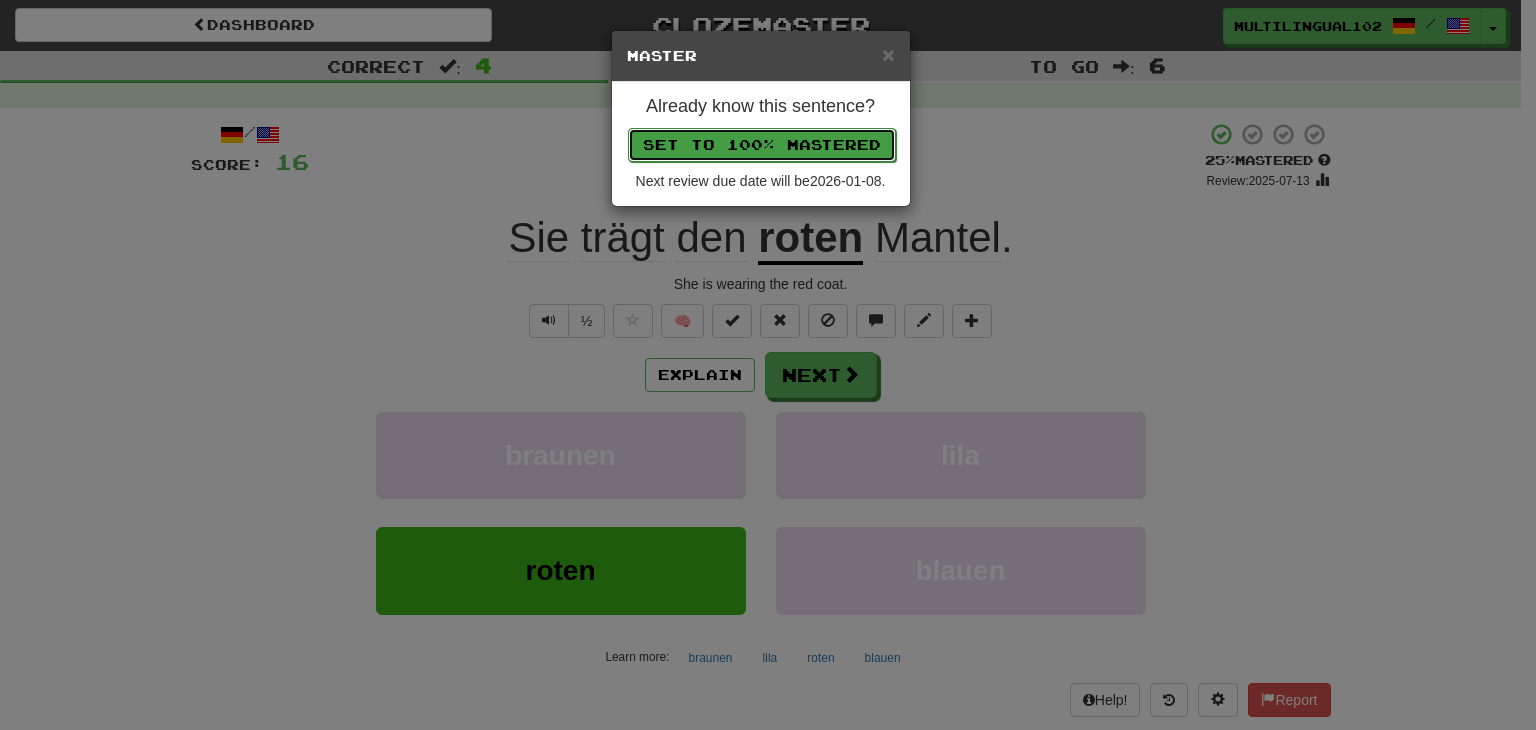 click on "Set to 100% Mastered" at bounding box center [762, 145] 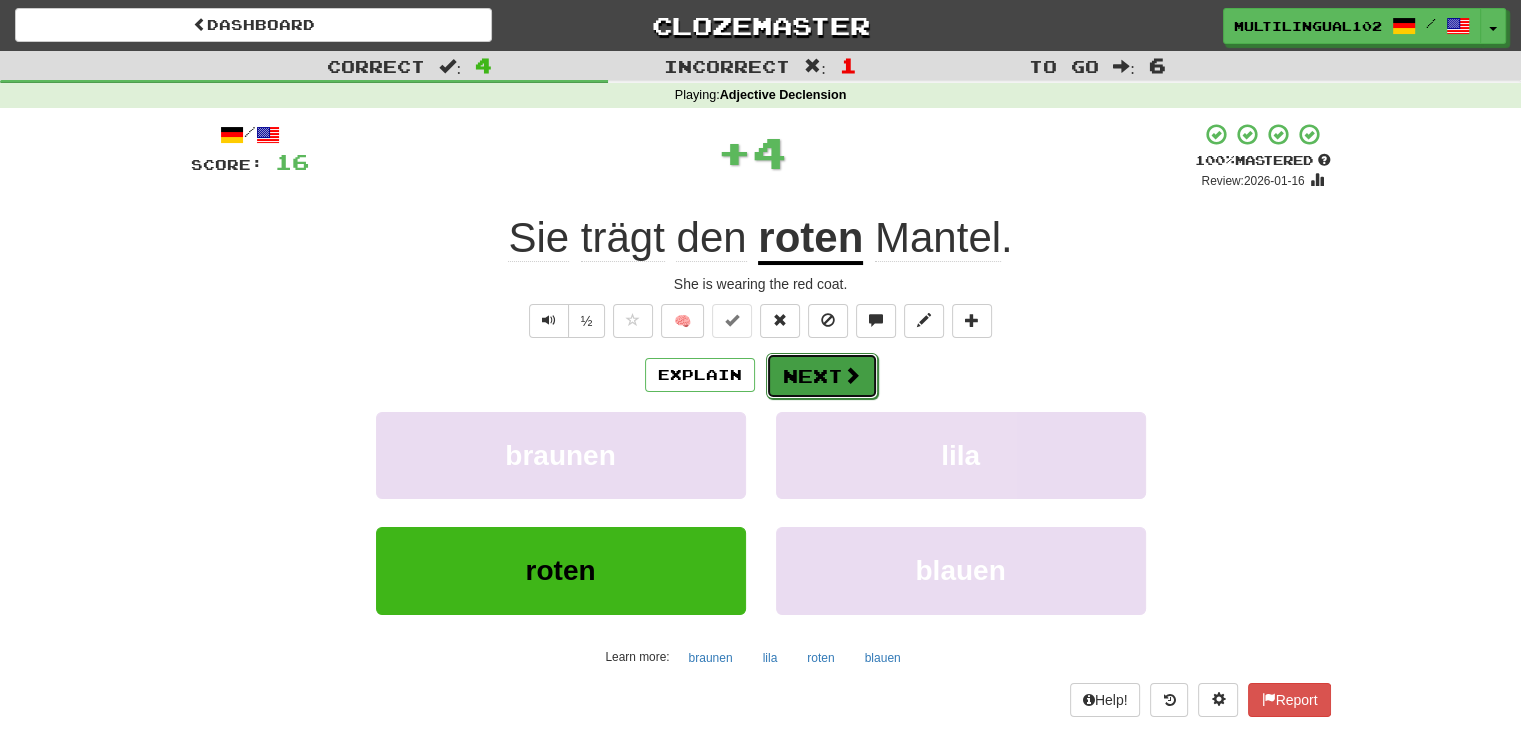 click on "Next" at bounding box center [822, 376] 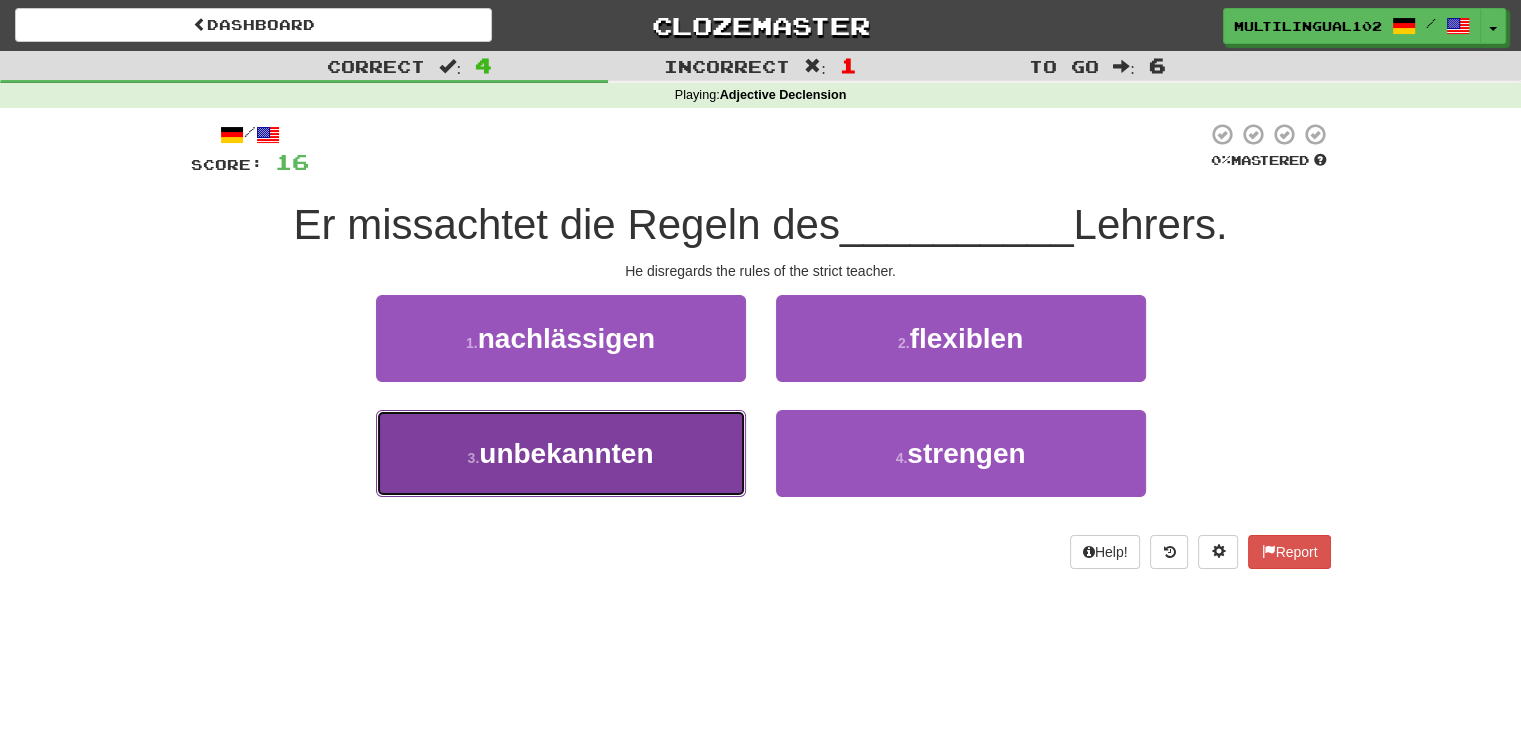 click on "3 .  unbekannten" at bounding box center [561, 453] 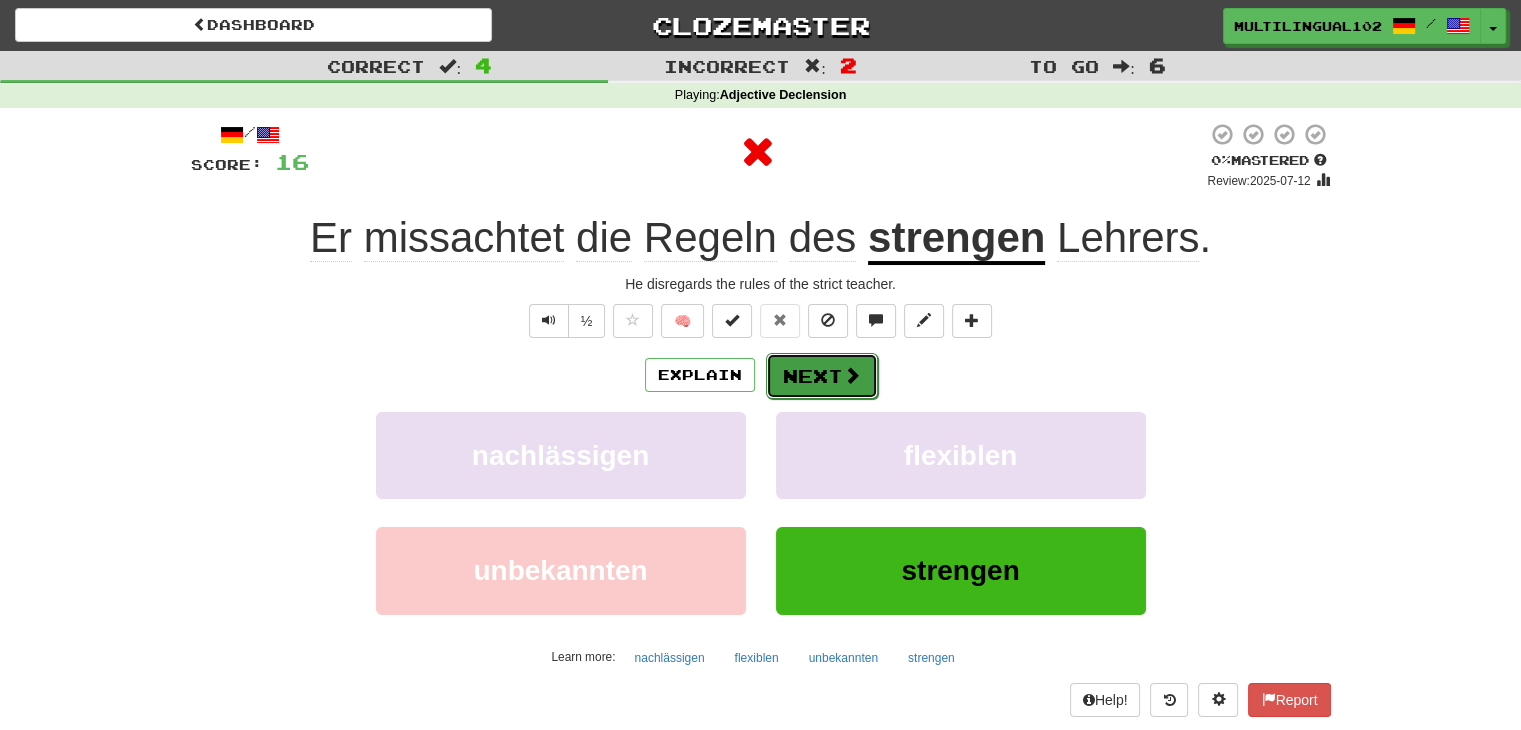 click on "Next" at bounding box center (822, 376) 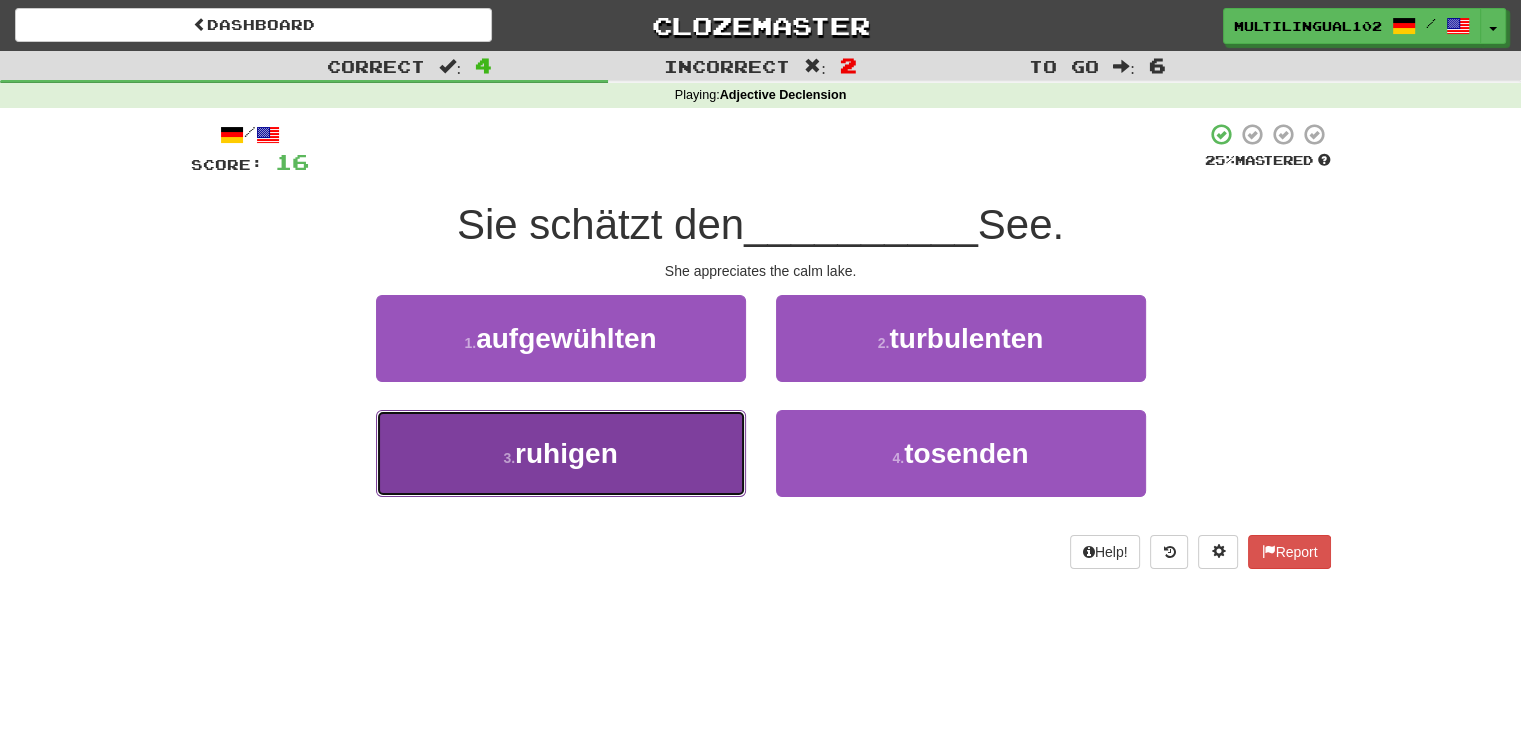 click on "3 .  ruhigen" at bounding box center (561, 453) 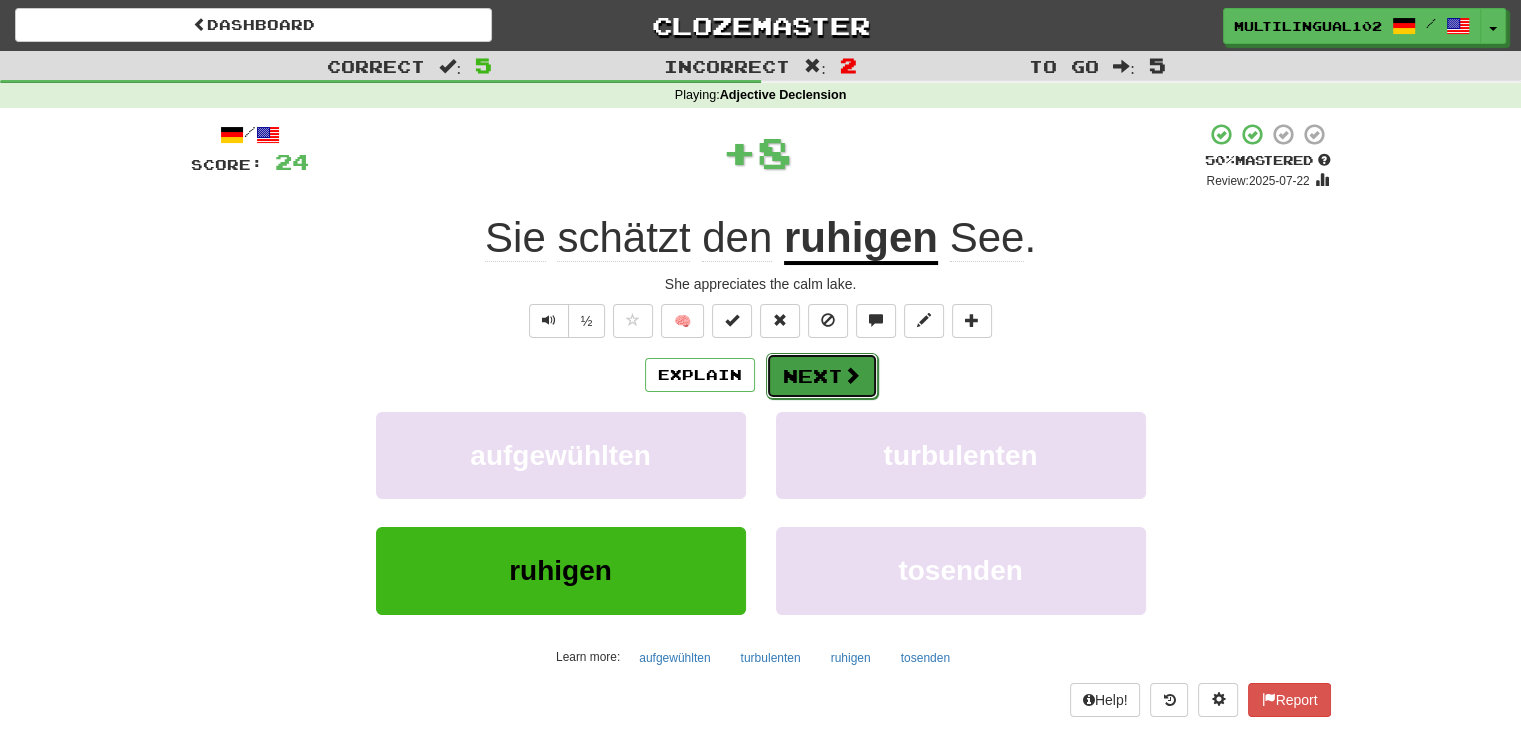 click on "Next" at bounding box center [822, 376] 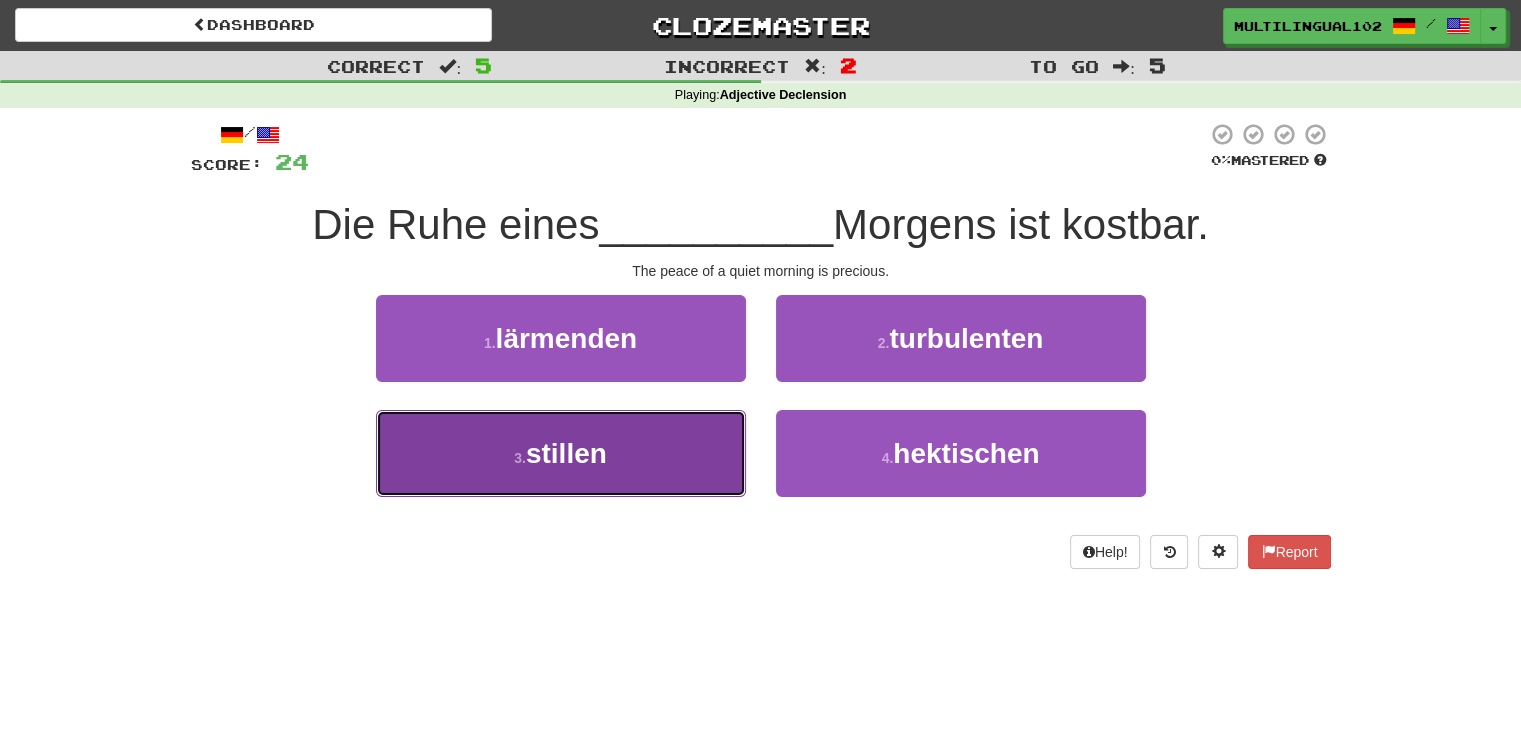 click on "3 .  stillen" at bounding box center (561, 453) 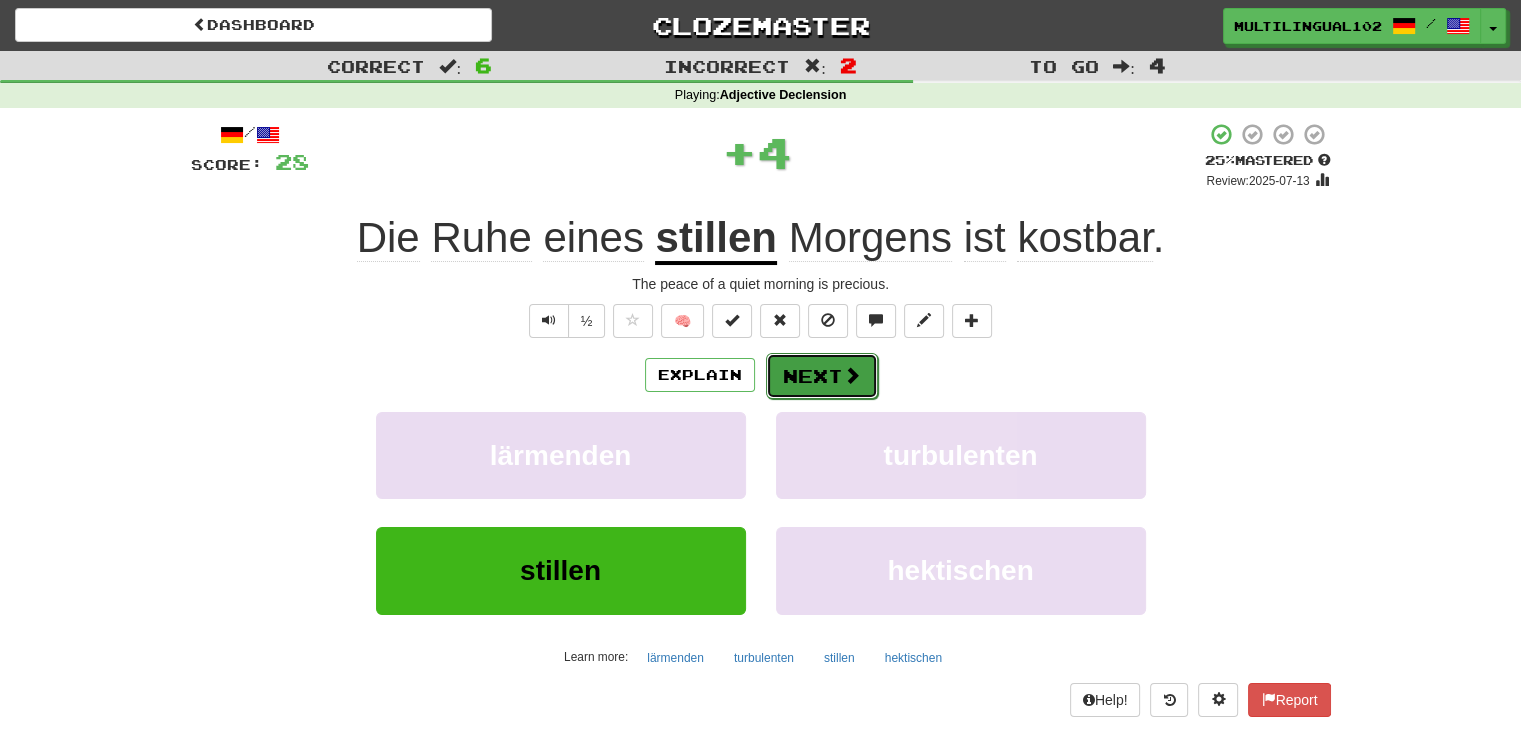 click on "Next" at bounding box center (822, 376) 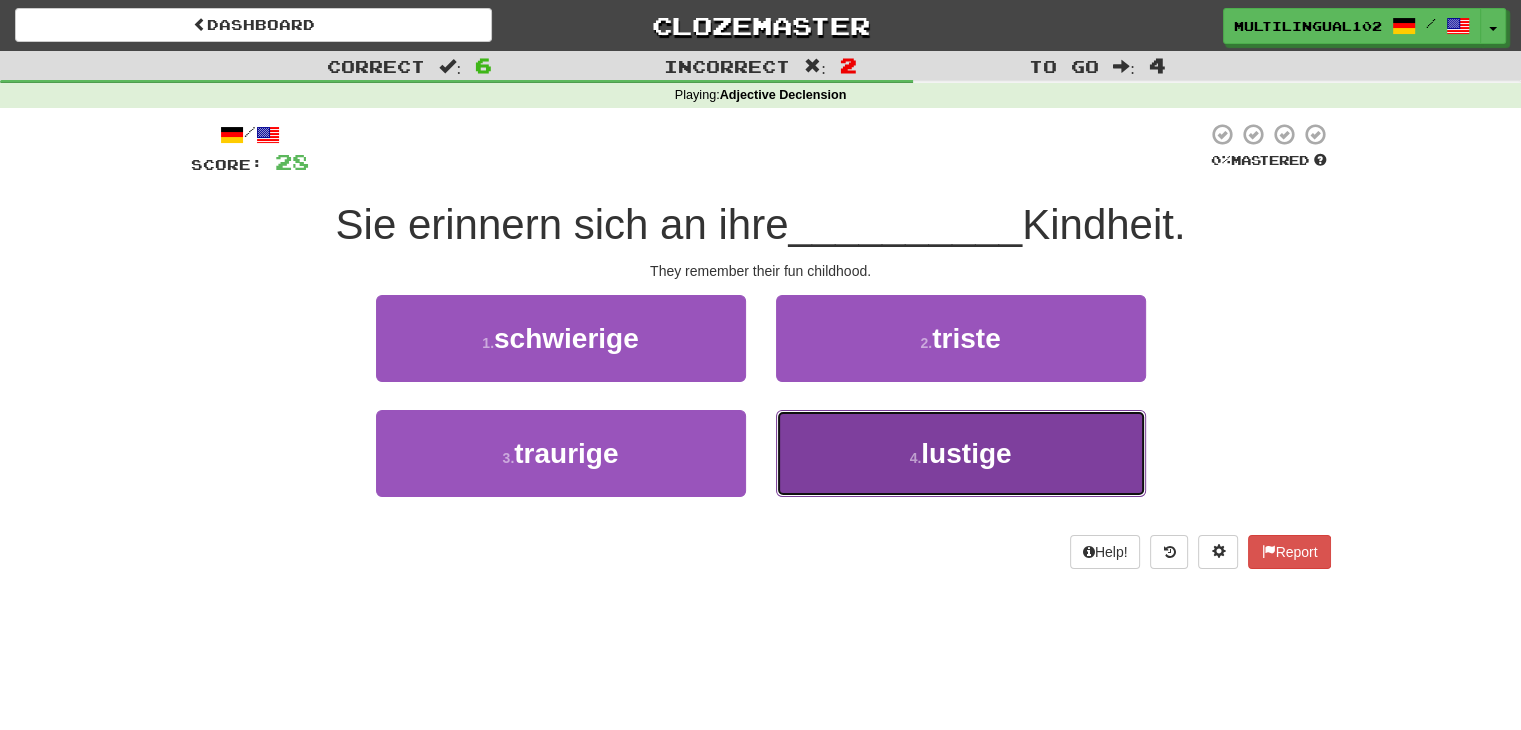click on "4 .  lustige" at bounding box center (961, 453) 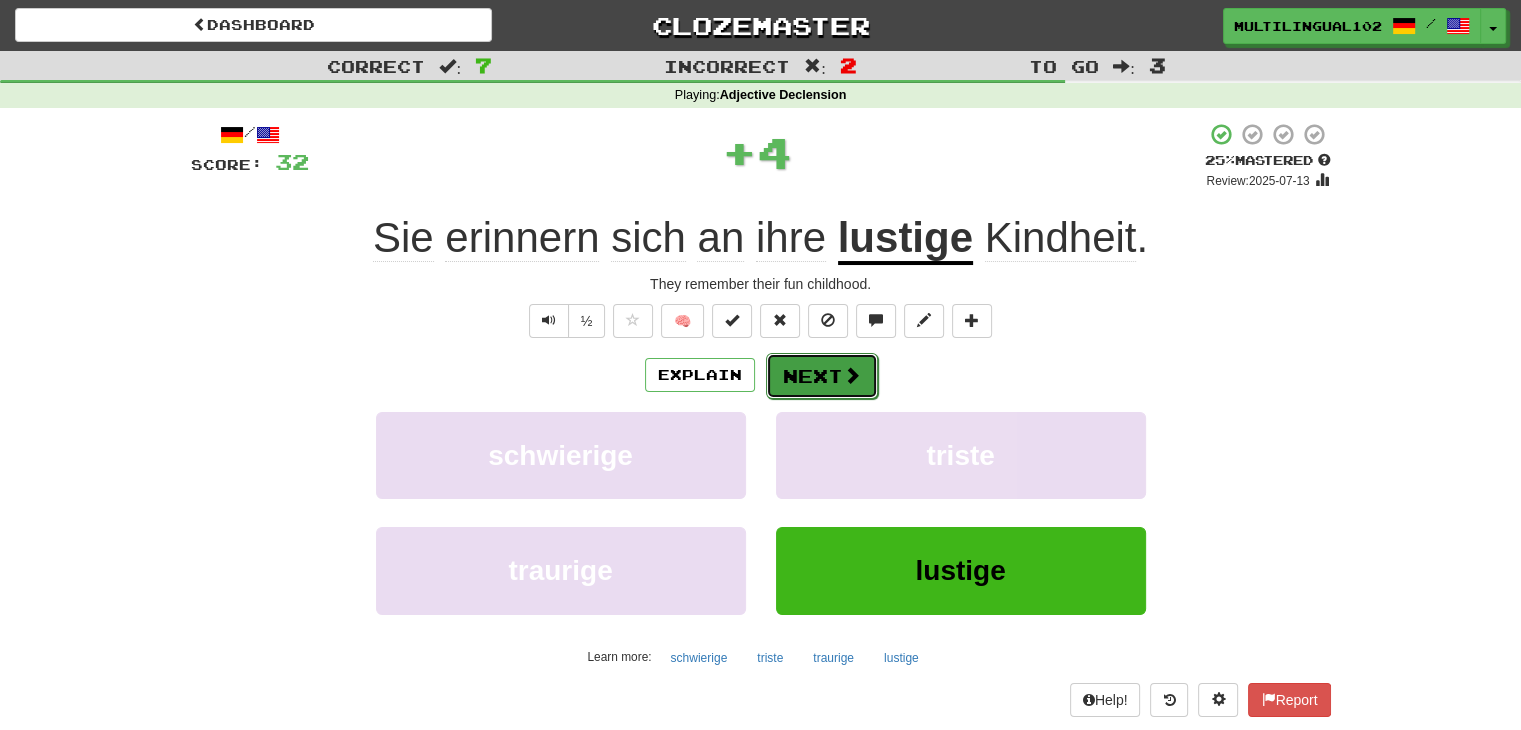 click on "Next" at bounding box center [822, 376] 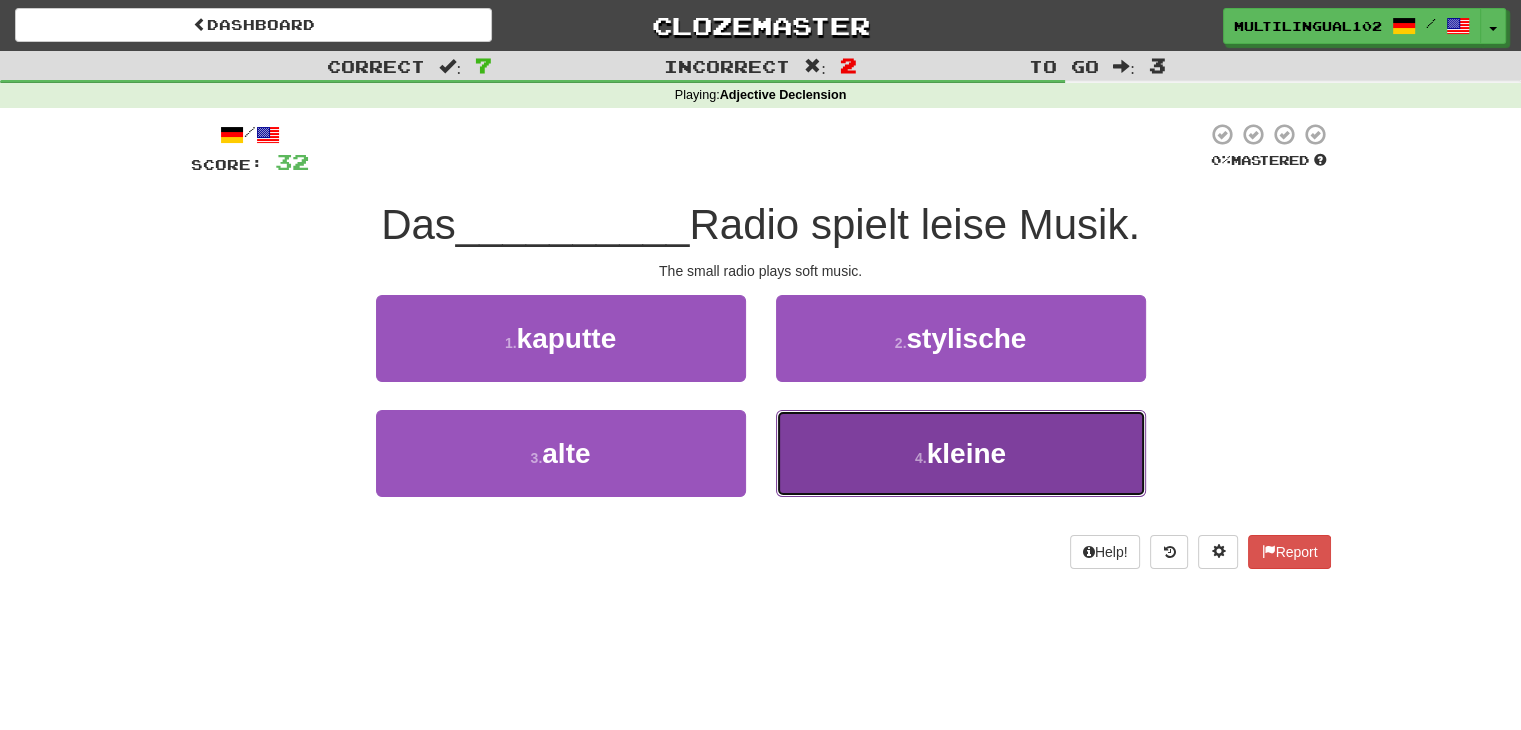 click on "4 .  kleine" at bounding box center (961, 453) 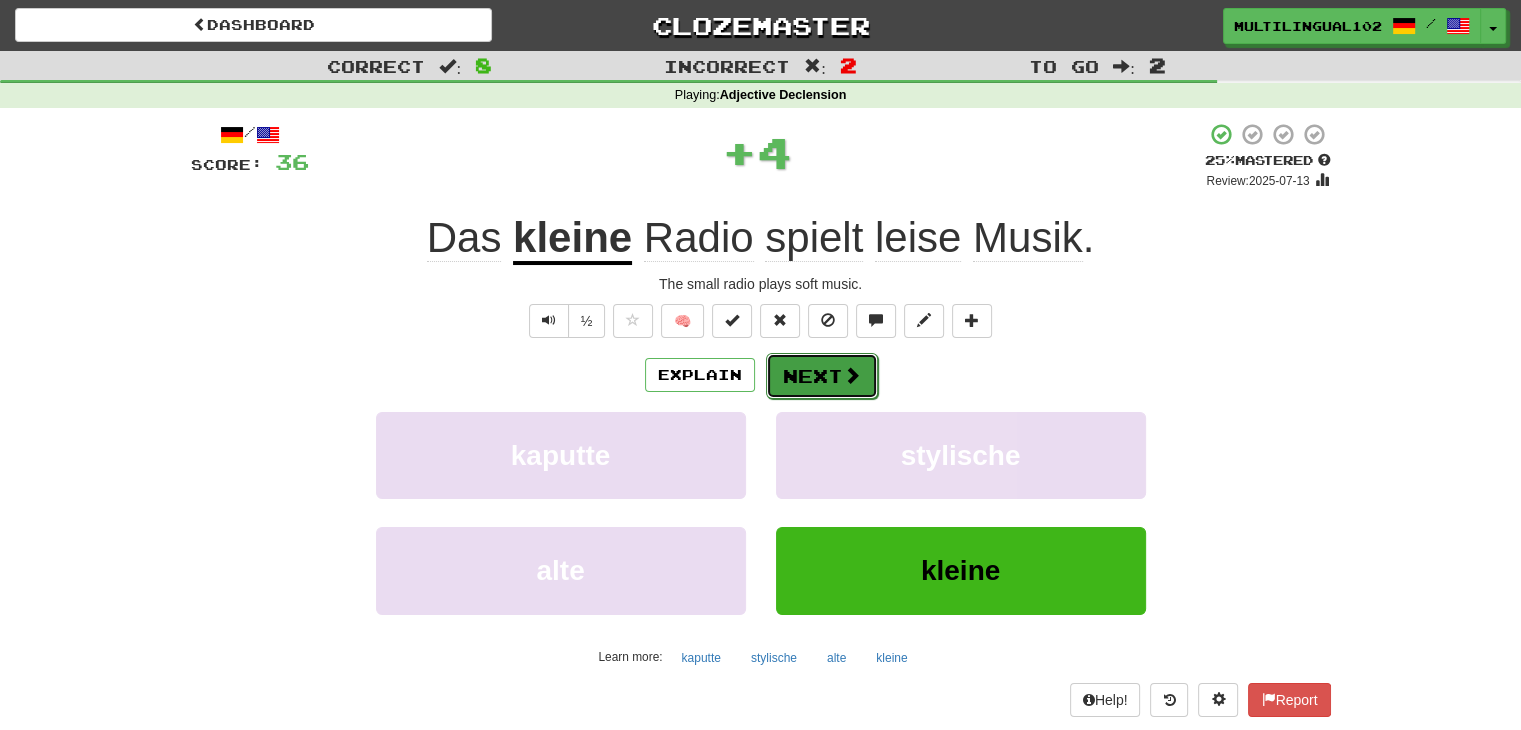 click on "Next" at bounding box center (822, 376) 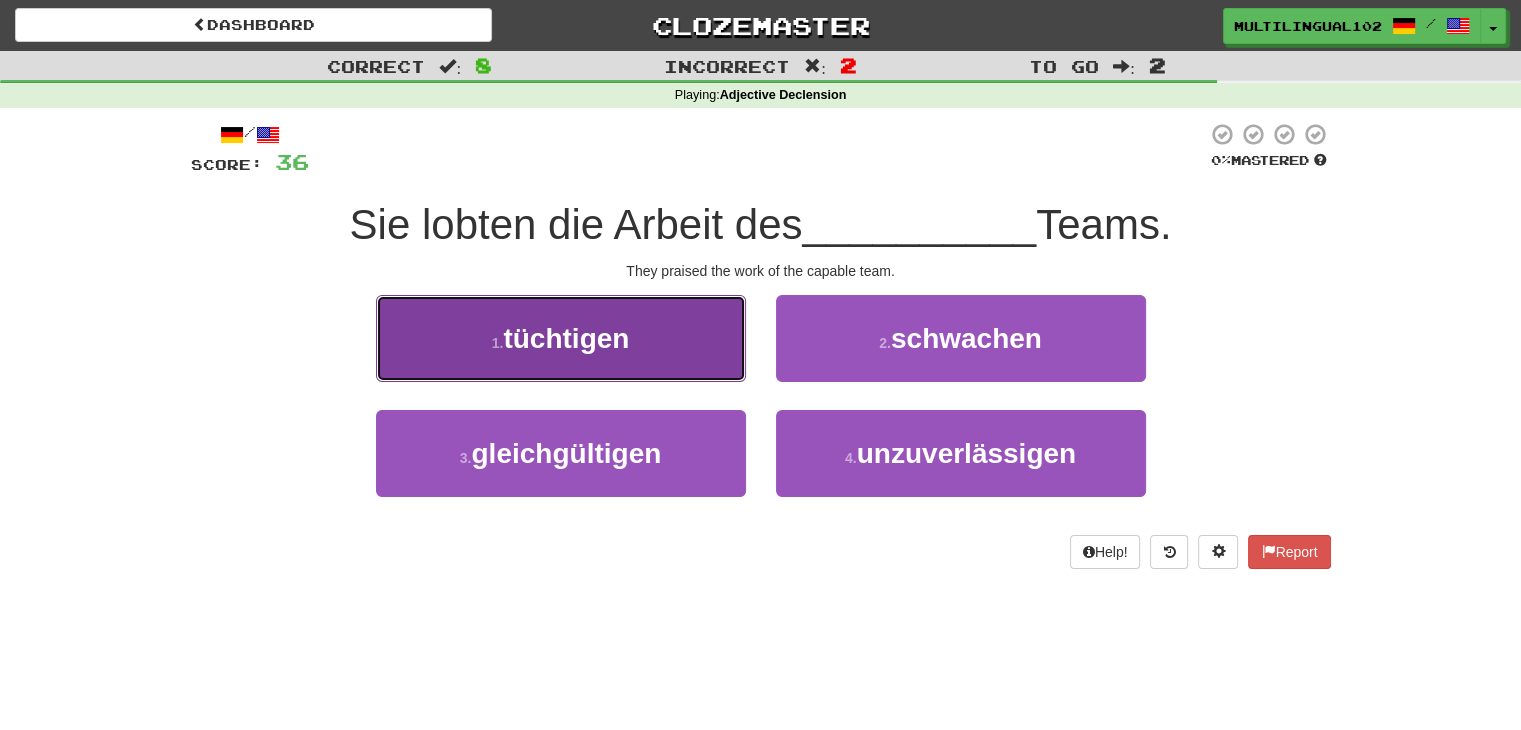 click on "1 .  tüchtigen" at bounding box center [561, 338] 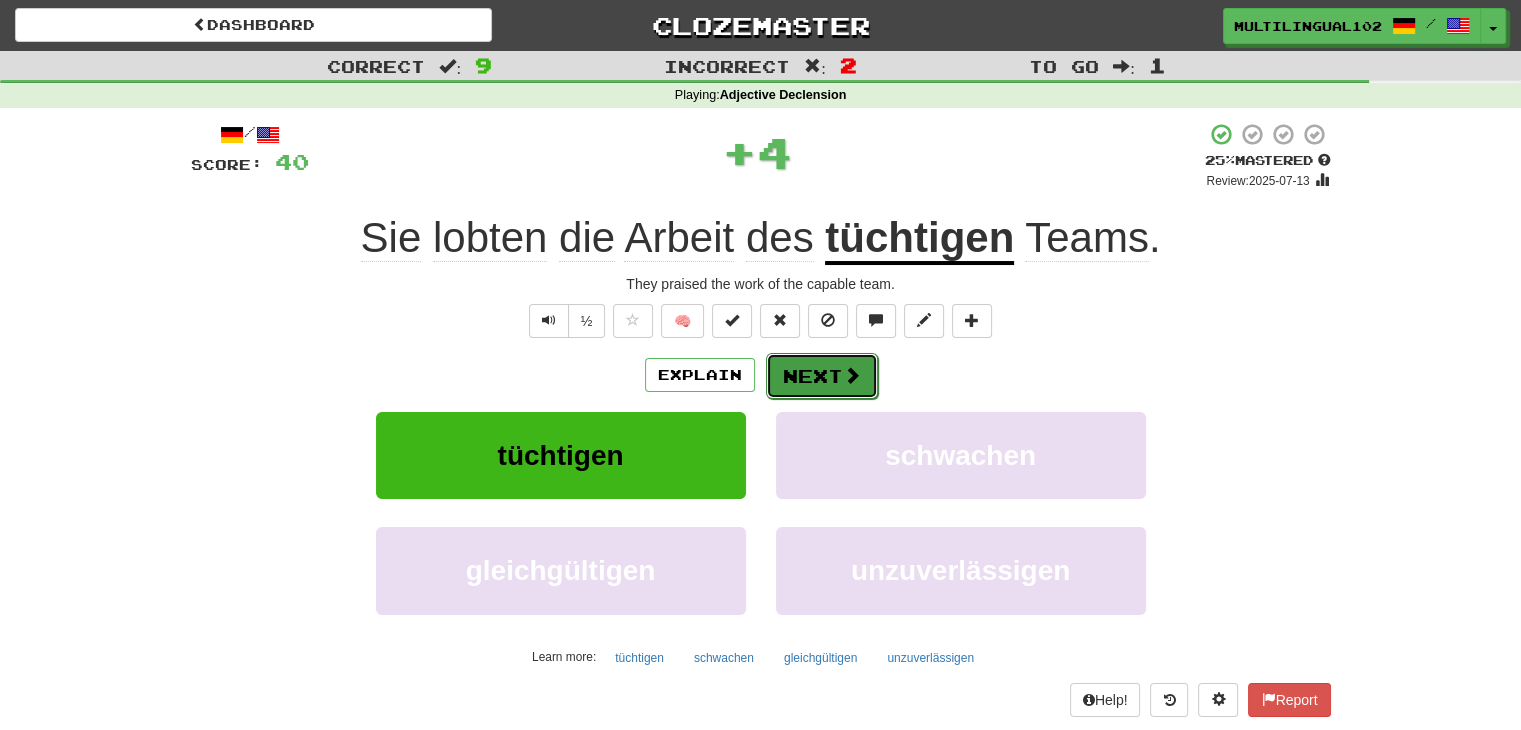 click on "Next" at bounding box center [822, 376] 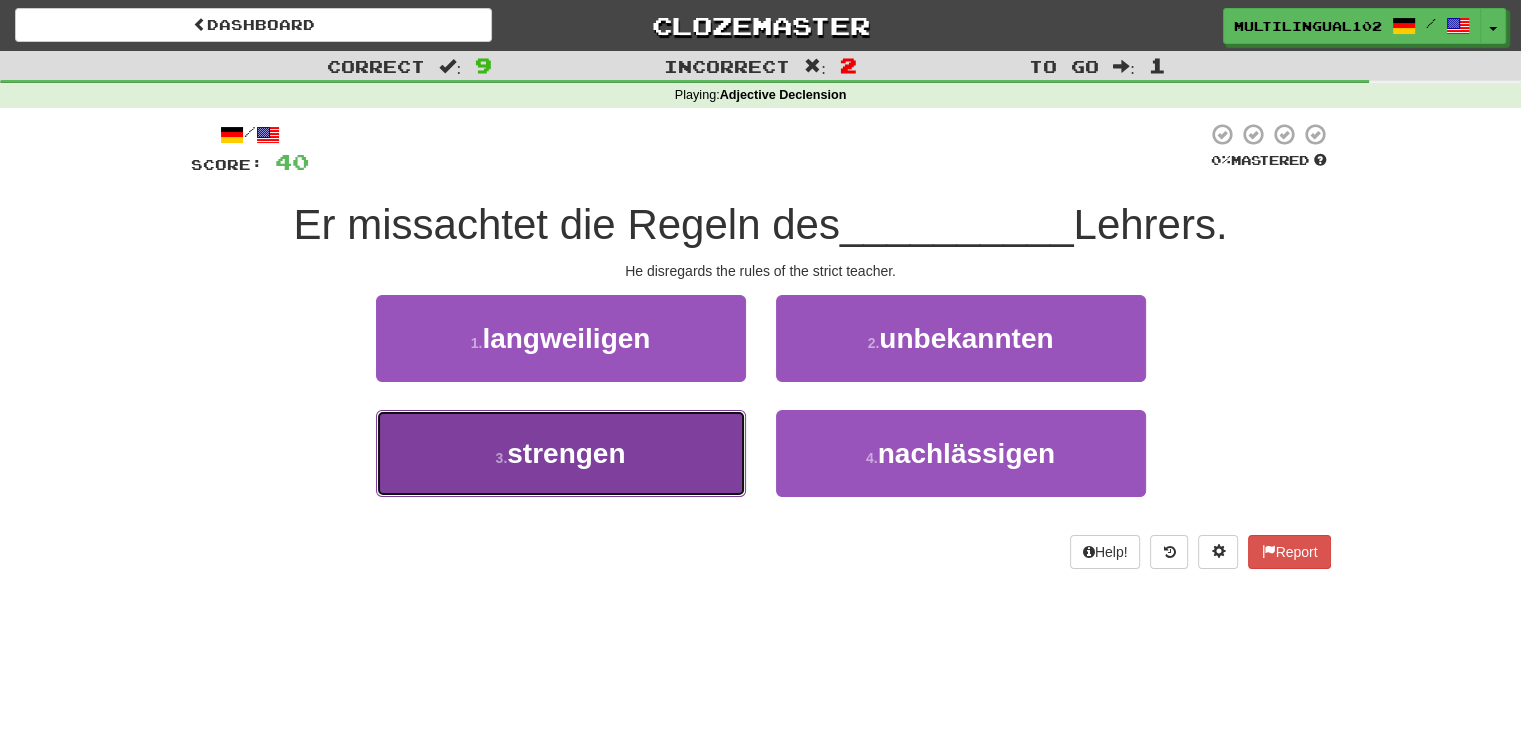 click on "3 .  strengen" at bounding box center (561, 453) 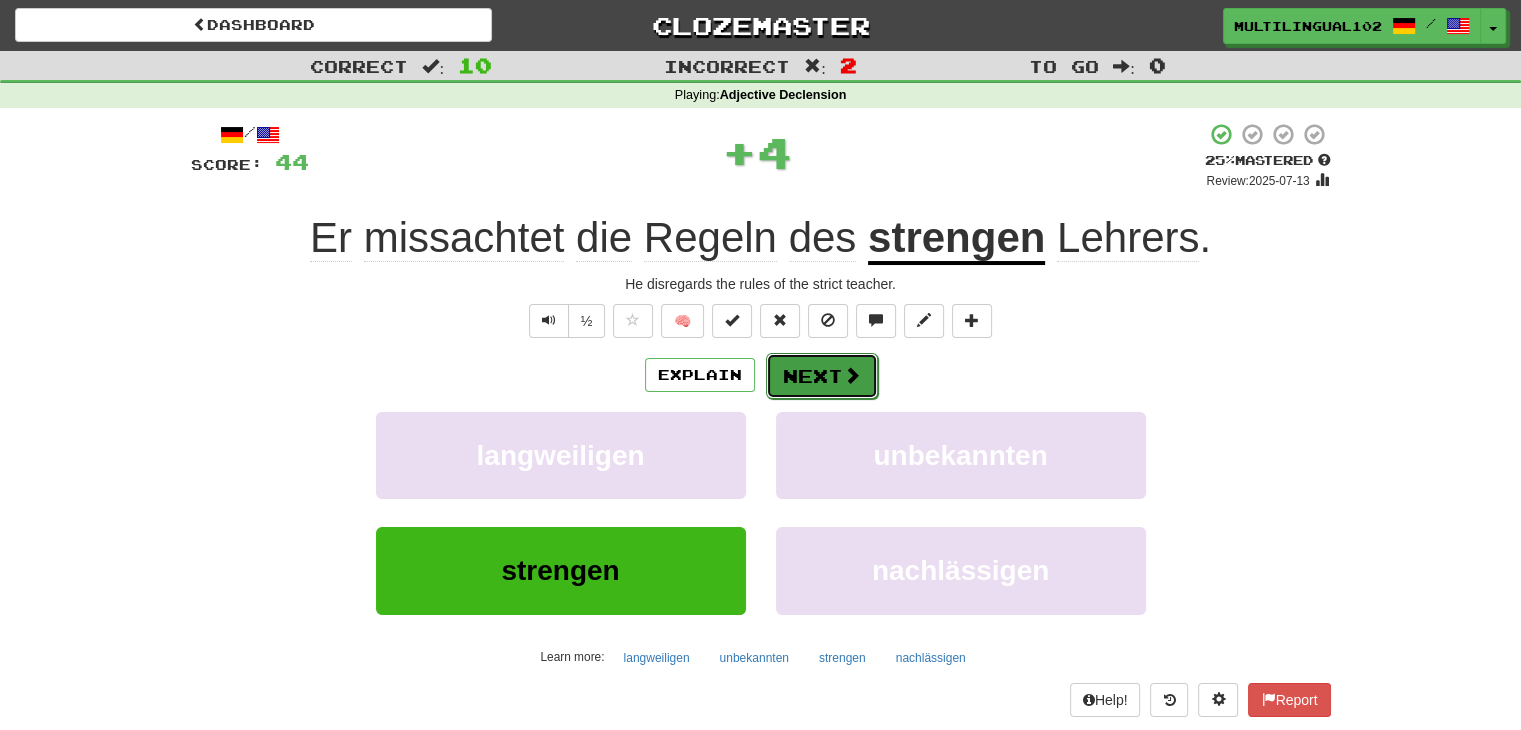 click on "Next" at bounding box center [822, 376] 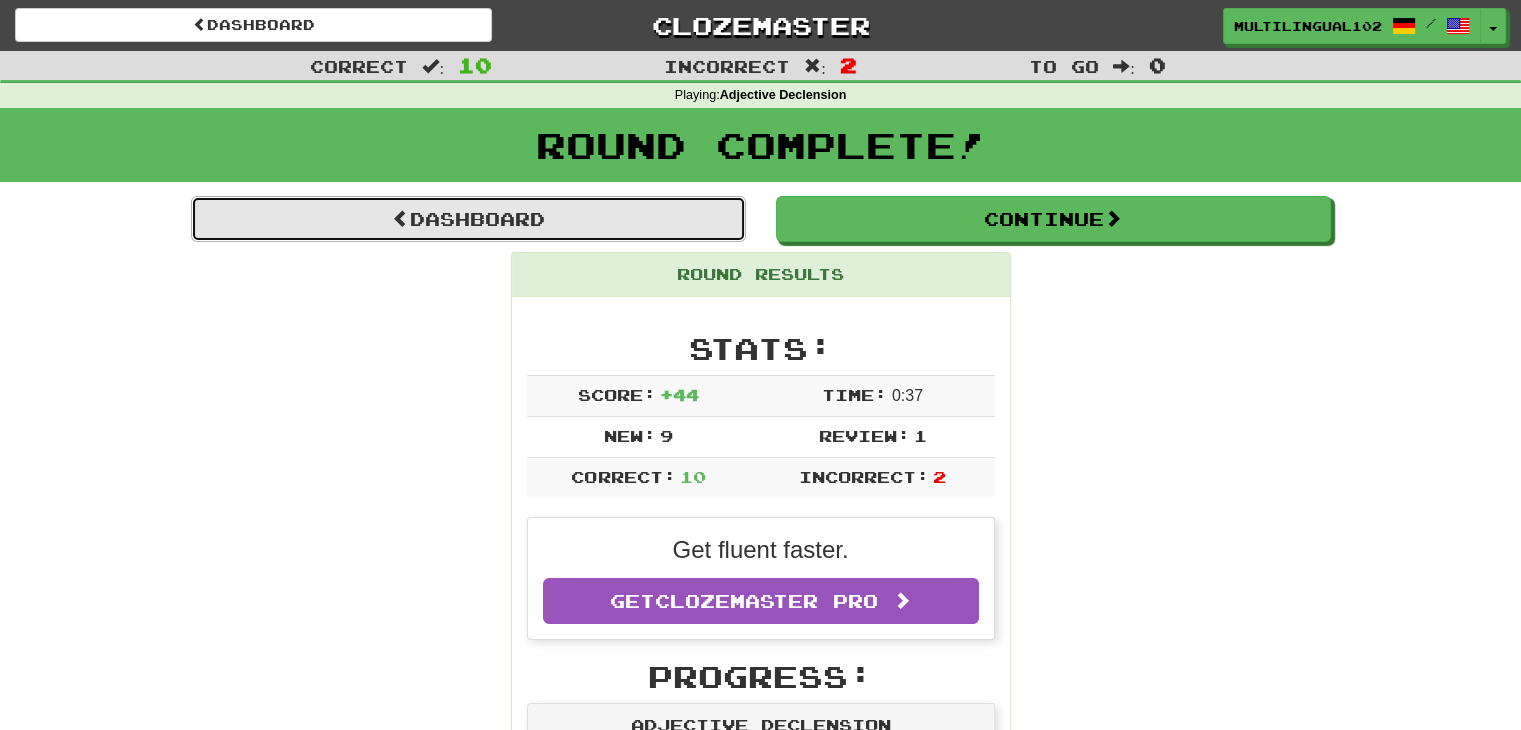 click on "Dashboard" at bounding box center [468, 219] 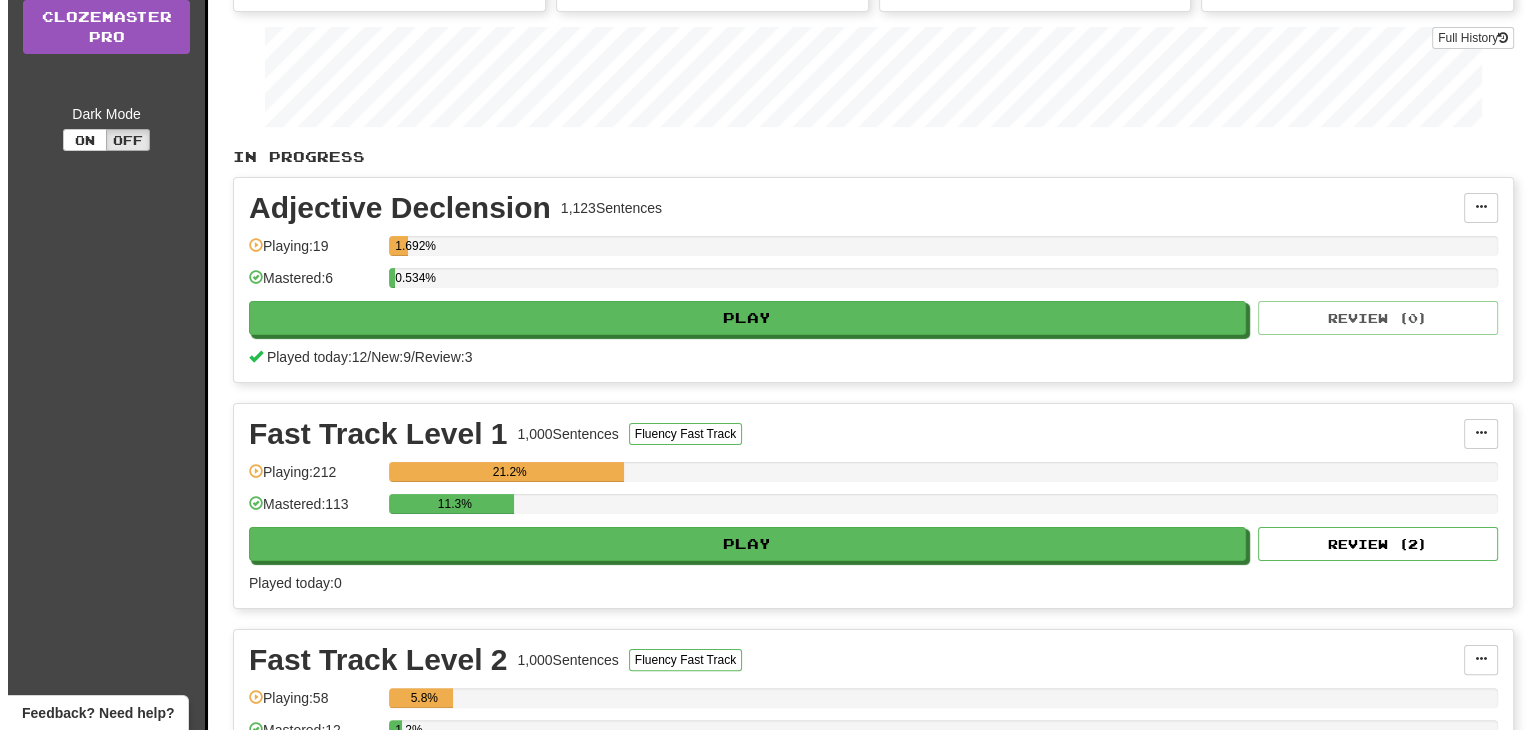 scroll, scrollTop: 534, scrollLeft: 0, axis: vertical 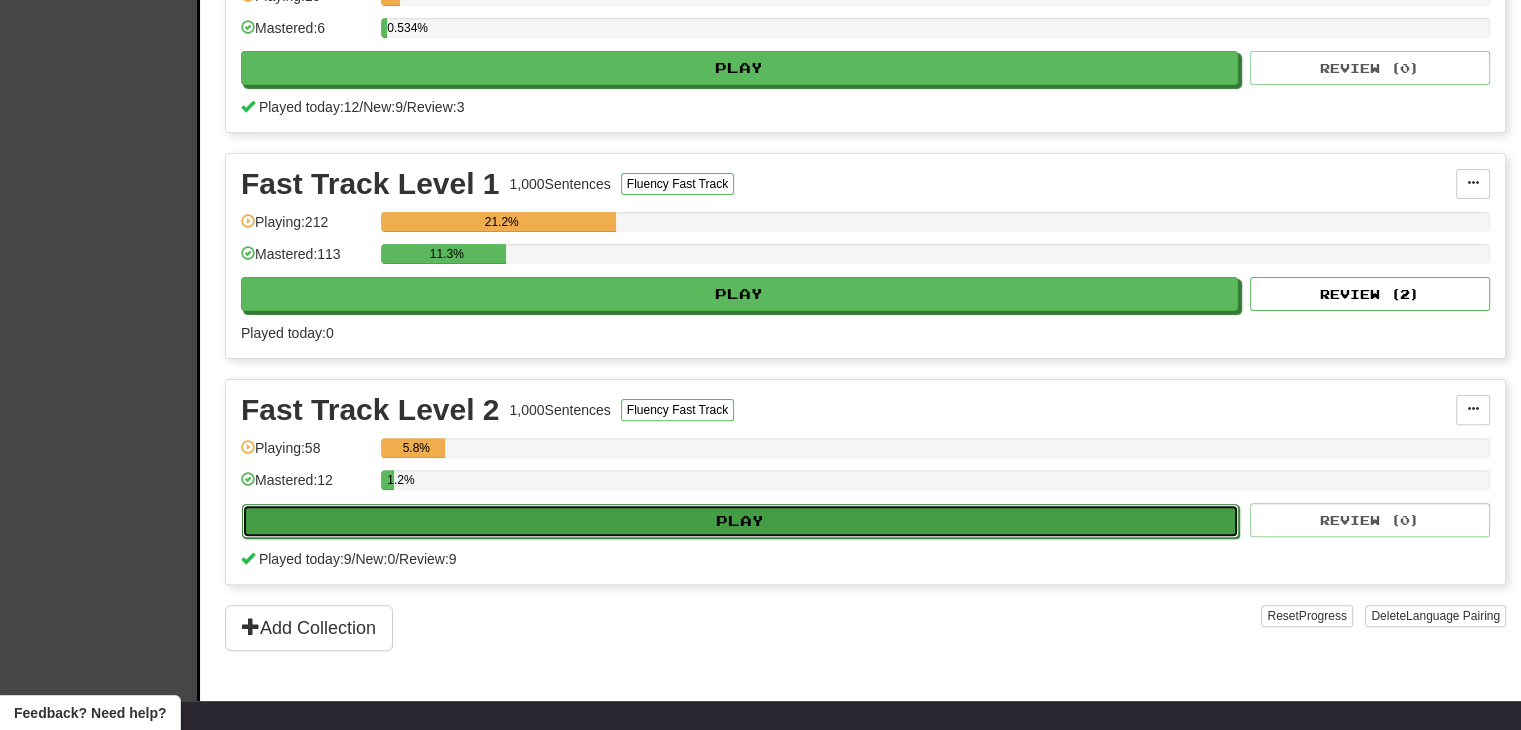 click on "Play" 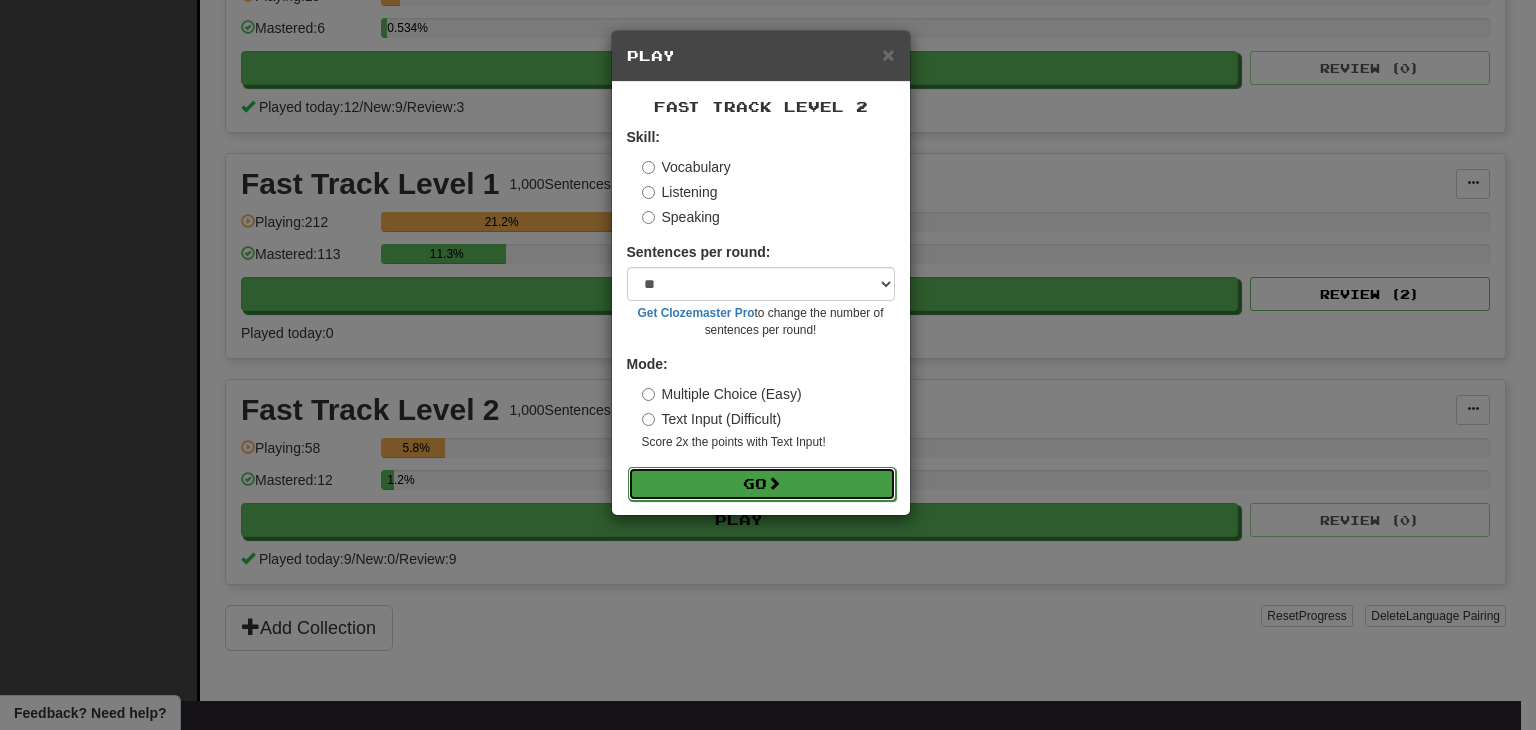 click on "Go" at bounding box center [762, 484] 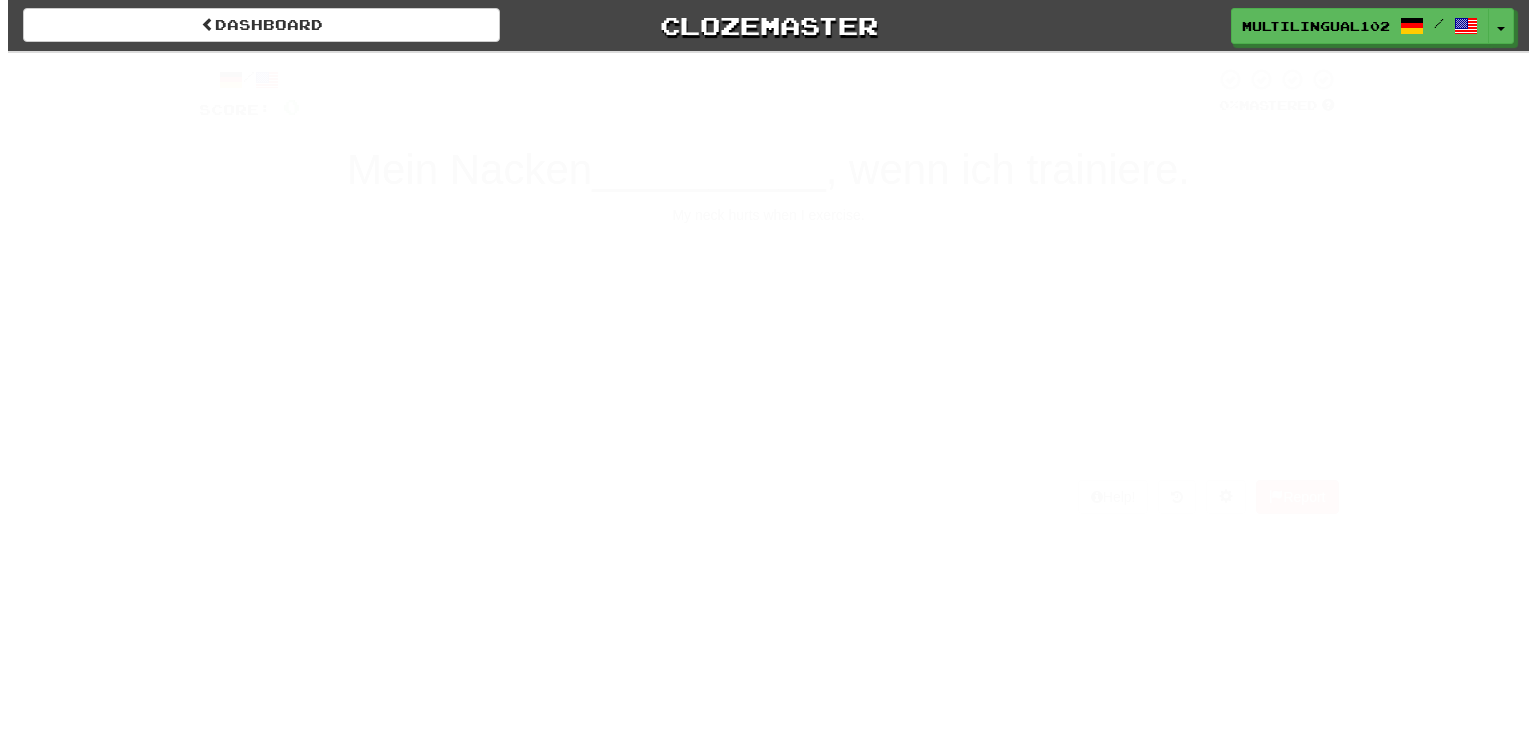 scroll, scrollTop: 0, scrollLeft: 0, axis: both 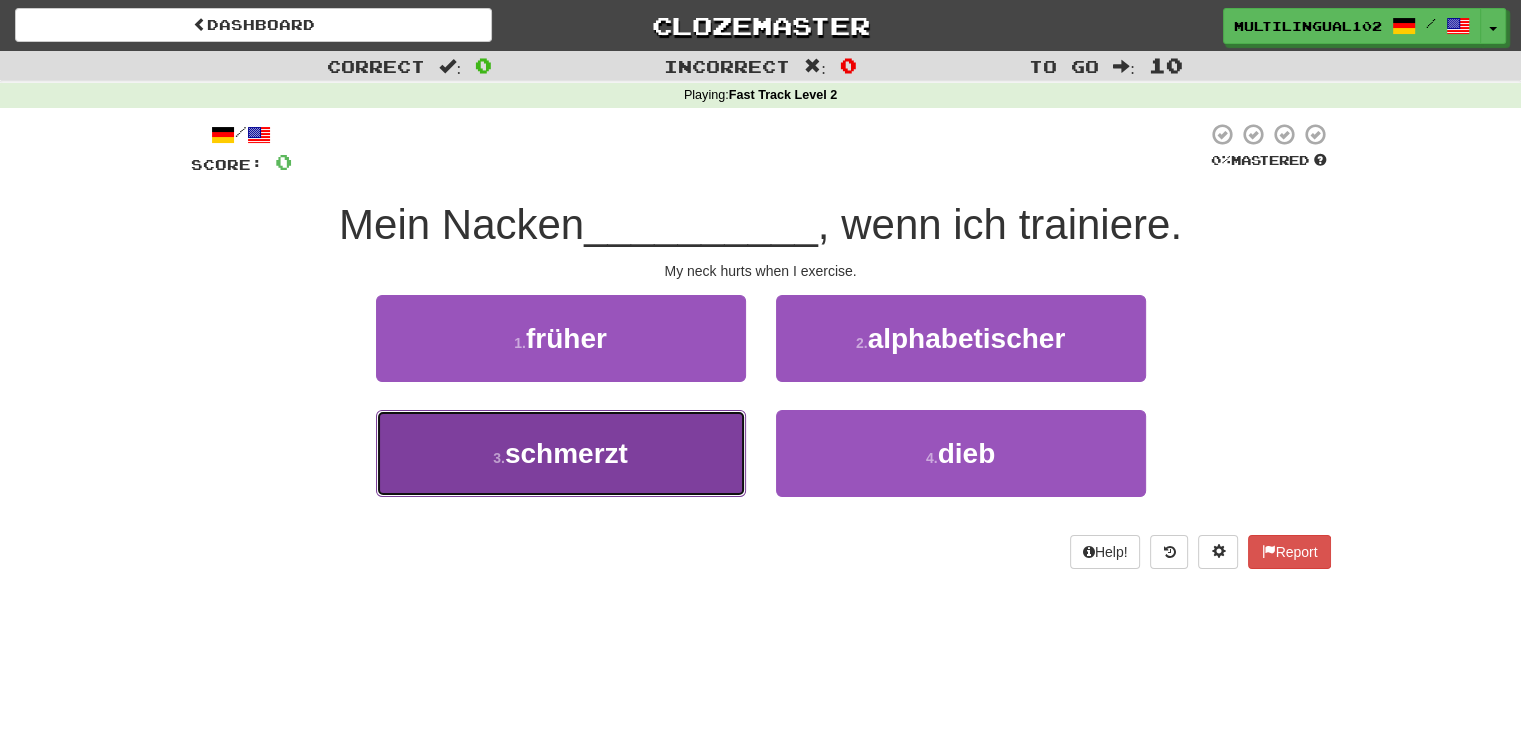click on "3 .  schmerzt" at bounding box center [561, 453] 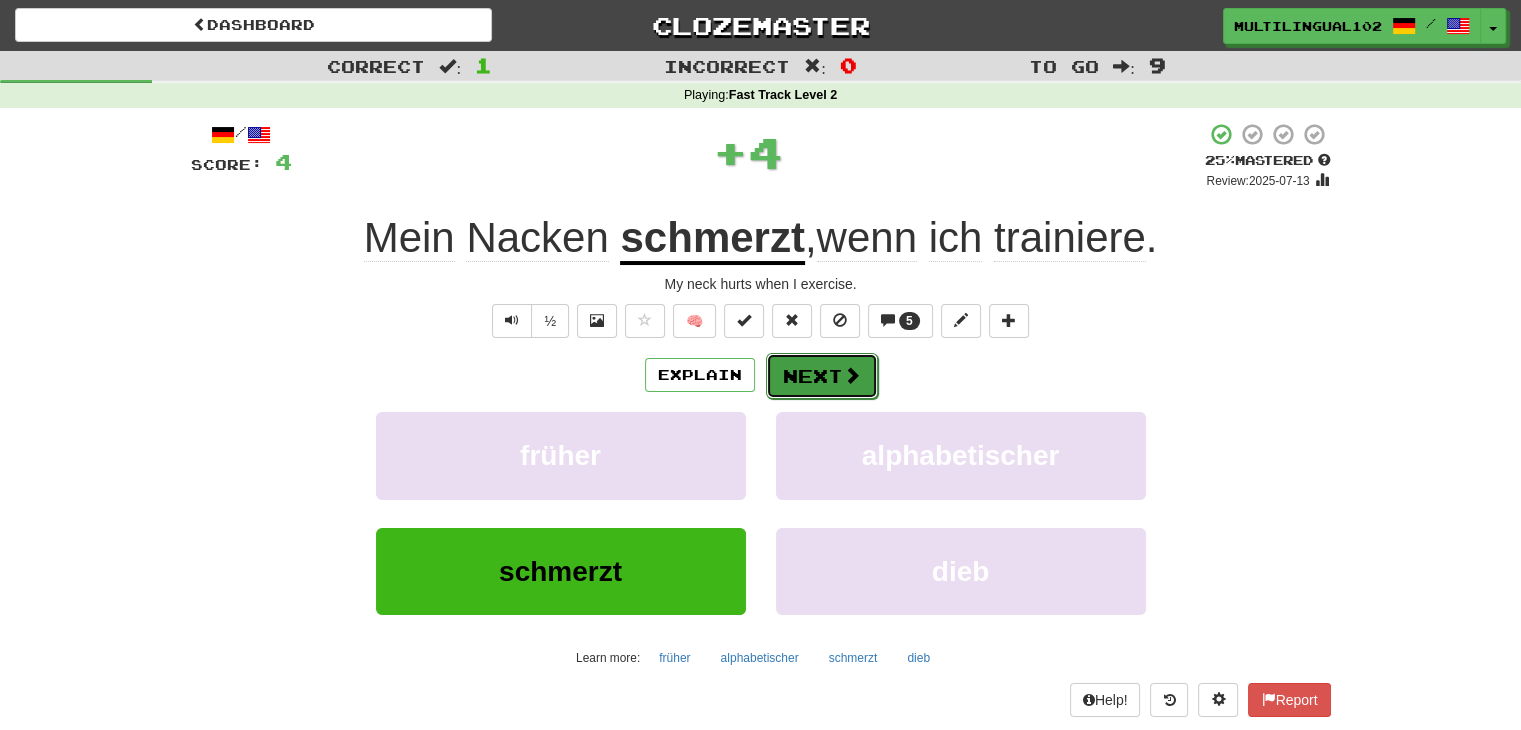 click on "Next" at bounding box center (822, 376) 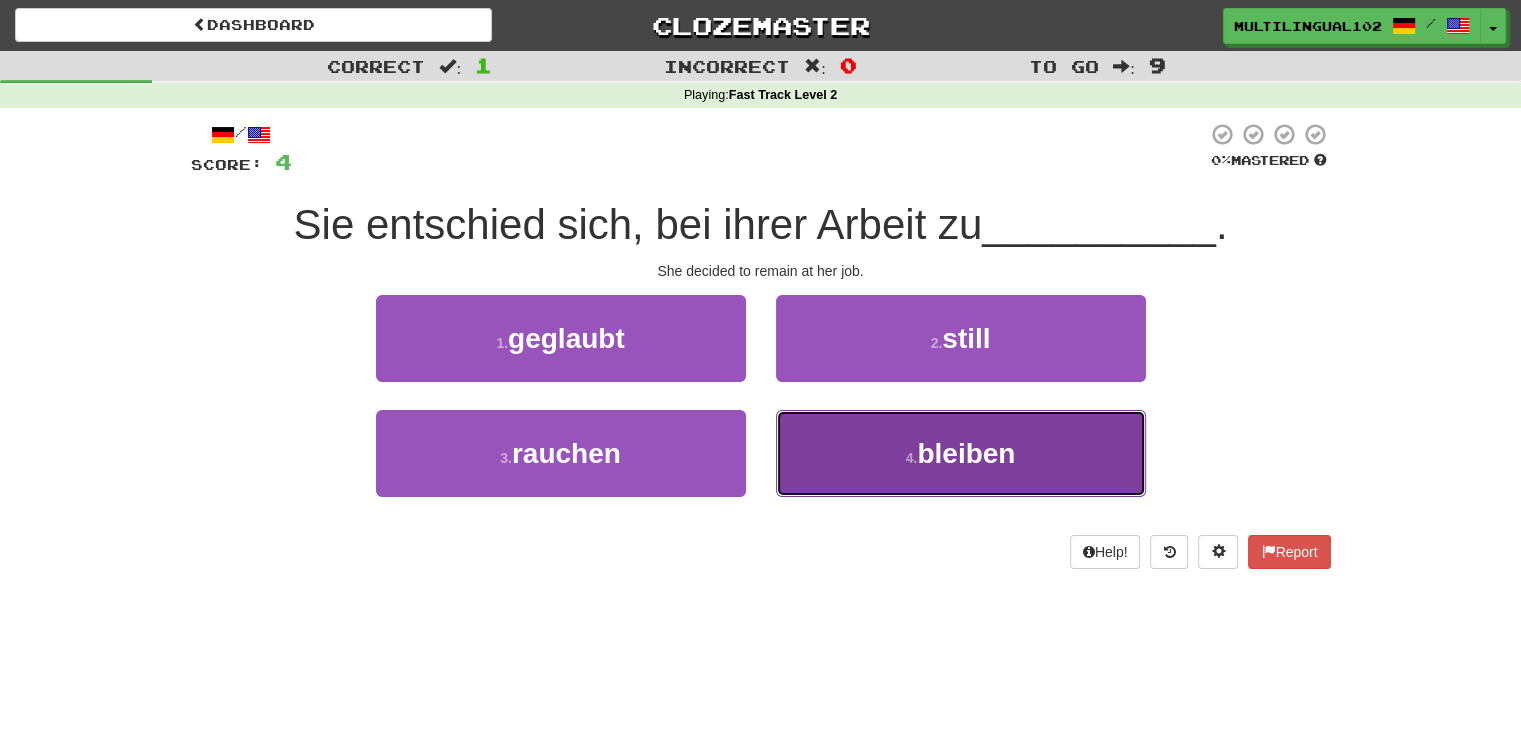 click on "4 .  bleiben" at bounding box center (961, 453) 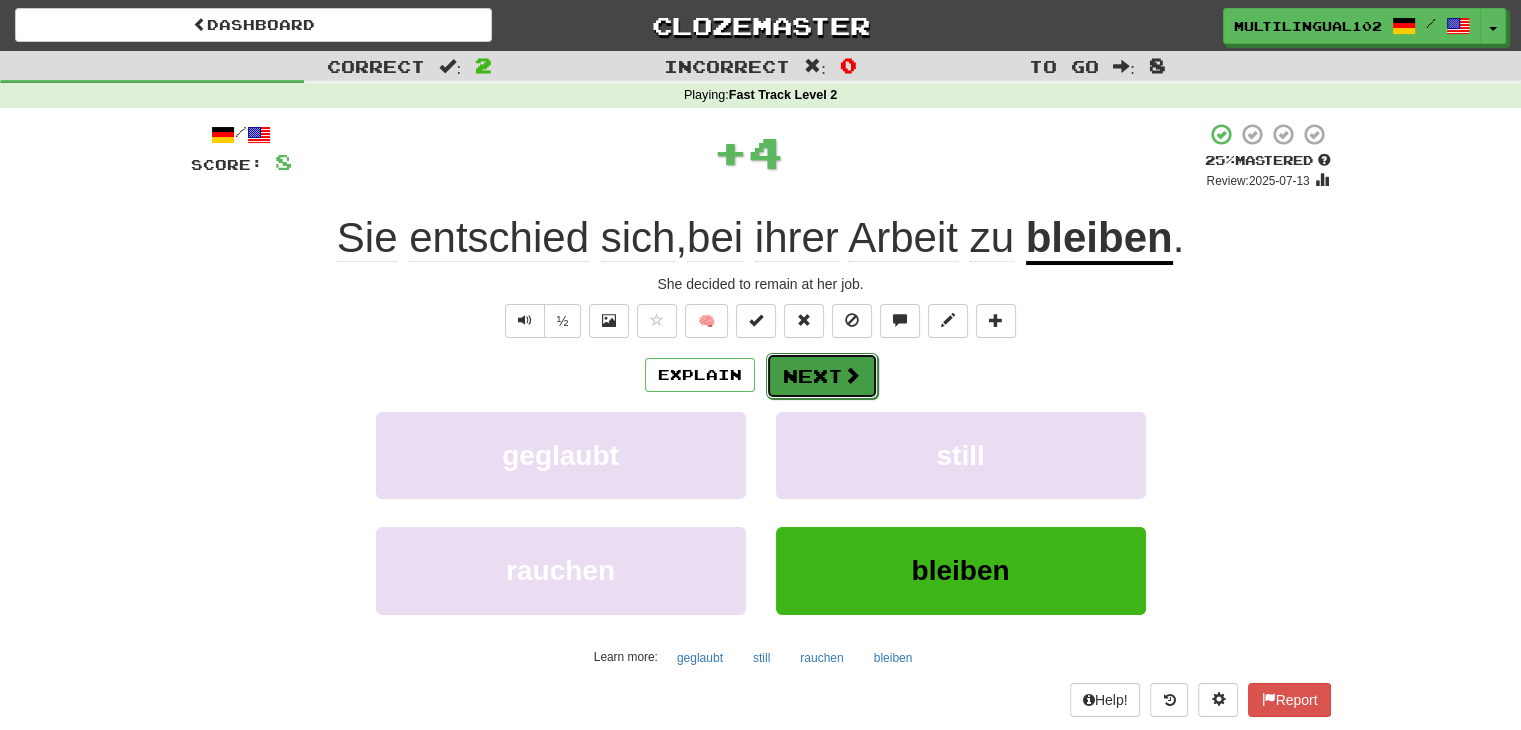 click on "Next" at bounding box center (822, 376) 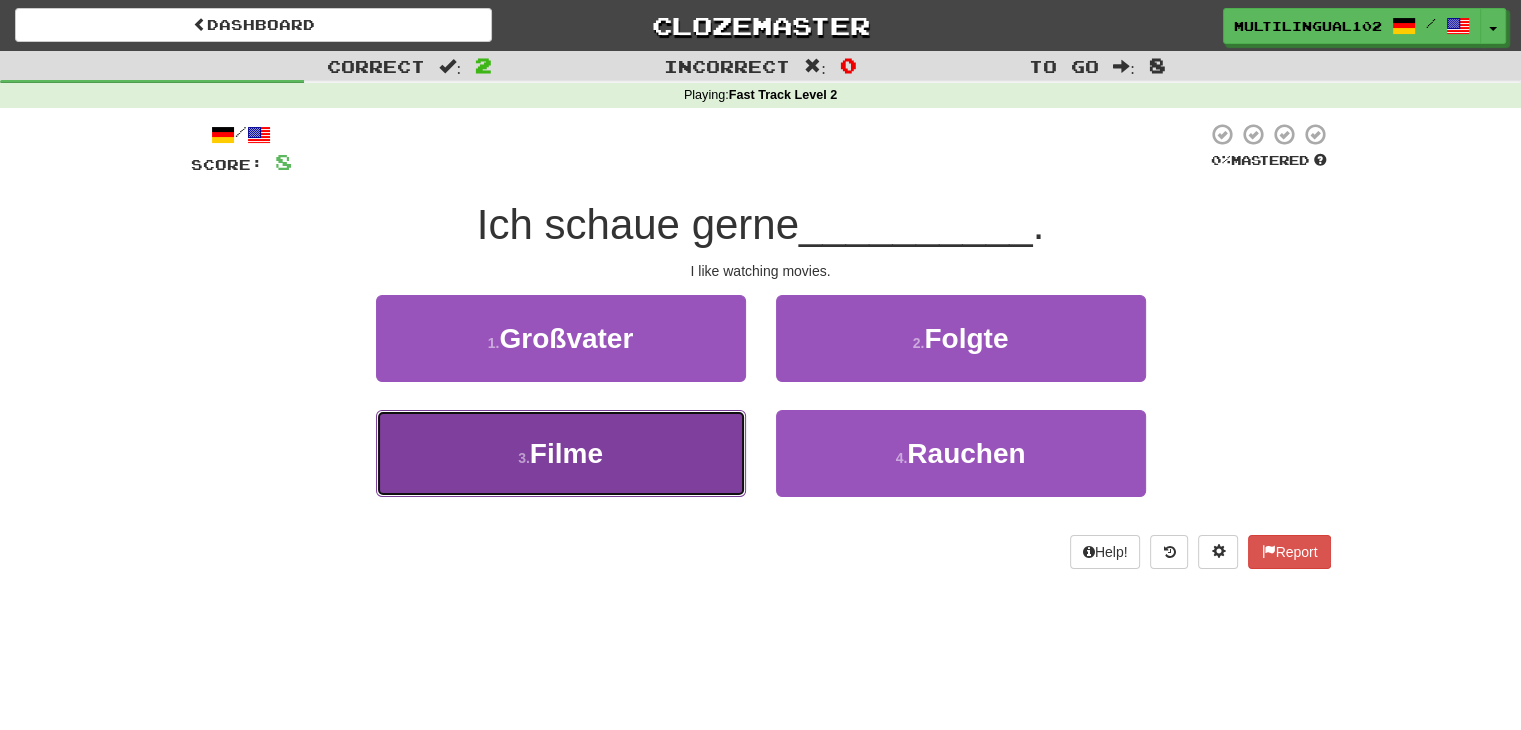click on "3 .  Filme" at bounding box center [561, 453] 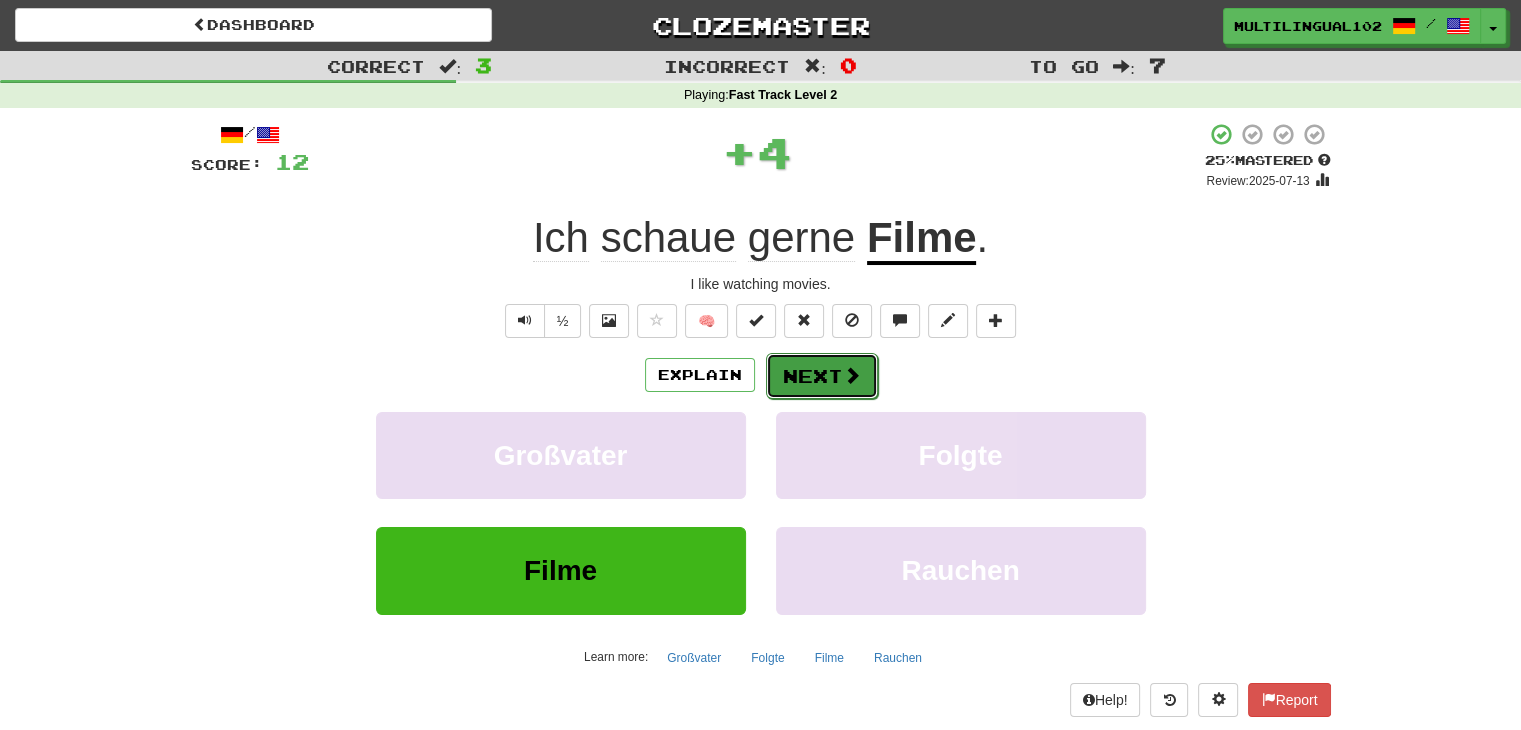click on "Next" at bounding box center [822, 376] 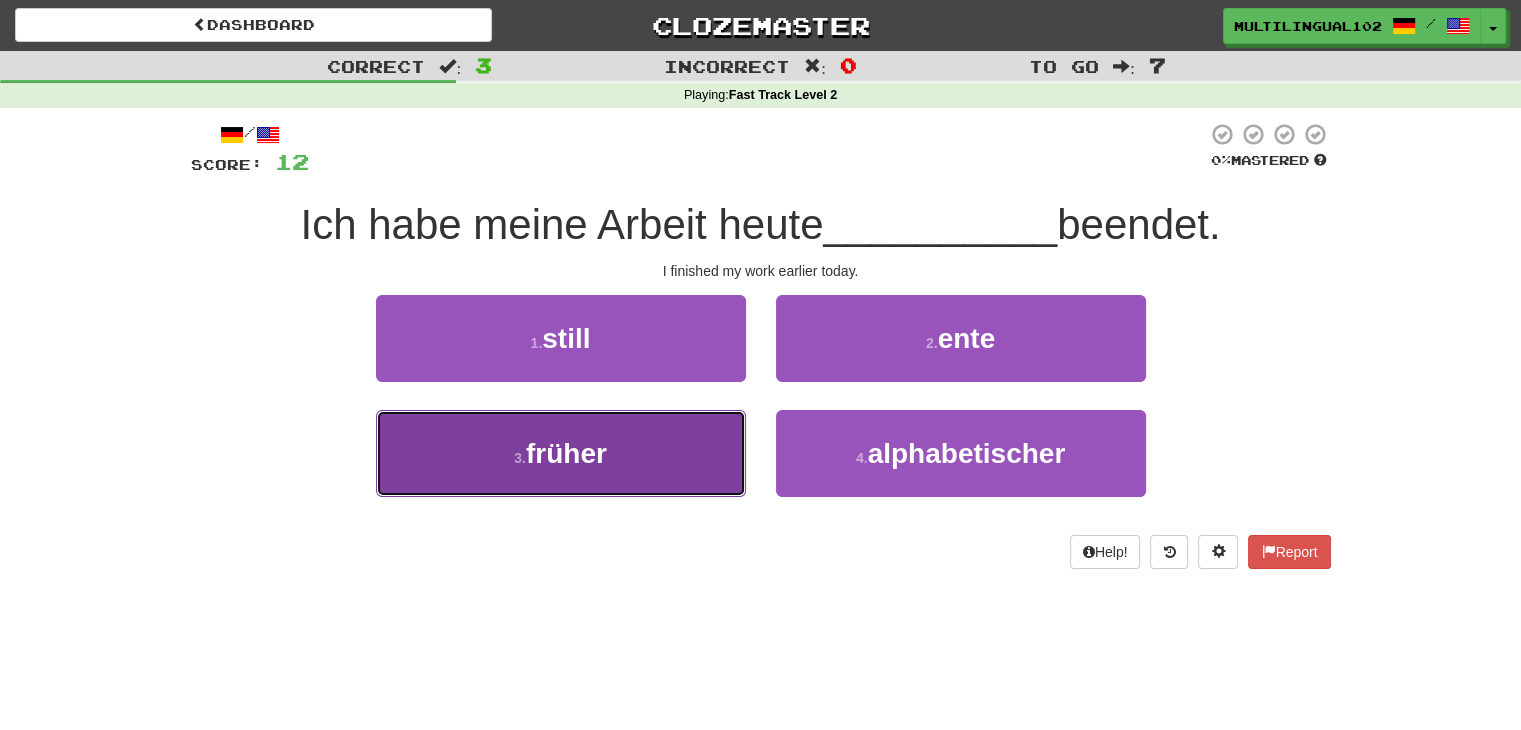 click on "3 .  früher" at bounding box center [561, 453] 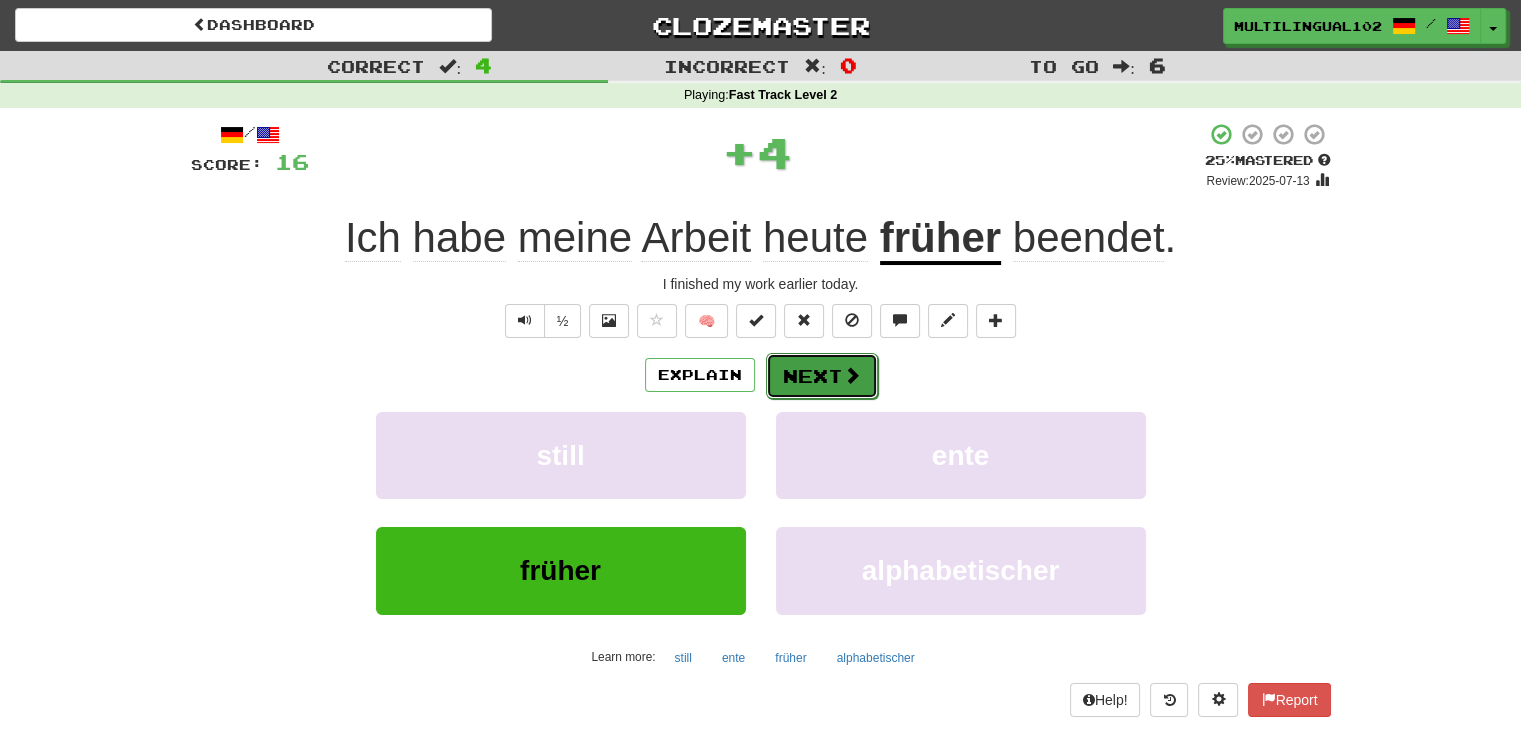 click on "Next" at bounding box center [822, 376] 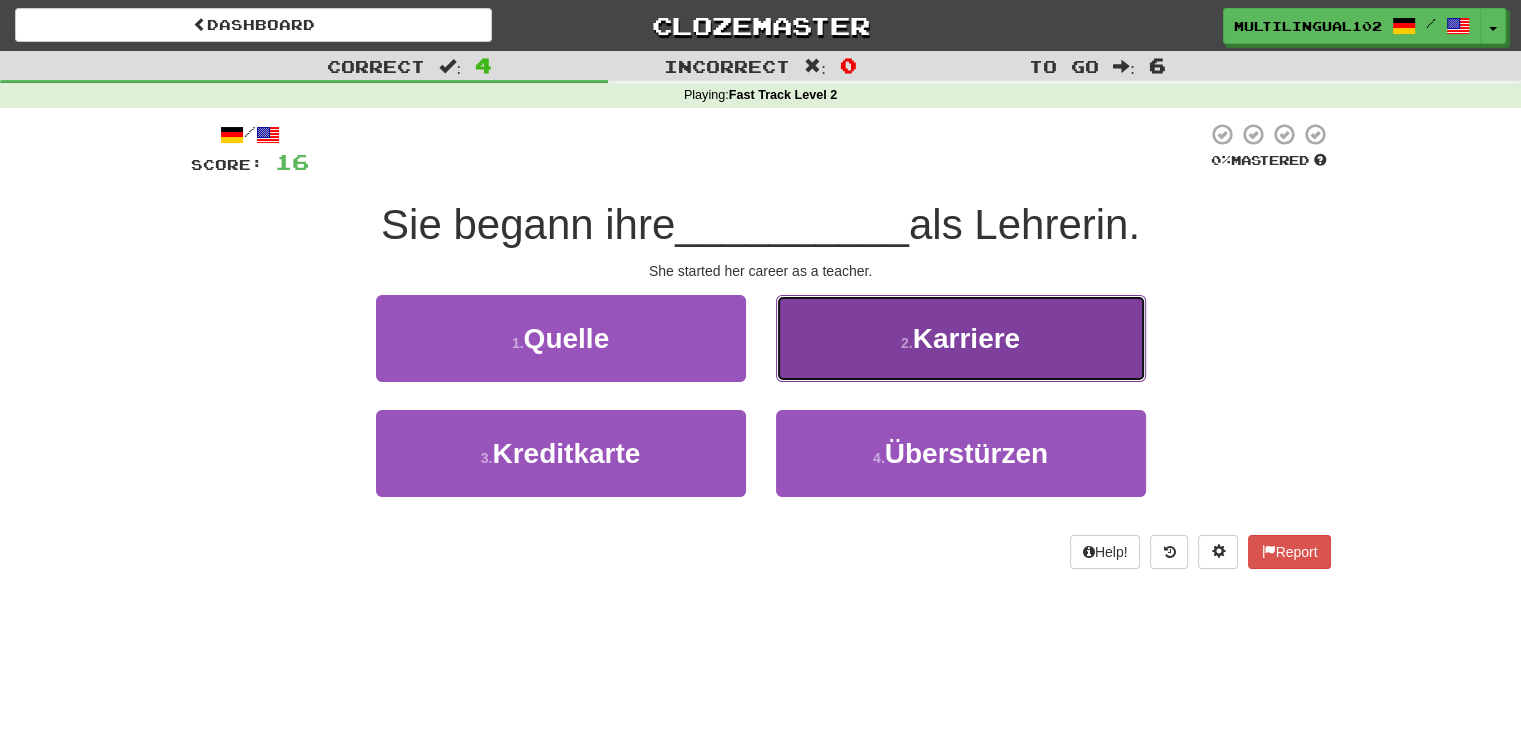 click on "2 .  Karriere" at bounding box center [961, 338] 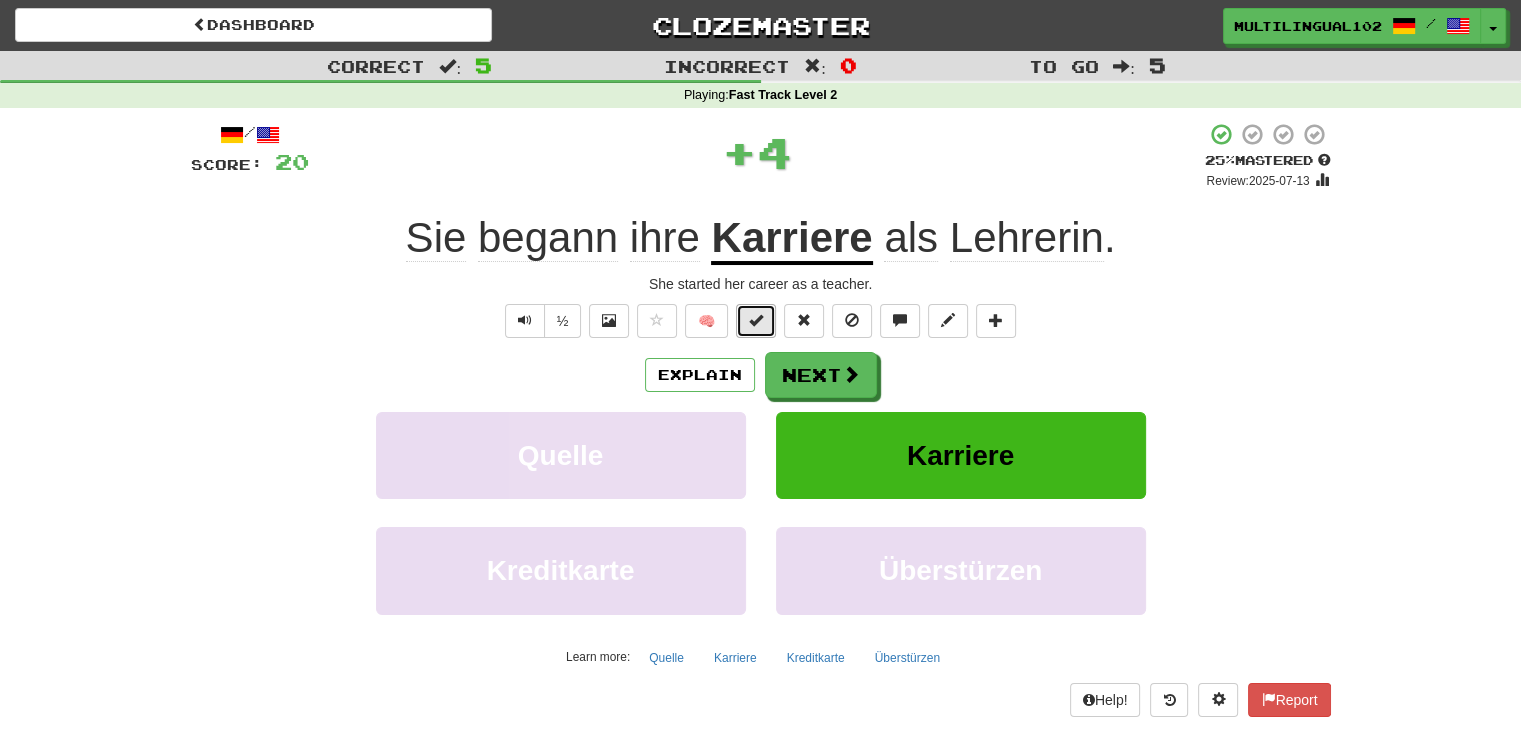 click at bounding box center (756, 321) 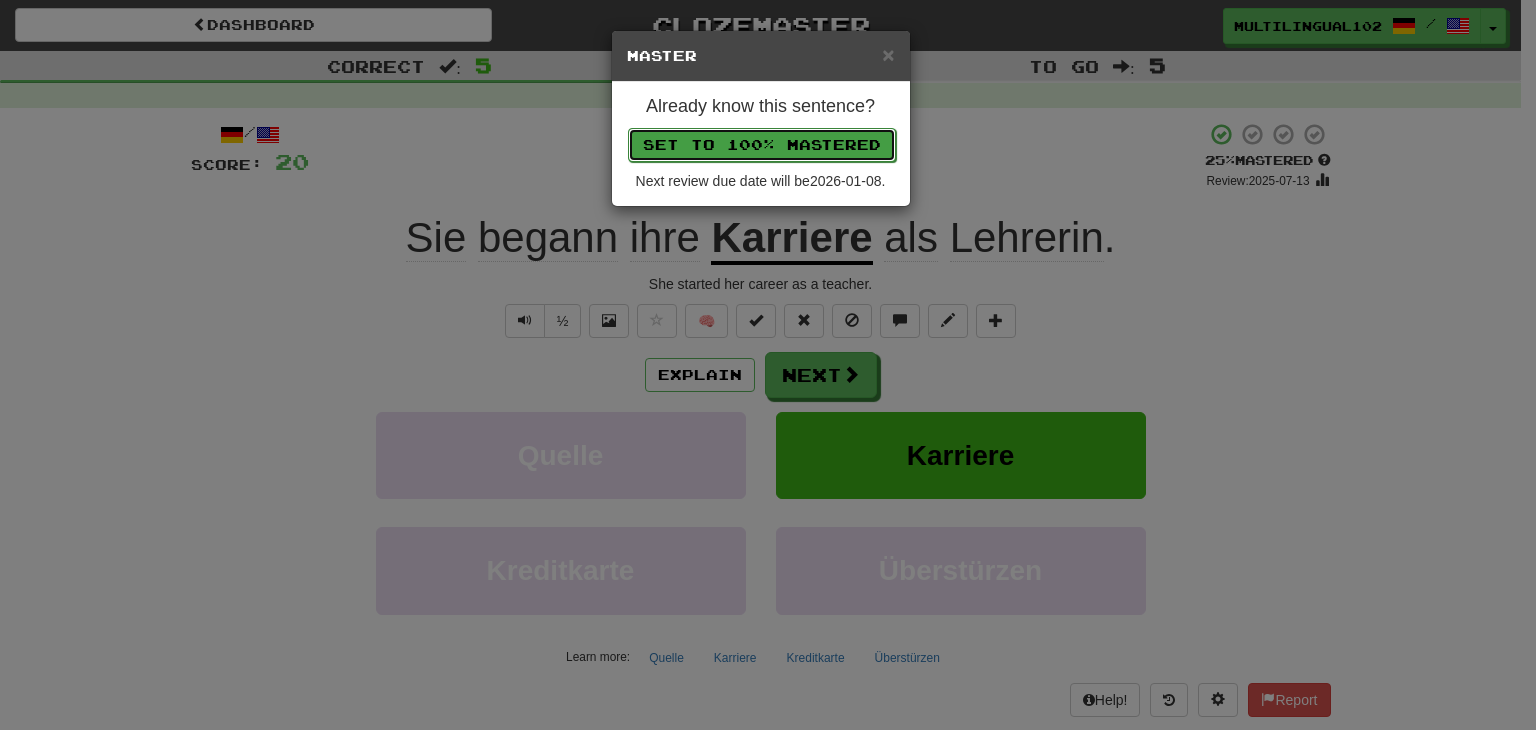 click on "Set to 100% Mastered" at bounding box center (762, 145) 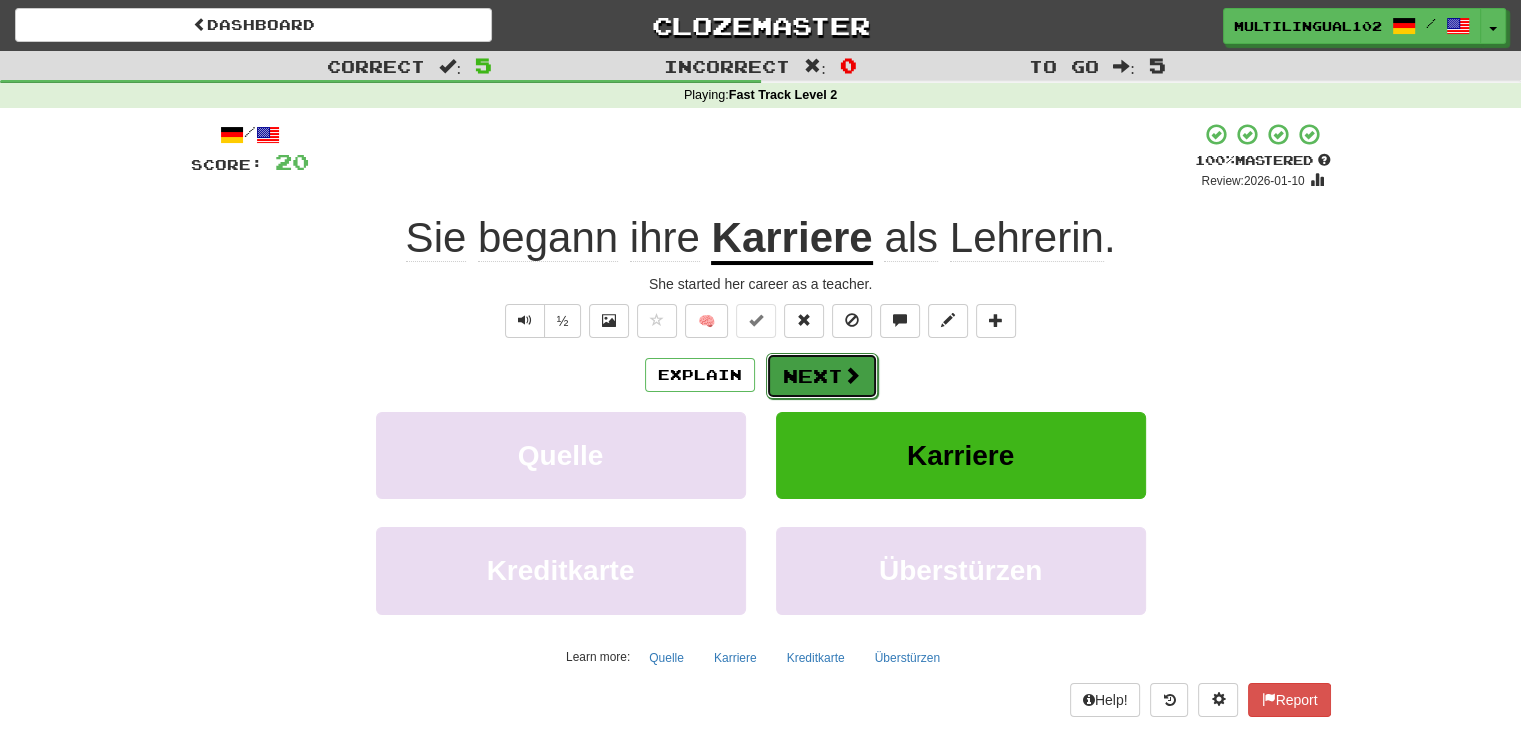 click on "Next" at bounding box center [822, 376] 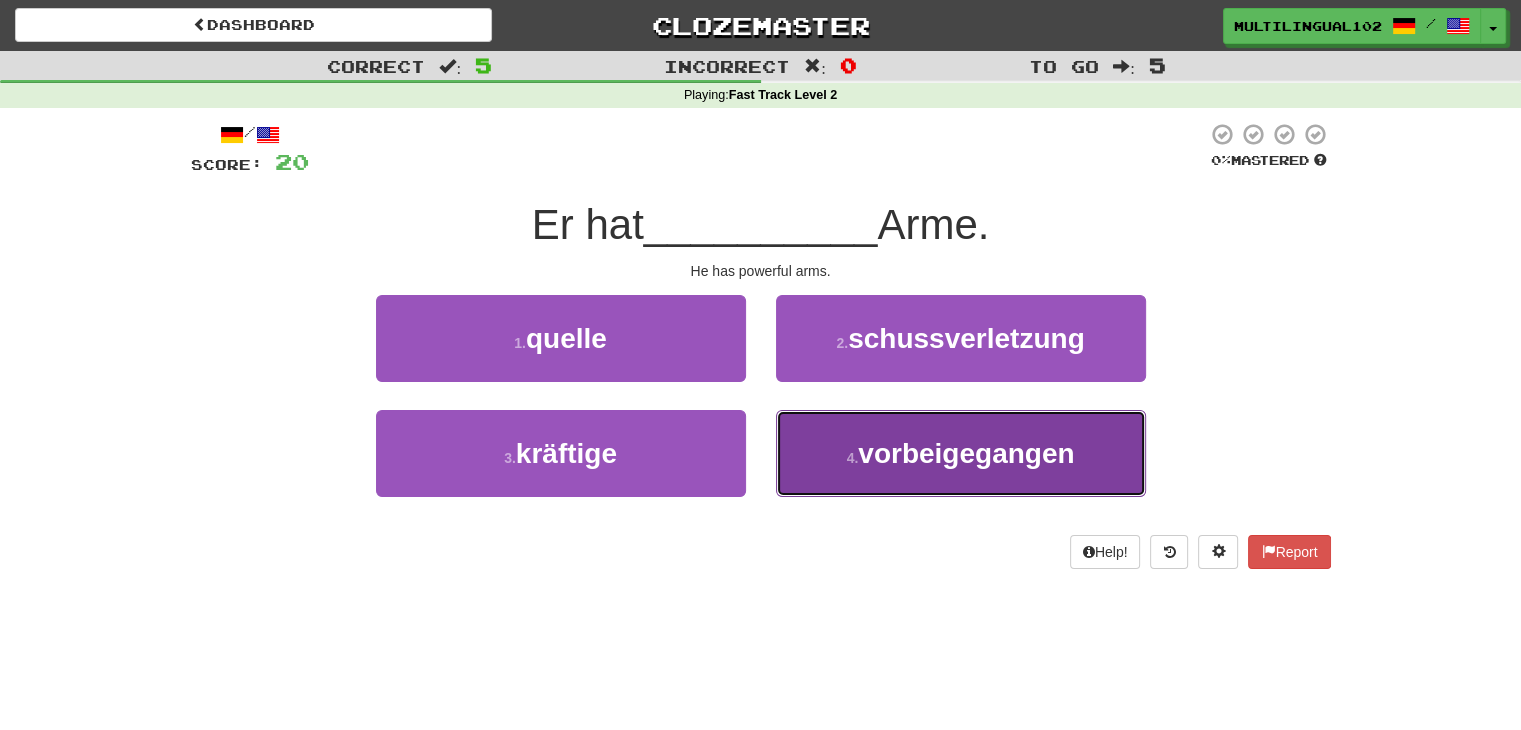 click on "4 .  vorbeigegangen" at bounding box center (961, 453) 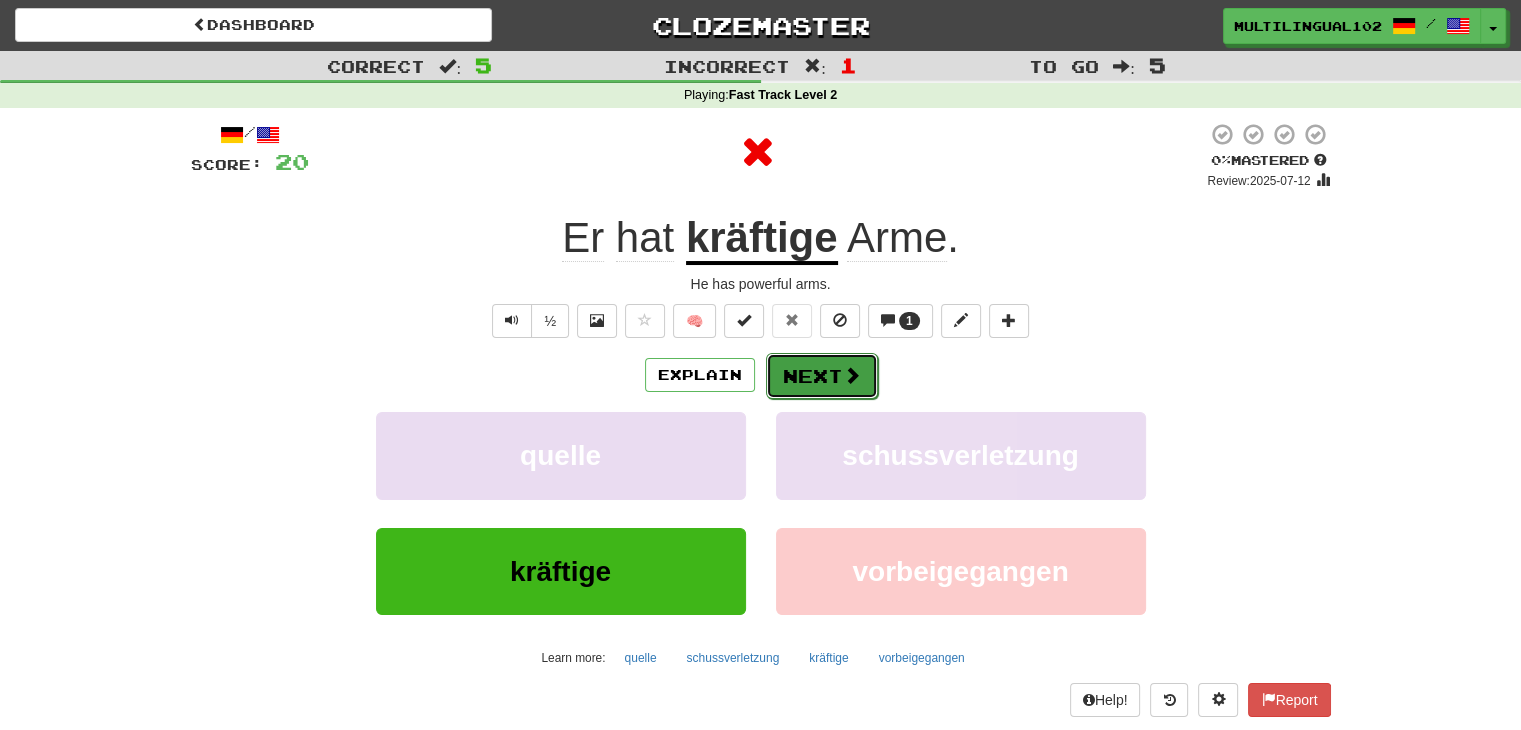click on "Next" at bounding box center [822, 376] 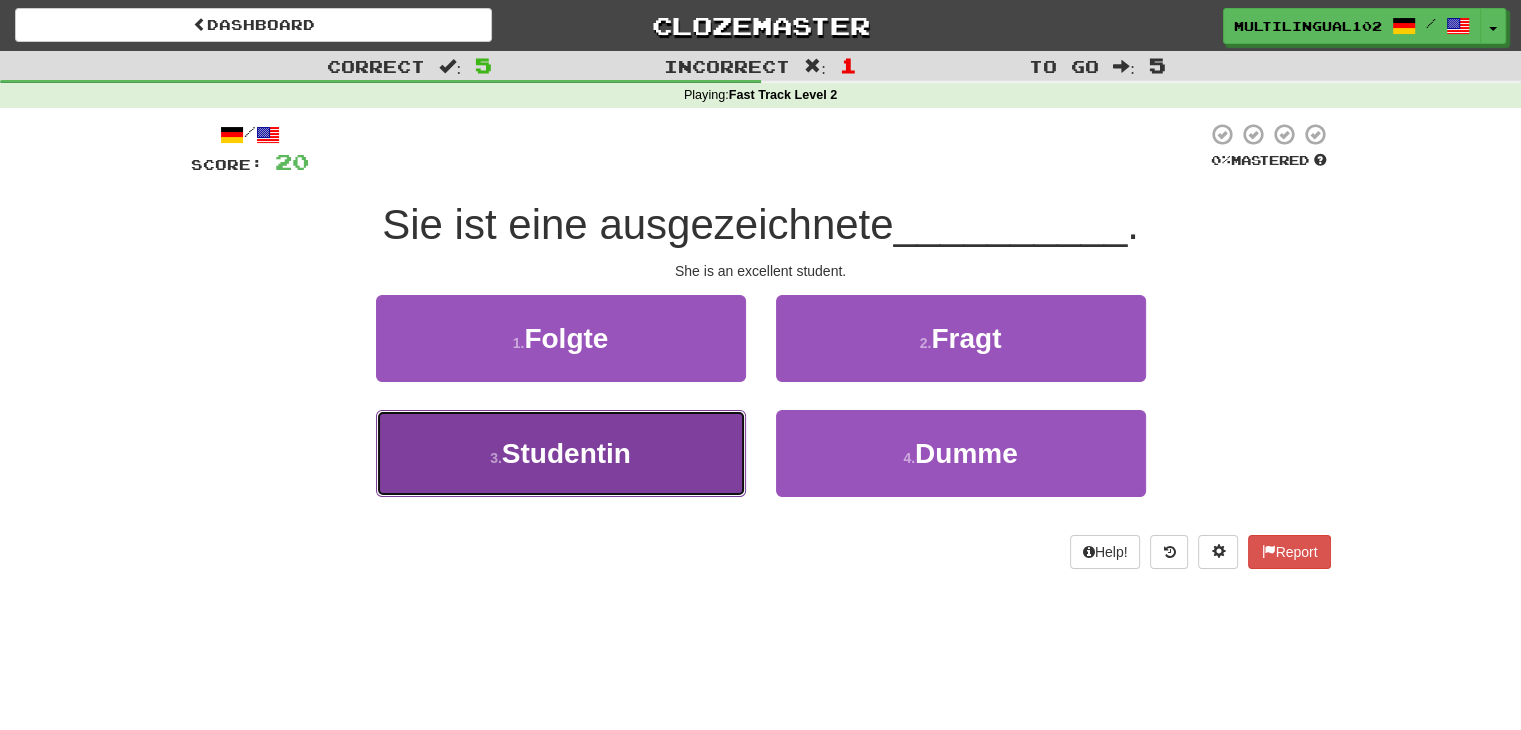 click on "3 .  Studentin" at bounding box center (561, 453) 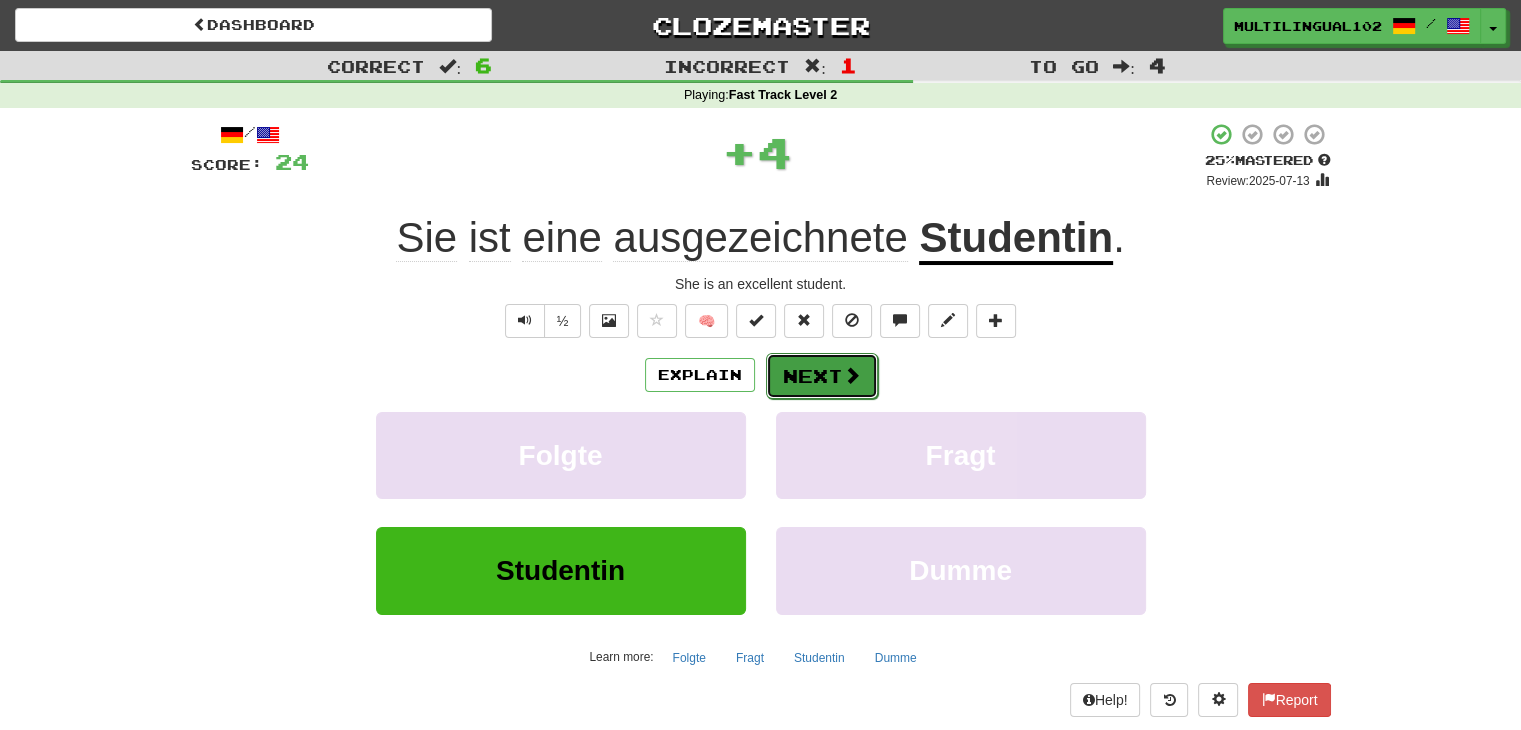 click on "Next" at bounding box center [822, 376] 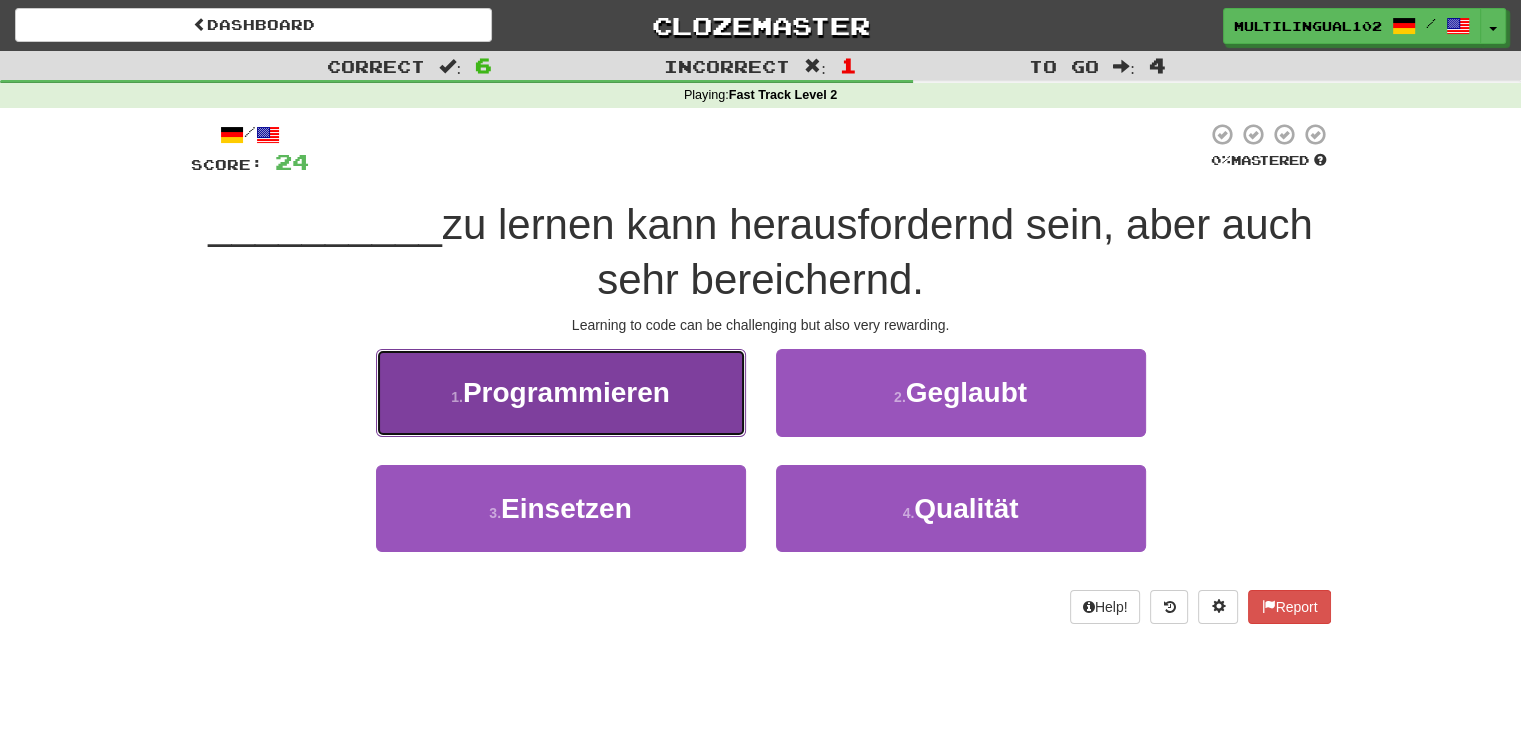 click on "1 .  Programmieren" at bounding box center [561, 392] 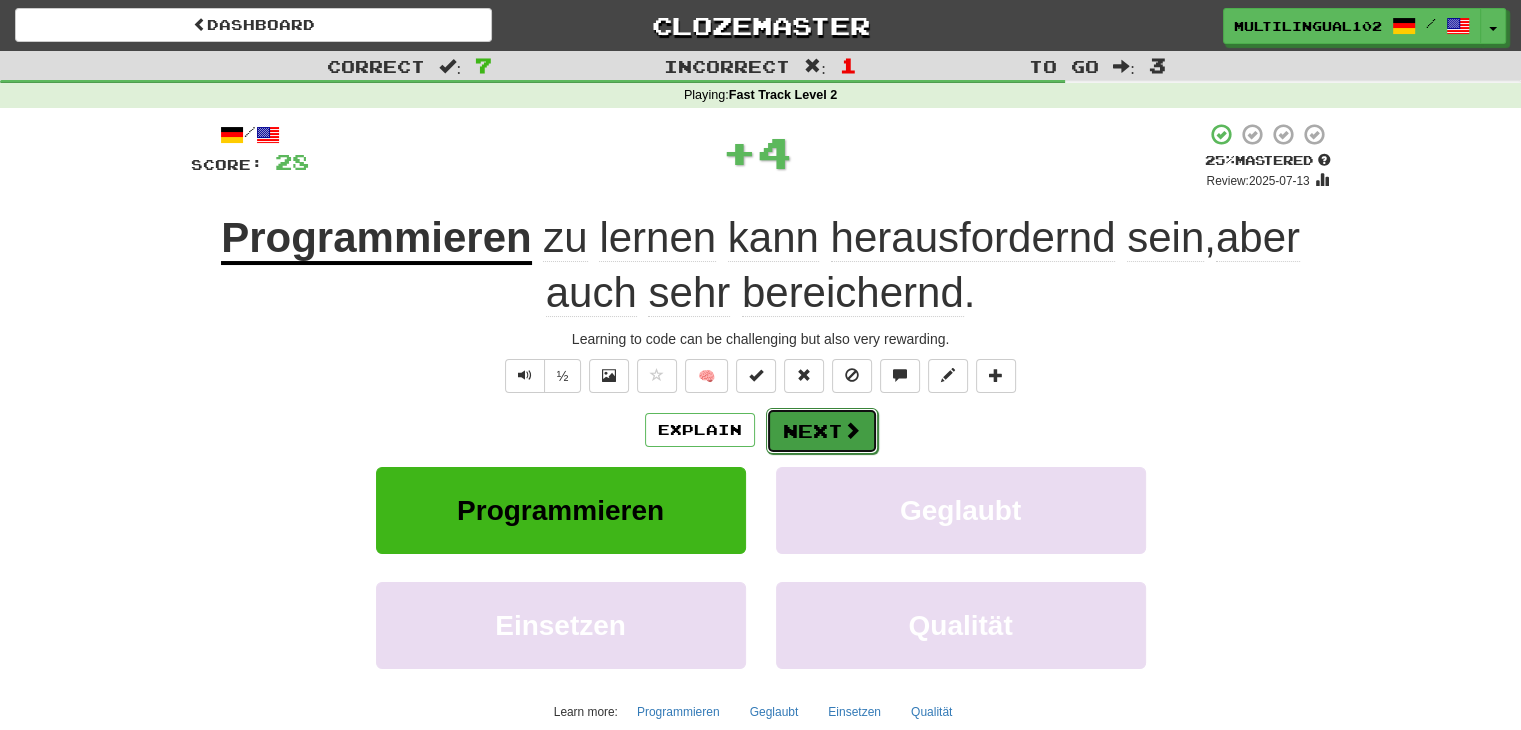 click on "Next" at bounding box center (822, 431) 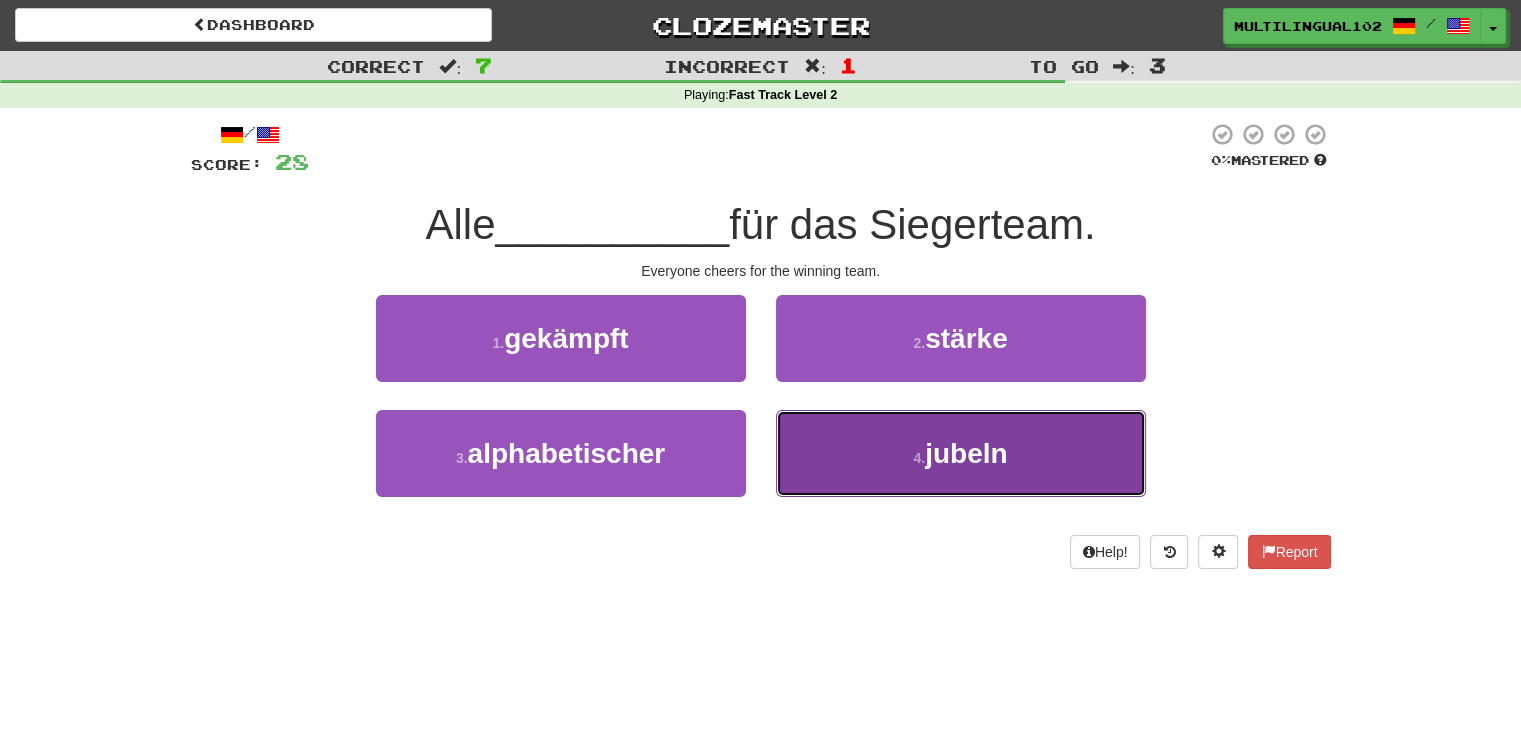 click on "4 .  jubeln" at bounding box center [961, 453] 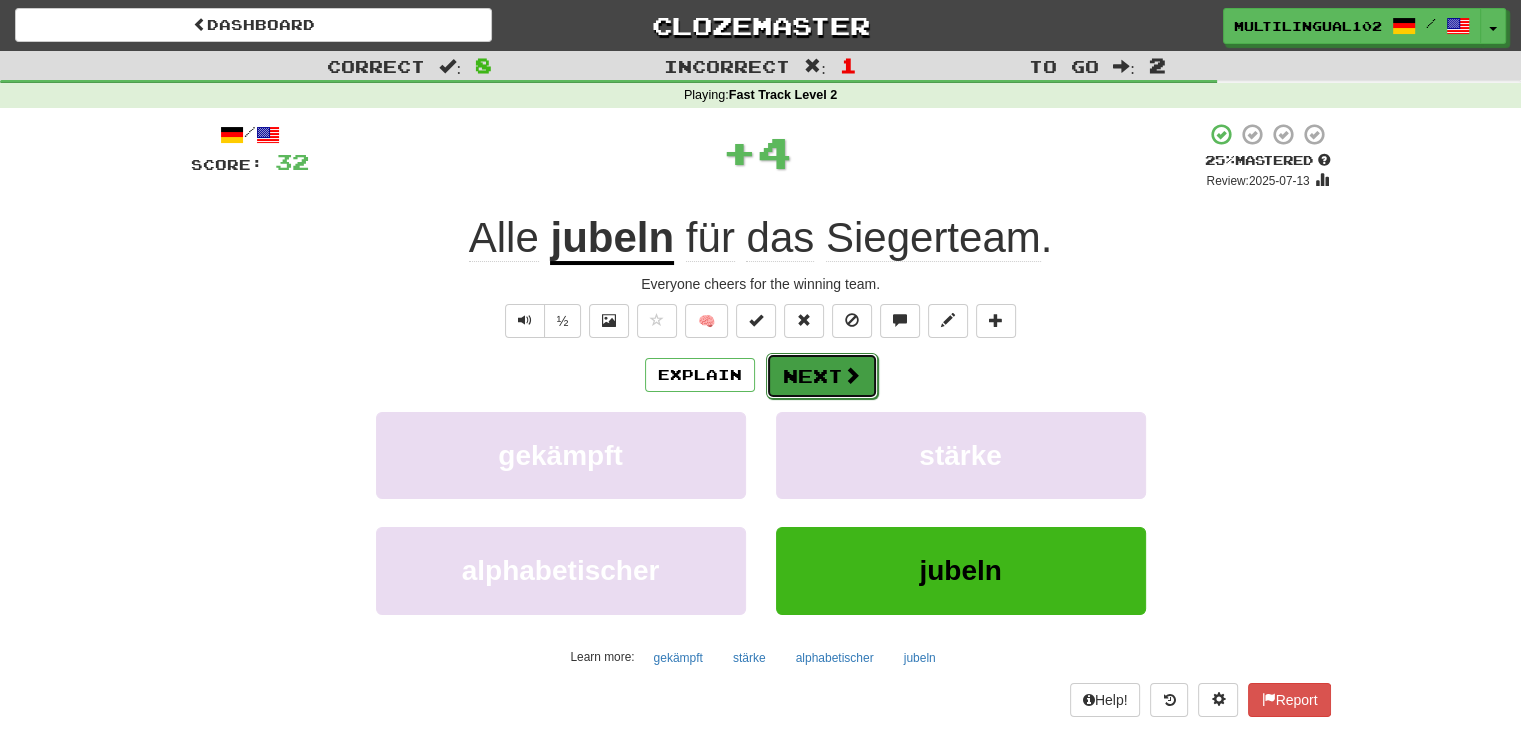 click on "Next" at bounding box center (822, 376) 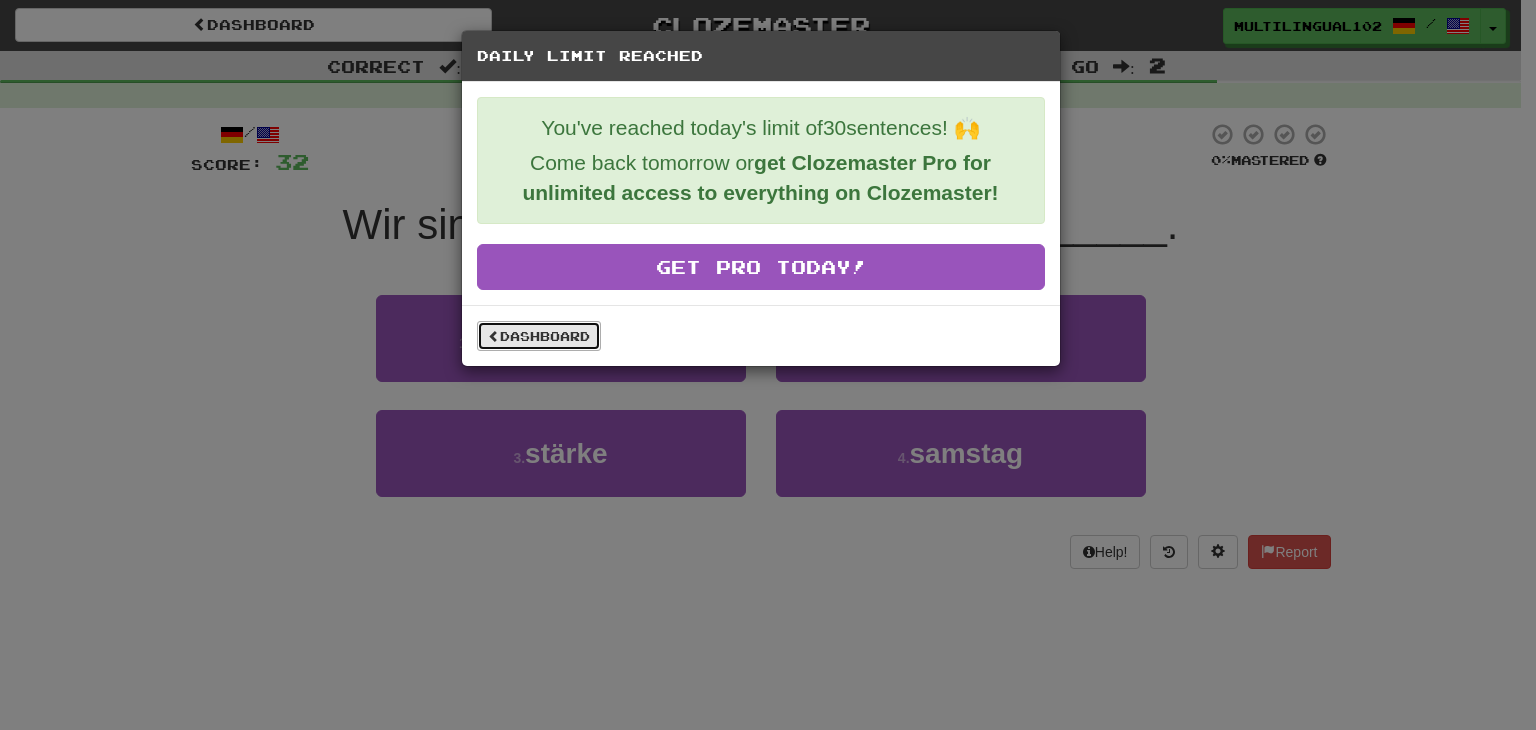 click on "Dashboard" at bounding box center (539, 336) 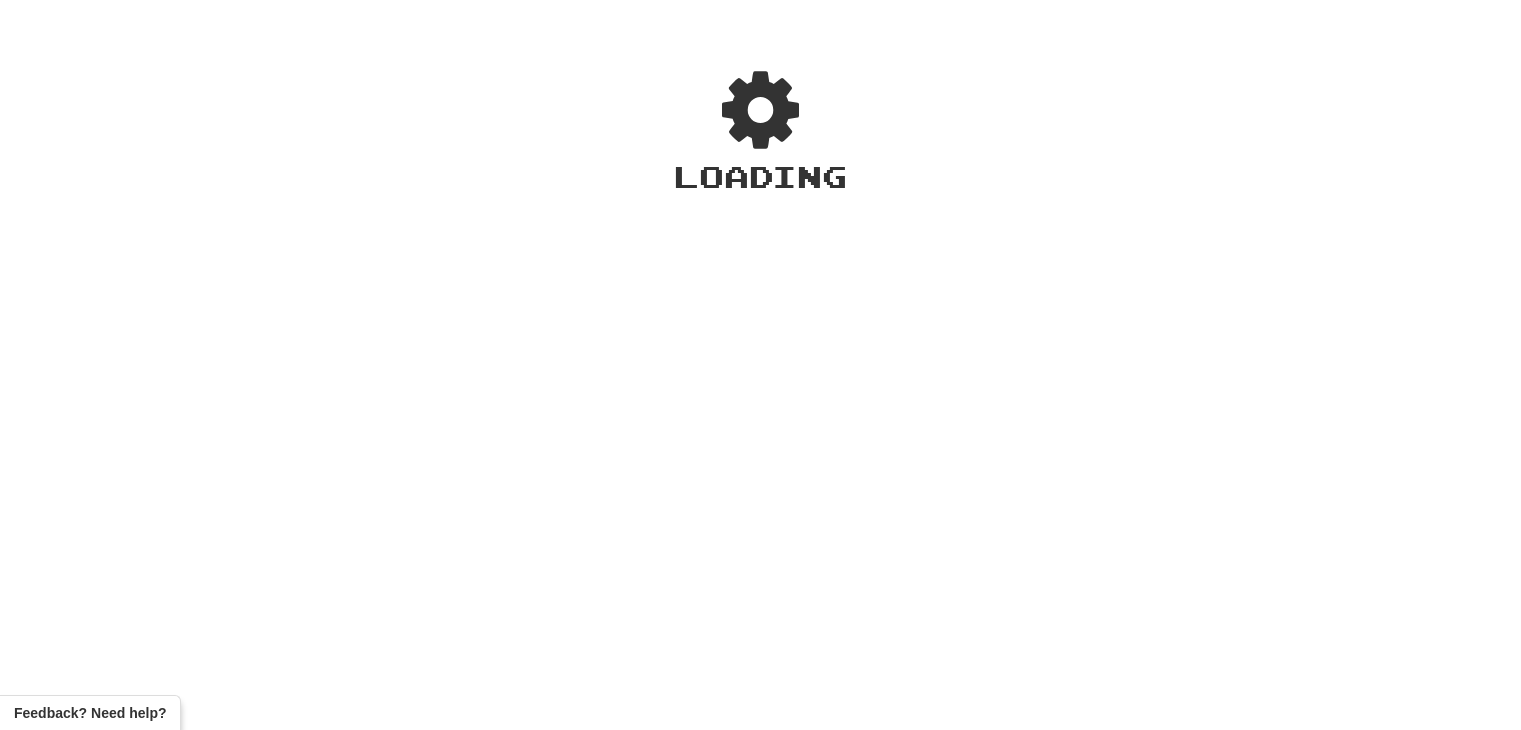 scroll, scrollTop: 0, scrollLeft: 0, axis: both 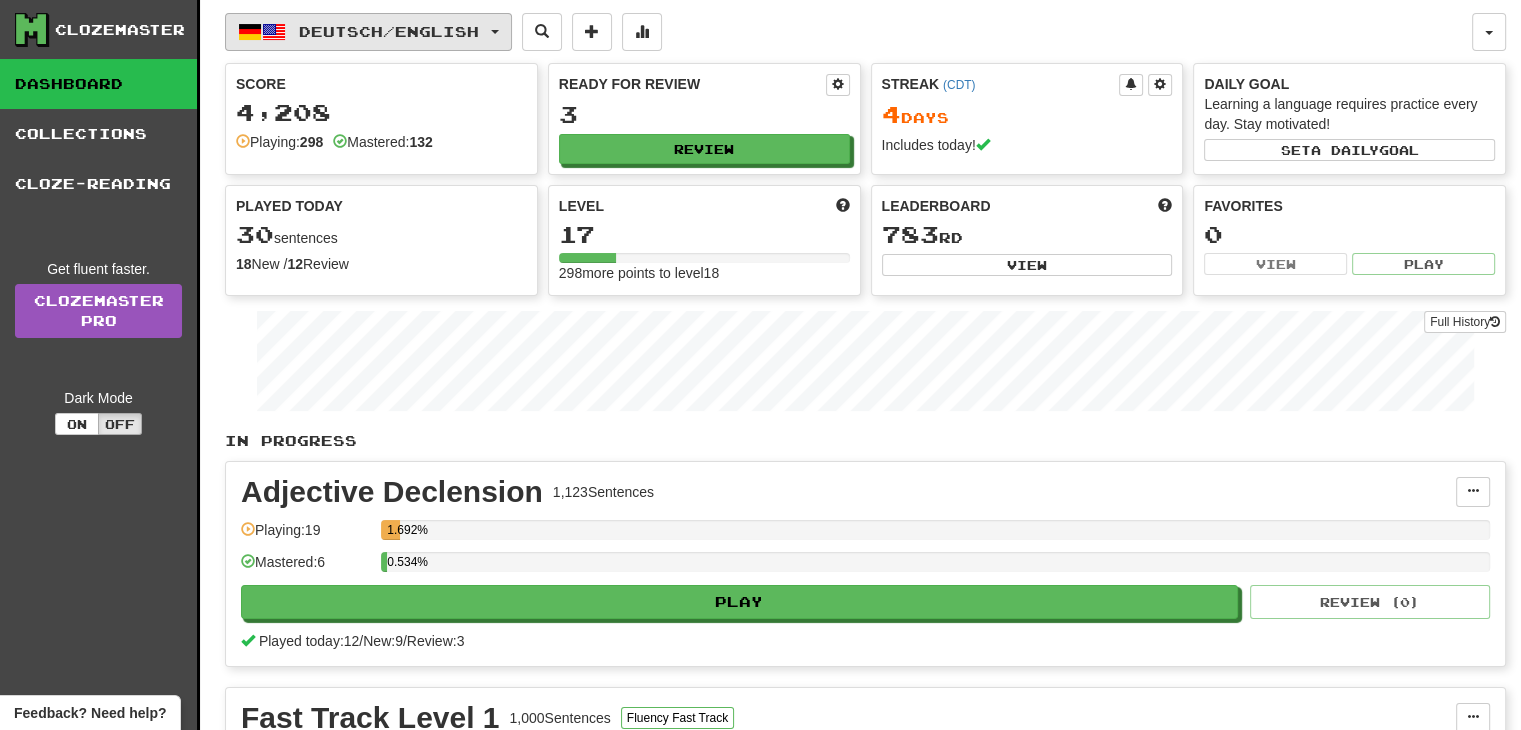 click 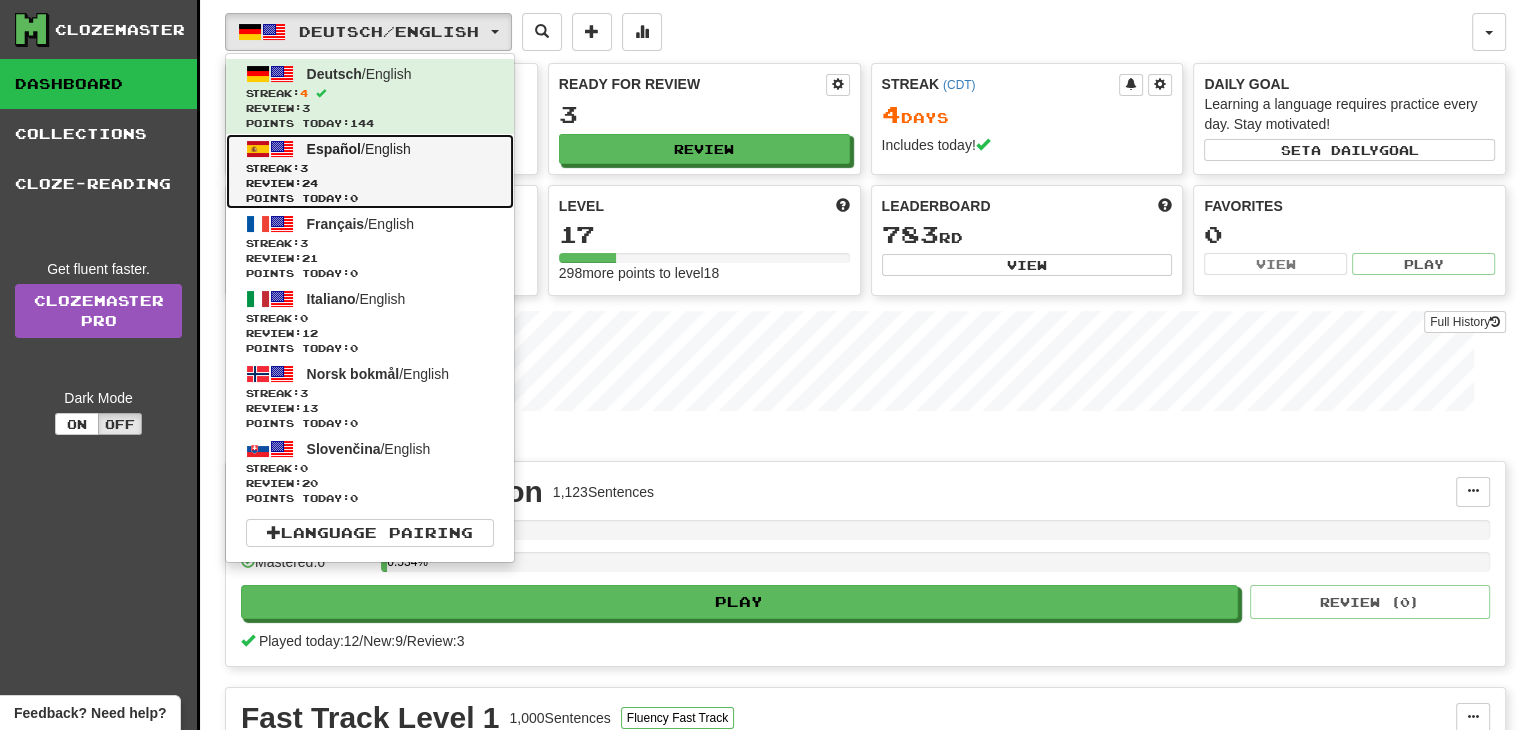 click on "Streak:  3" 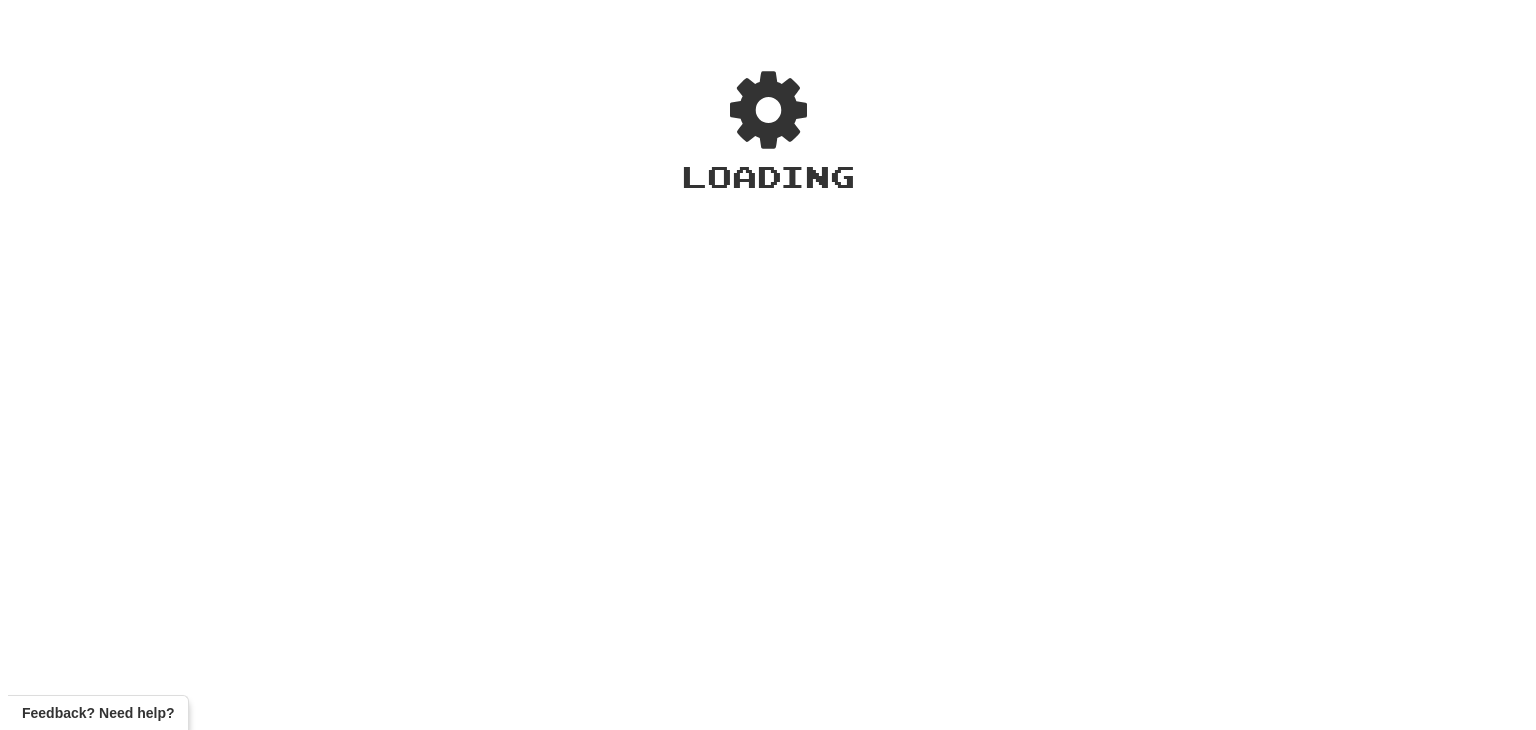 scroll, scrollTop: 0, scrollLeft: 0, axis: both 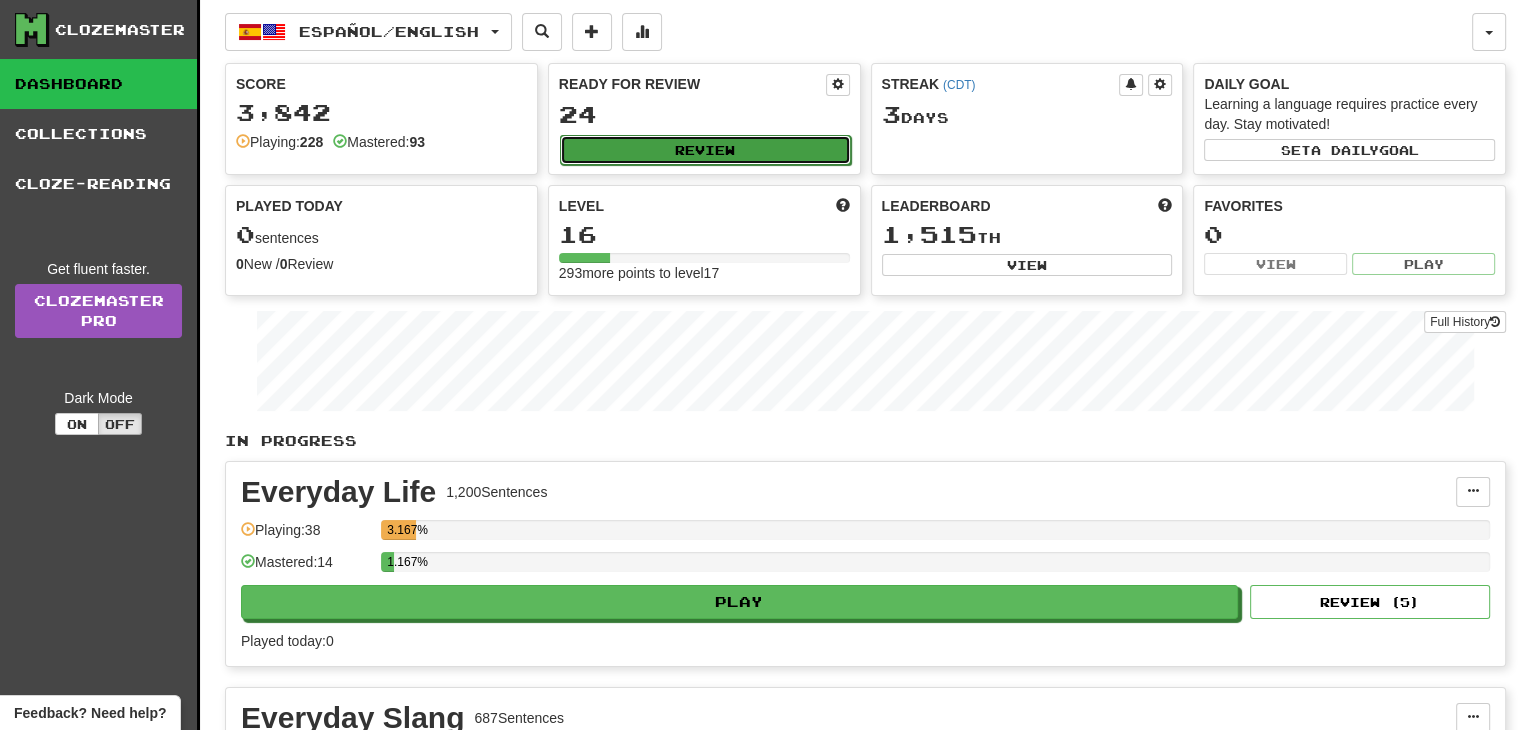 click on "Review" 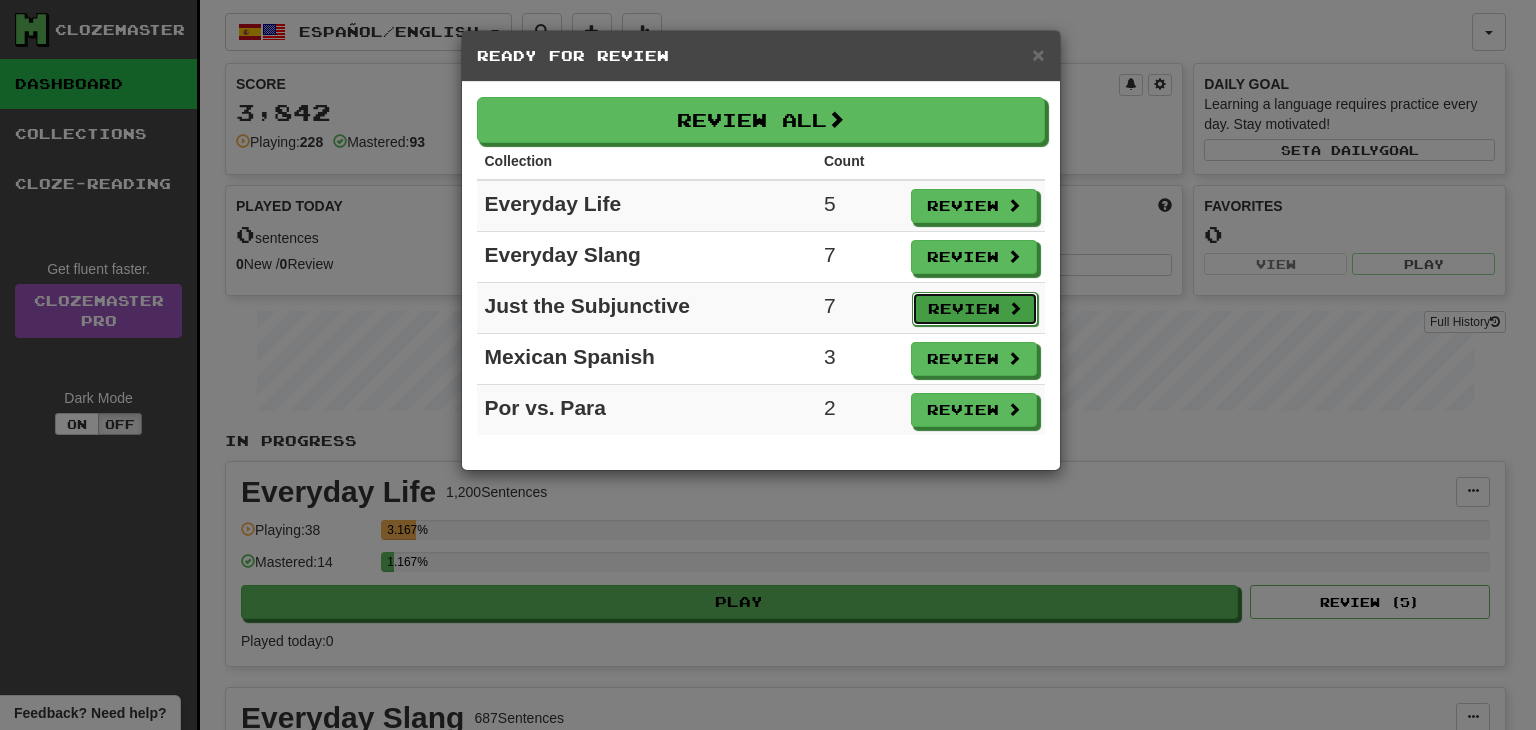 click on "Review" at bounding box center [975, 309] 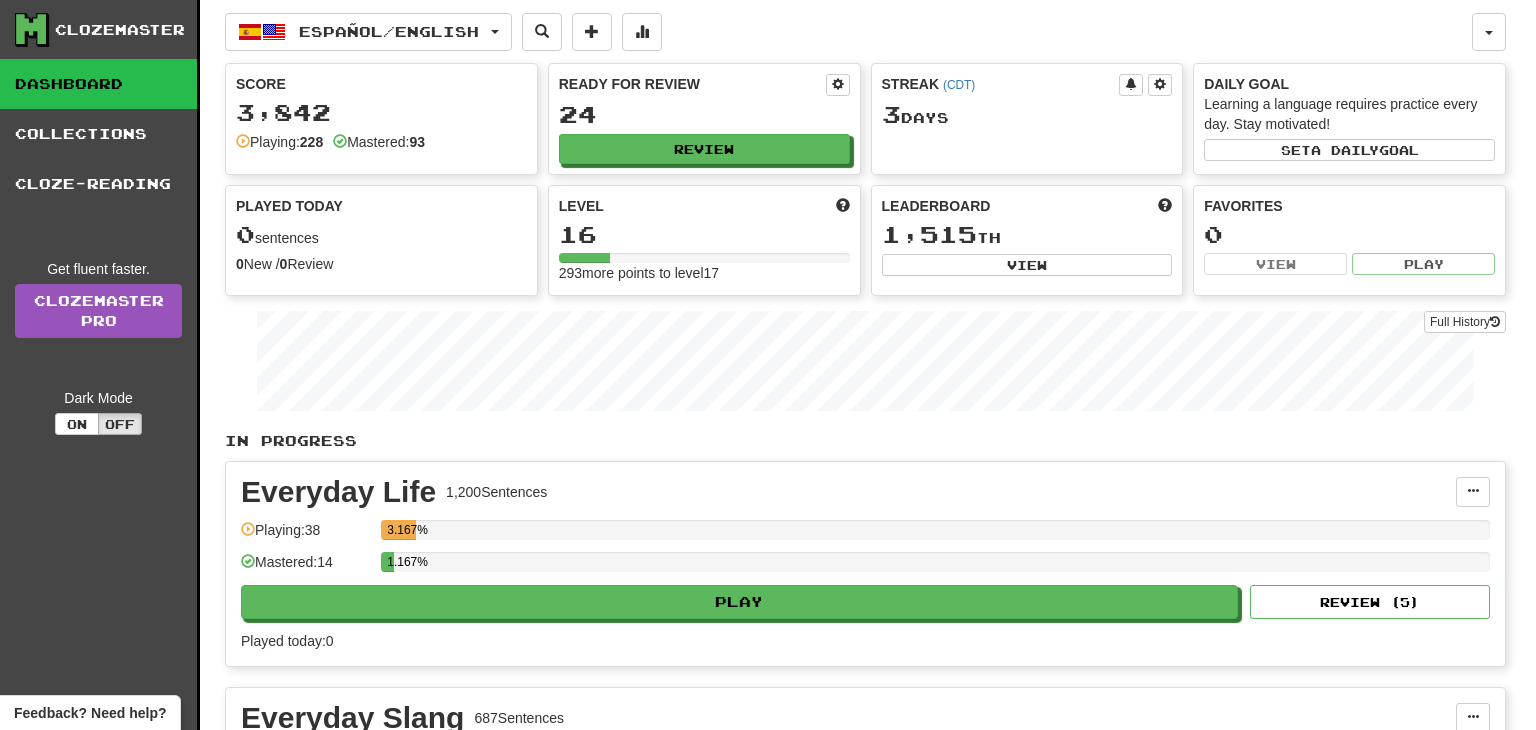 select on "**" 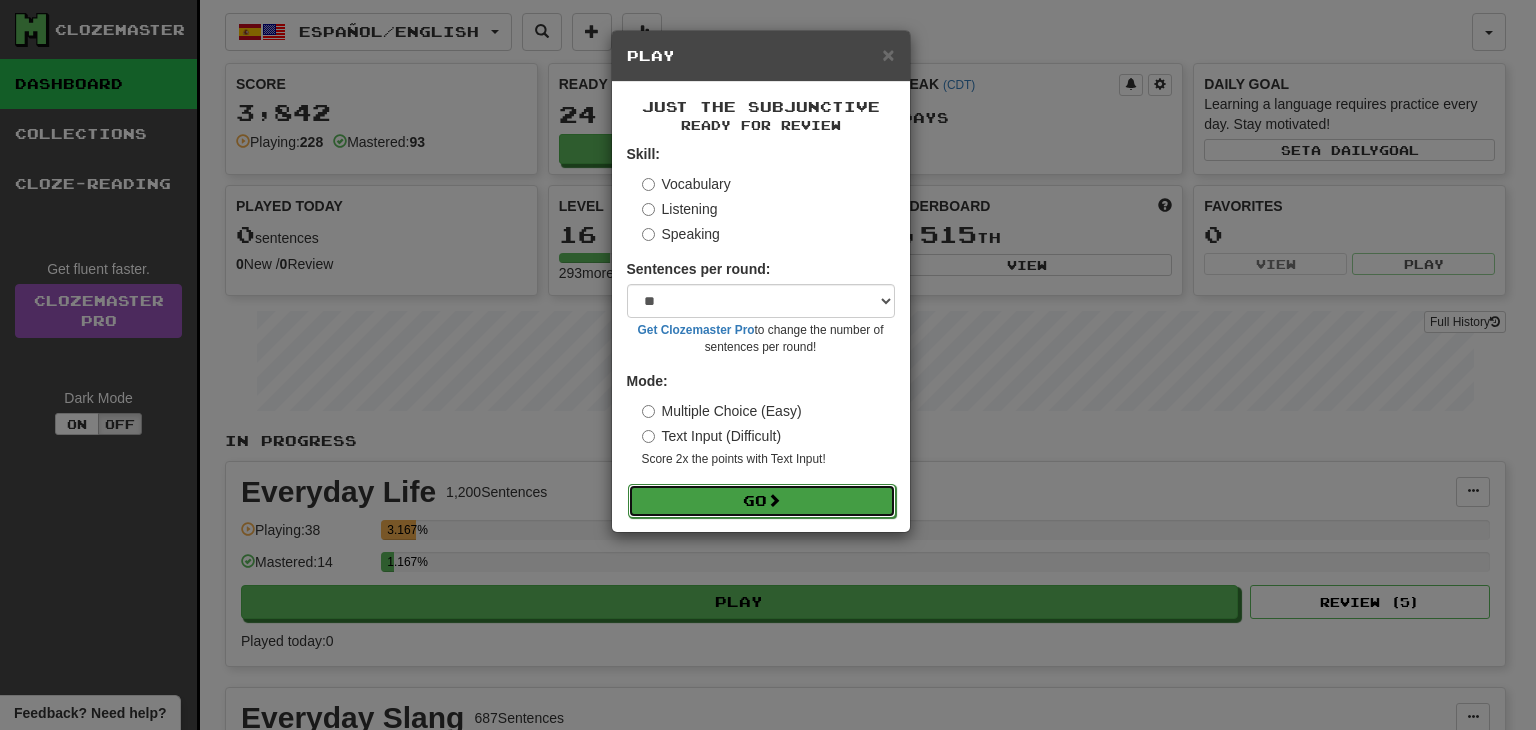click on "Go" at bounding box center [762, 501] 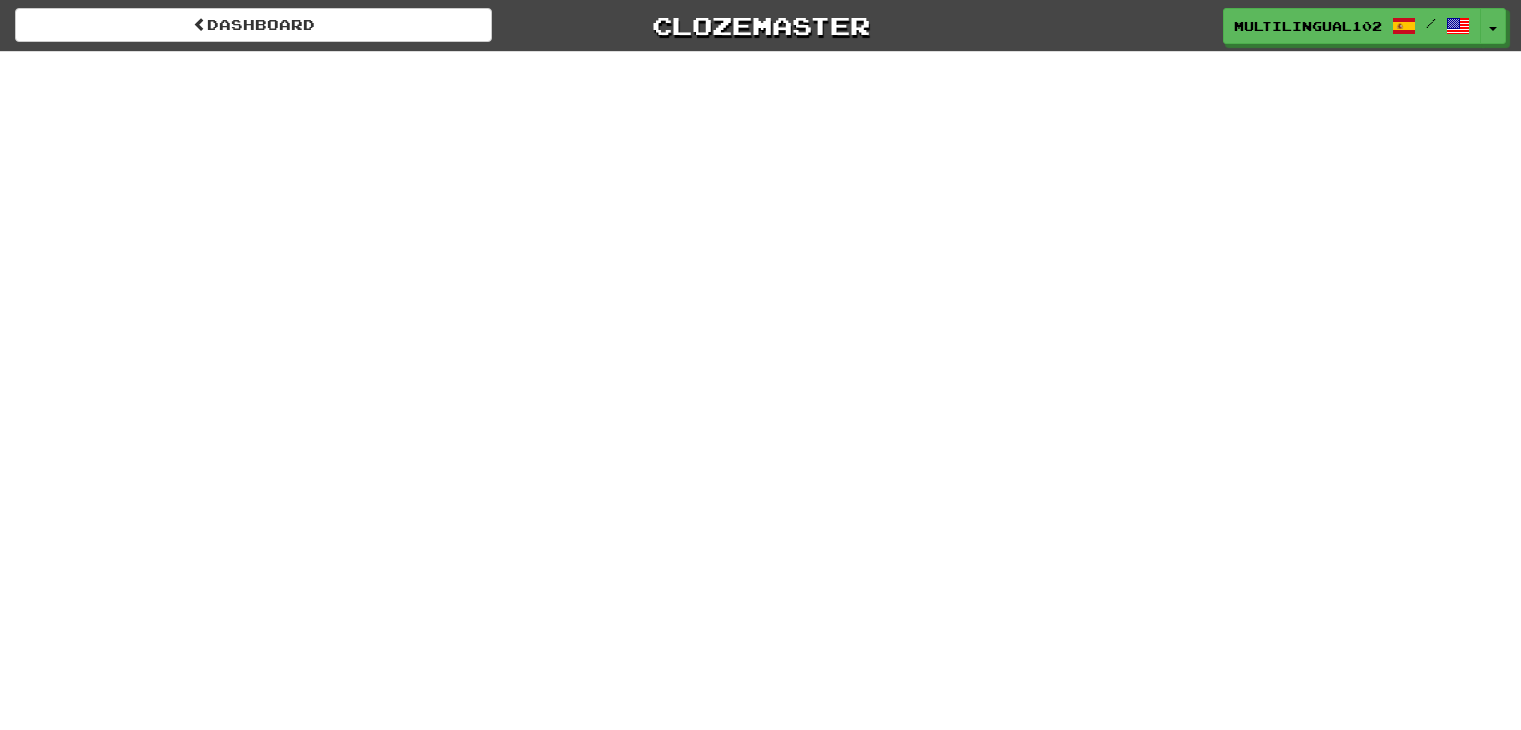 scroll, scrollTop: 0, scrollLeft: 0, axis: both 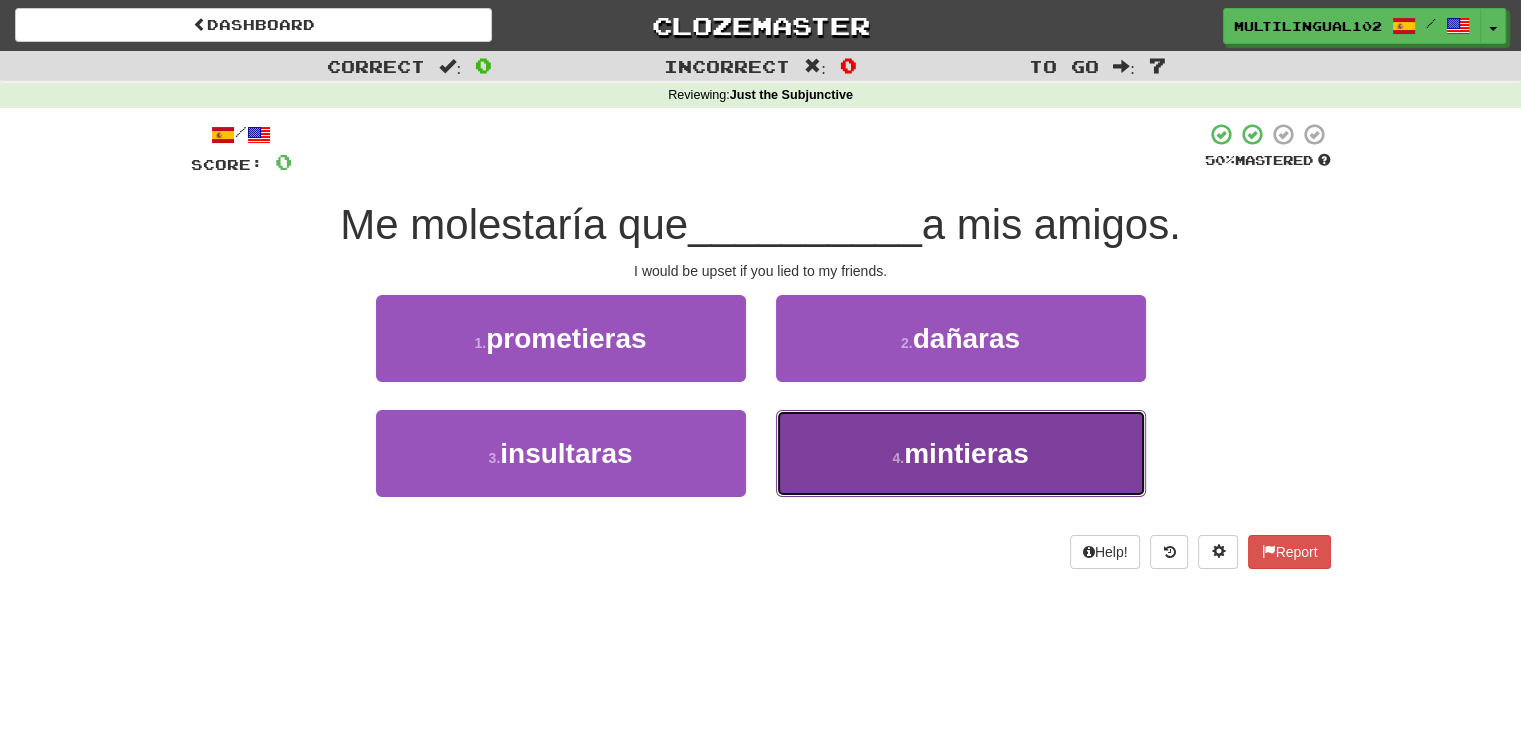 click on "4 .  mintieras" at bounding box center [961, 453] 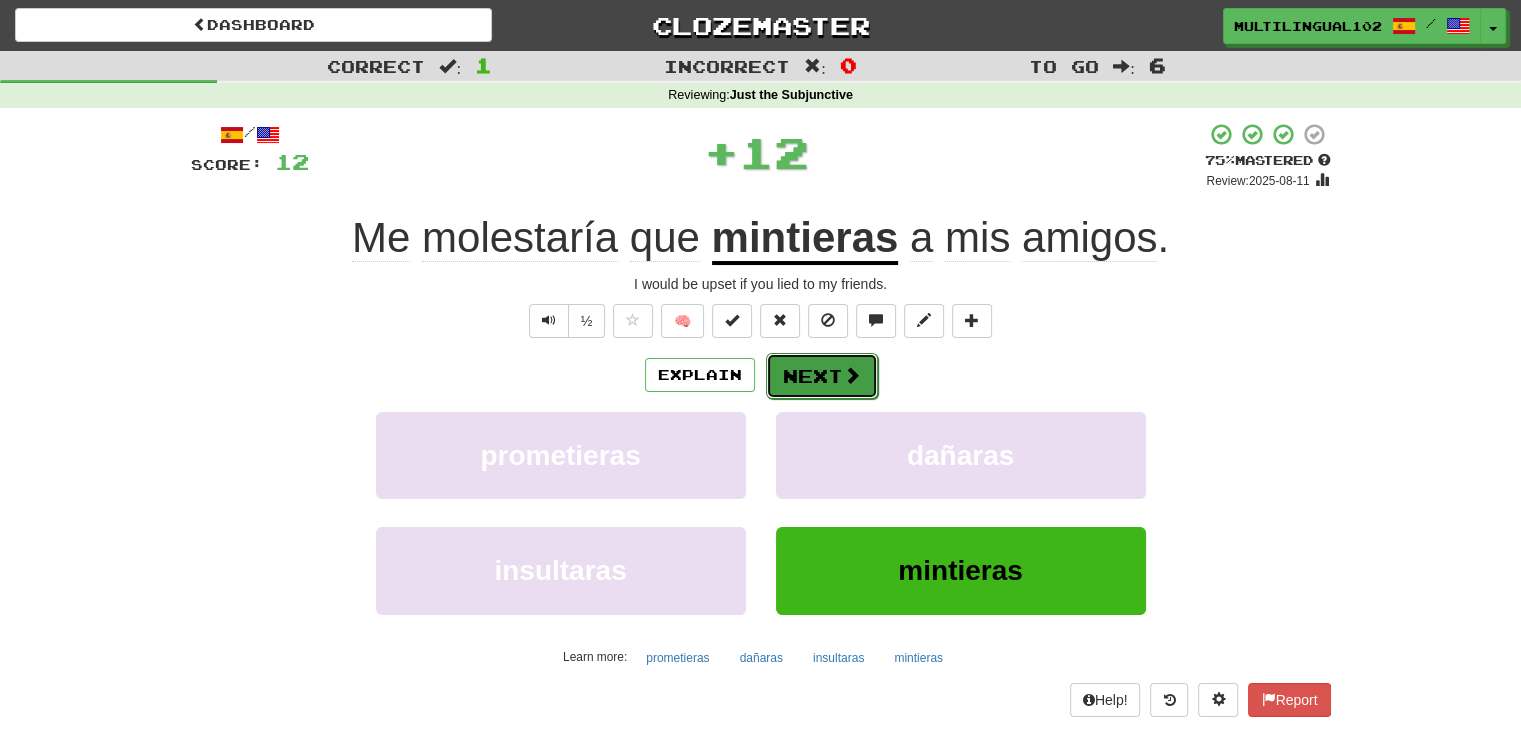 click on "Next" at bounding box center (822, 376) 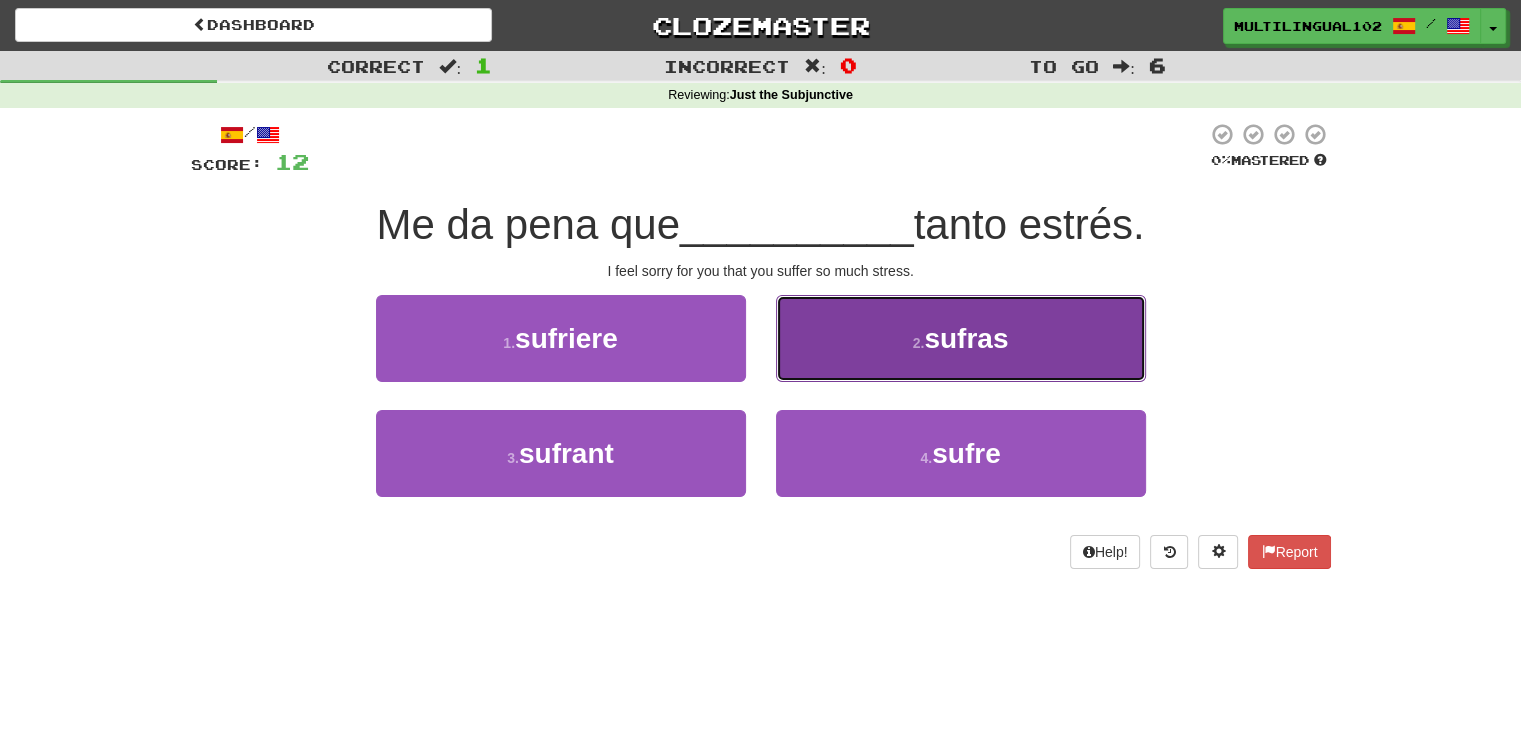 click on "2 .  sufras" at bounding box center (961, 338) 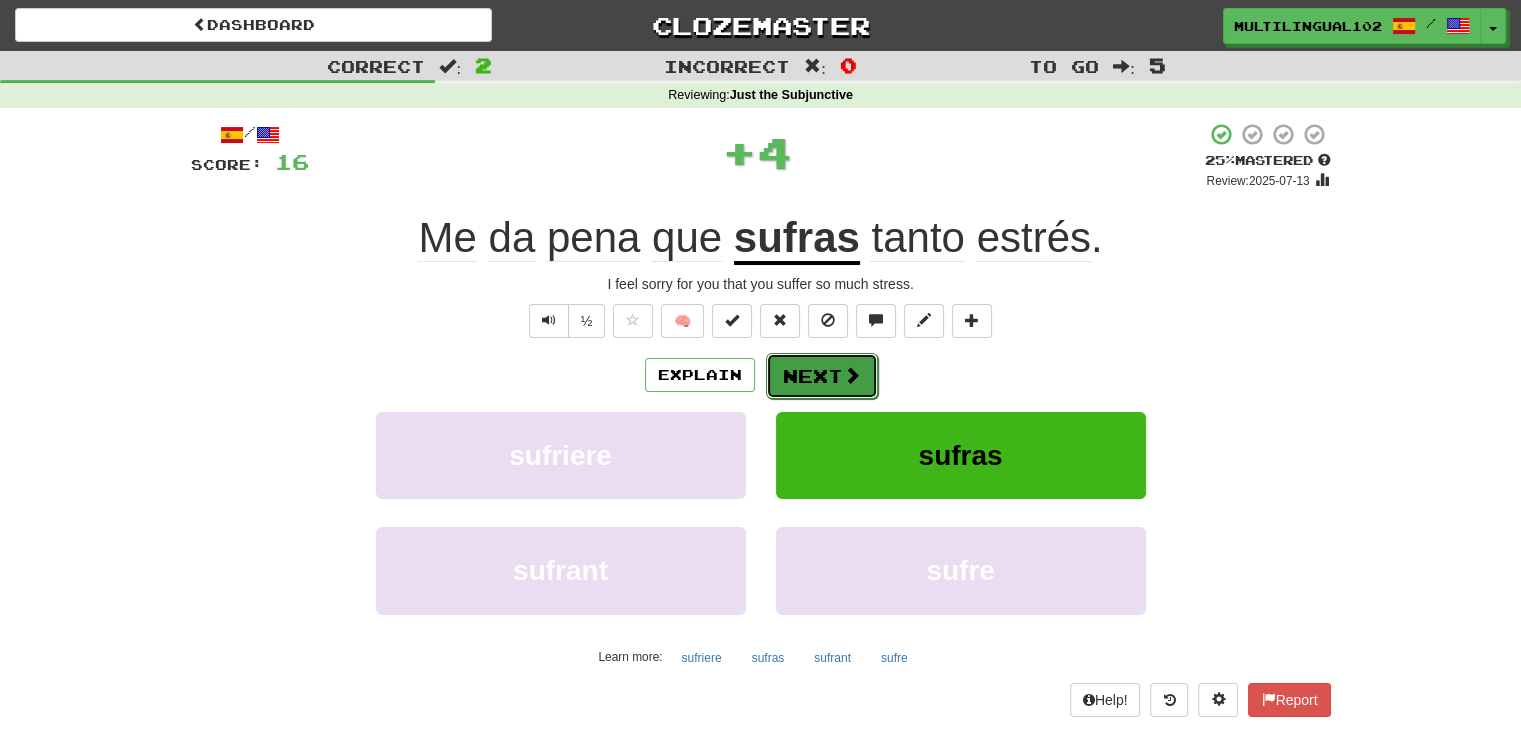 click on "Next" at bounding box center [822, 376] 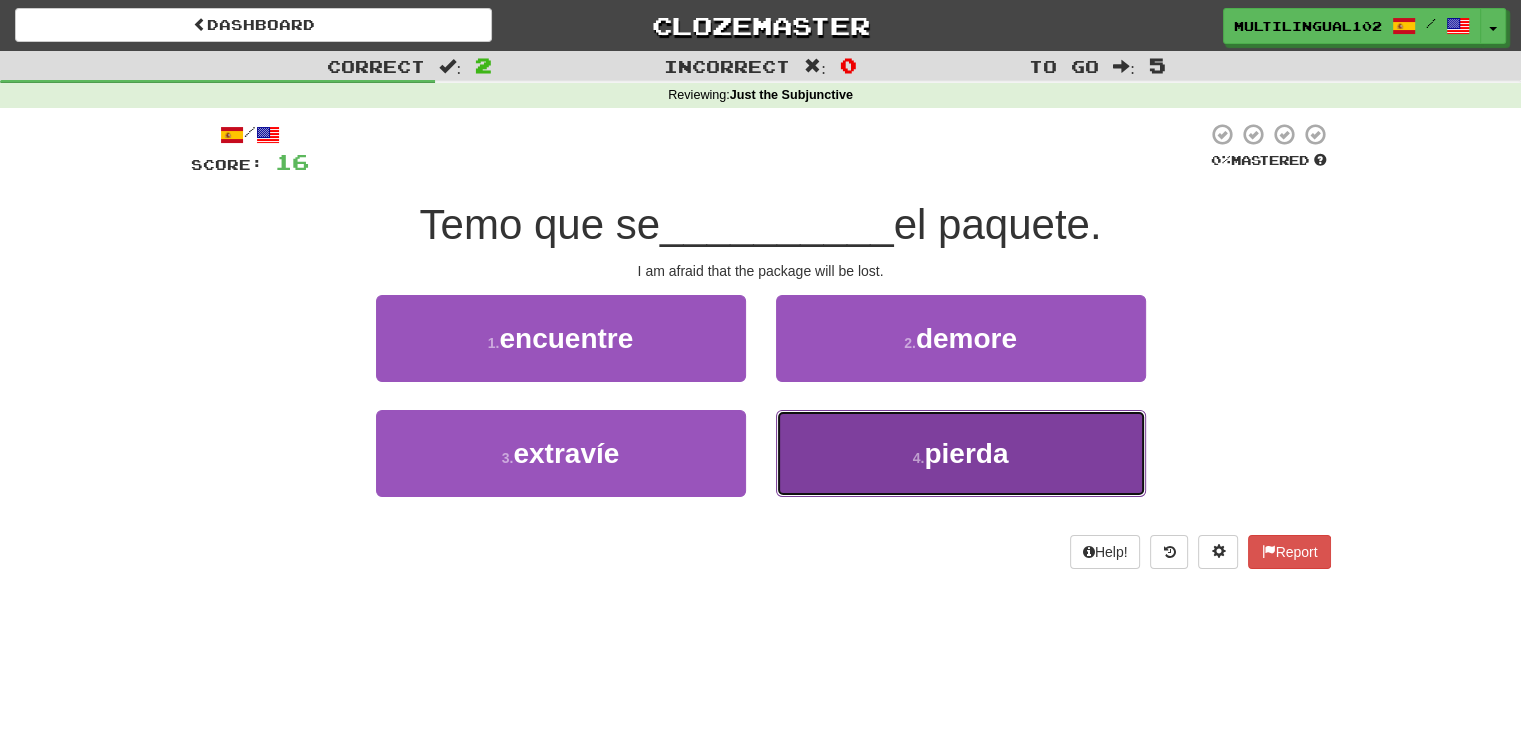 click on "4 .  pierda" at bounding box center [961, 453] 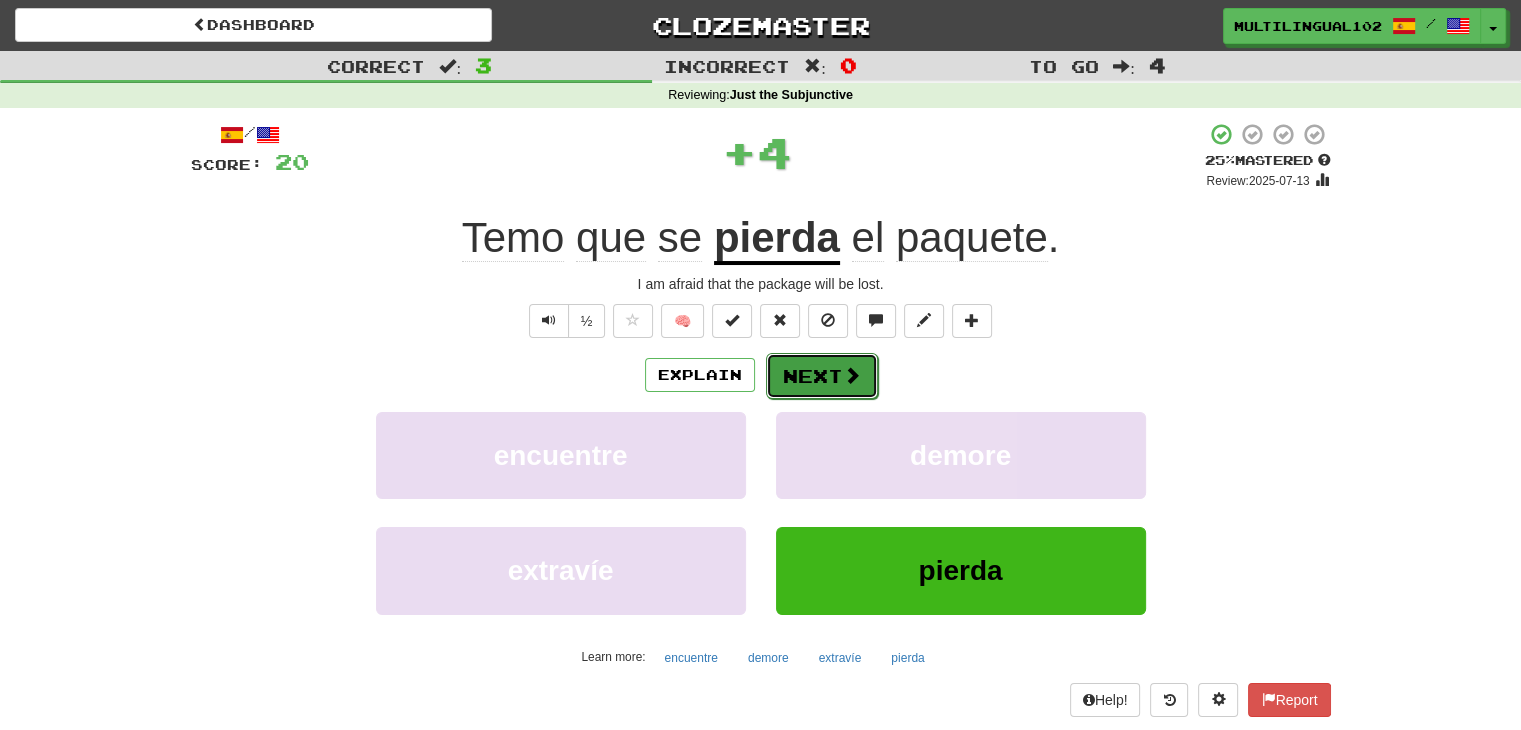 click on "Next" at bounding box center [822, 376] 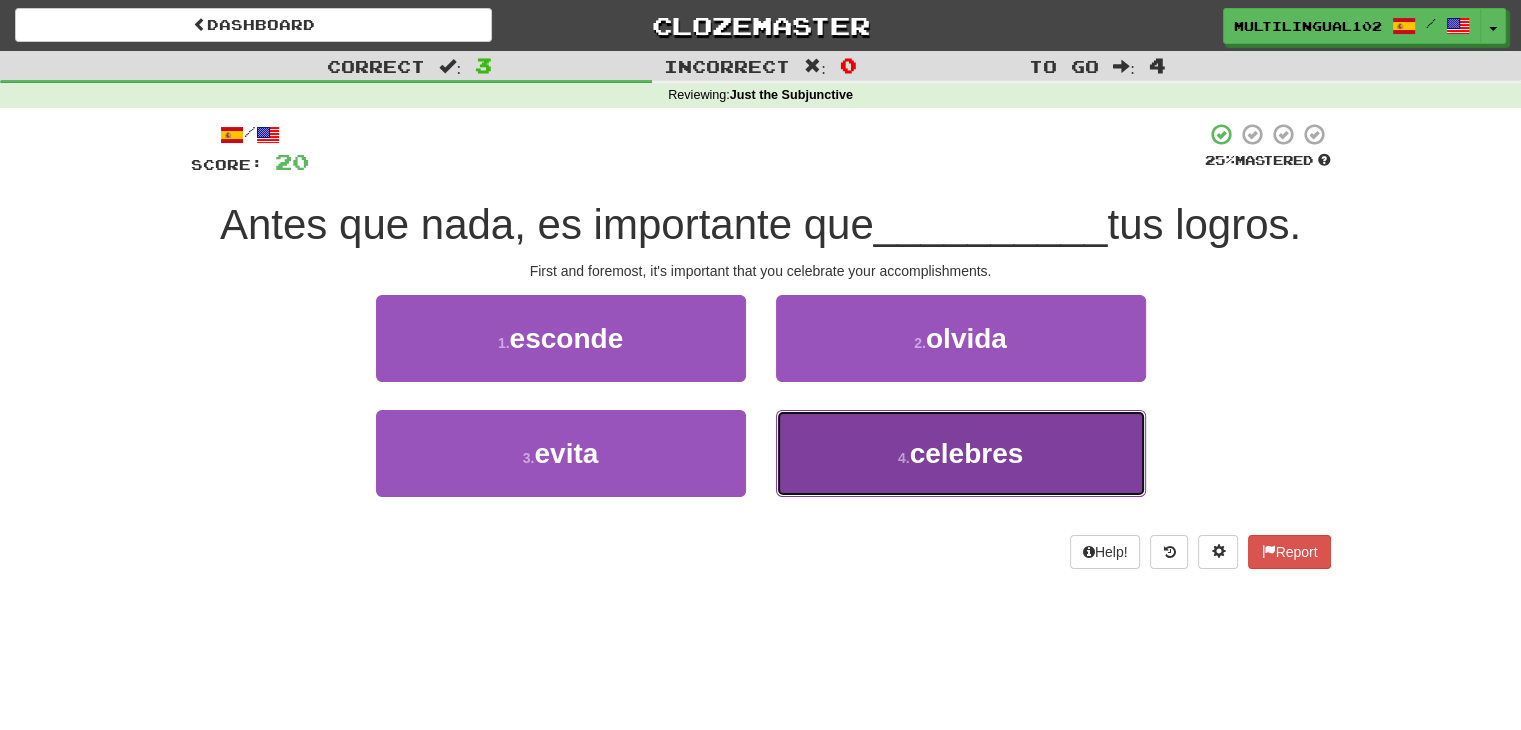 click on "4 .  celebres" at bounding box center (961, 453) 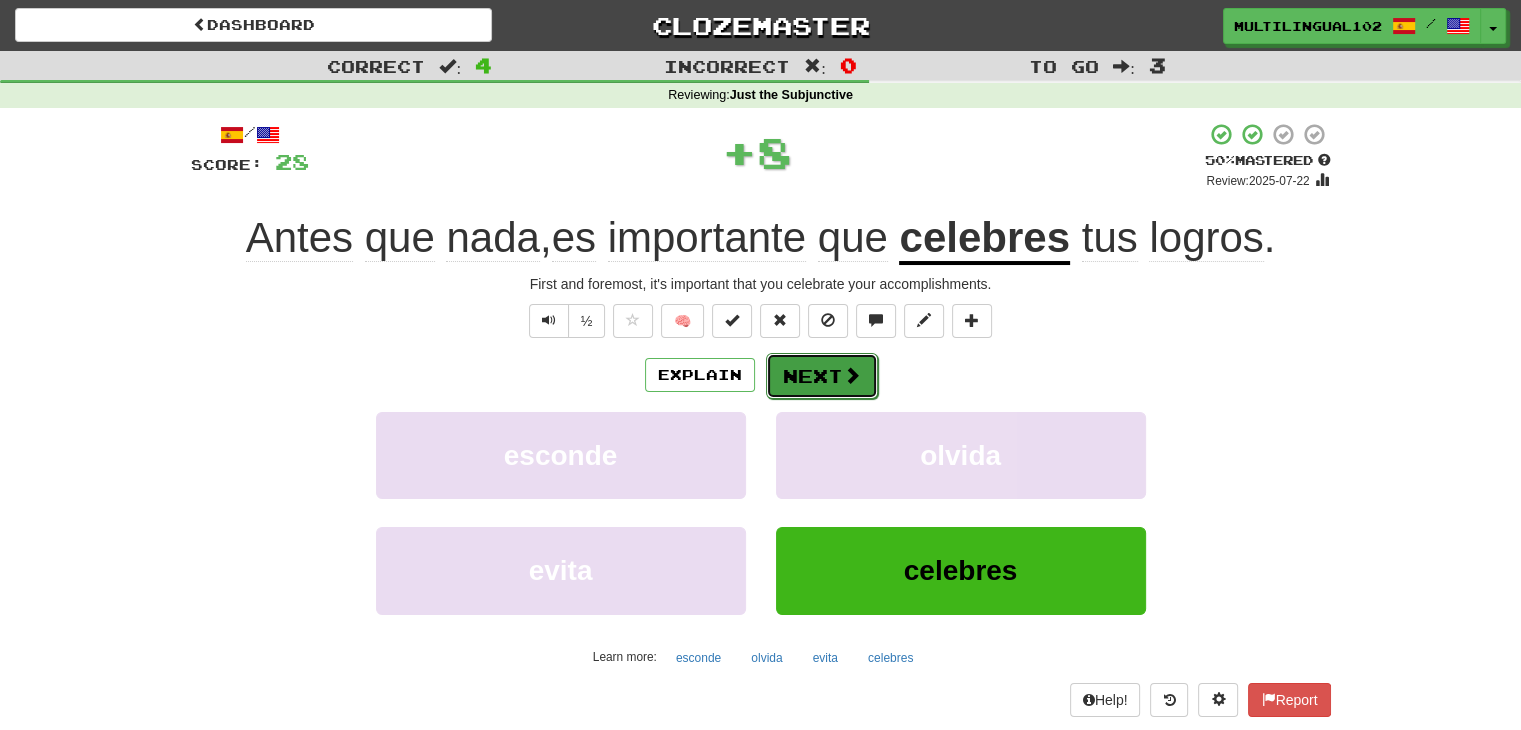 click on "Next" at bounding box center (822, 376) 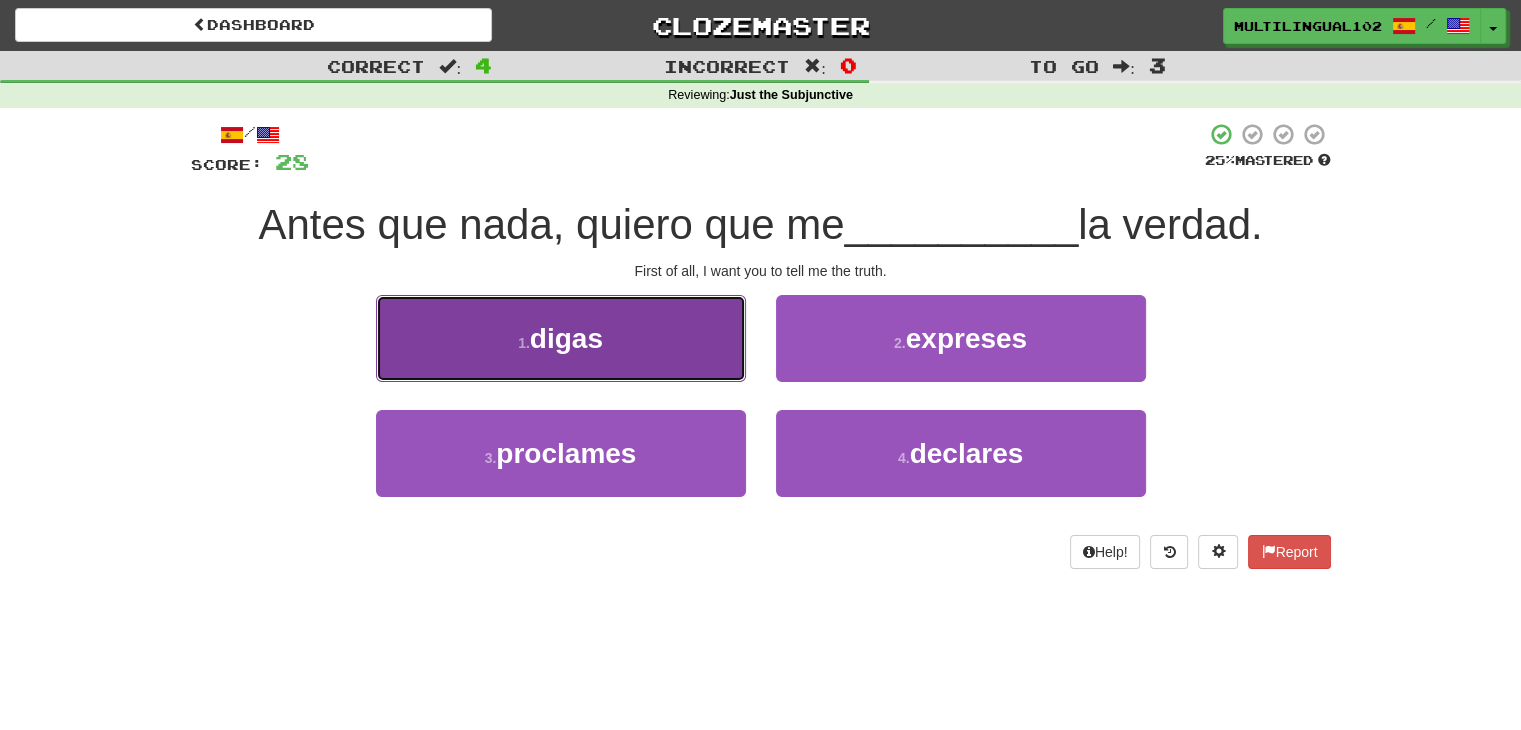 click on "1 .  digas" at bounding box center [561, 338] 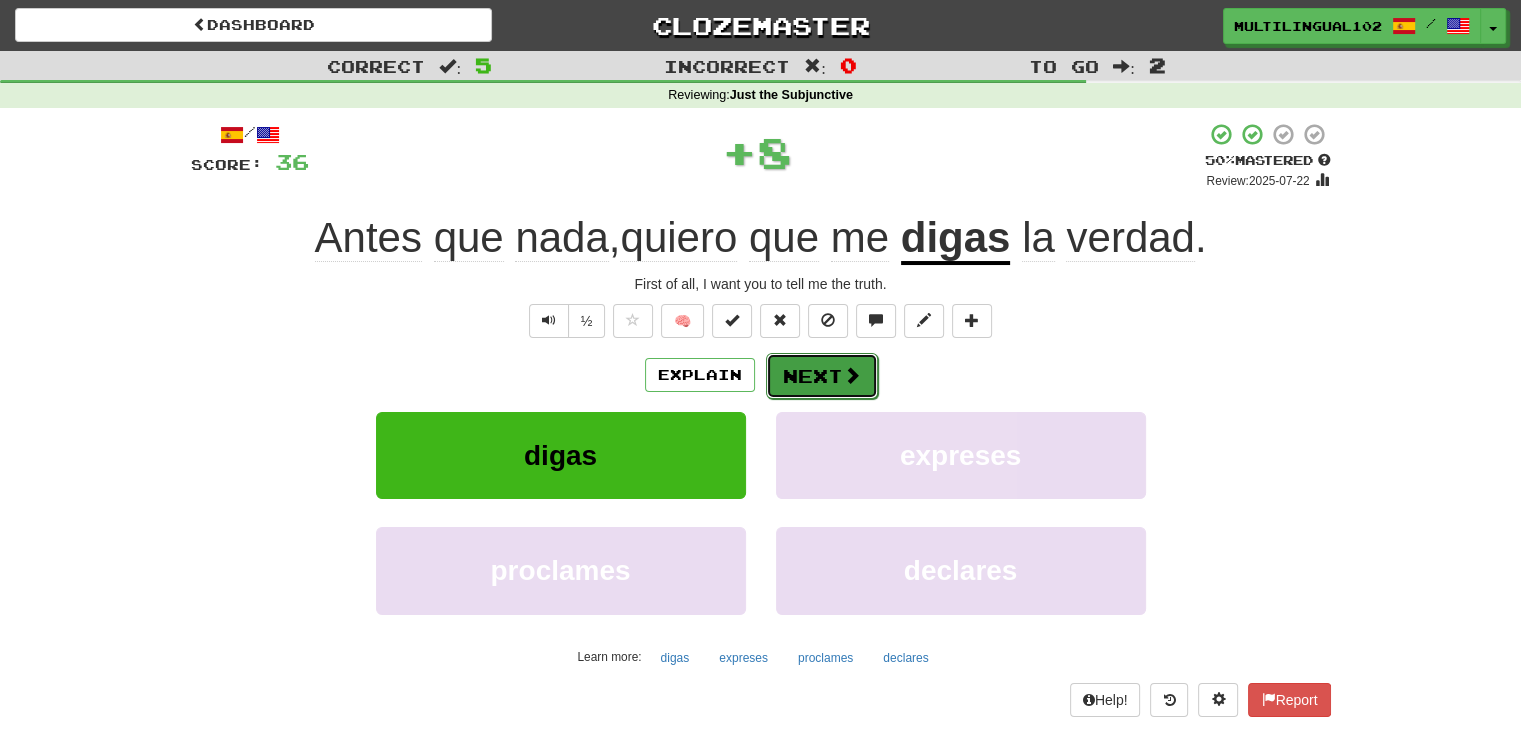 click on "Next" at bounding box center (822, 376) 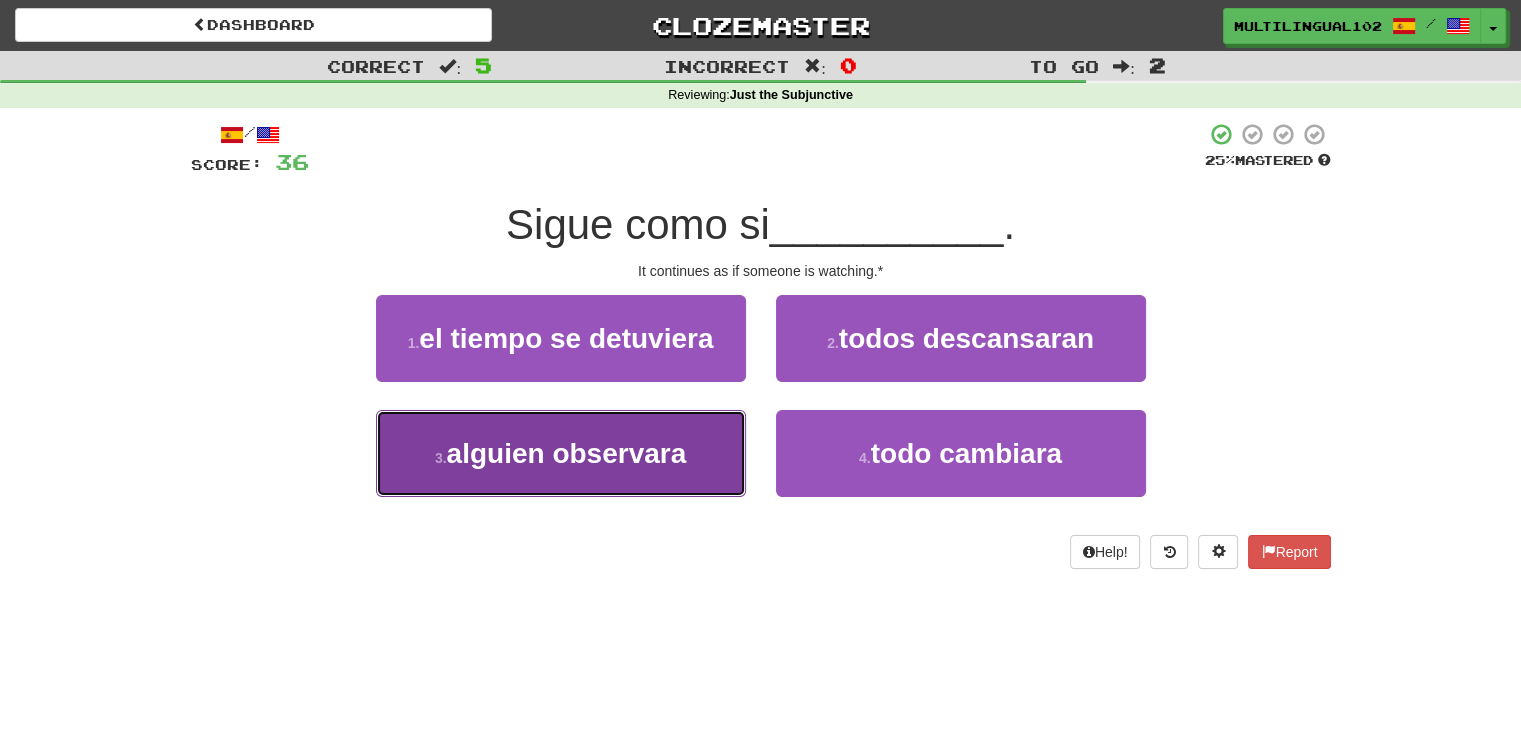 click on "3 .  alguien observara" at bounding box center [561, 453] 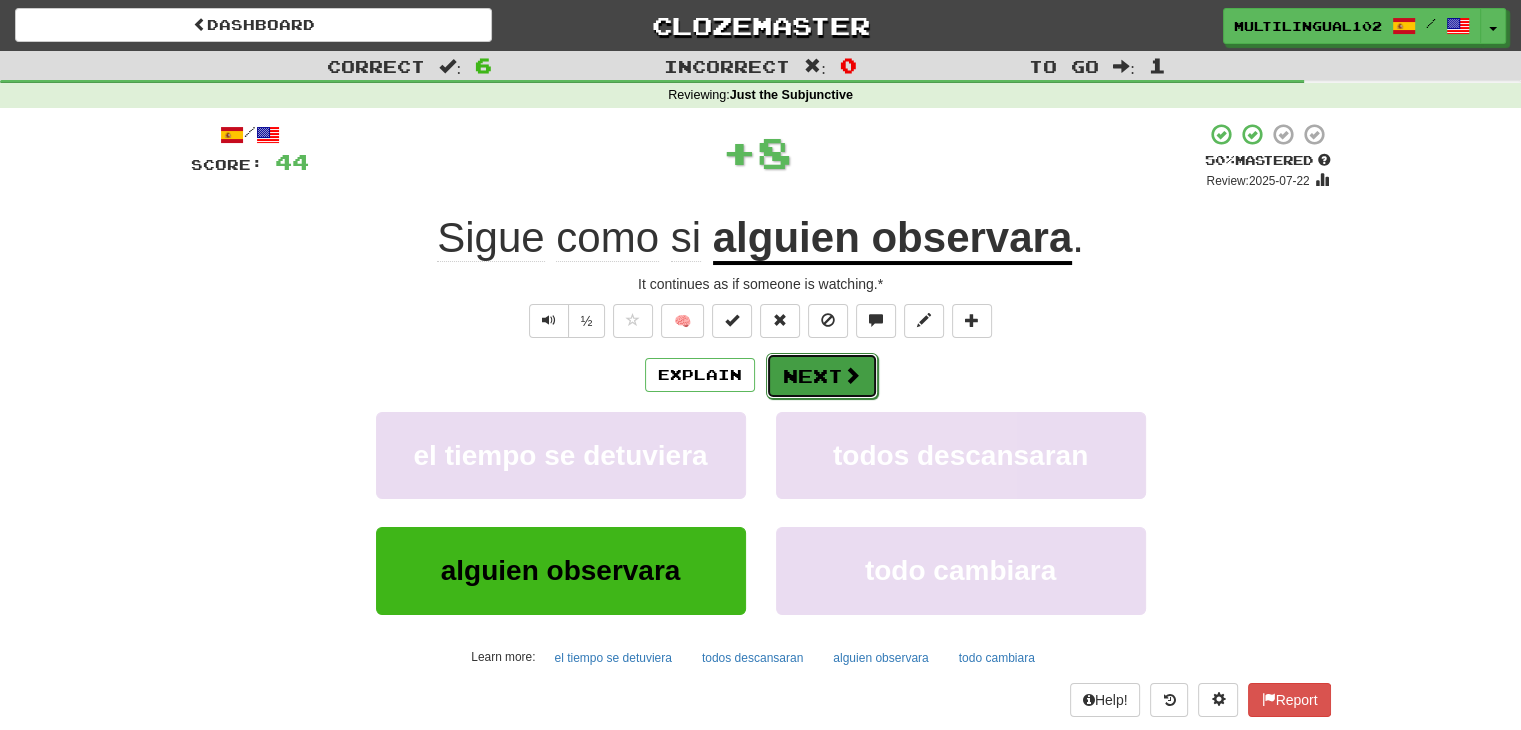 click on "Next" at bounding box center (822, 376) 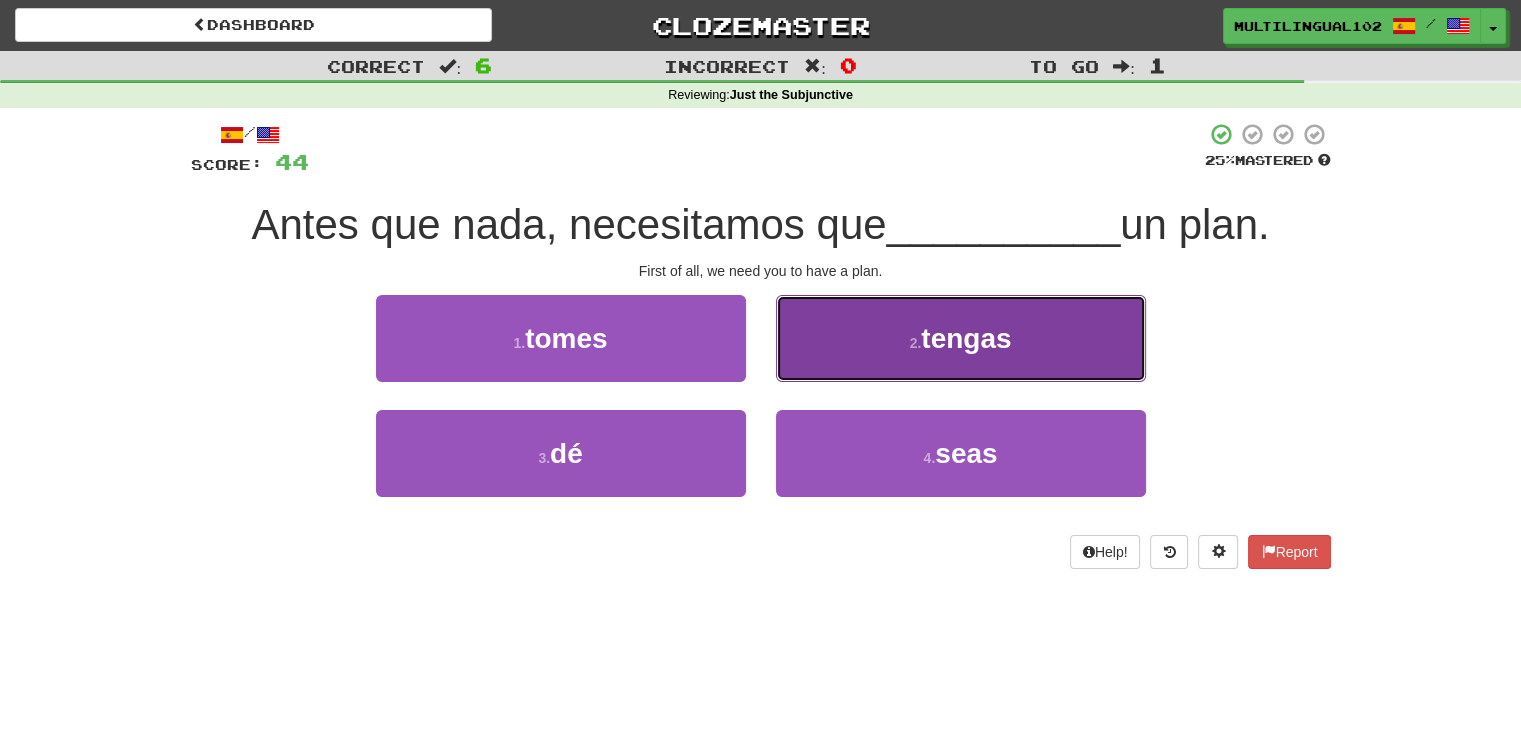 click on "2 .  tengas" at bounding box center (961, 338) 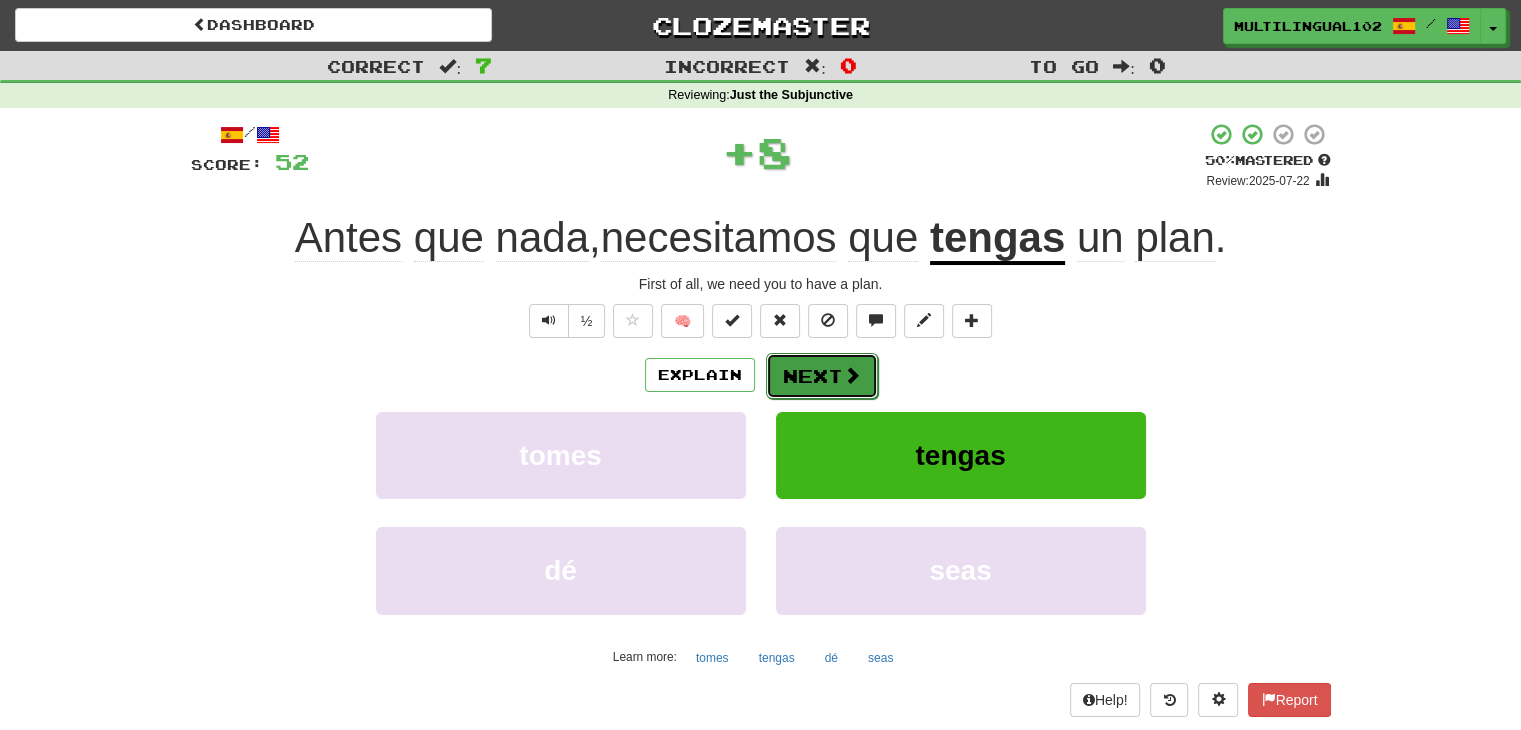click on "Next" at bounding box center [822, 376] 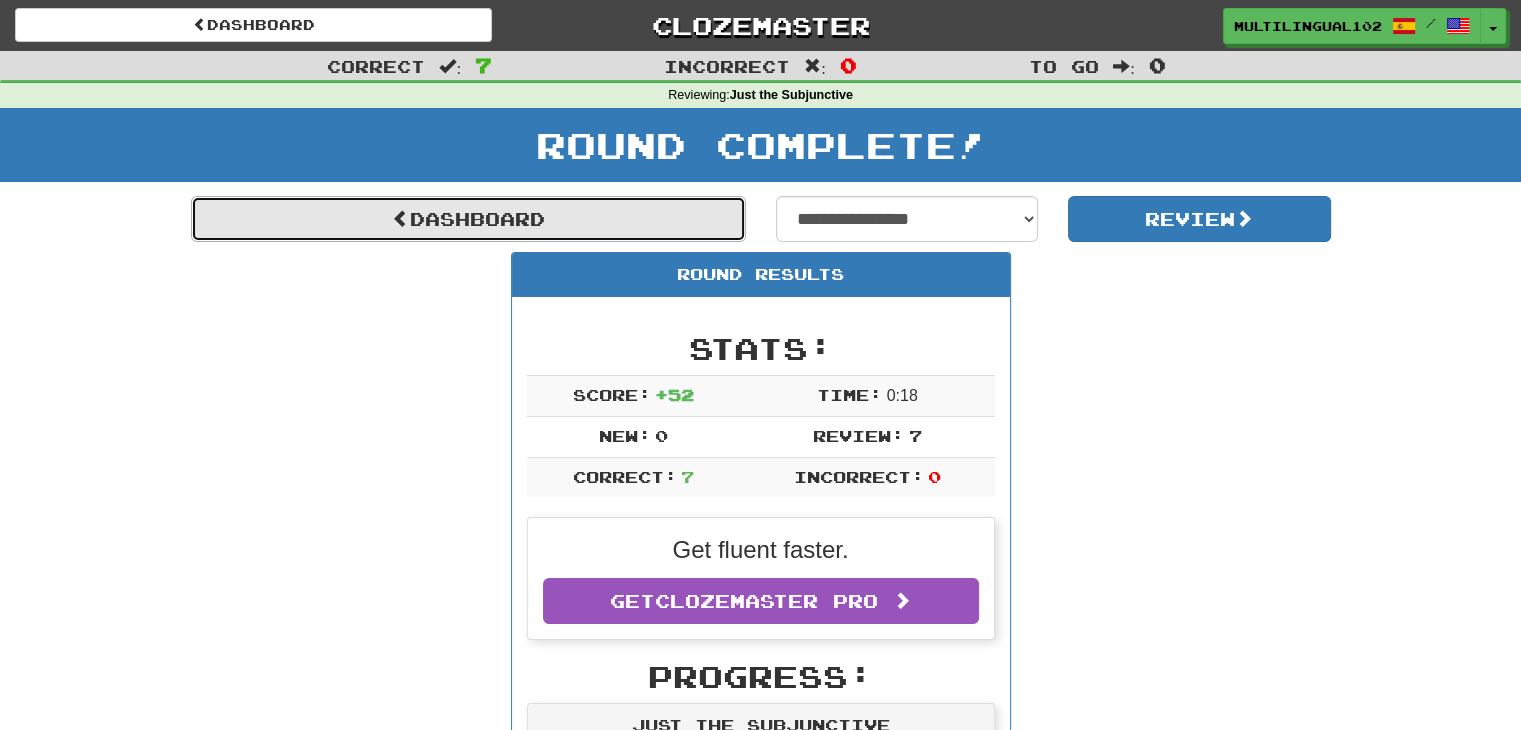 click on "Dashboard" at bounding box center (468, 219) 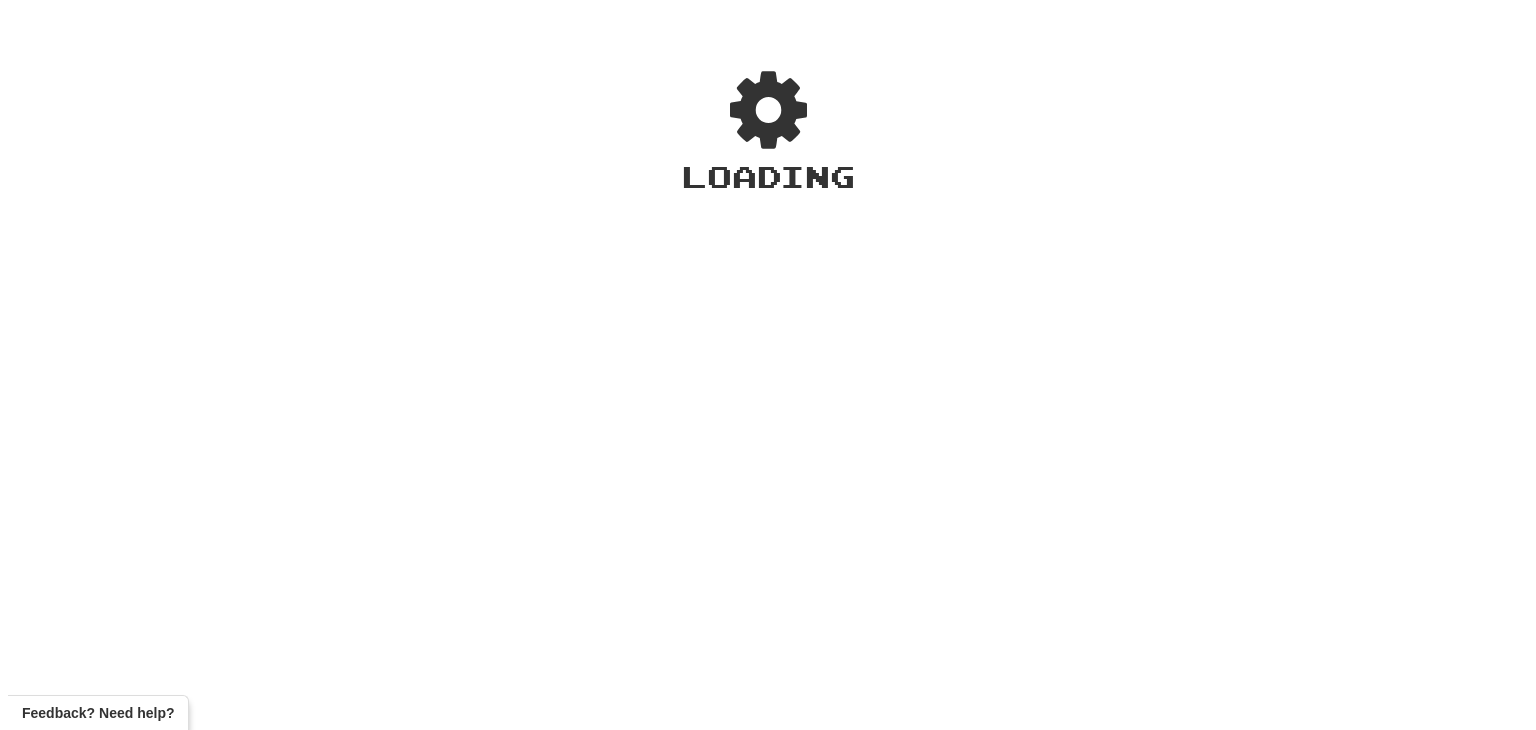 scroll, scrollTop: 0, scrollLeft: 0, axis: both 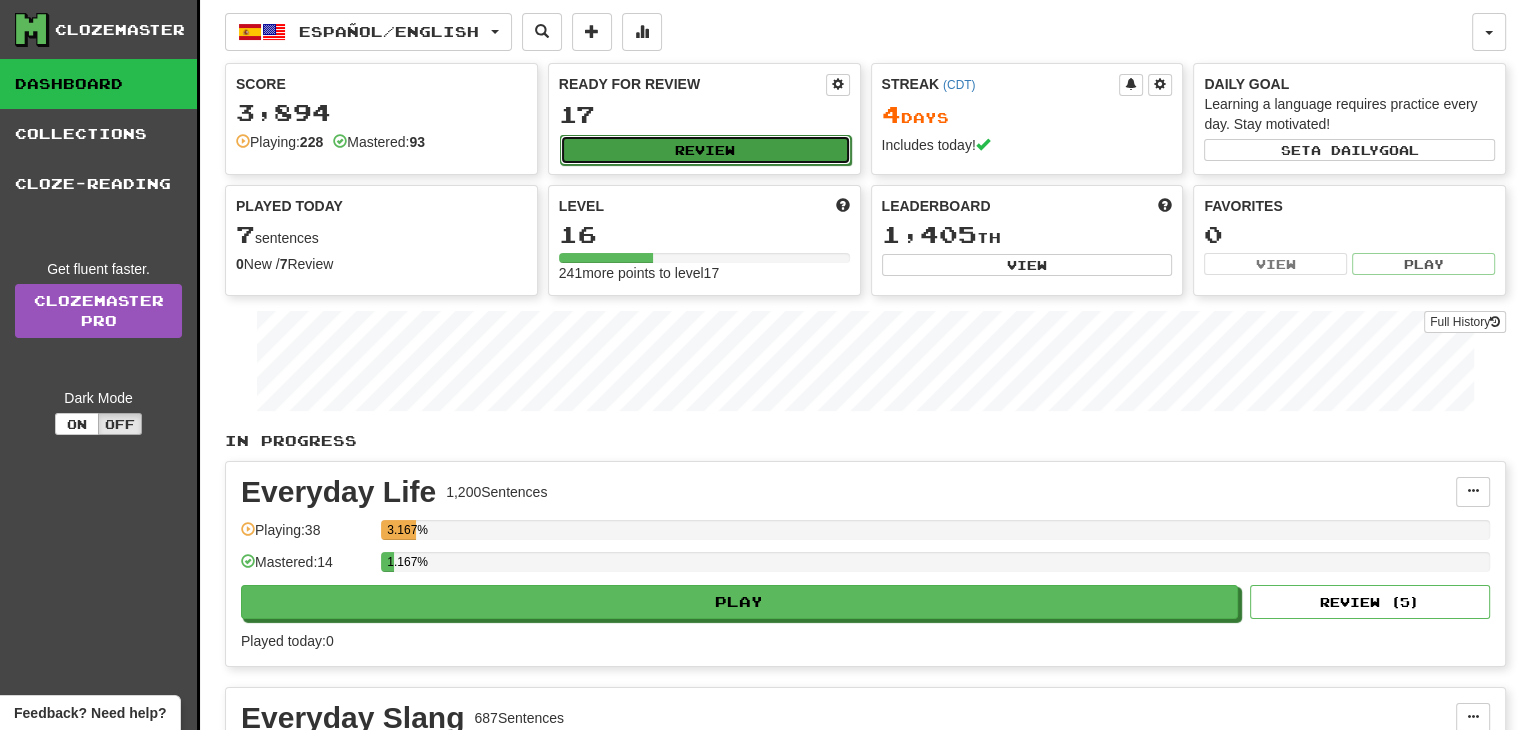 click on "Review" 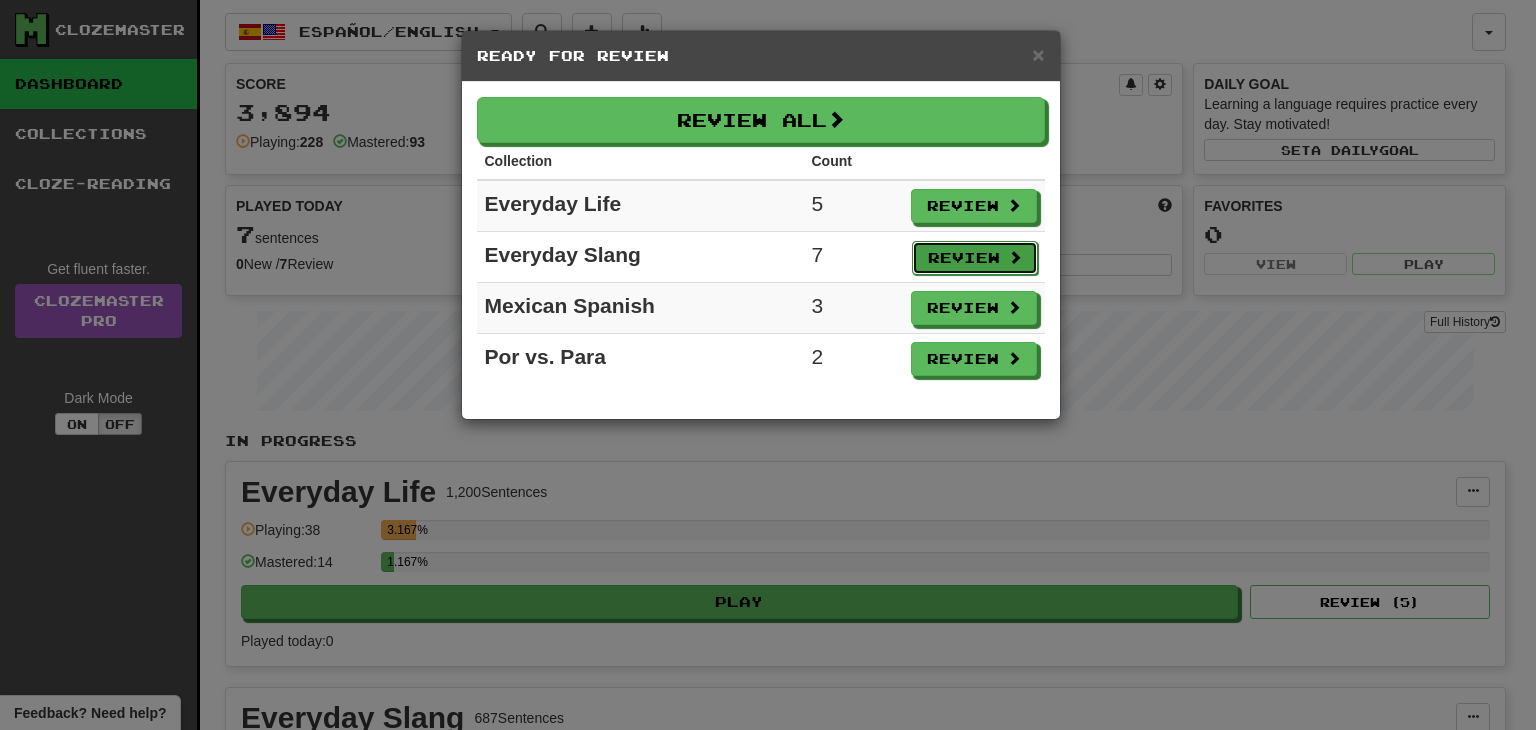 click on "Review" at bounding box center (975, 258) 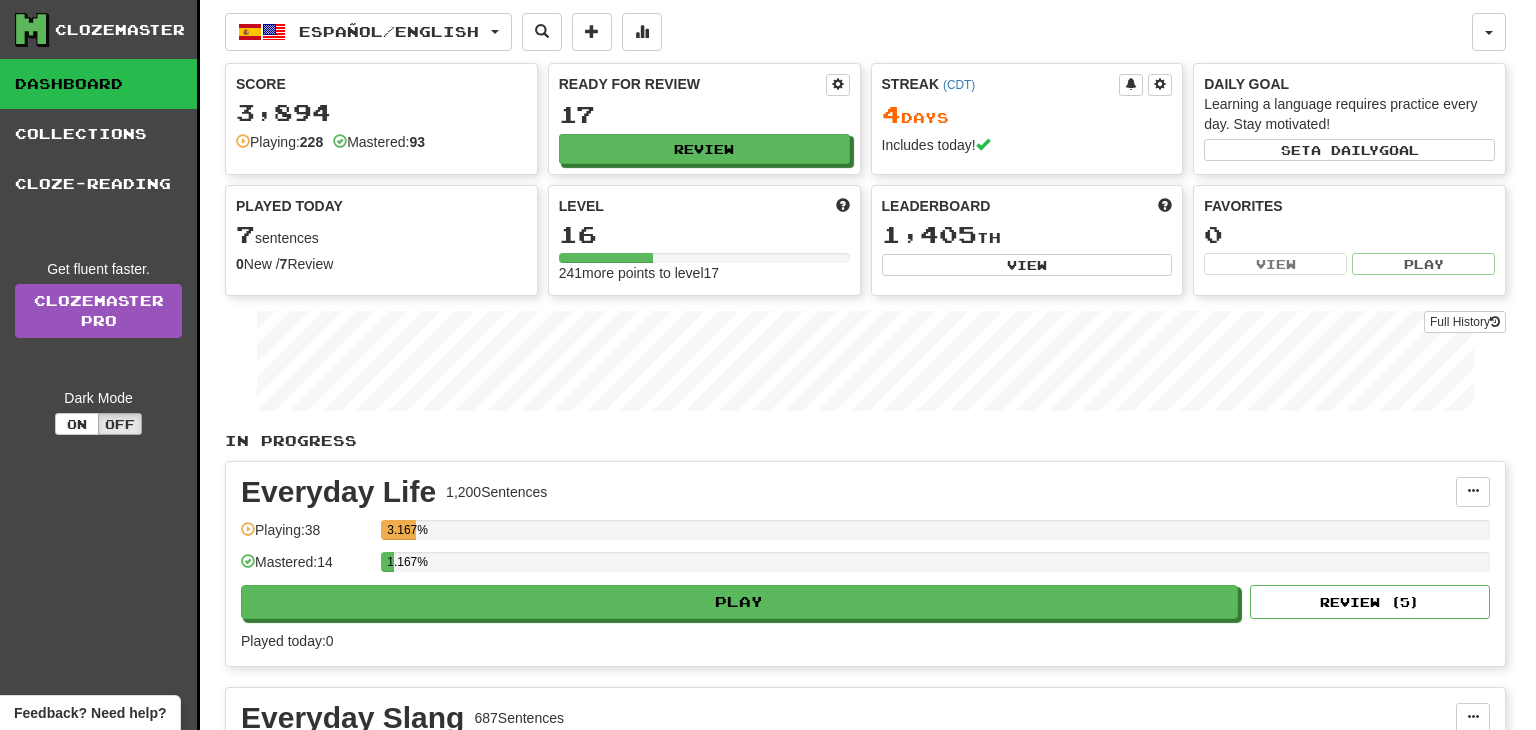 select on "**" 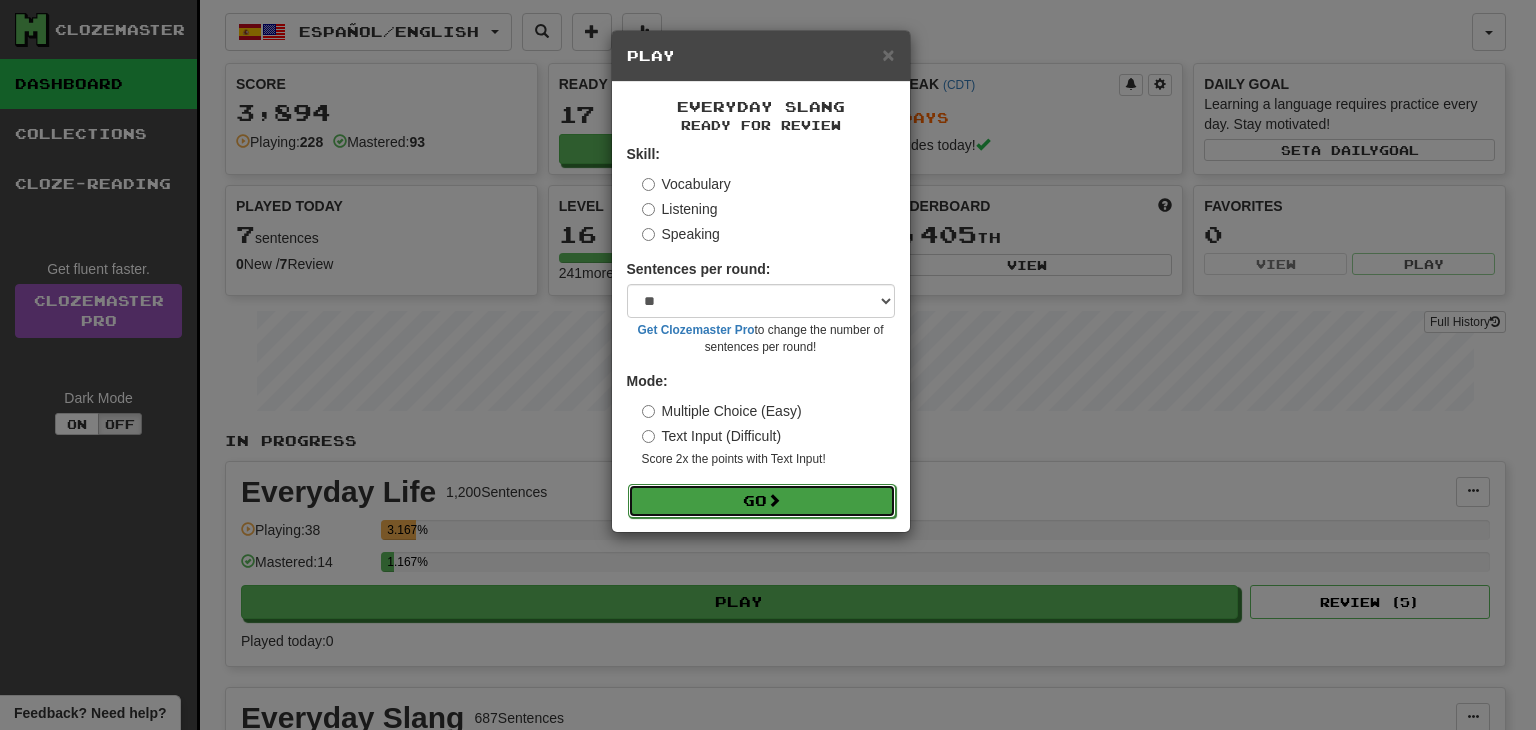 click on "Go" at bounding box center (762, 501) 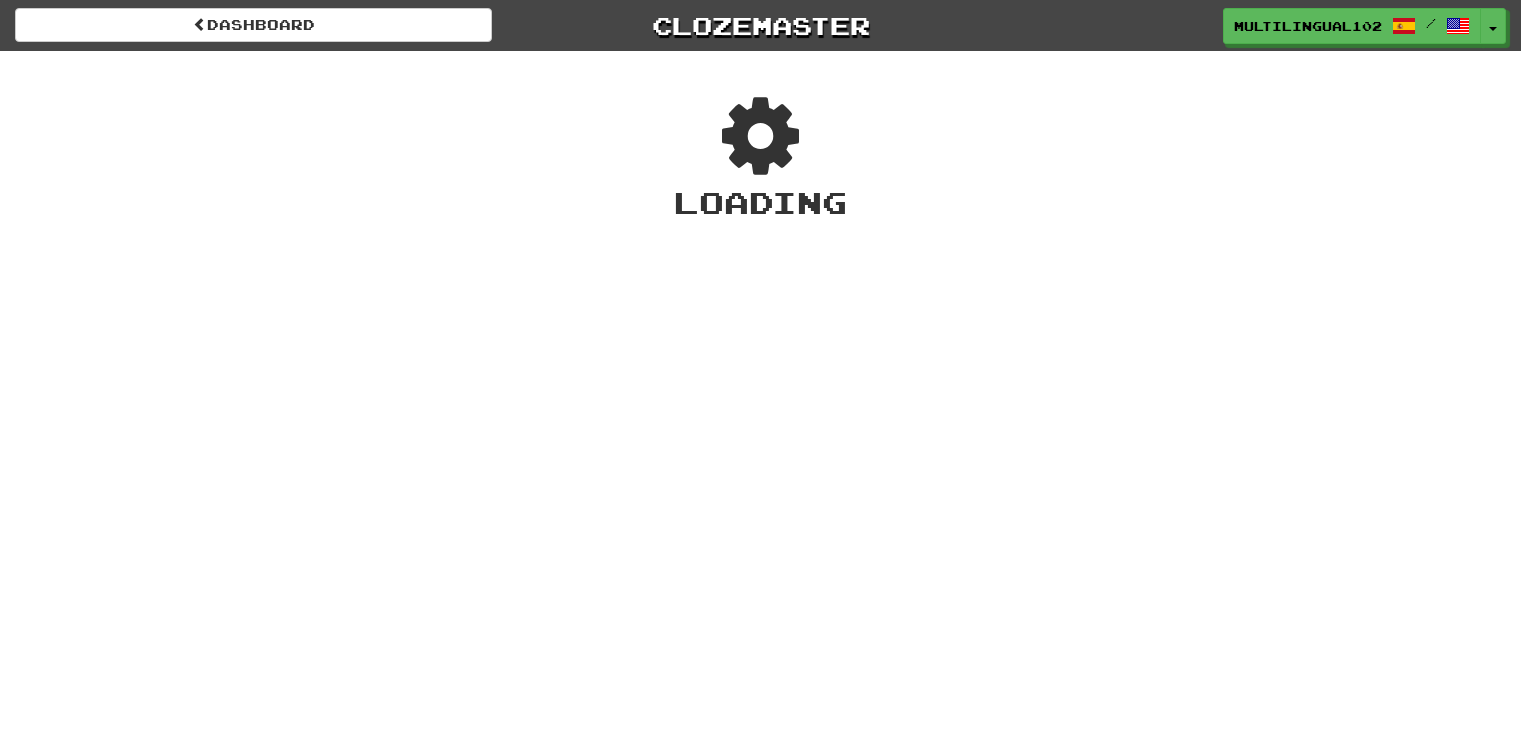 scroll, scrollTop: 0, scrollLeft: 0, axis: both 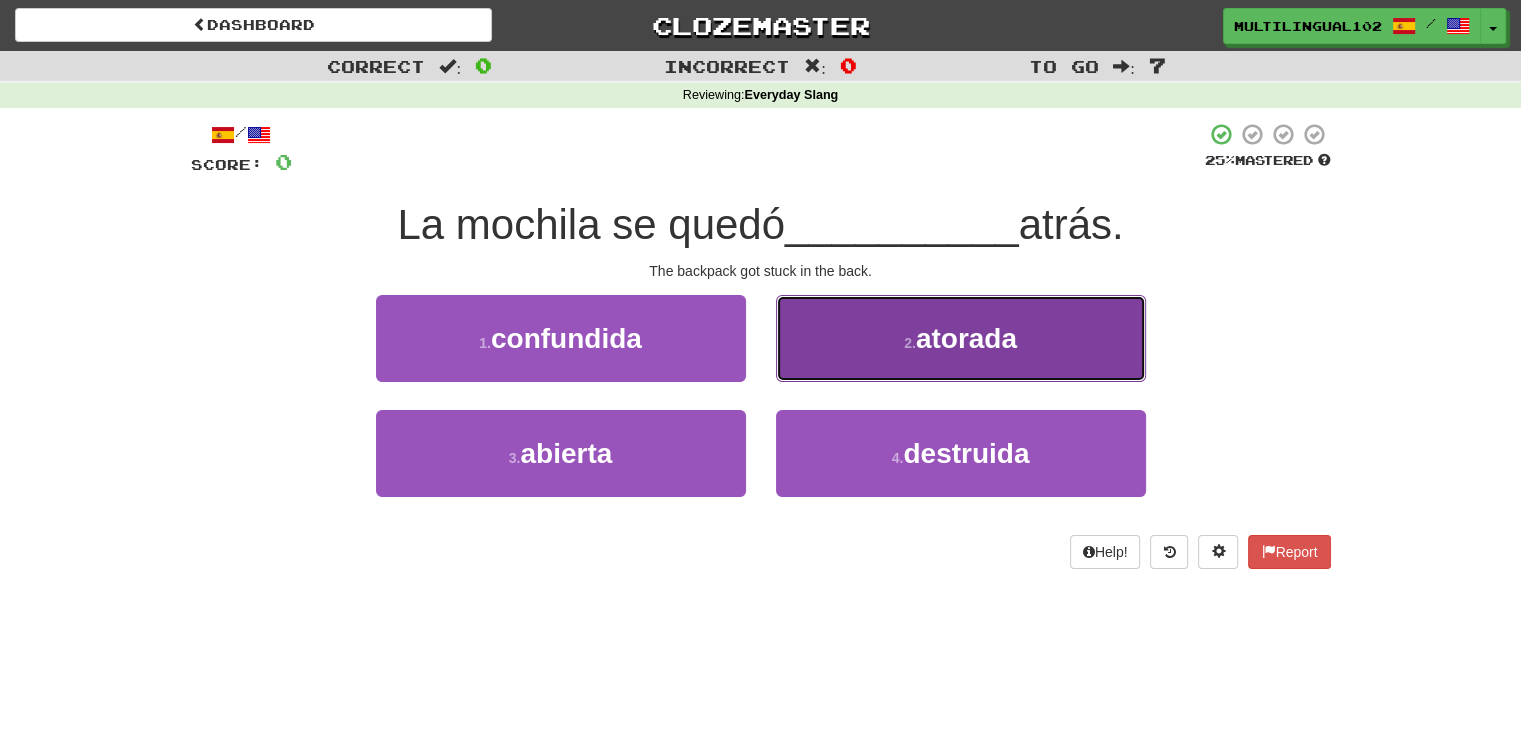 click on "2 .  atorada" at bounding box center [961, 338] 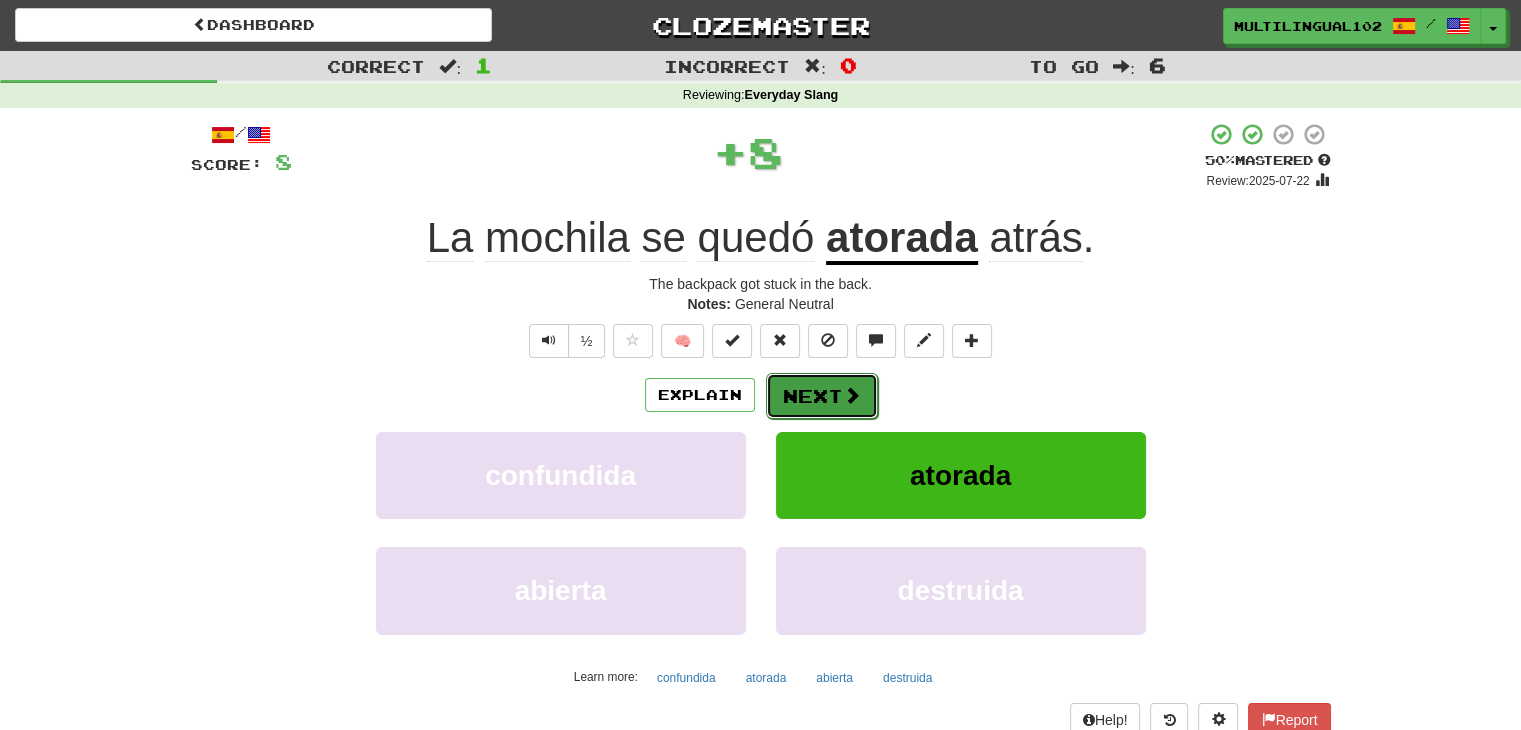 click on "Next" at bounding box center (822, 396) 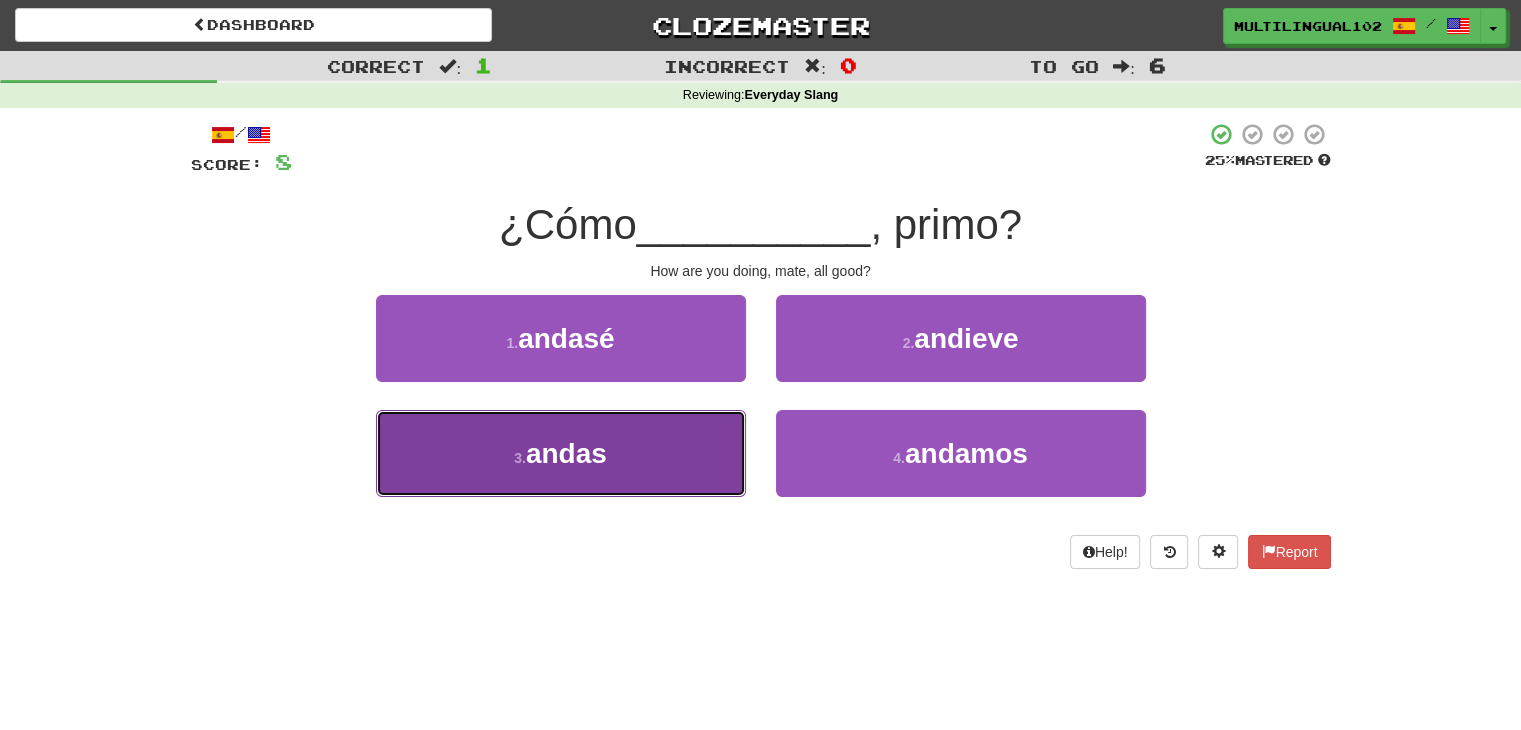 click on "3 .  andas" at bounding box center (561, 453) 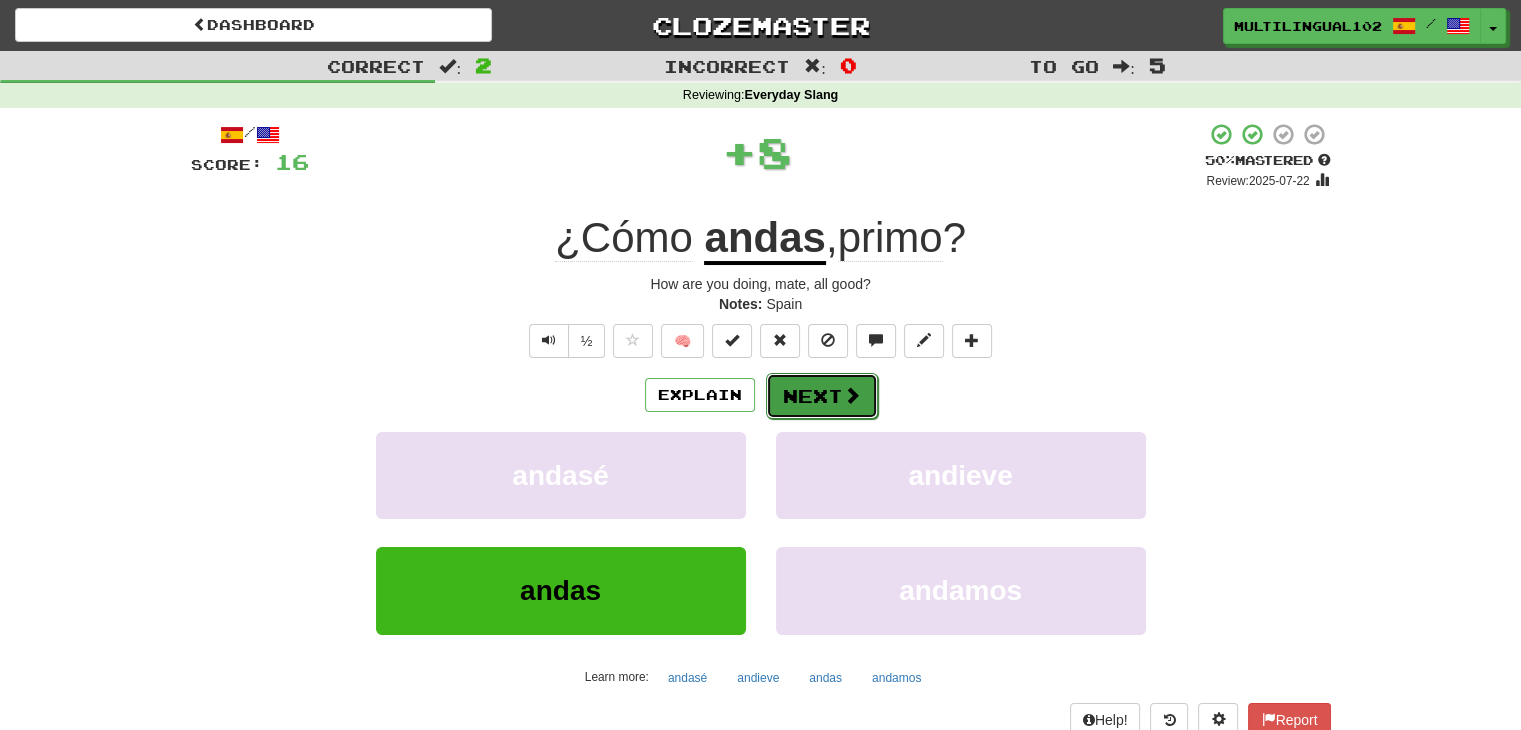 click on "Next" at bounding box center (822, 396) 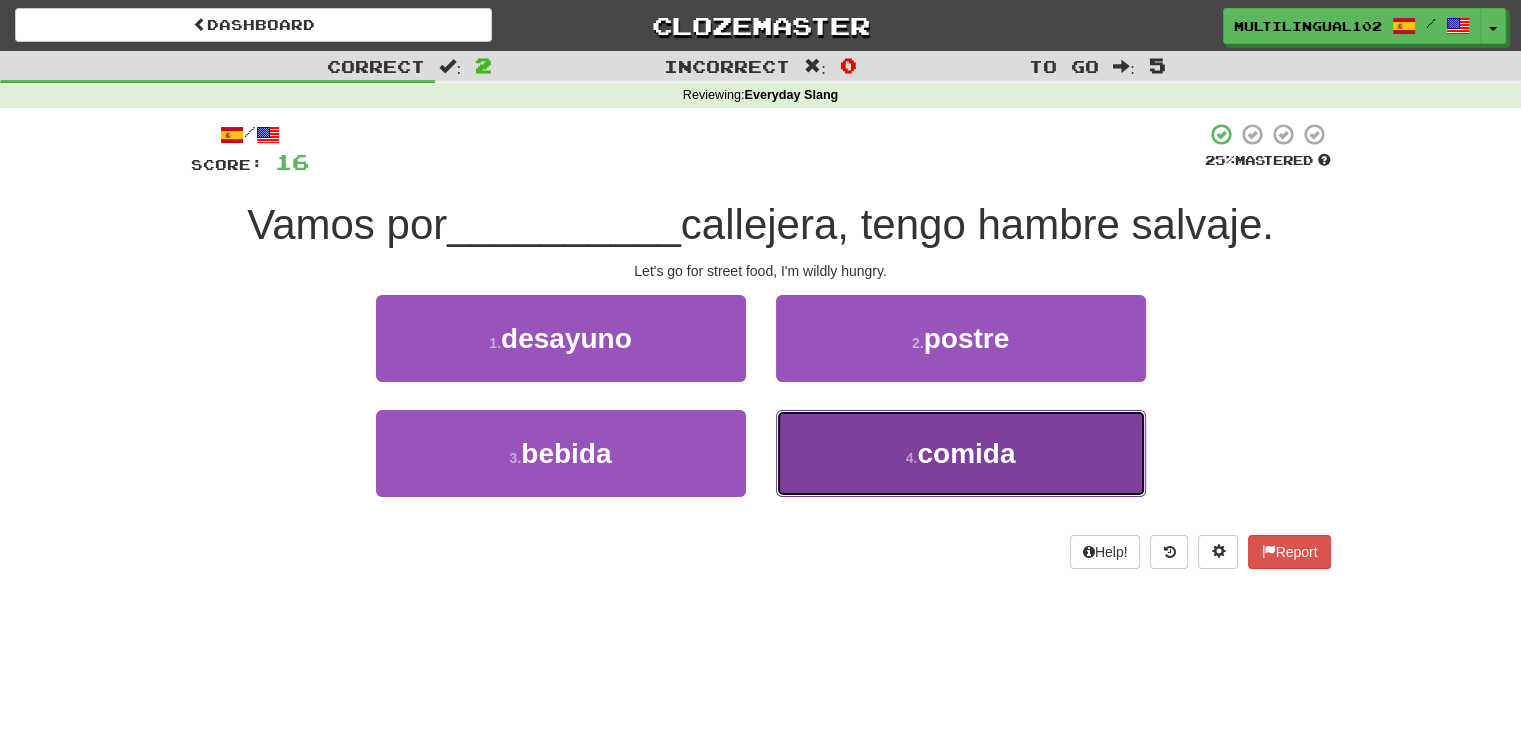click on "4 .  comida" at bounding box center [961, 453] 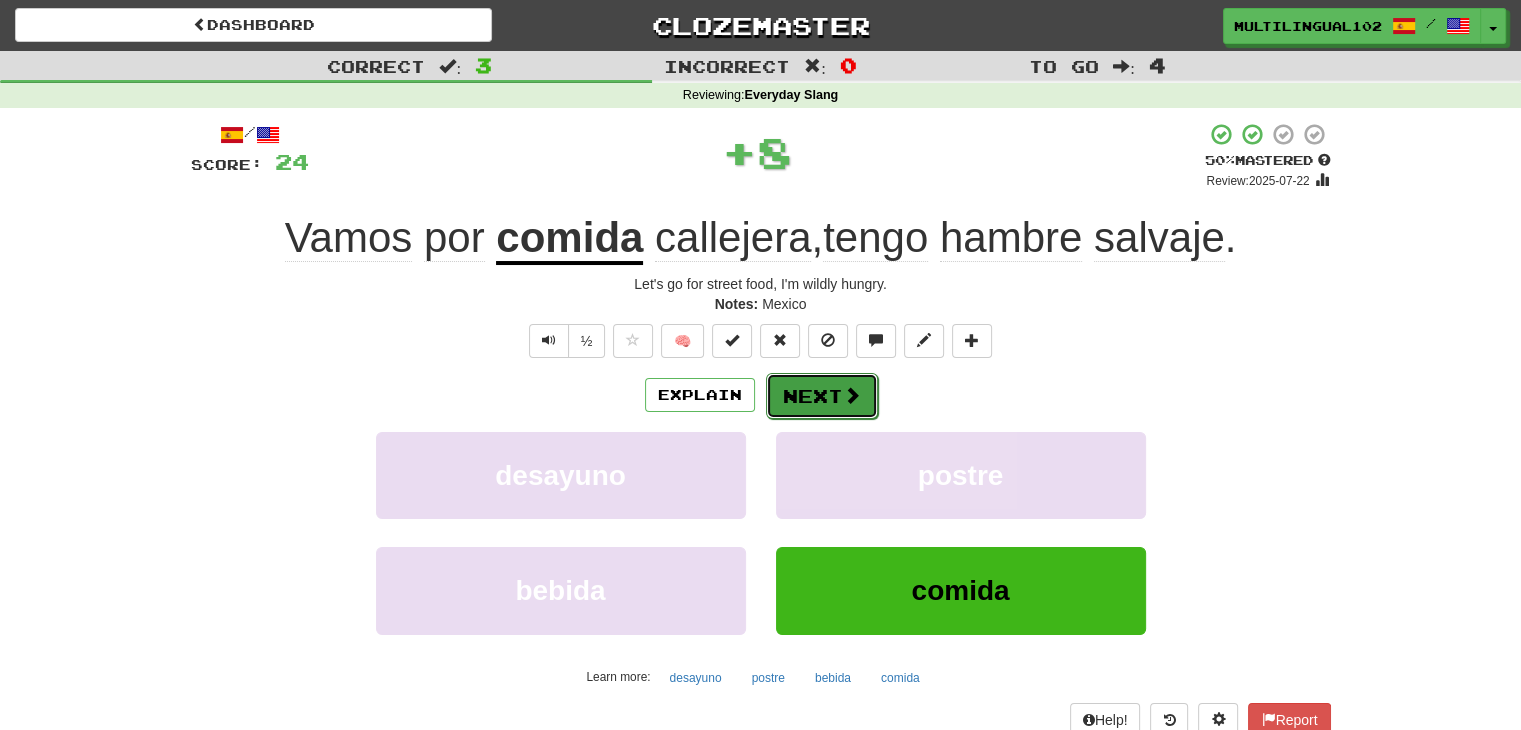 click on "Next" at bounding box center (822, 396) 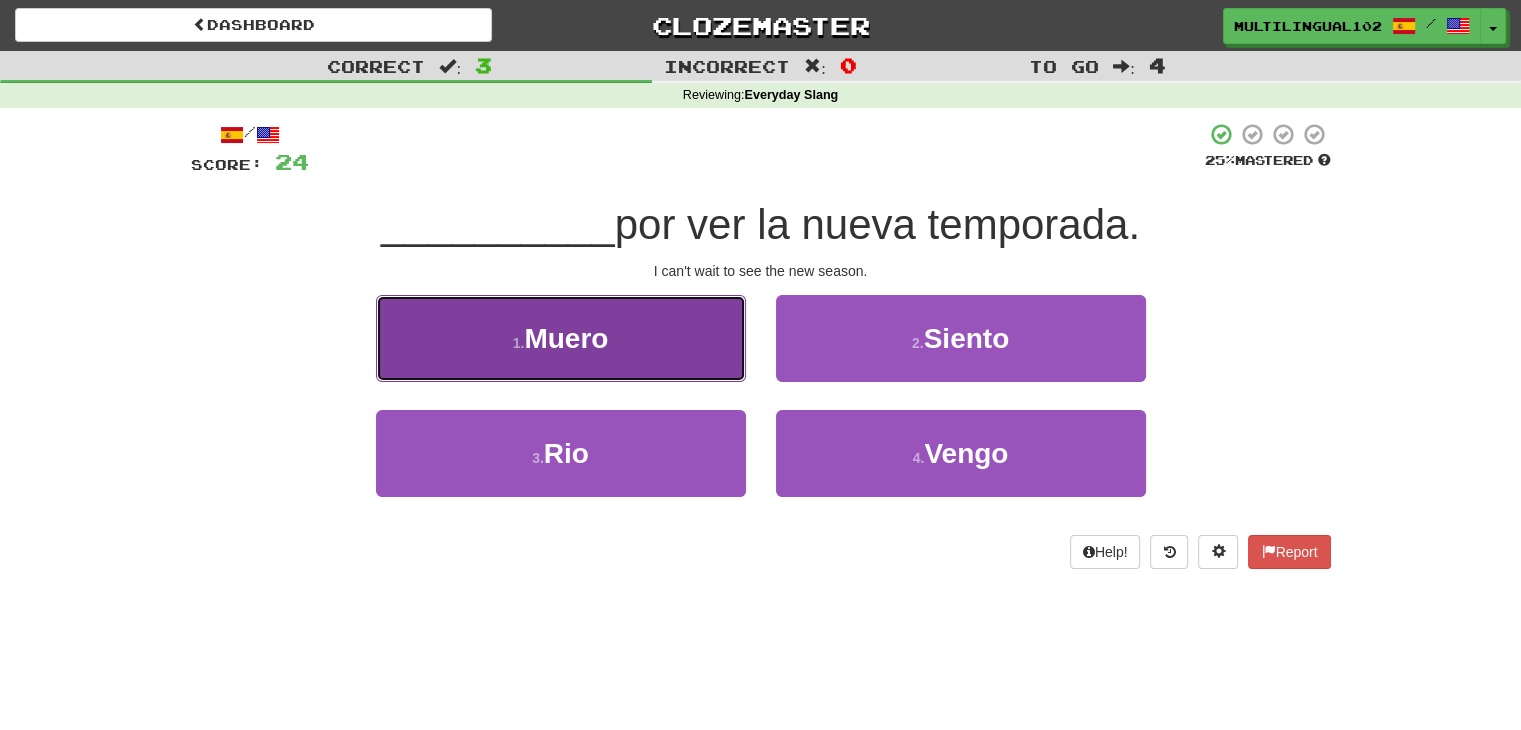click on "1 .  Muero" at bounding box center (561, 338) 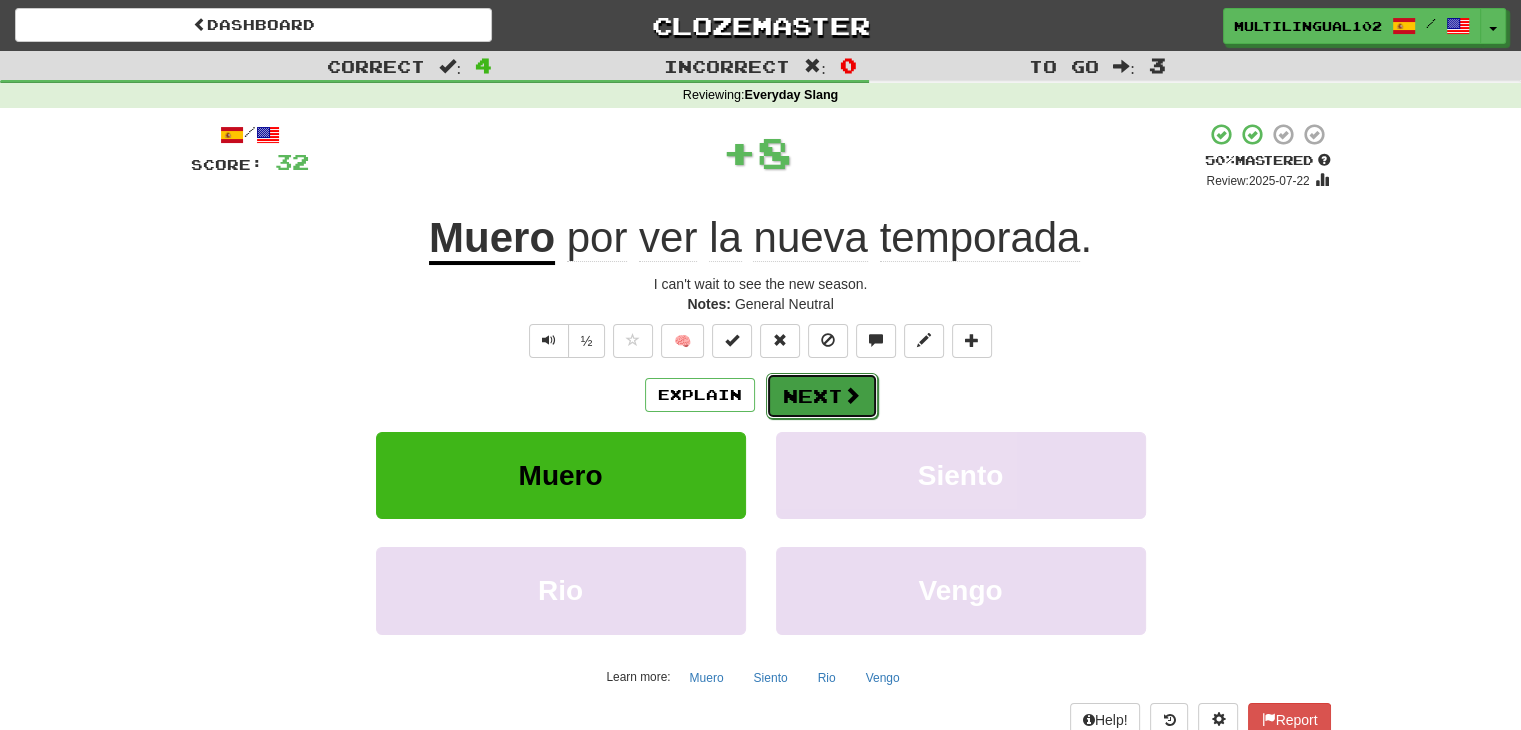 click on "Next" at bounding box center (822, 396) 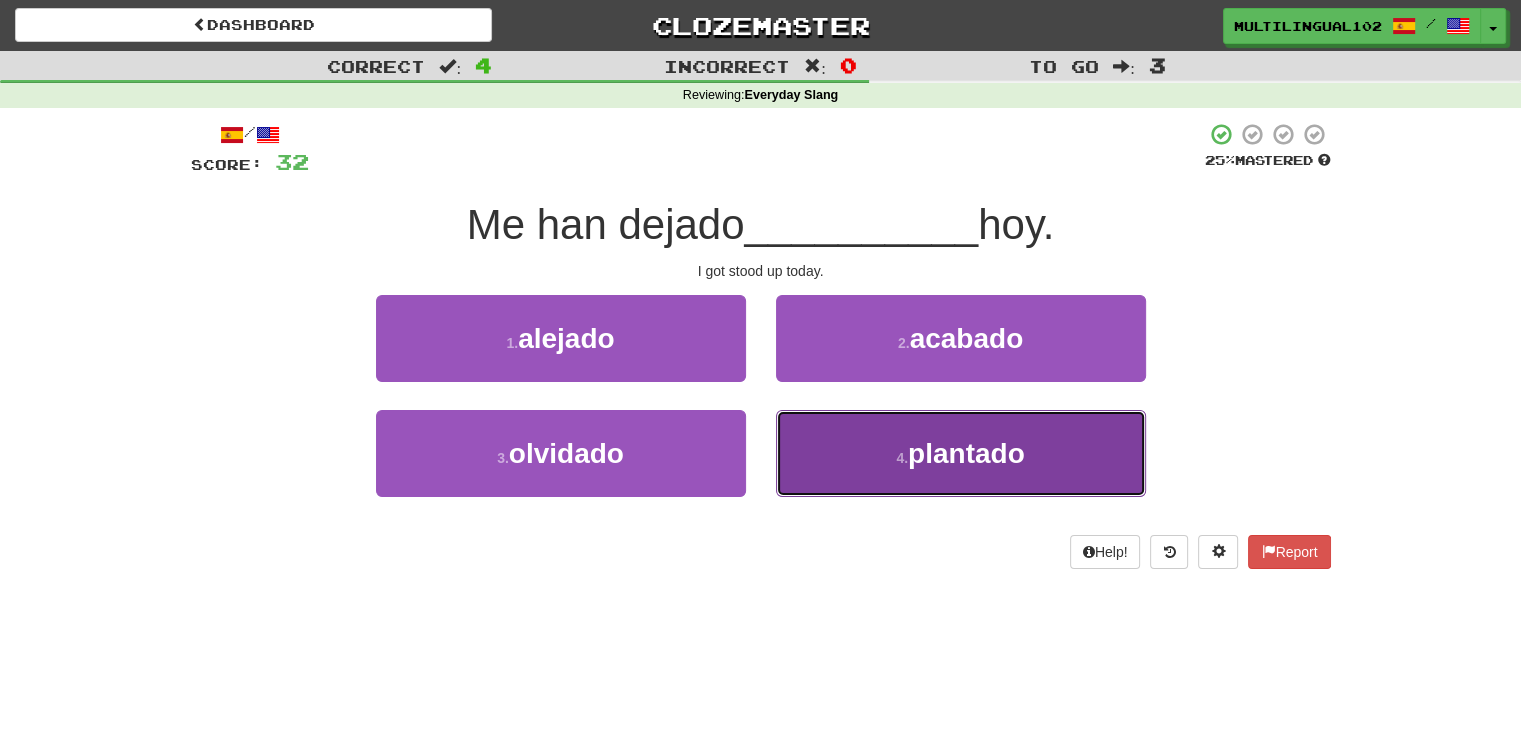 click on "4 .  plantado" at bounding box center [961, 453] 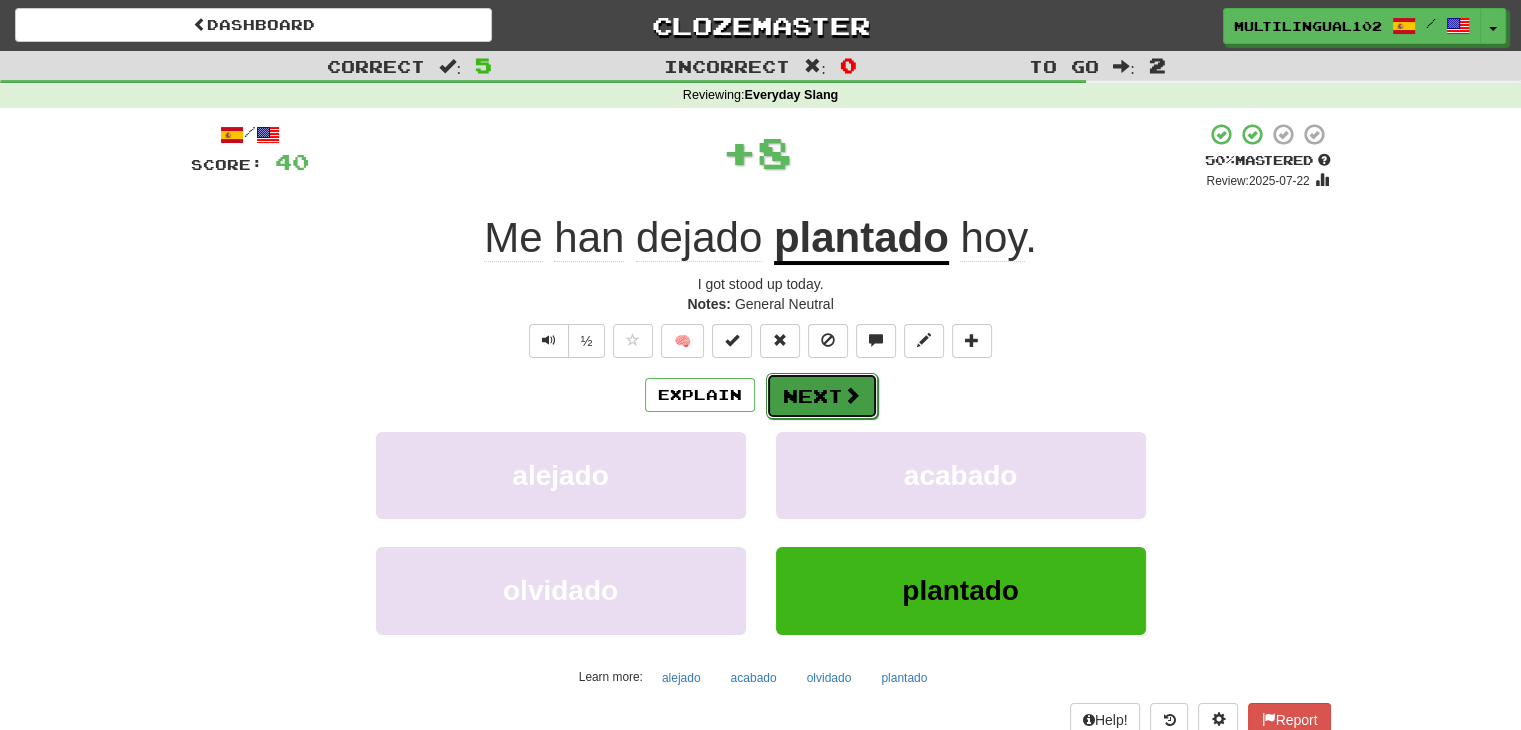 click on "Next" at bounding box center [822, 396] 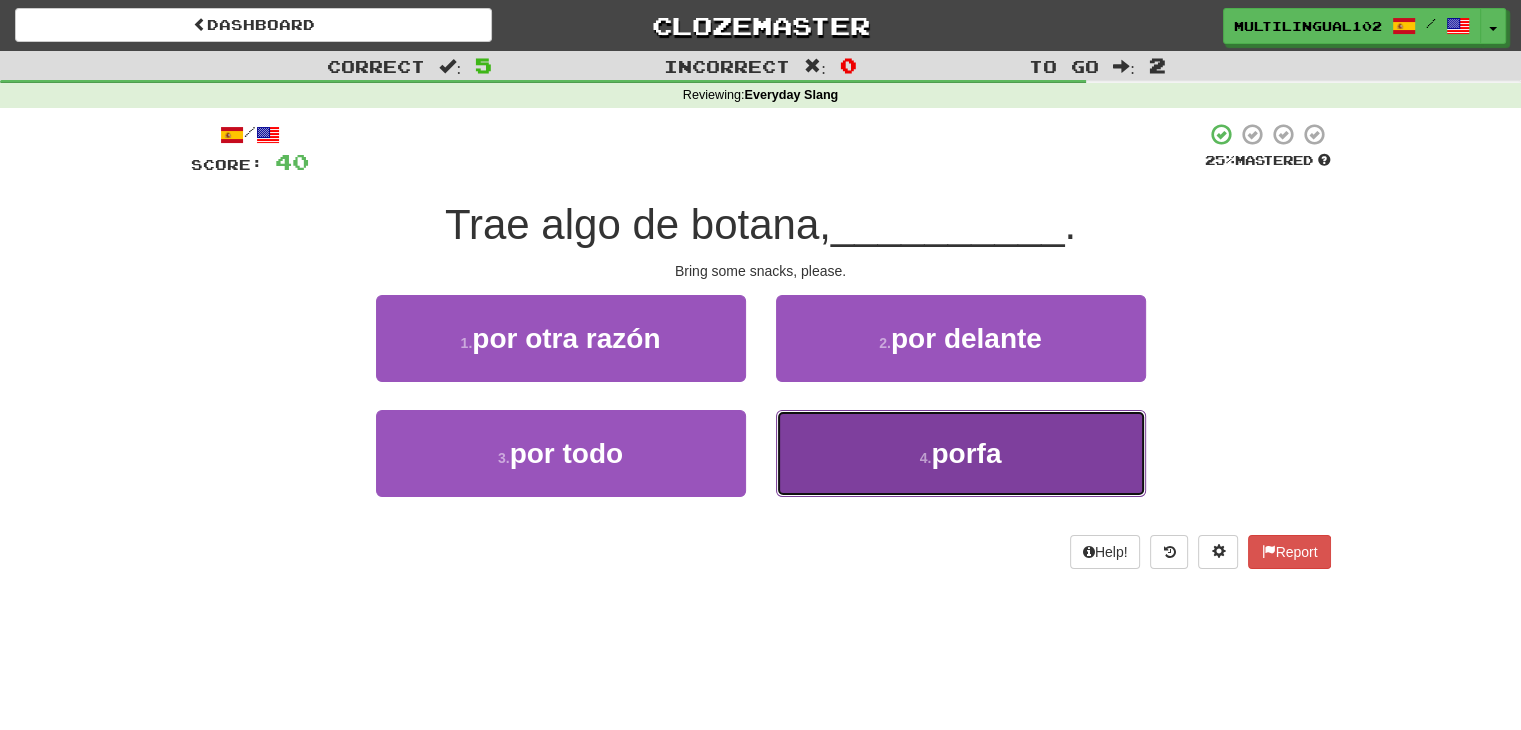 click on "4 .  porfa" at bounding box center [961, 453] 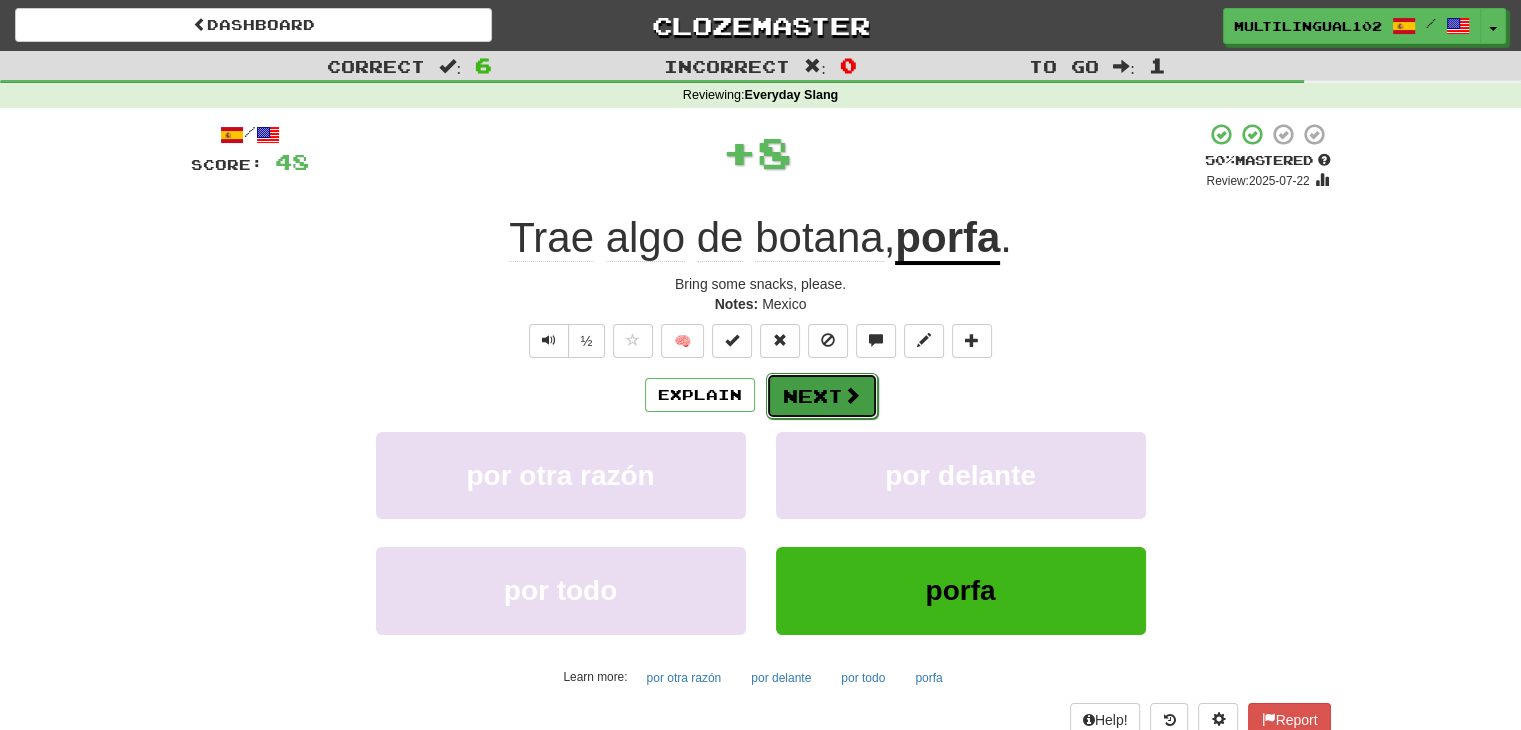 click on "Next" at bounding box center (822, 396) 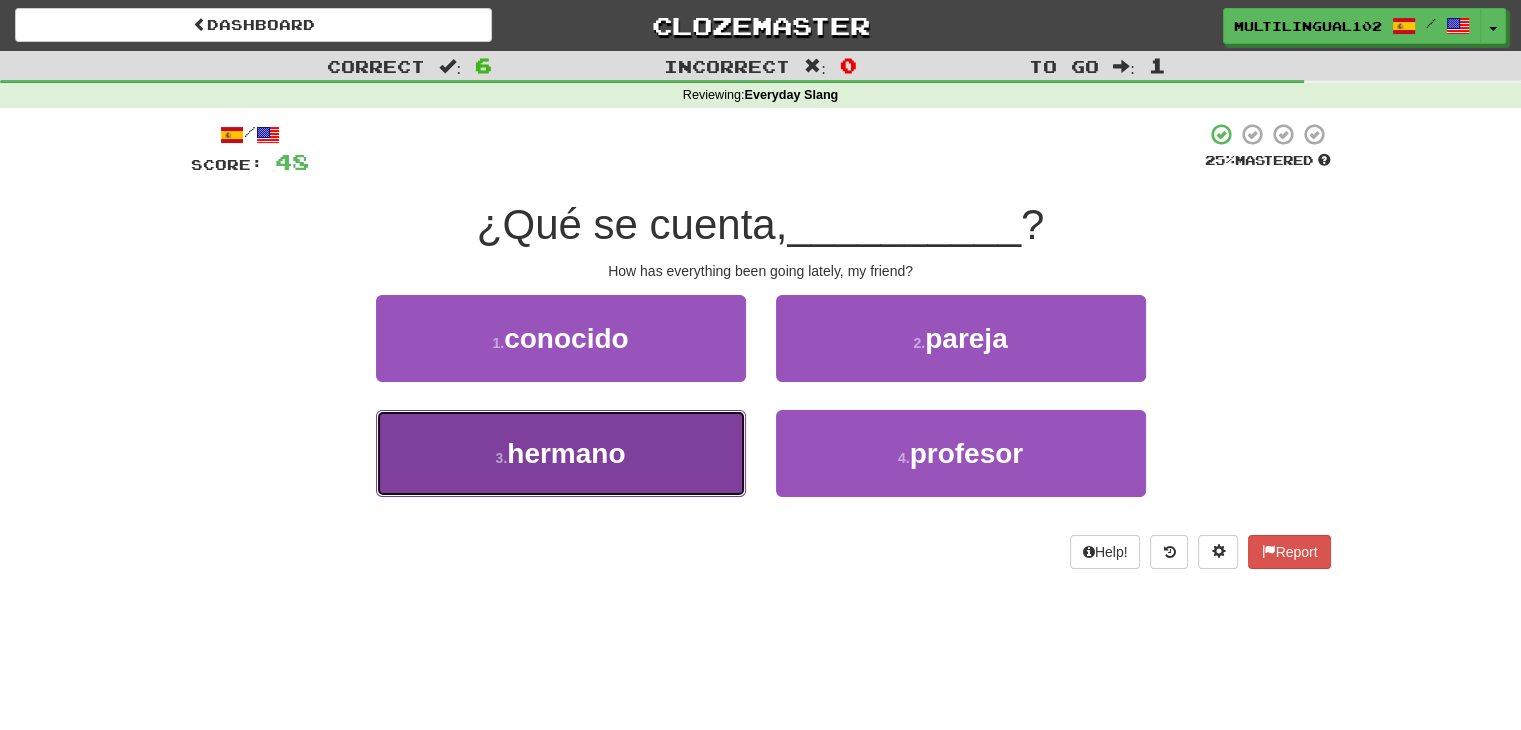 click on "3 .  hermano" at bounding box center [561, 453] 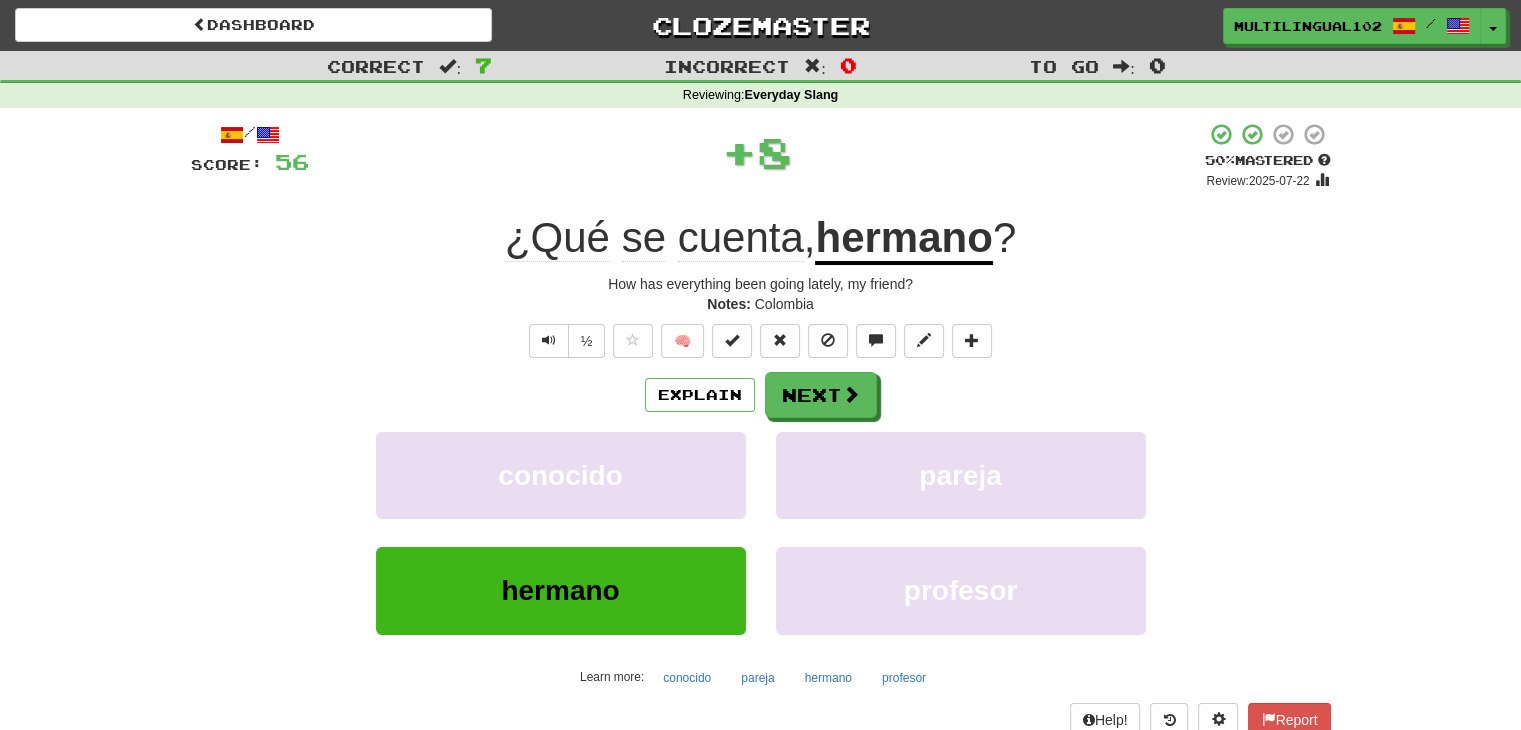 click on "Explain Next conocido pareja hermano profesor Learn more: conocido pareja hermano profesor" at bounding box center [761, 532] 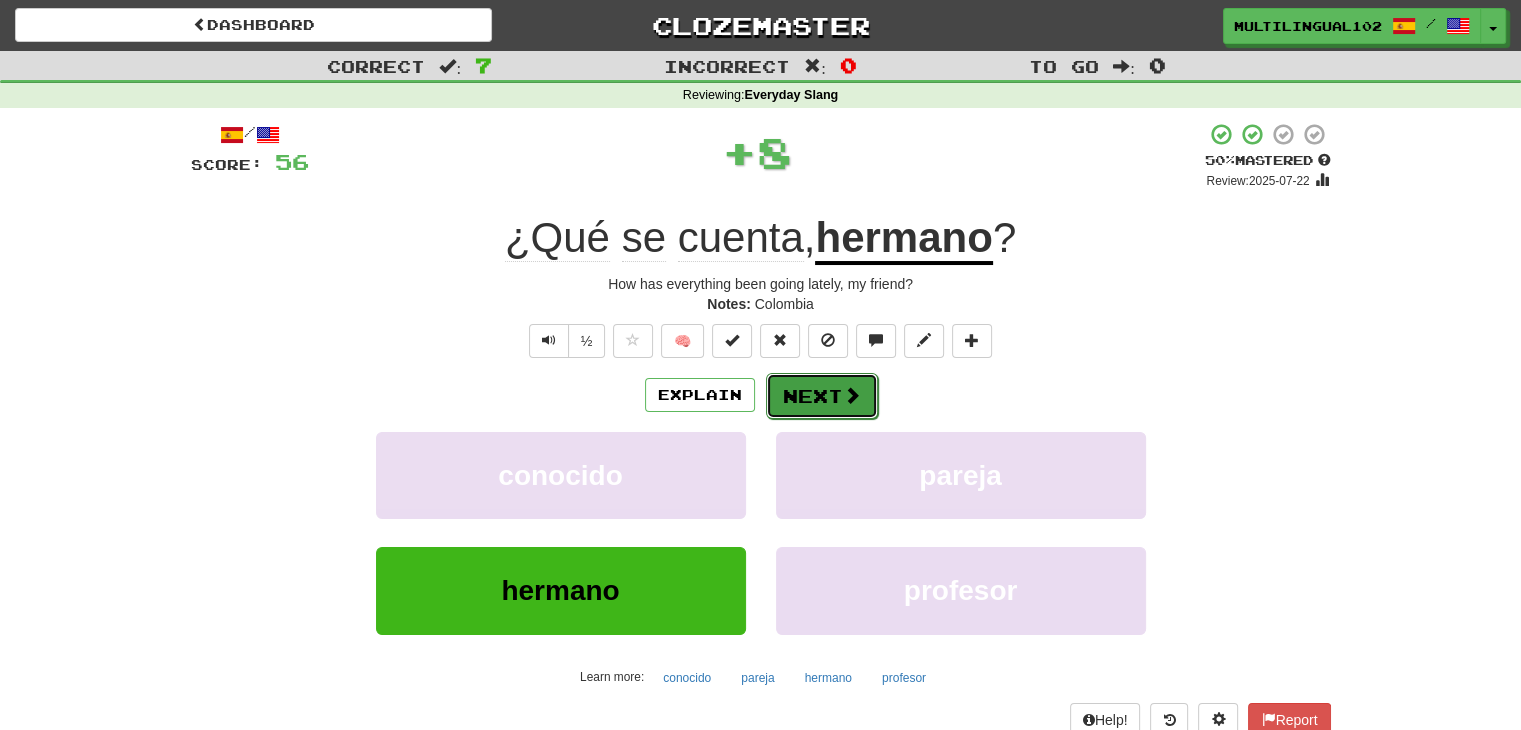 click on "Next" at bounding box center [822, 396] 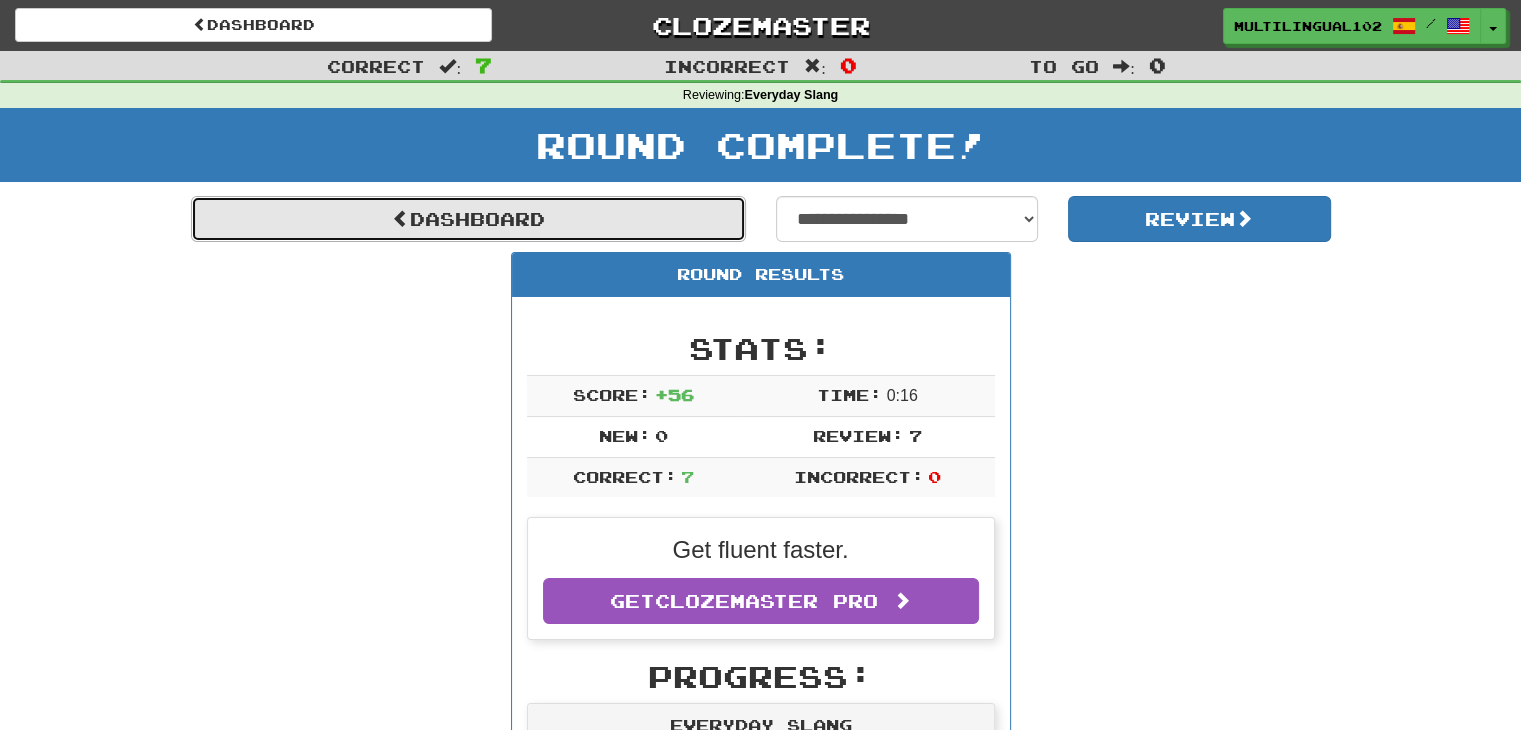 click on "Dashboard" at bounding box center (468, 219) 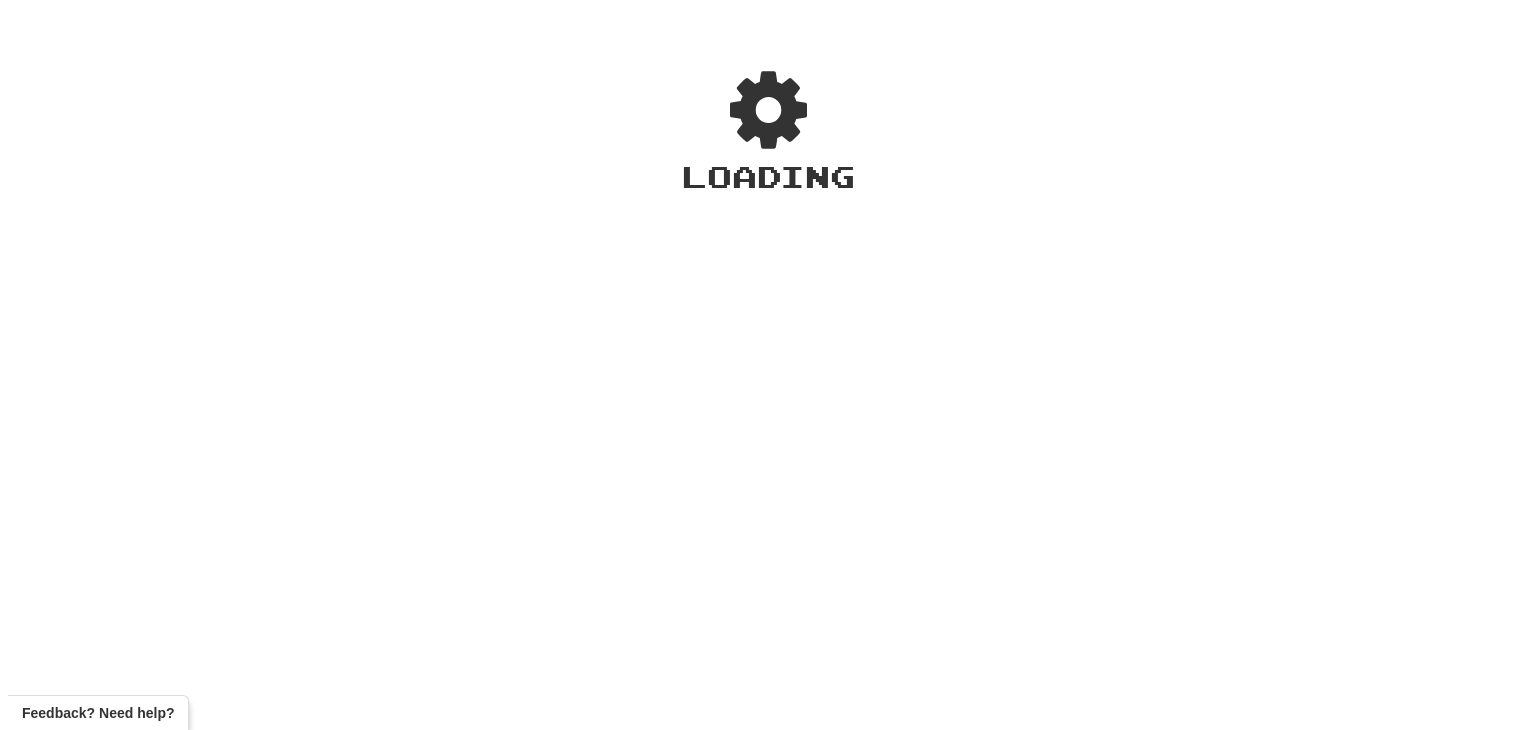 scroll, scrollTop: 0, scrollLeft: 0, axis: both 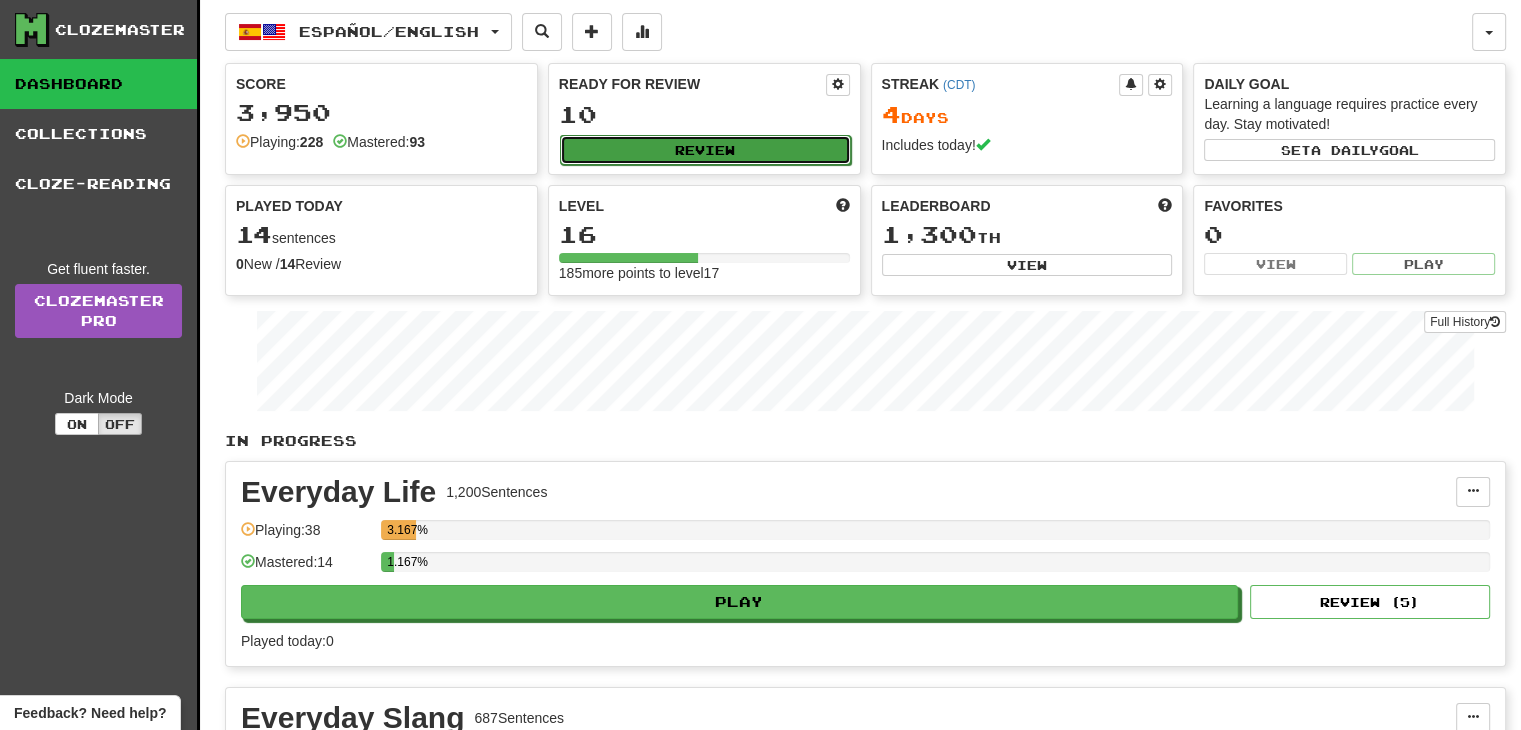 click on "Review" at bounding box center [705, 150] 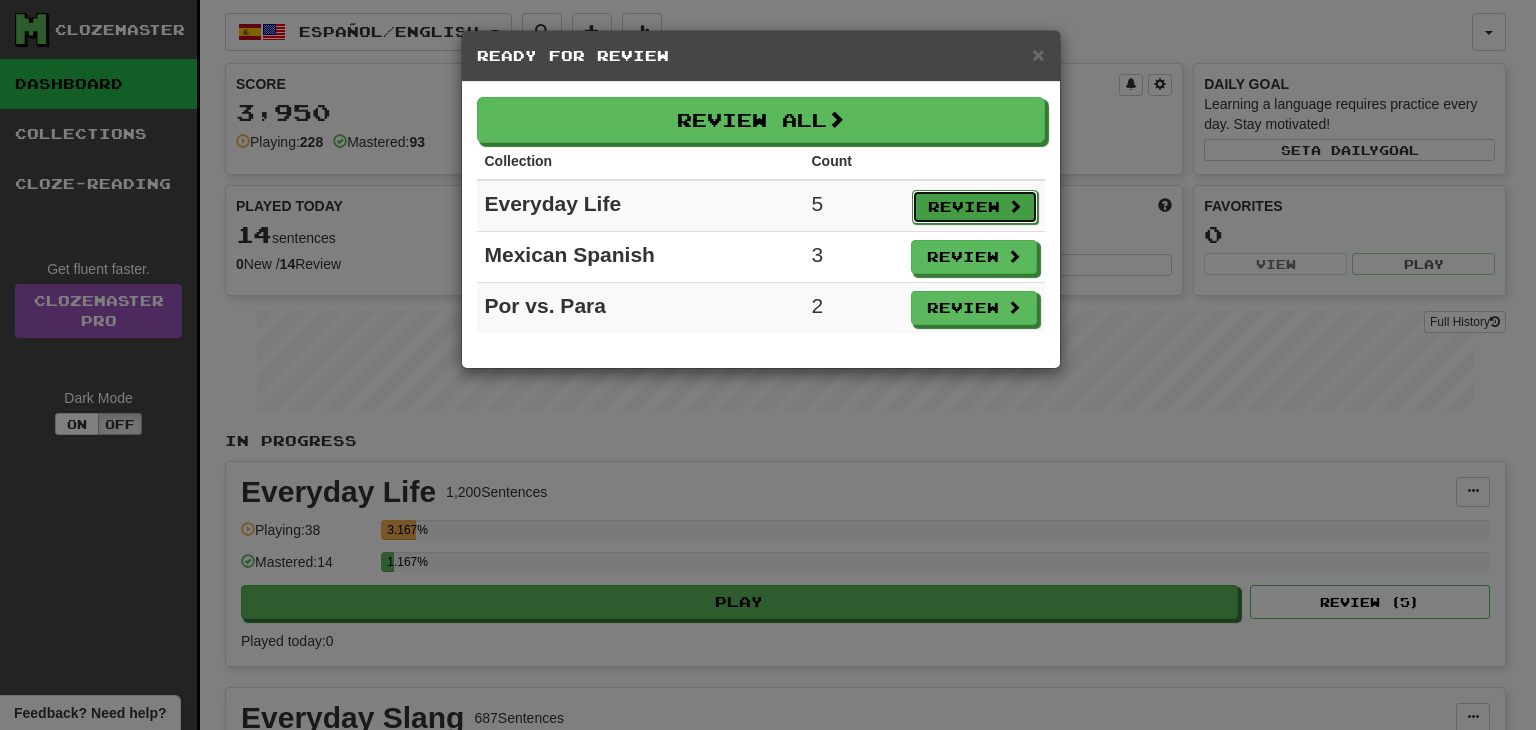 click on "Review" at bounding box center [975, 207] 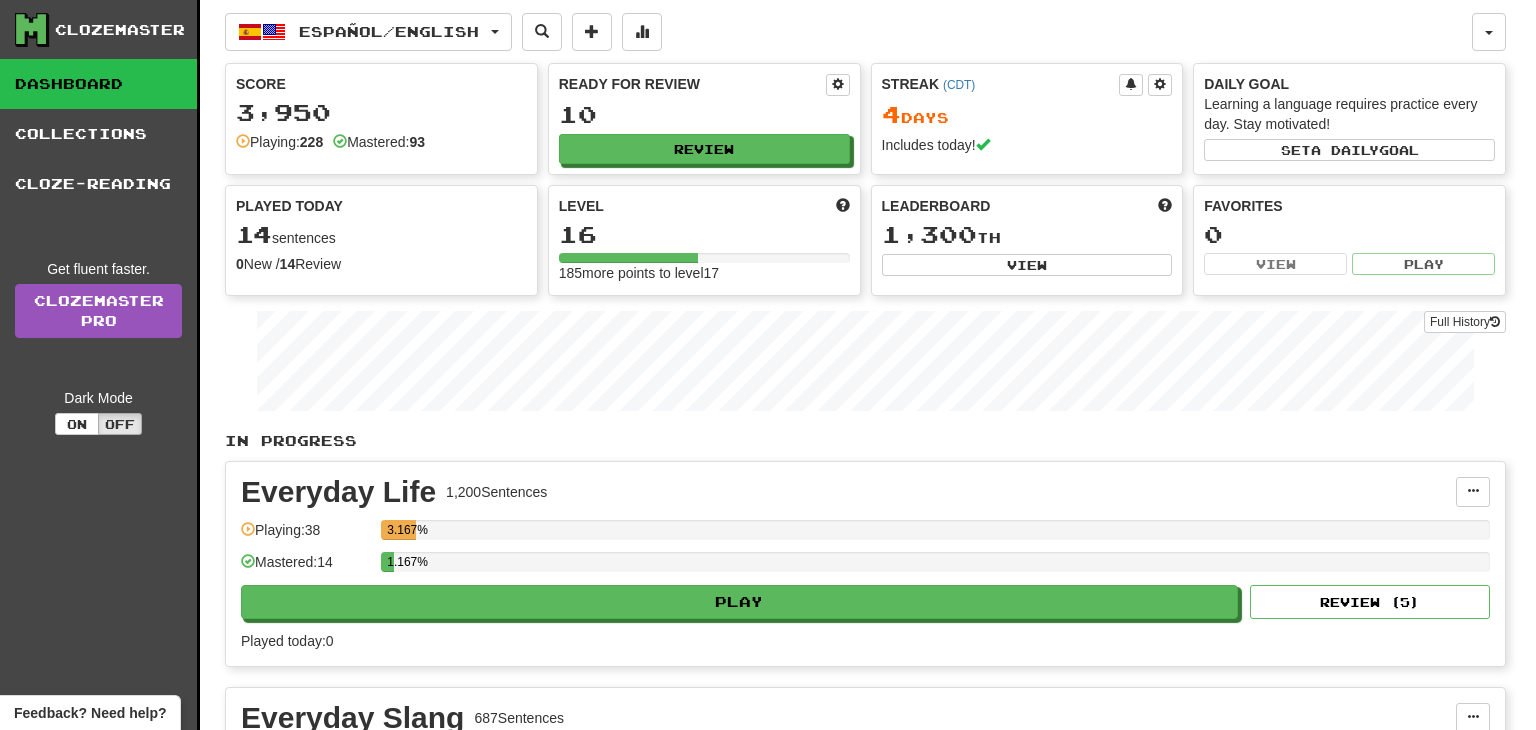 select on "**" 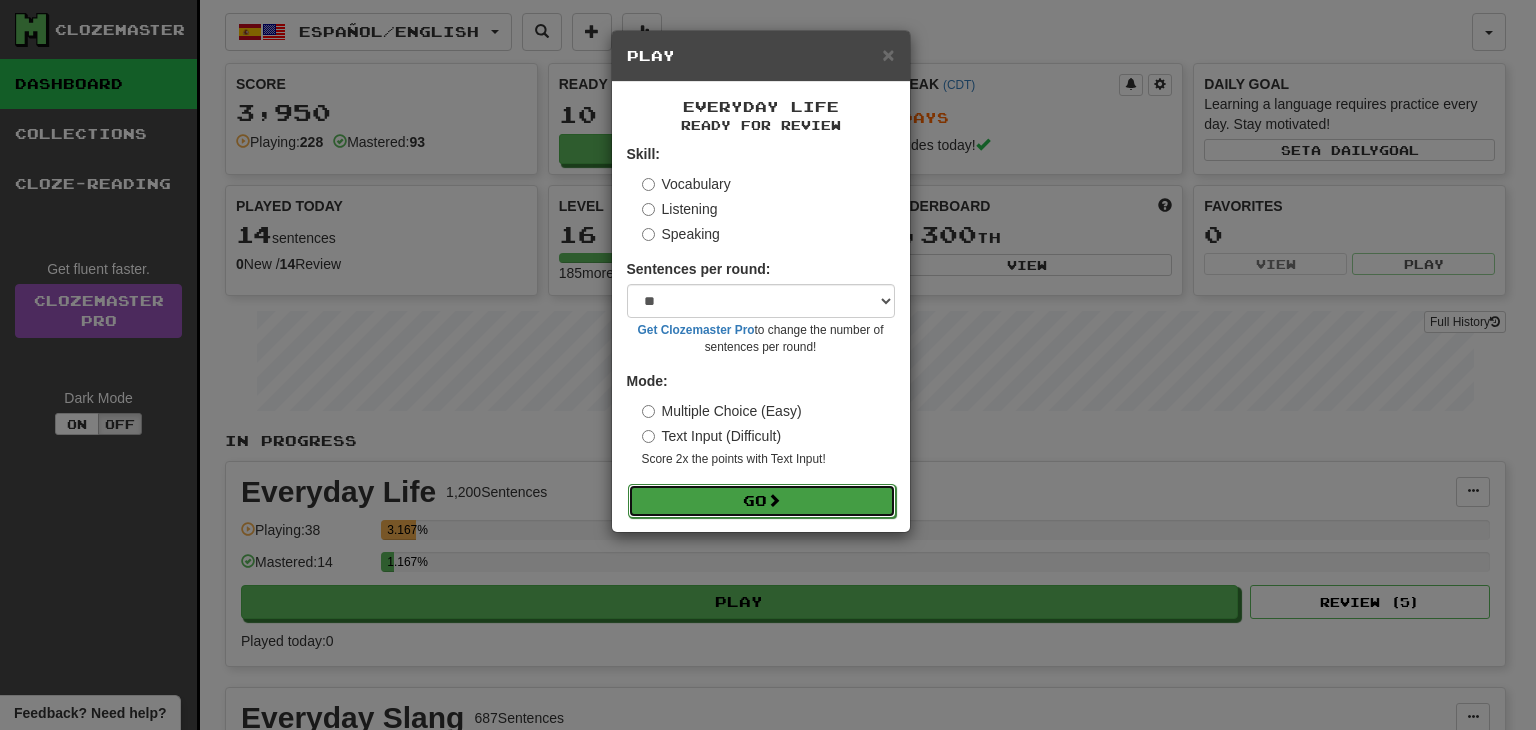 click at bounding box center [774, 500] 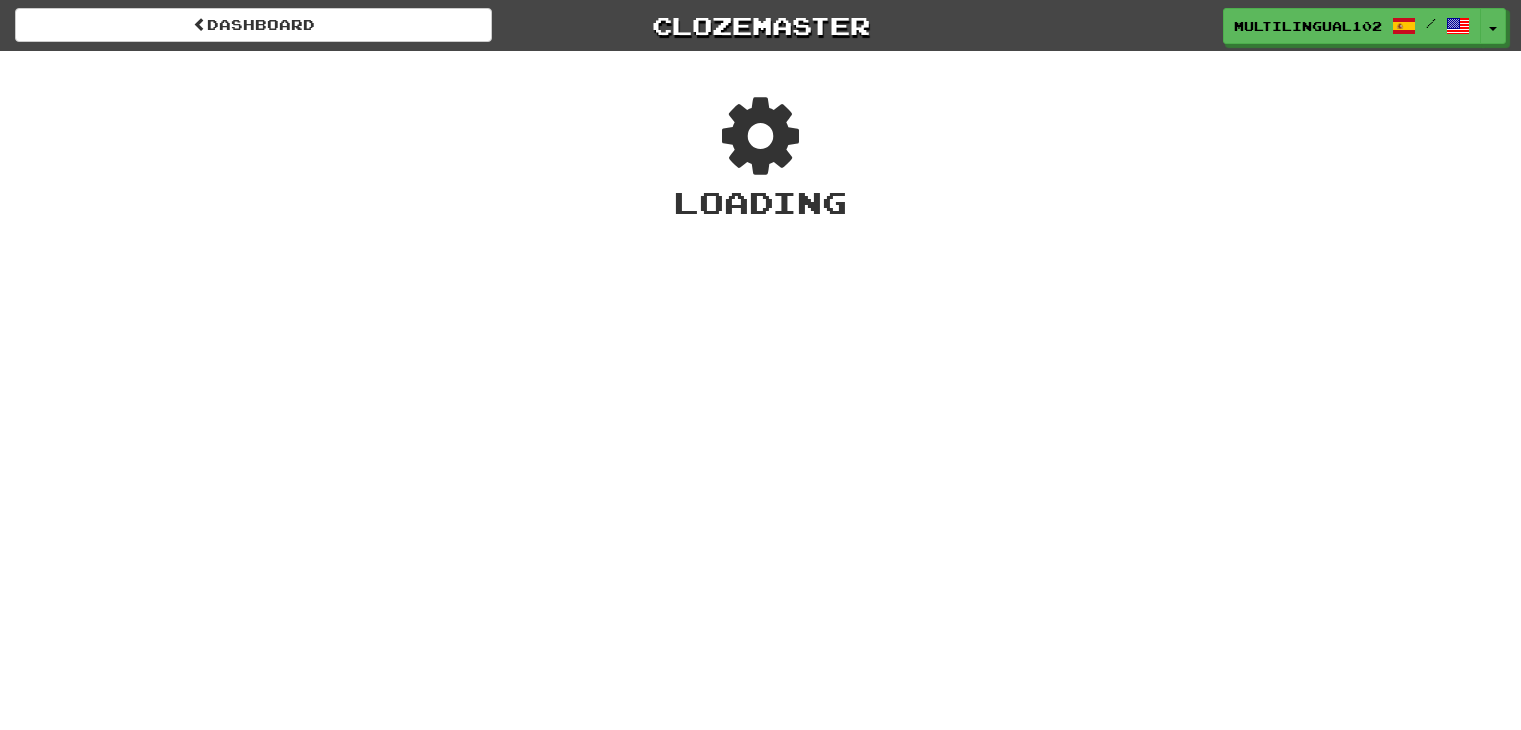 scroll, scrollTop: 0, scrollLeft: 0, axis: both 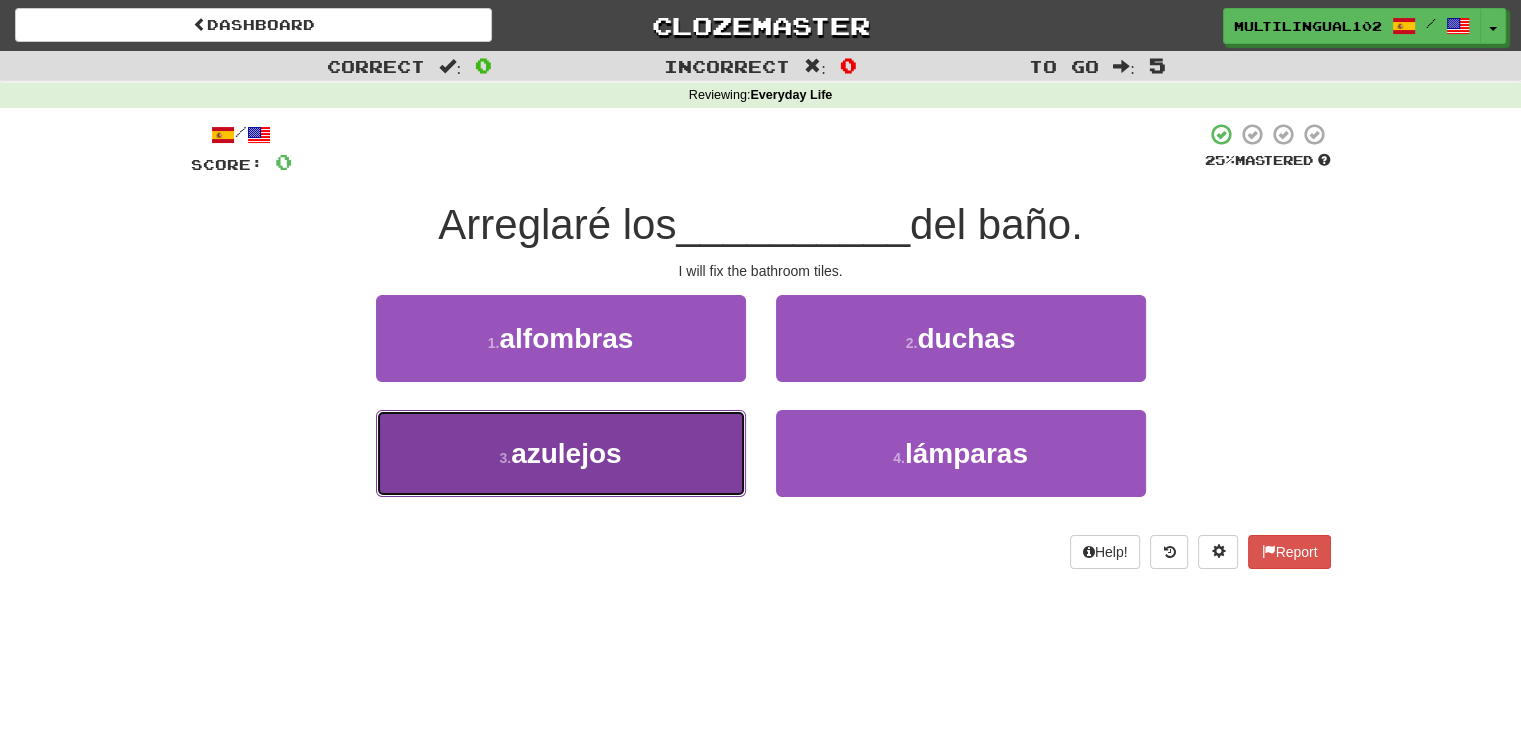 click on "3 .  azulejos" at bounding box center [561, 453] 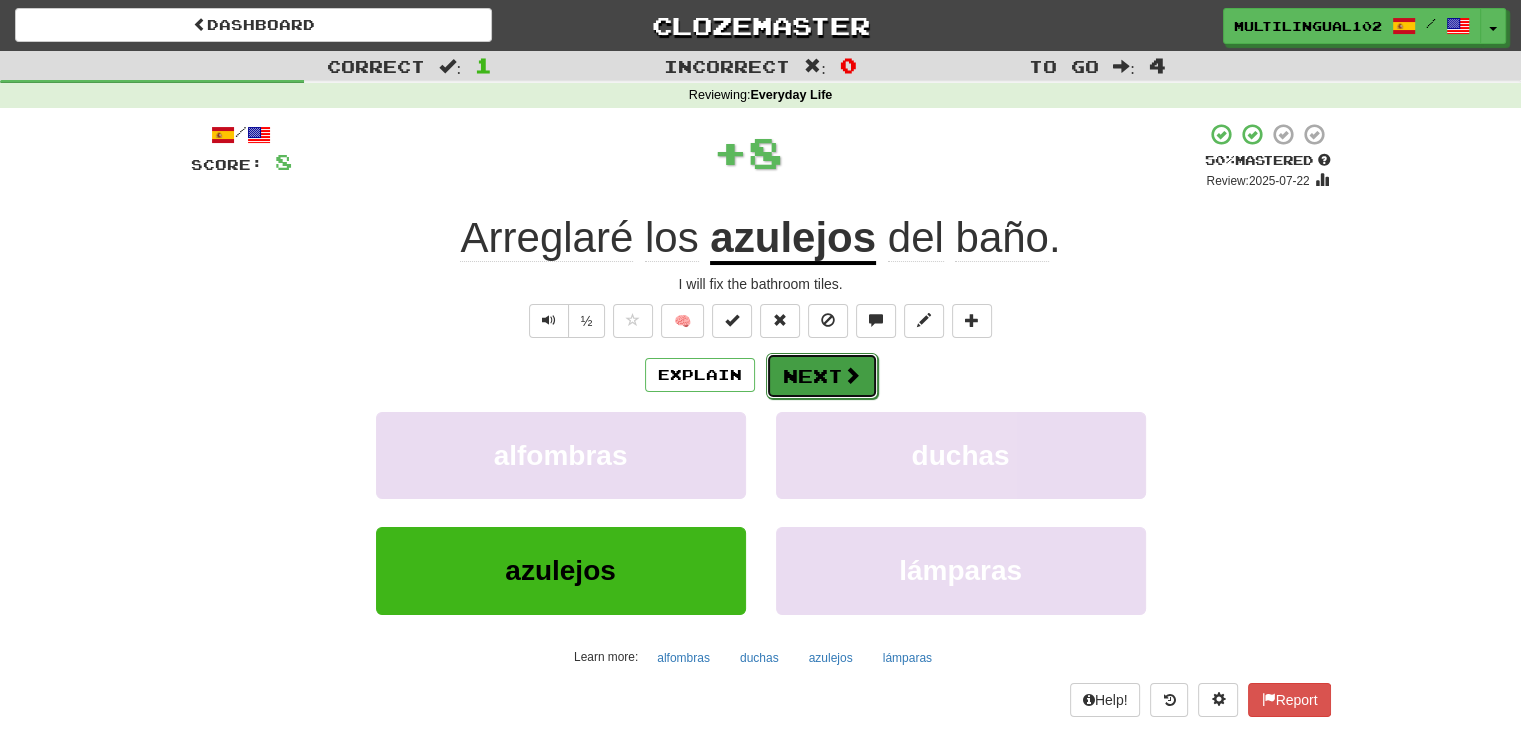 click on "Next" at bounding box center [822, 376] 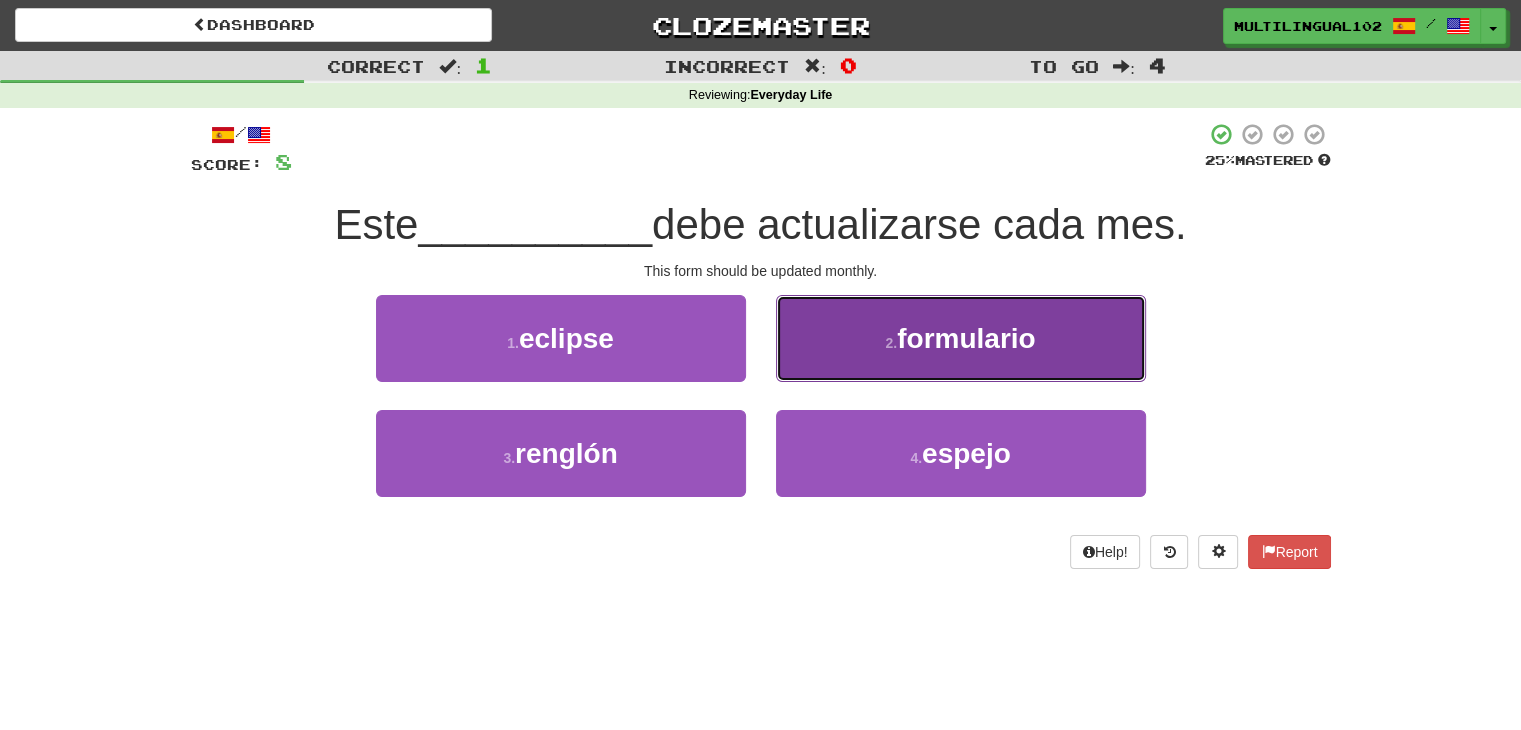 click on "2 .  formulario" at bounding box center [961, 338] 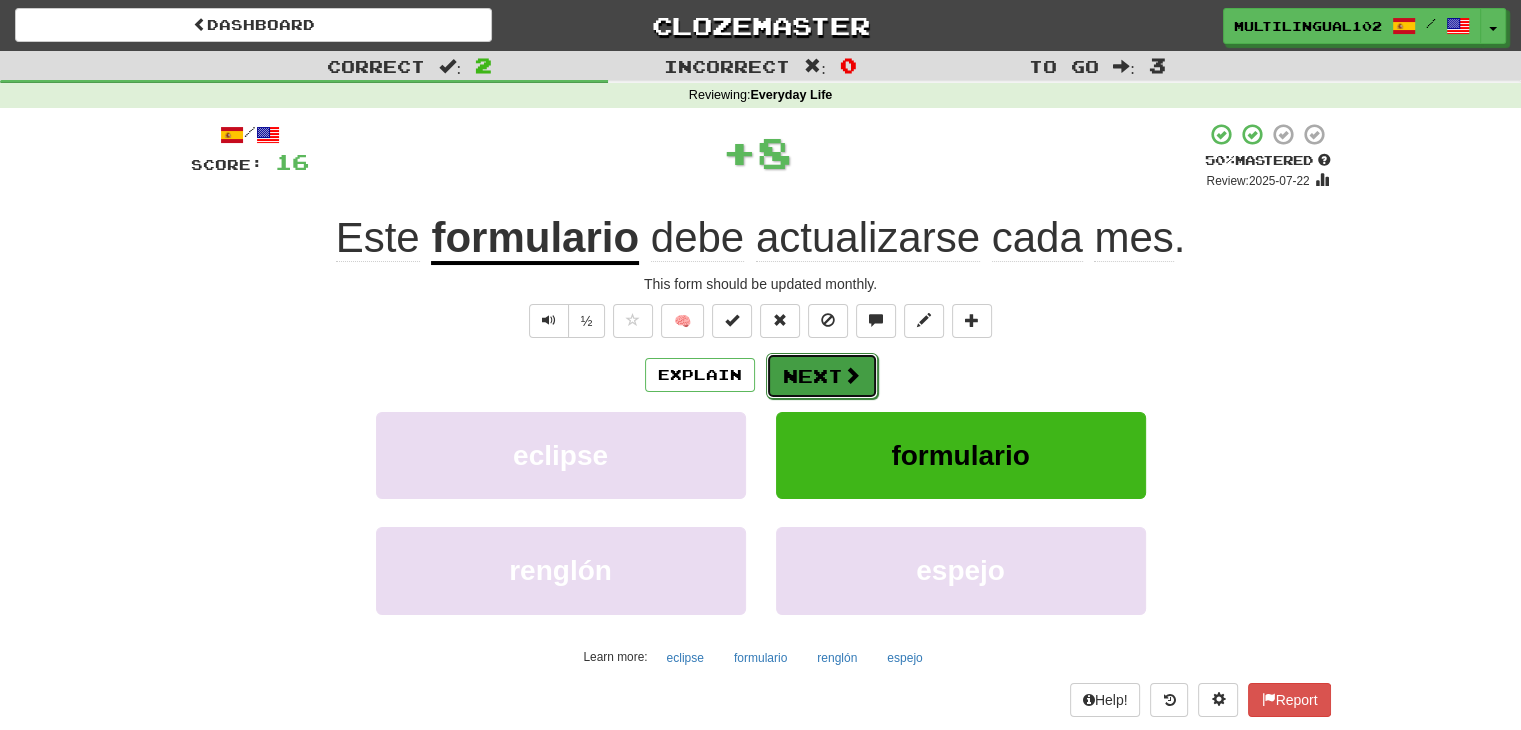 click on "Next" at bounding box center [822, 376] 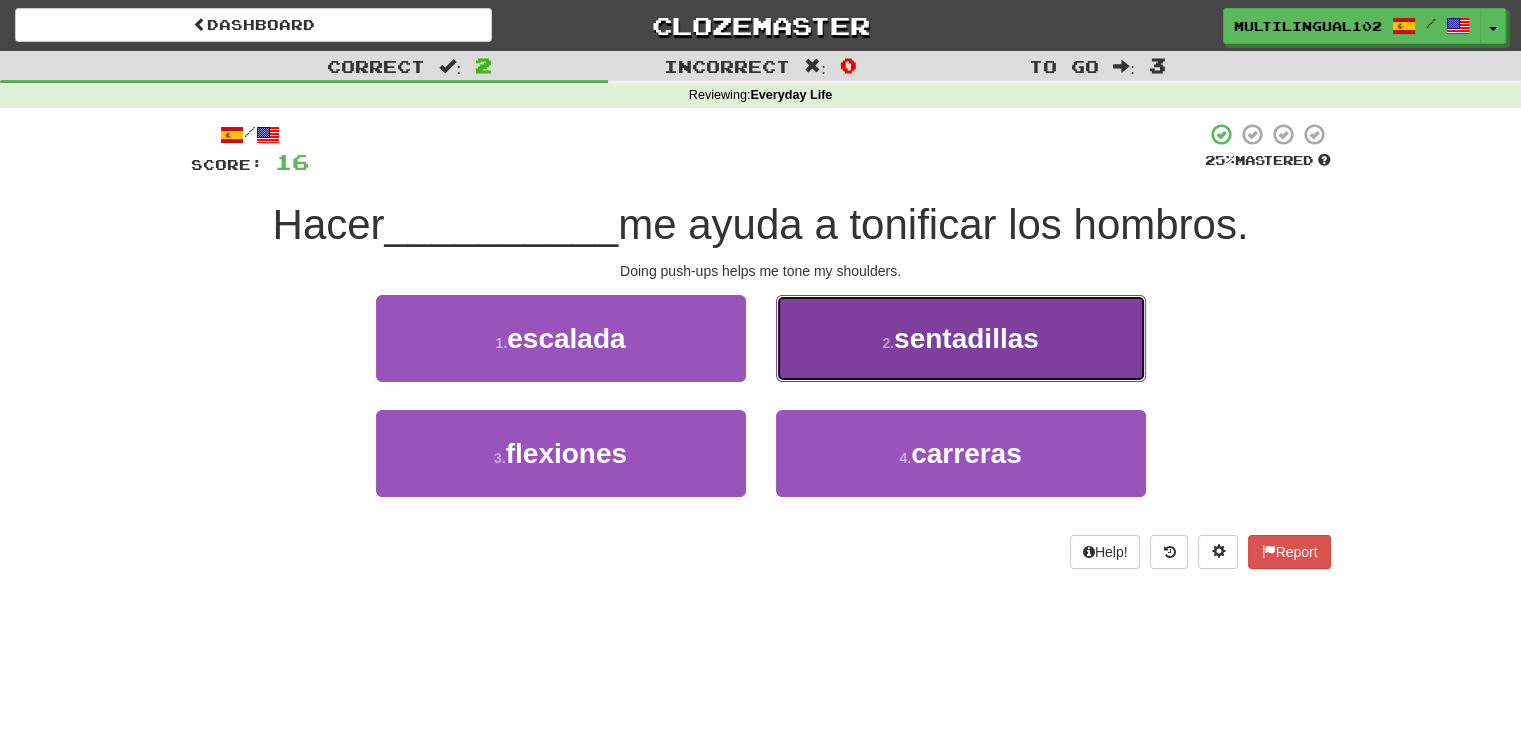 click on "2 .  sentadillas" at bounding box center [961, 338] 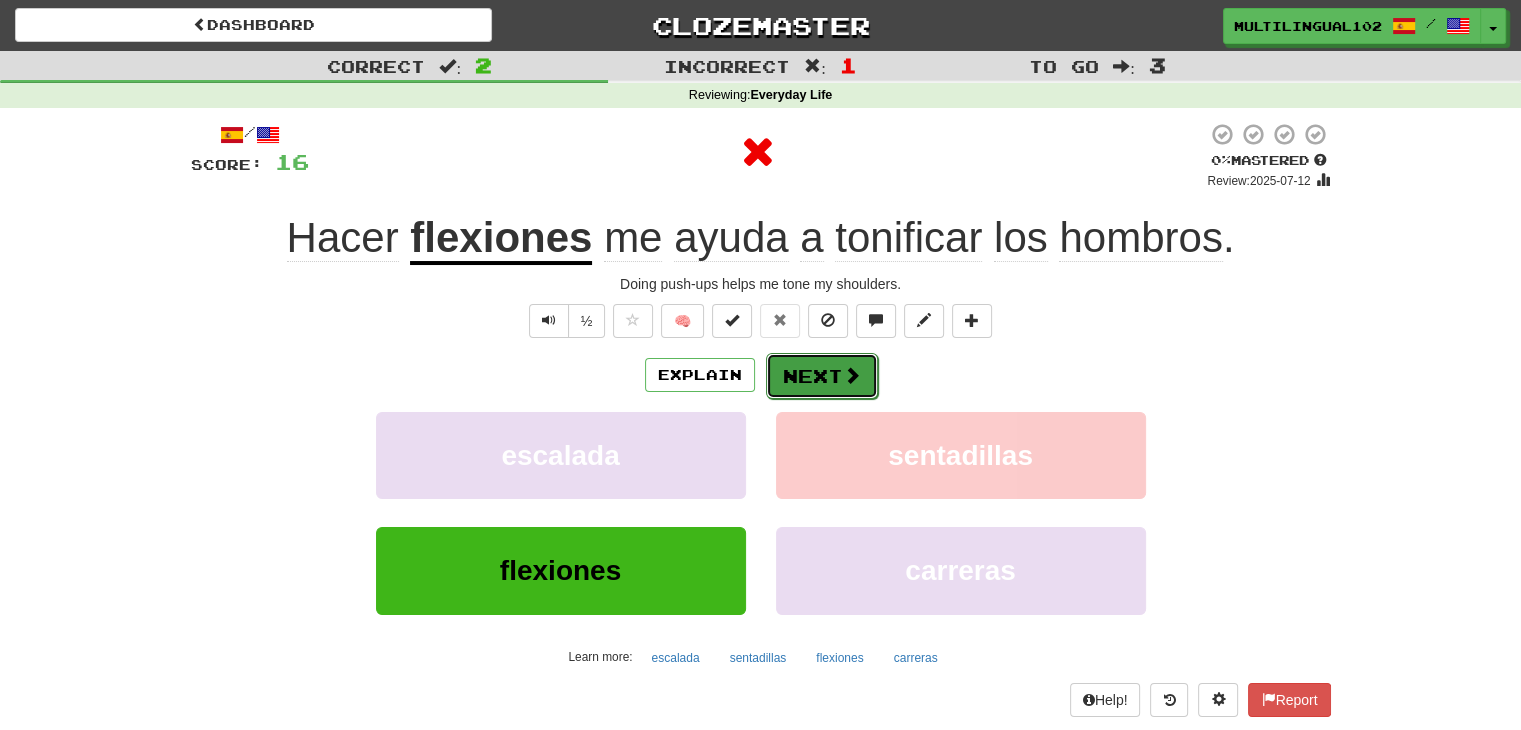 click on "Next" at bounding box center [822, 376] 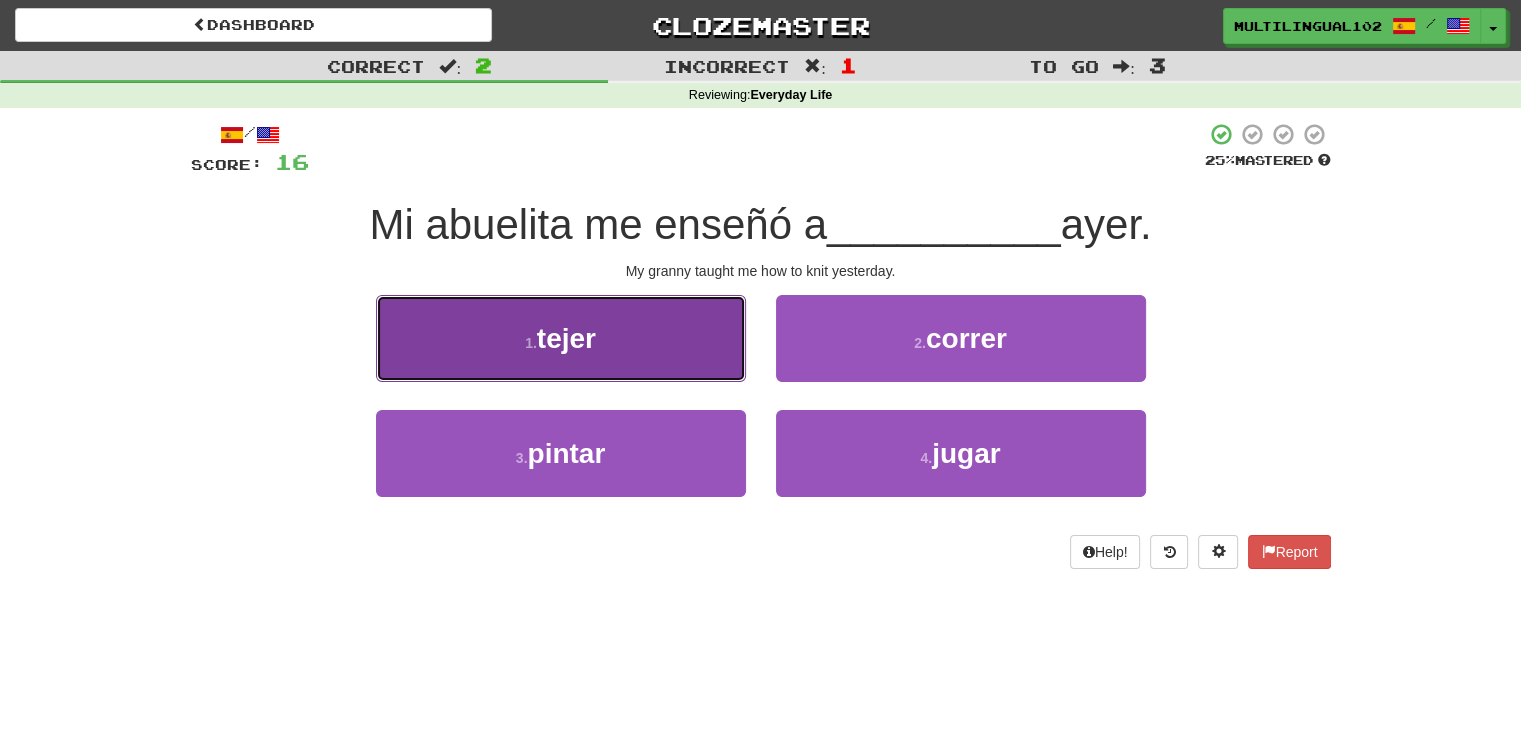 click on "1 .  tejer" at bounding box center (561, 338) 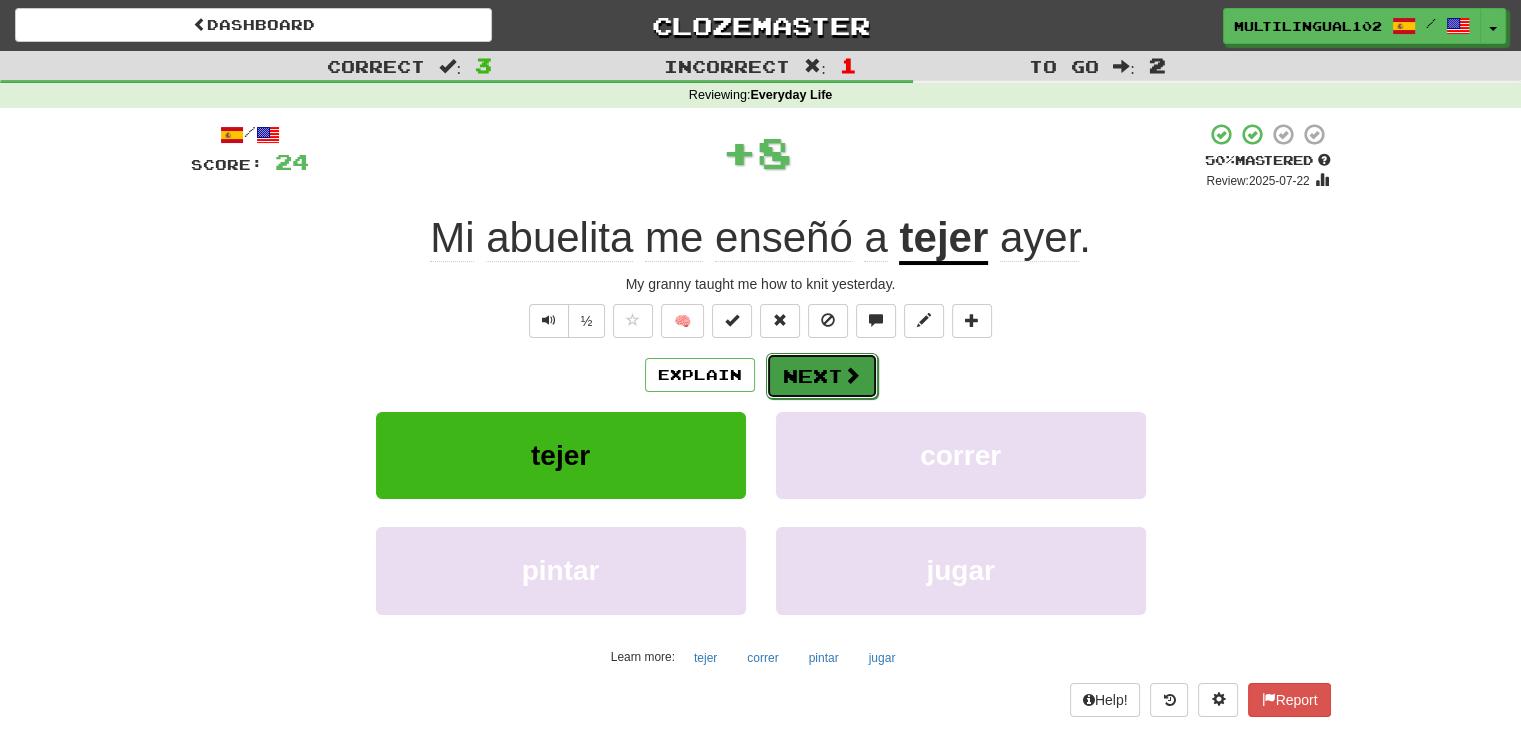 click on "Next" at bounding box center (822, 376) 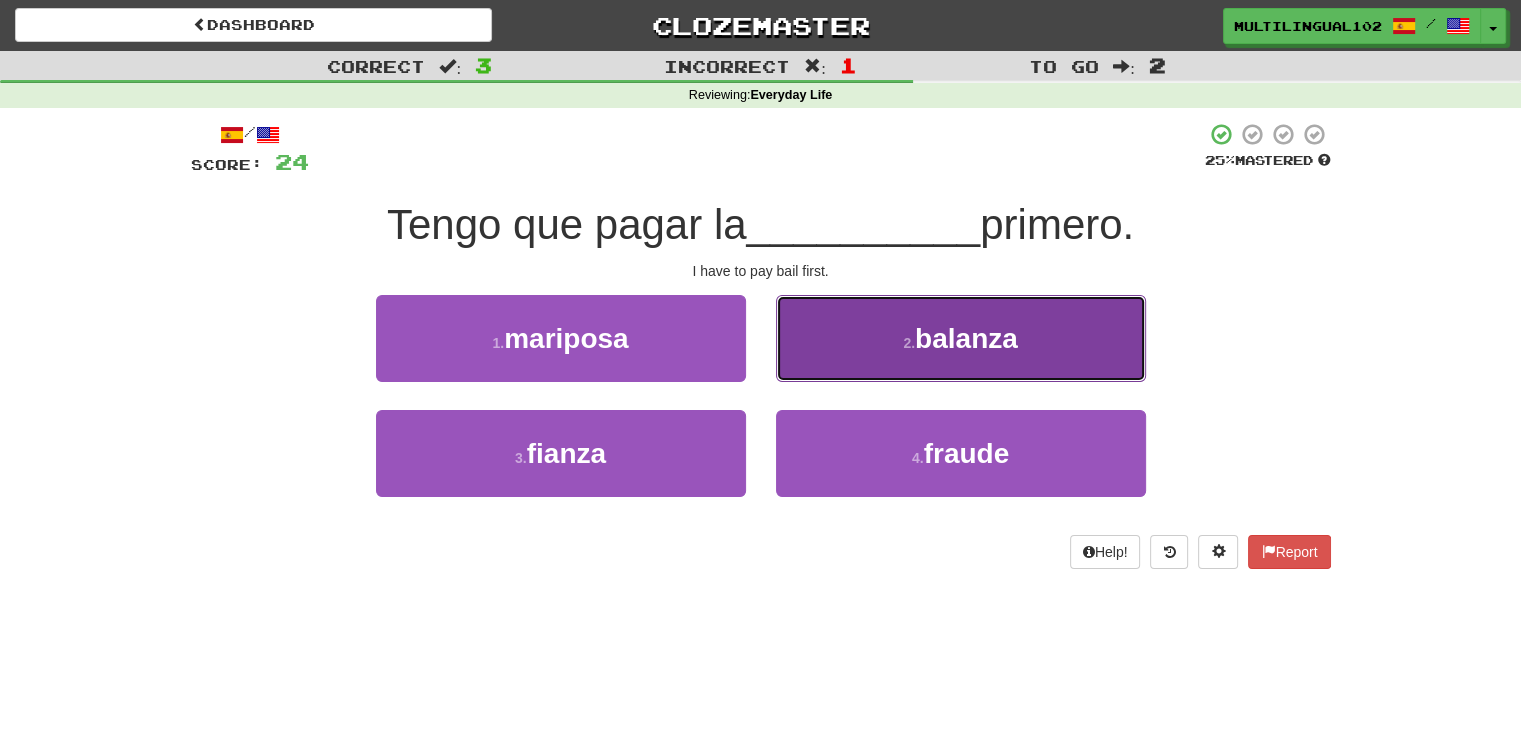 click on "2 .  balanza" at bounding box center [961, 338] 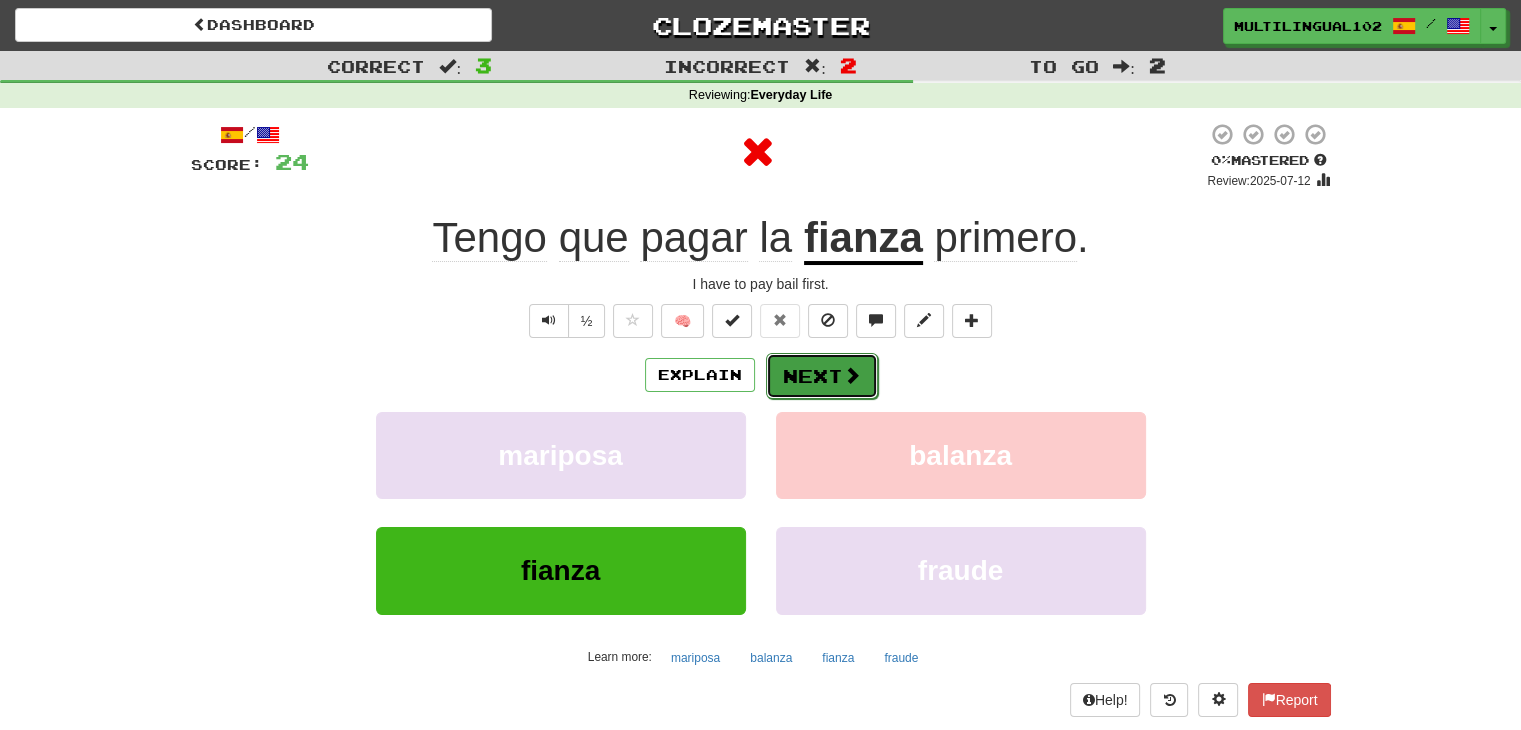 click on "Next" at bounding box center (822, 376) 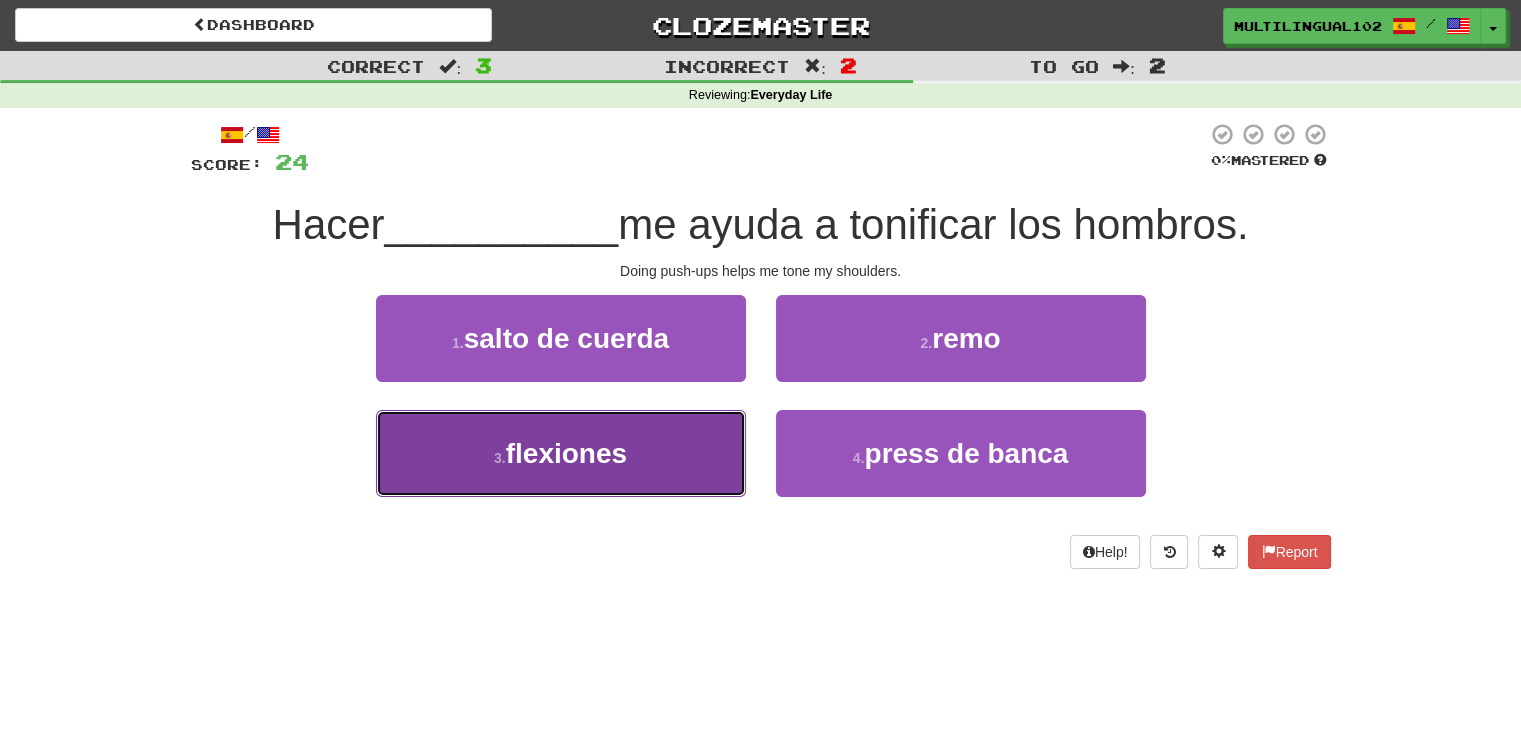 click on "3 .  flexiones" at bounding box center (561, 453) 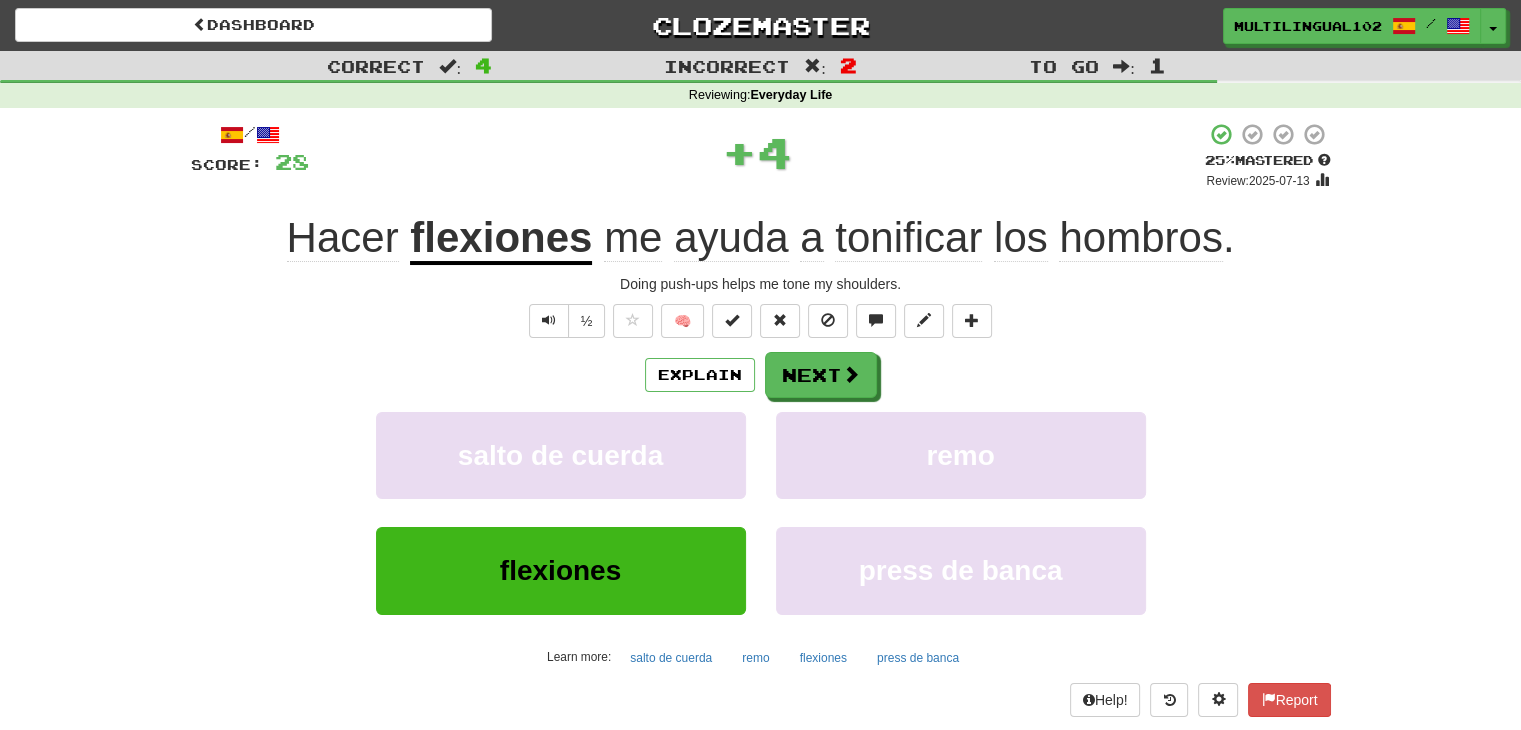 click on "Explain Next salto de cuerda remo flexiones press de banca Learn more: salto de cuerda remo flexiones press de banca" at bounding box center (761, 512) 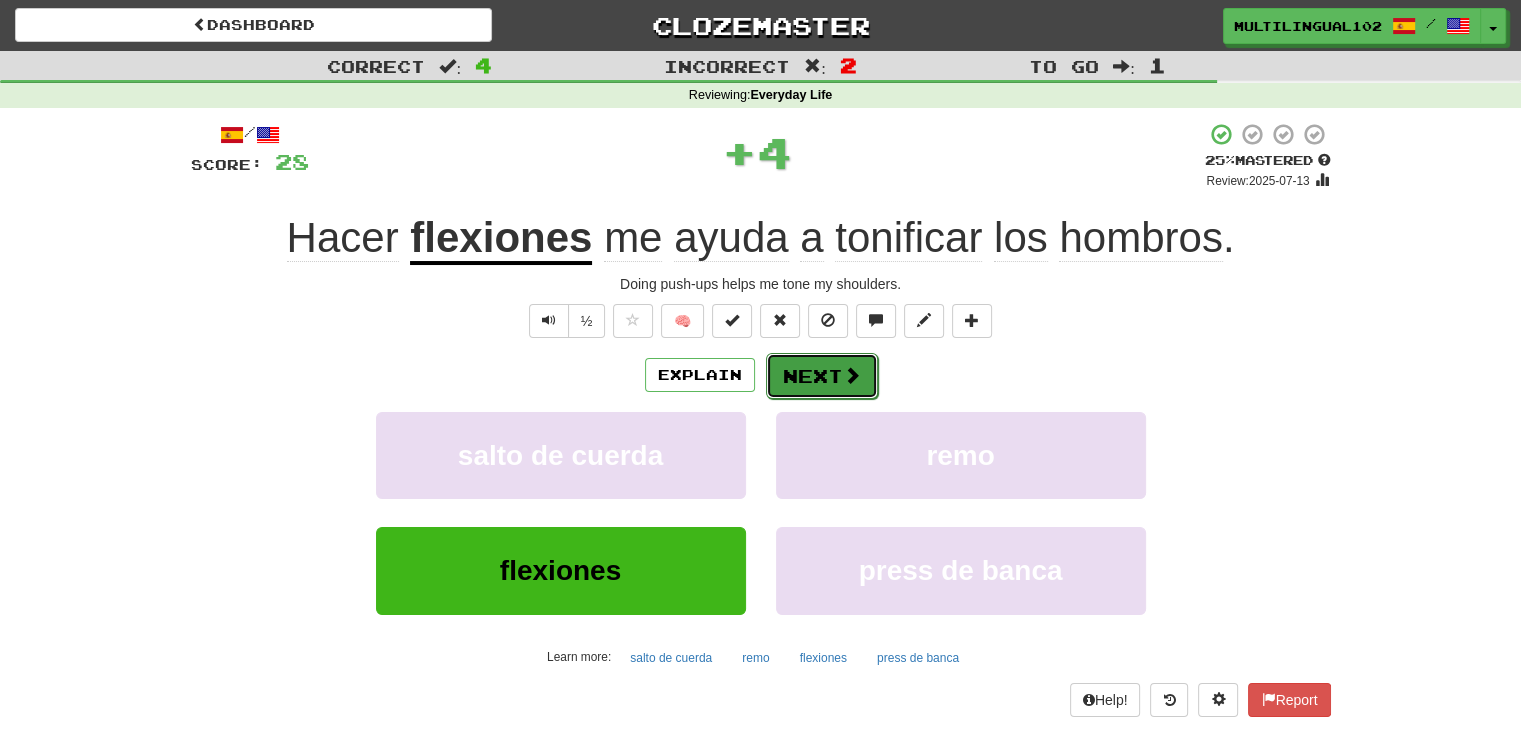 click on "Next" at bounding box center [822, 376] 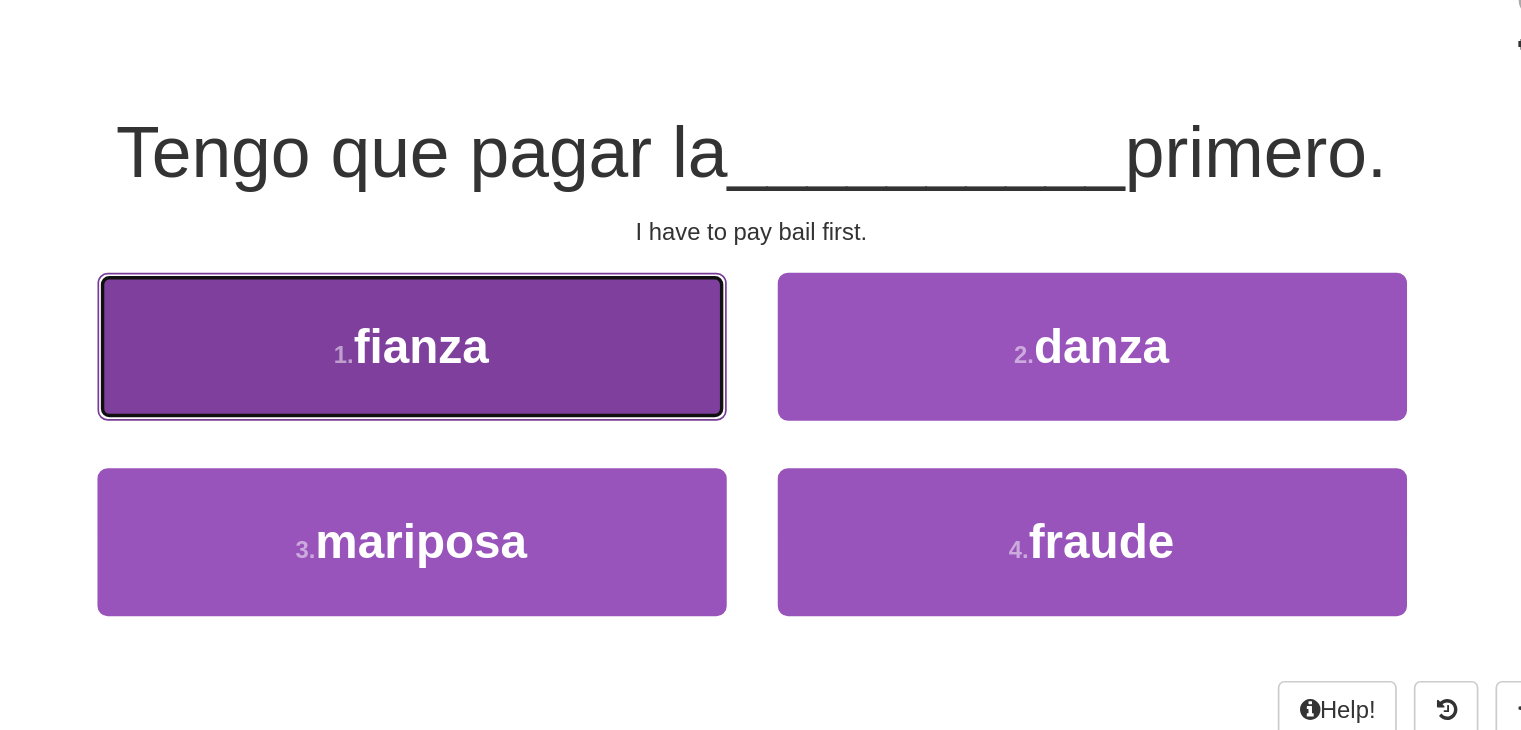 click on "1 .  fianza" at bounding box center (561, 338) 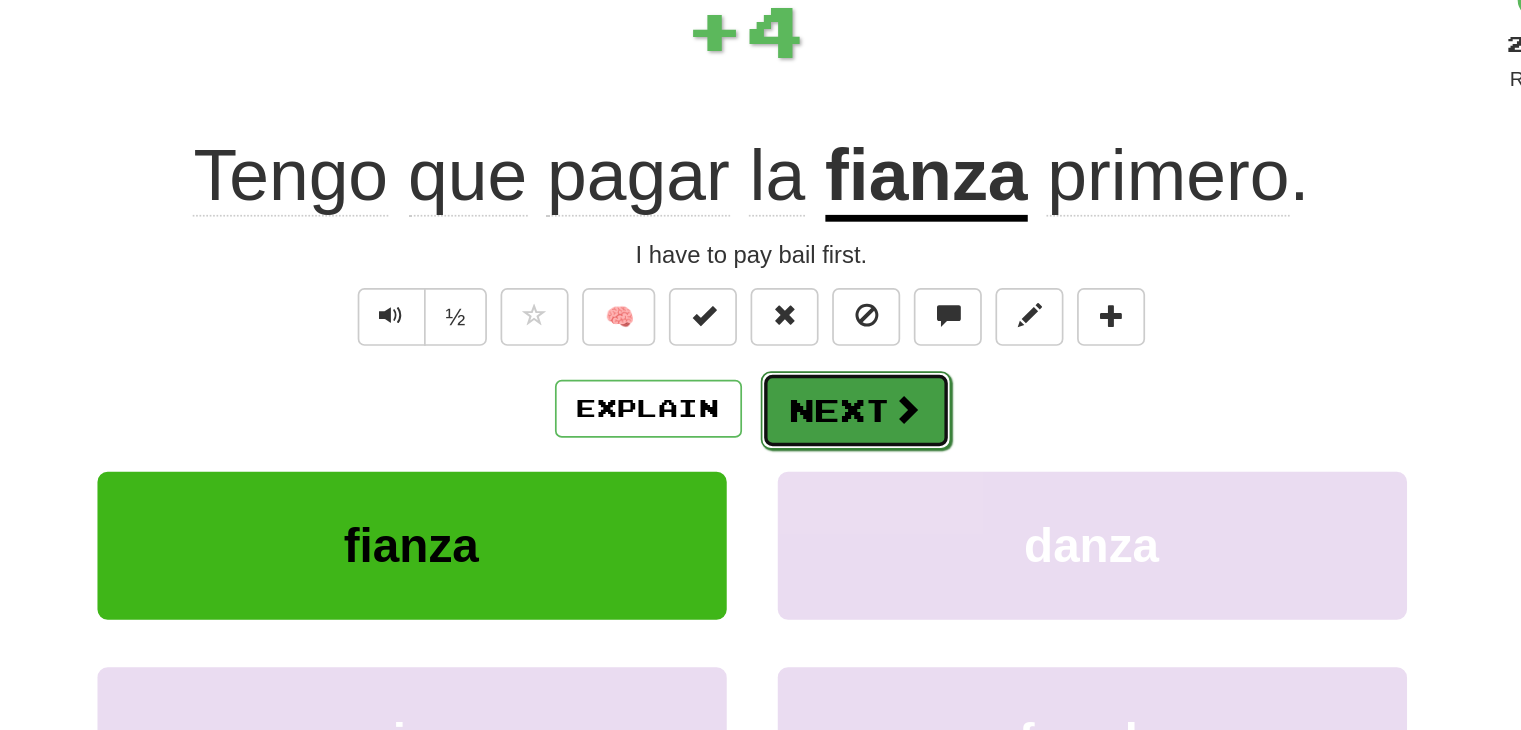 click on "Next" at bounding box center [822, 376] 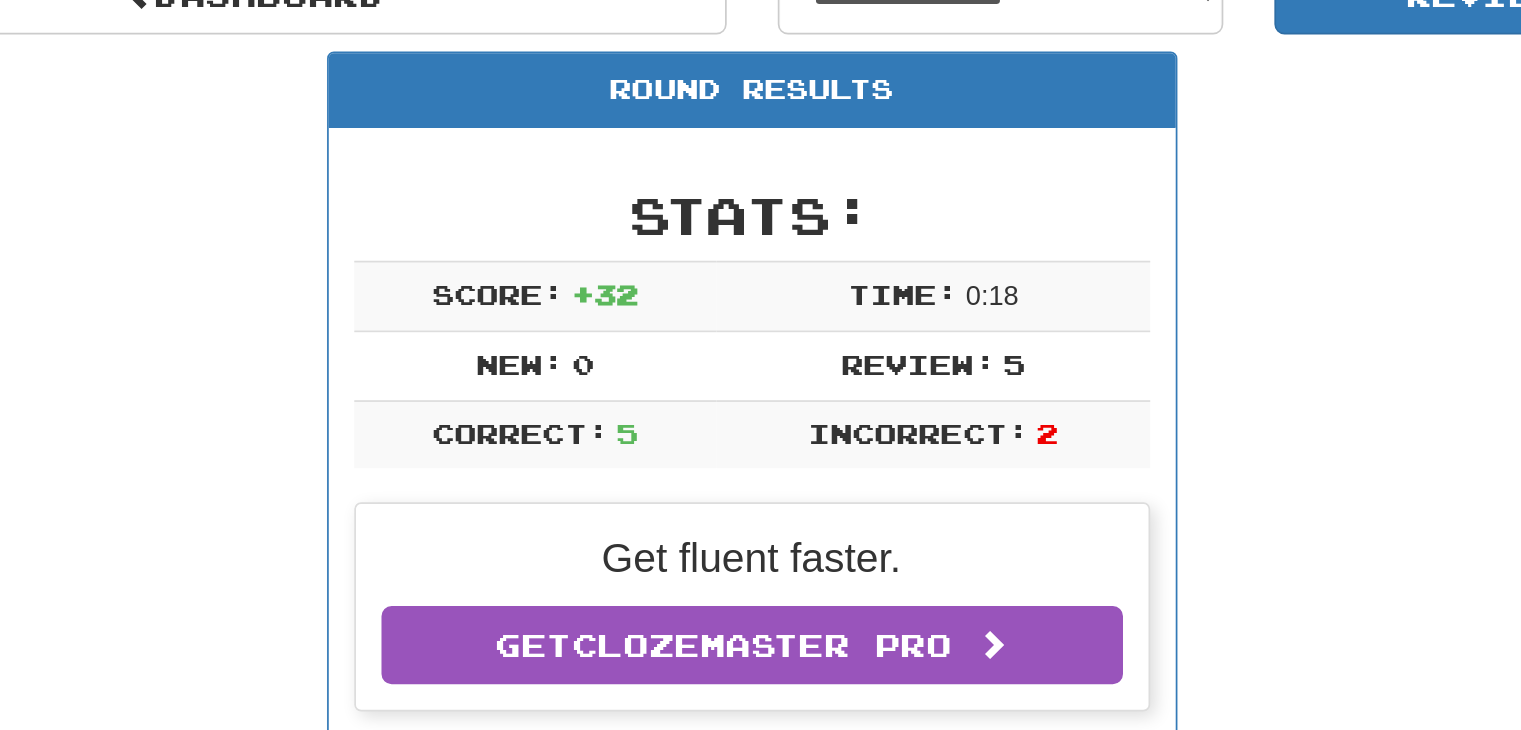 scroll, scrollTop: 87, scrollLeft: 0, axis: vertical 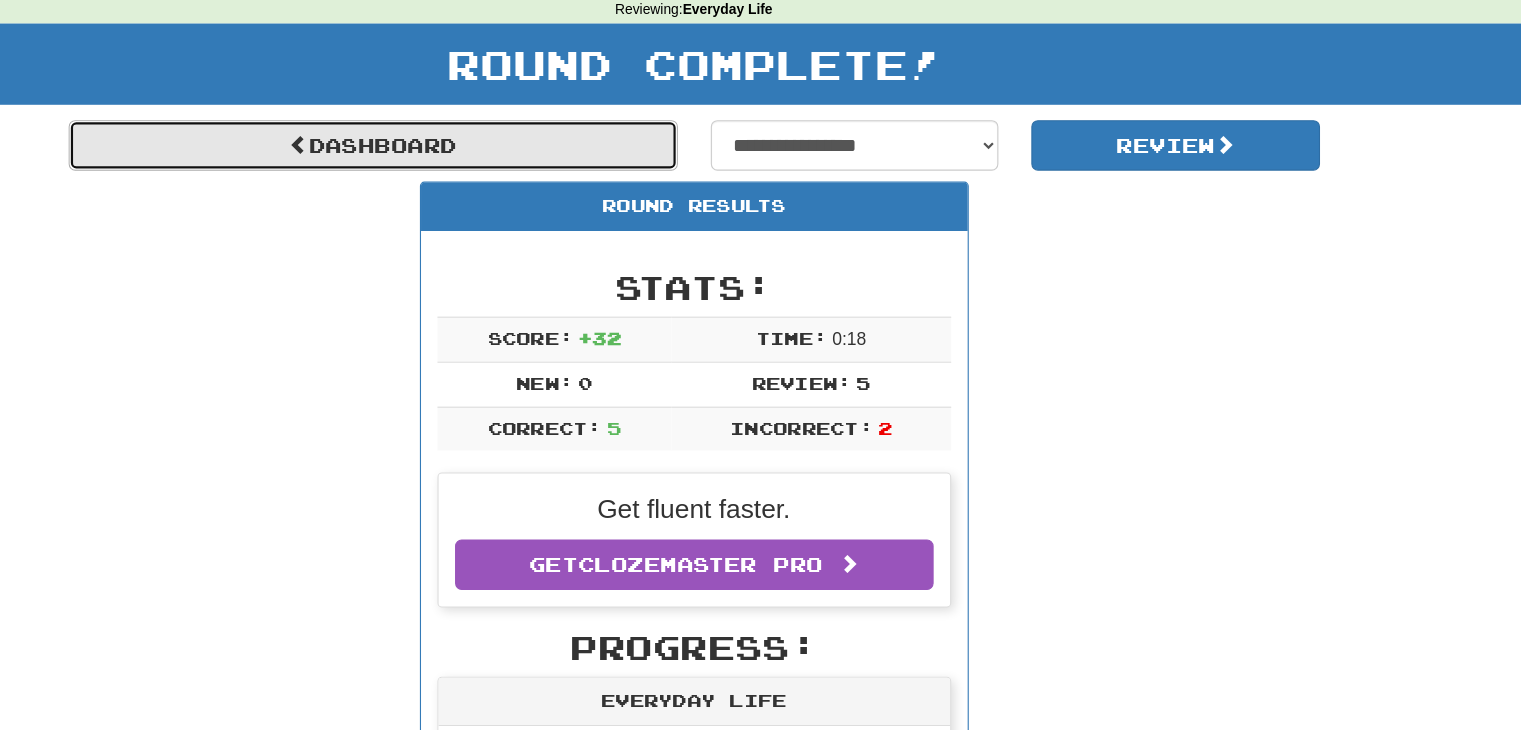 click on "Dashboard" at bounding box center (468, 132) 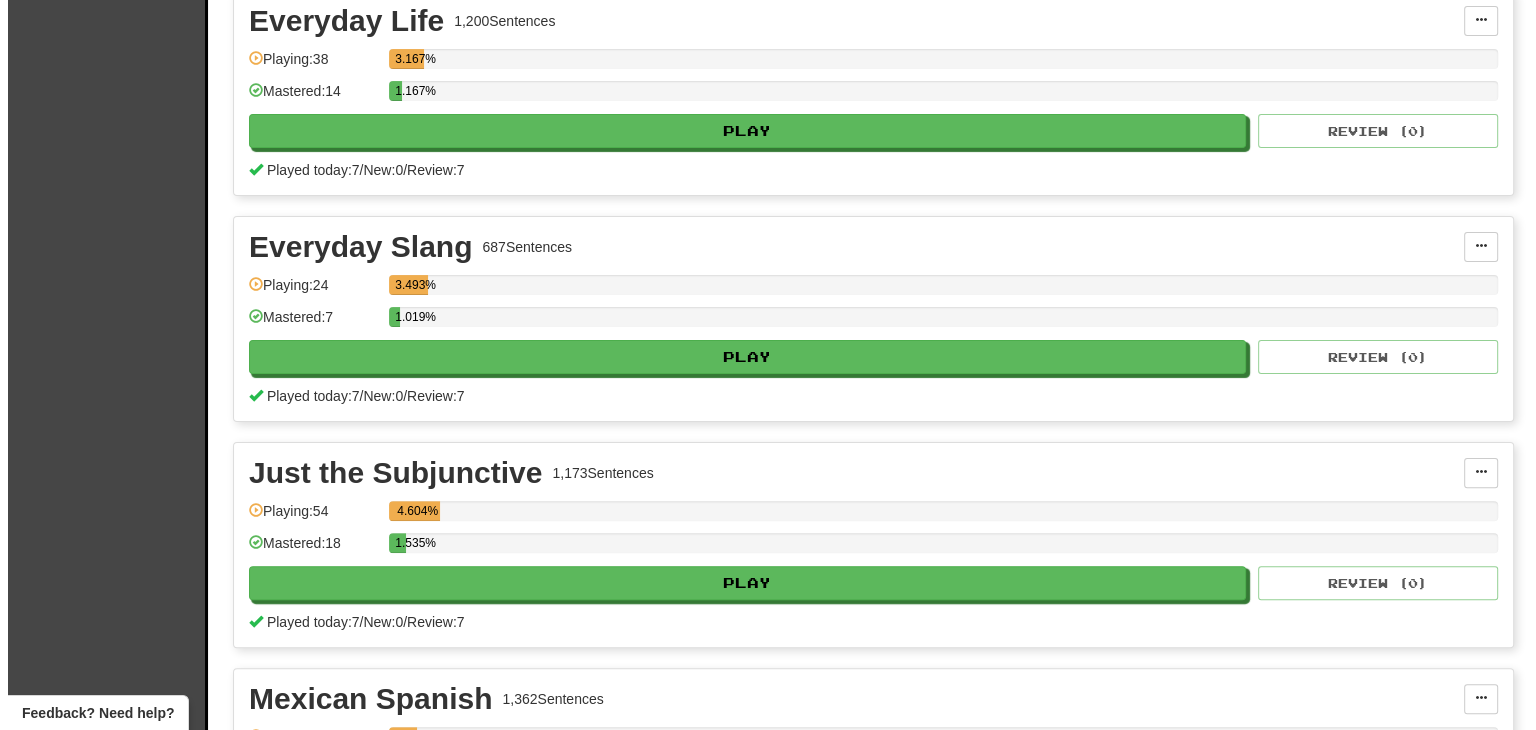 scroll, scrollTop: 466, scrollLeft: 0, axis: vertical 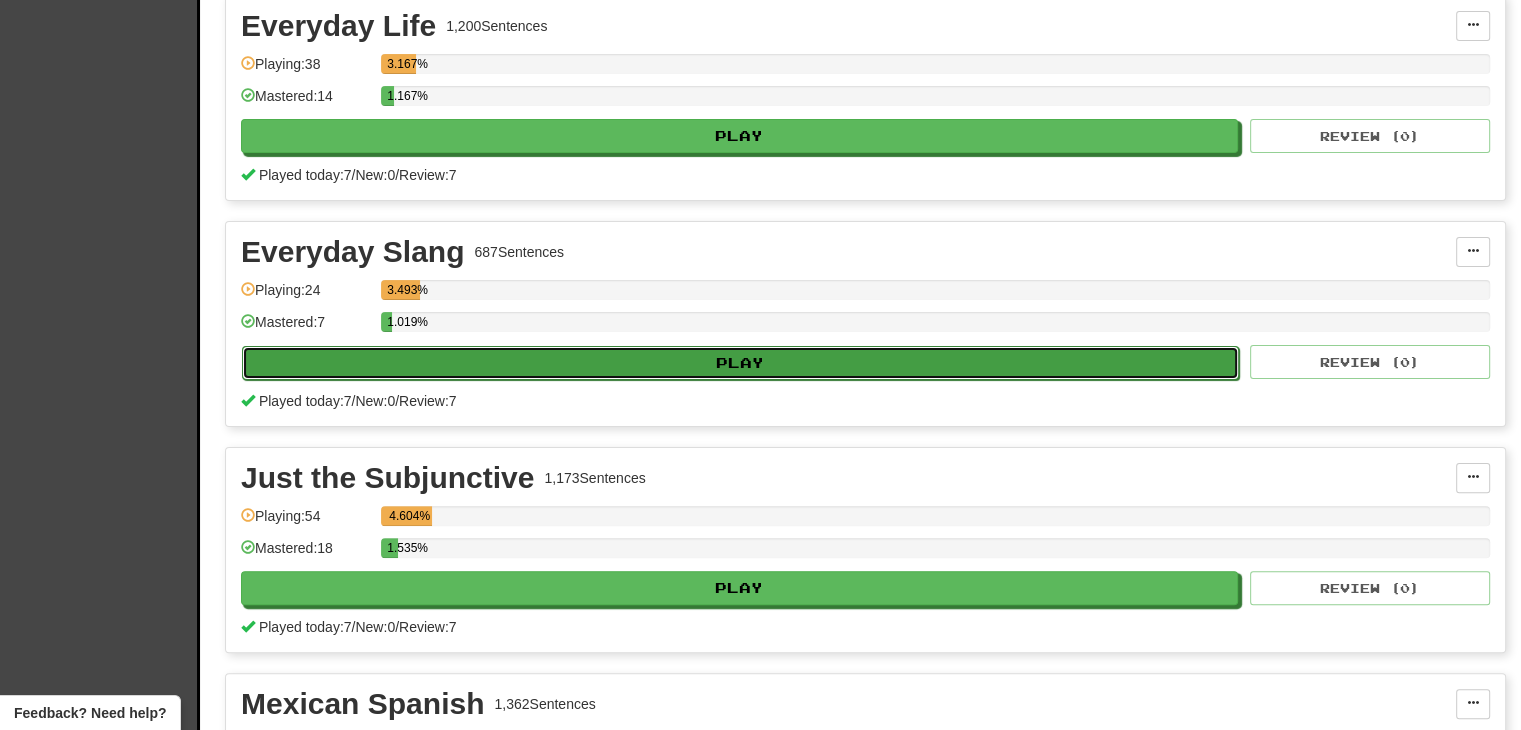 click on "Play" 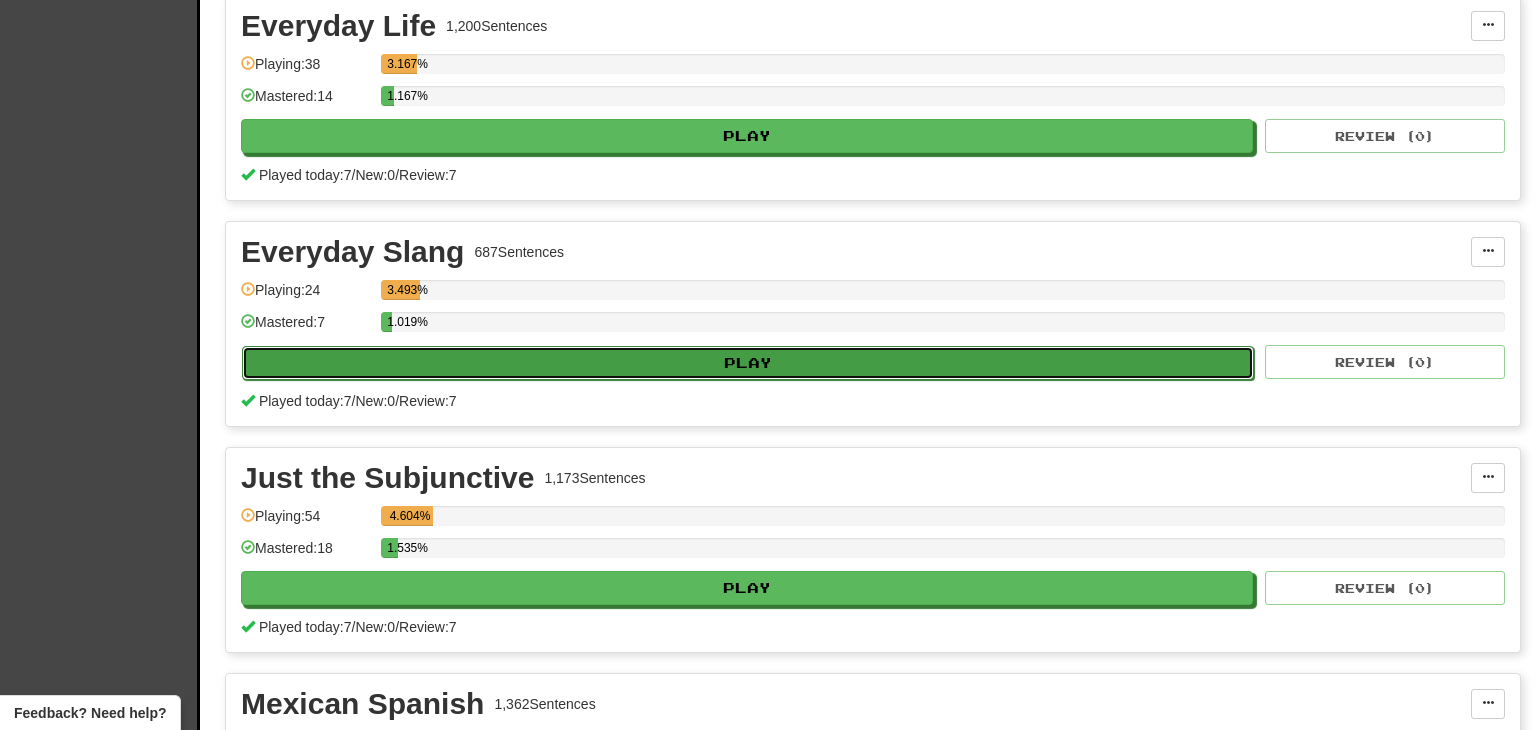 select on "**" 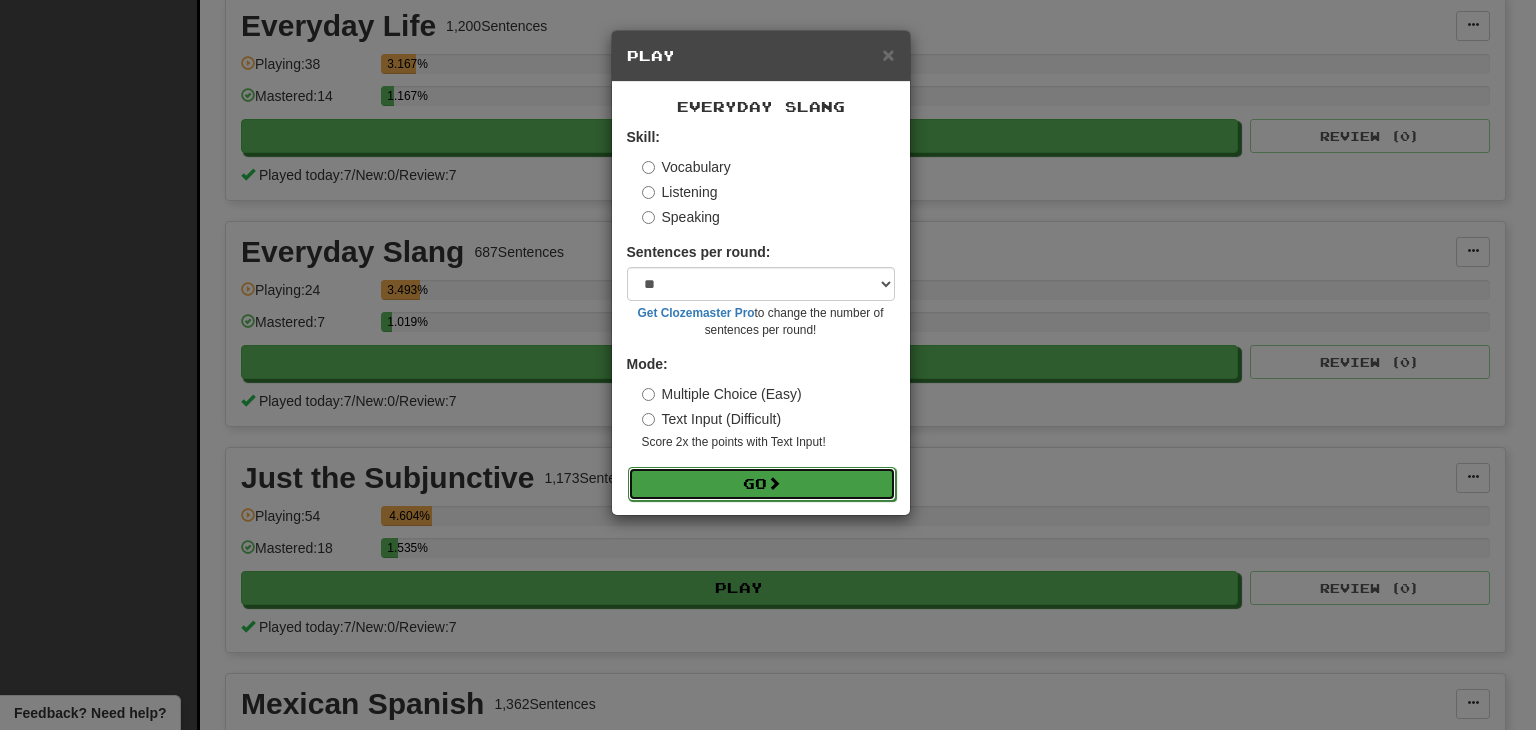 click on "Go" at bounding box center (762, 484) 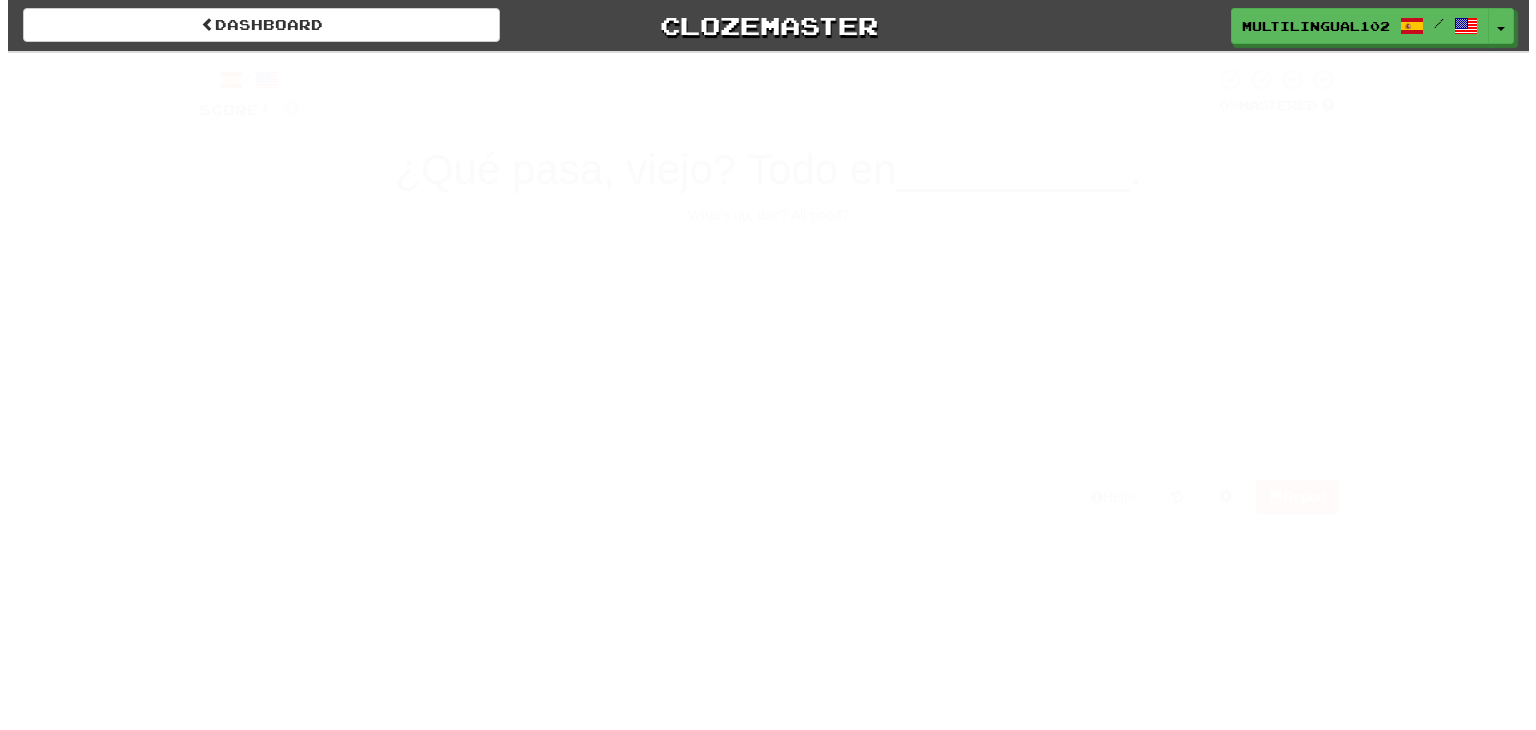 scroll, scrollTop: 0, scrollLeft: 0, axis: both 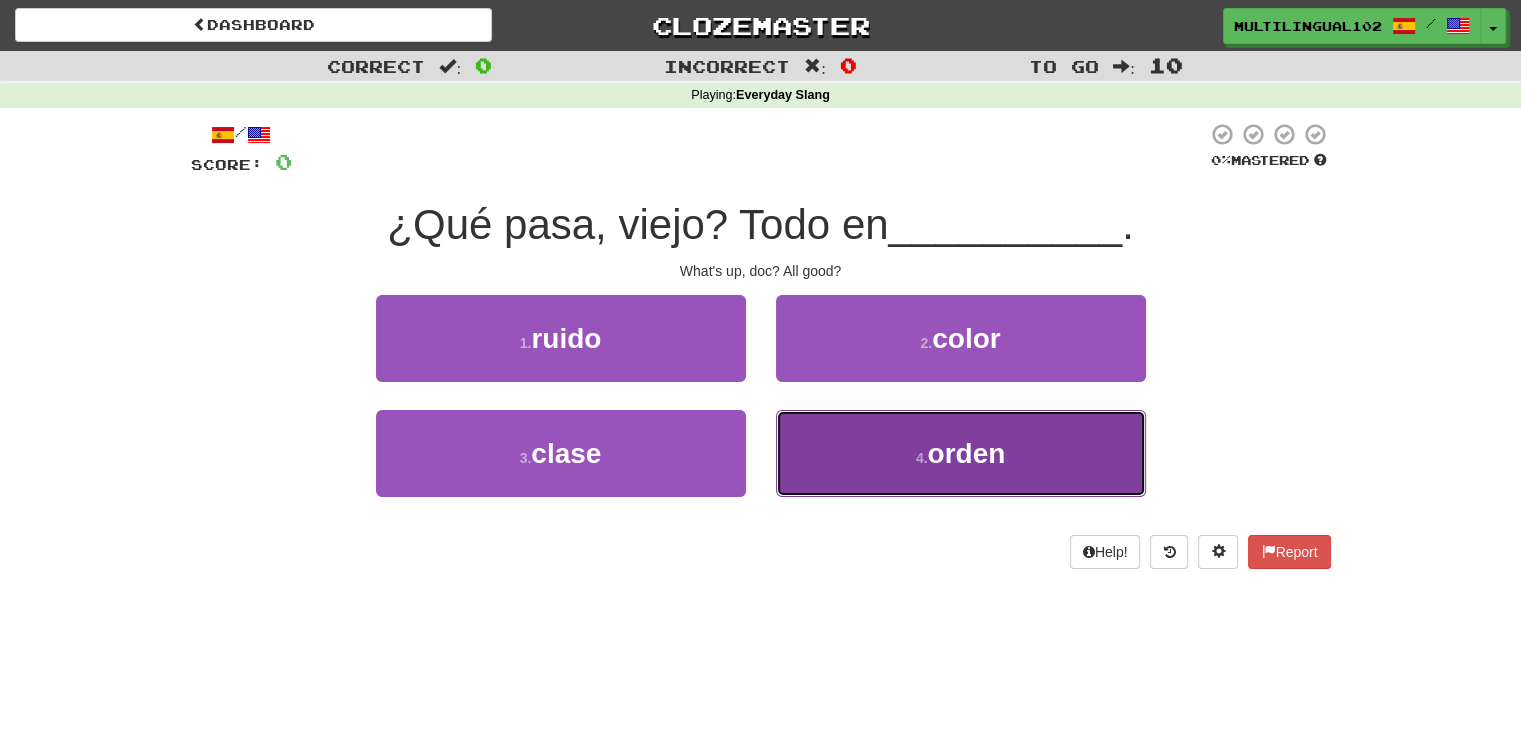 click on "4 .  orden" at bounding box center (961, 453) 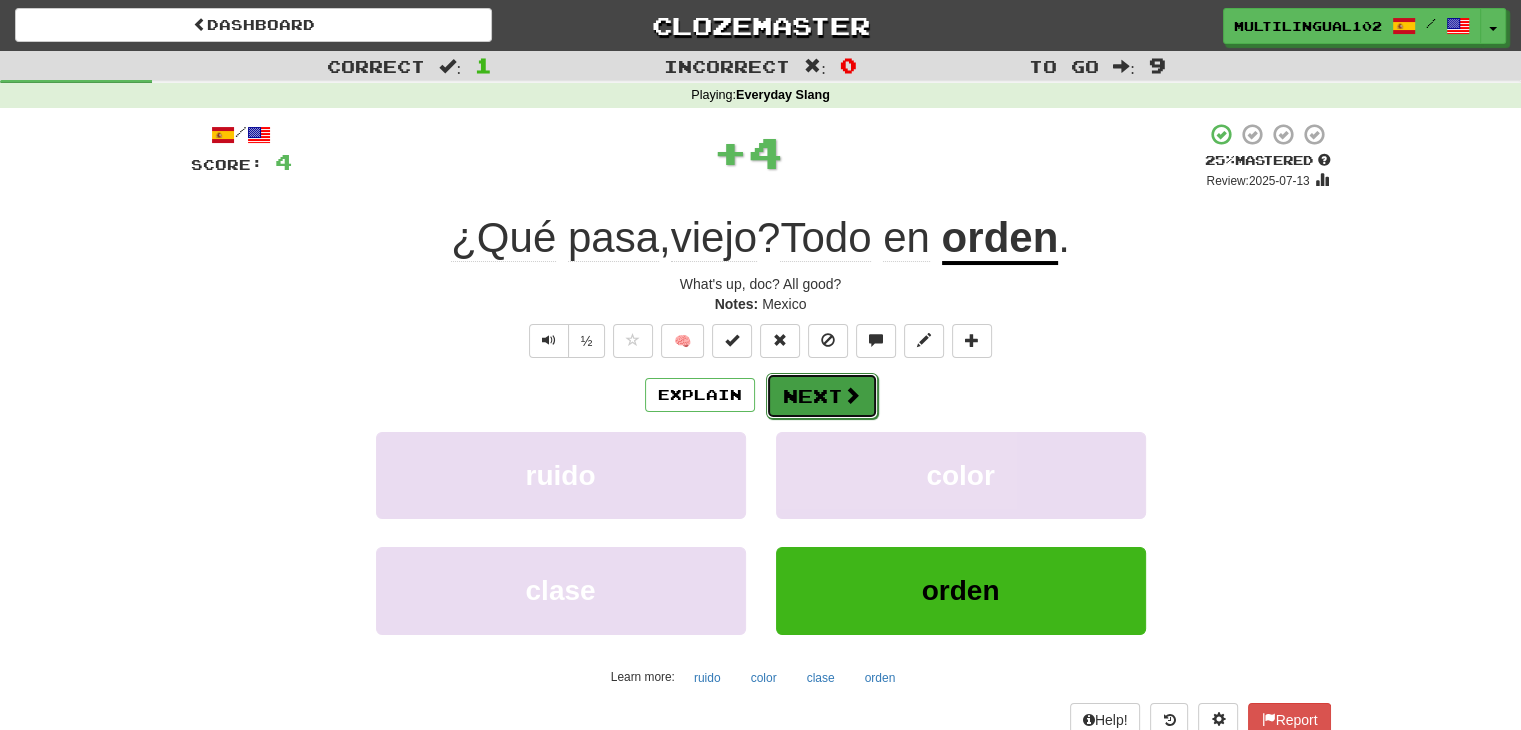 click on "Next" at bounding box center (822, 396) 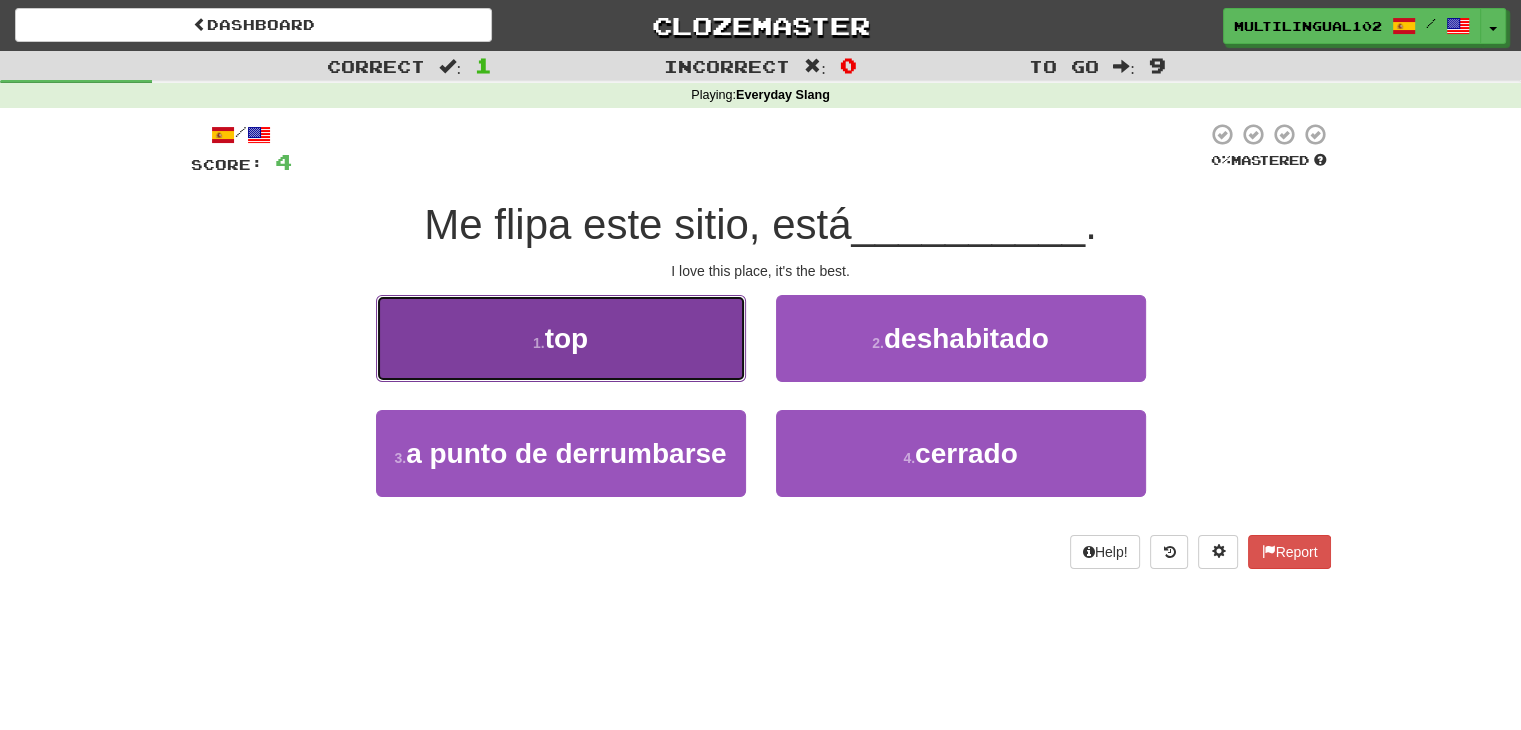 click on "1 .  top" at bounding box center [561, 338] 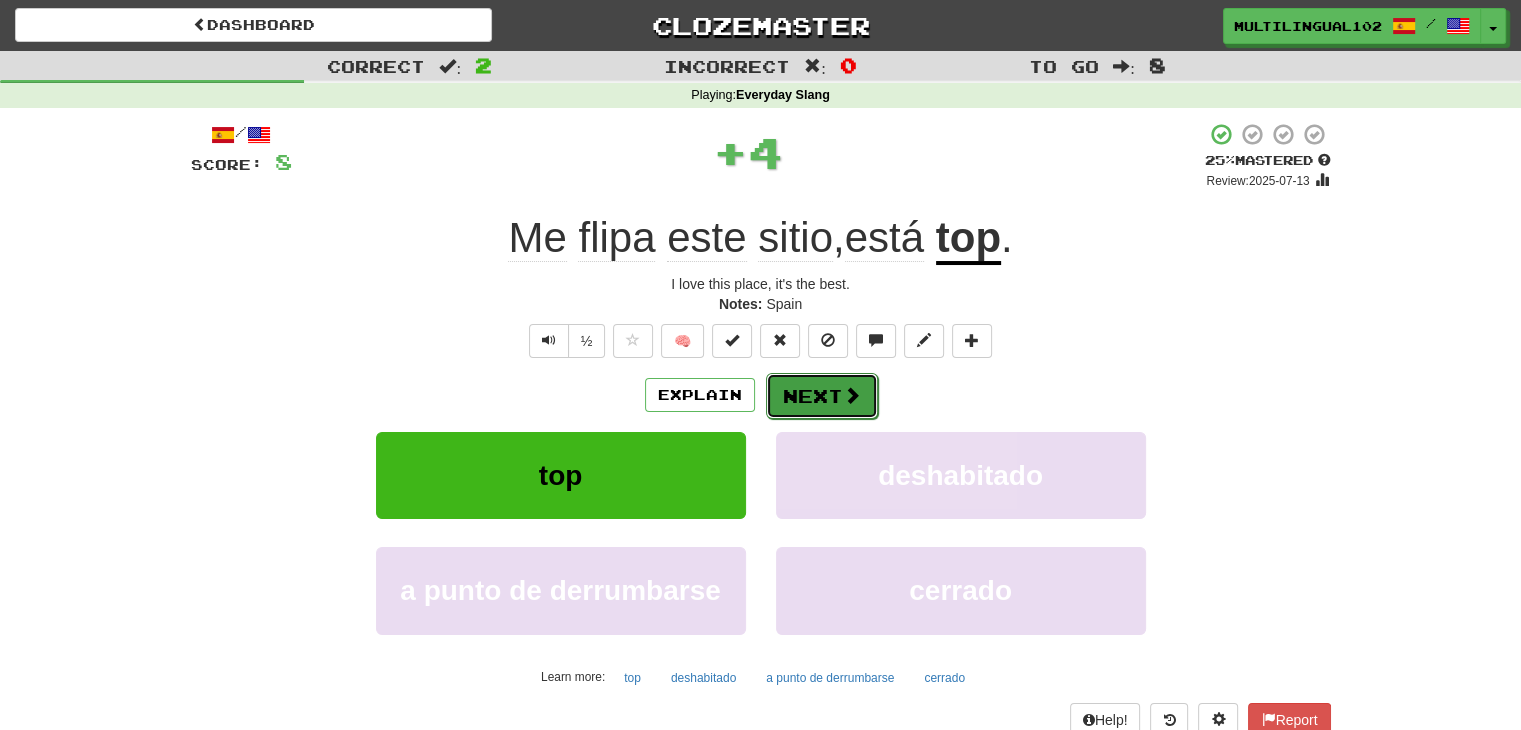 click on "Next" at bounding box center (822, 396) 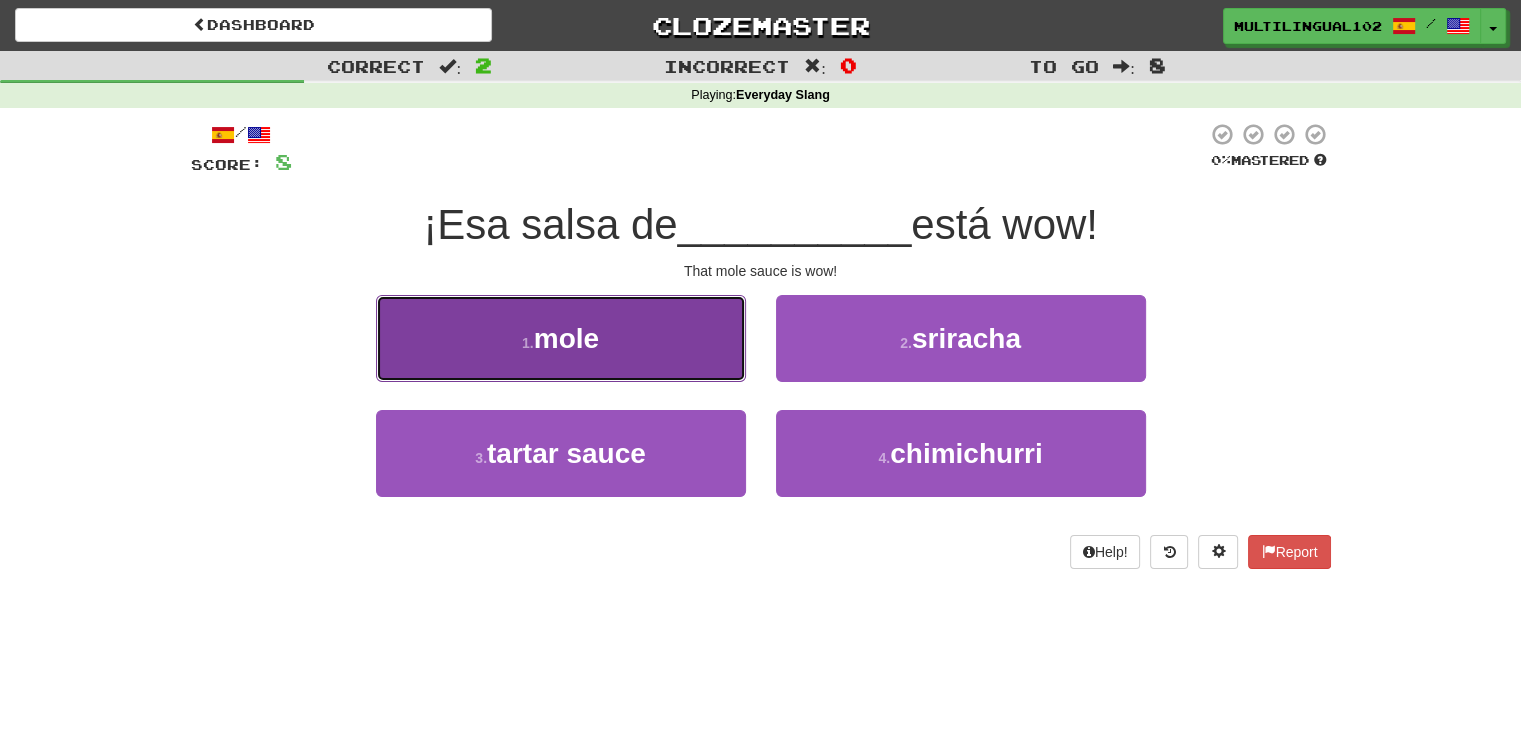 click on "1 .  mole" at bounding box center [561, 338] 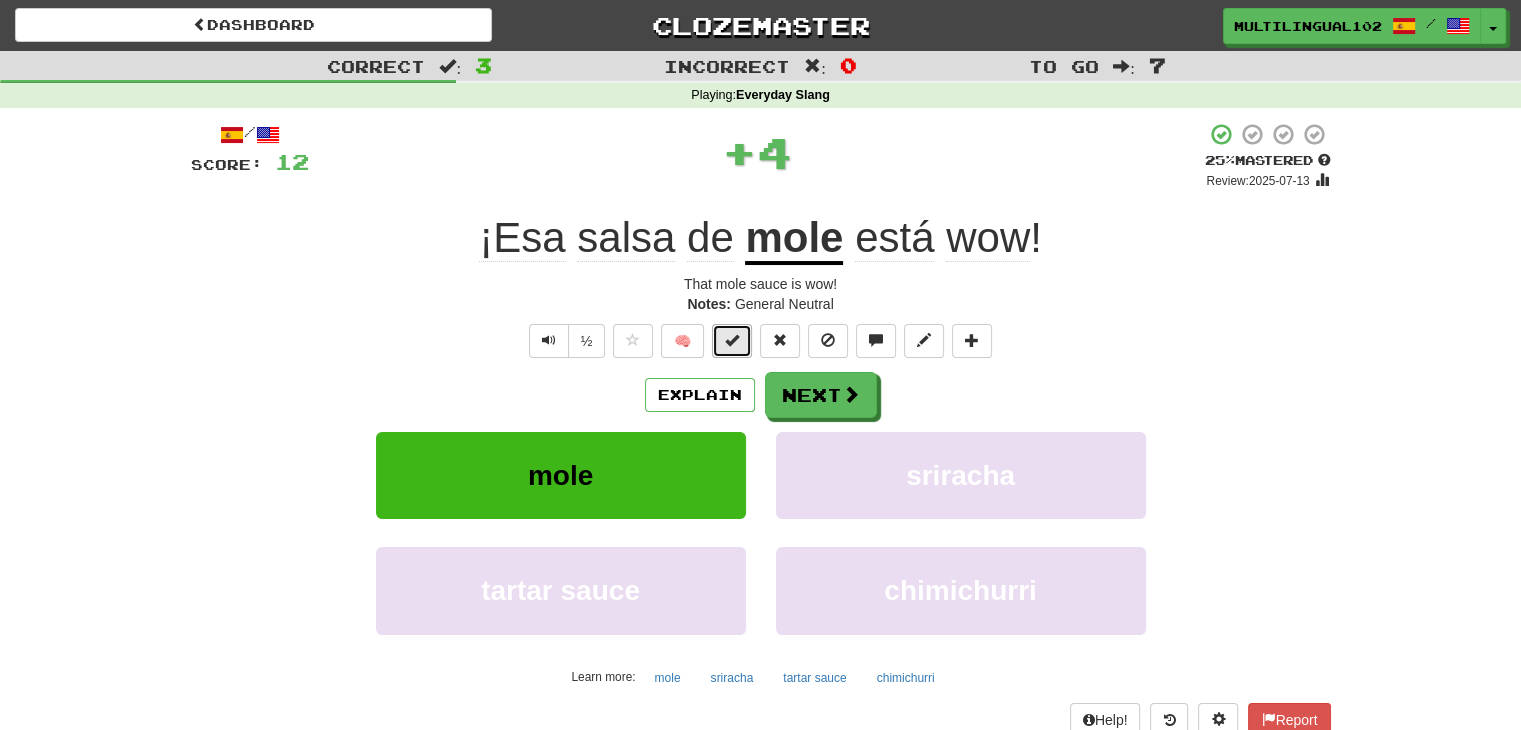 click at bounding box center (732, 340) 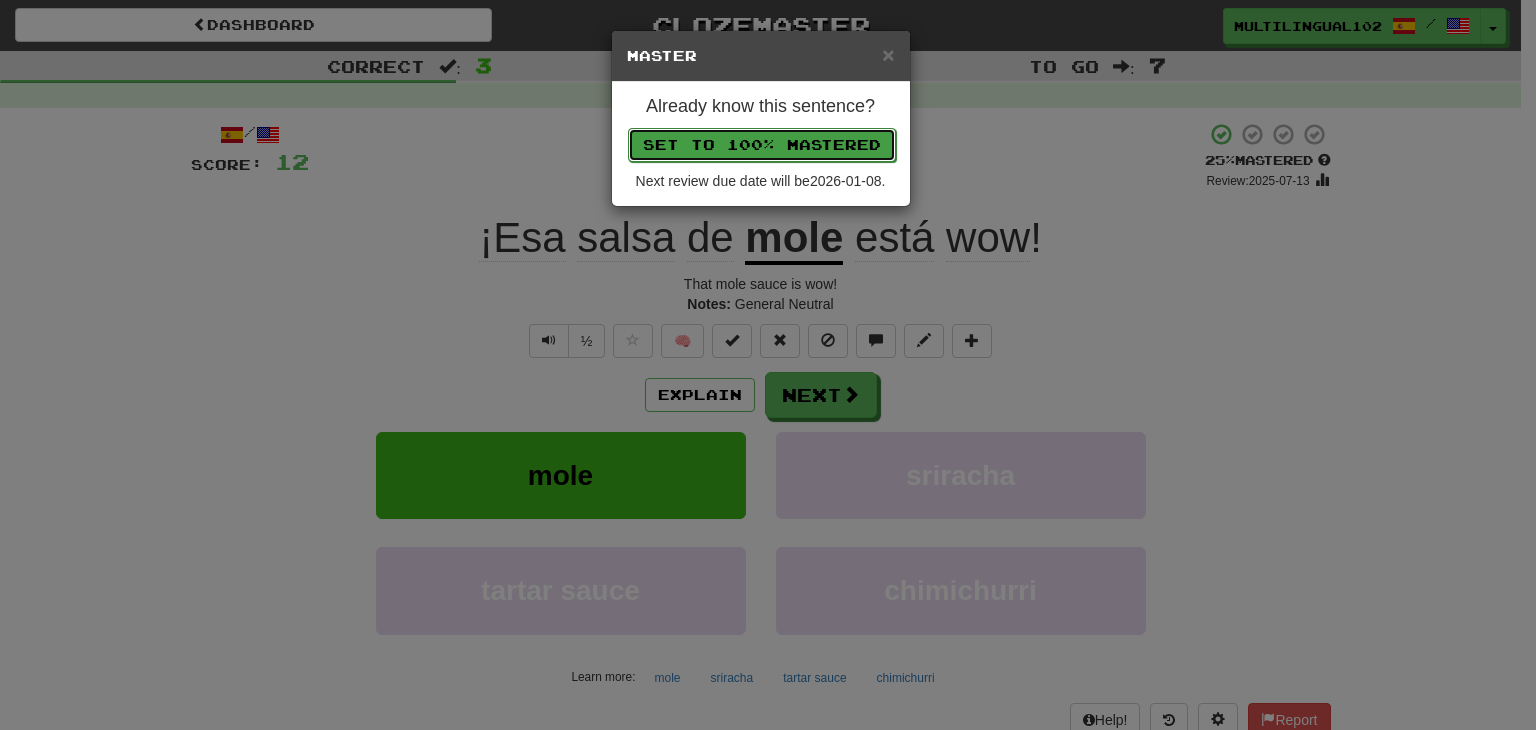 click on "Set to 100% Mastered" at bounding box center (762, 145) 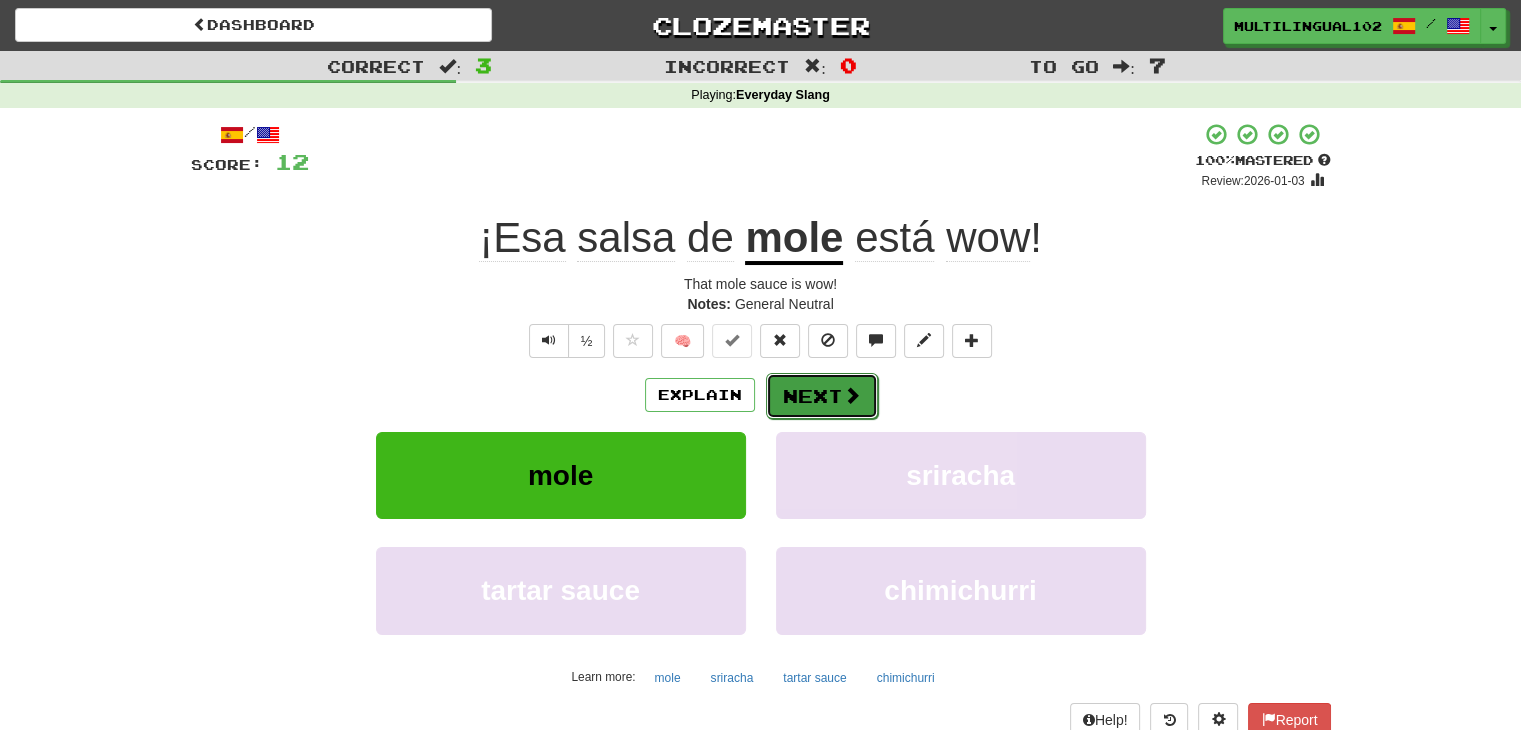 click on "Next" at bounding box center (822, 396) 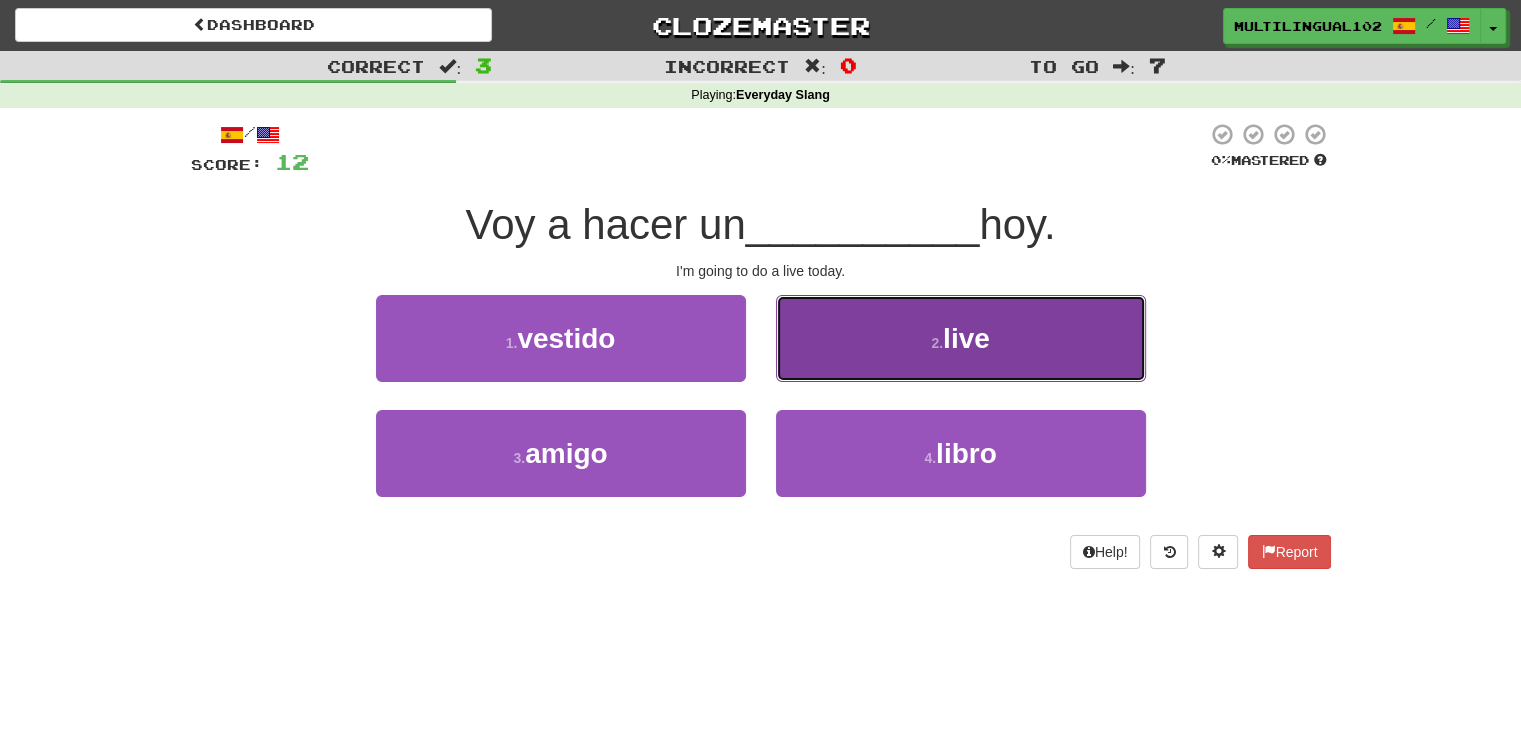 click on "2 .  live" at bounding box center (961, 338) 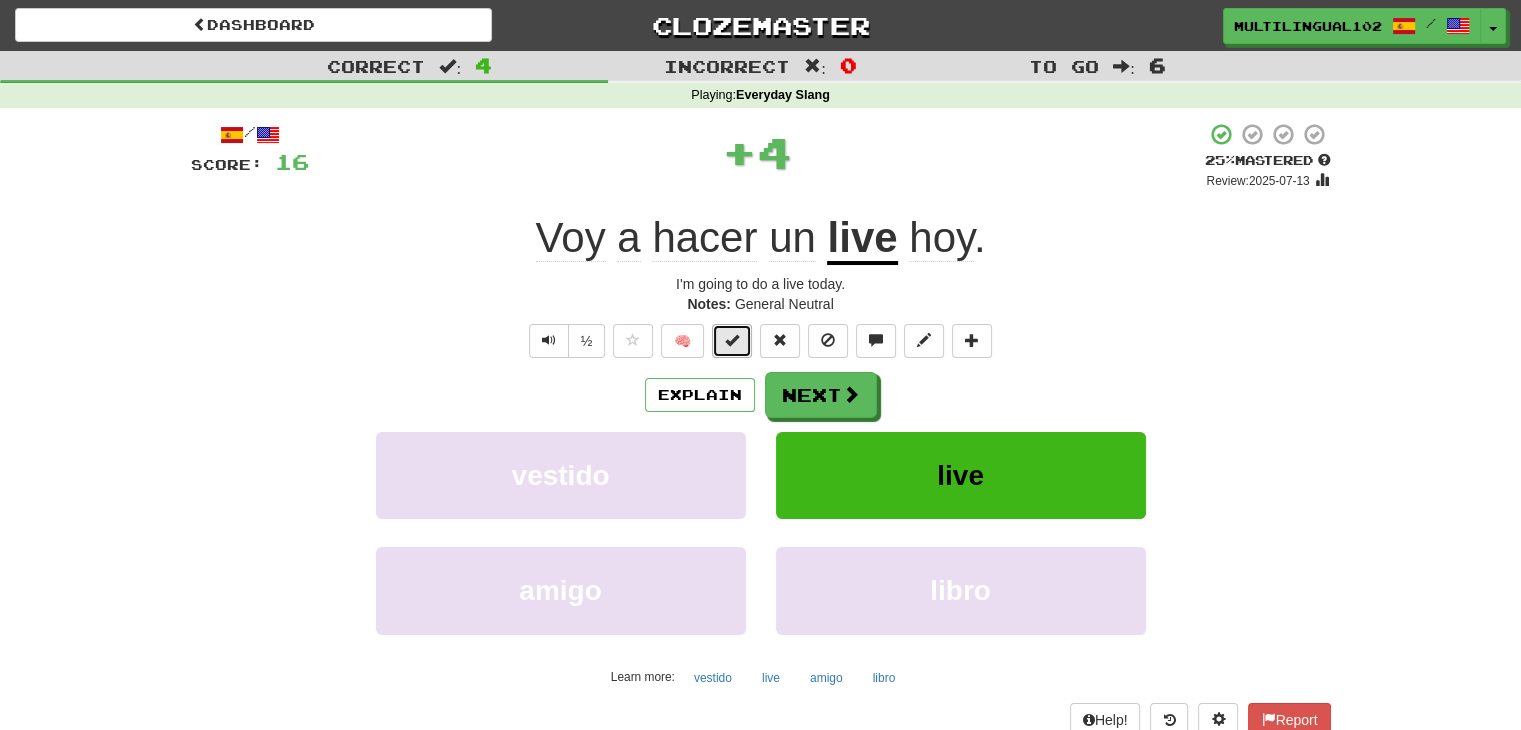 click at bounding box center (732, 340) 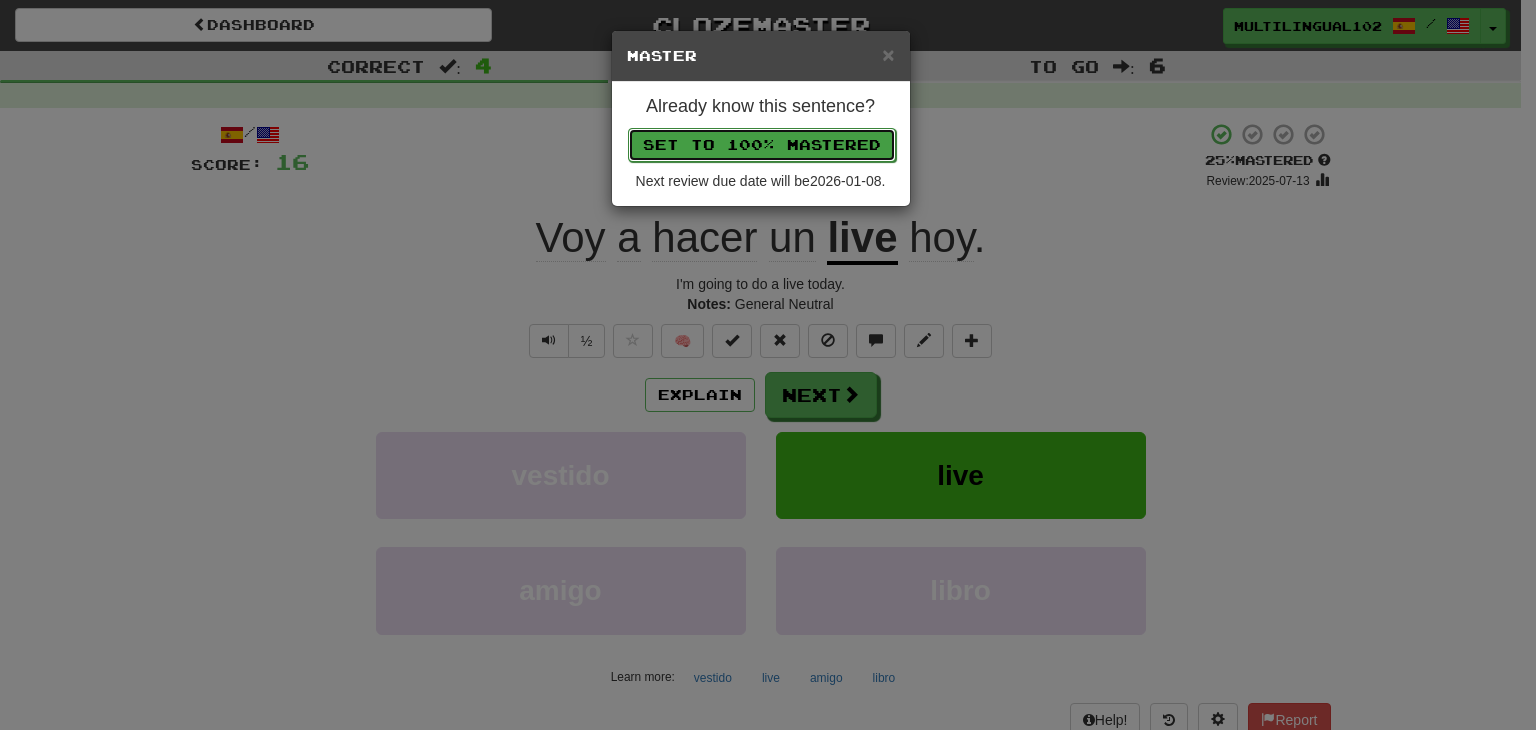 click on "Set to 100% Mastered" at bounding box center (762, 145) 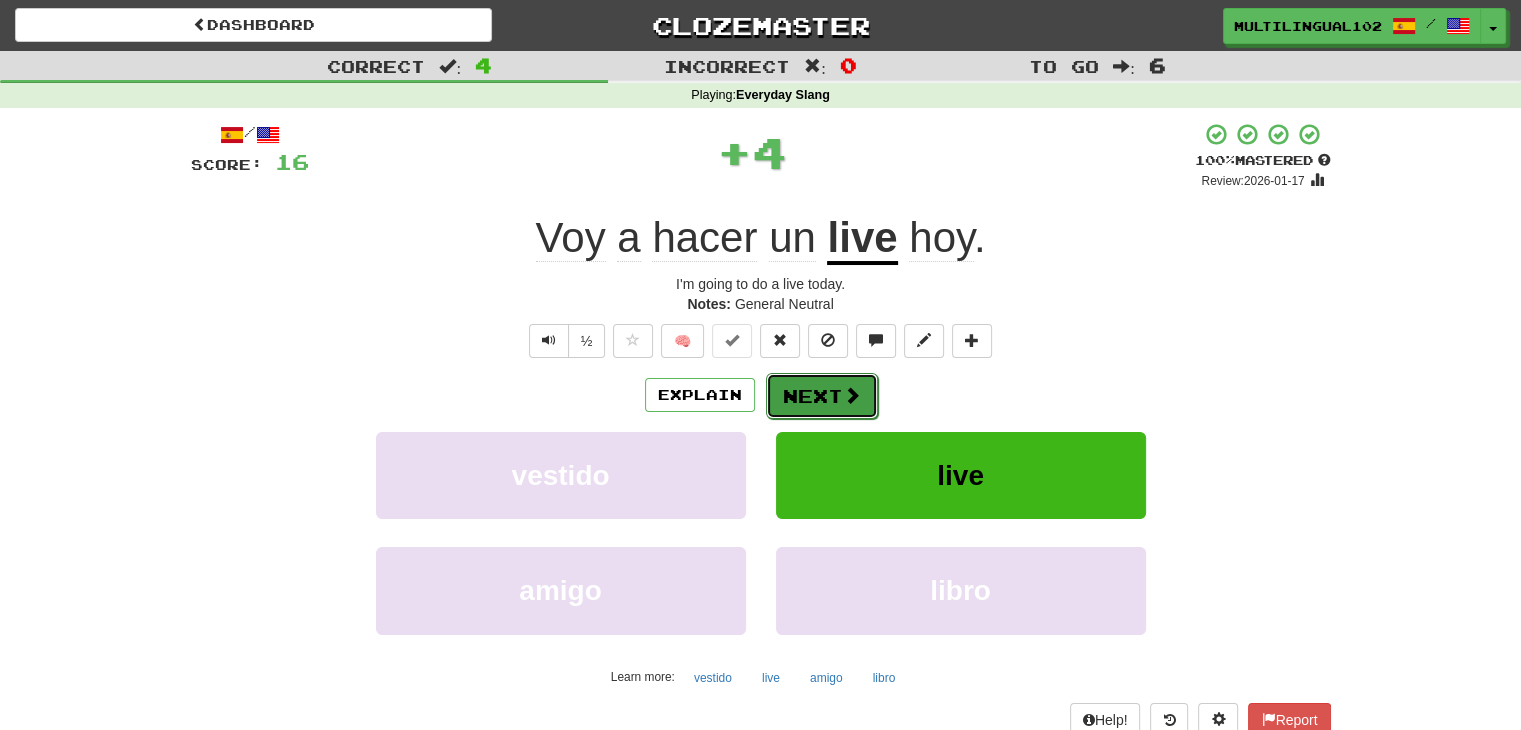click on "Next" at bounding box center [822, 396] 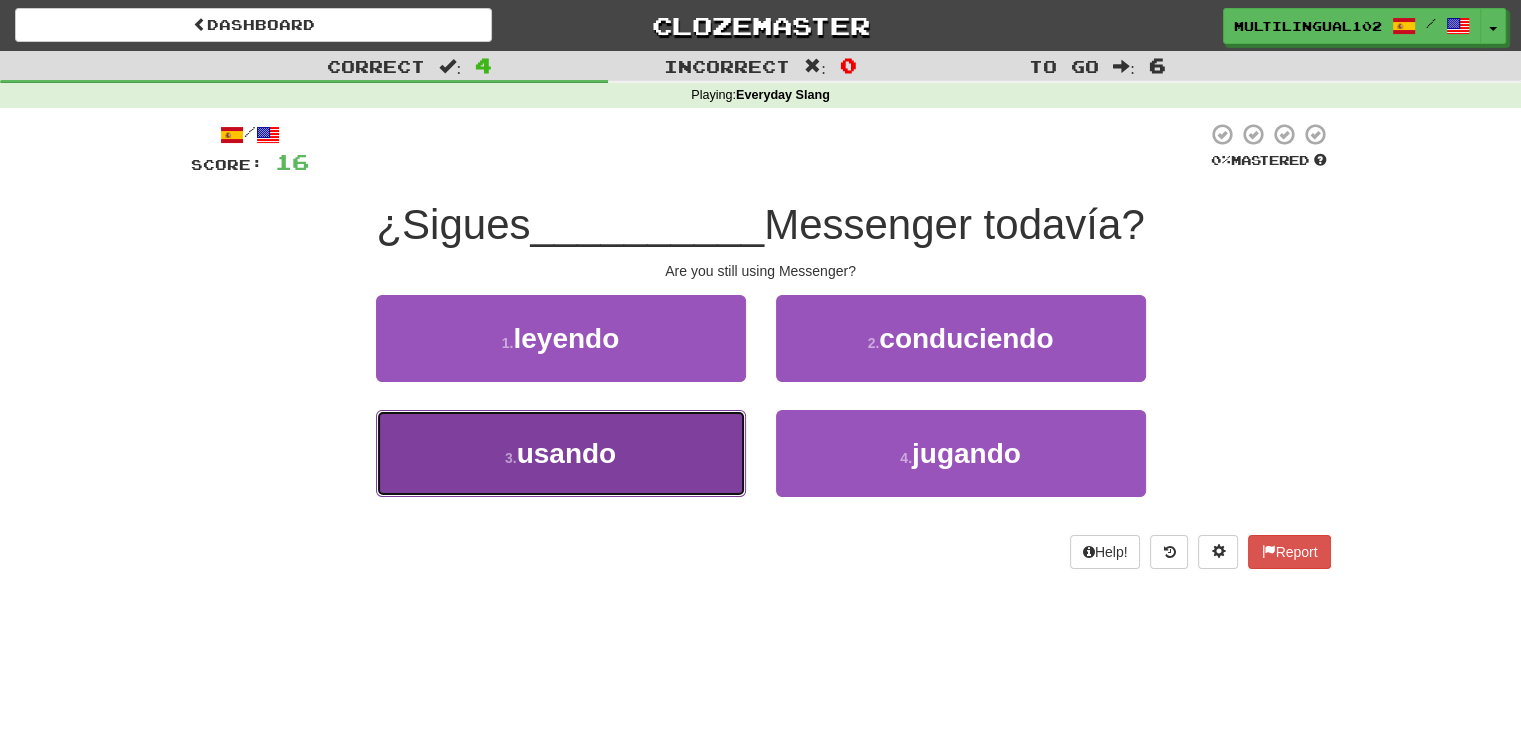 click on "3 .  usando" at bounding box center (561, 453) 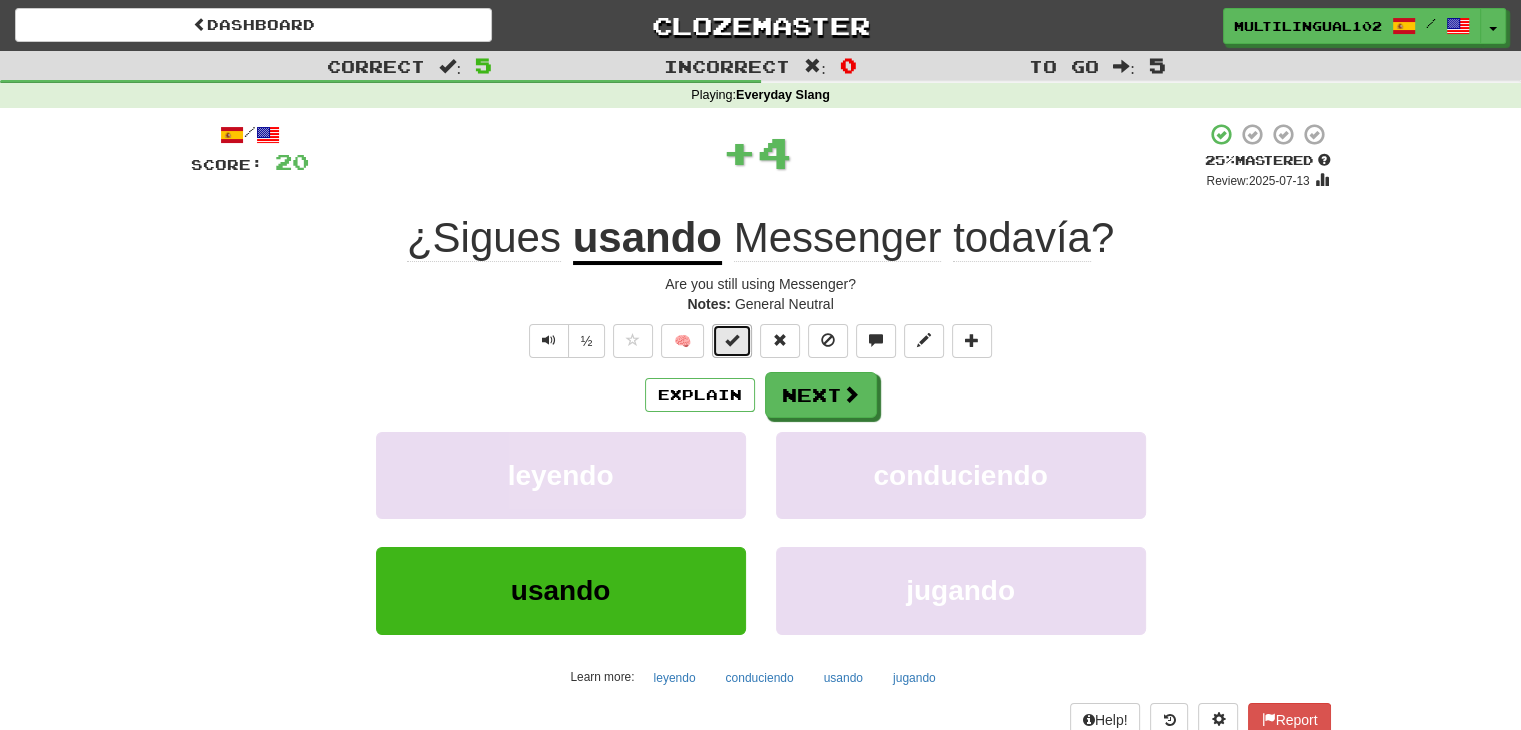 click at bounding box center [732, 341] 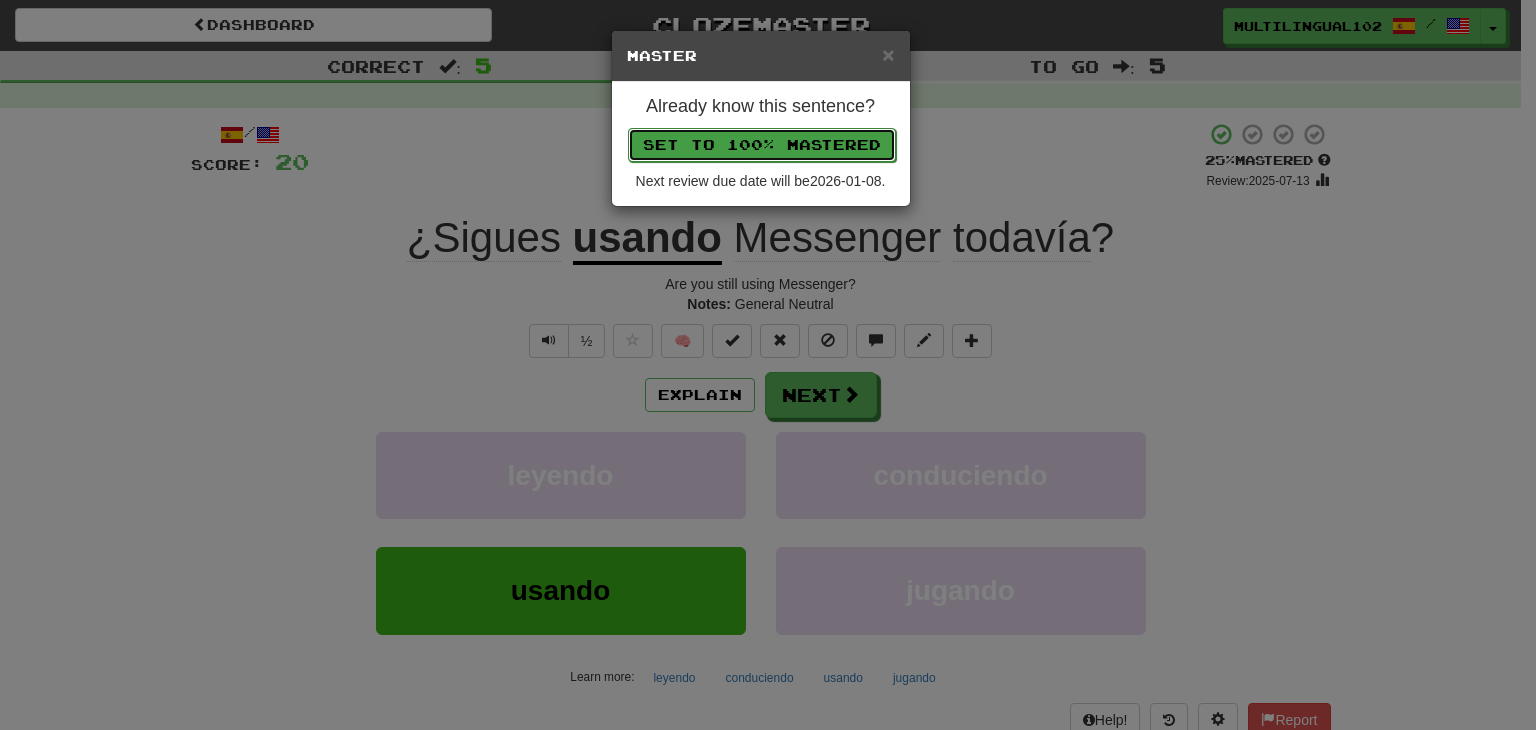 click on "Set to 100% Mastered" at bounding box center (762, 145) 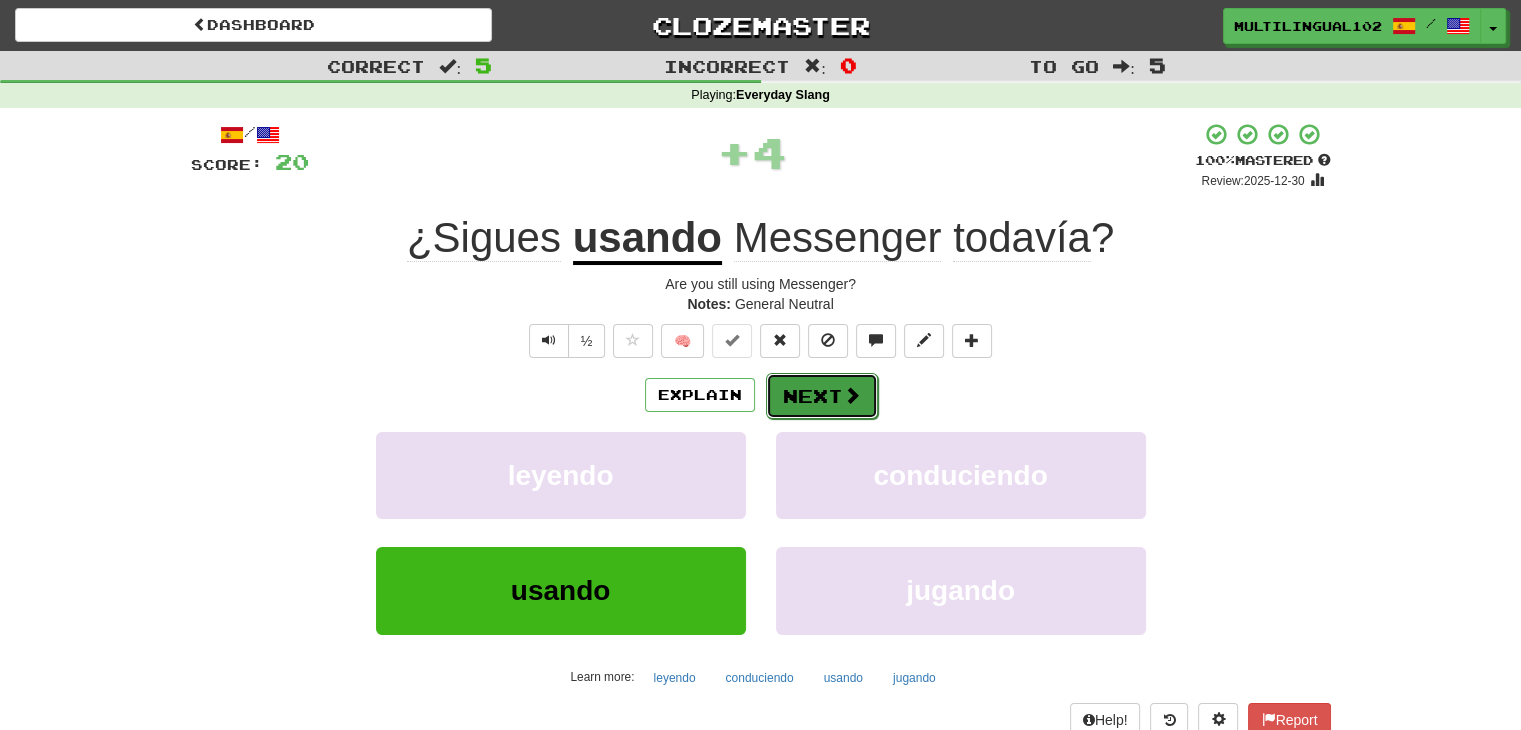 click on "Next" at bounding box center [822, 396] 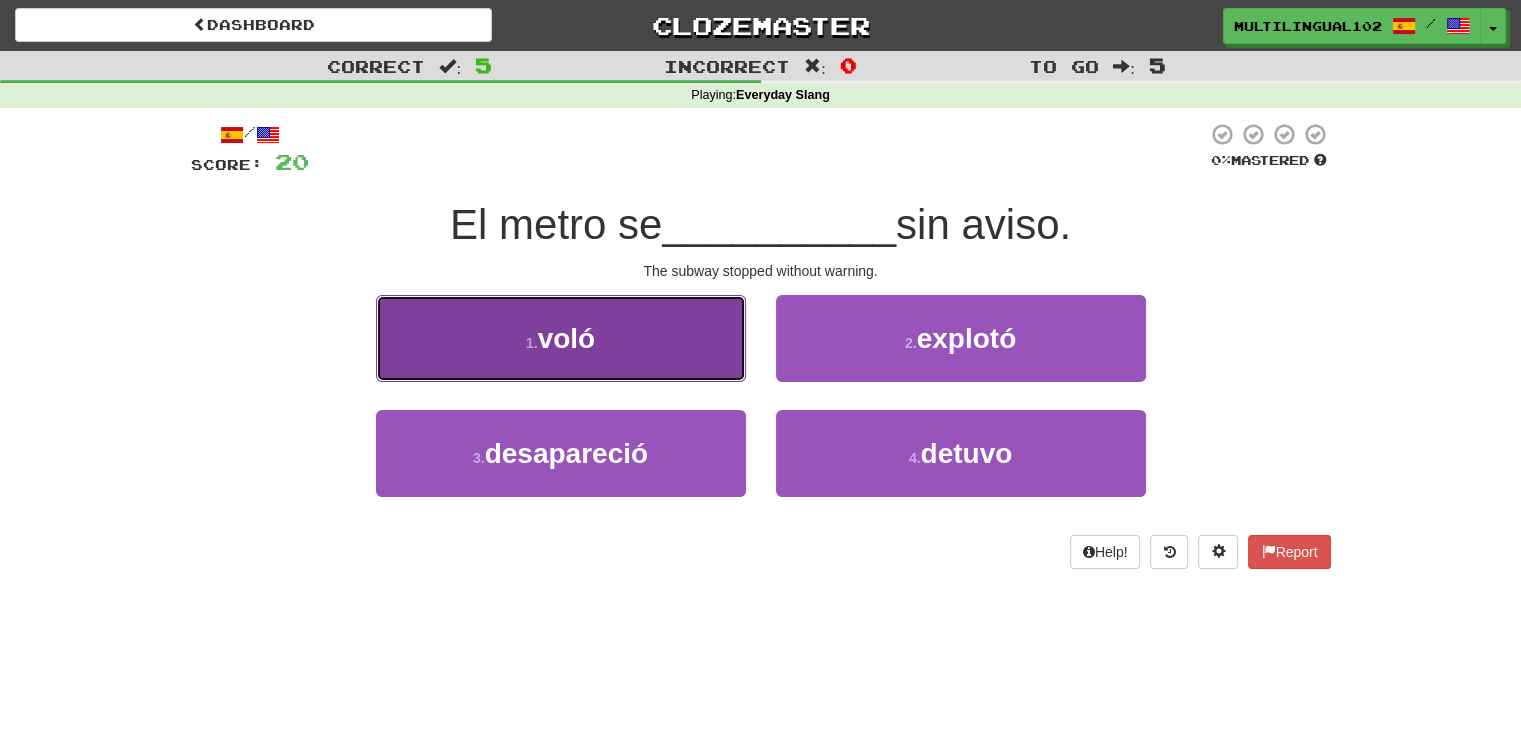 click on "1 .  voló" at bounding box center (561, 338) 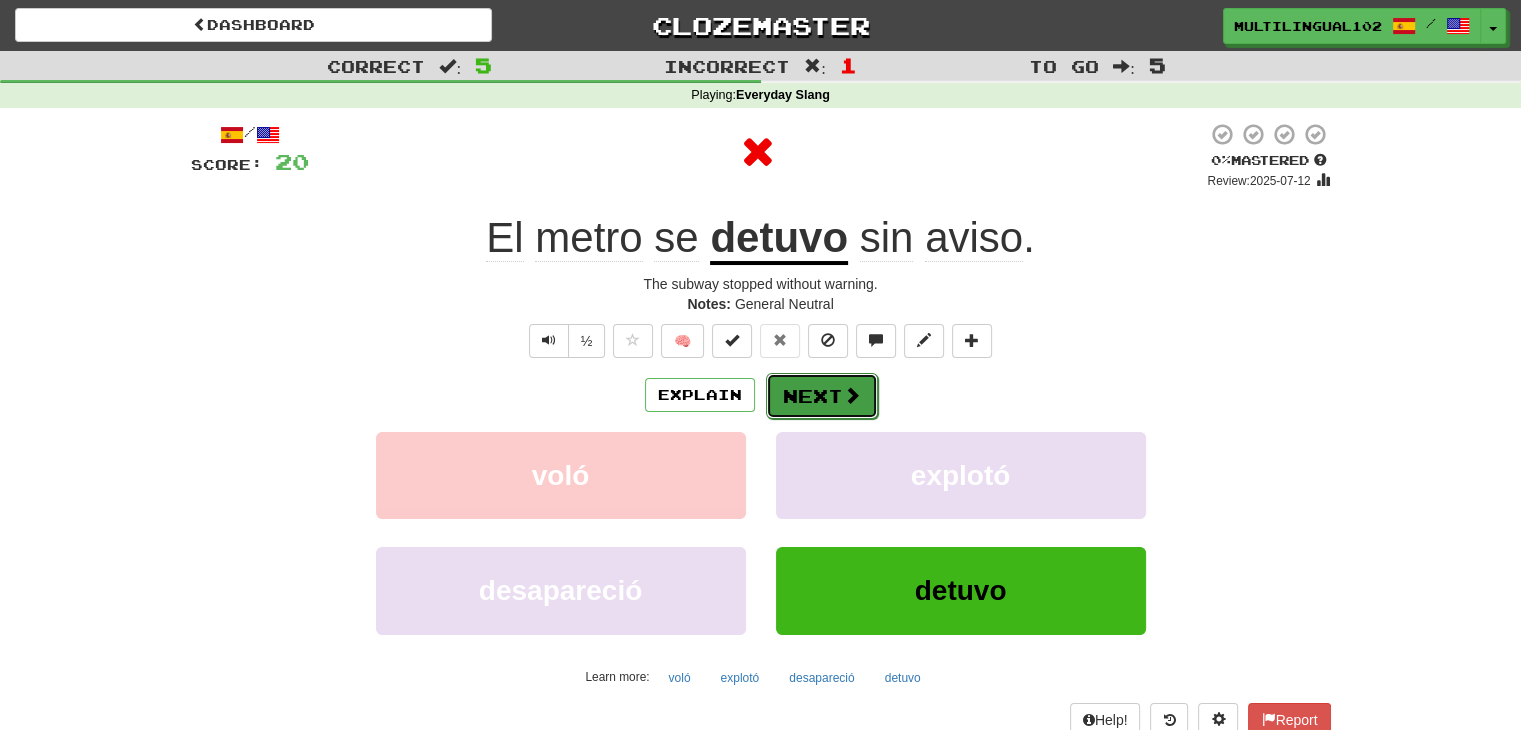 click on "Next" at bounding box center [822, 396] 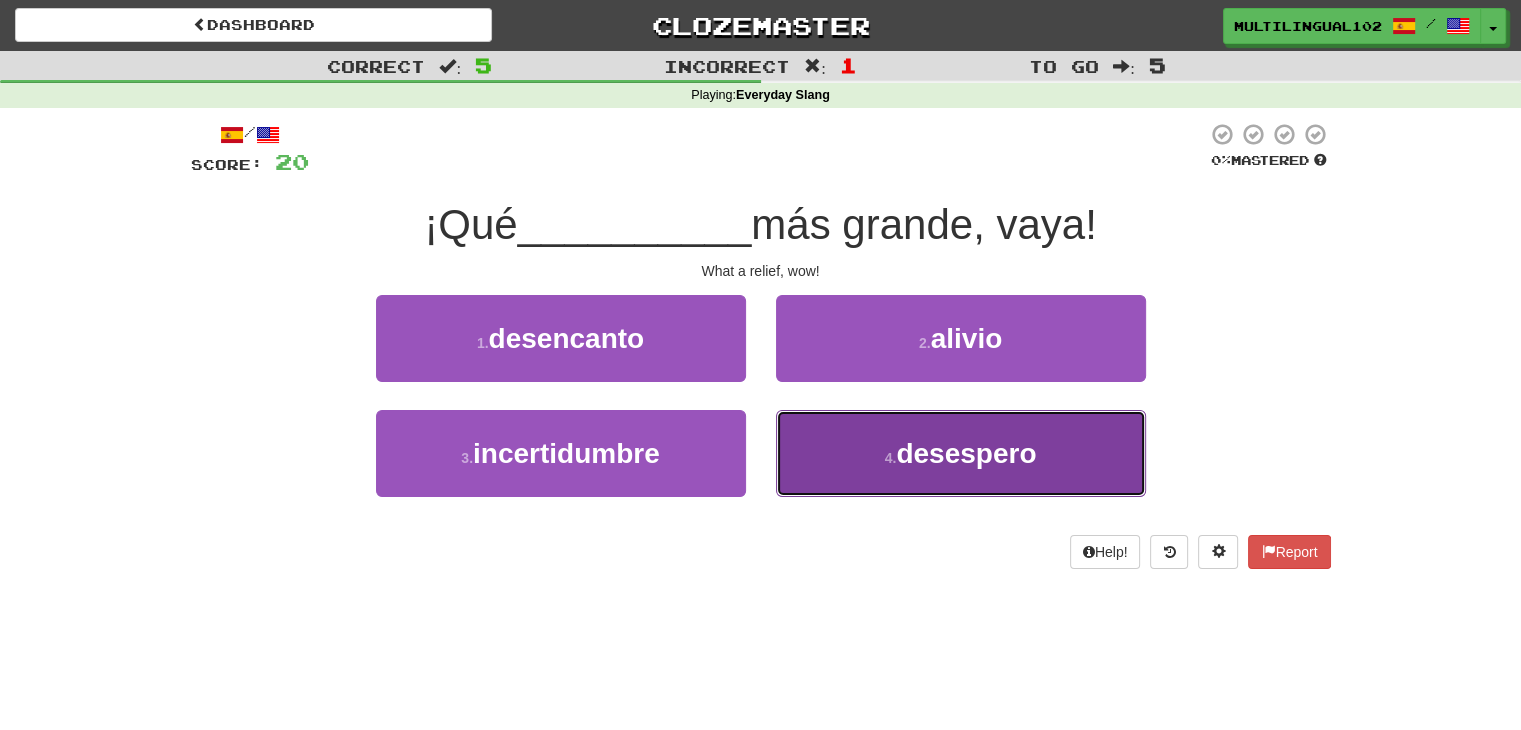 click on "4 .  desespero" at bounding box center [961, 453] 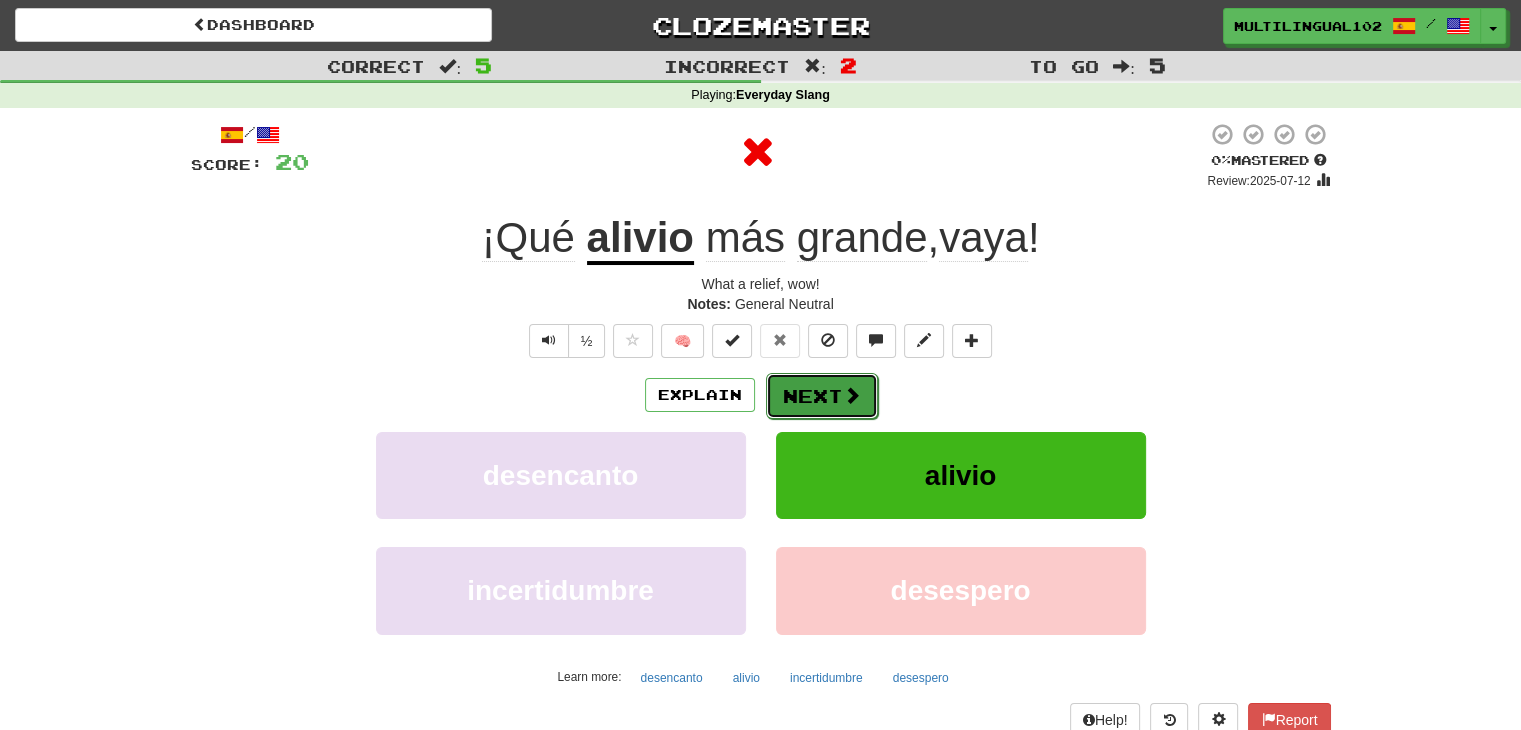 click on "Next" at bounding box center [822, 396] 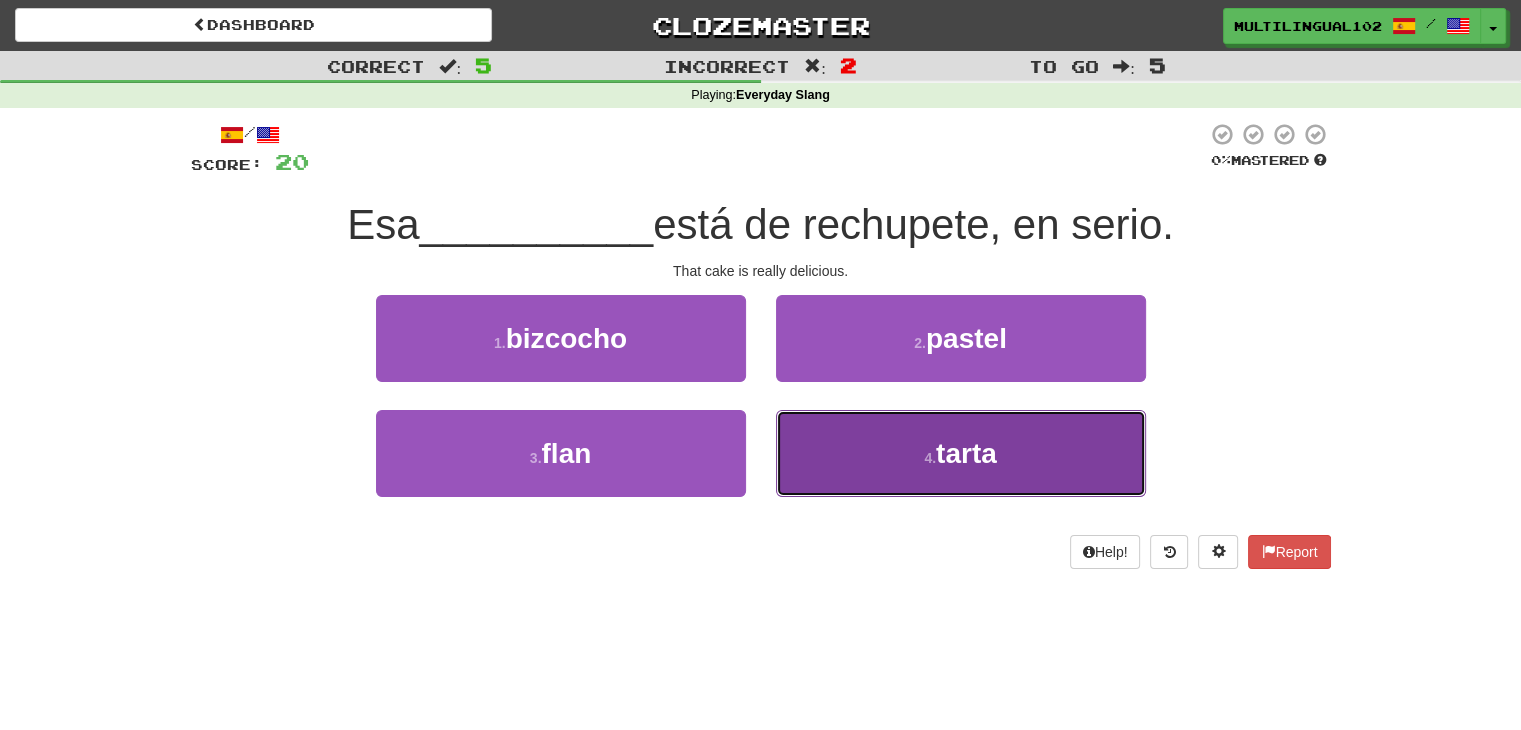 click on "4 .  tarta" at bounding box center (961, 453) 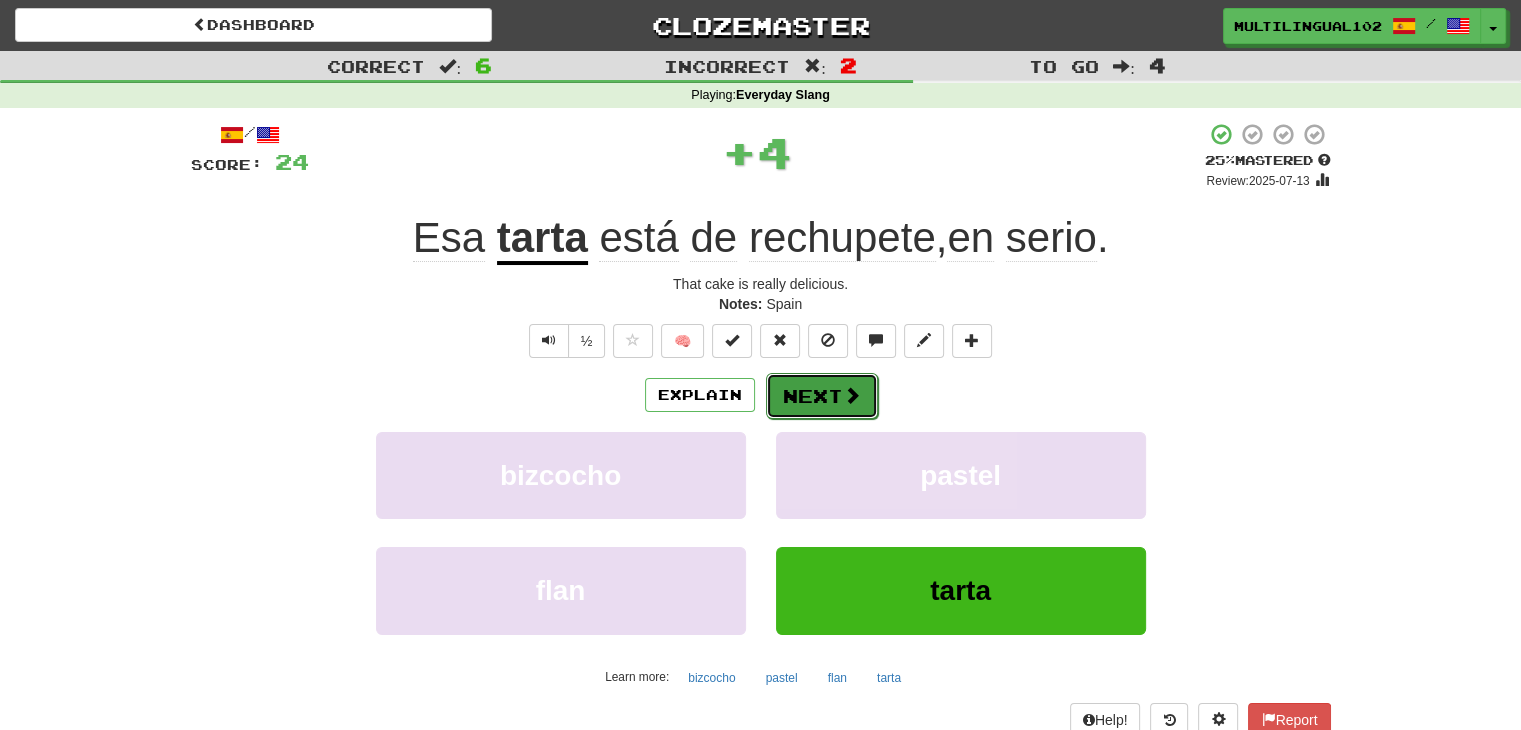 click on "Next" at bounding box center [822, 396] 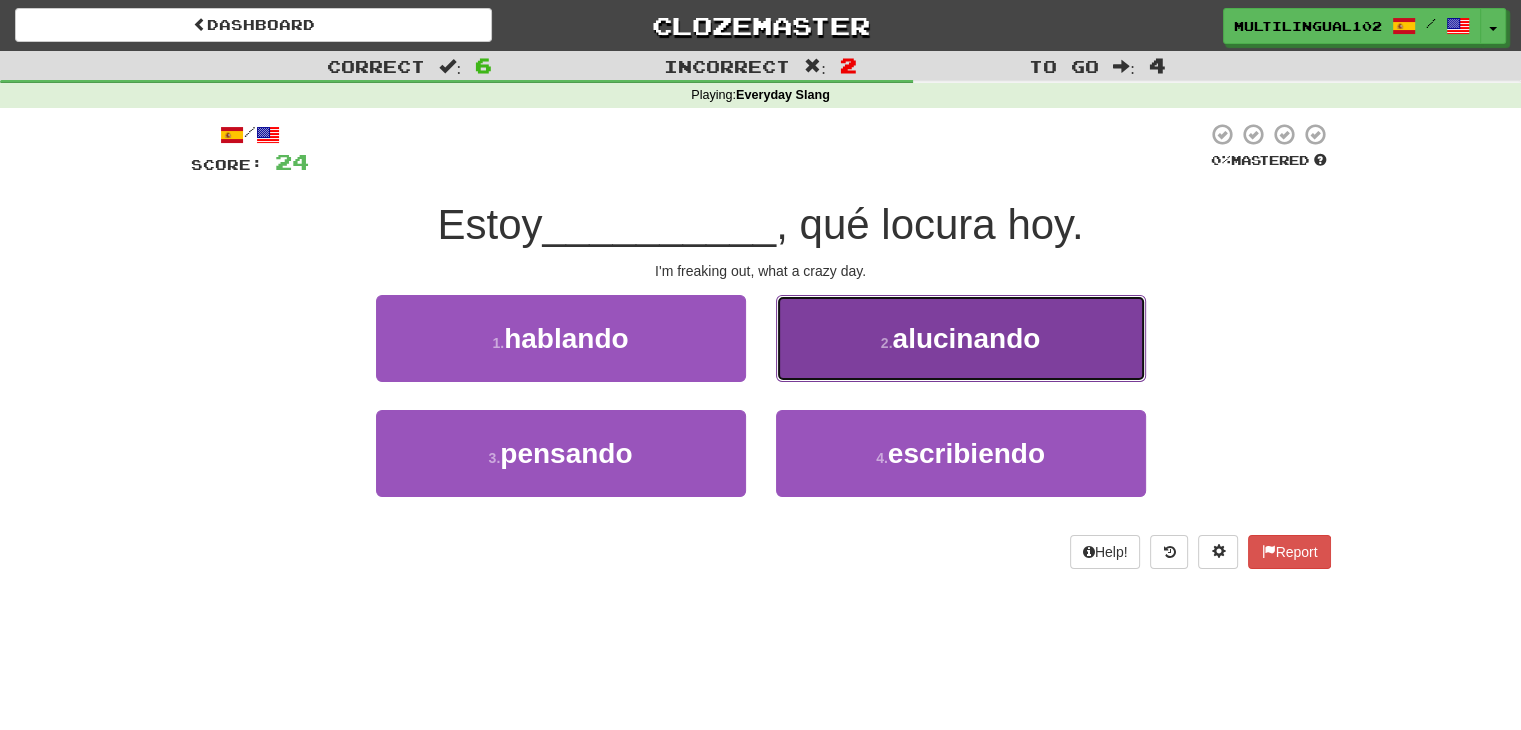 click on "2 .  alucinando" at bounding box center (961, 338) 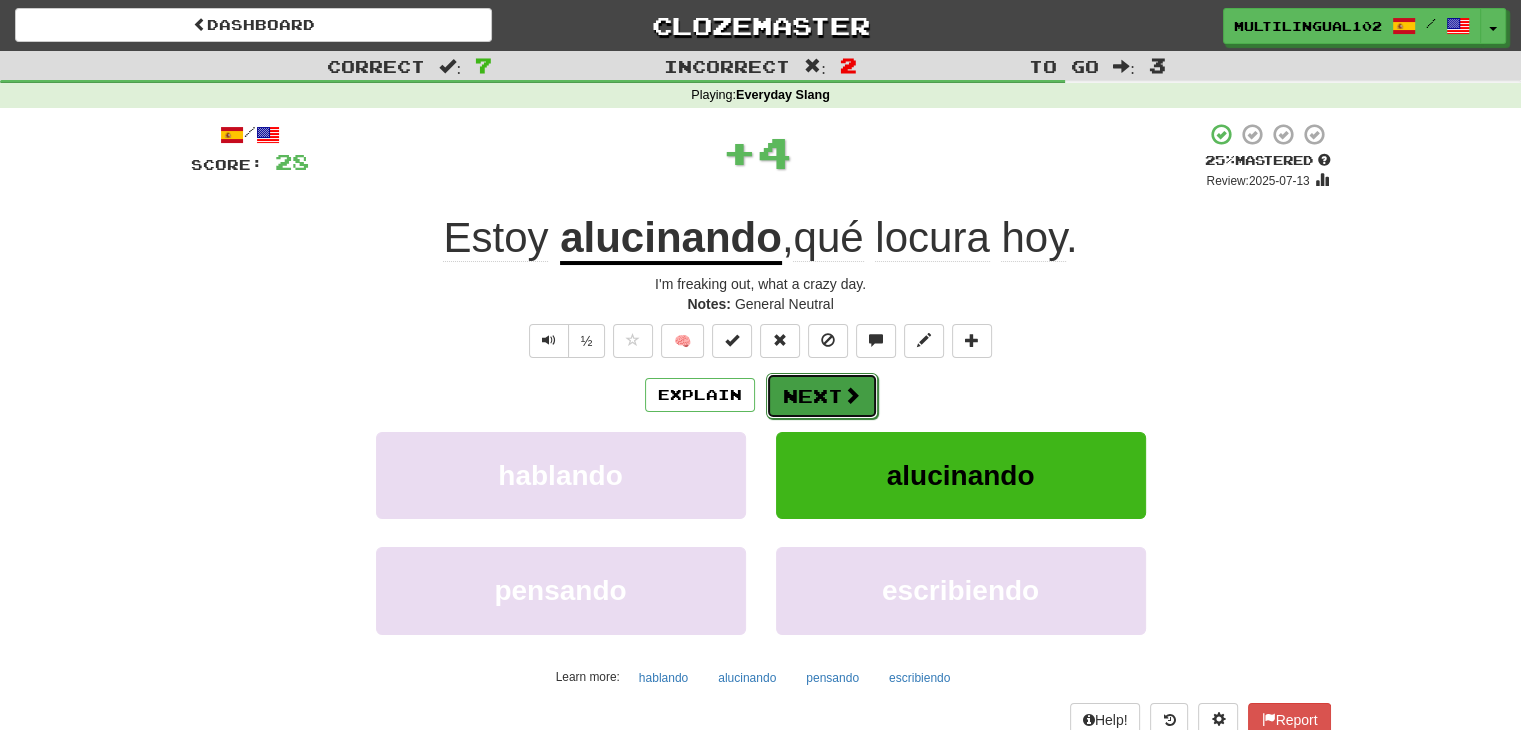click on "Next" at bounding box center [822, 396] 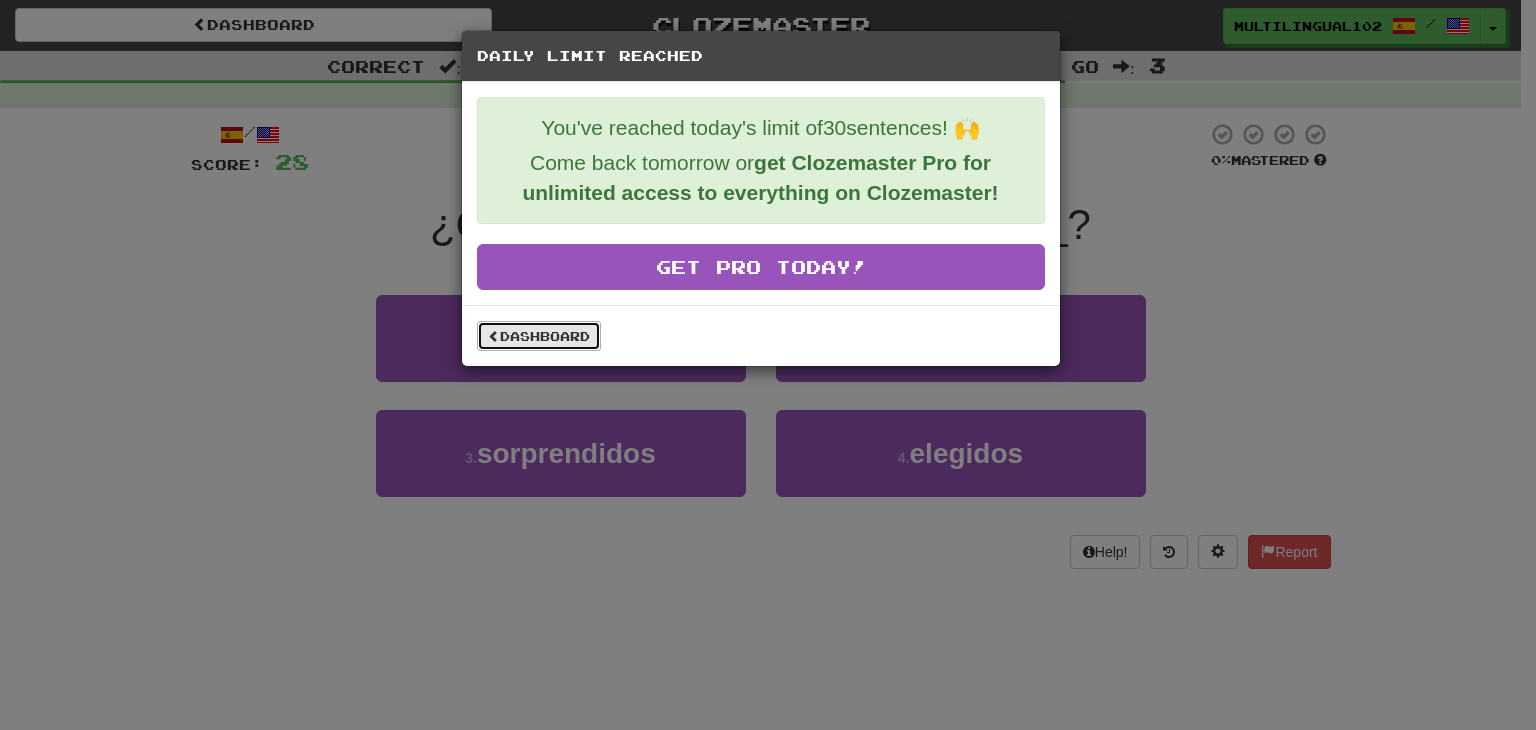 click on "Dashboard" at bounding box center (539, 336) 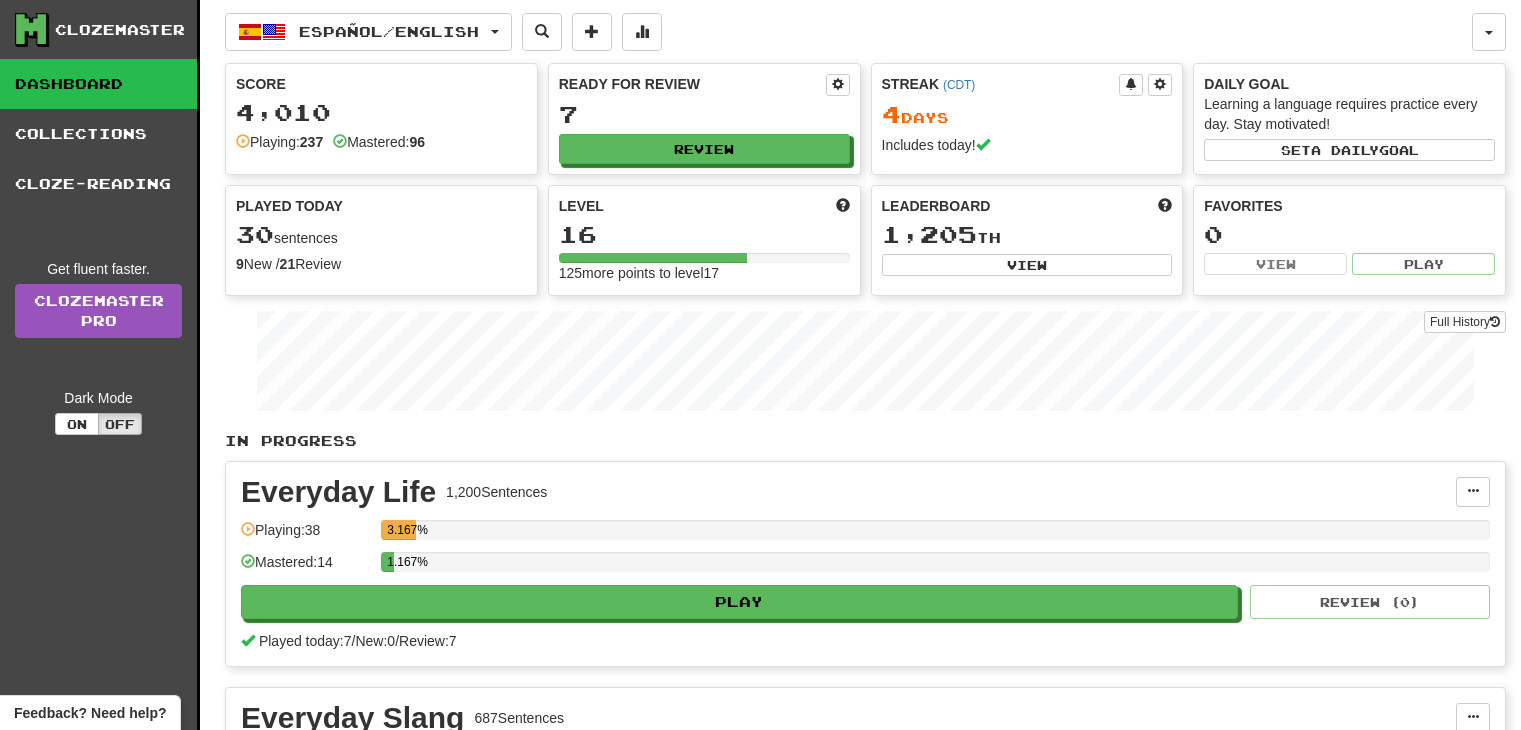 scroll, scrollTop: 0, scrollLeft: 0, axis: both 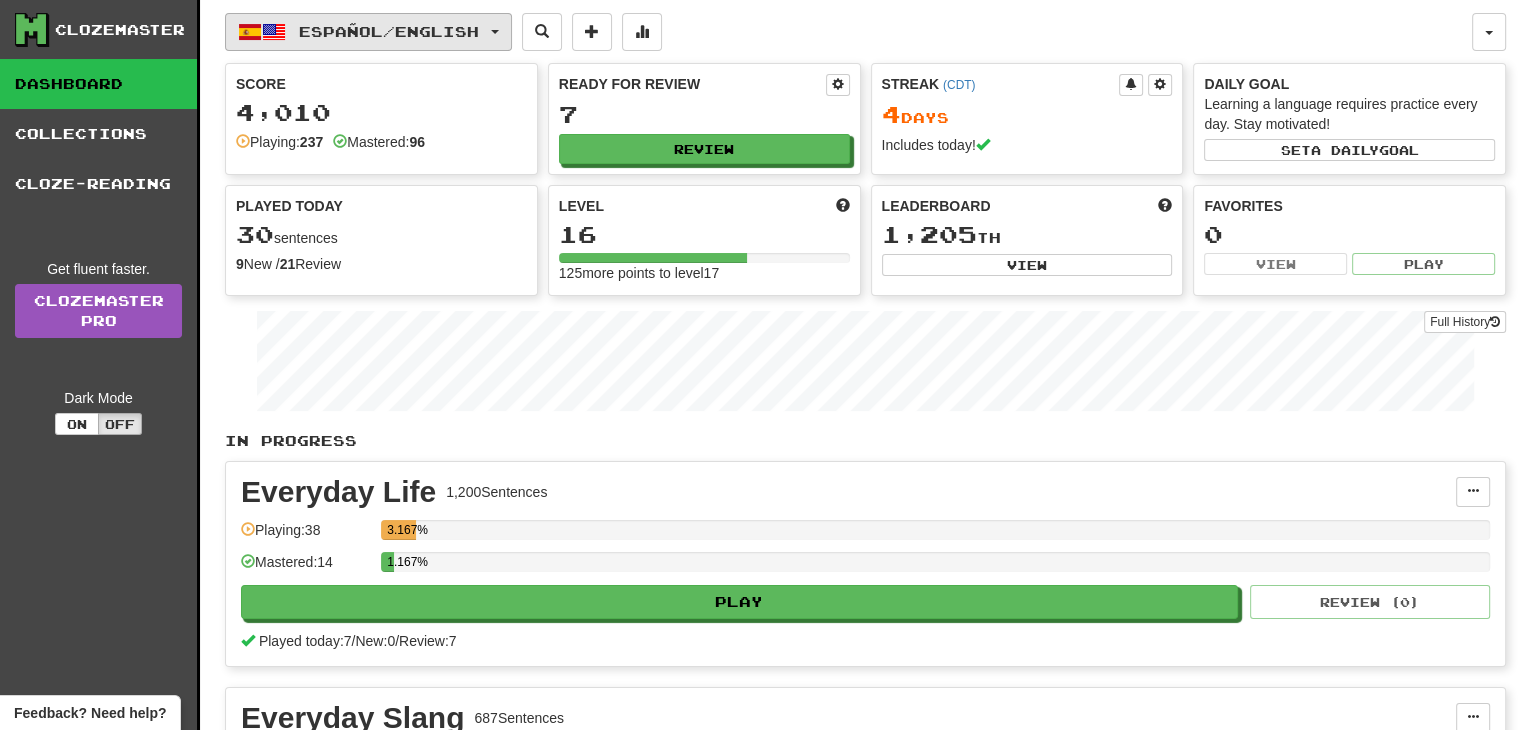 click on "Español  /  English" 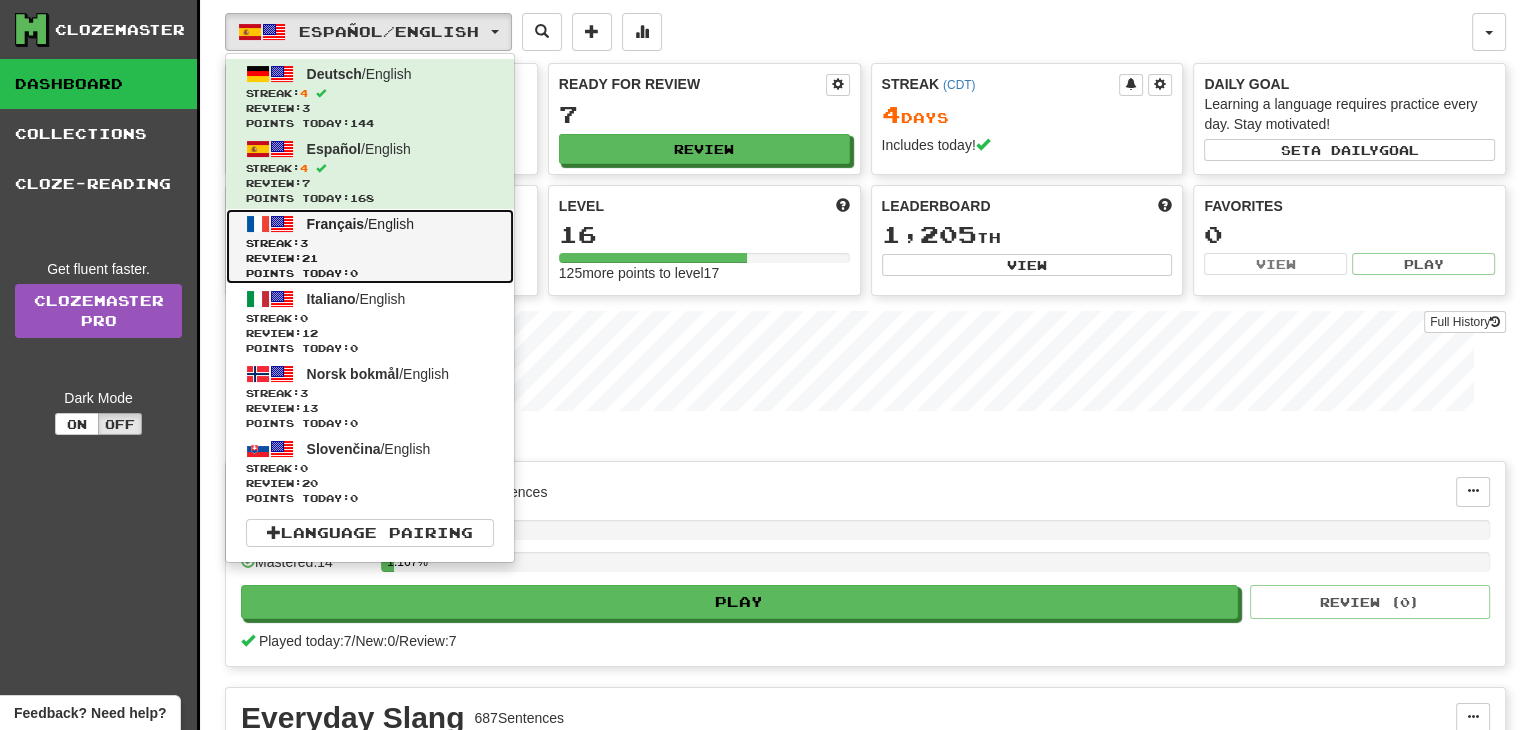 click on "Streak:  3" 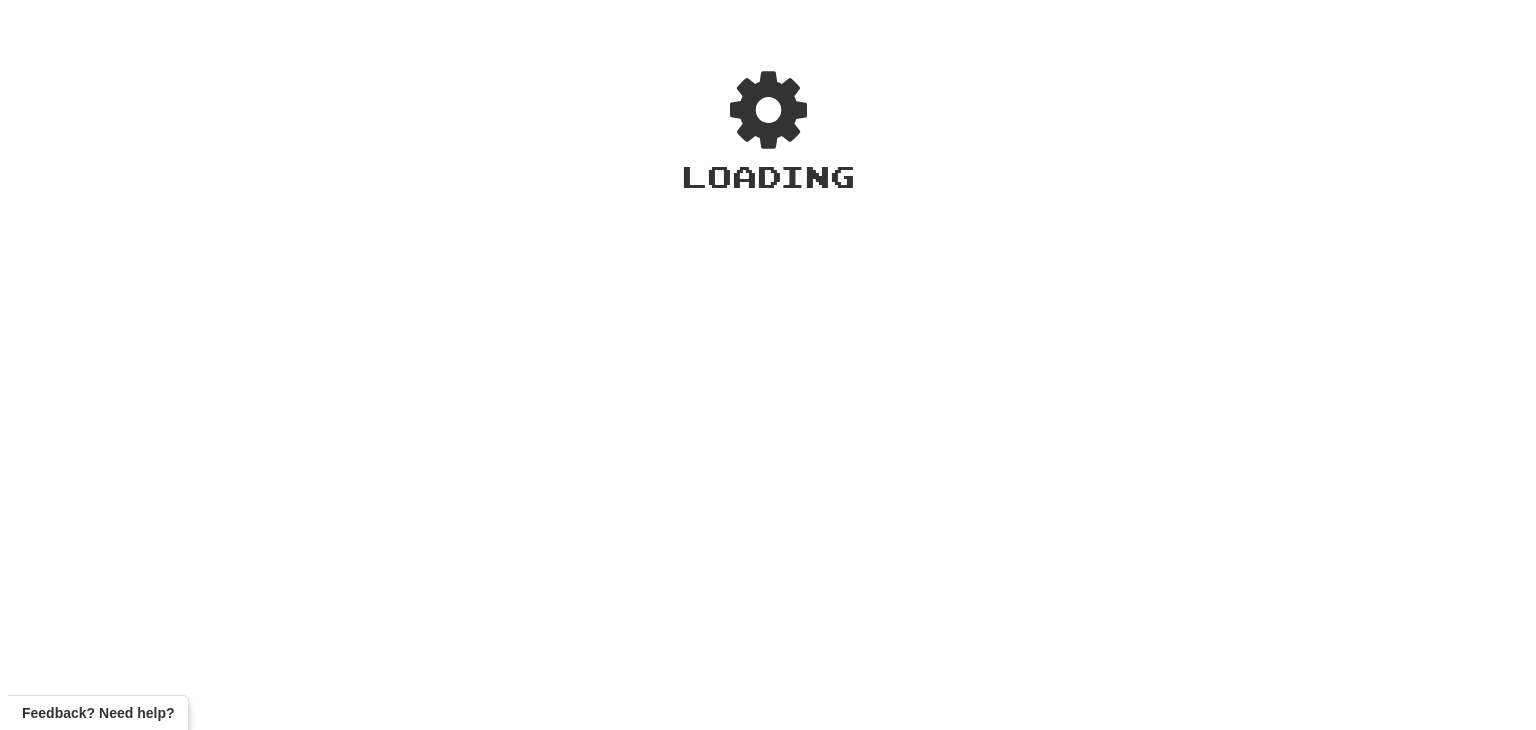 scroll, scrollTop: 0, scrollLeft: 0, axis: both 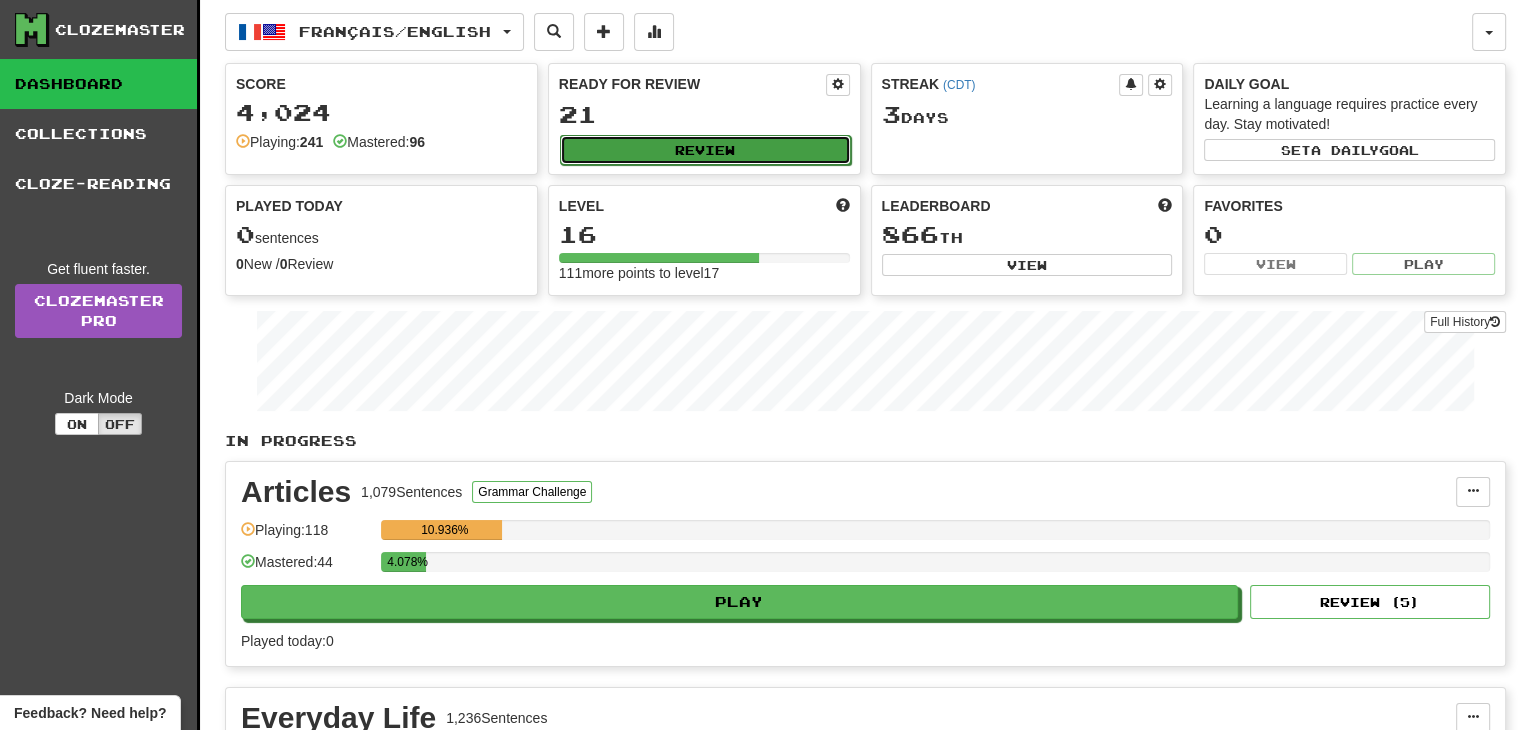 click on "Review" 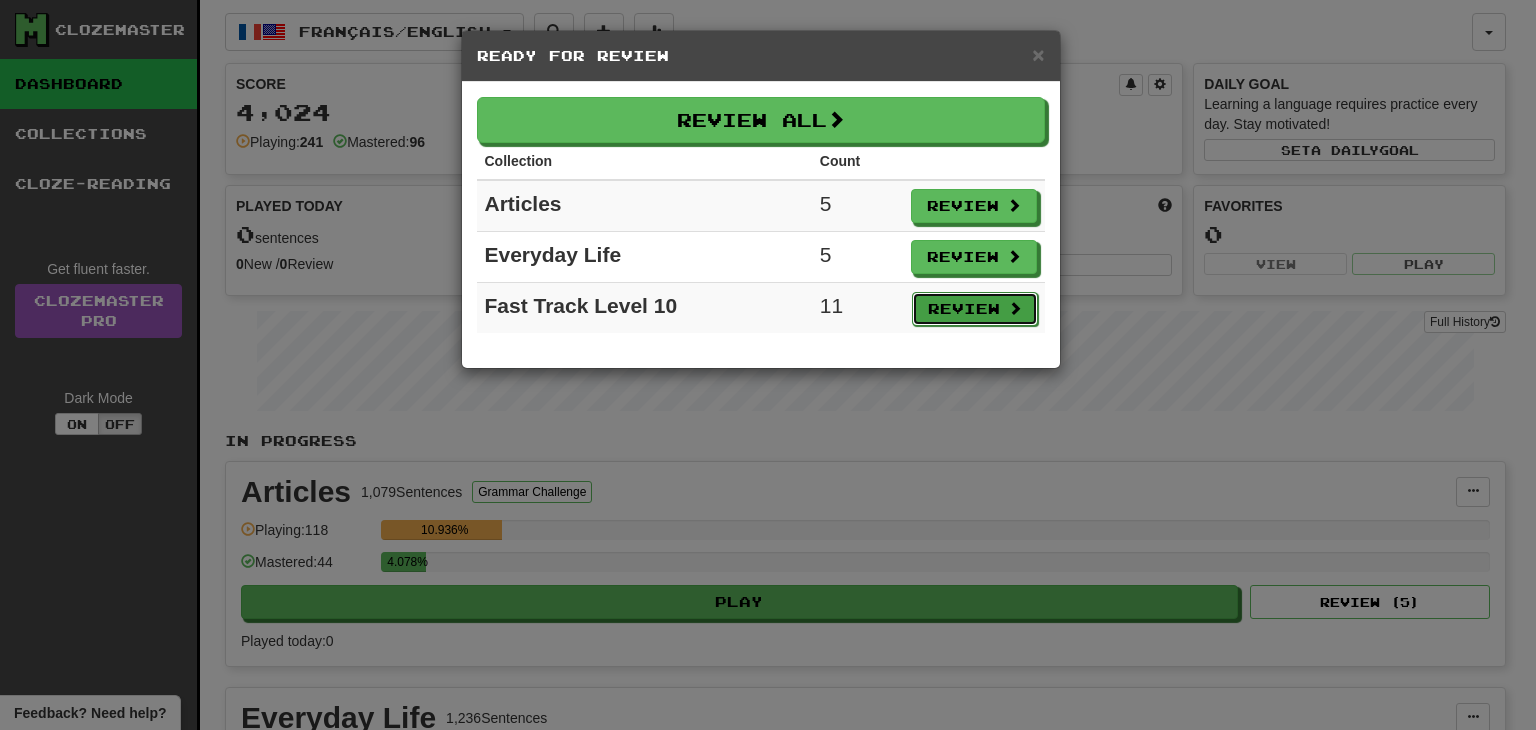 click on "Review" at bounding box center (975, 309) 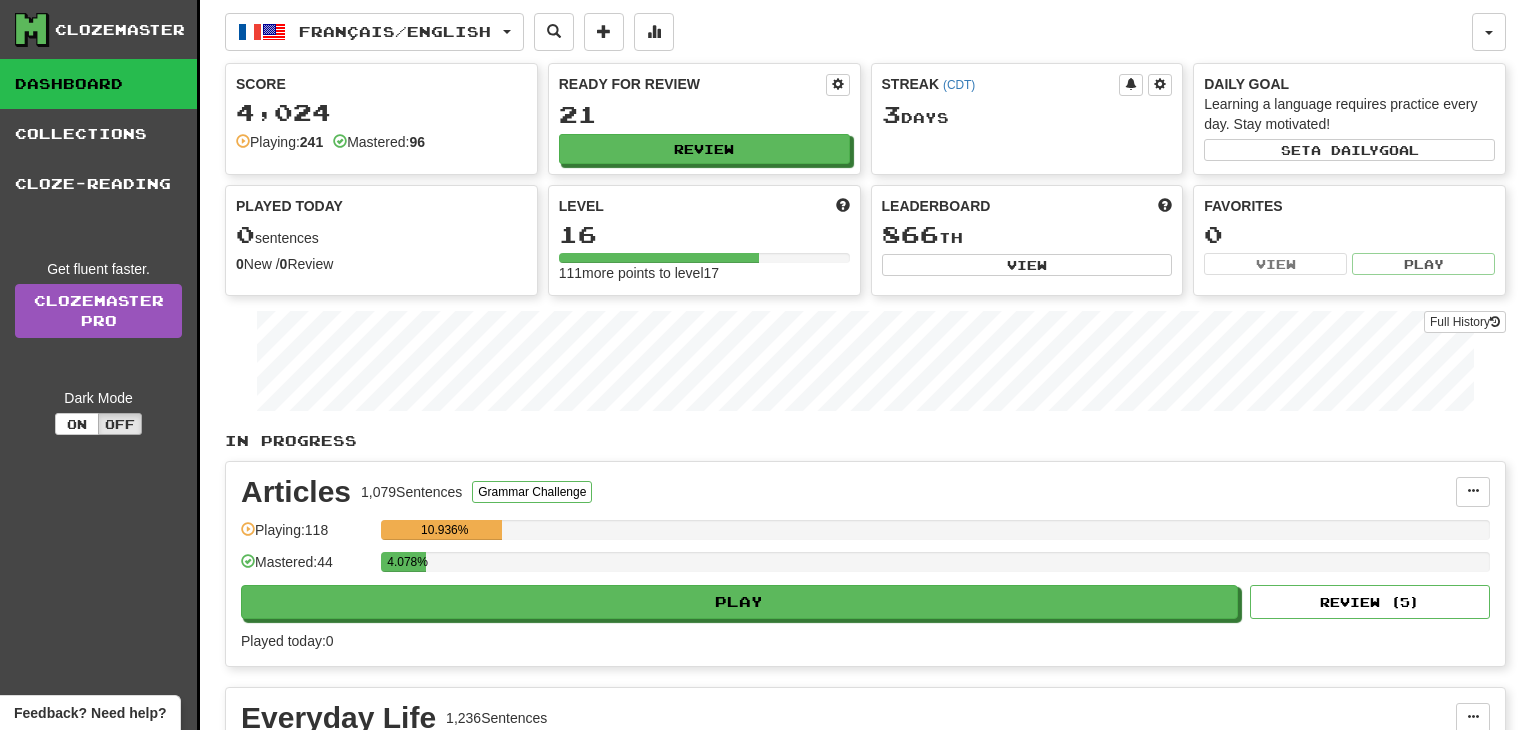 select on "**" 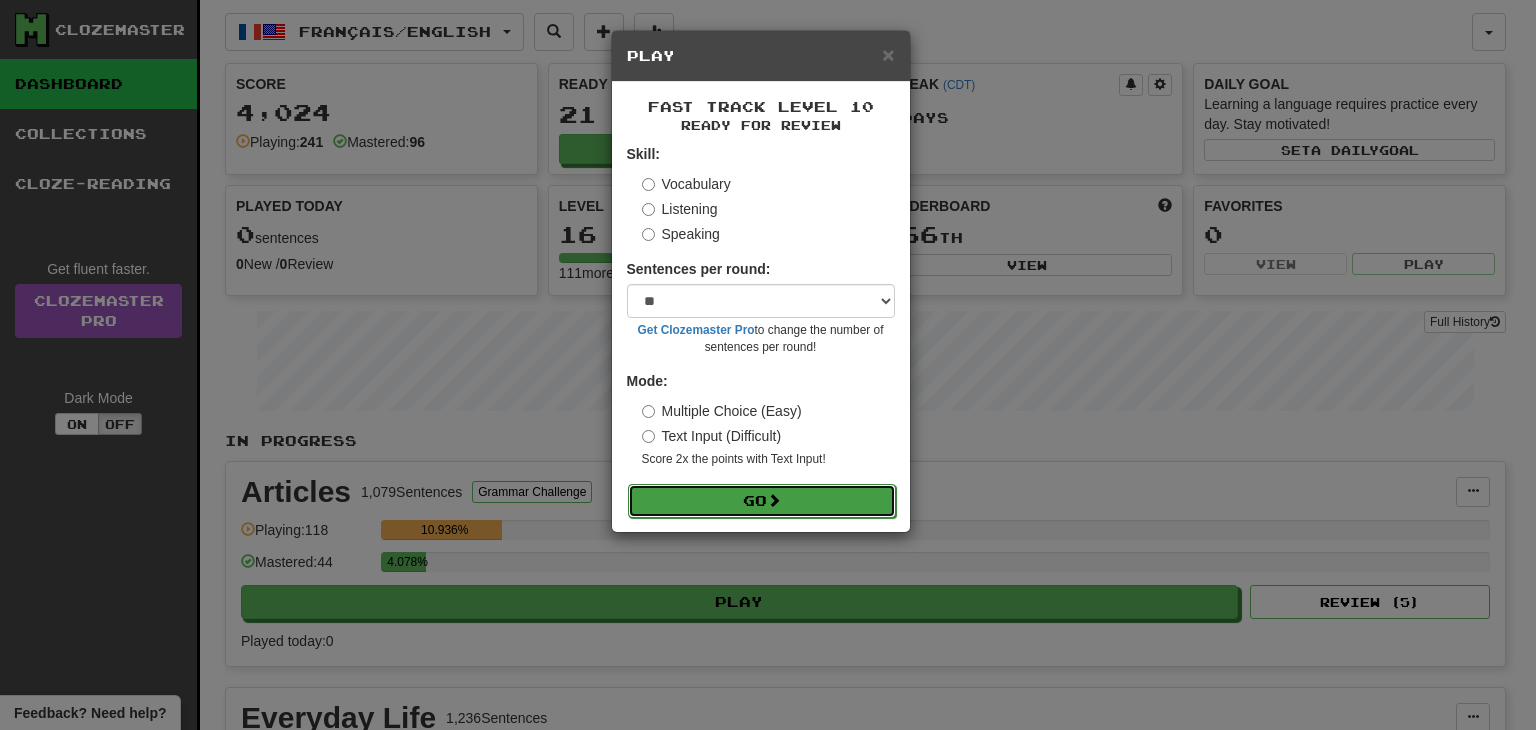 click on "Go" at bounding box center [762, 501] 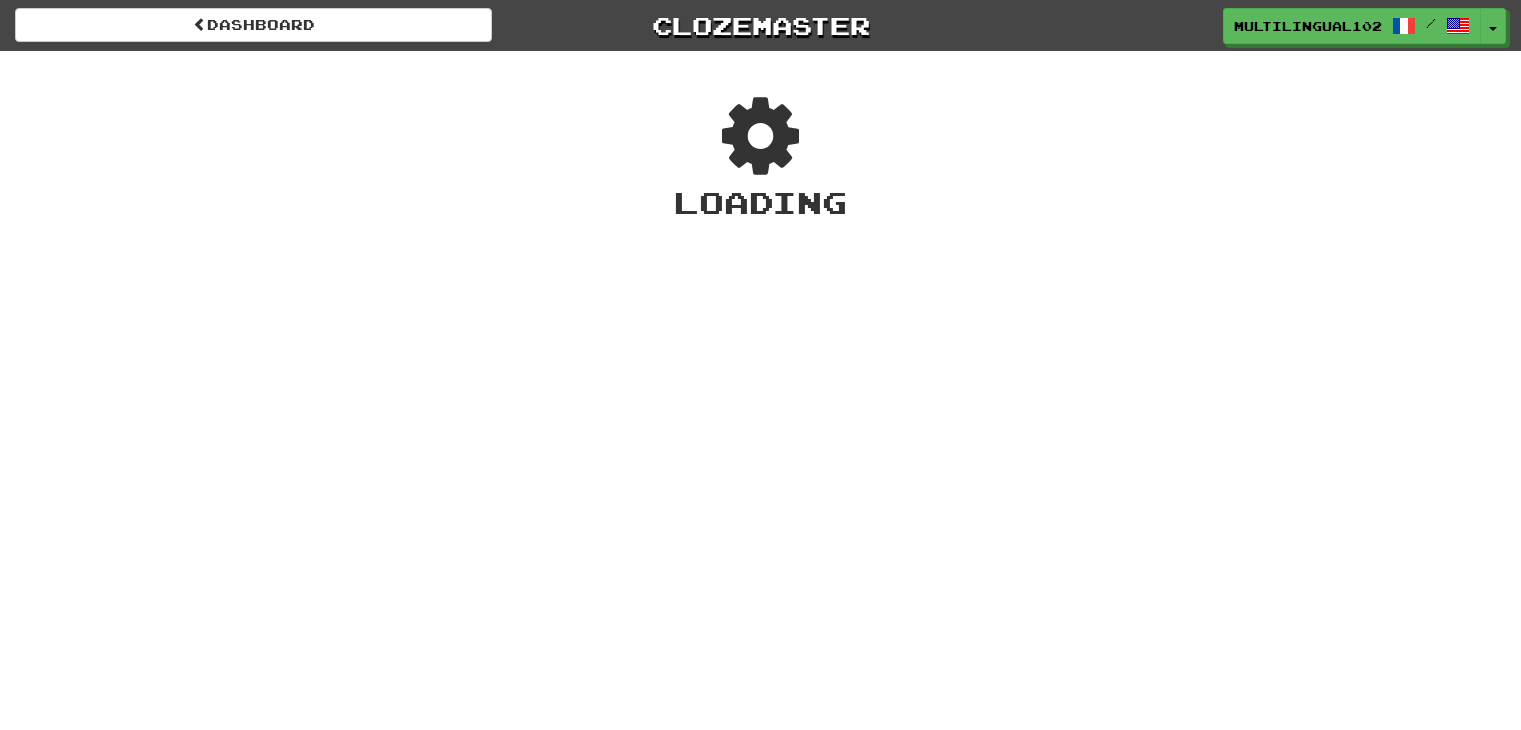 scroll, scrollTop: 0, scrollLeft: 0, axis: both 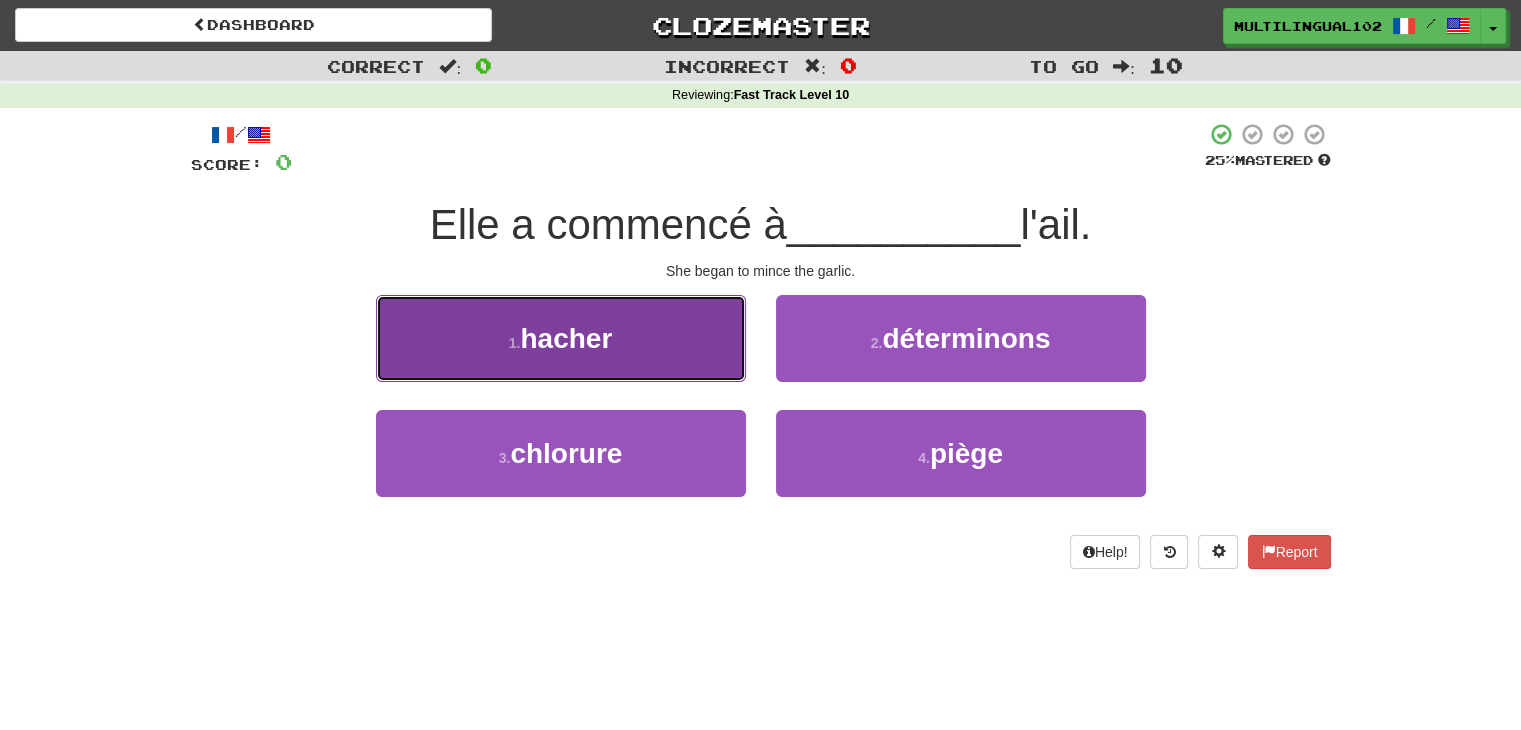 click on "1 .  hacher" at bounding box center [561, 338] 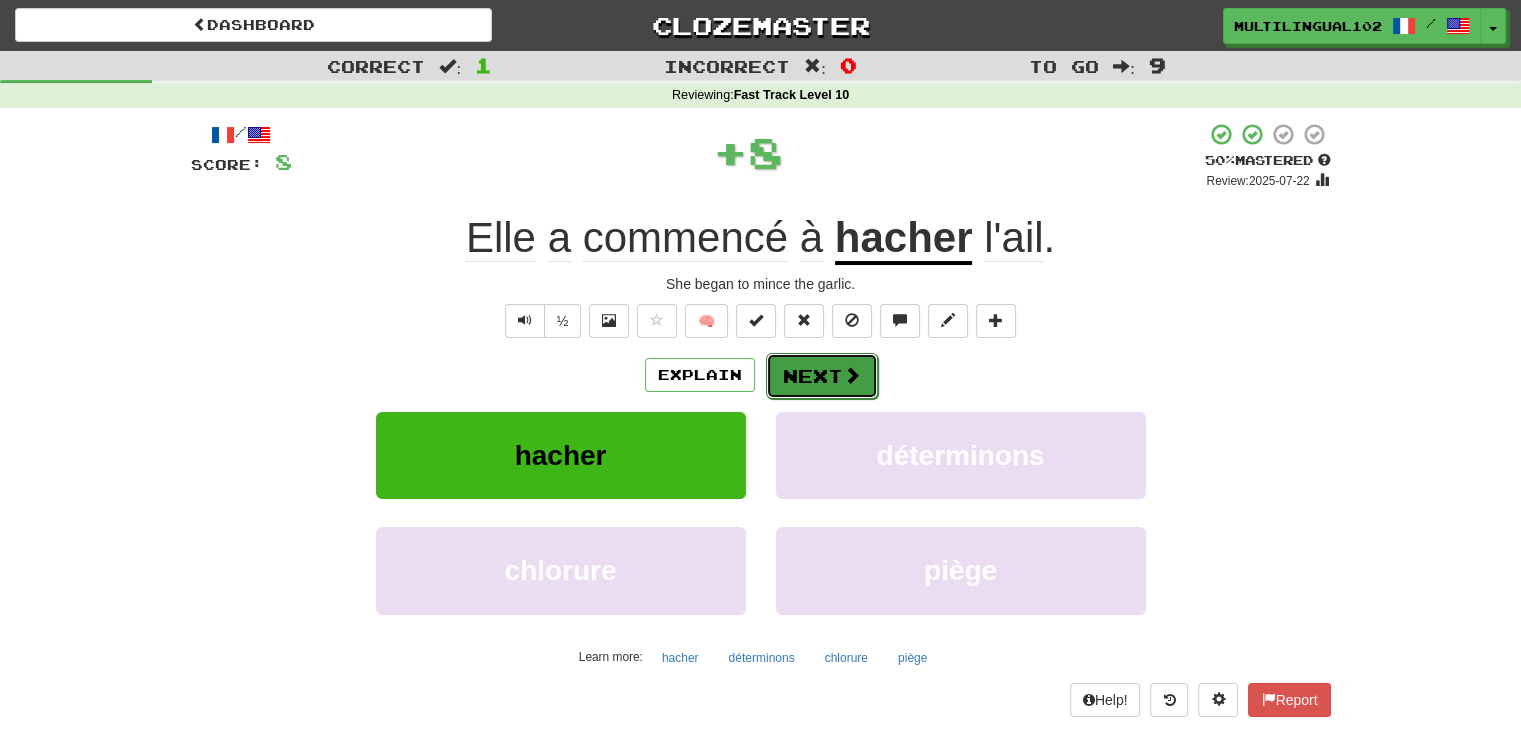 click on "Next" at bounding box center (822, 376) 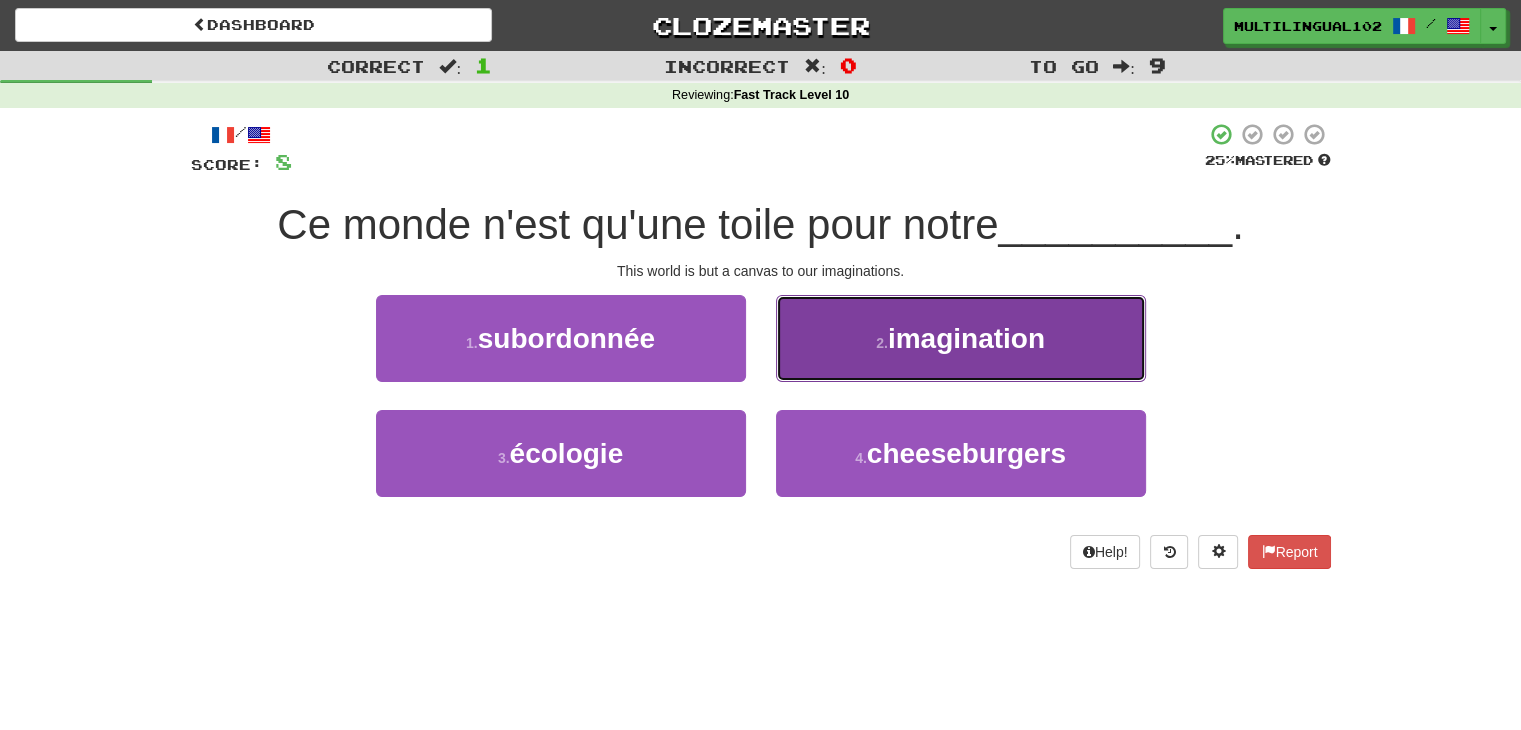 click on "2 .  imagination" at bounding box center [961, 338] 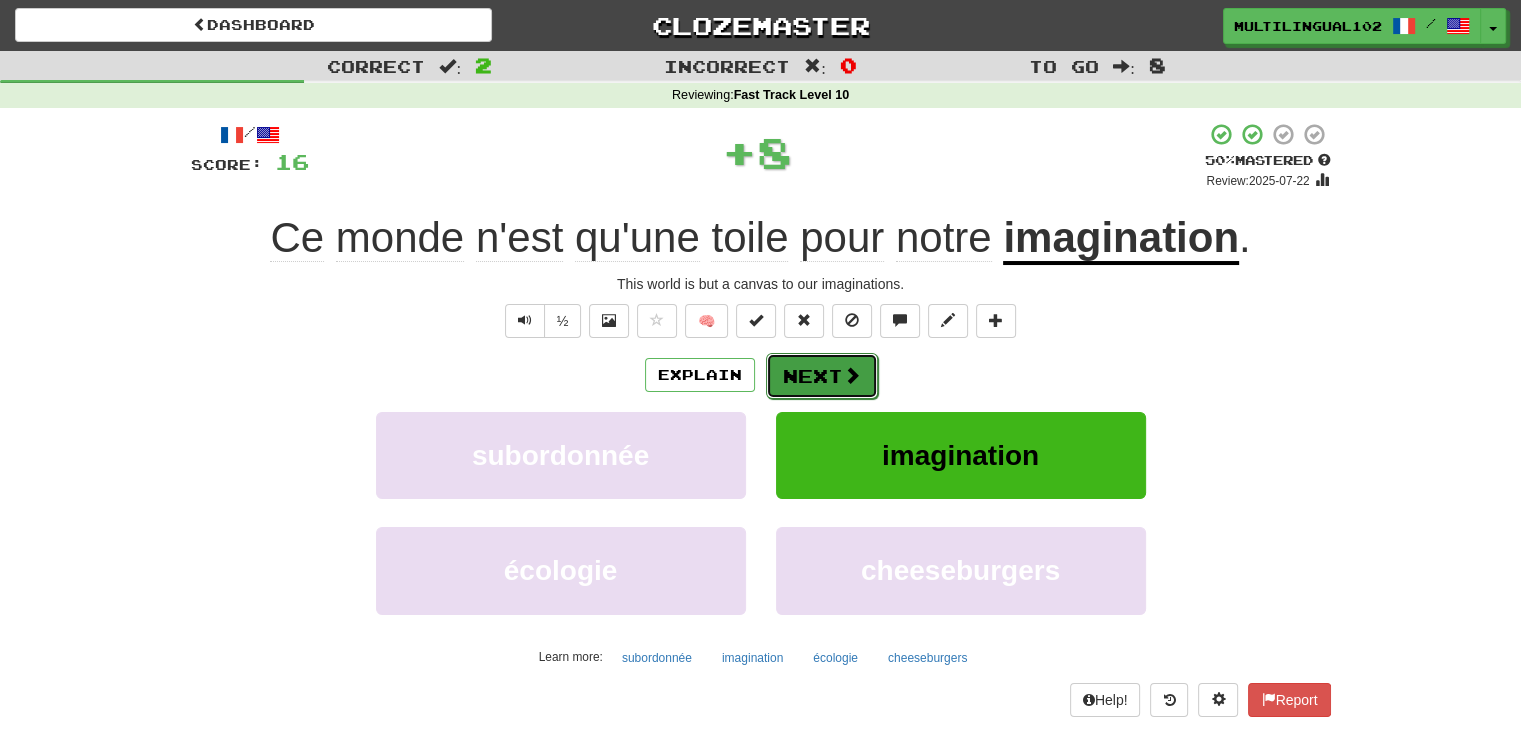 click on "Next" at bounding box center (822, 376) 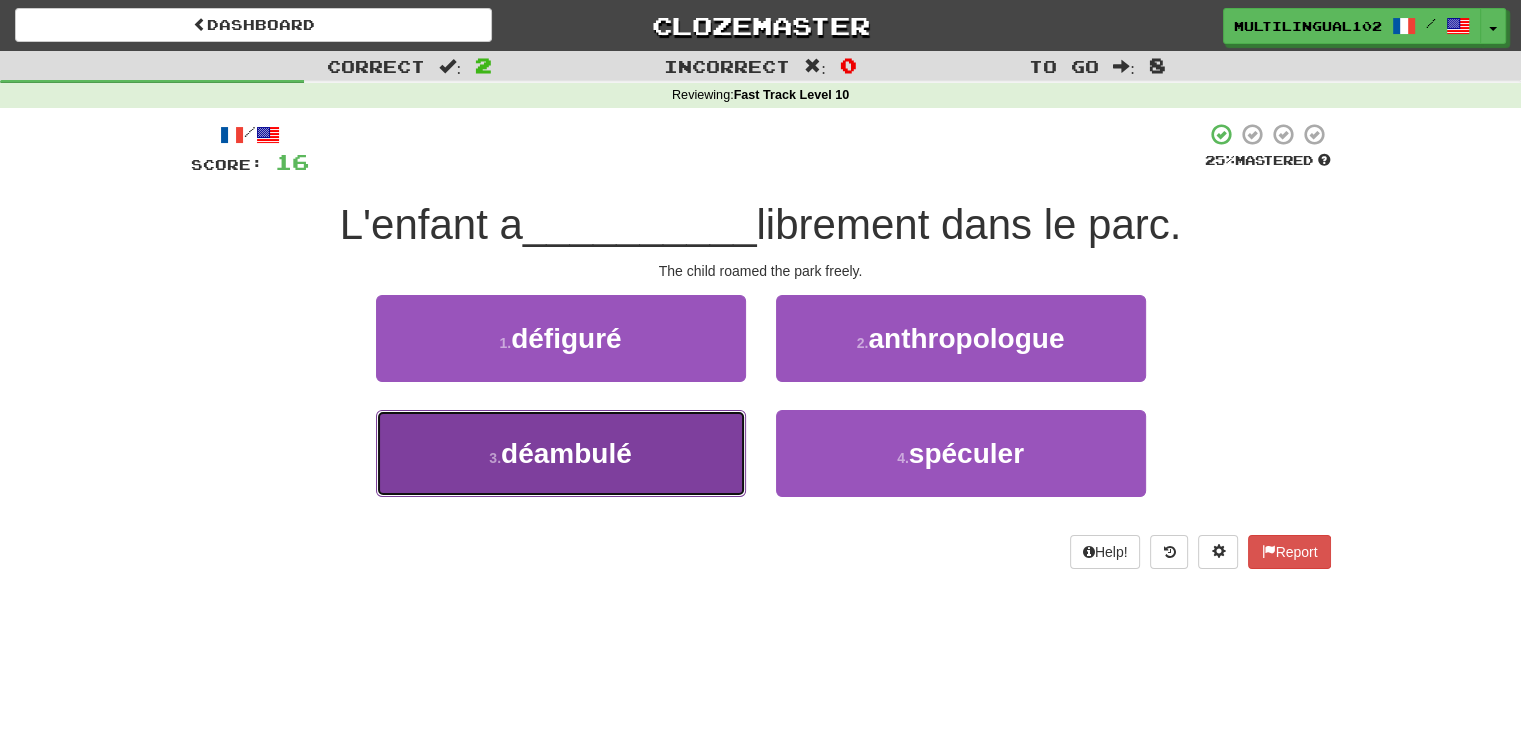 click on "3 .  déambulé" at bounding box center (561, 453) 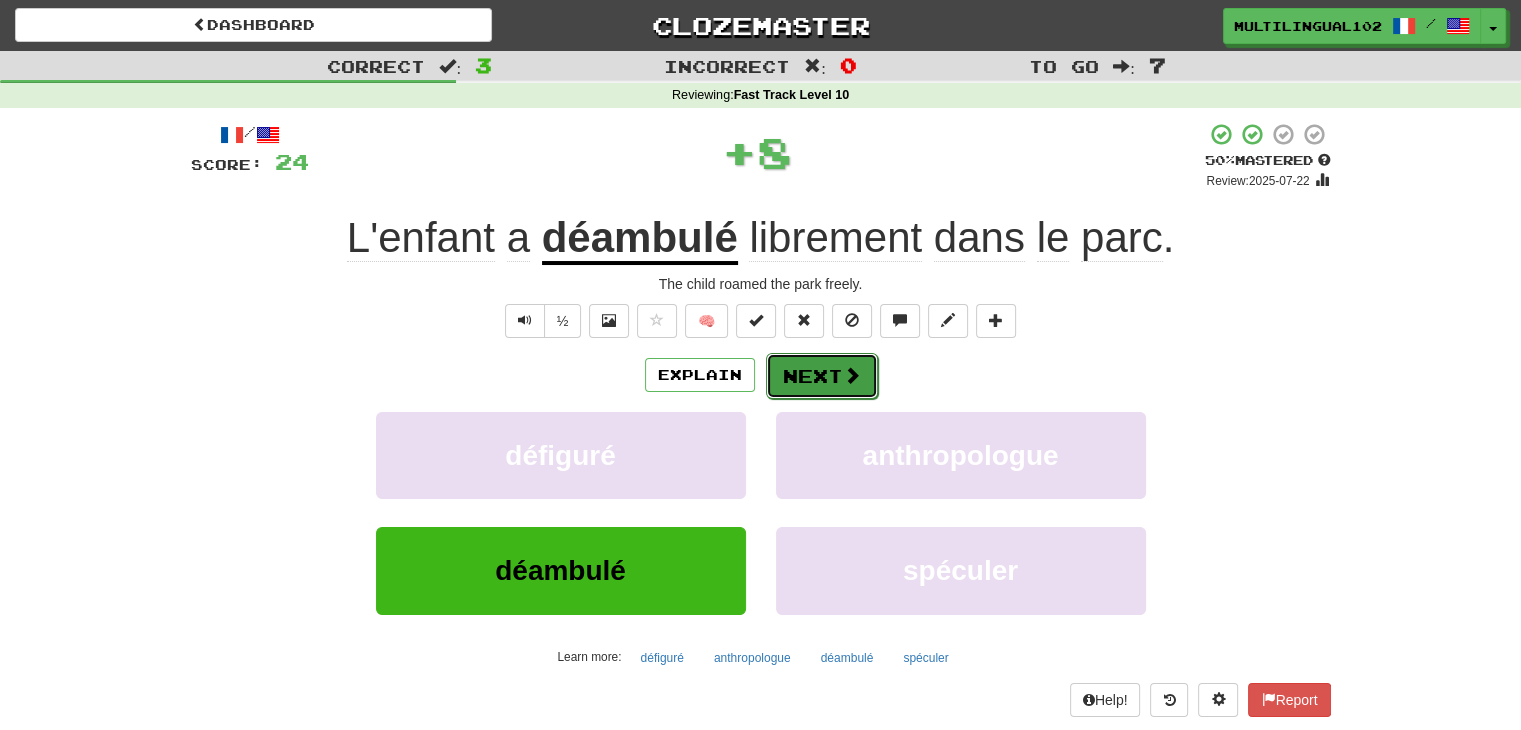 click on "Next" at bounding box center (822, 376) 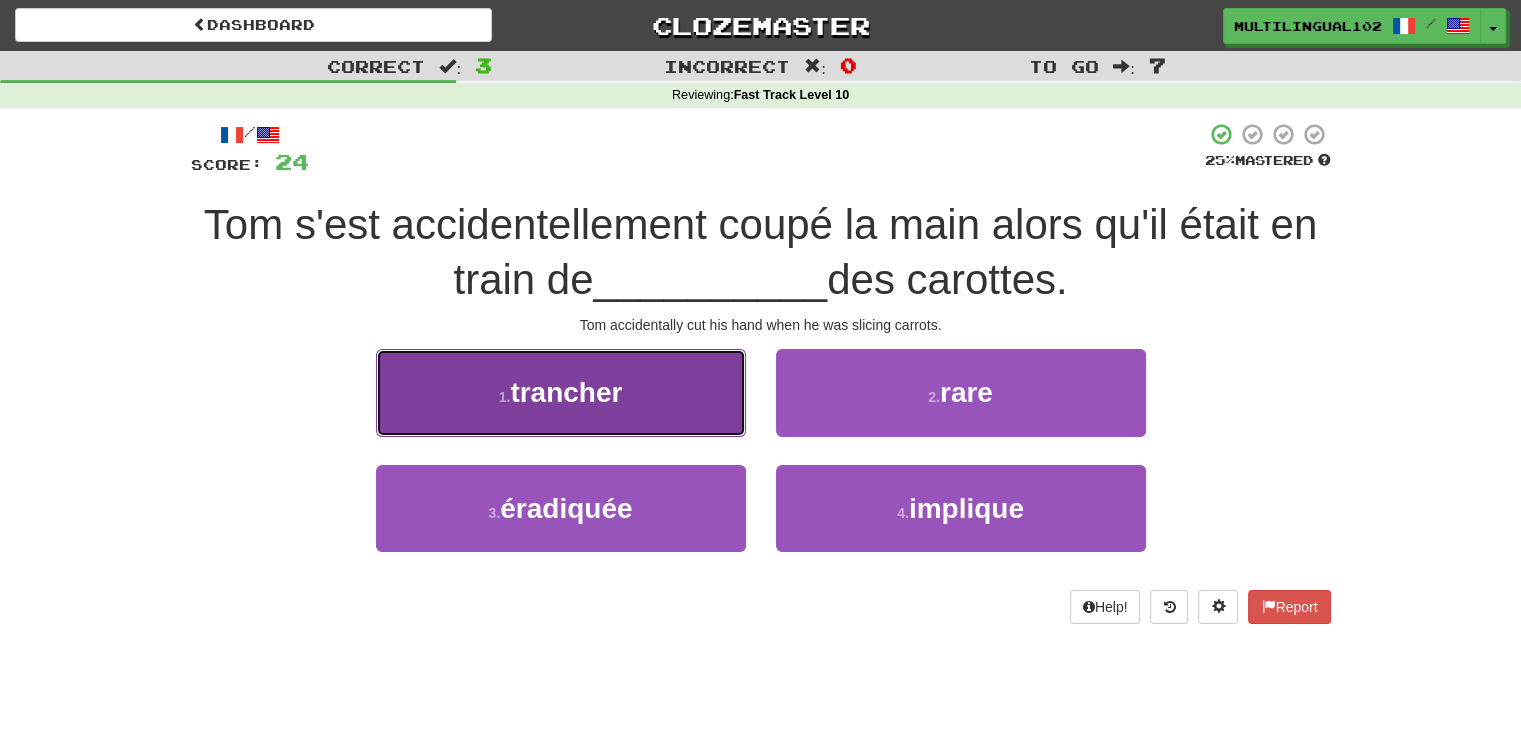 click on "1 .  trancher" at bounding box center (561, 392) 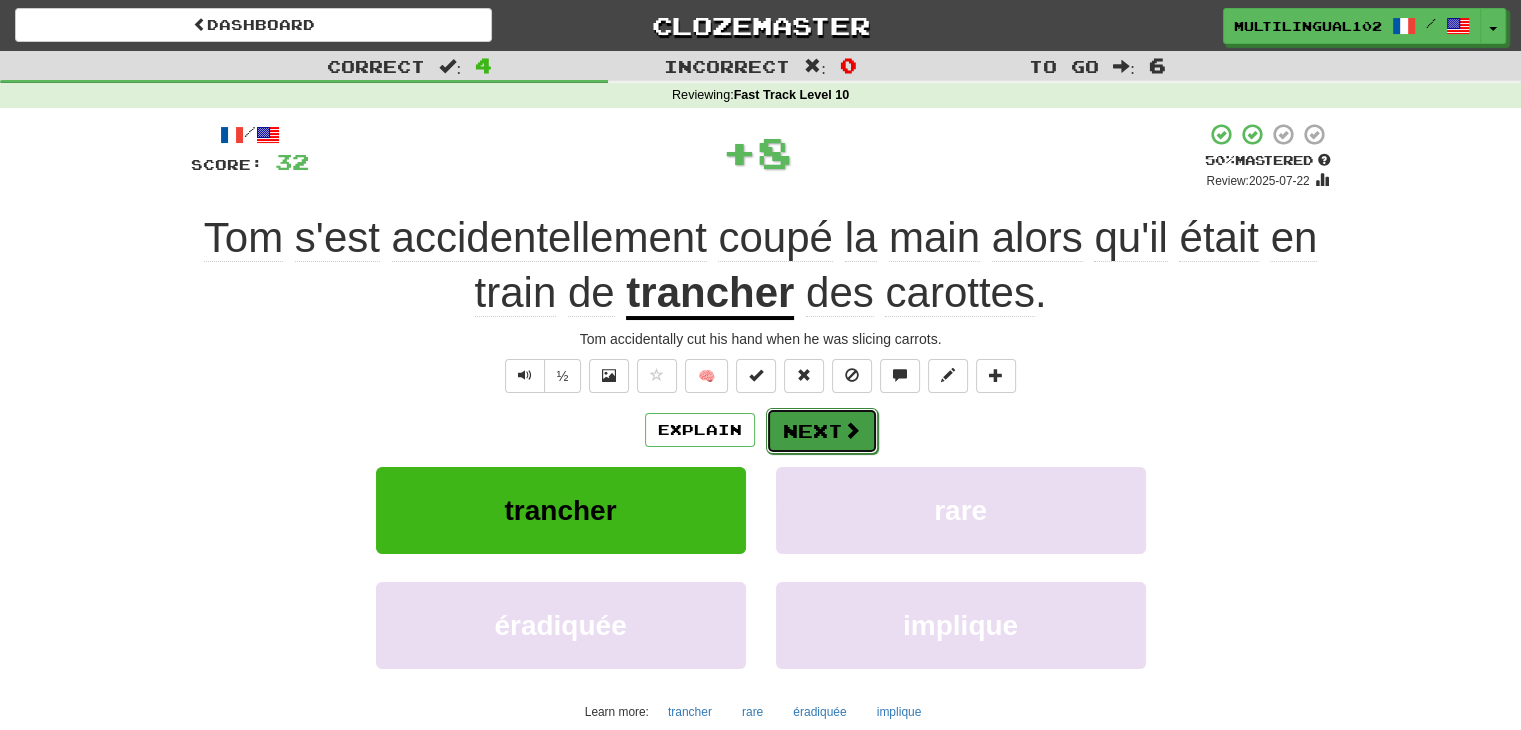 click on "Next" at bounding box center (822, 431) 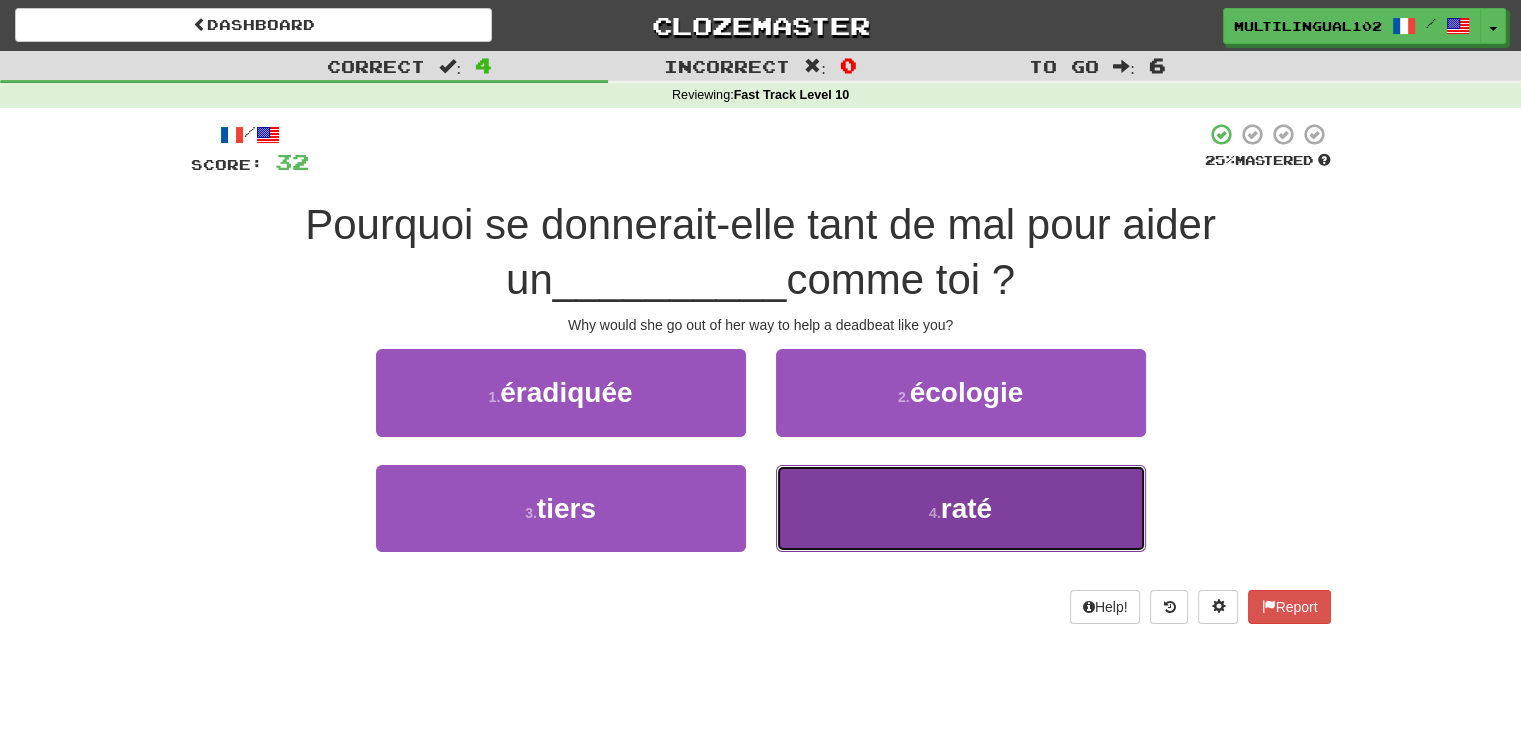 click on "4 .  raté" at bounding box center (961, 508) 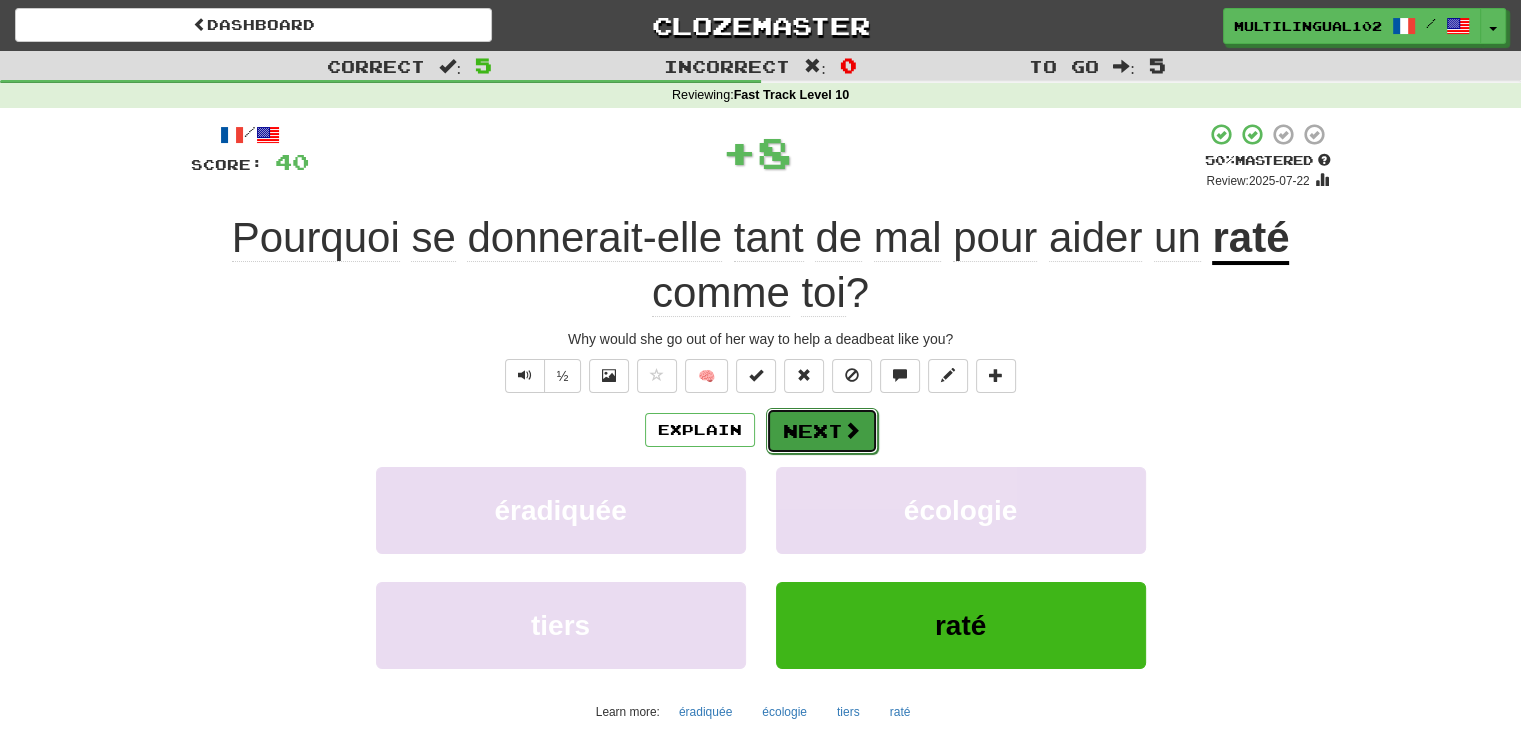 click at bounding box center [852, 430] 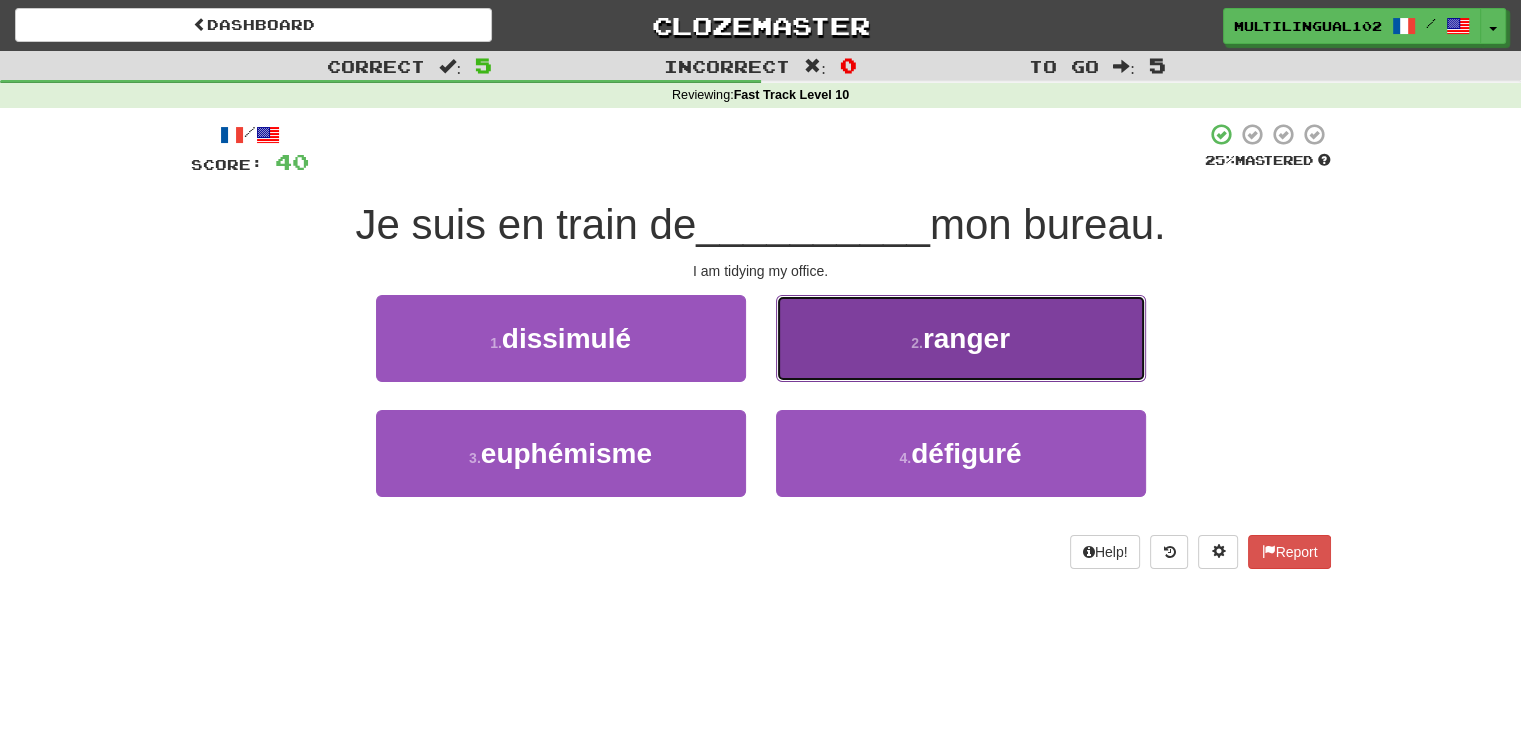 click on "2 .  ranger" at bounding box center [961, 338] 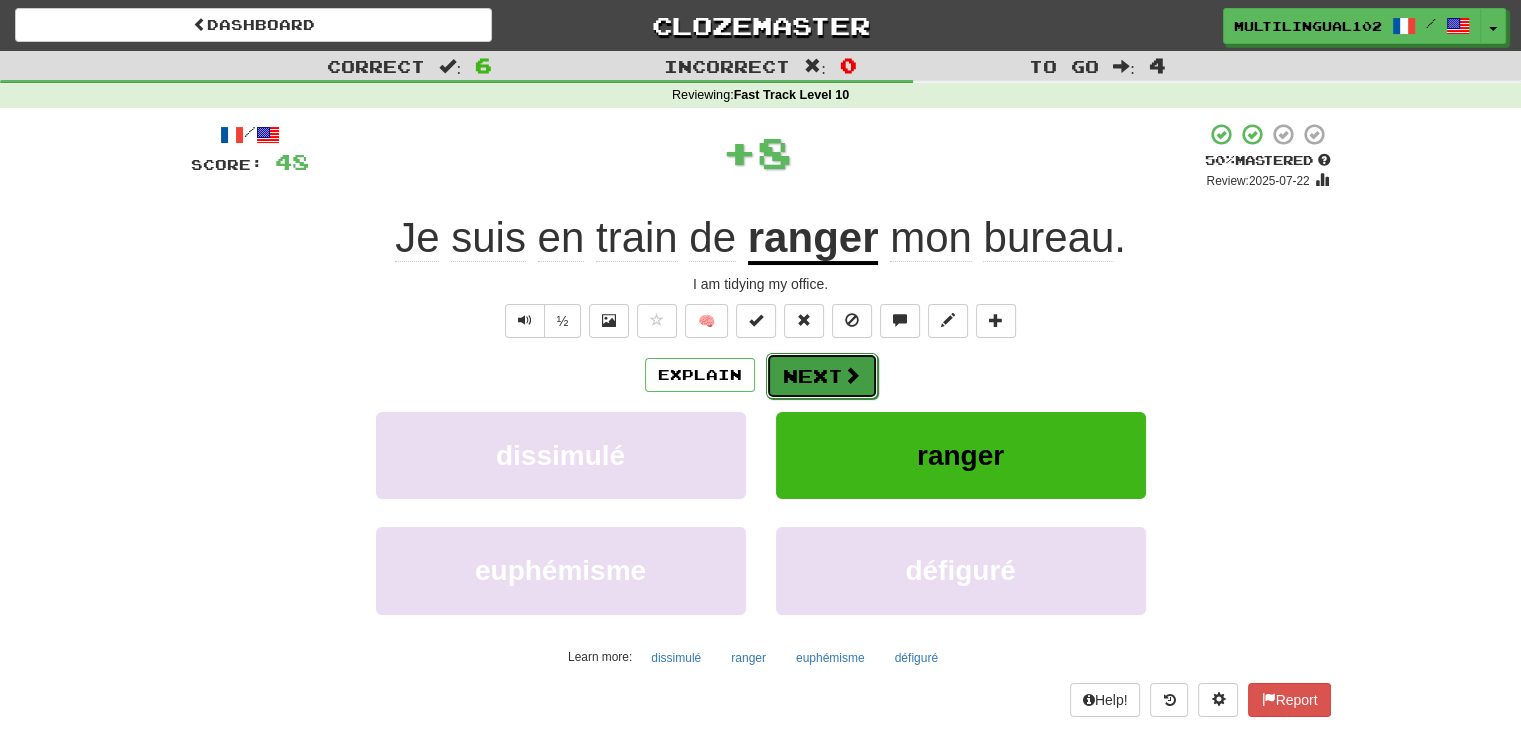 click on "Next" at bounding box center (822, 376) 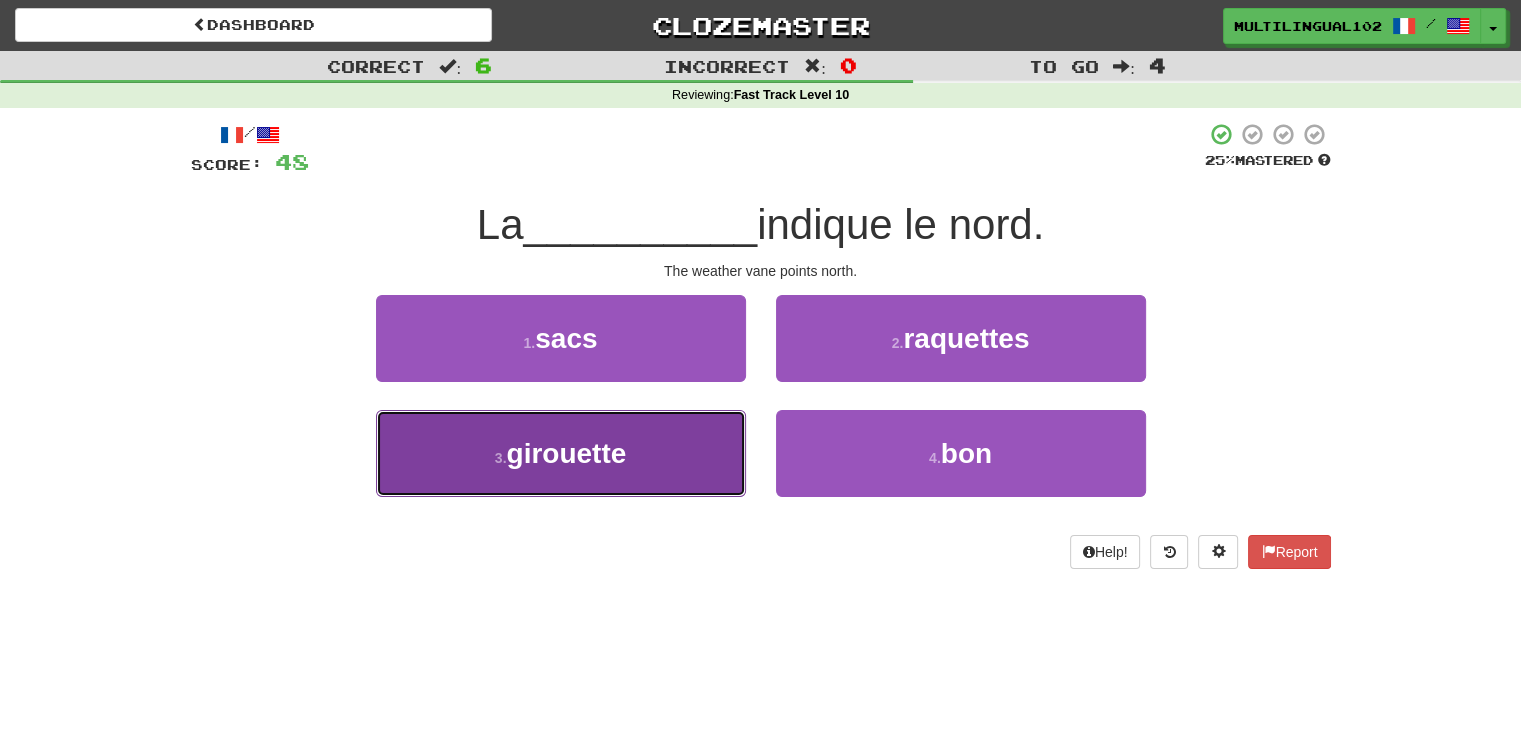 click on "3 .  girouette" at bounding box center [561, 453] 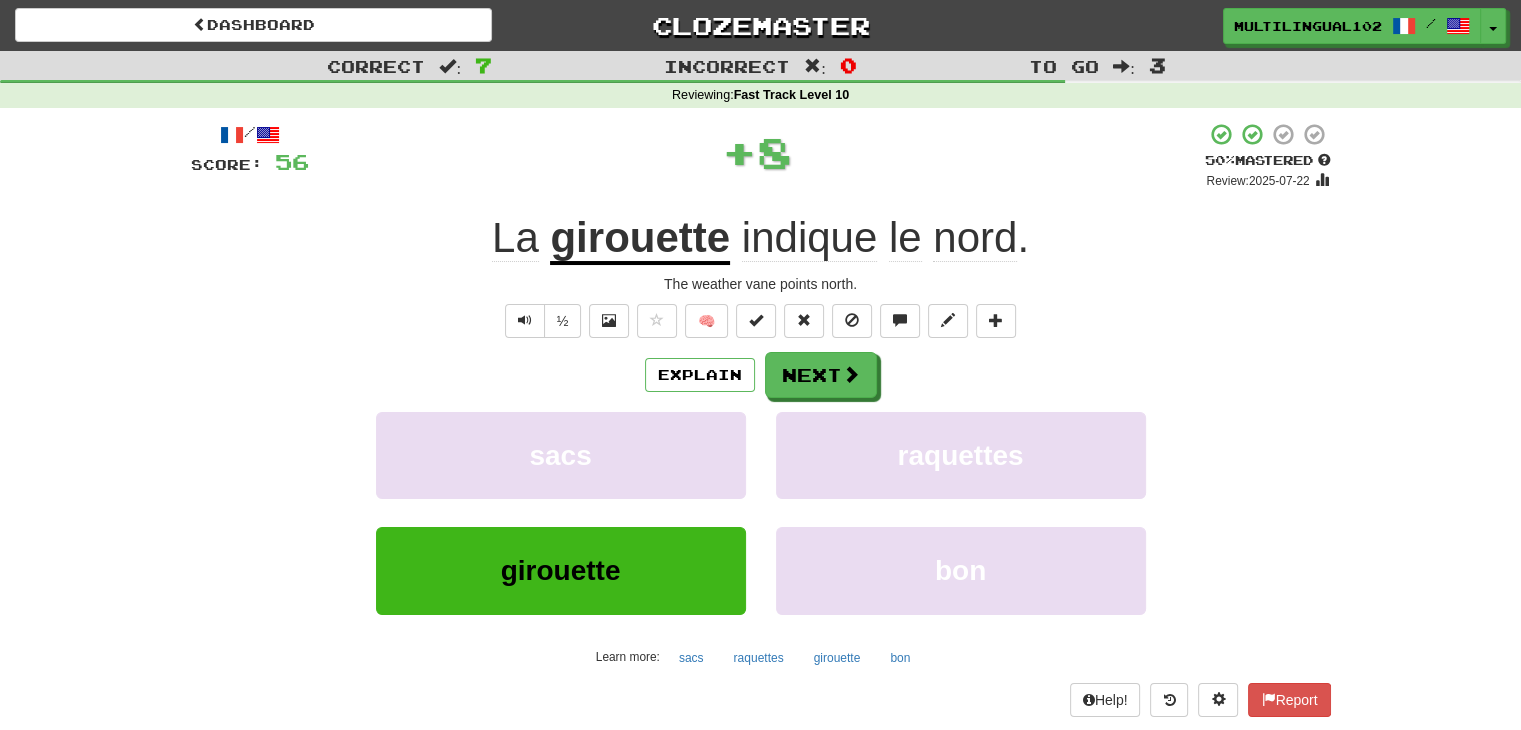 click on "Explain Next sacs raquettes girouette bon Learn more: sacs raquettes girouette bon" at bounding box center (761, 512) 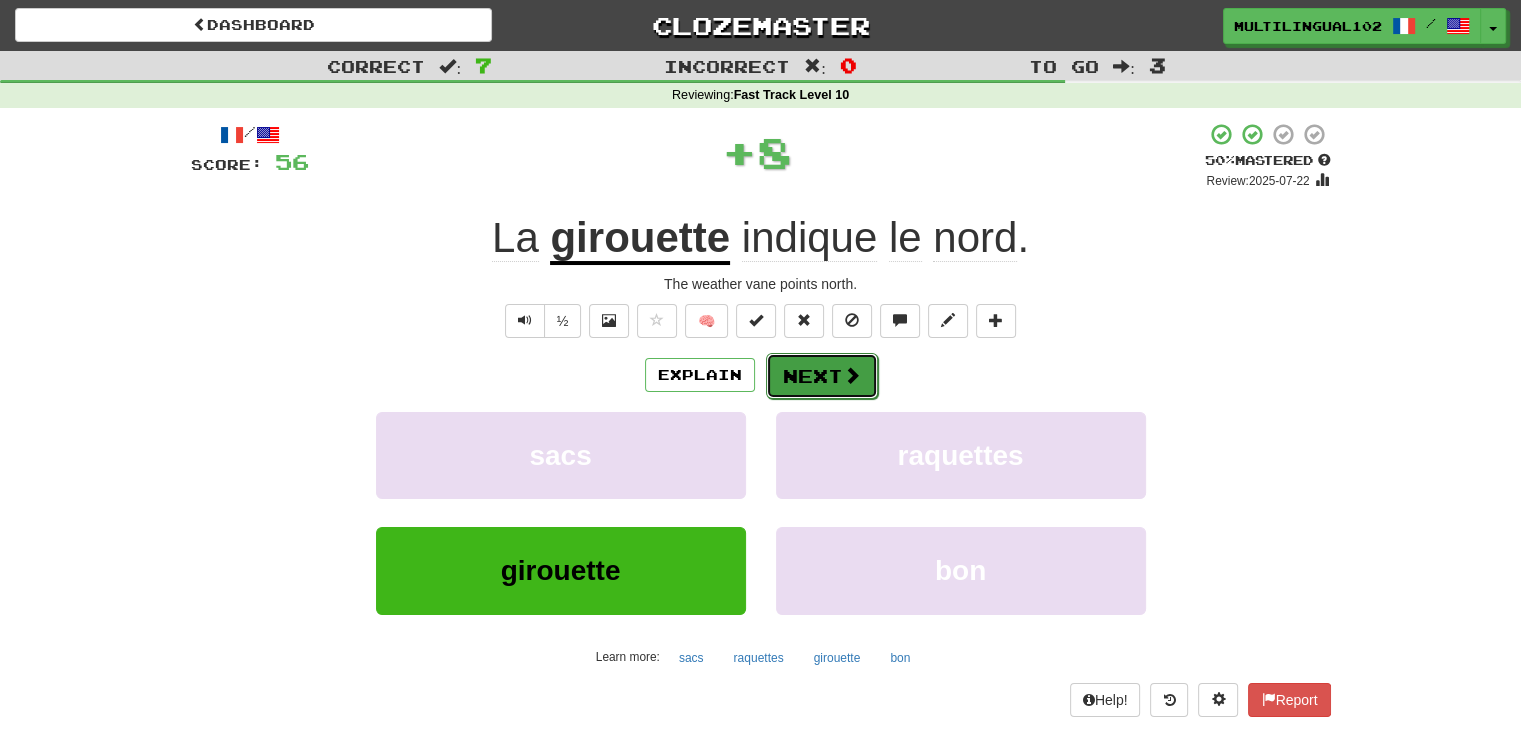 click on "Next" at bounding box center (822, 376) 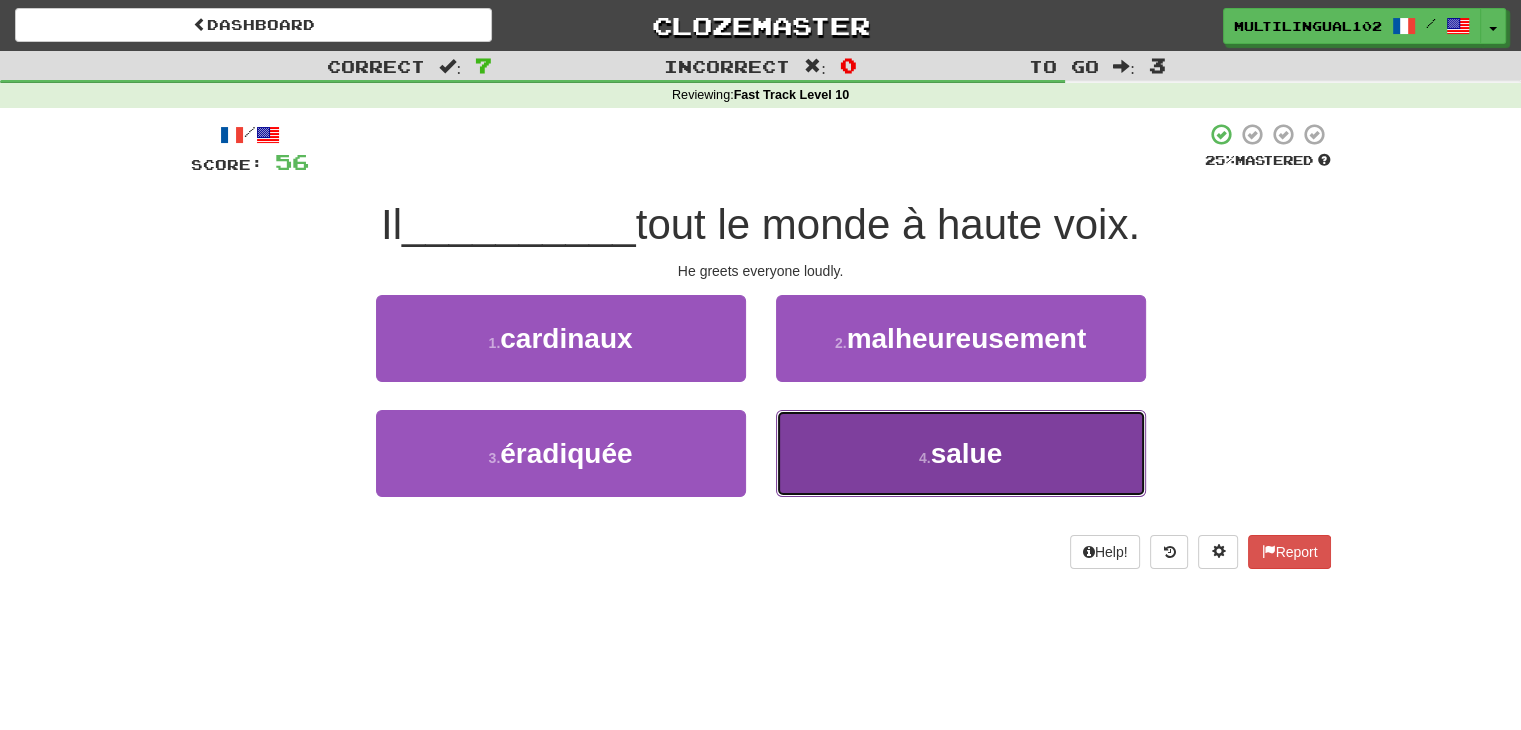 click on "4 .  salue" at bounding box center (961, 453) 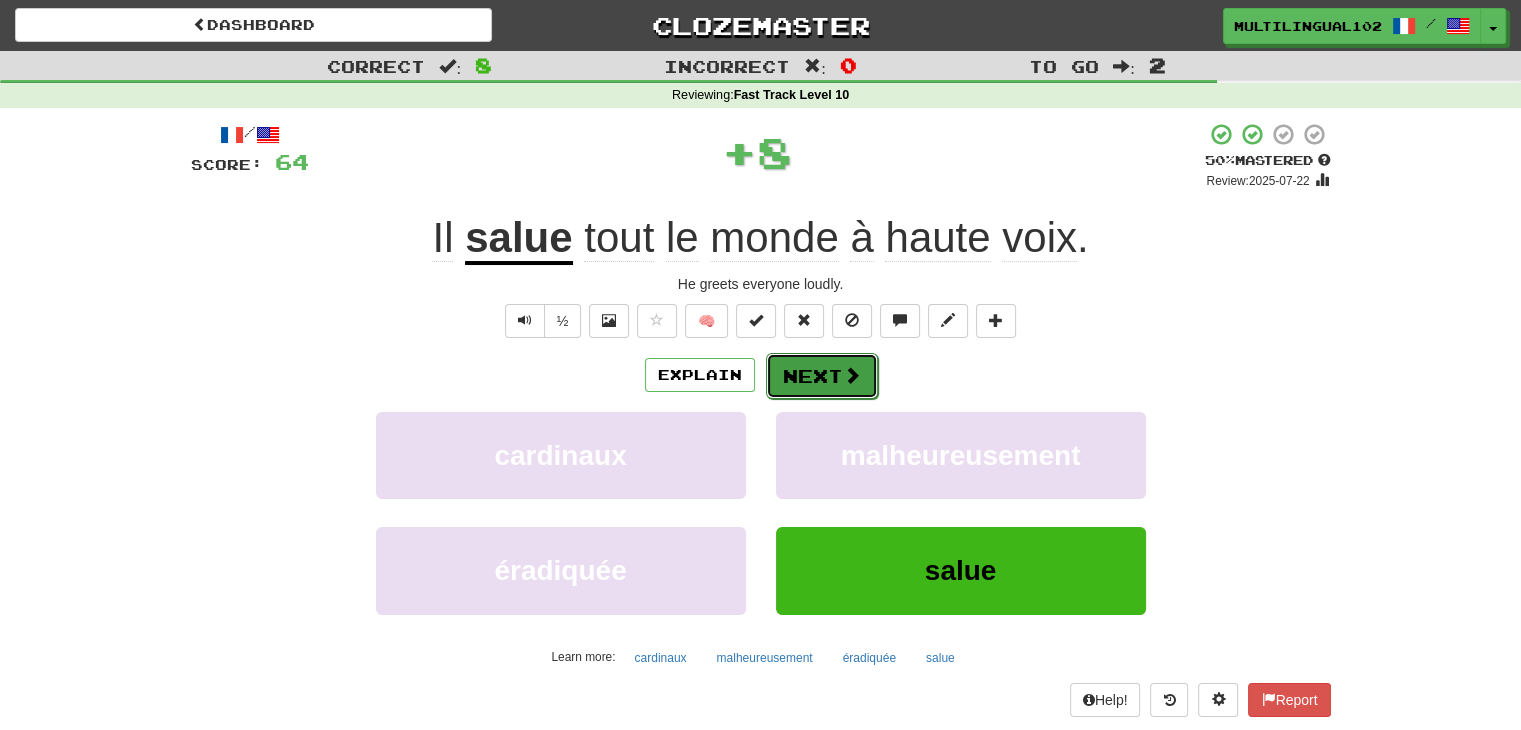 click on "Next" at bounding box center (822, 376) 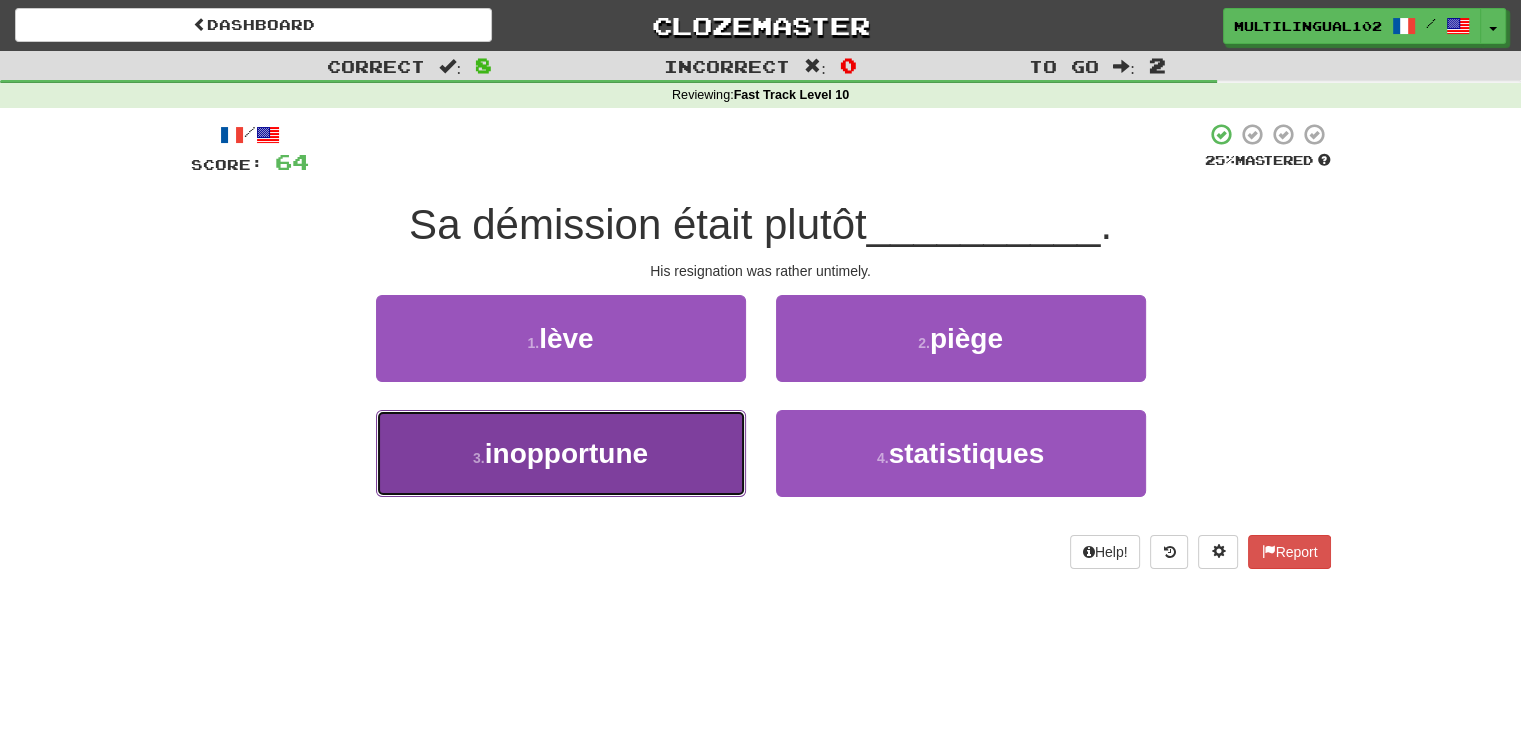 click on "3 .  inopportune" at bounding box center [561, 453] 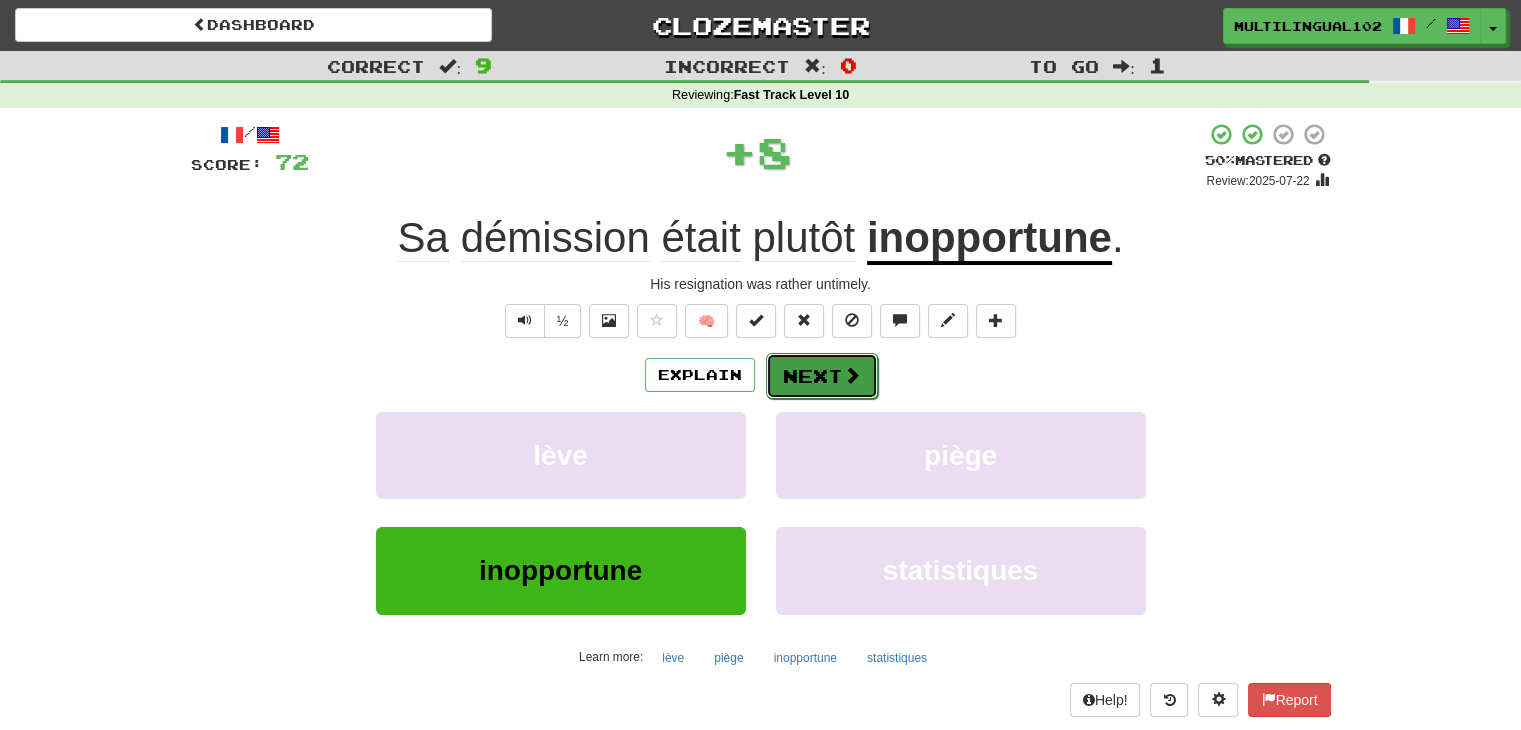 click on "Next" at bounding box center [822, 376] 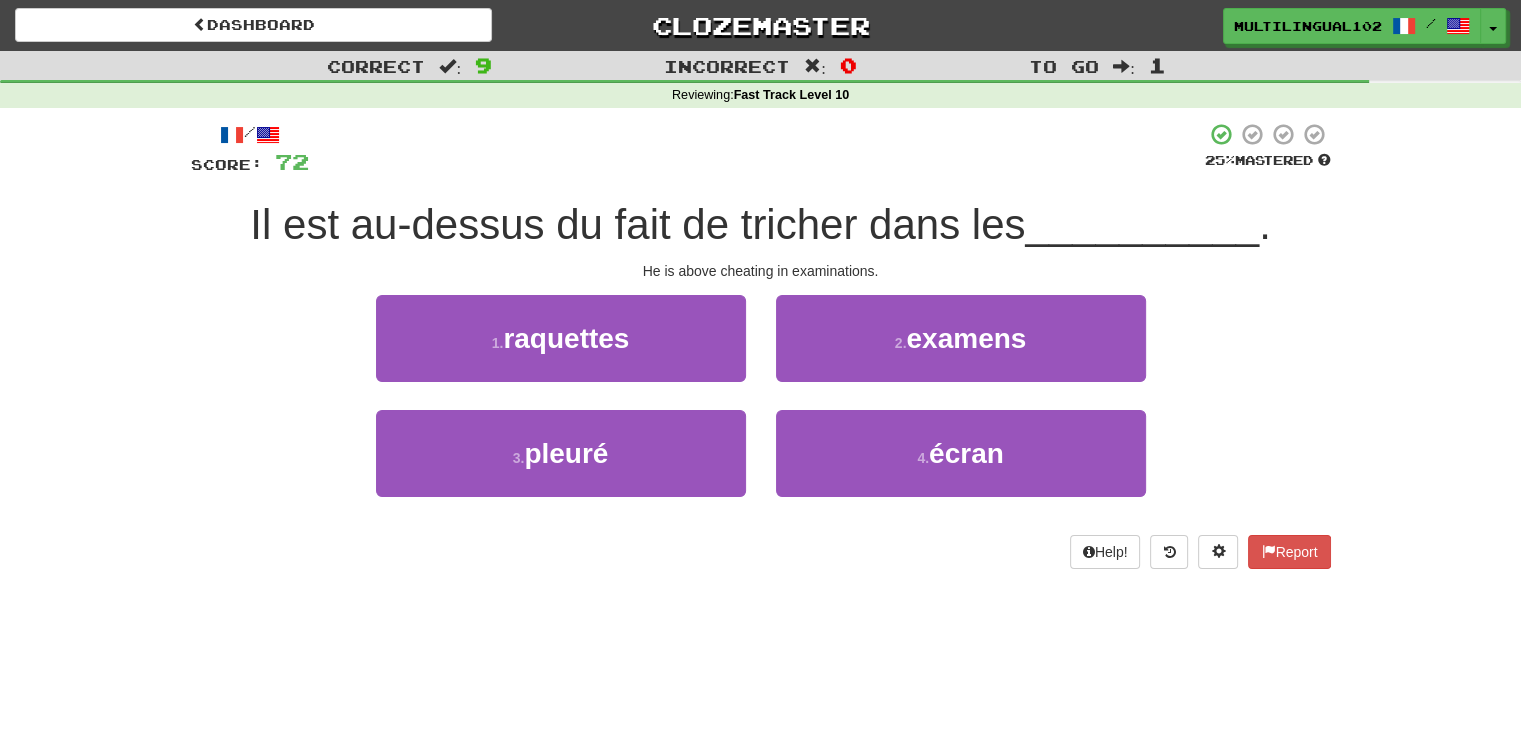 click on "2 .  examens" at bounding box center (961, 352) 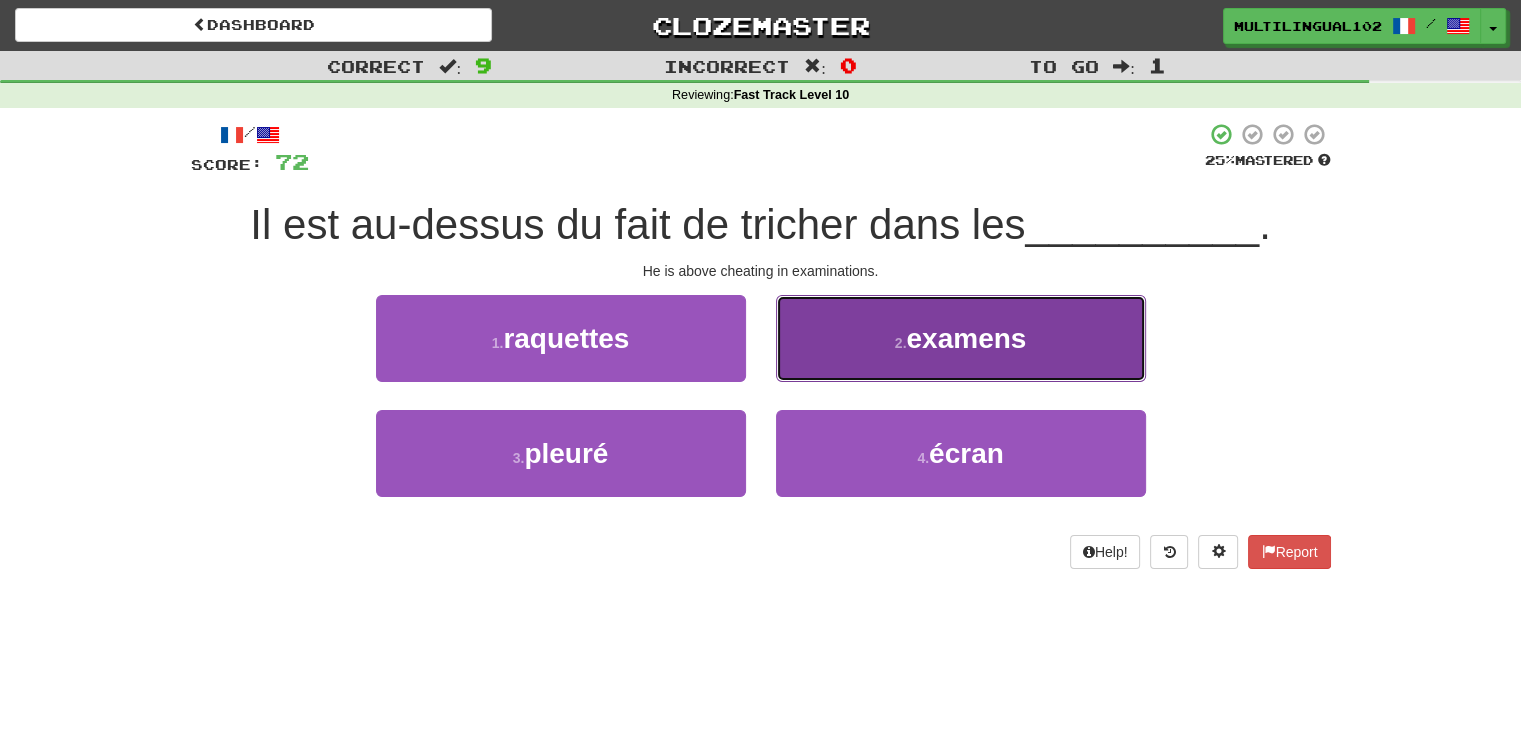 click on "2 .  examens" at bounding box center [961, 338] 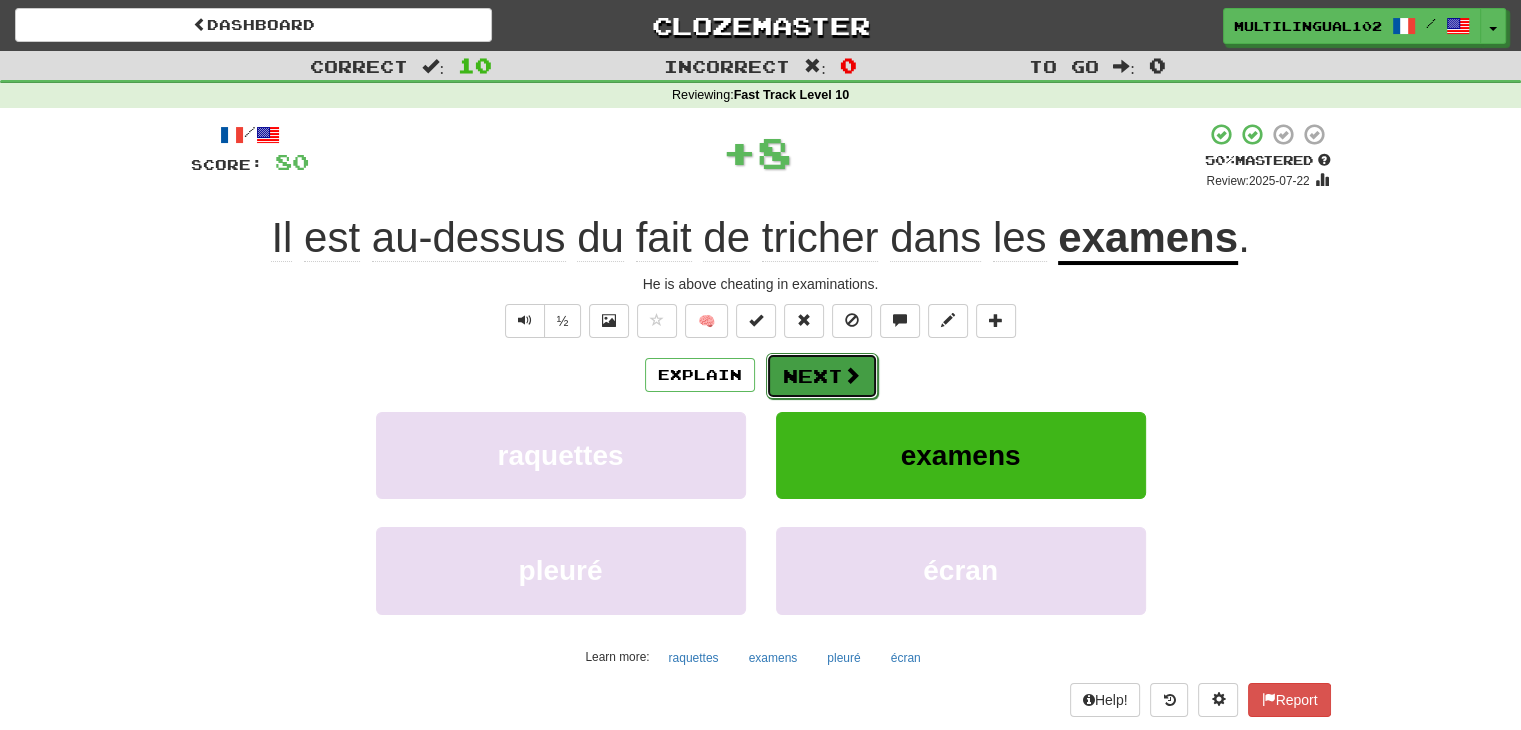 click on "Next" at bounding box center [822, 376] 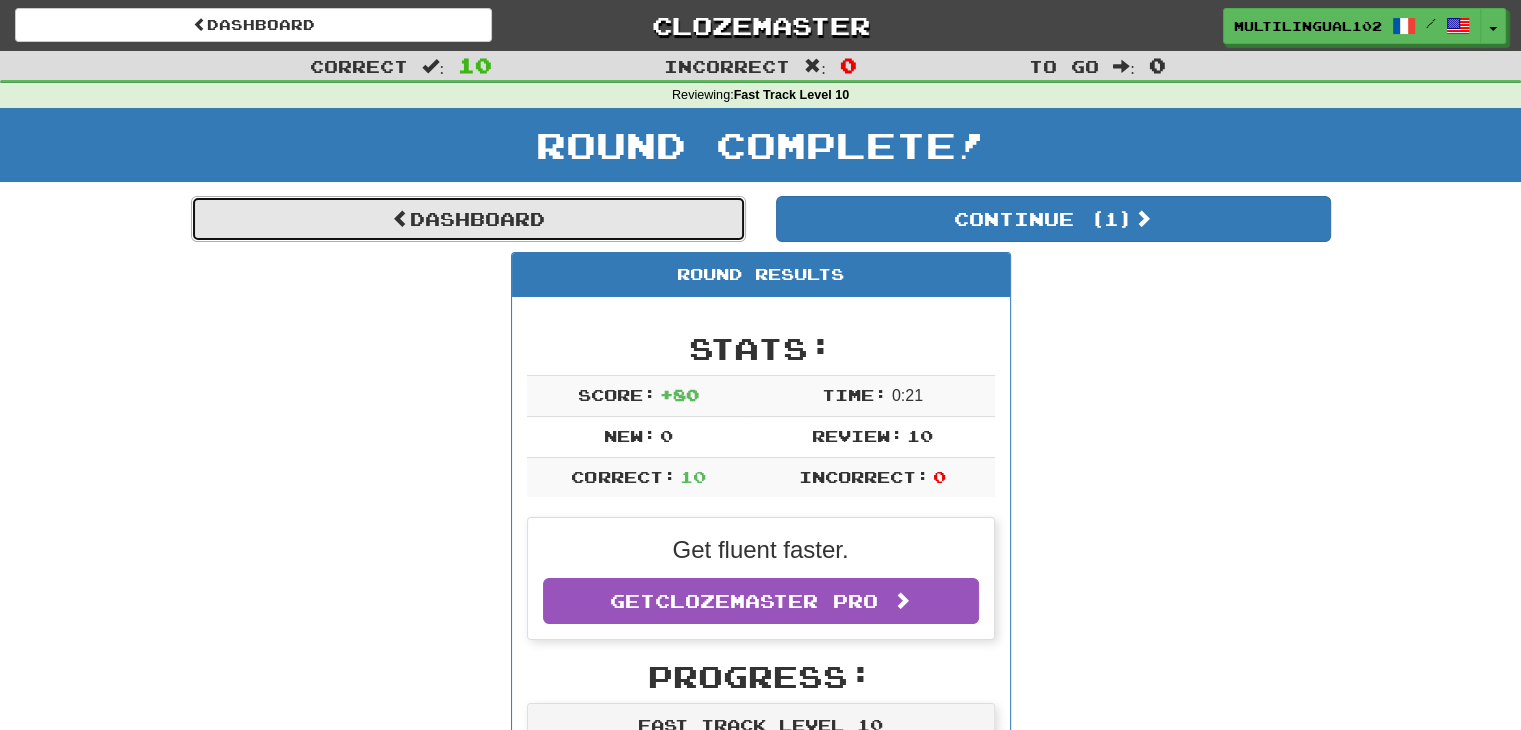 click on "Dashboard" at bounding box center (468, 219) 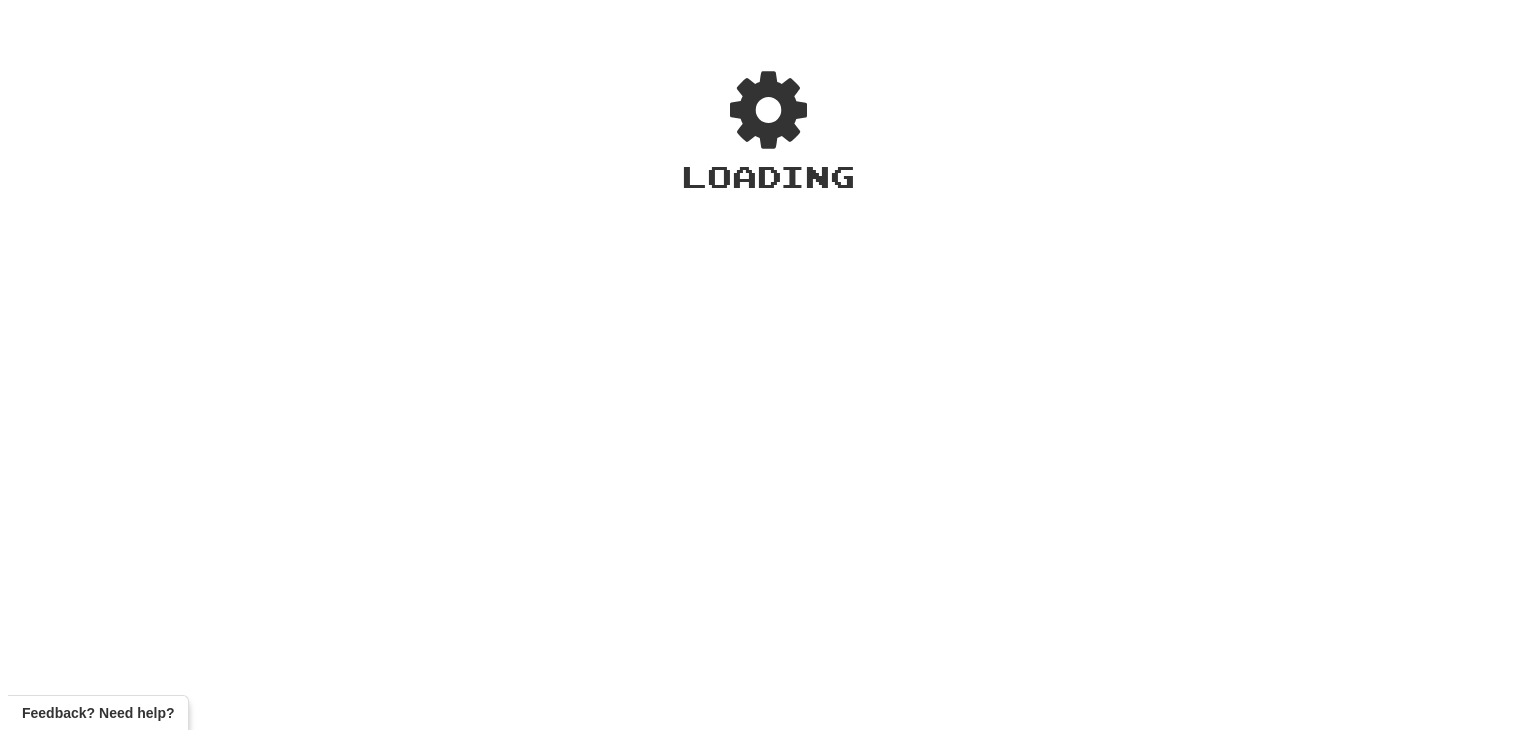 scroll, scrollTop: 0, scrollLeft: 0, axis: both 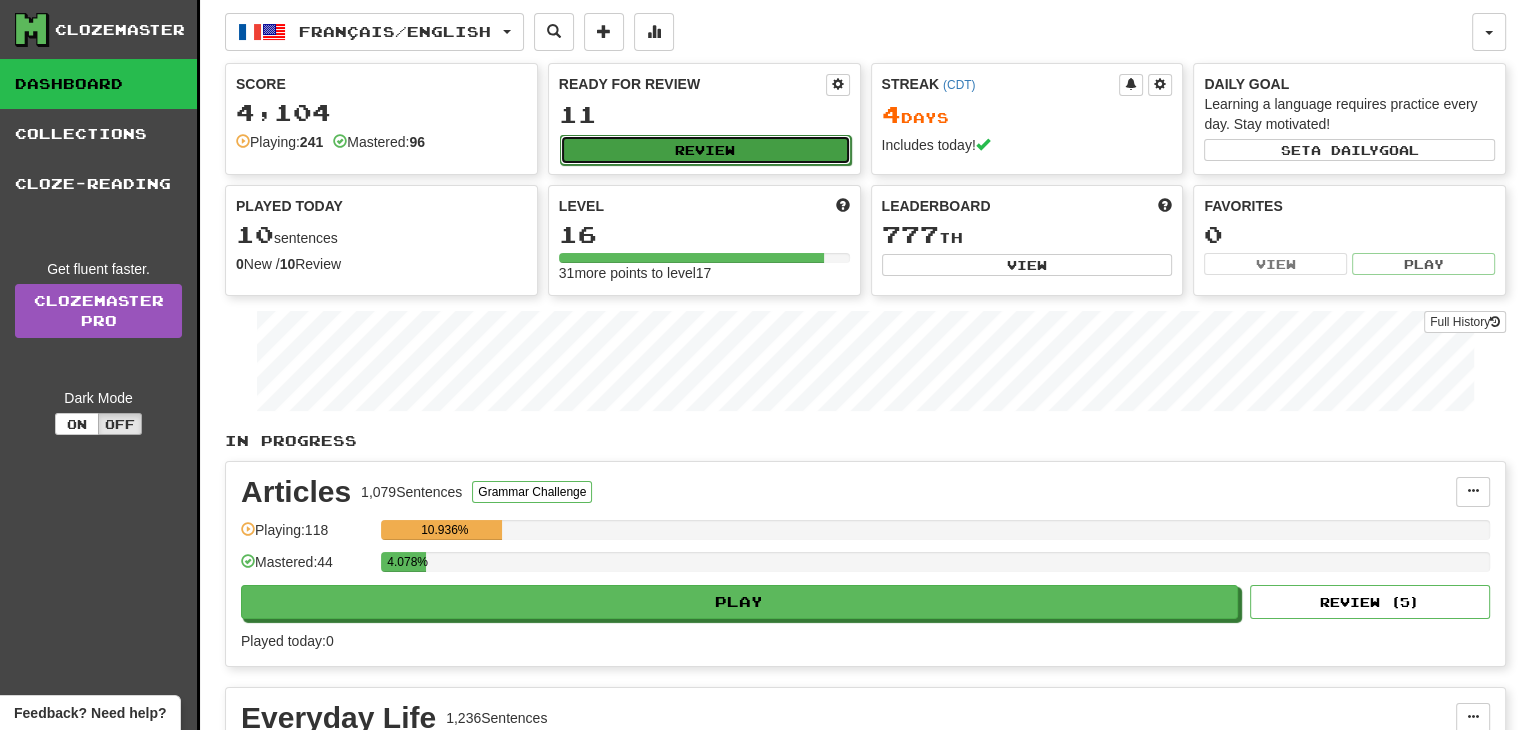 click on "Review" 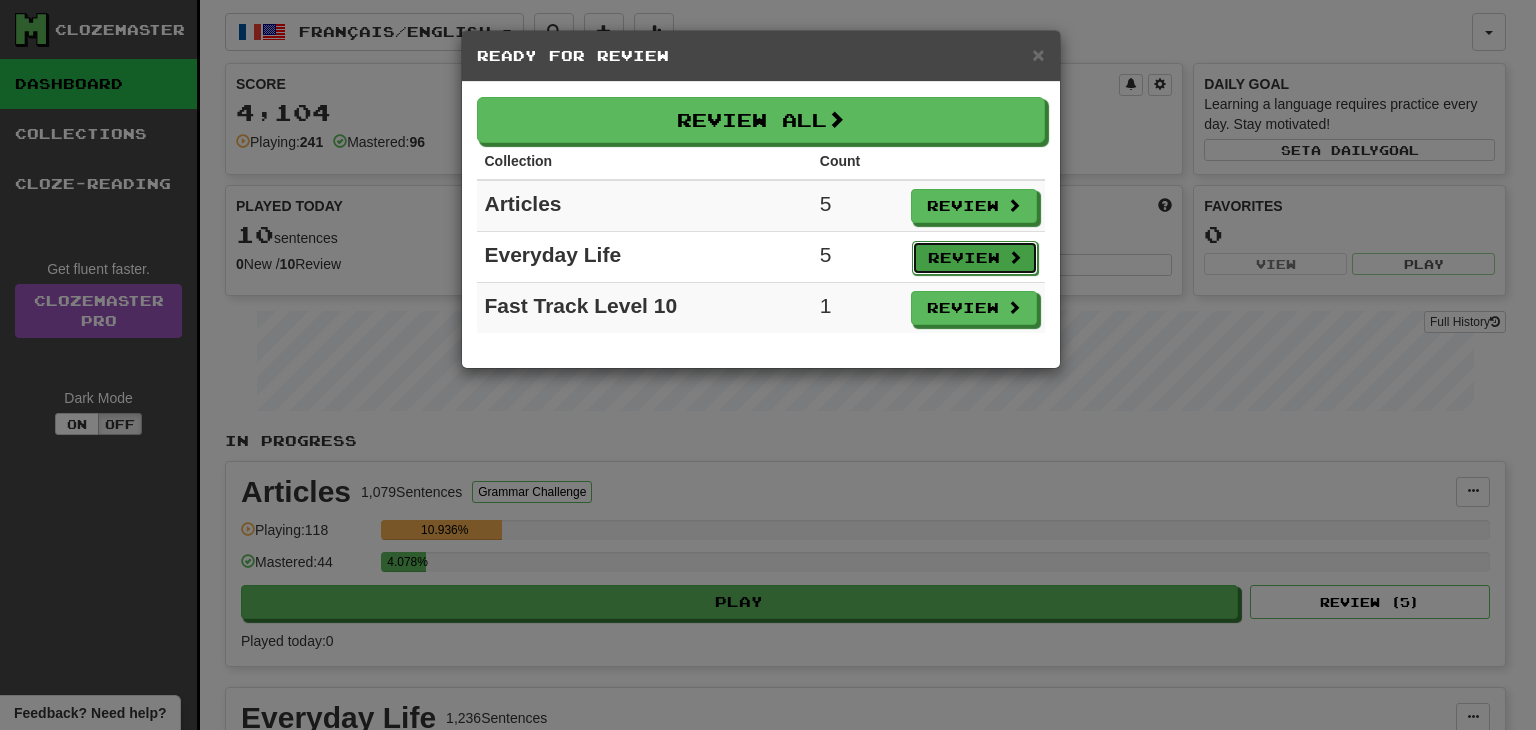 click on "Review" at bounding box center (975, 258) 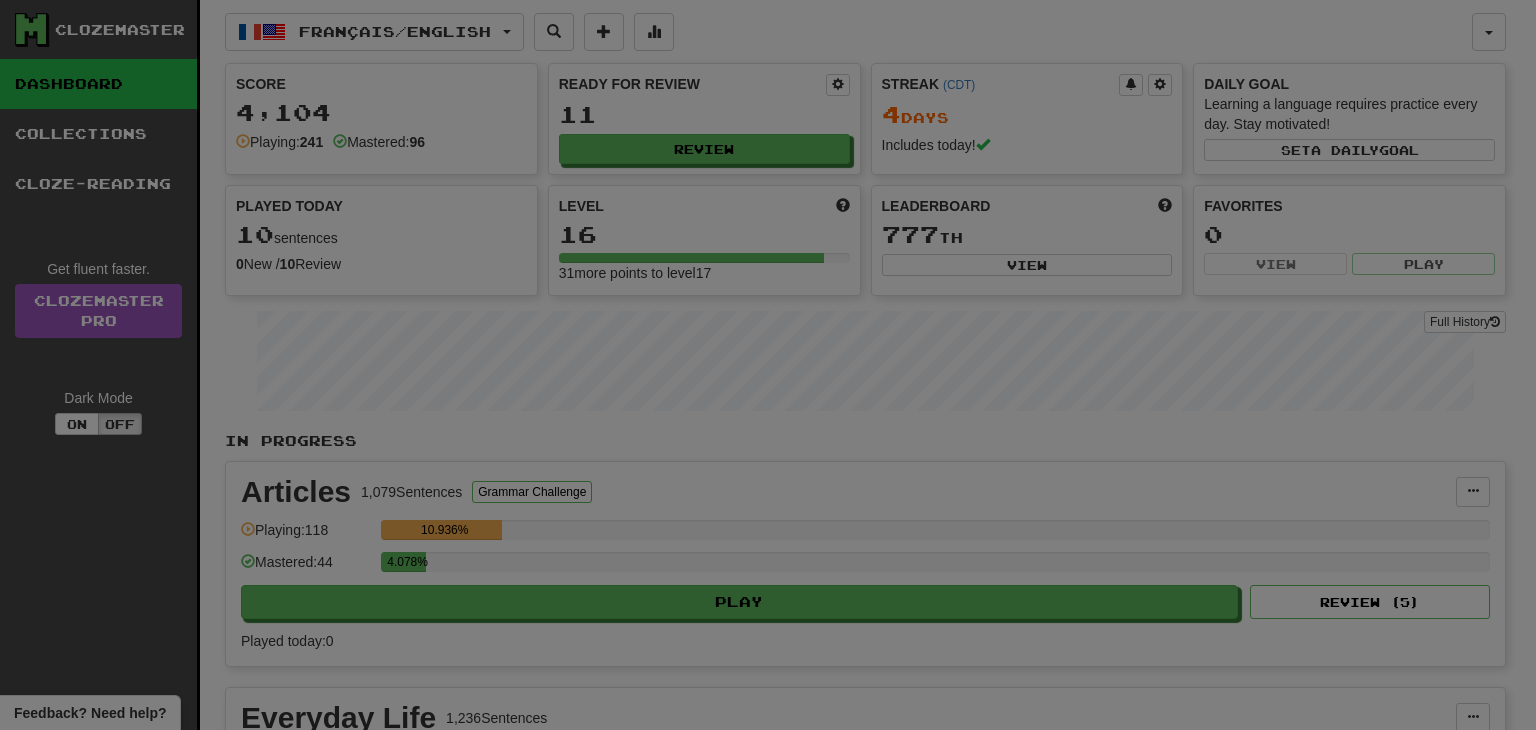 select on "**" 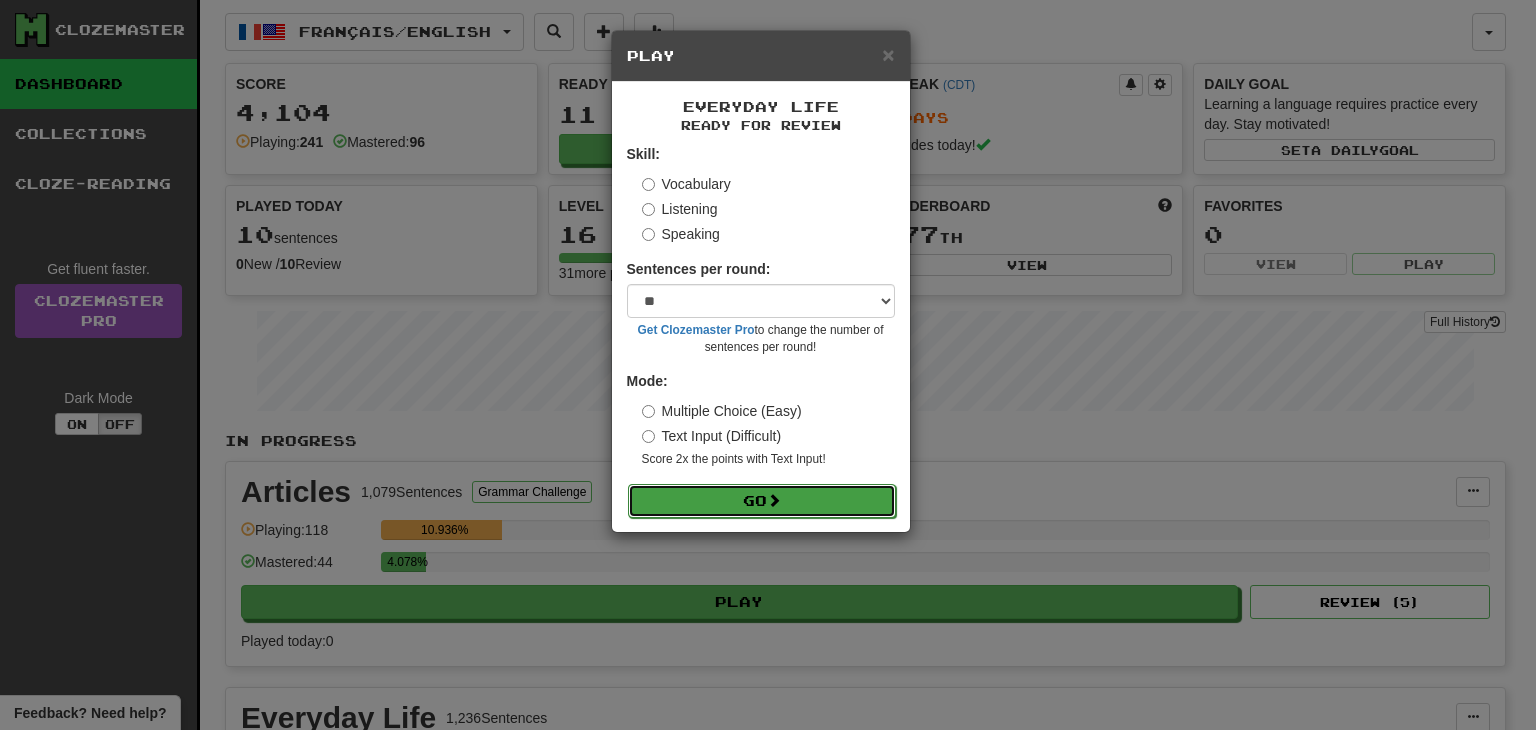 click on "Go" at bounding box center [762, 501] 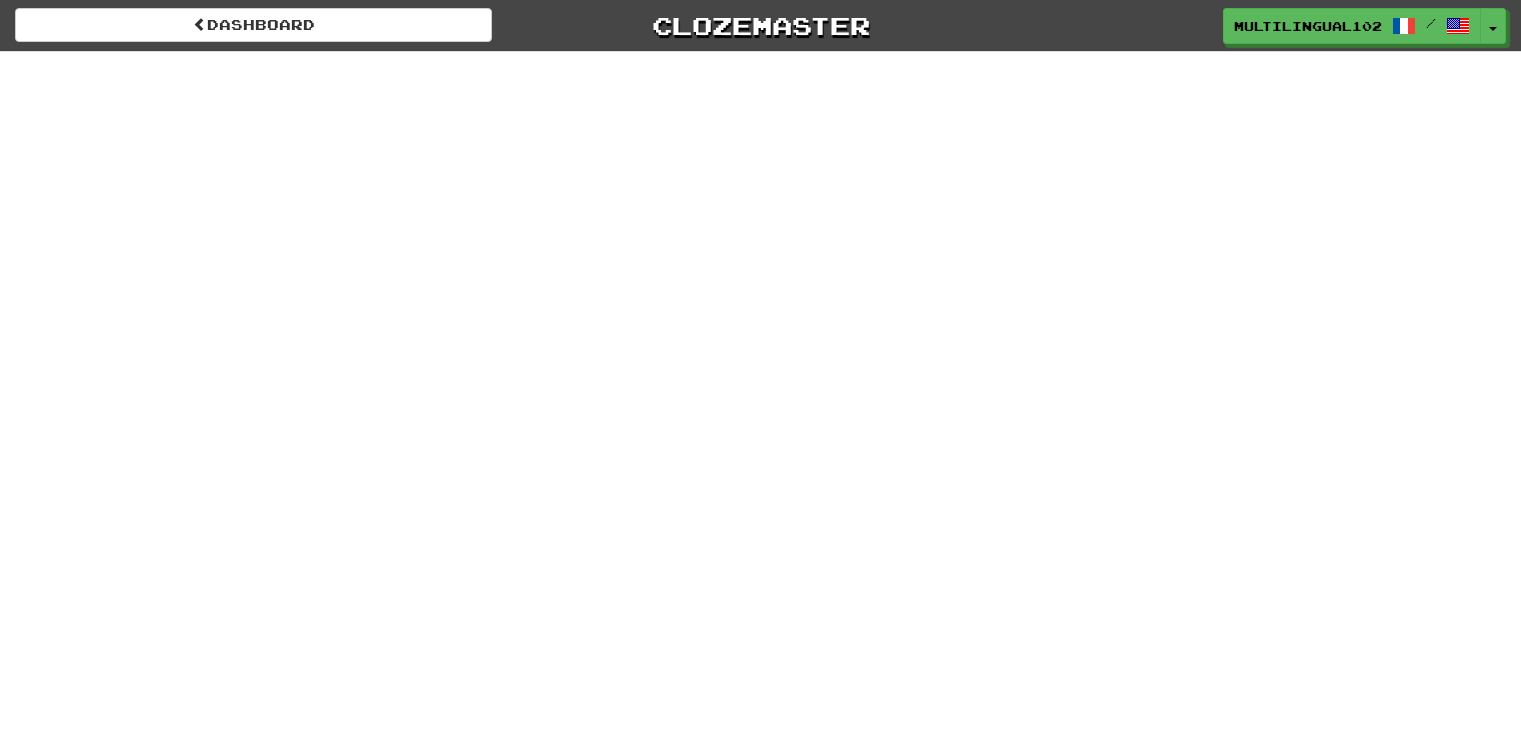 scroll, scrollTop: 0, scrollLeft: 0, axis: both 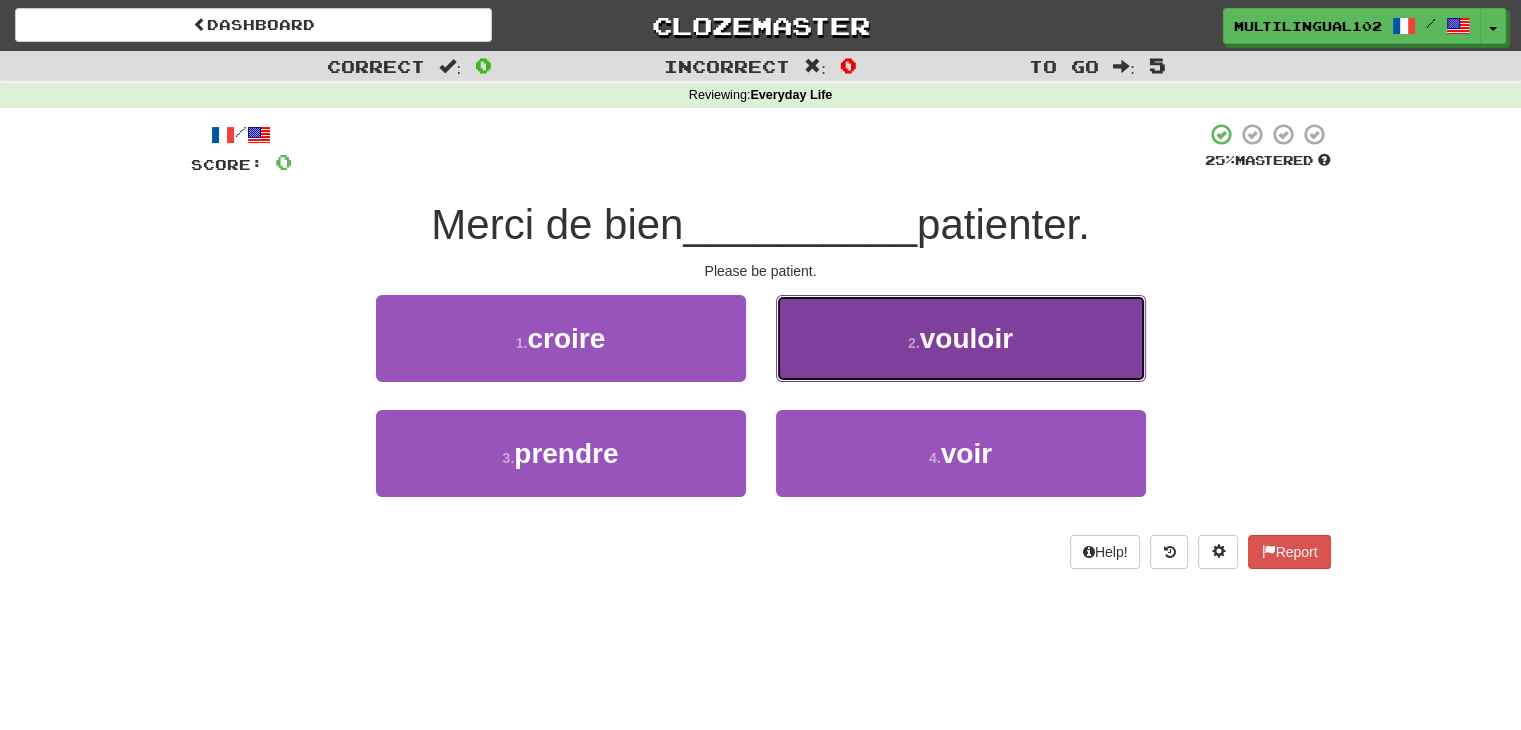 click on "2 .  vouloir" at bounding box center [961, 338] 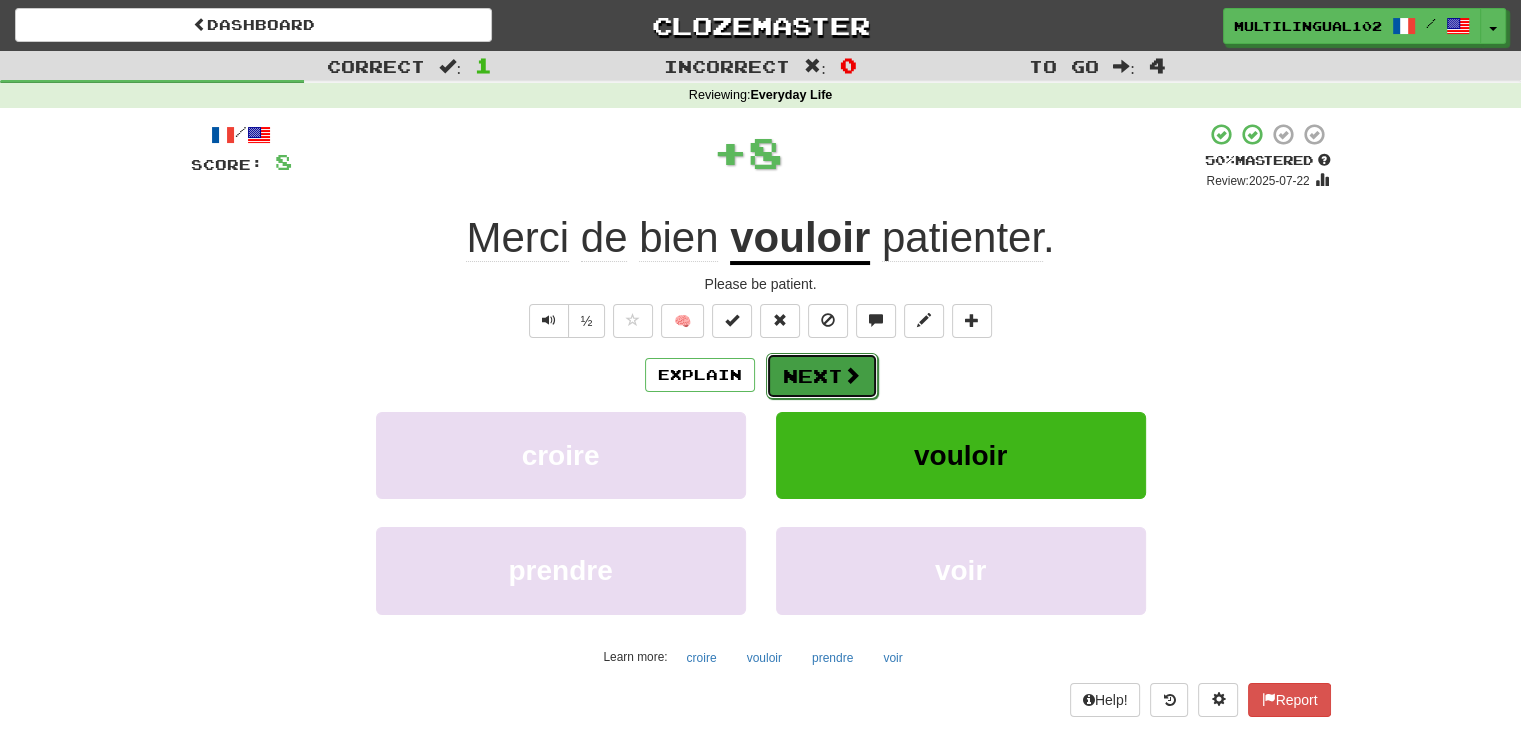 click on "Next" at bounding box center [822, 376] 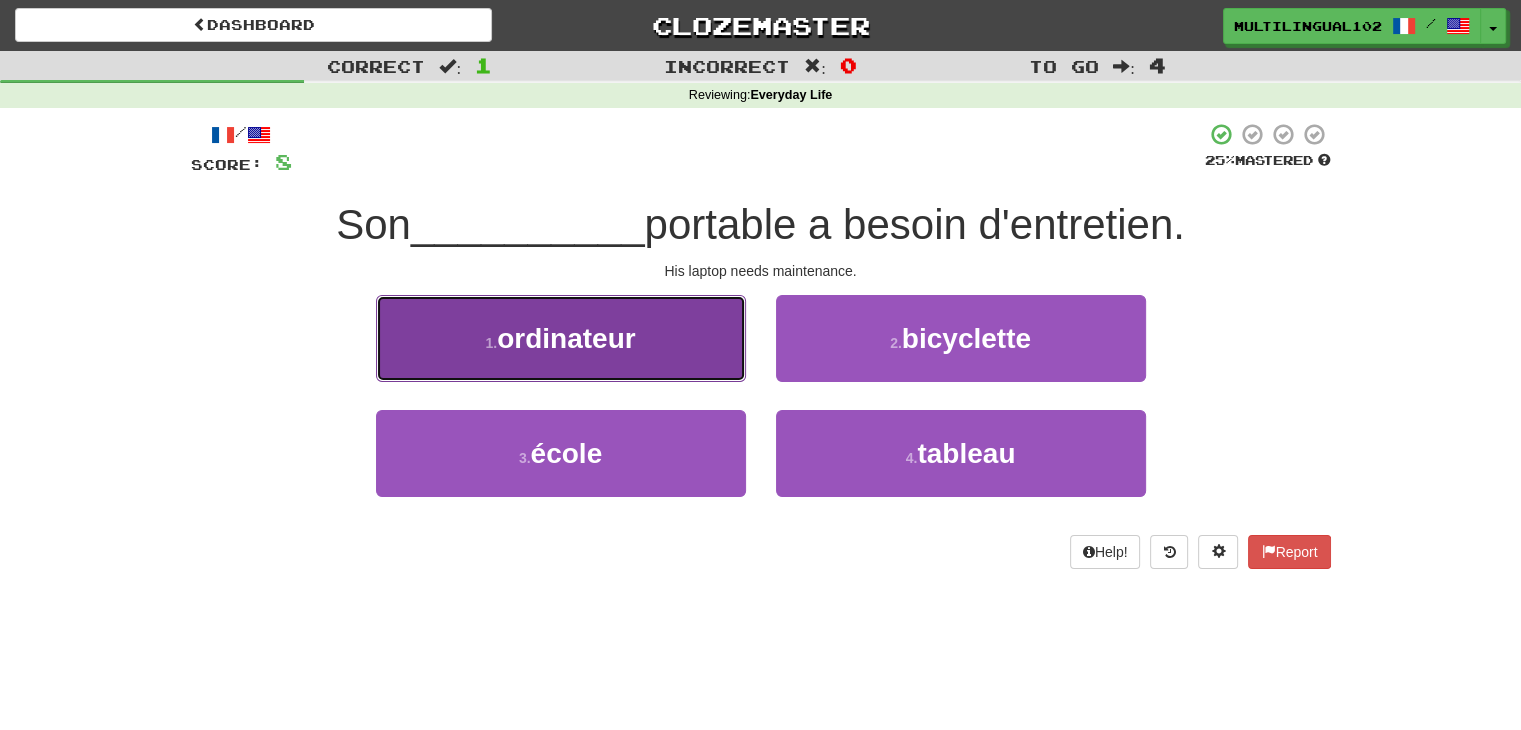 click on "1 .  ordinateur" at bounding box center (561, 338) 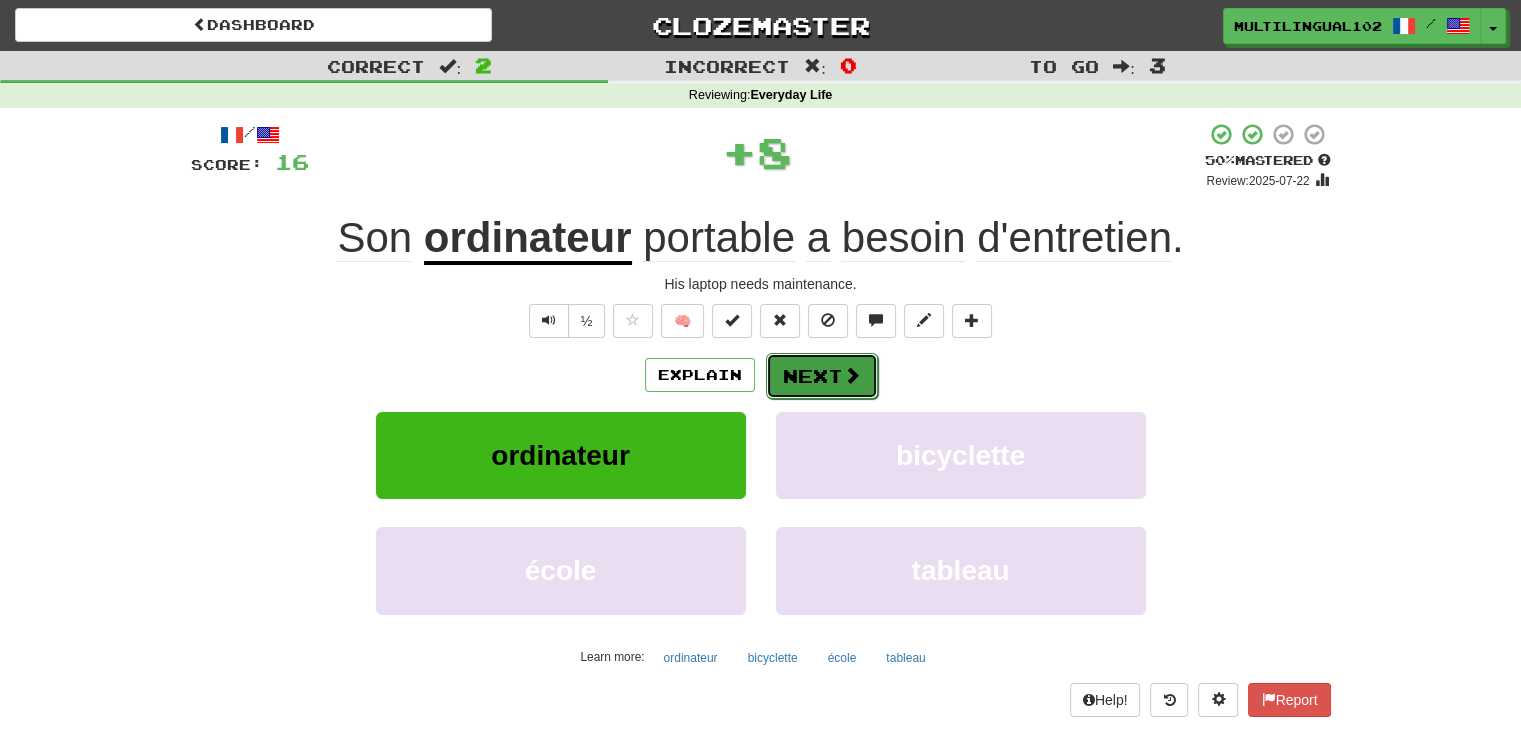 click on "Next" at bounding box center [822, 376] 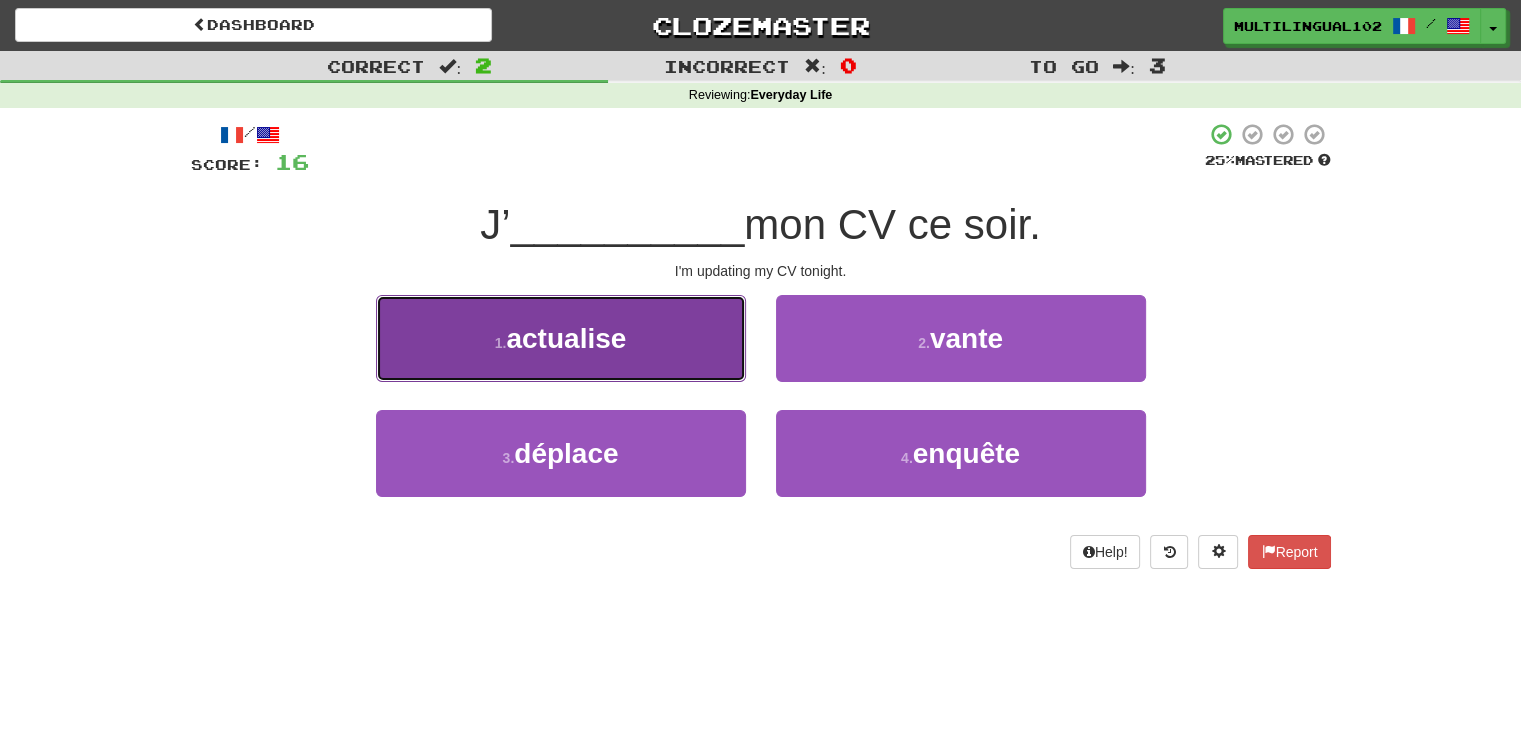 click on "1 .  actualise" at bounding box center (561, 338) 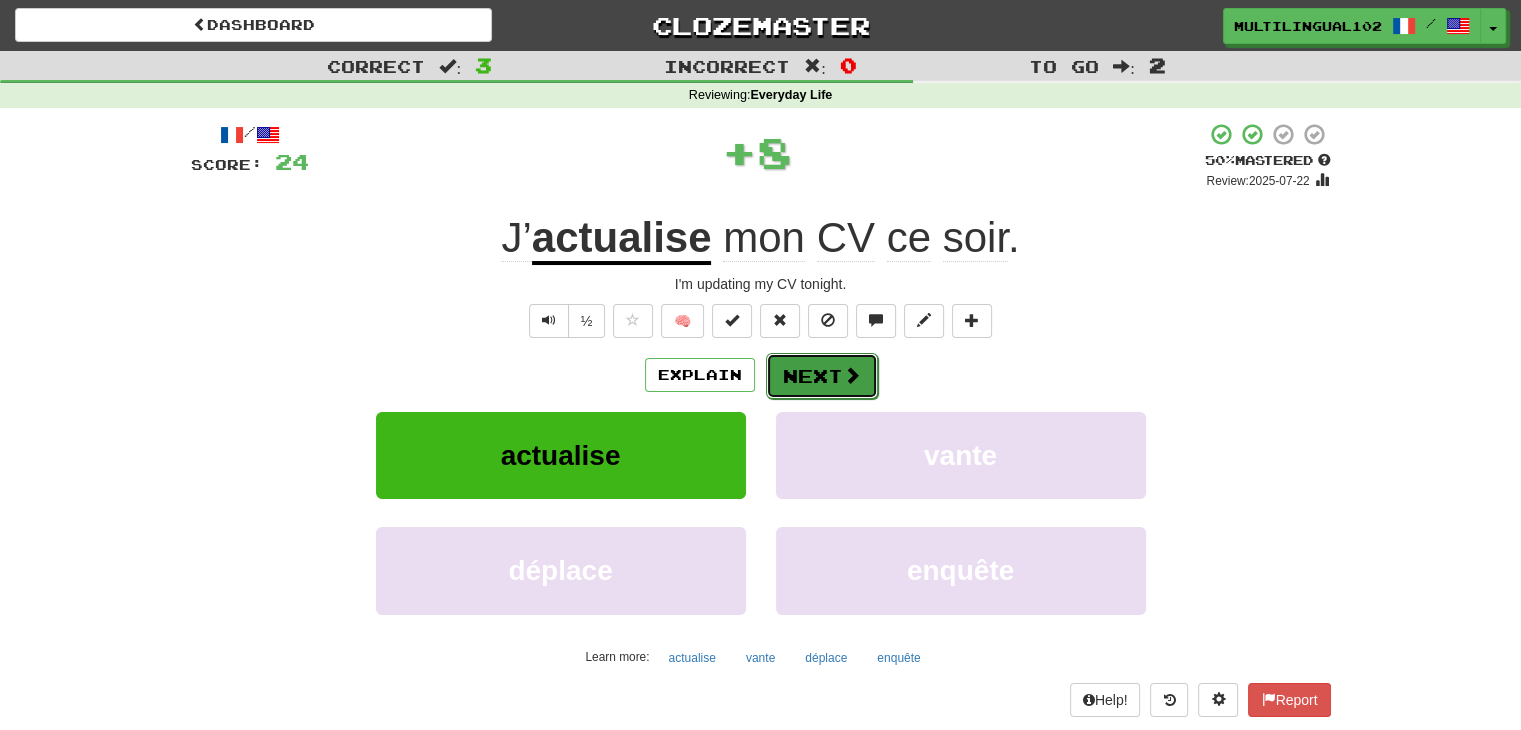 click on "Next" at bounding box center (822, 376) 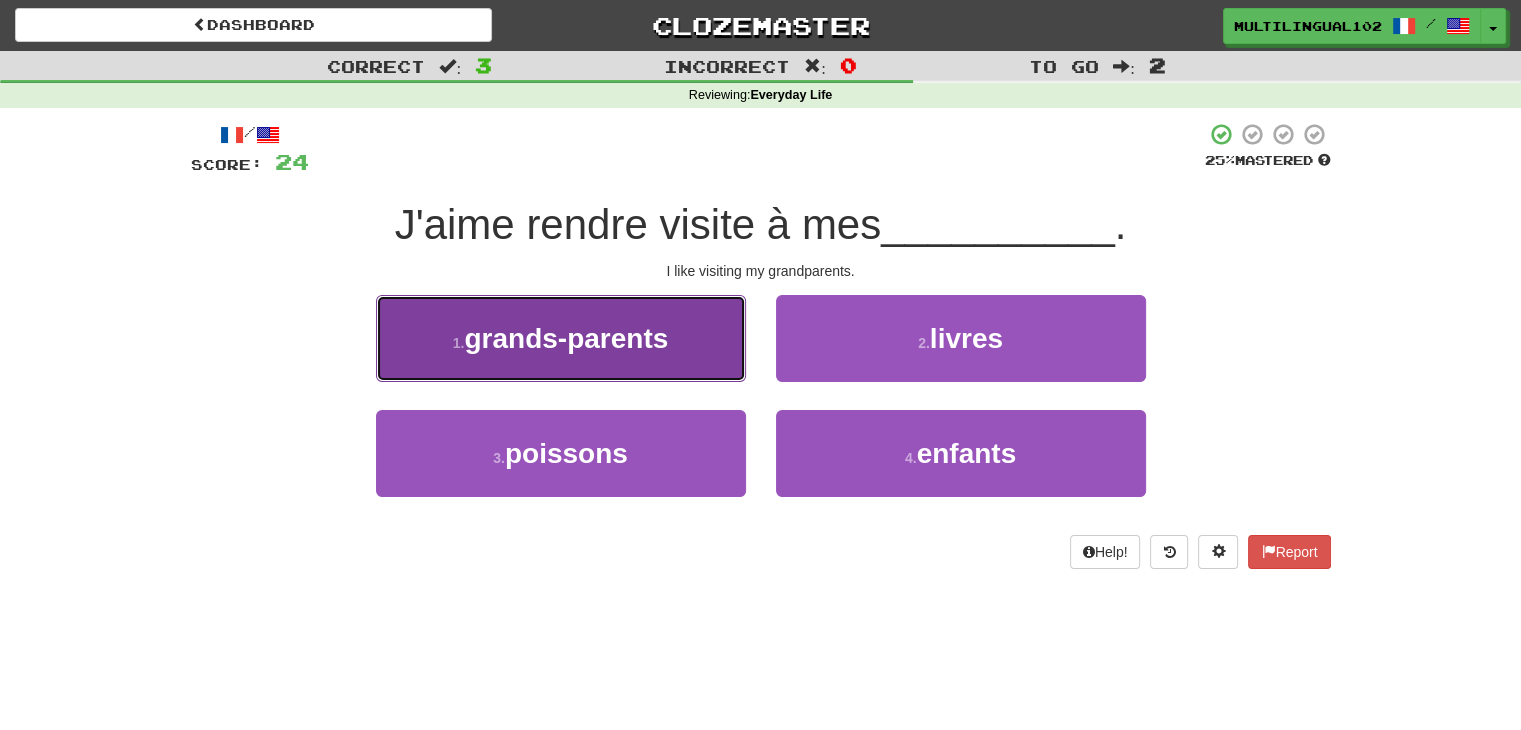 click on "1 .  grands-parents" at bounding box center [561, 338] 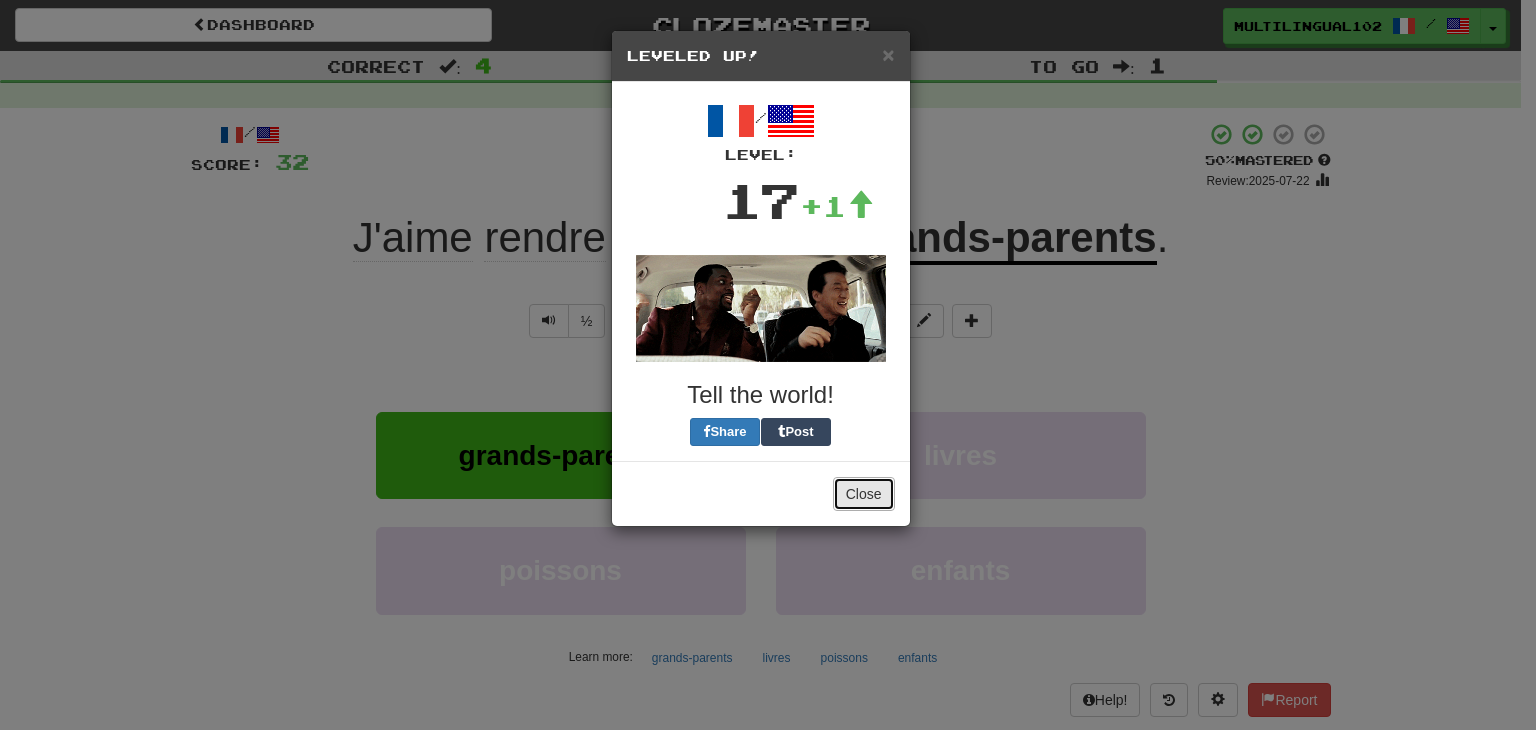 click on "Close" at bounding box center [864, 494] 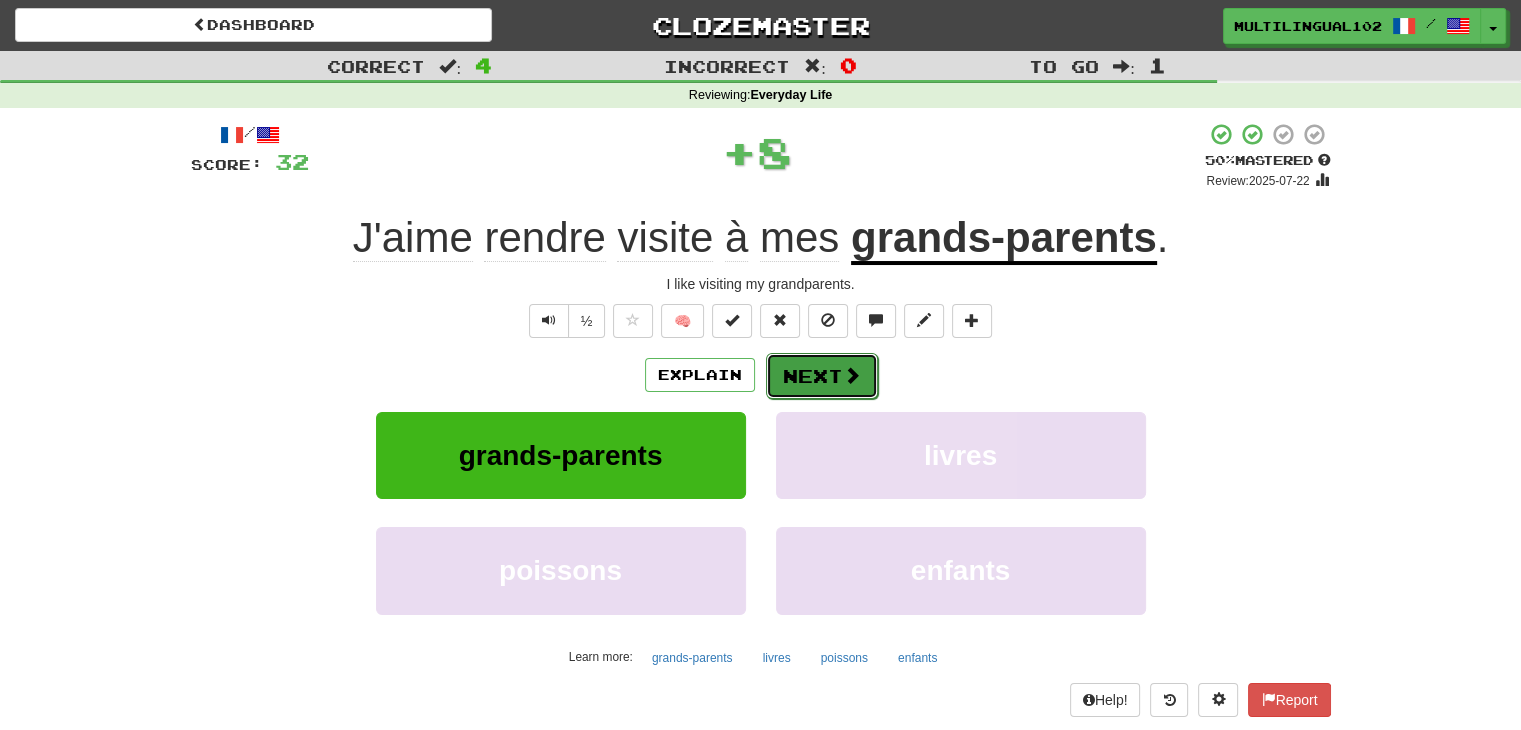 click on "Next" at bounding box center (822, 376) 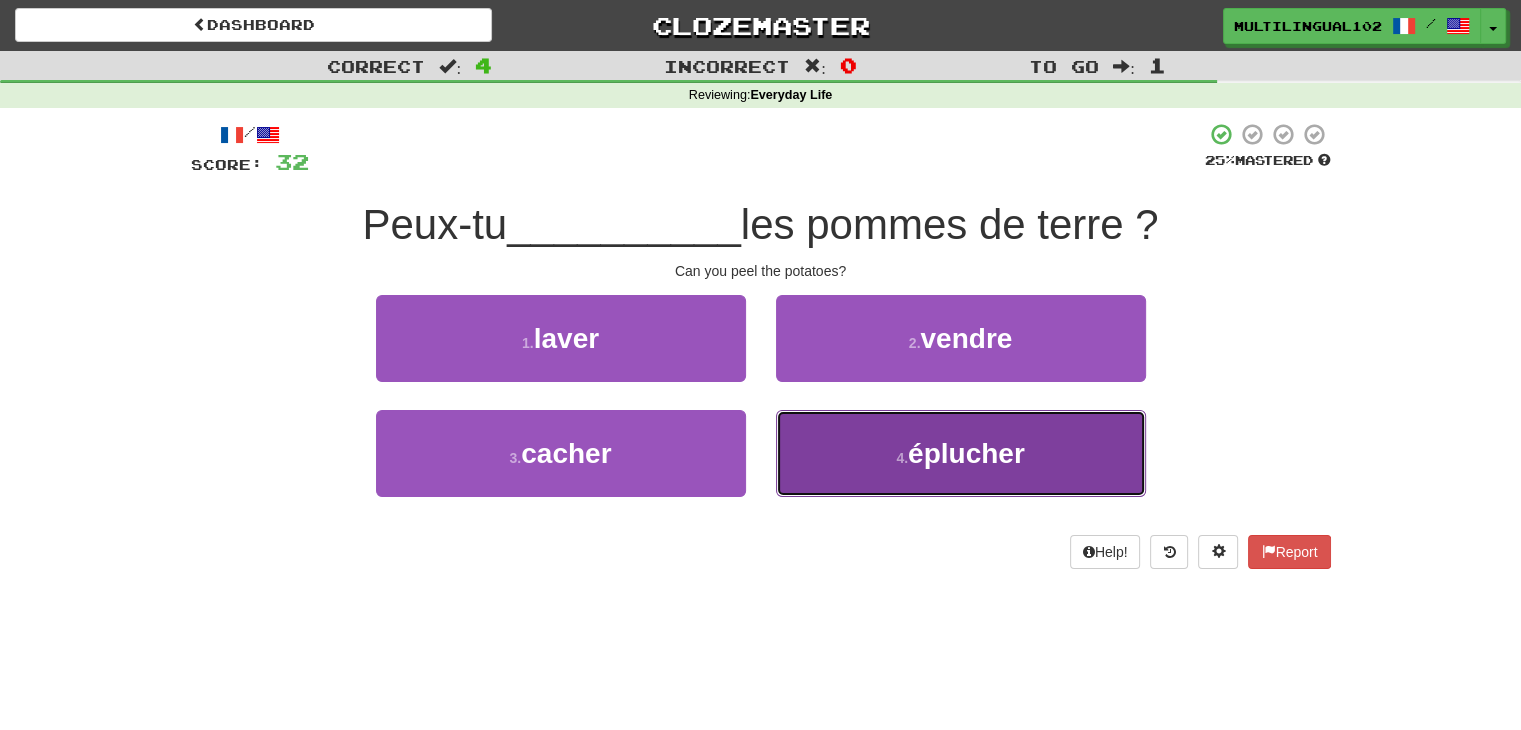 click on "4 .  éplucher" at bounding box center (961, 453) 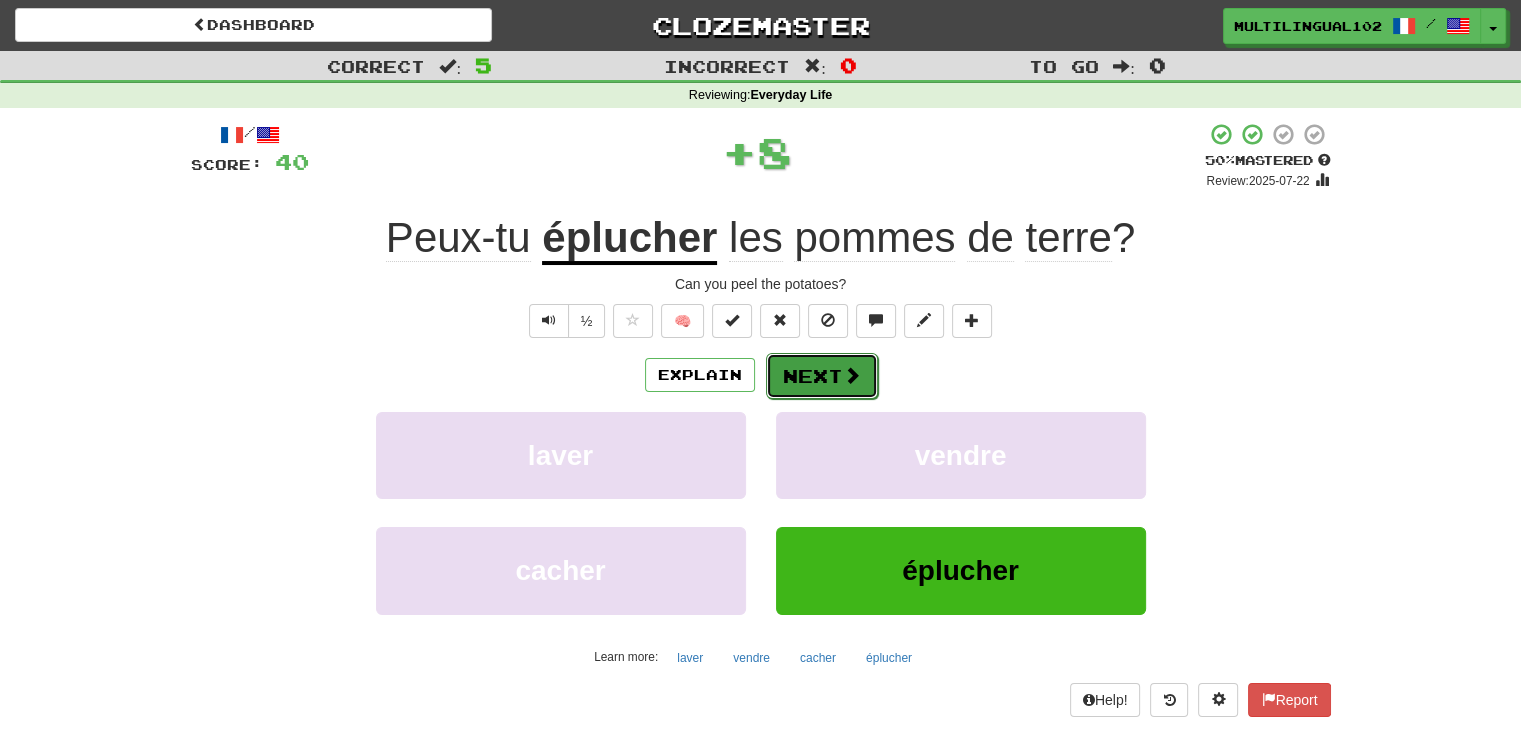 click on "Next" at bounding box center (822, 376) 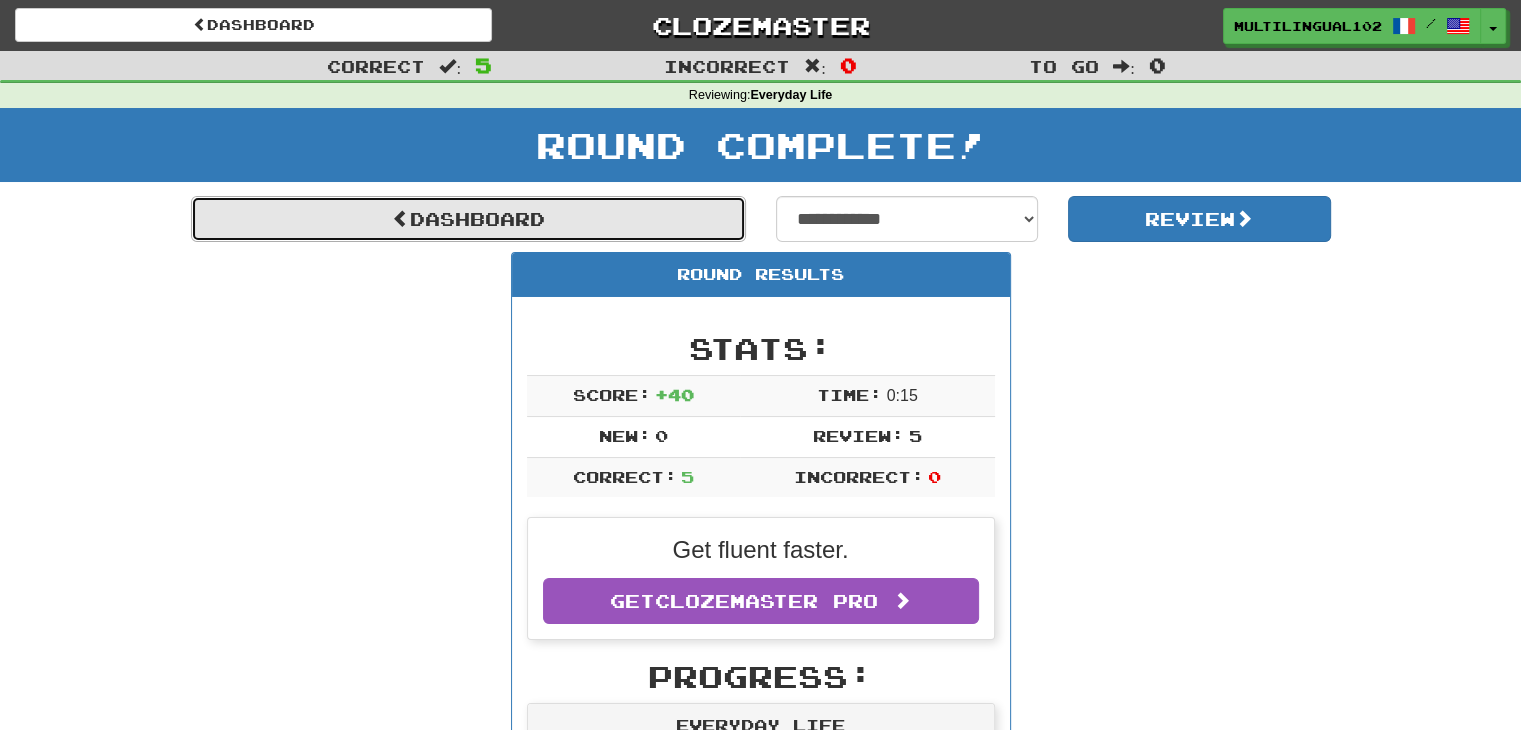 click on "Dashboard" at bounding box center [468, 219] 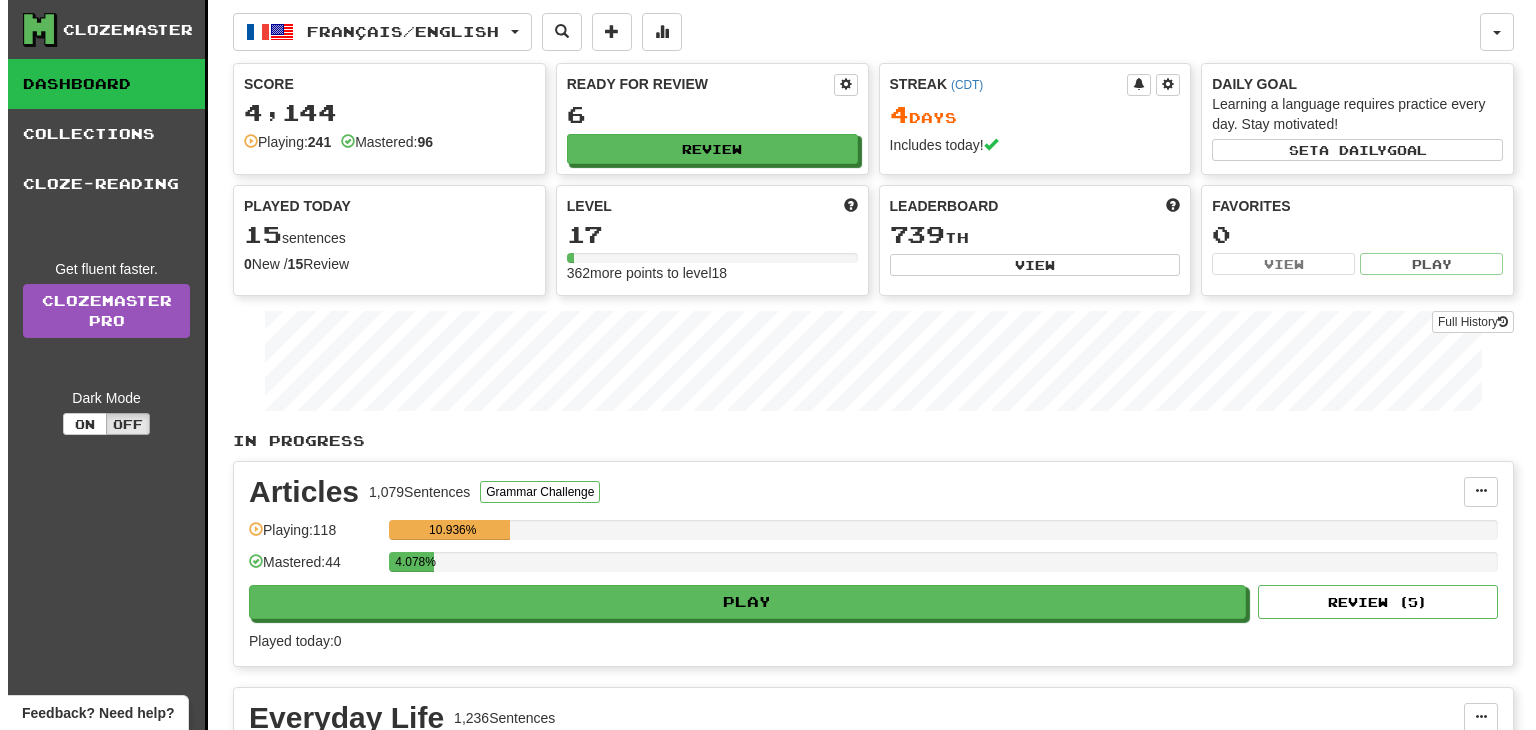 scroll, scrollTop: 0, scrollLeft: 0, axis: both 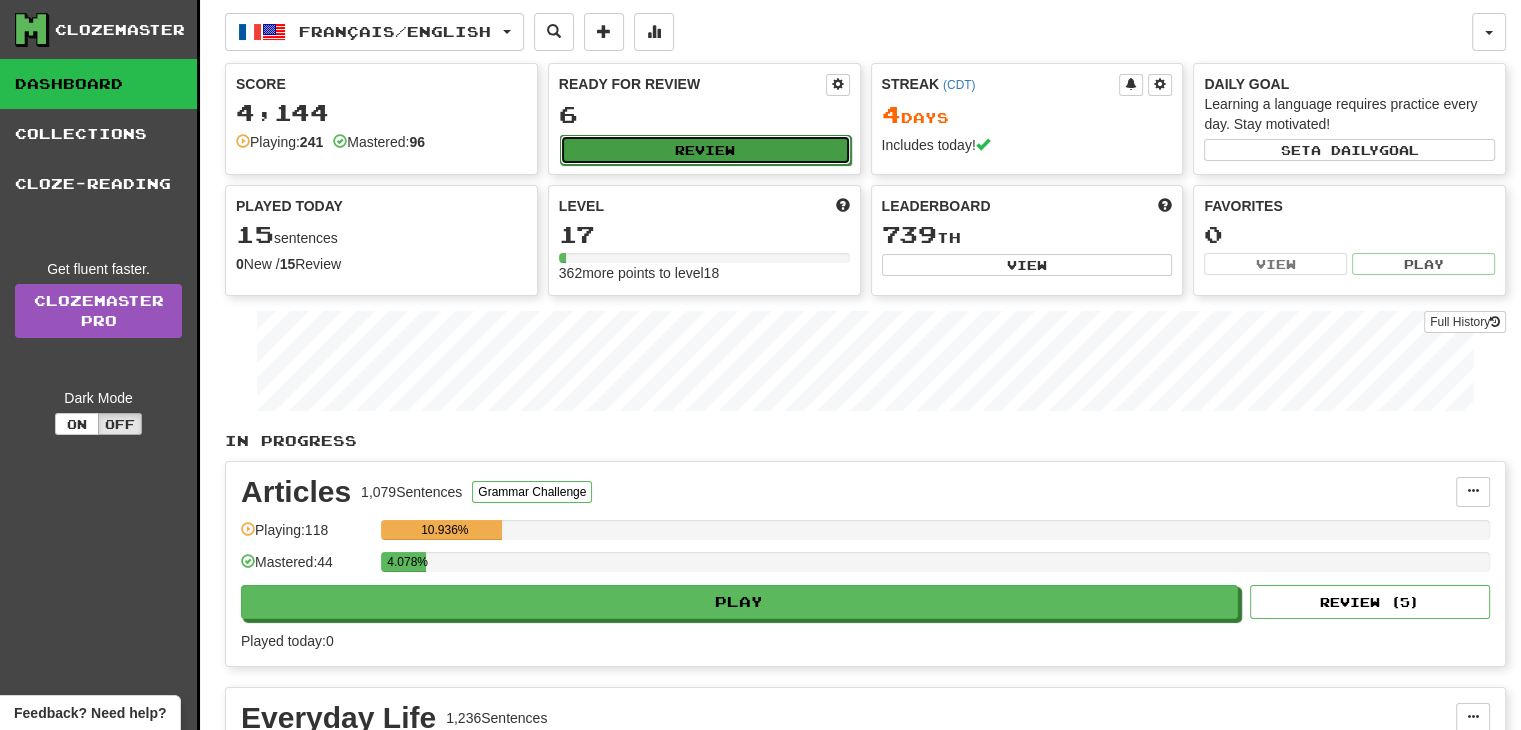 click on "Review" 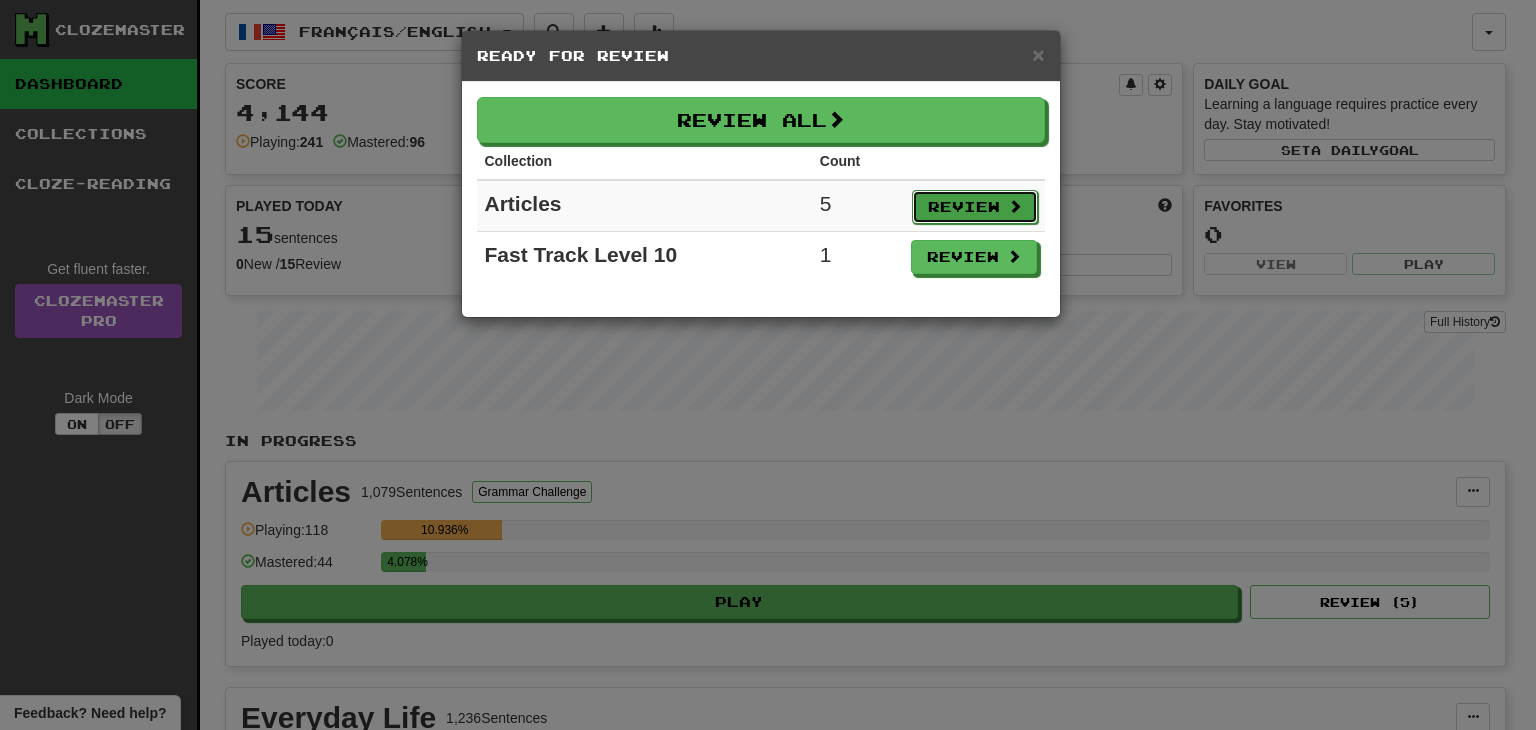 click on "Review" at bounding box center [975, 207] 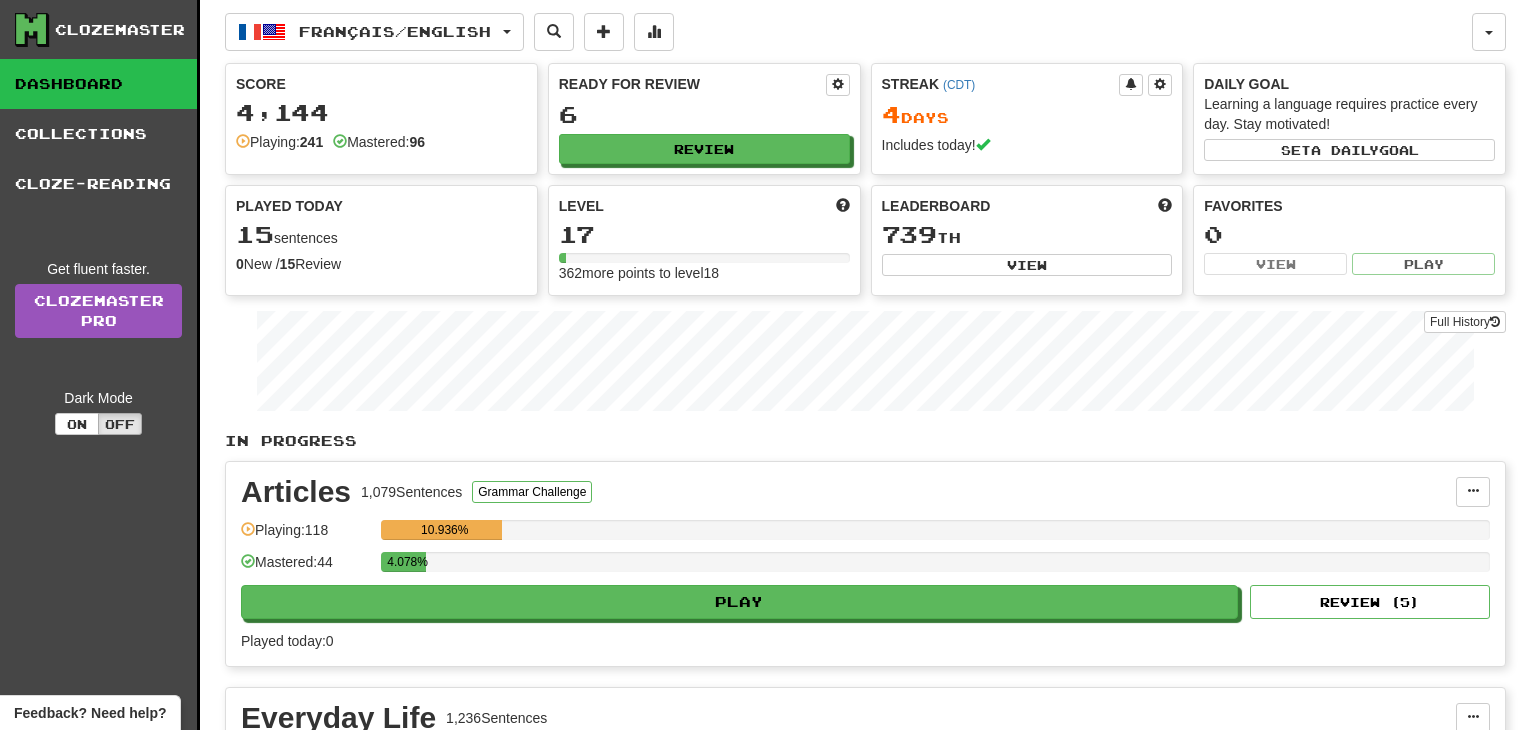 select on "**" 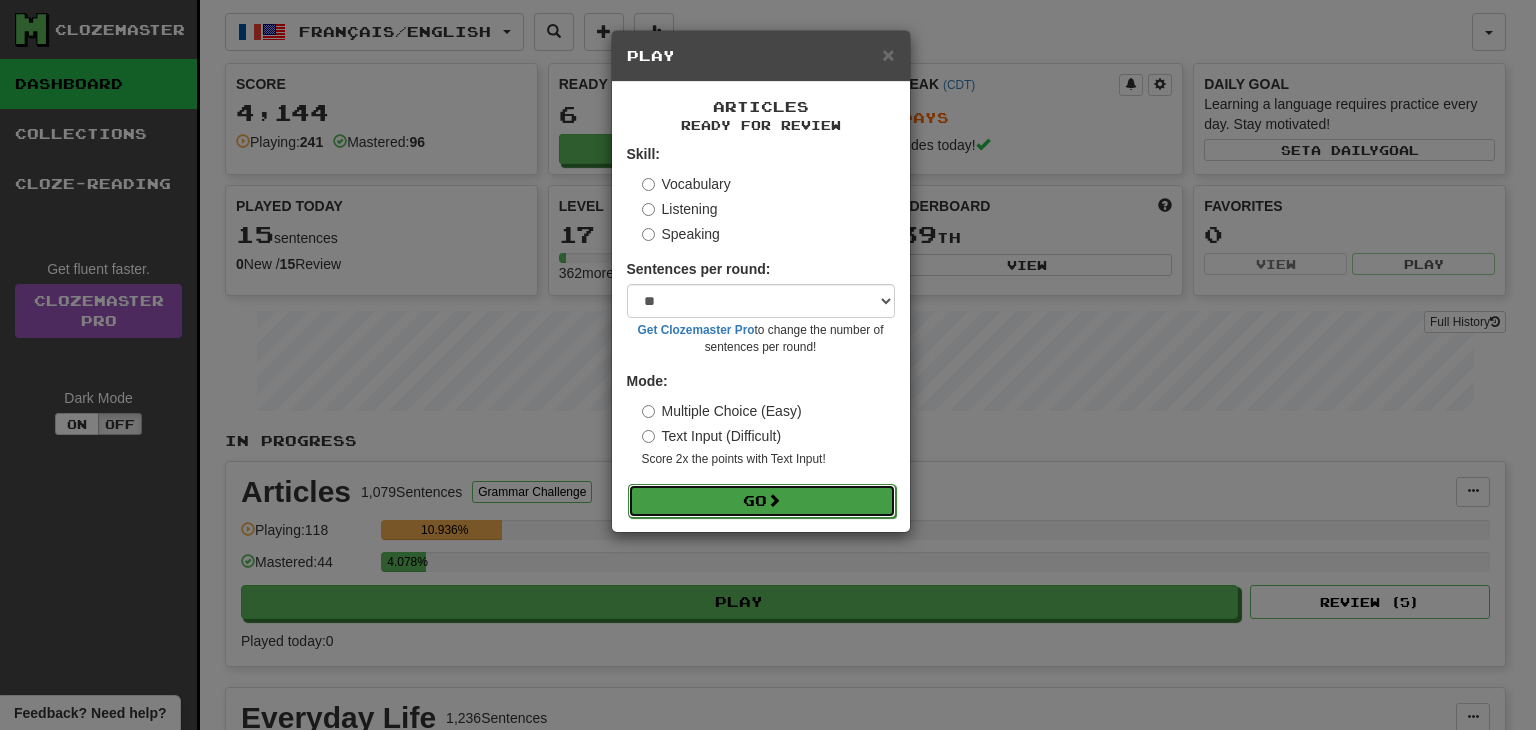 click at bounding box center [774, 500] 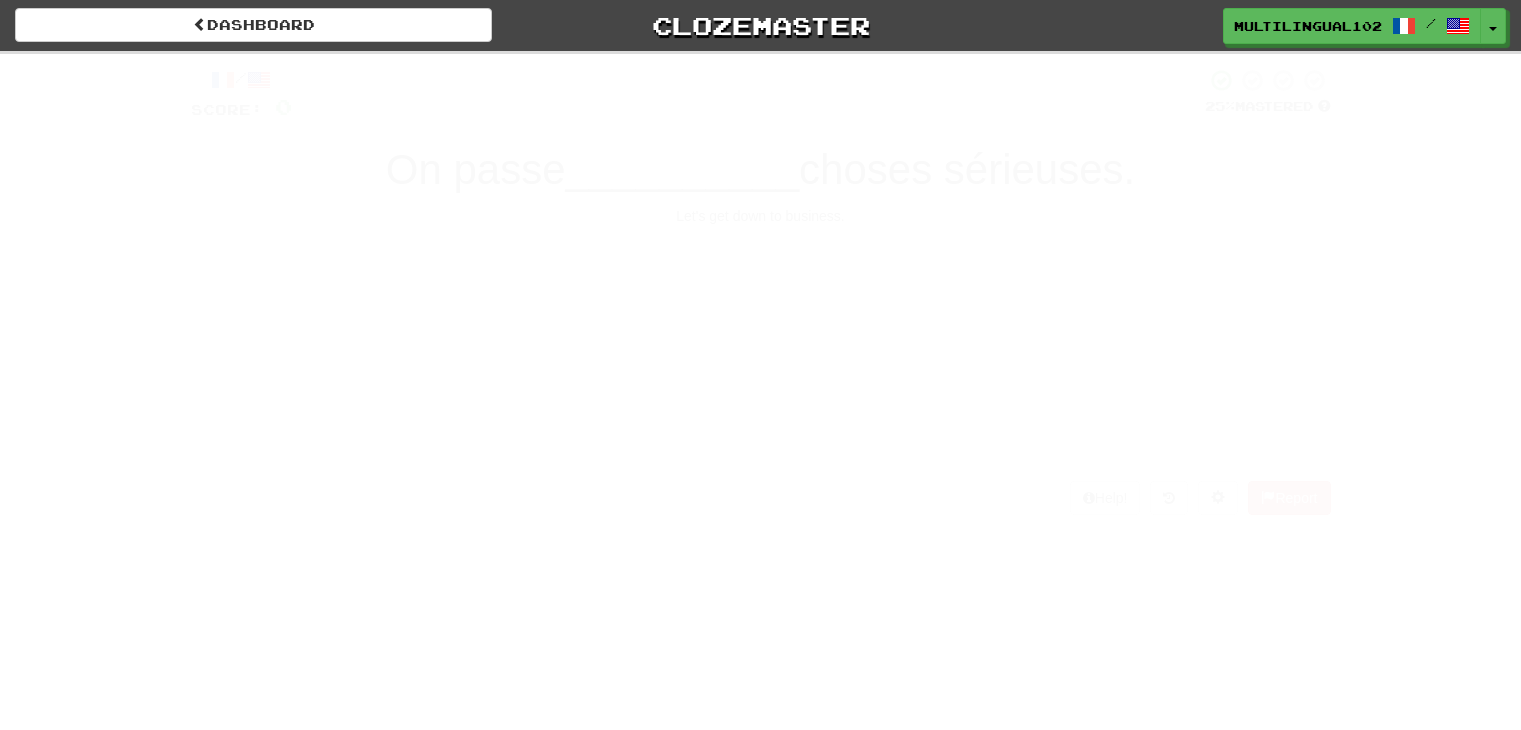 scroll, scrollTop: 0, scrollLeft: 0, axis: both 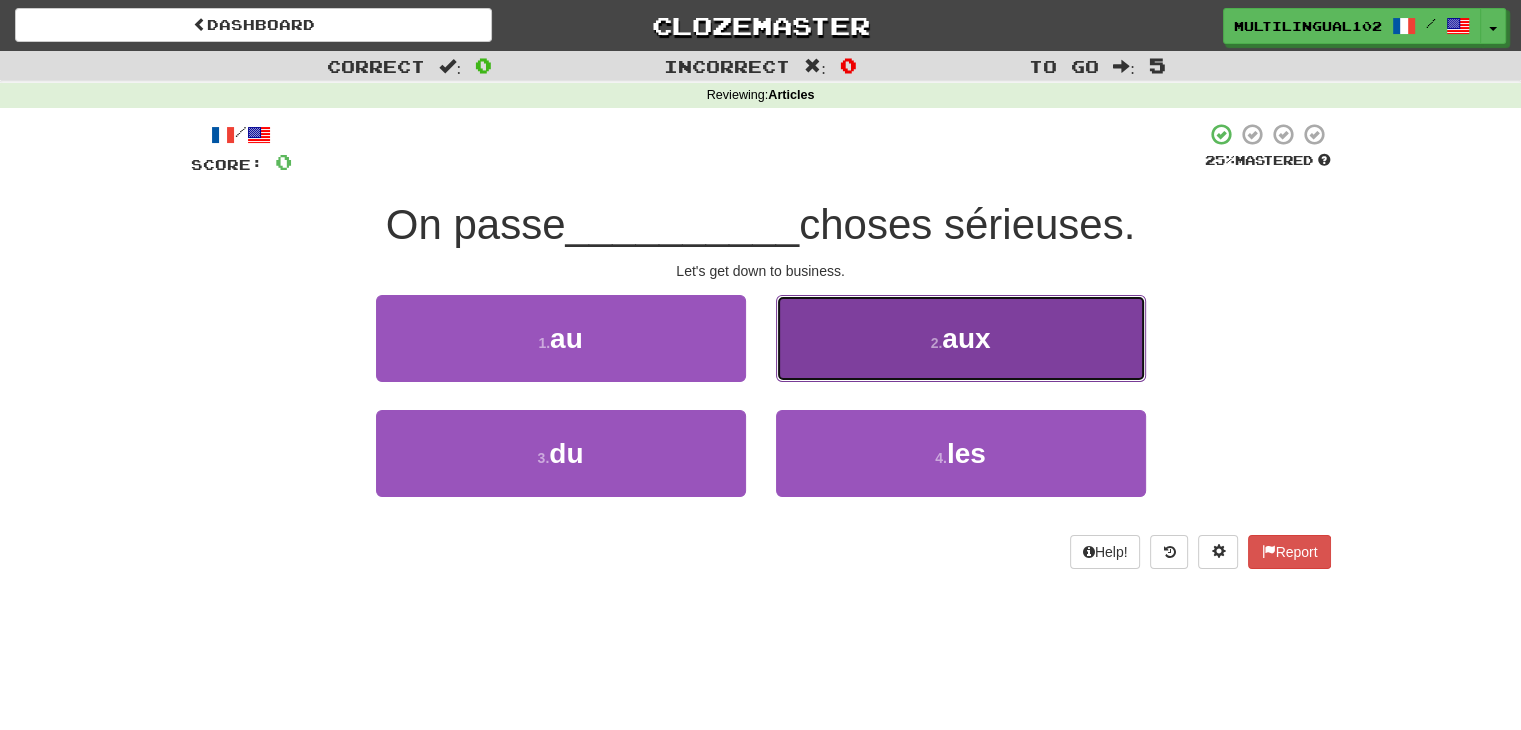 click on "2 .  aux" at bounding box center (961, 338) 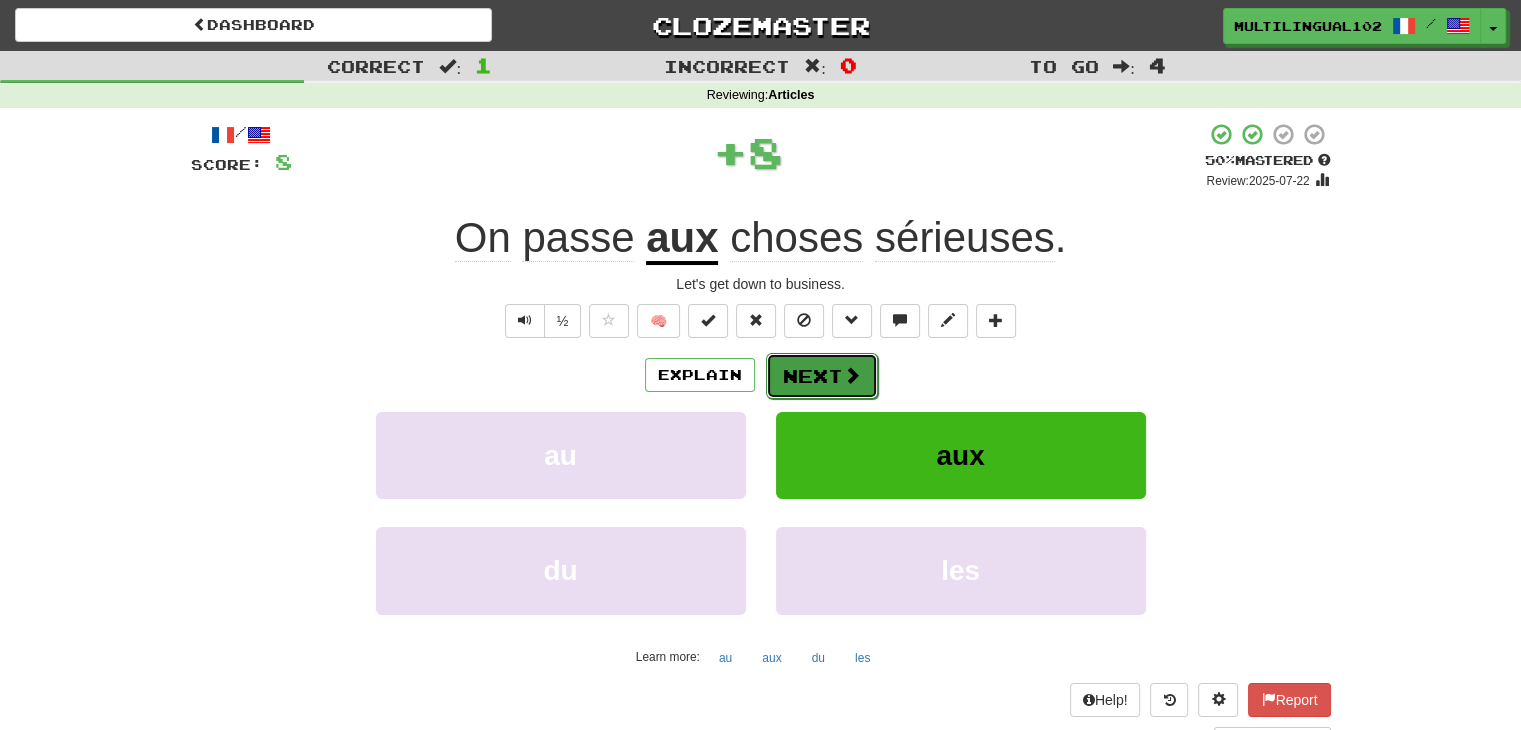 click on "Next" at bounding box center [822, 376] 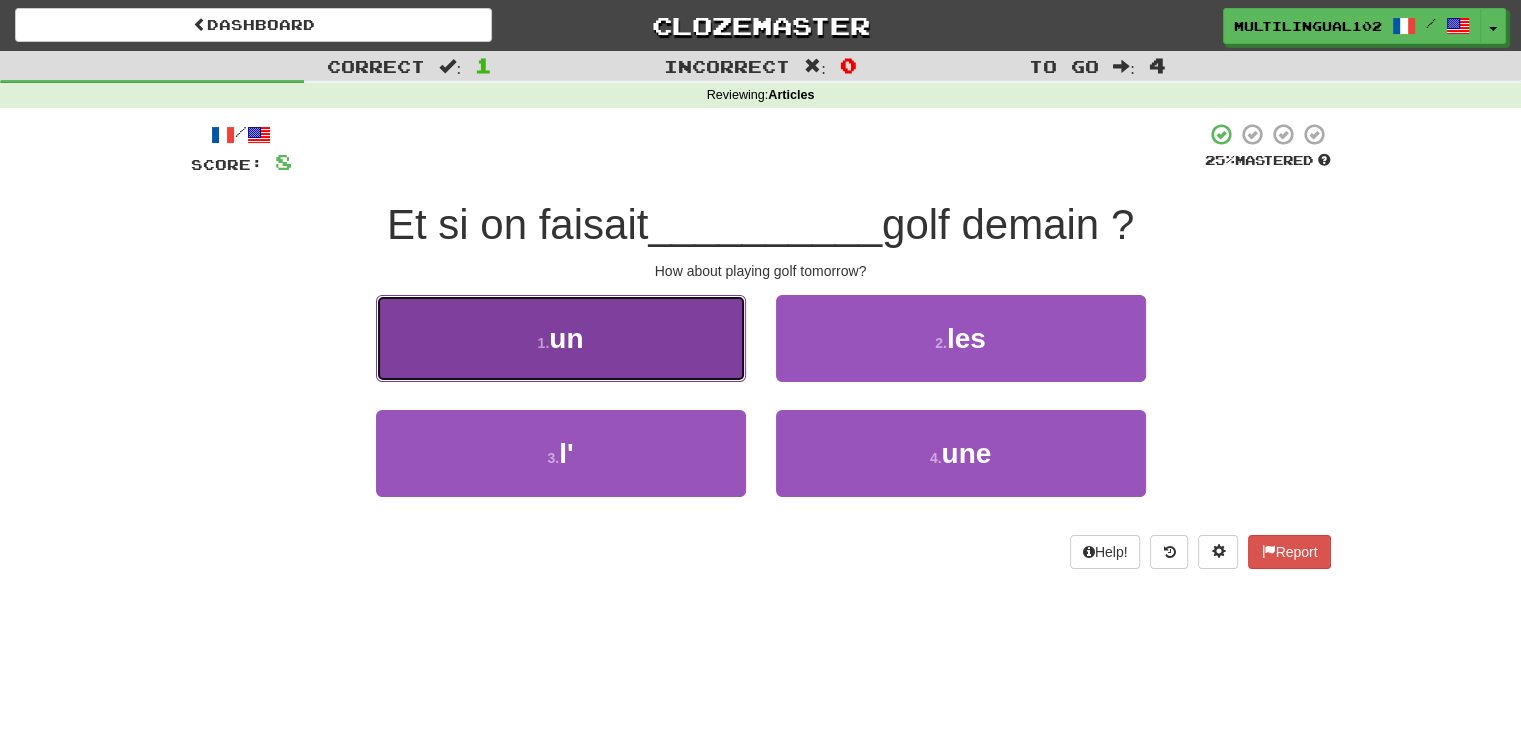 click on "1 .  un" at bounding box center (561, 338) 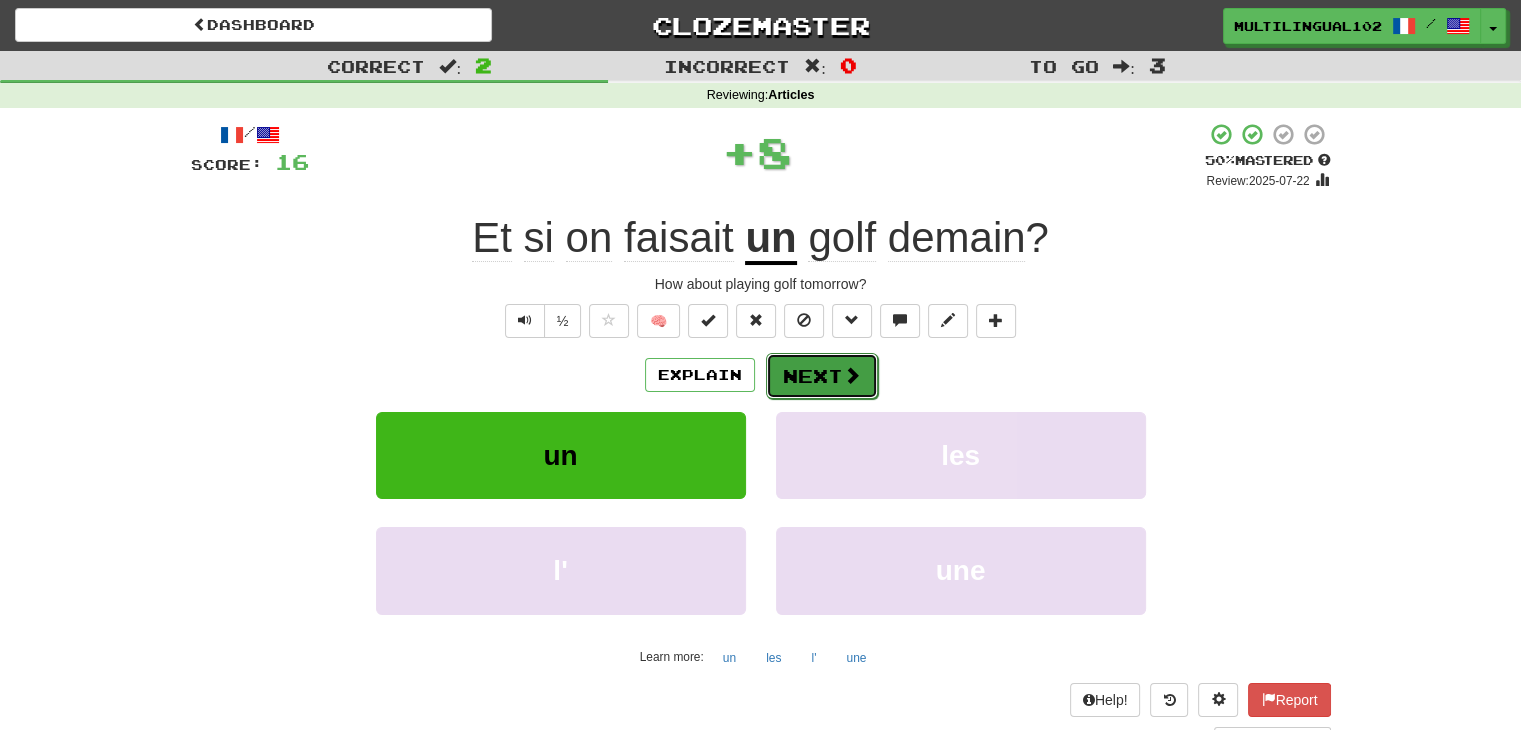 click on "Next" at bounding box center [822, 376] 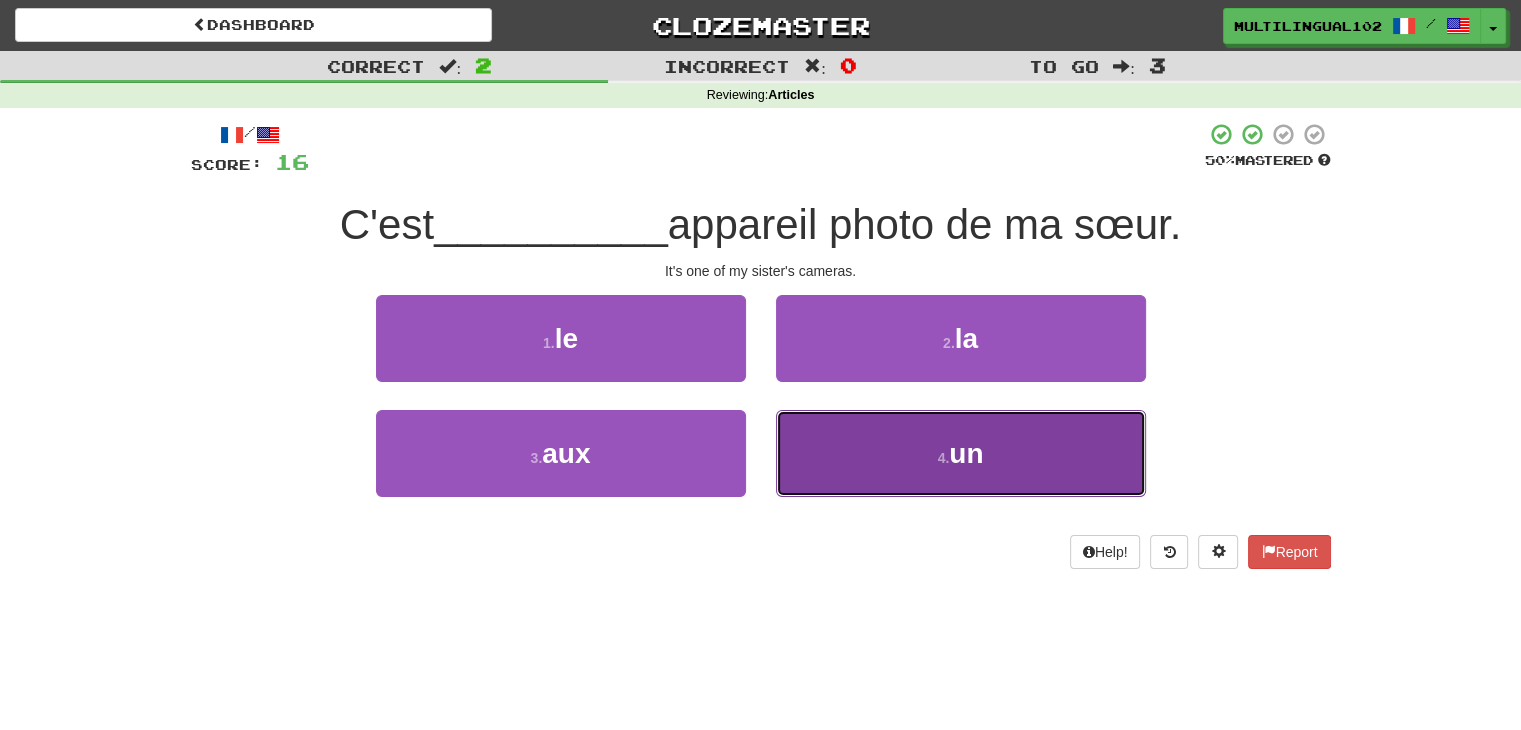 click on "4 .  un" at bounding box center (961, 453) 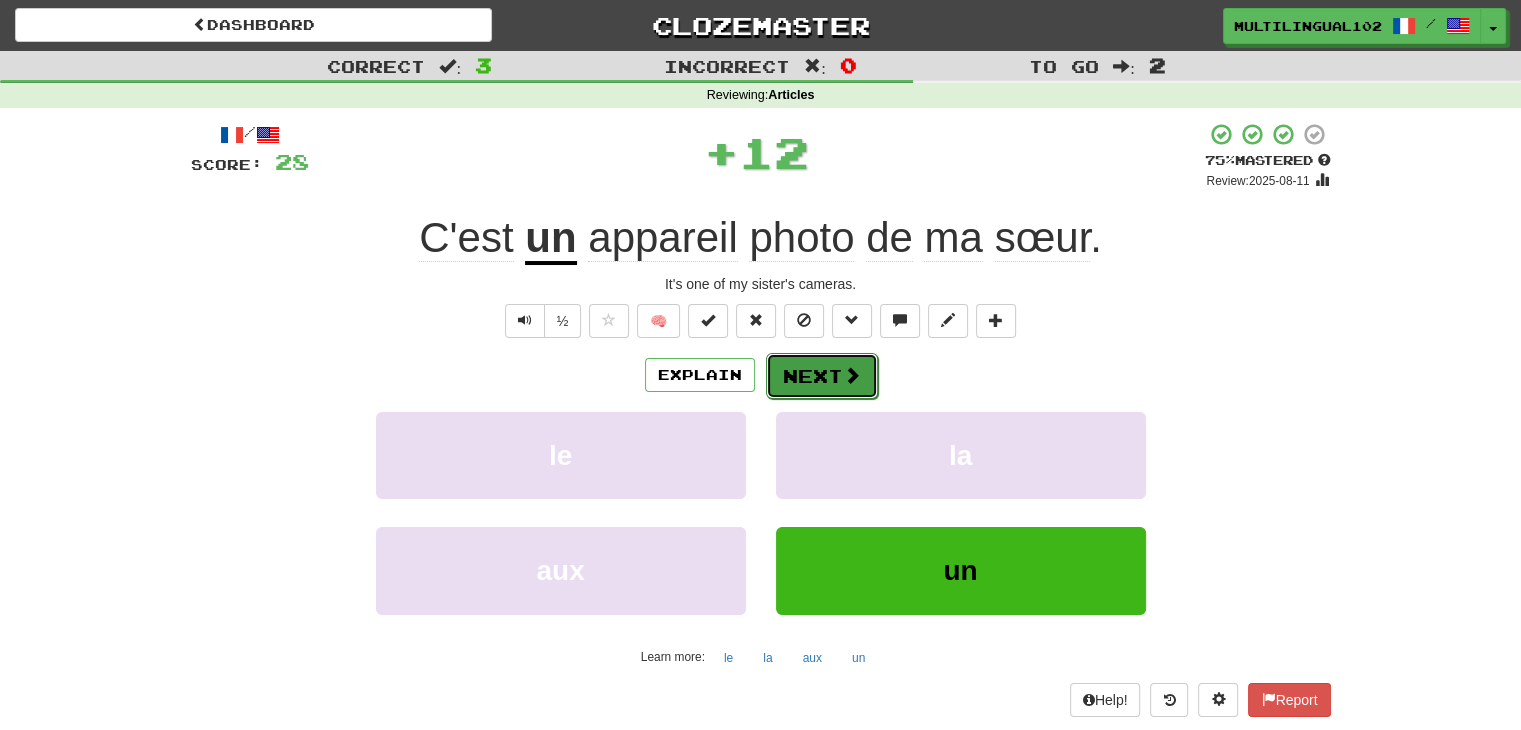 click on "Next" at bounding box center [822, 376] 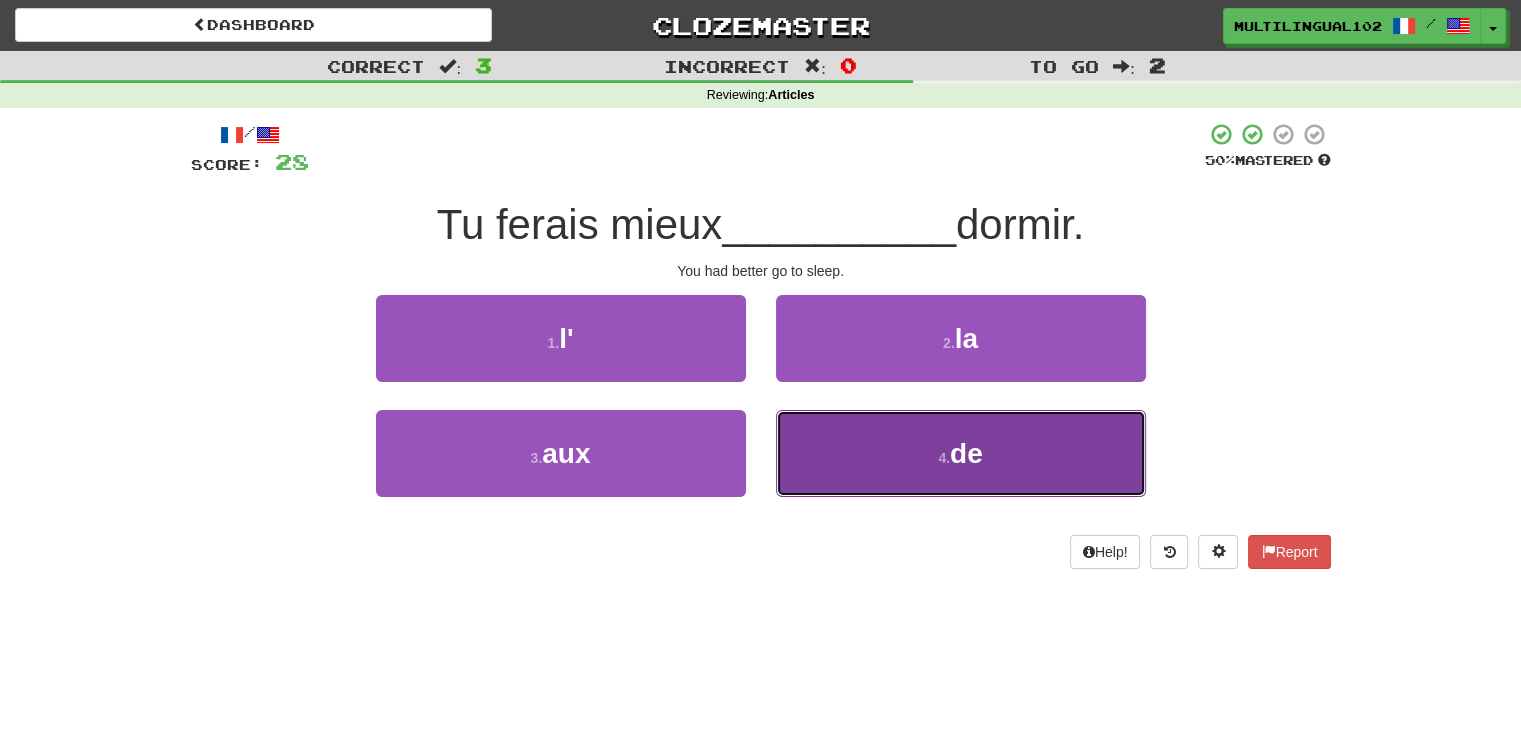 click on "4 .  de" at bounding box center (961, 453) 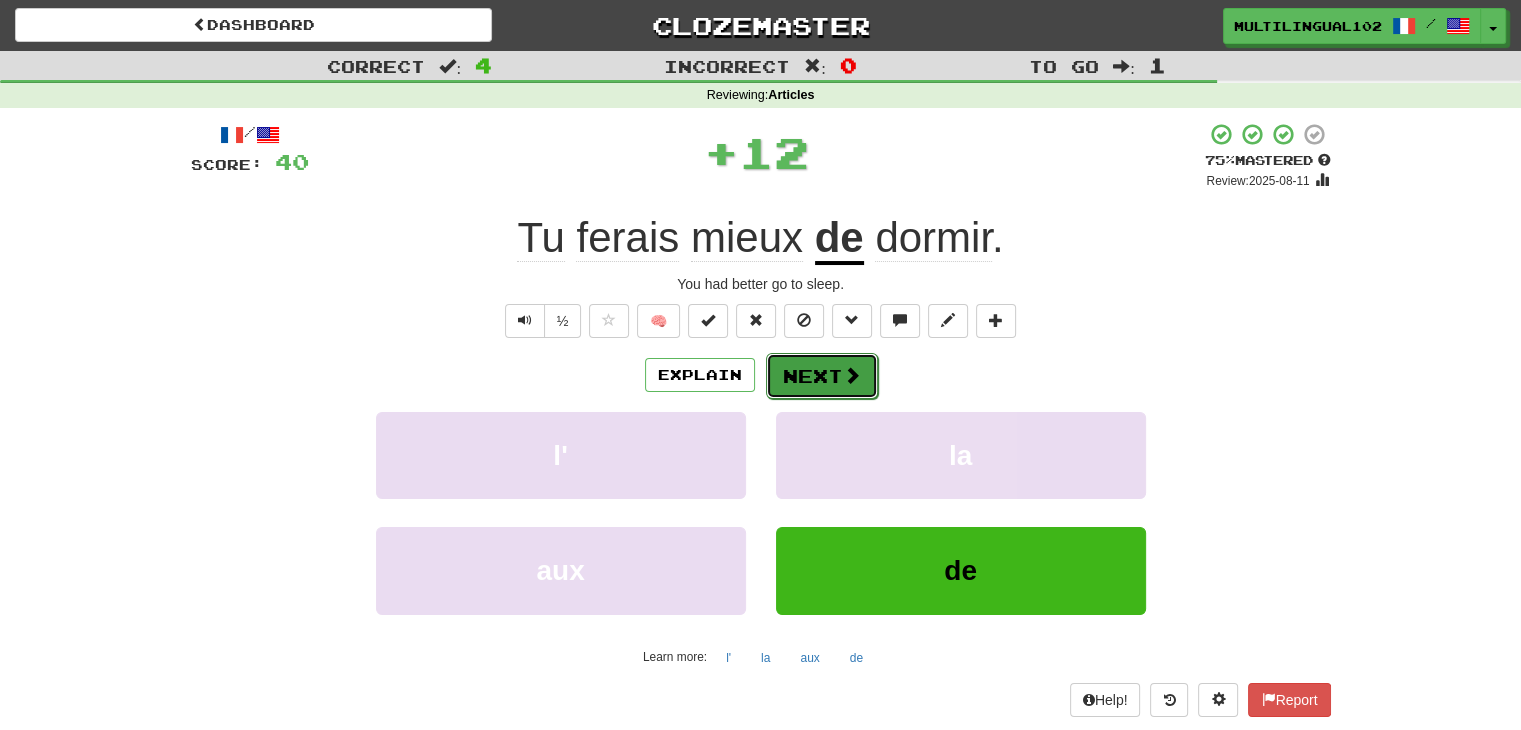 click on "Next" at bounding box center [822, 376] 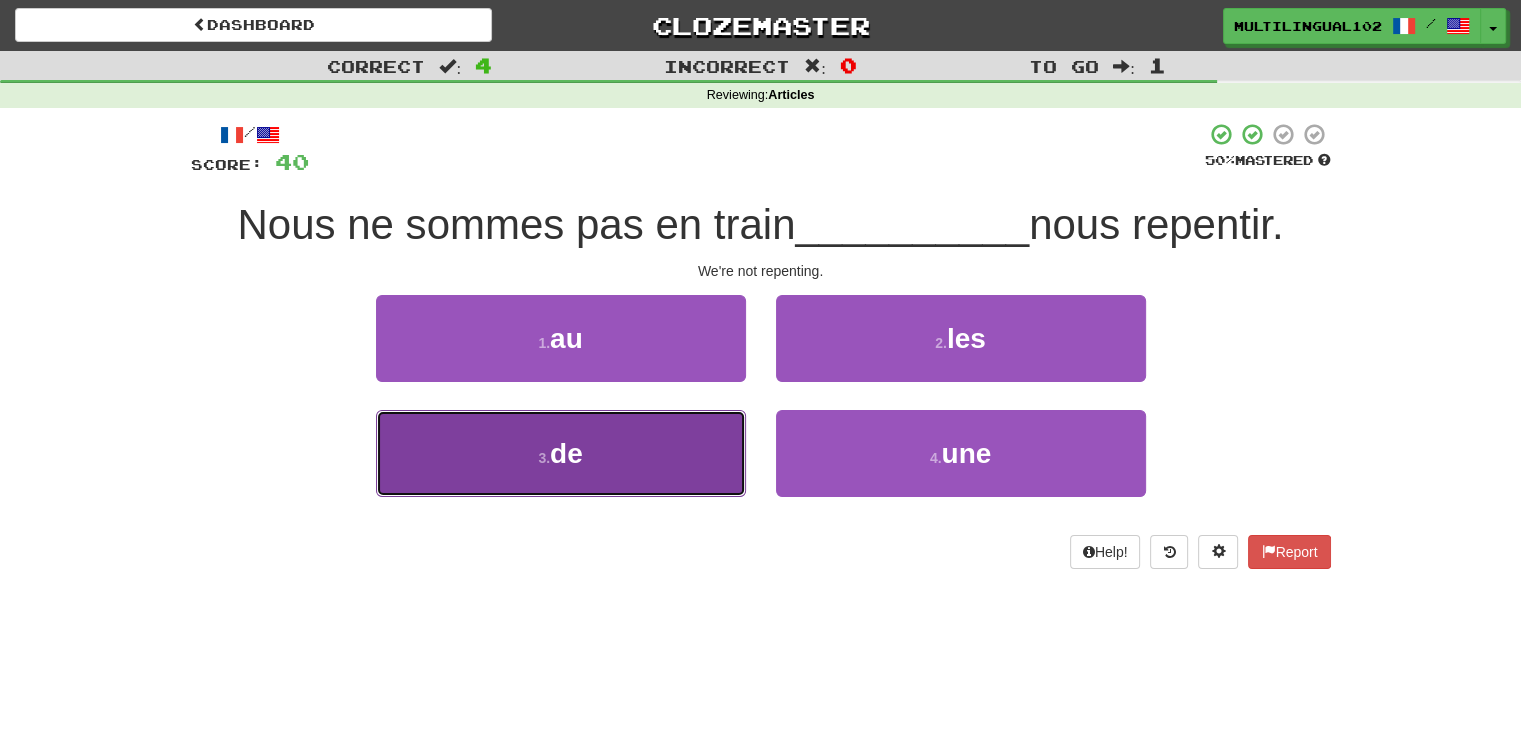 click on "3 .  de" at bounding box center [561, 453] 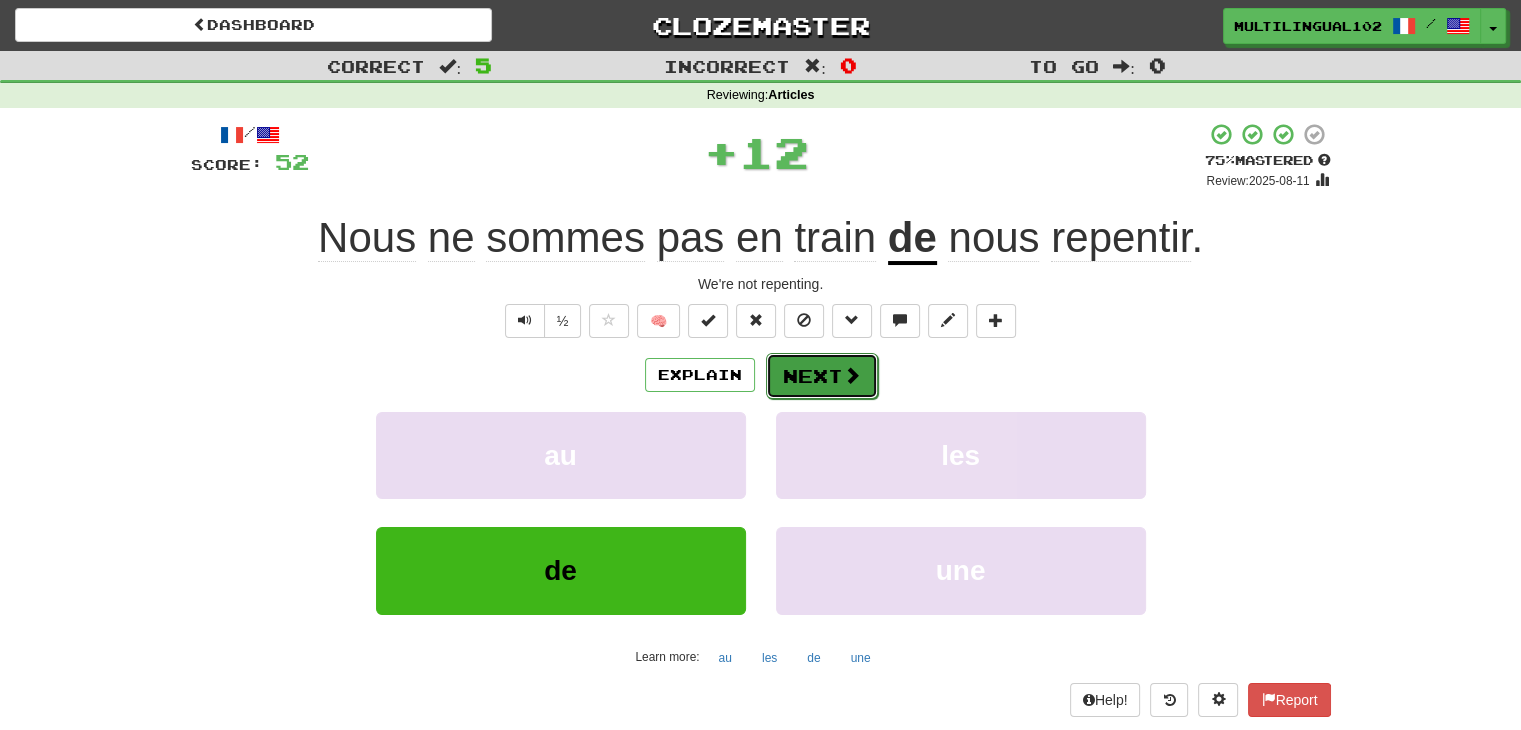 click on "Next" at bounding box center (822, 376) 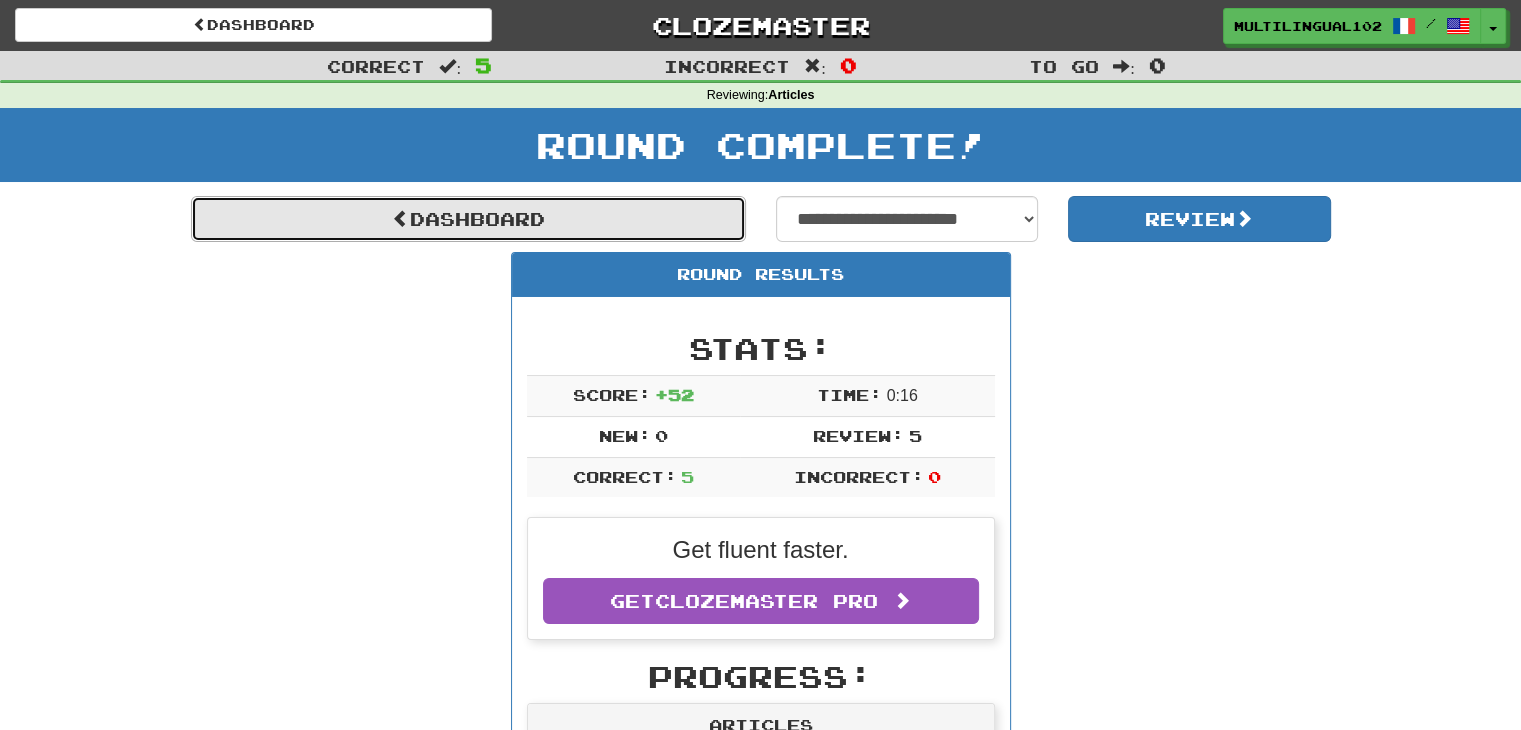click on "Dashboard" at bounding box center (468, 219) 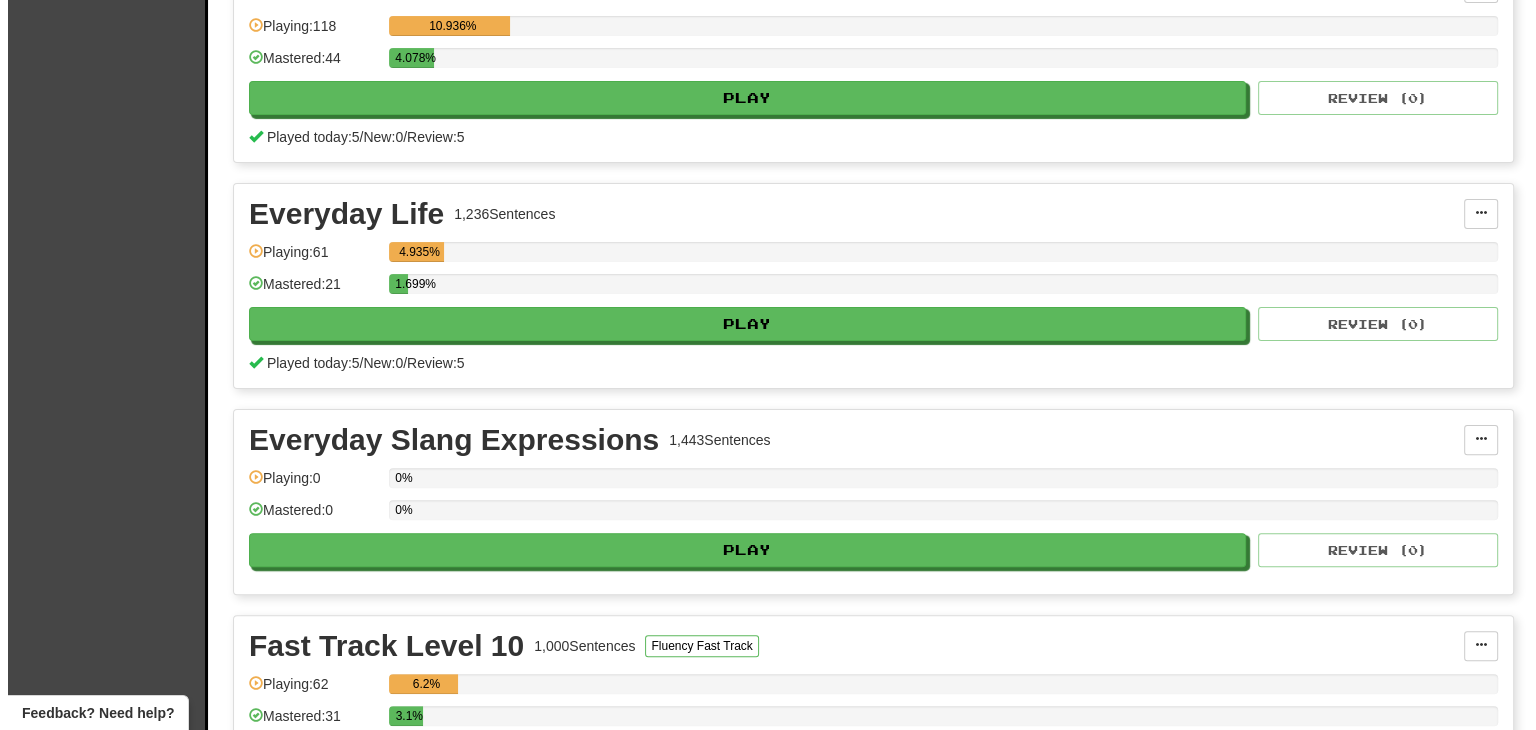 scroll, scrollTop: 506, scrollLeft: 0, axis: vertical 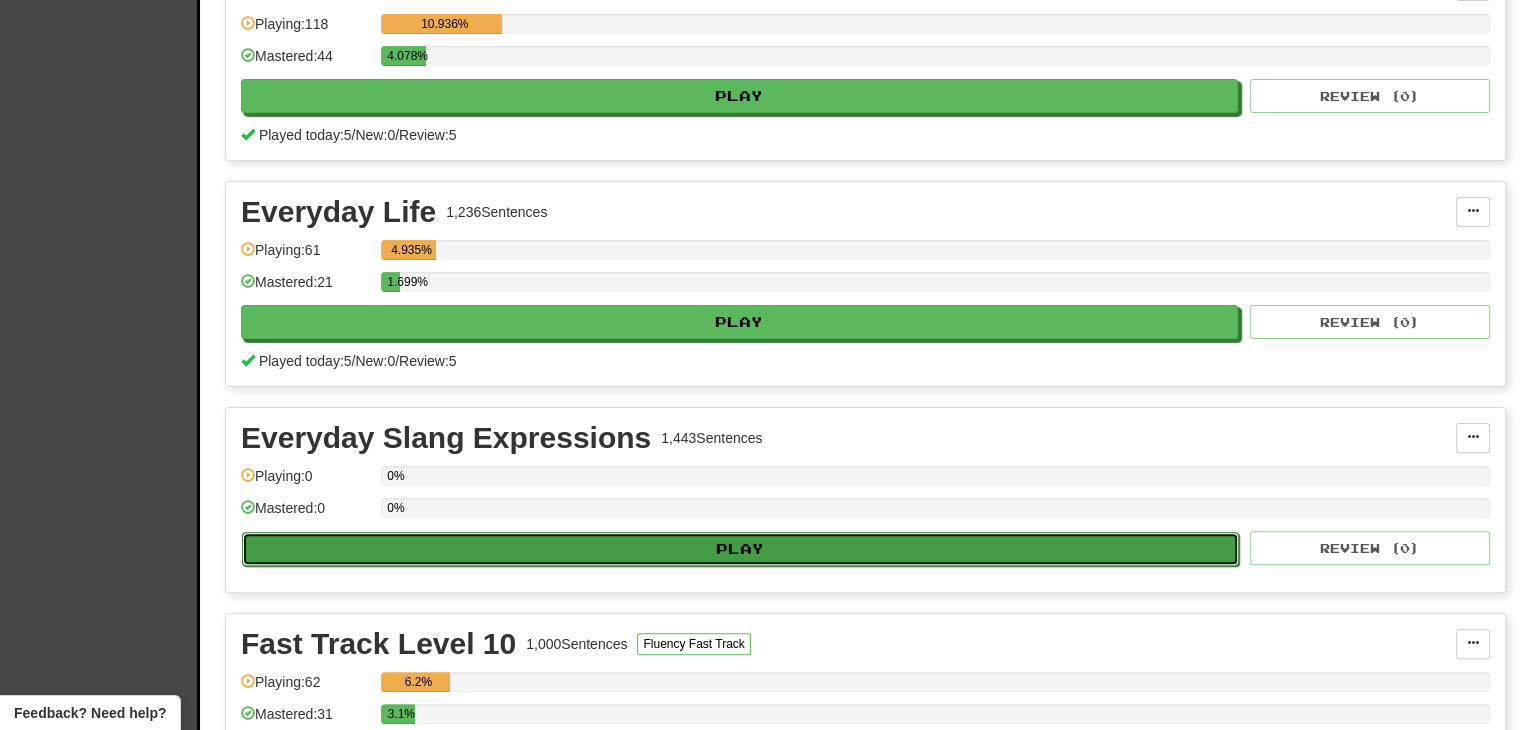 click on "Play" 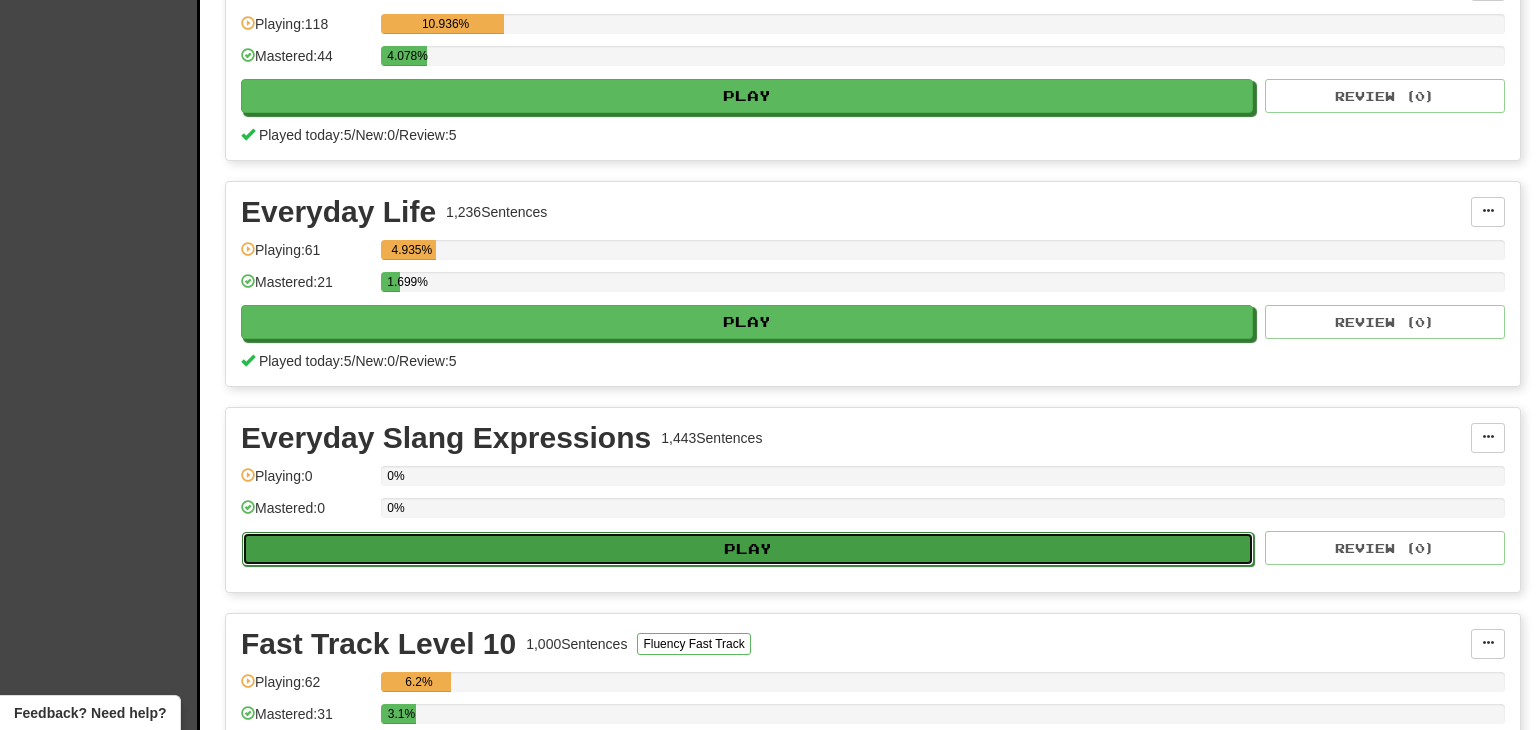 select on "**" 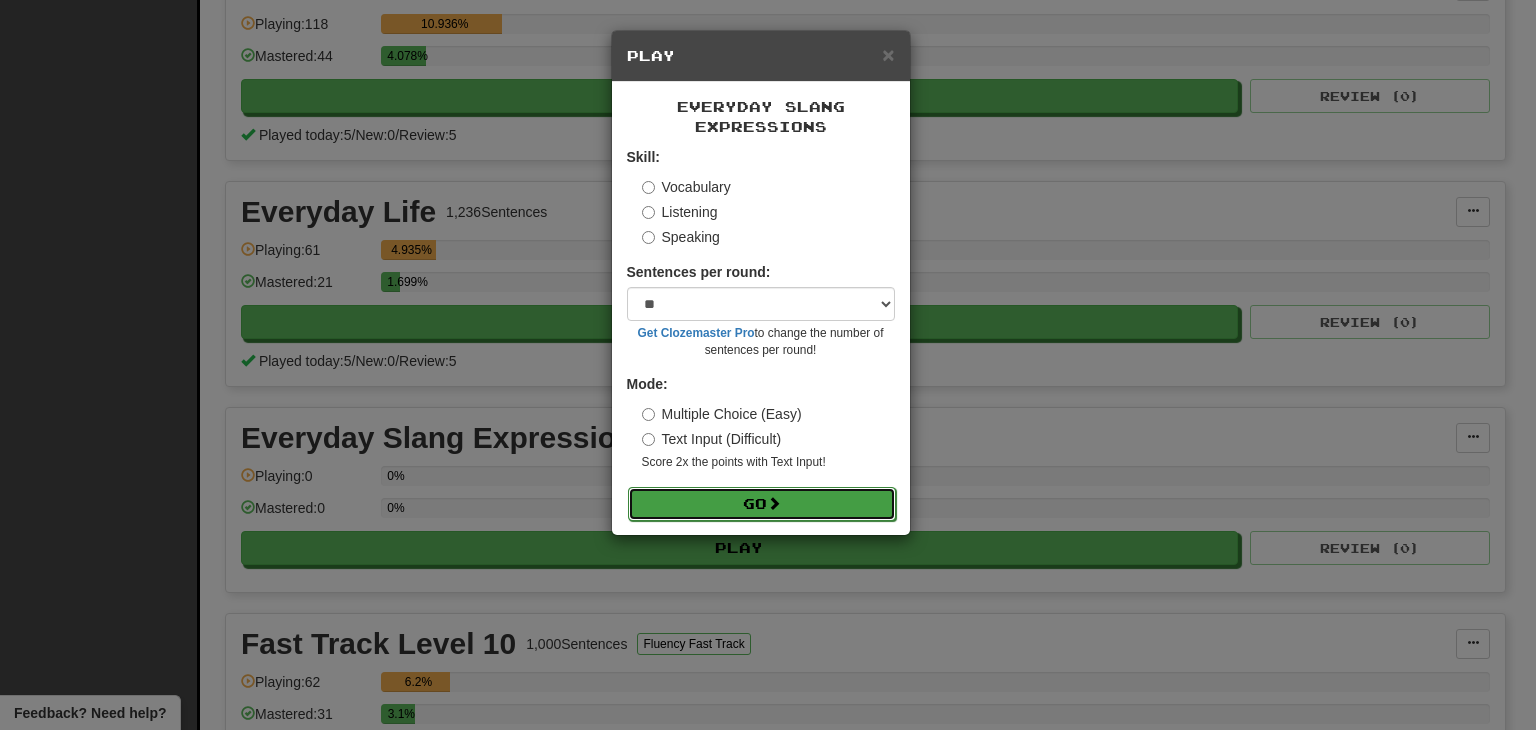 click on "Go" at bounding box center (762, 504) 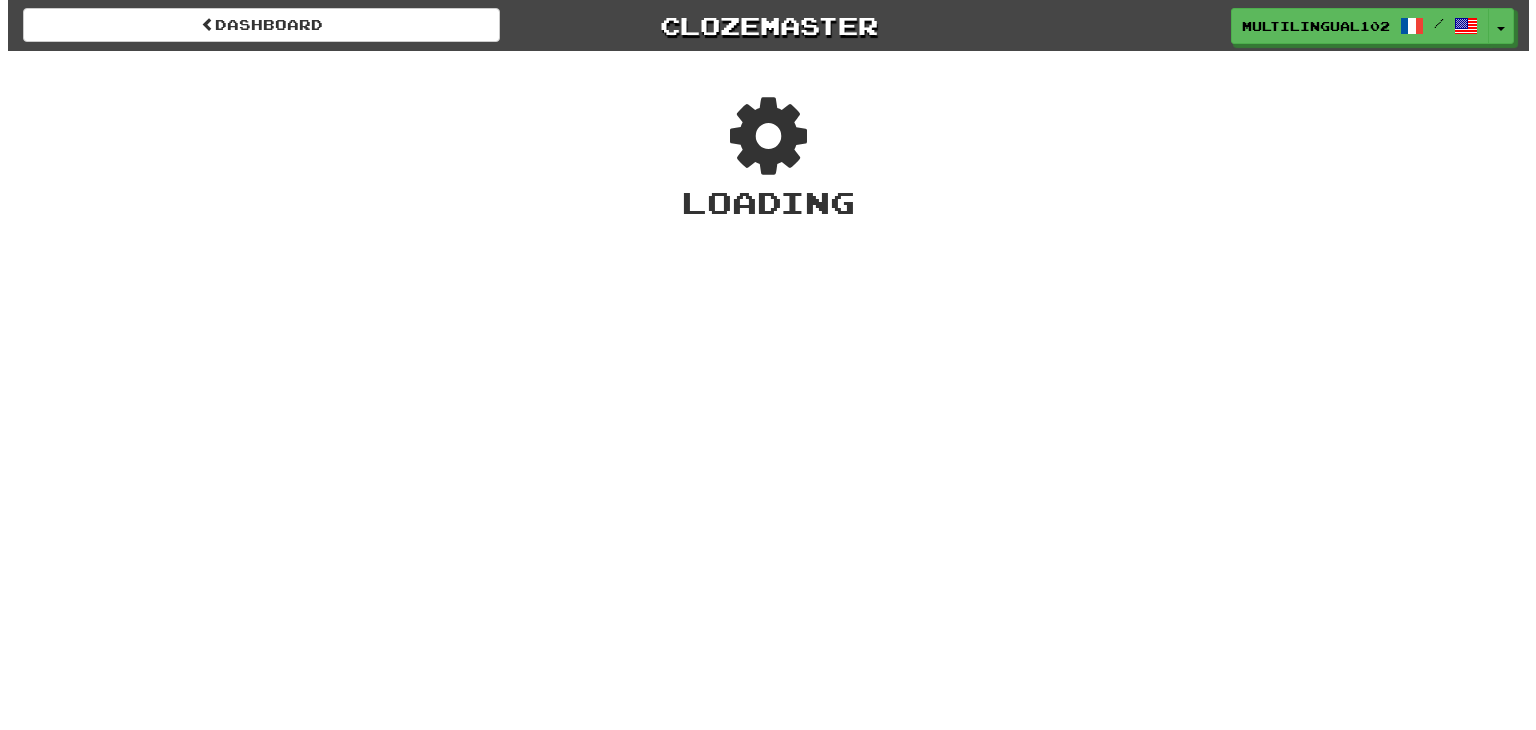 scroll, scrollTop: 0, scrollLeft: 0, axis: both 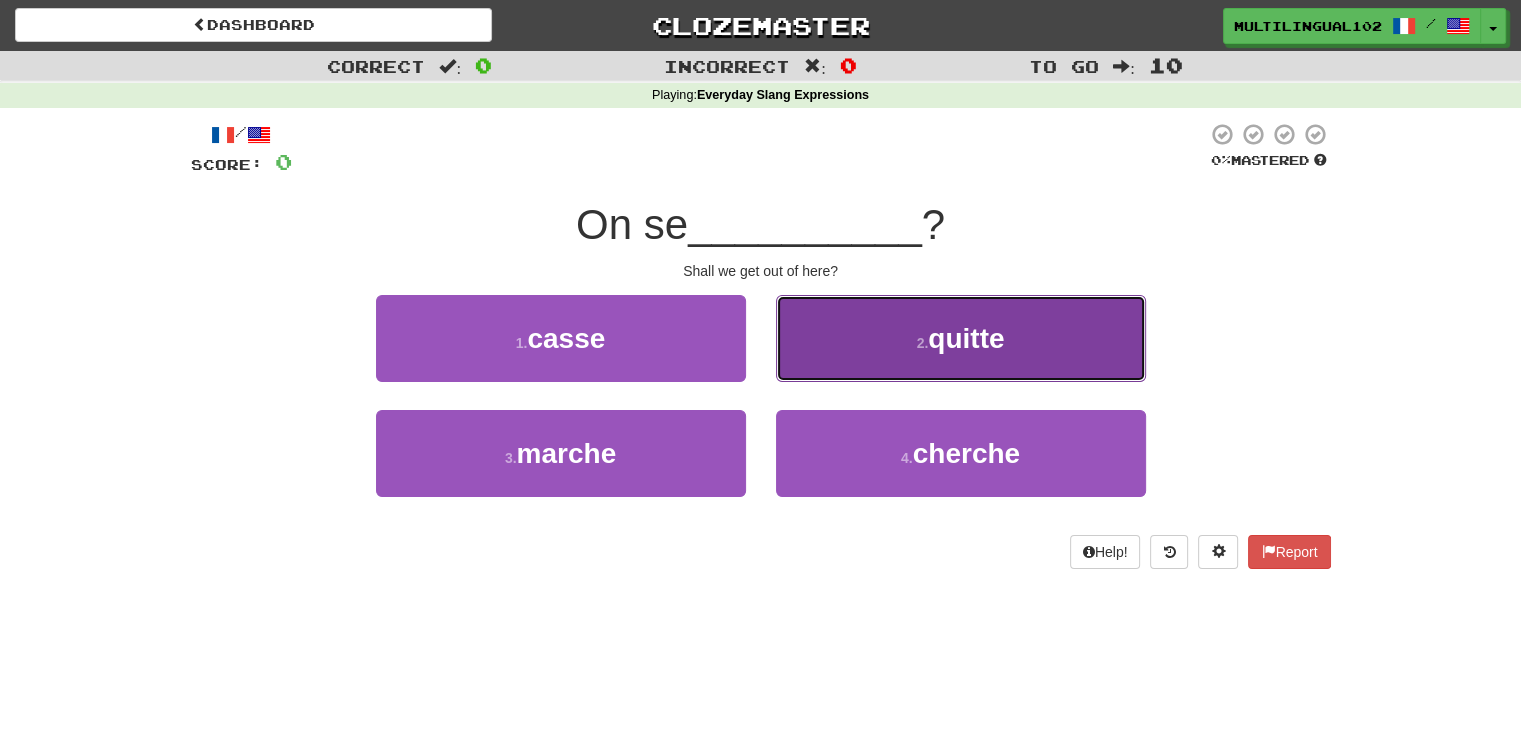 click on "2 .  quitte" at bounding box center [961, 338] 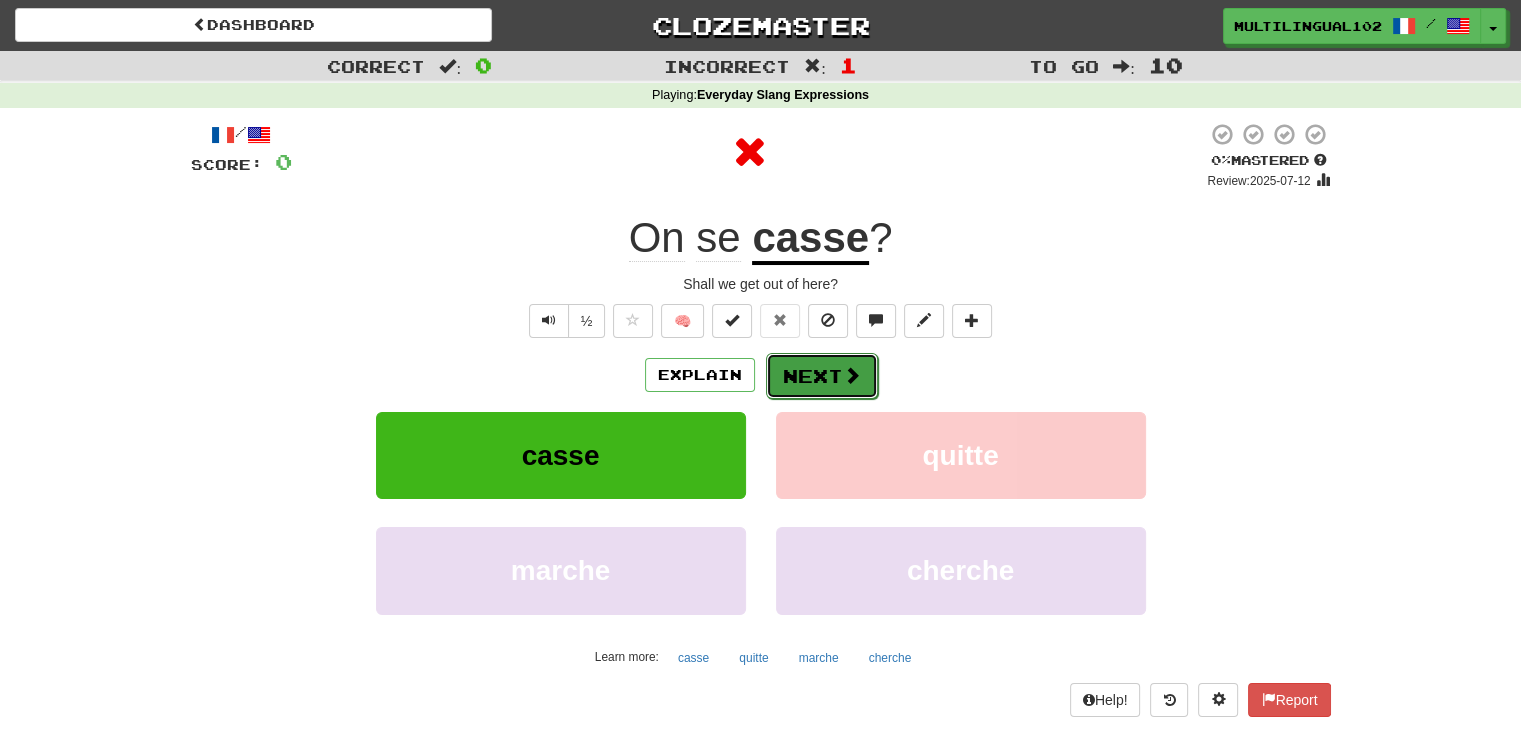click at bounding box center [852, 375] 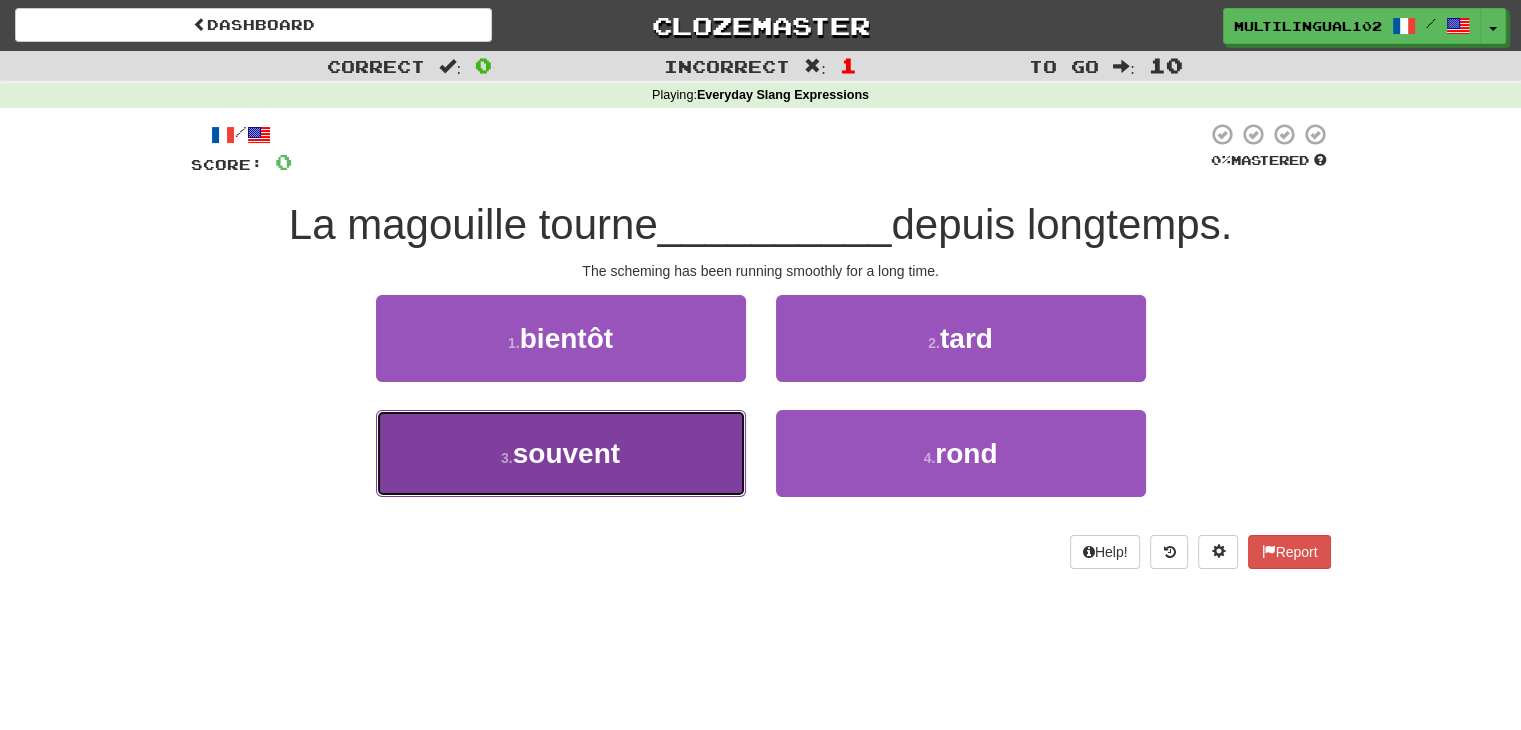 click on "3 .  souvent" at bounding box center (561, 453) 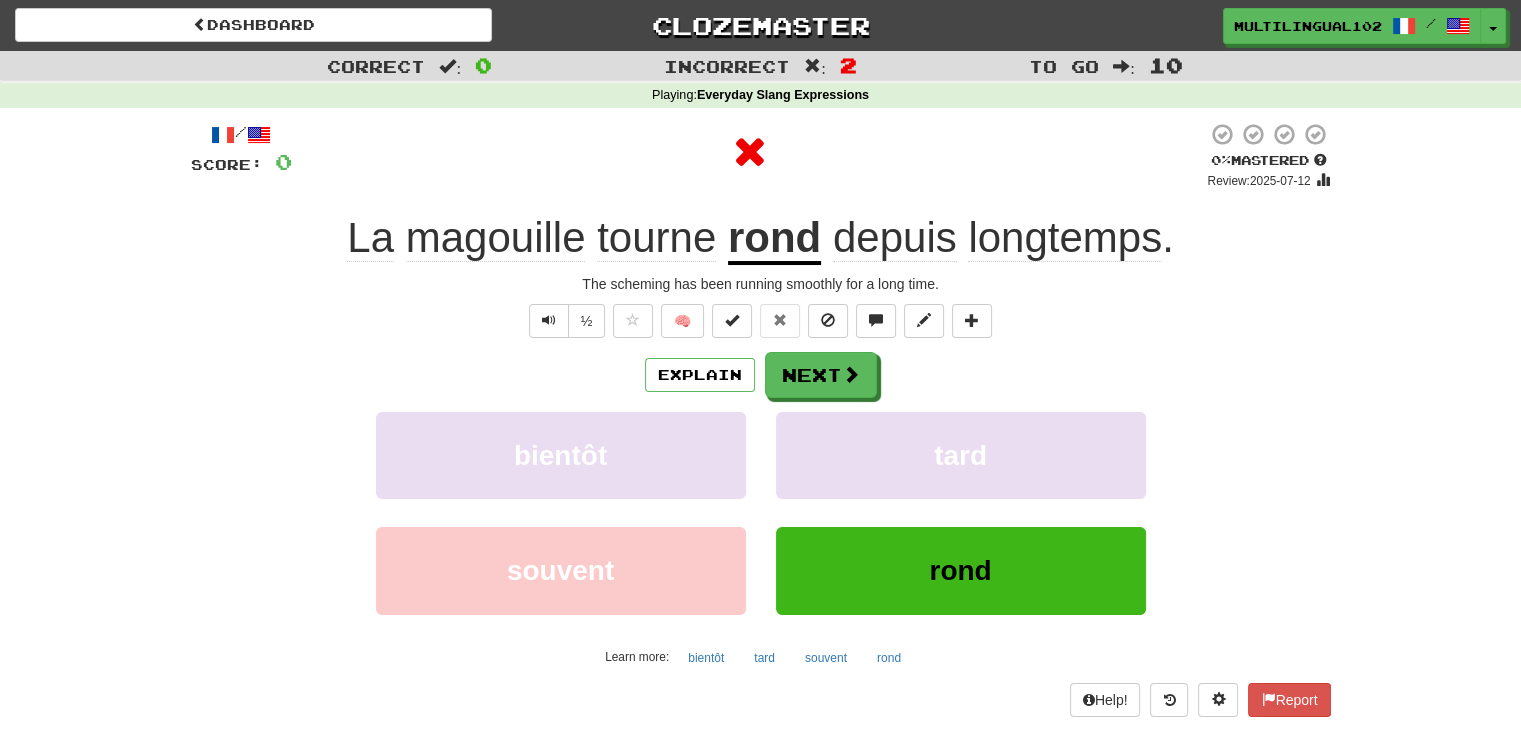 click on "Explain Next bientôt tard souvent rond Learn more: bientôt tard souvent rond" at bounding box center [761, 512] 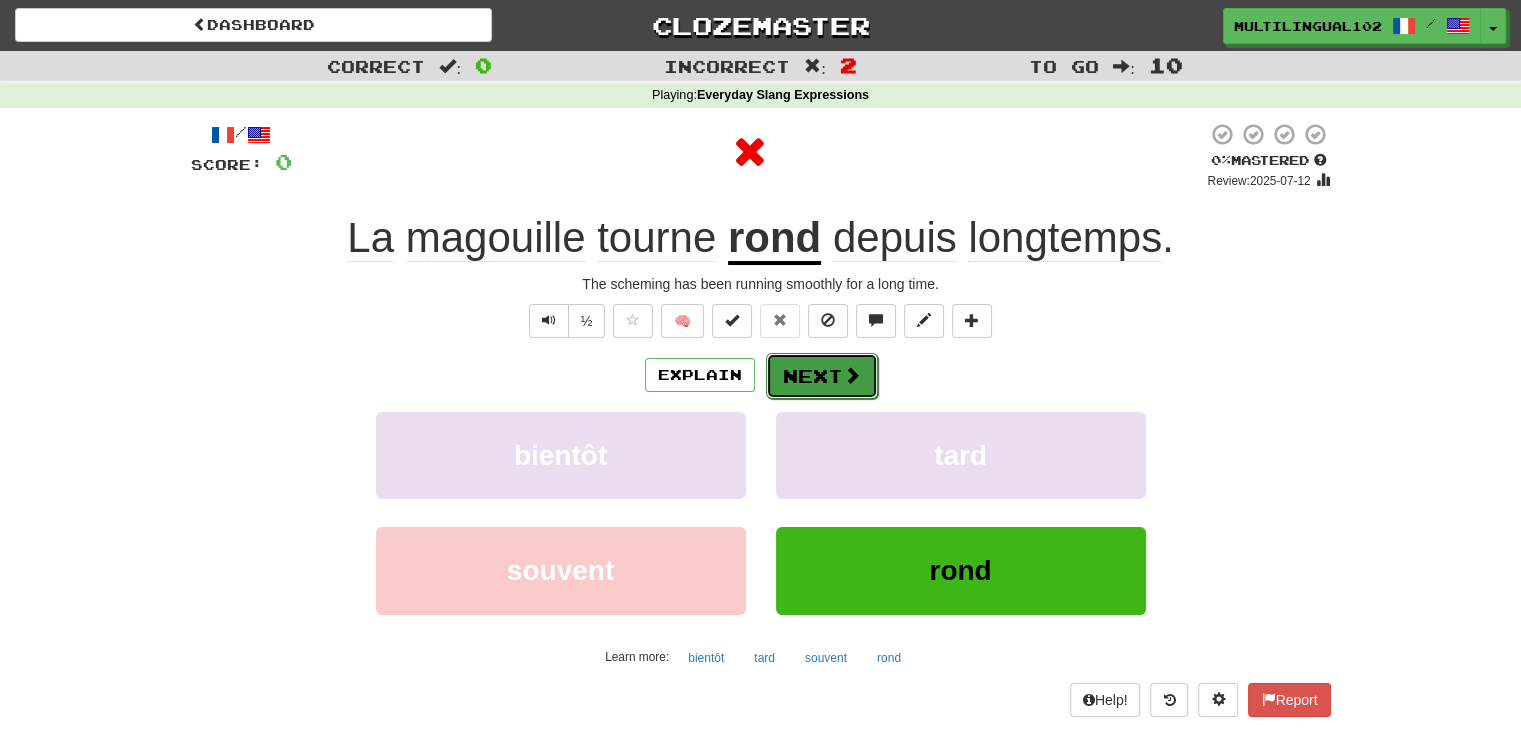 click on "Next" at bounding box center [822, 376] 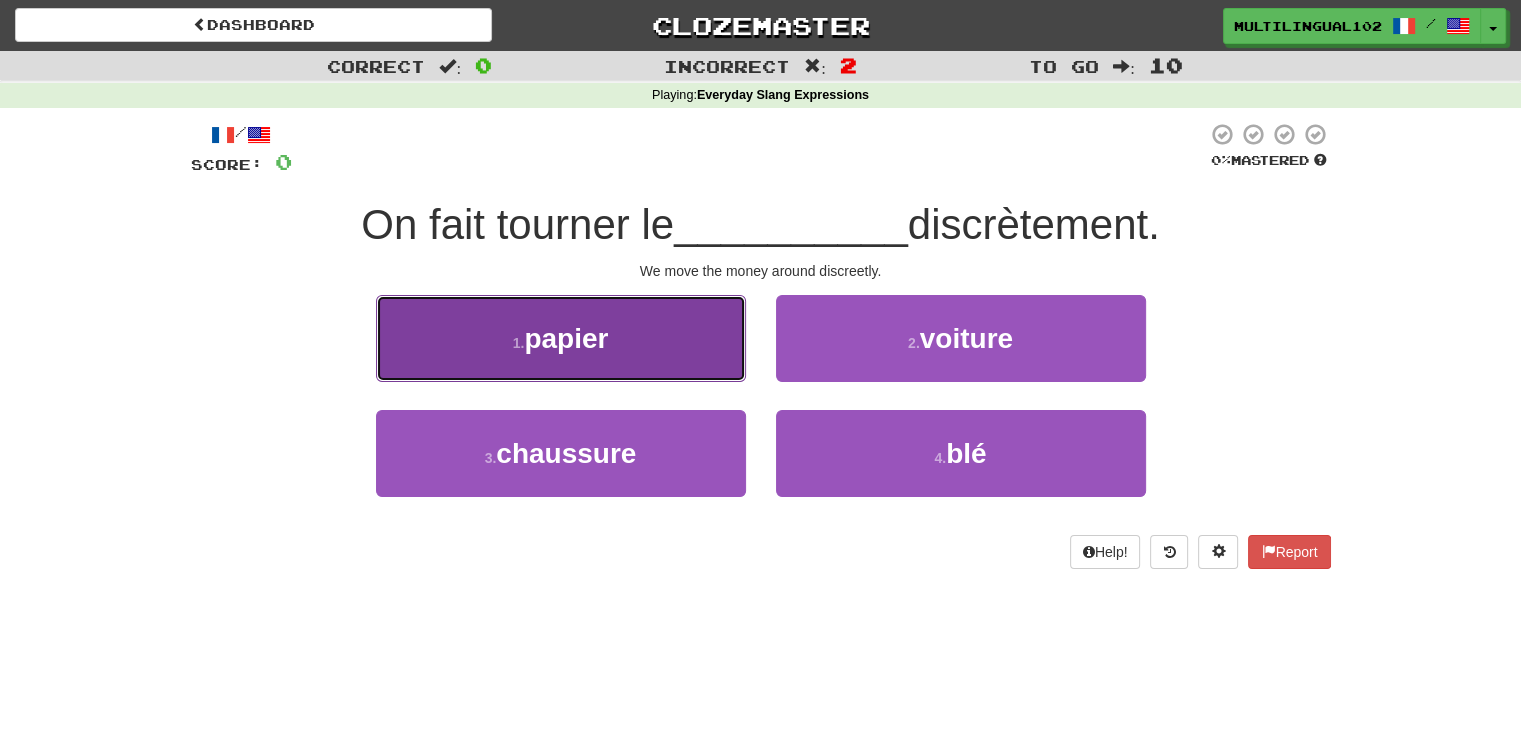 click on "1 .  papier" at bounding box center [561, 338] 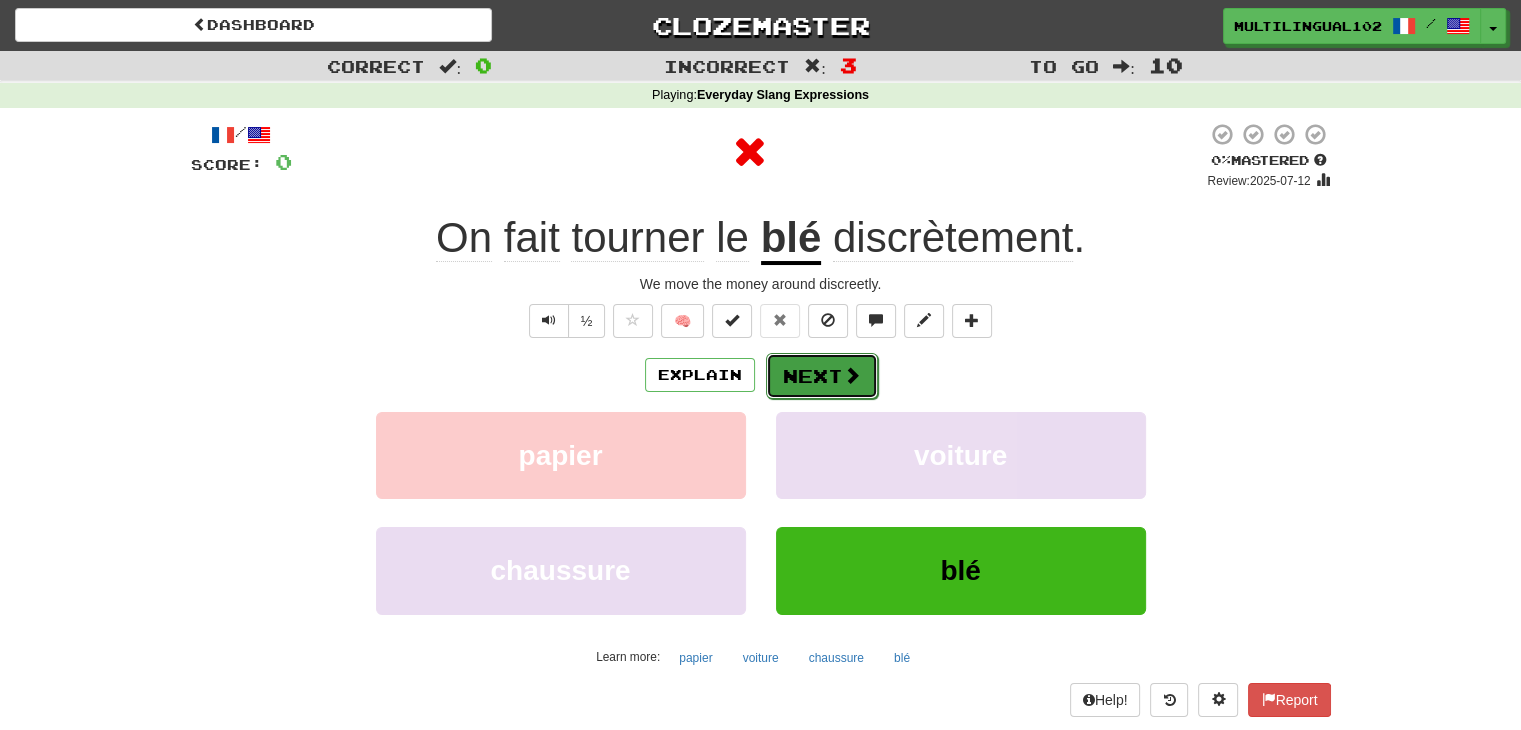 click at bounding box center [852, 375] 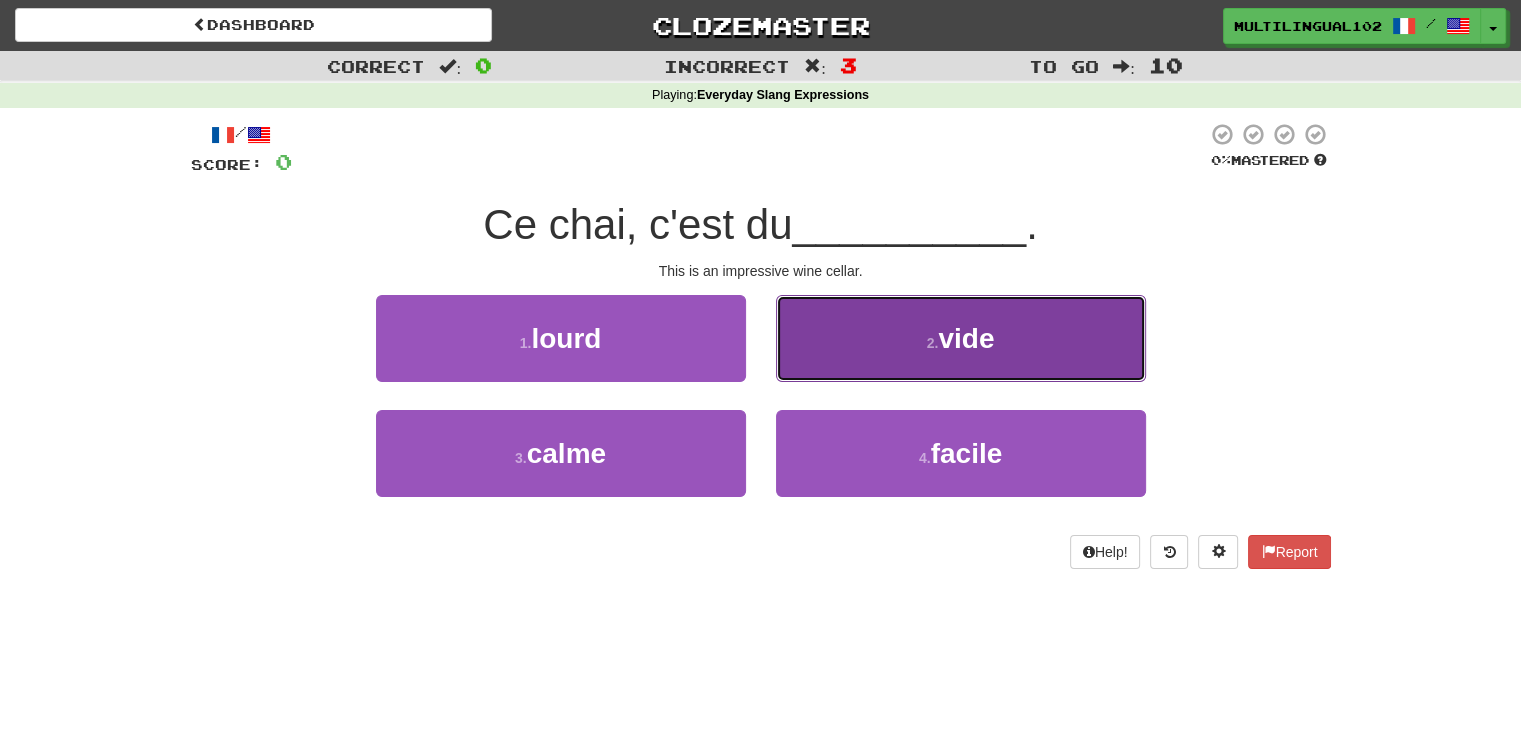 click on "2 .  vide" at bounding box center [961, 338] 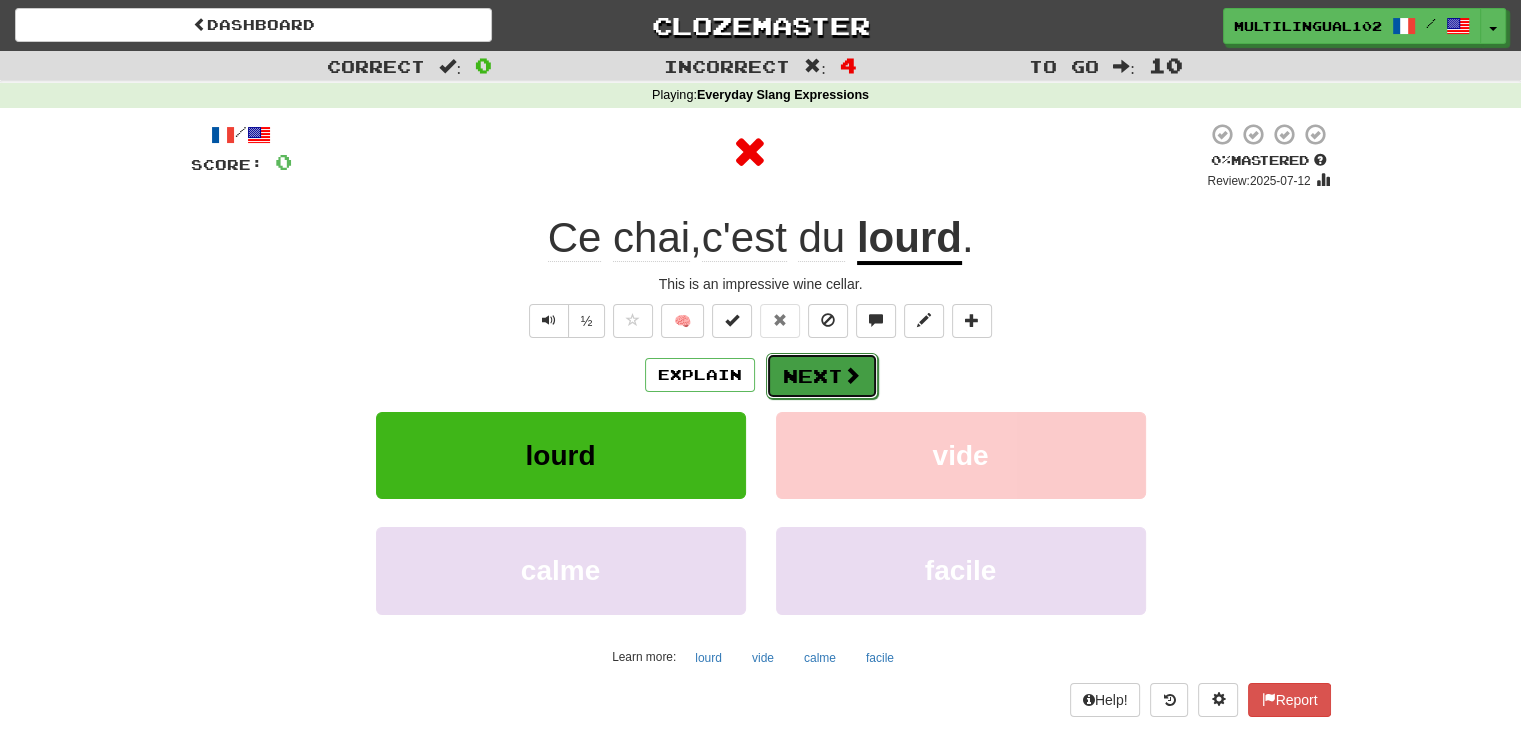 click on "Next" at bounding box center [822, 376] 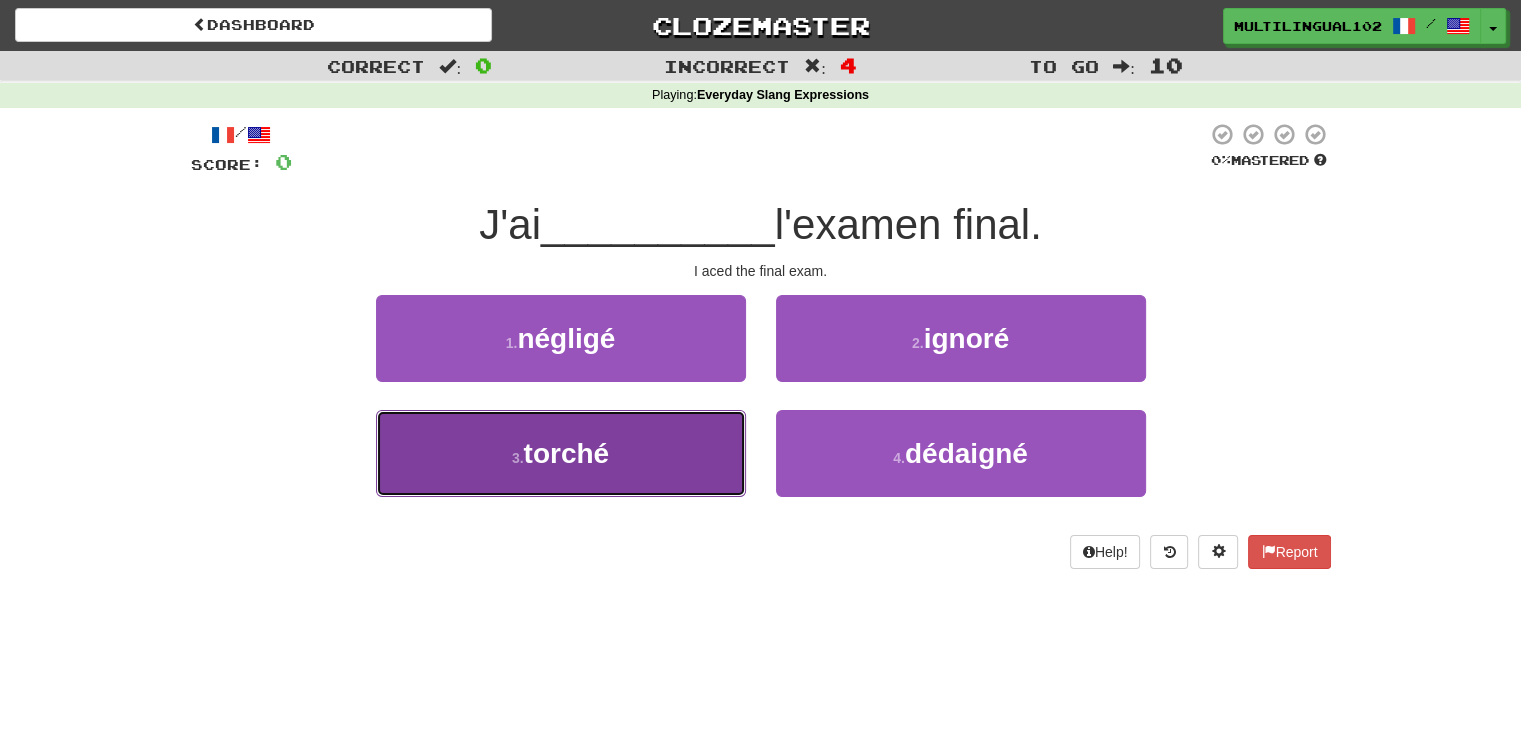 click on "3 .  torché" at bounding box center [561, 453] 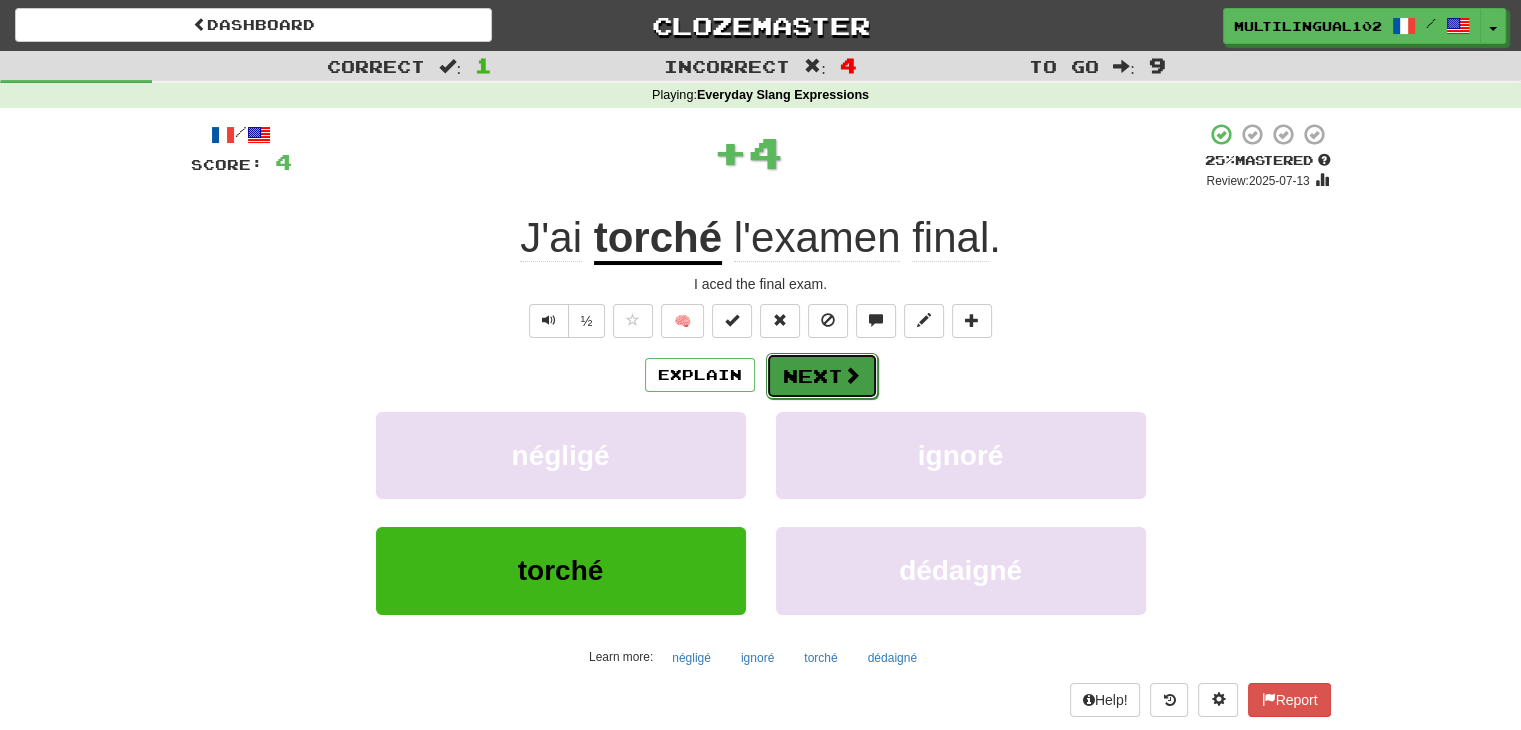 click on "Next" at bounding box center (822, 376) 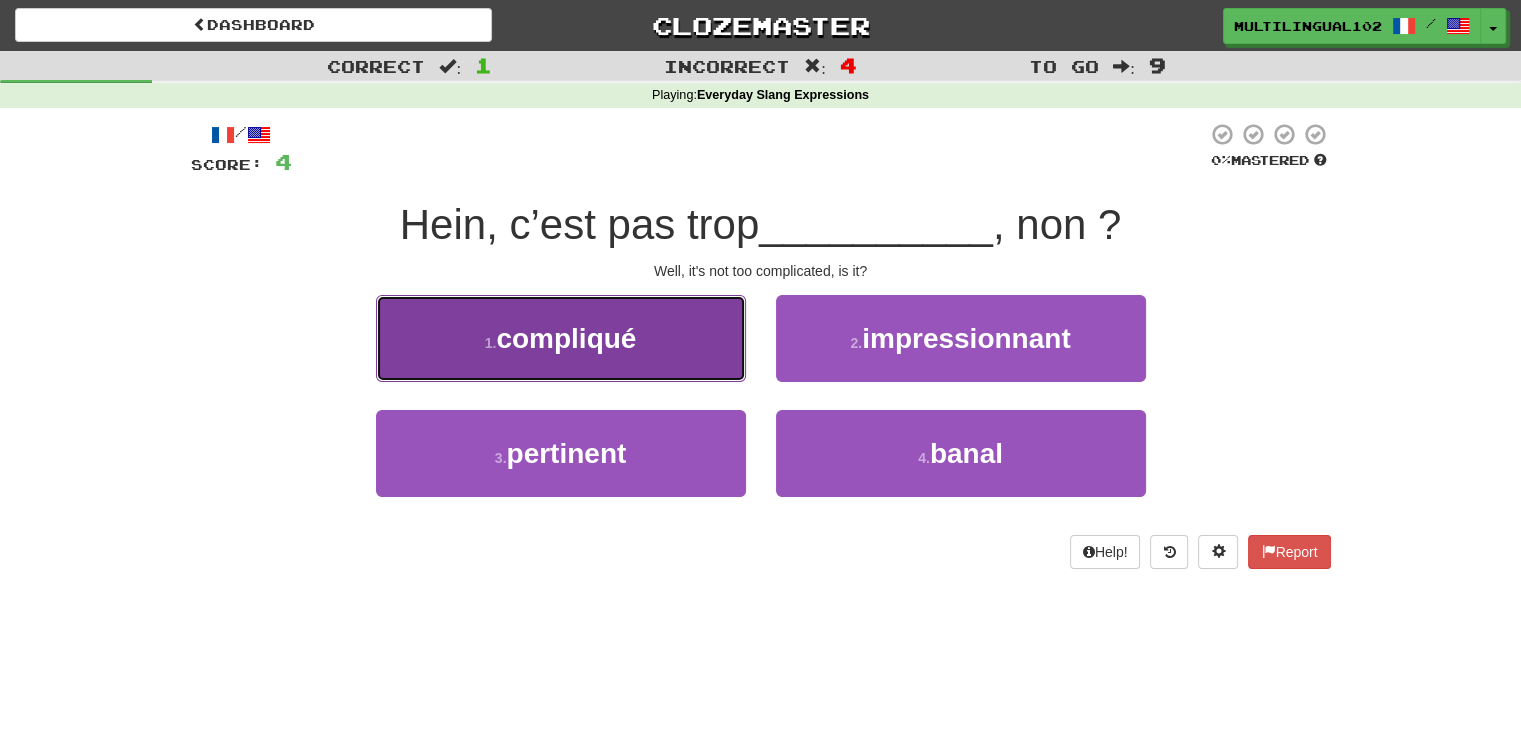 click on "1 .  compliqué" at bounding box center [561, 338] 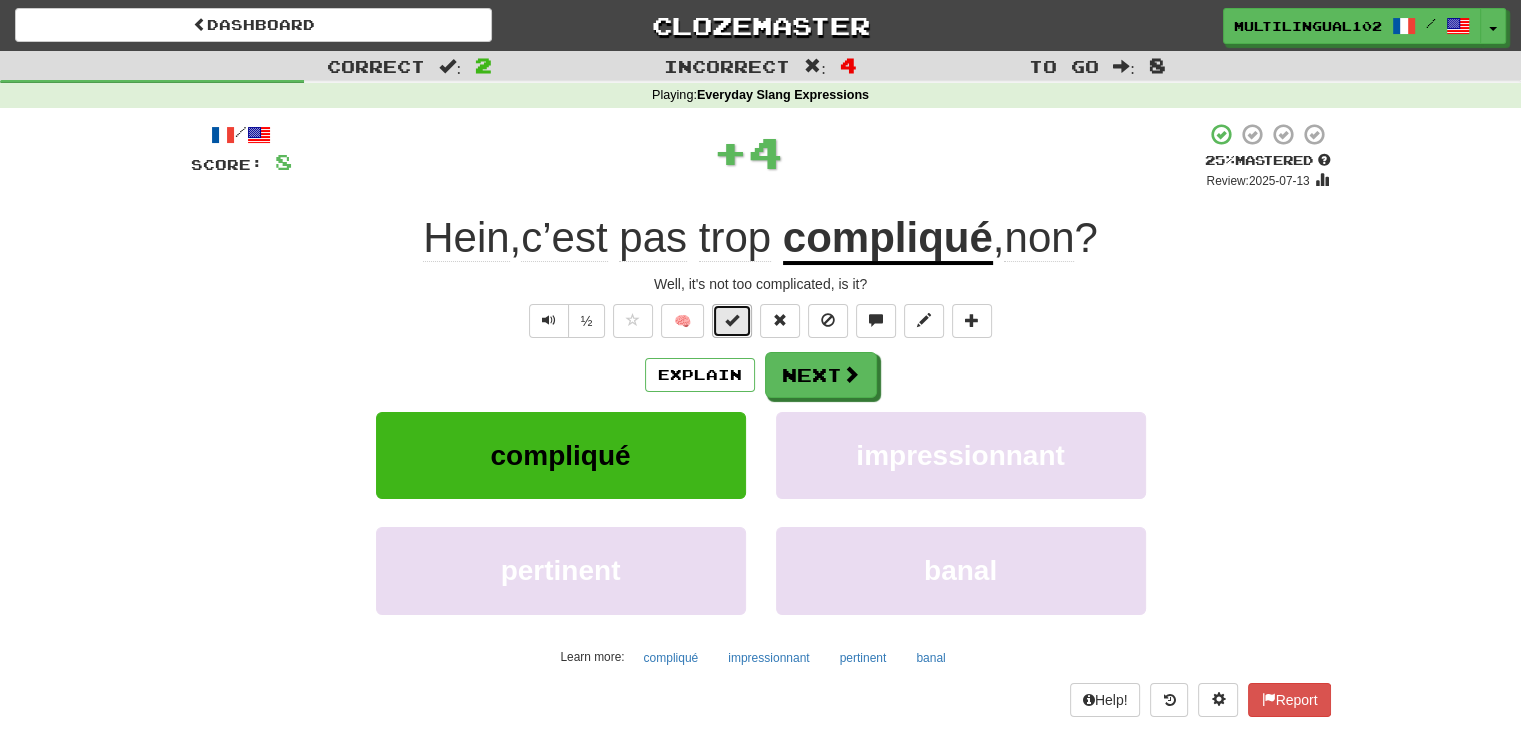 click at bounding box center [732, 321] 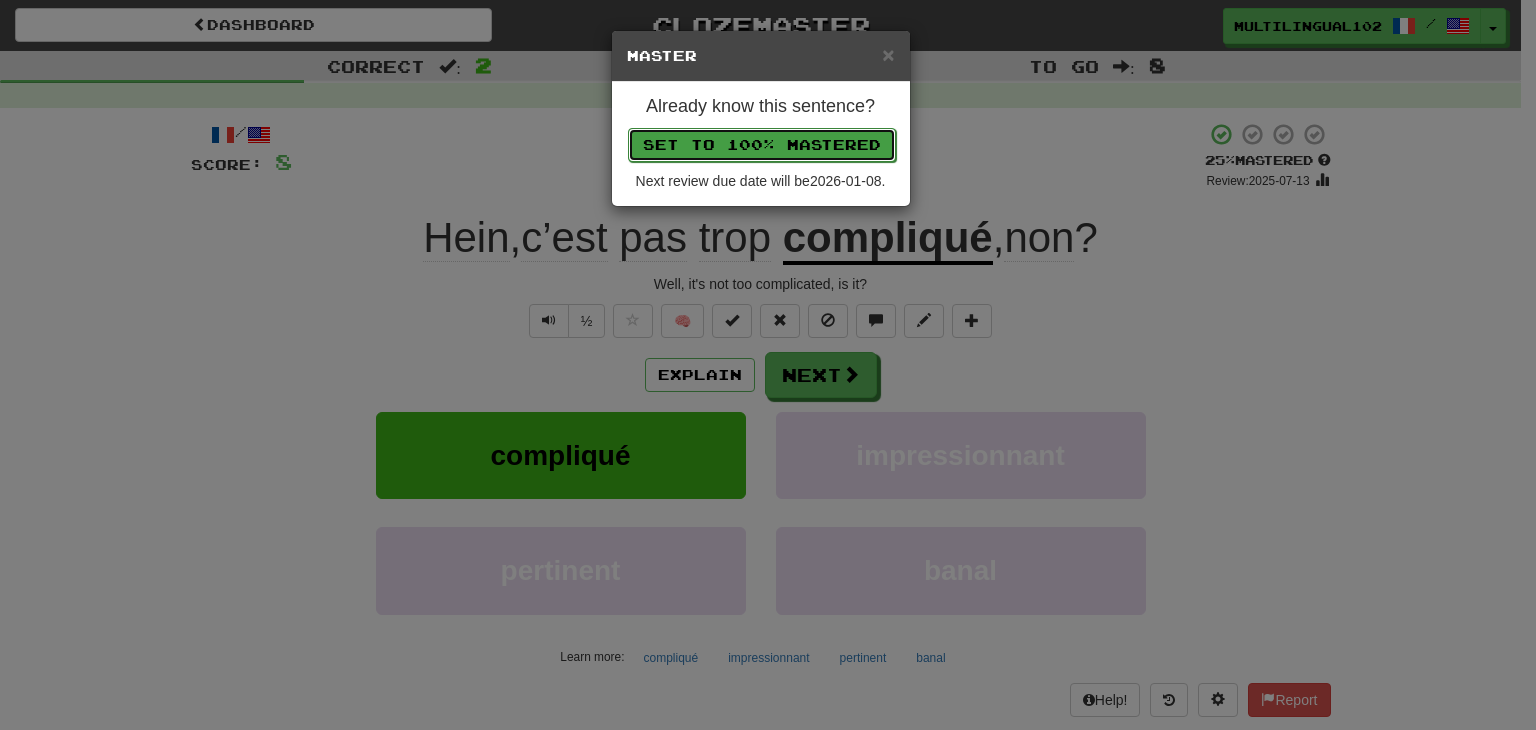click on "Set to 100% Mastered" at bounding box center [762, 145] 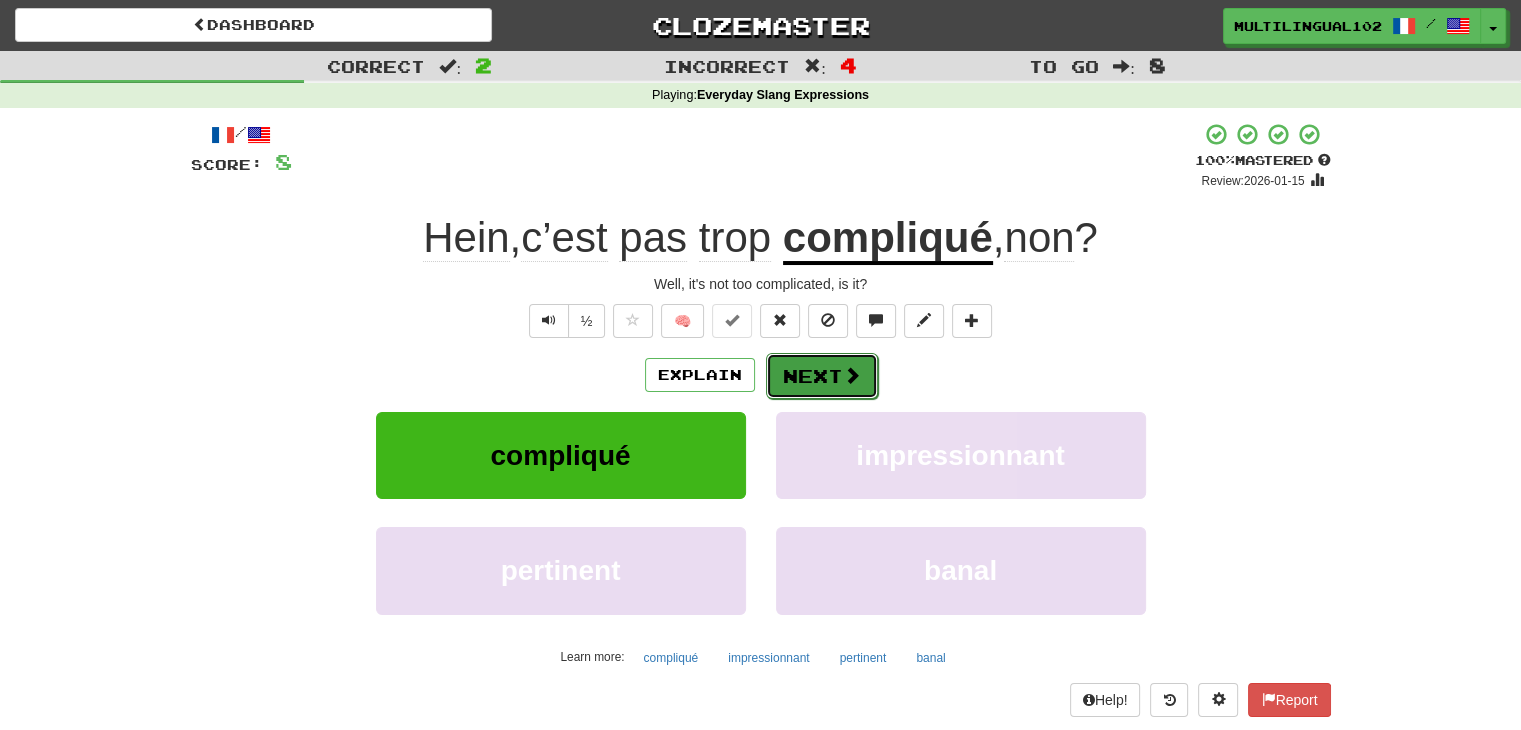 click on "Next" at bounding box center (822, 376) 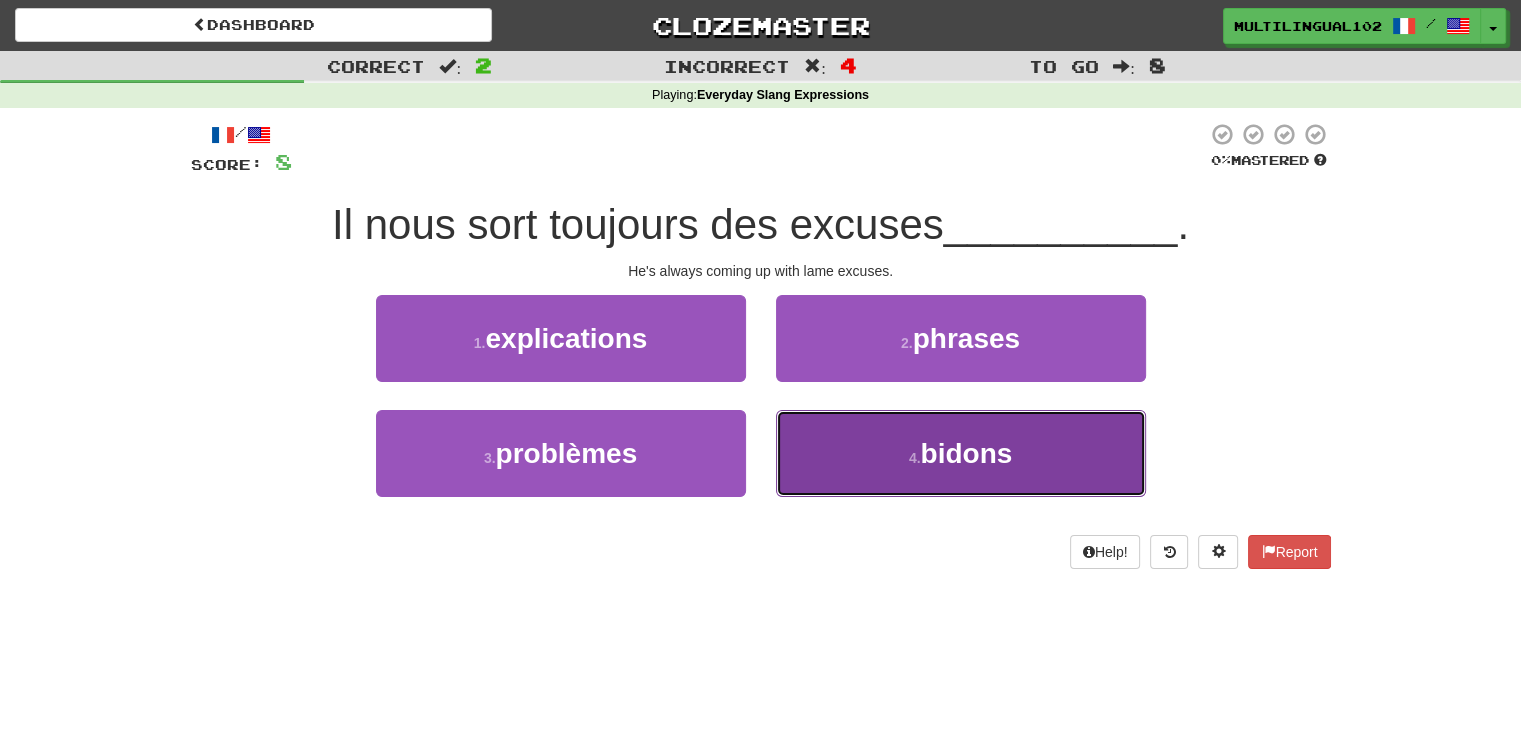 click on "4 .  bidons" at bounding box center [961, 453] 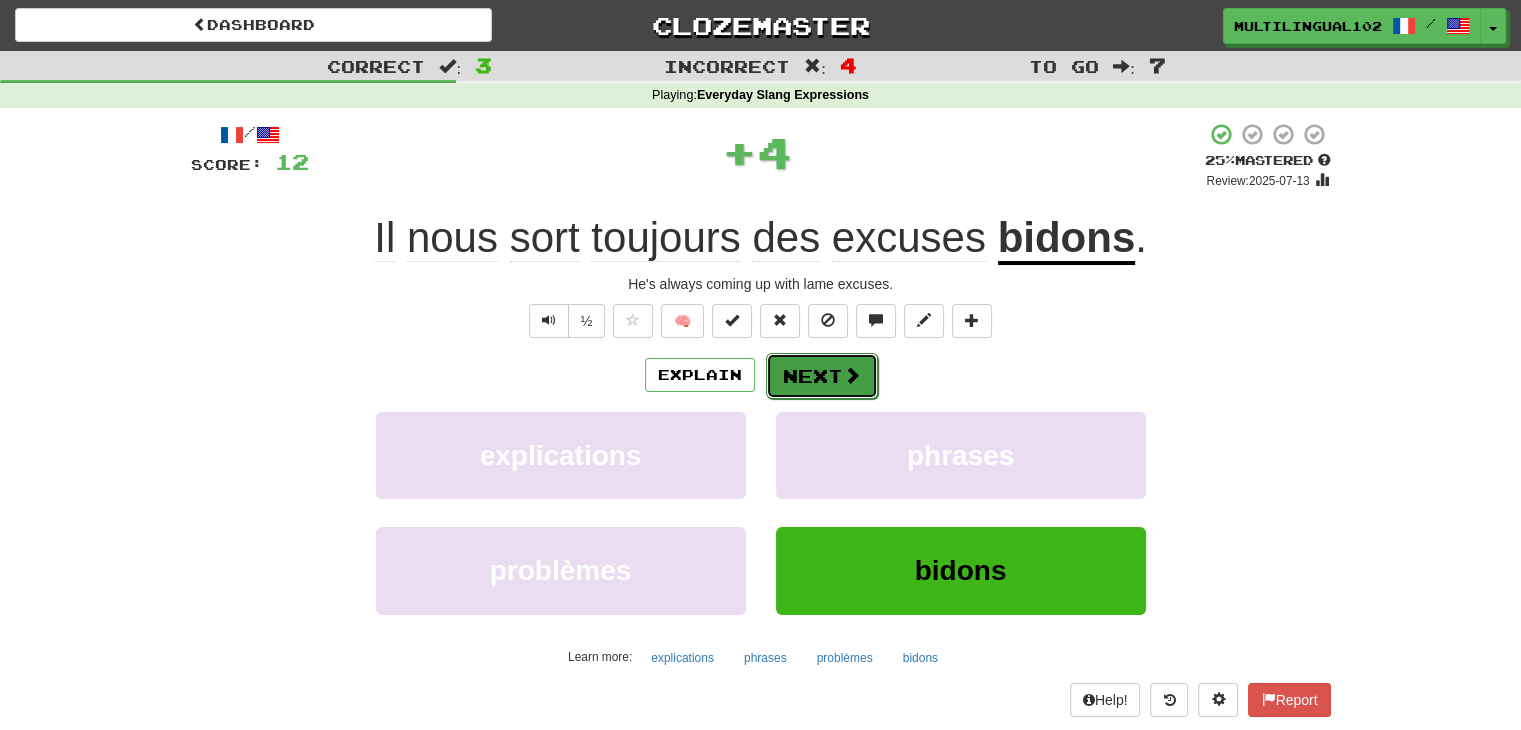 click on "Next" at bounding box center [822, 376] 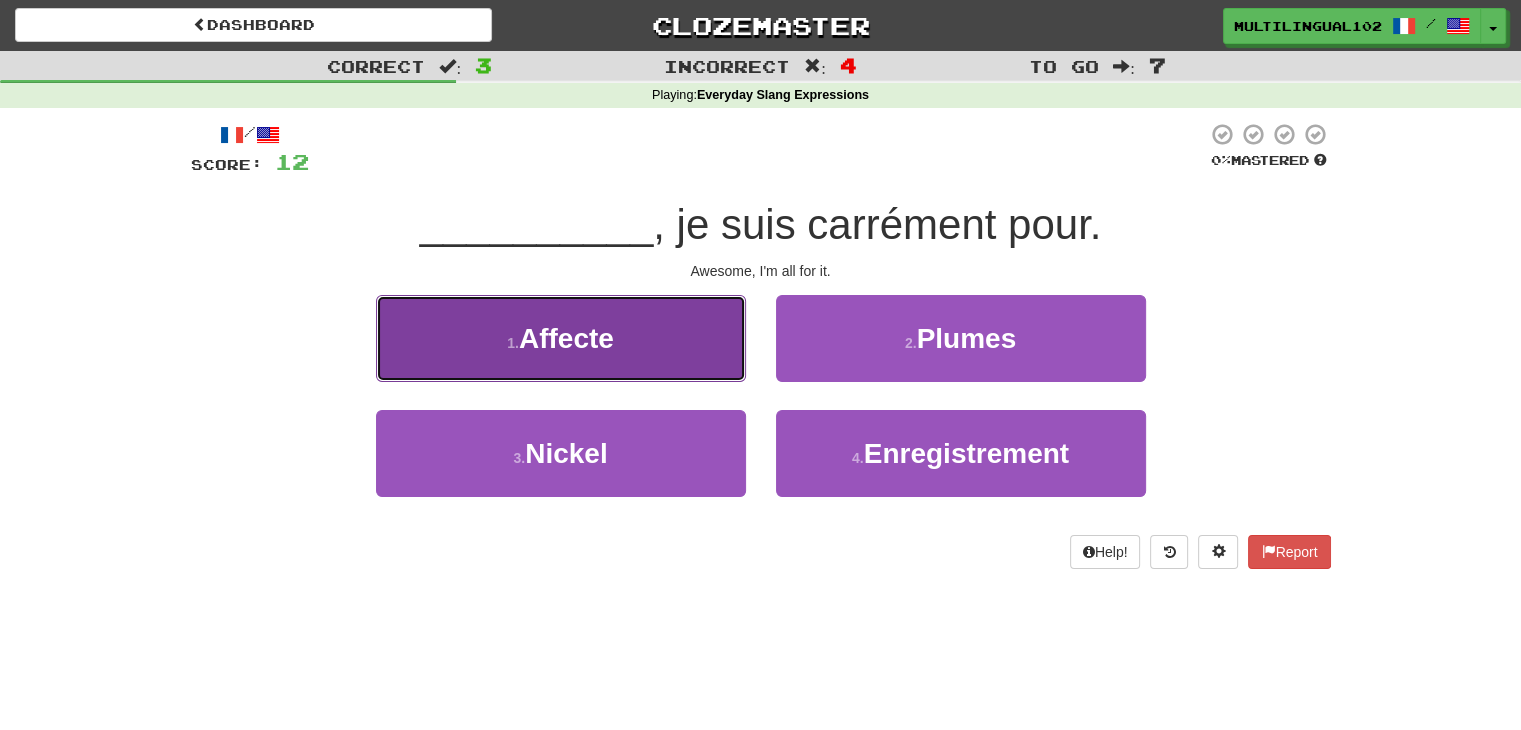 click on "1 .  Affecte" at bounding box center (561, 338) 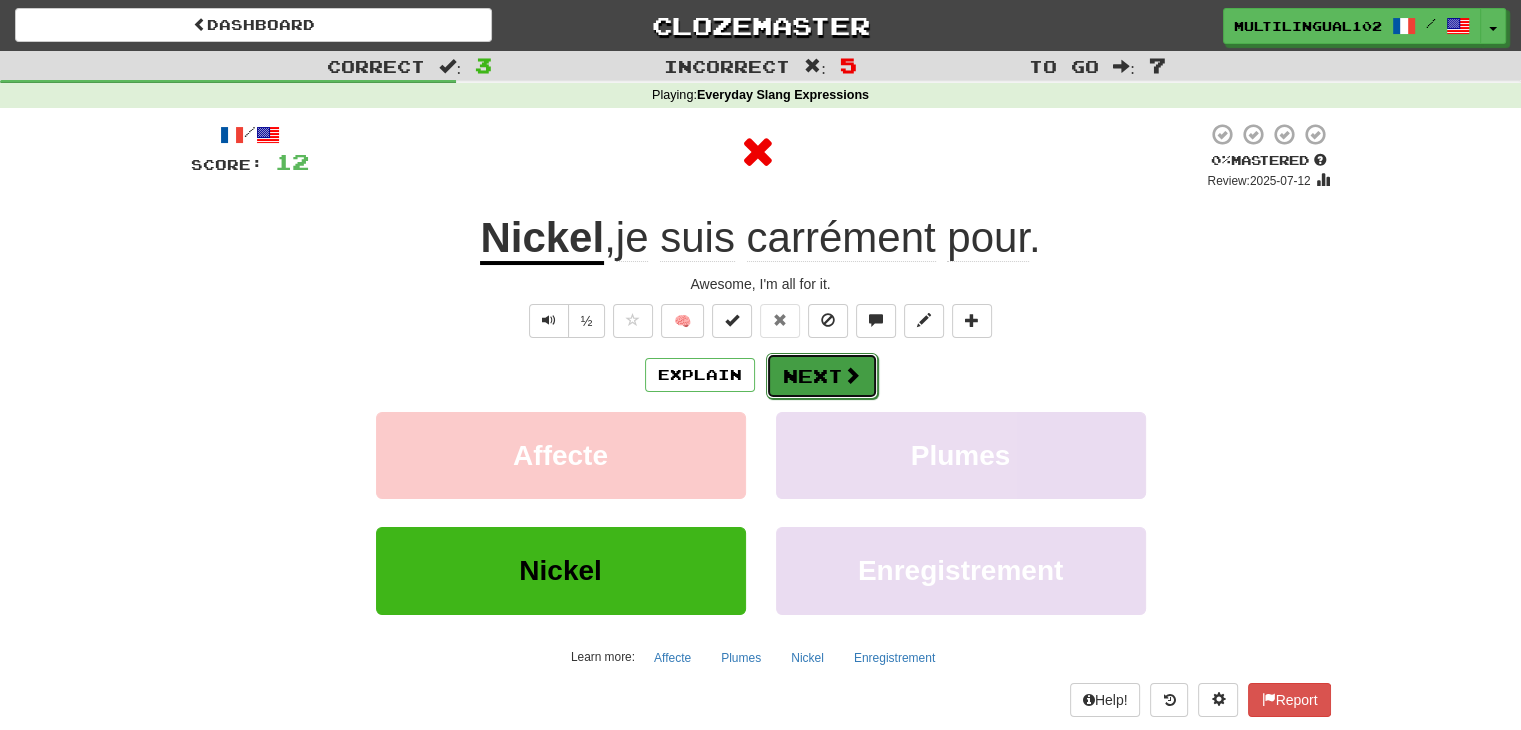 click on "Next" at bounding box center (822, 376) 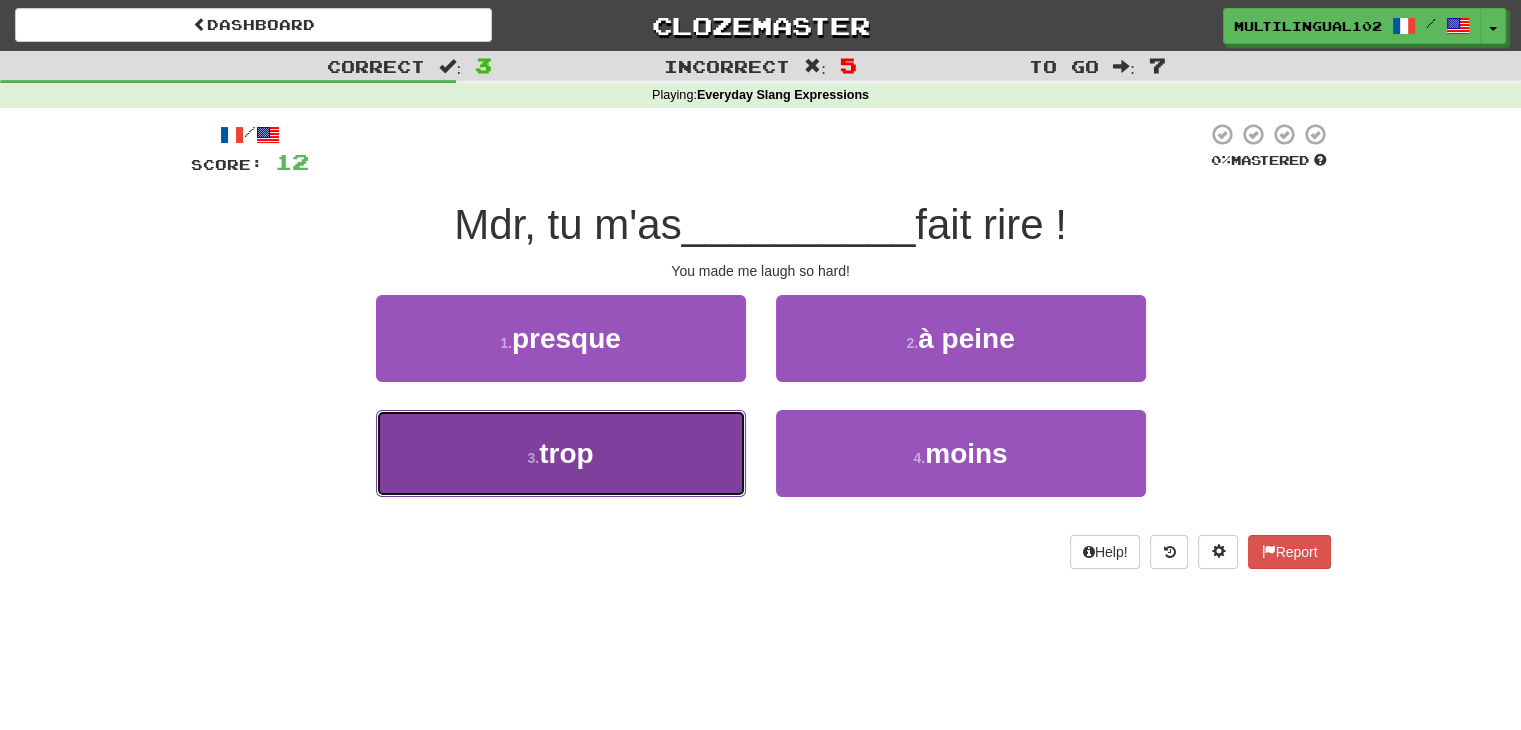 click on "3 .  trop" at bounding box center [561, 453] 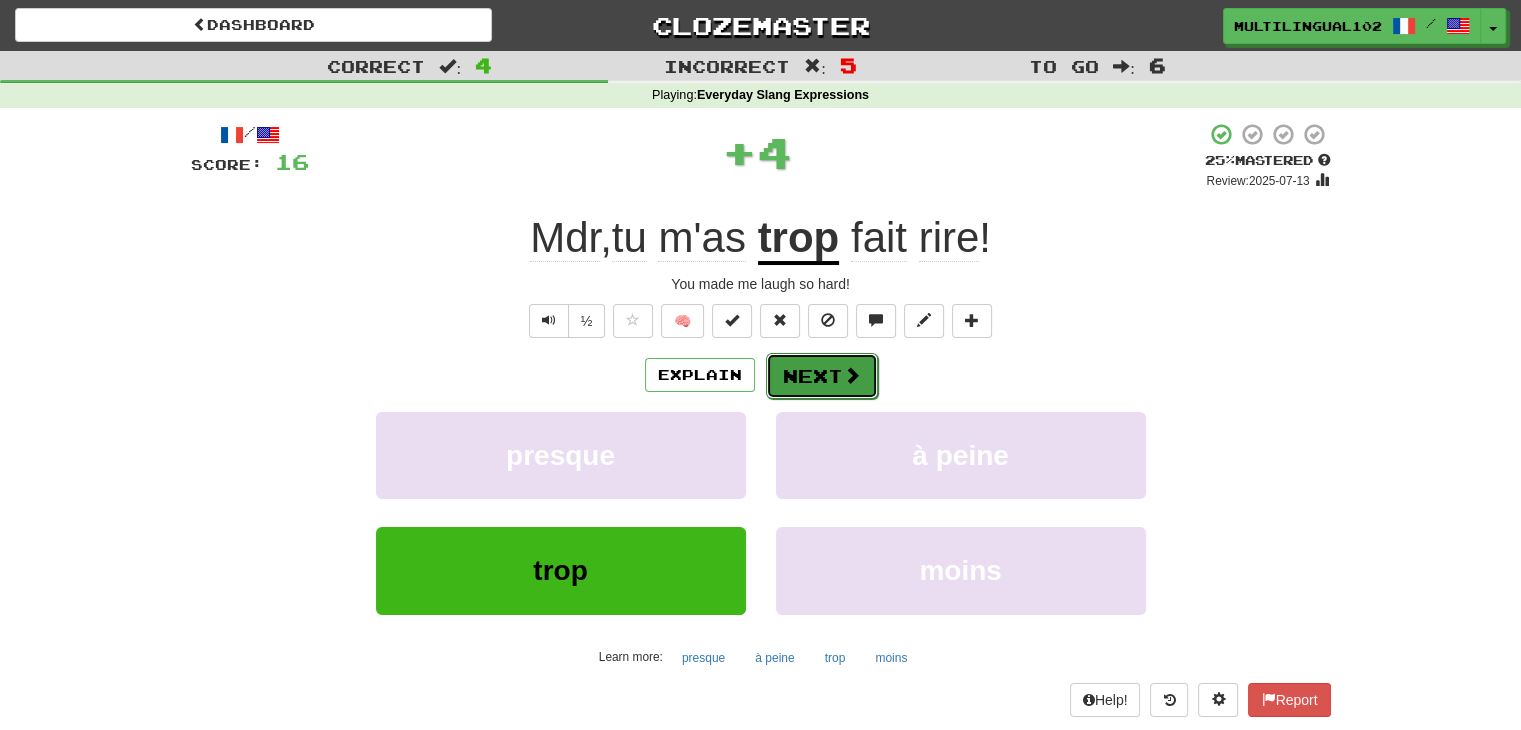 click on "Next" at bounding box center (822, 376) 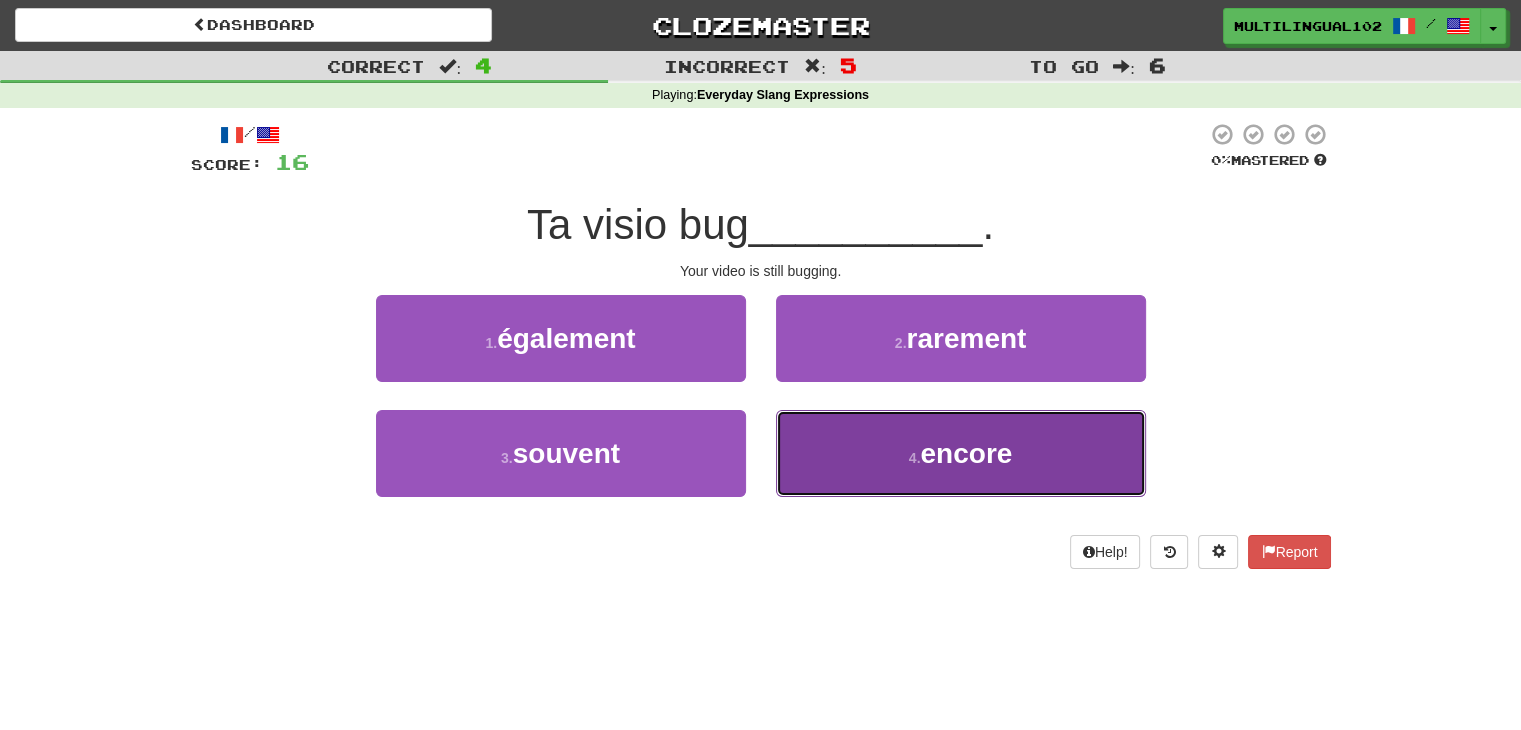 click on "4 .  encore" at bounding box center (961, 453) 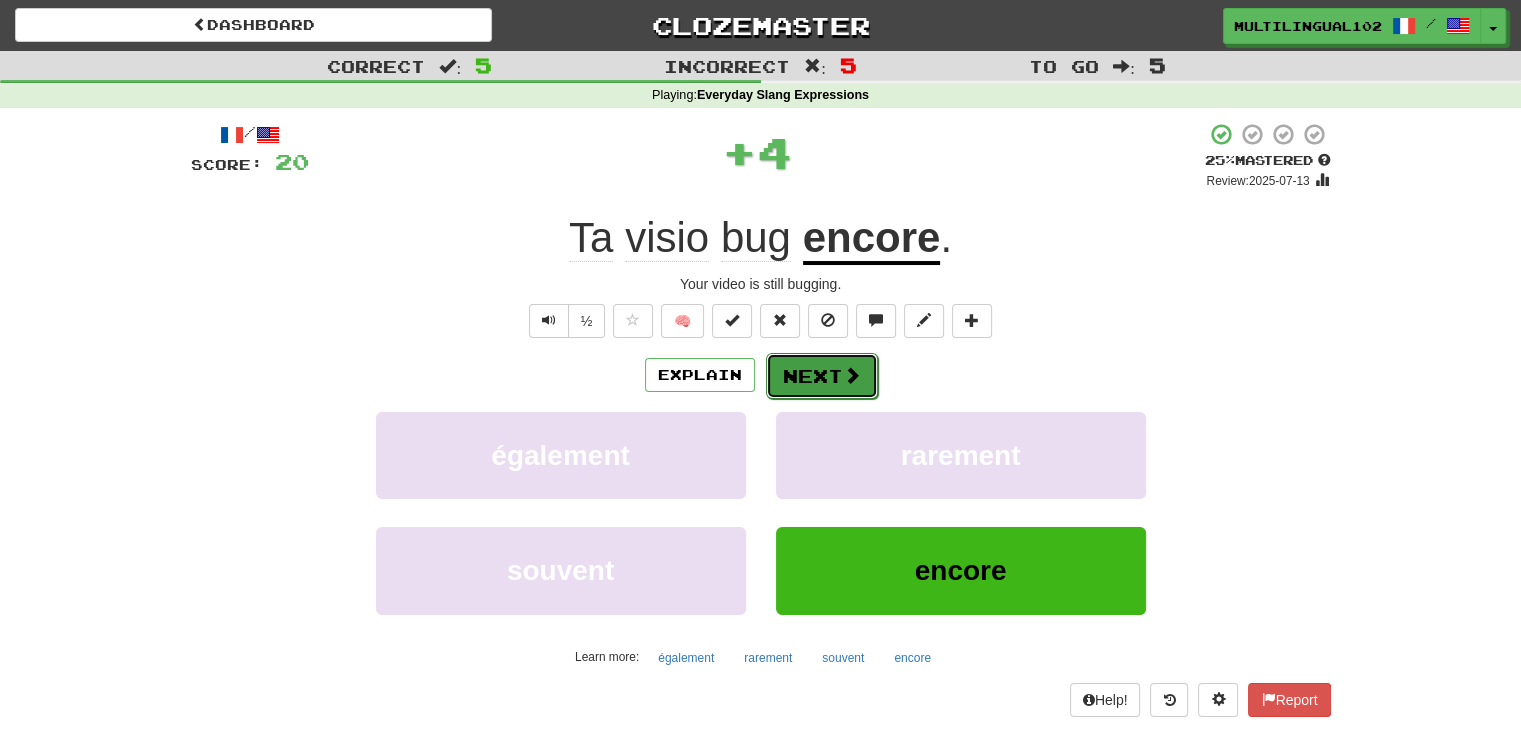 click on "Next" at bounding box center (822, 376) 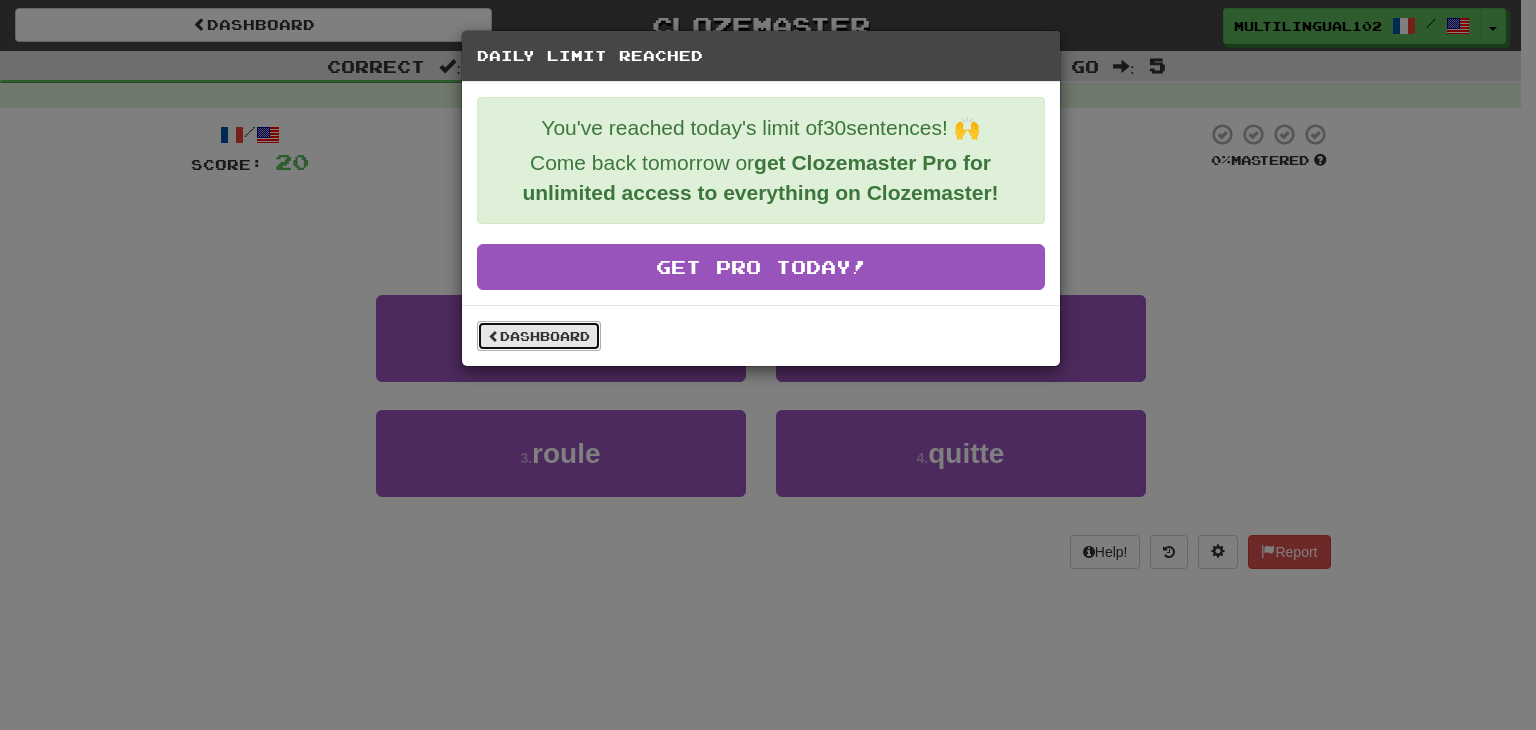 click on "Dashboard" at bounding box center (539, 336) 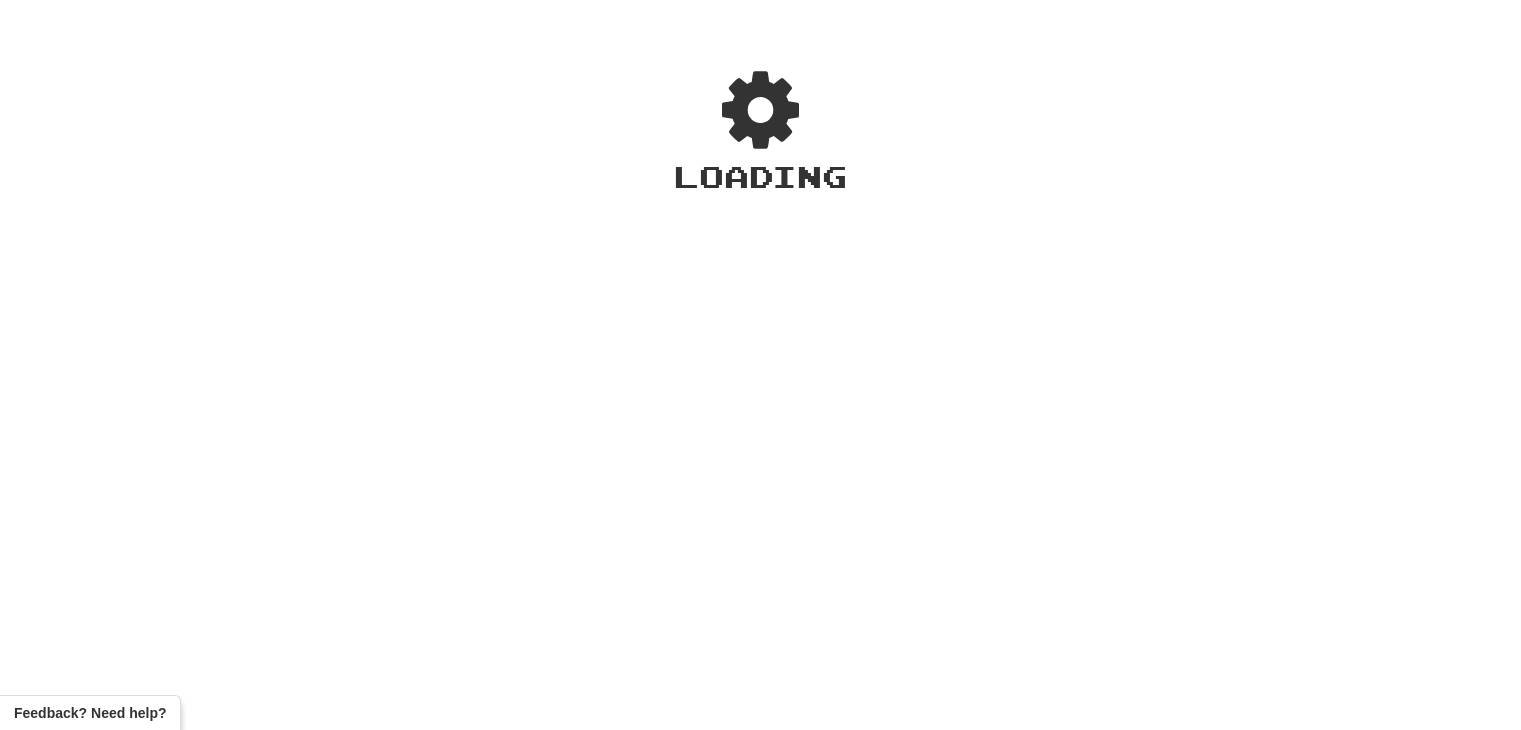 scroll, scrollTop: 0, scrollLeft: 0, axis: both 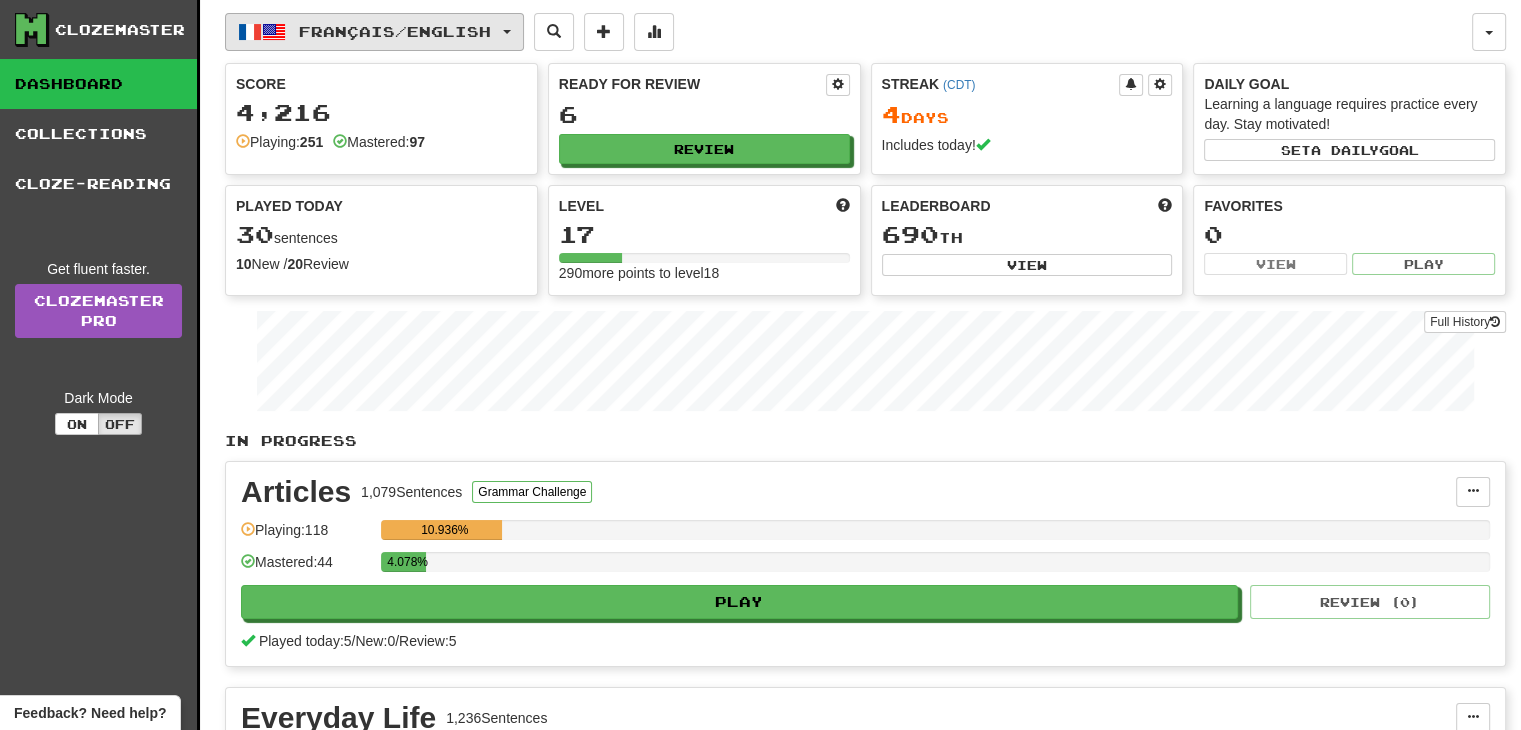 click on "Français  /  English" 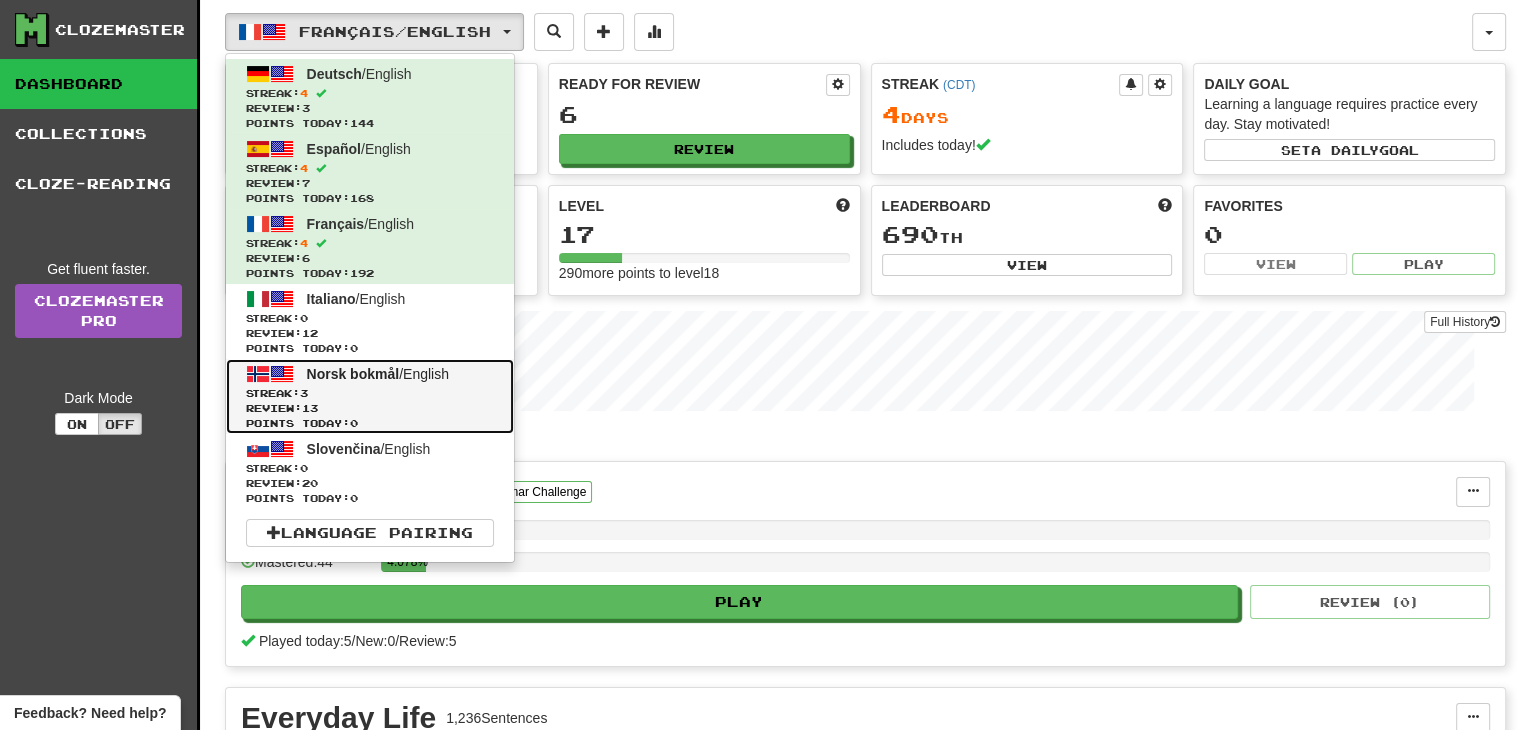 click on "Streak:  3" 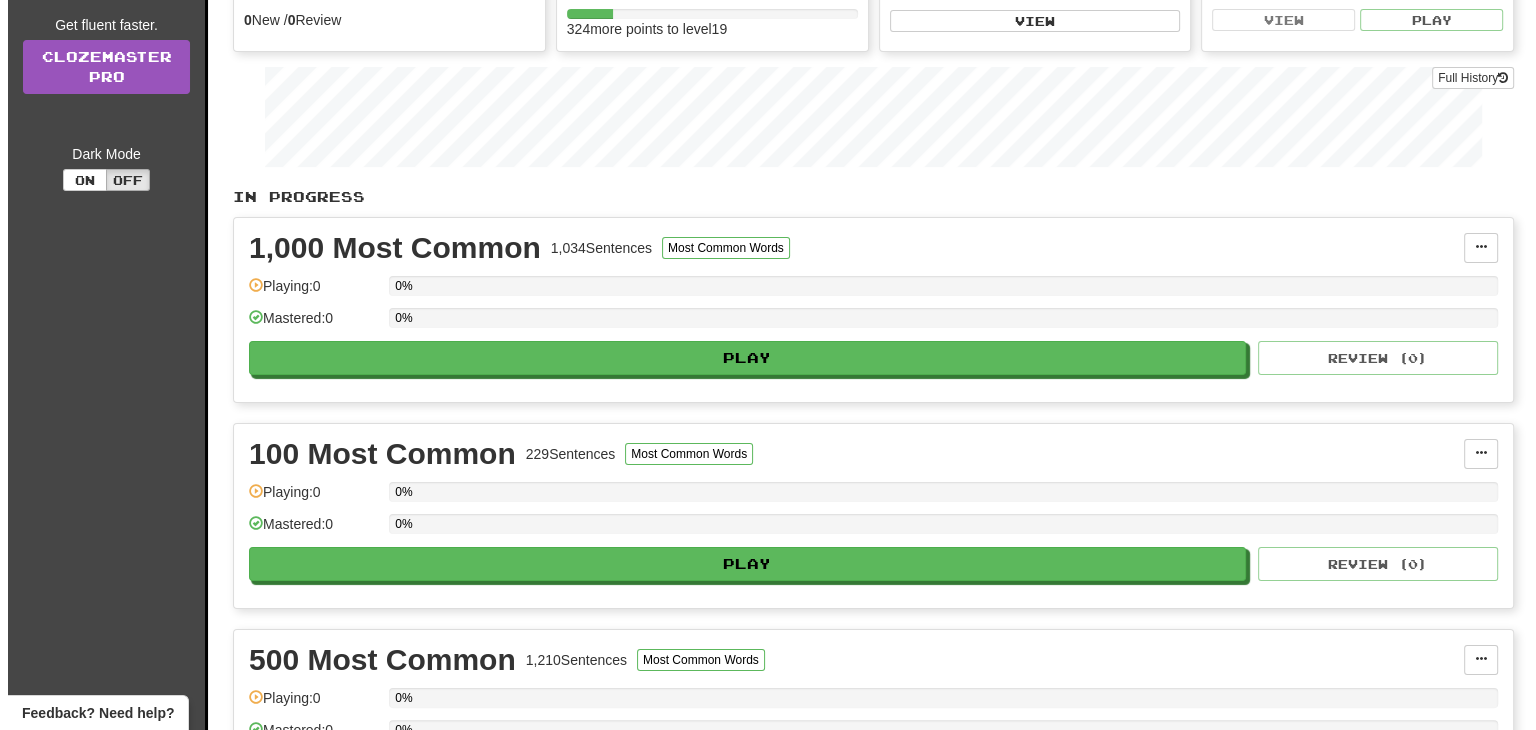 scroll, scrollTop: 0, scrollLeft: 0, axis: both 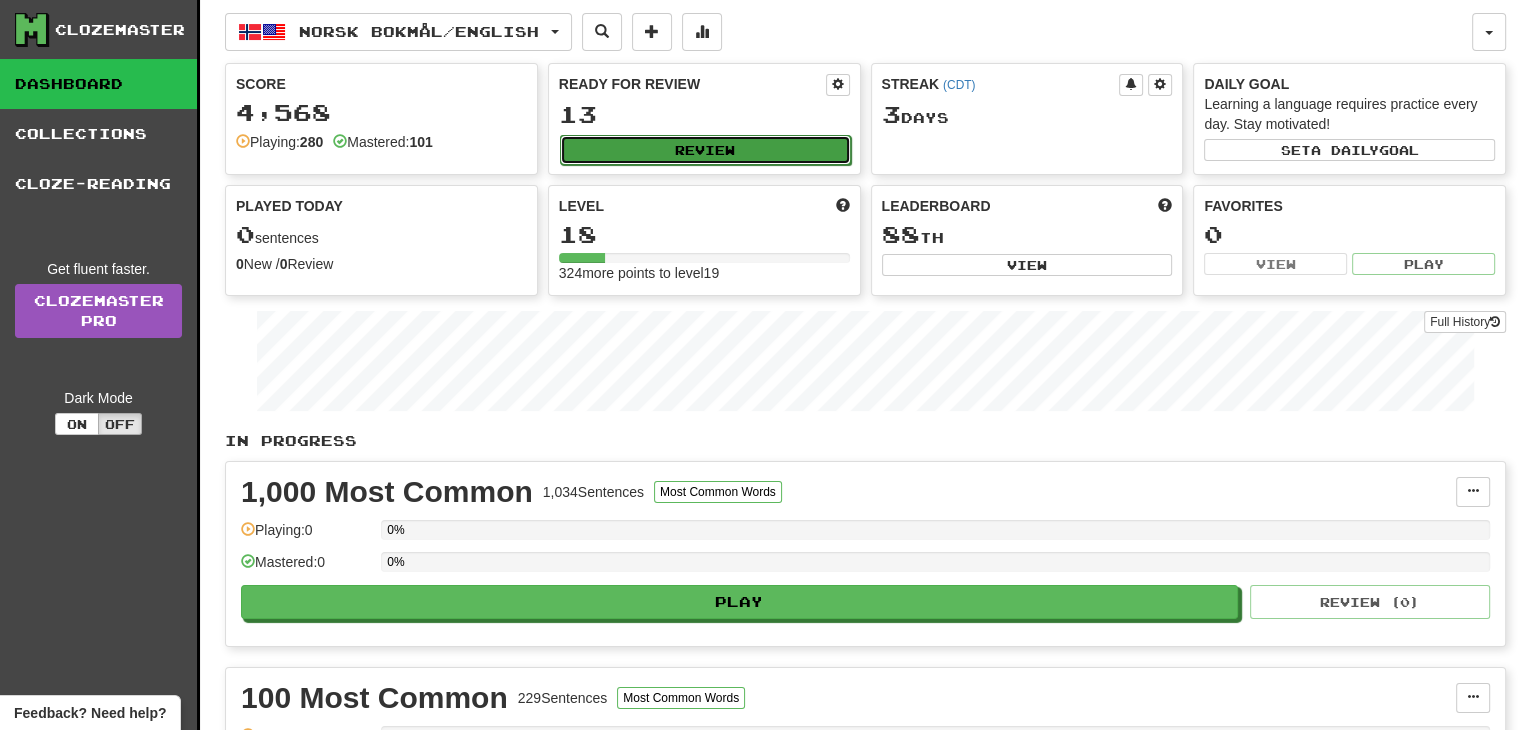 click on "Review" 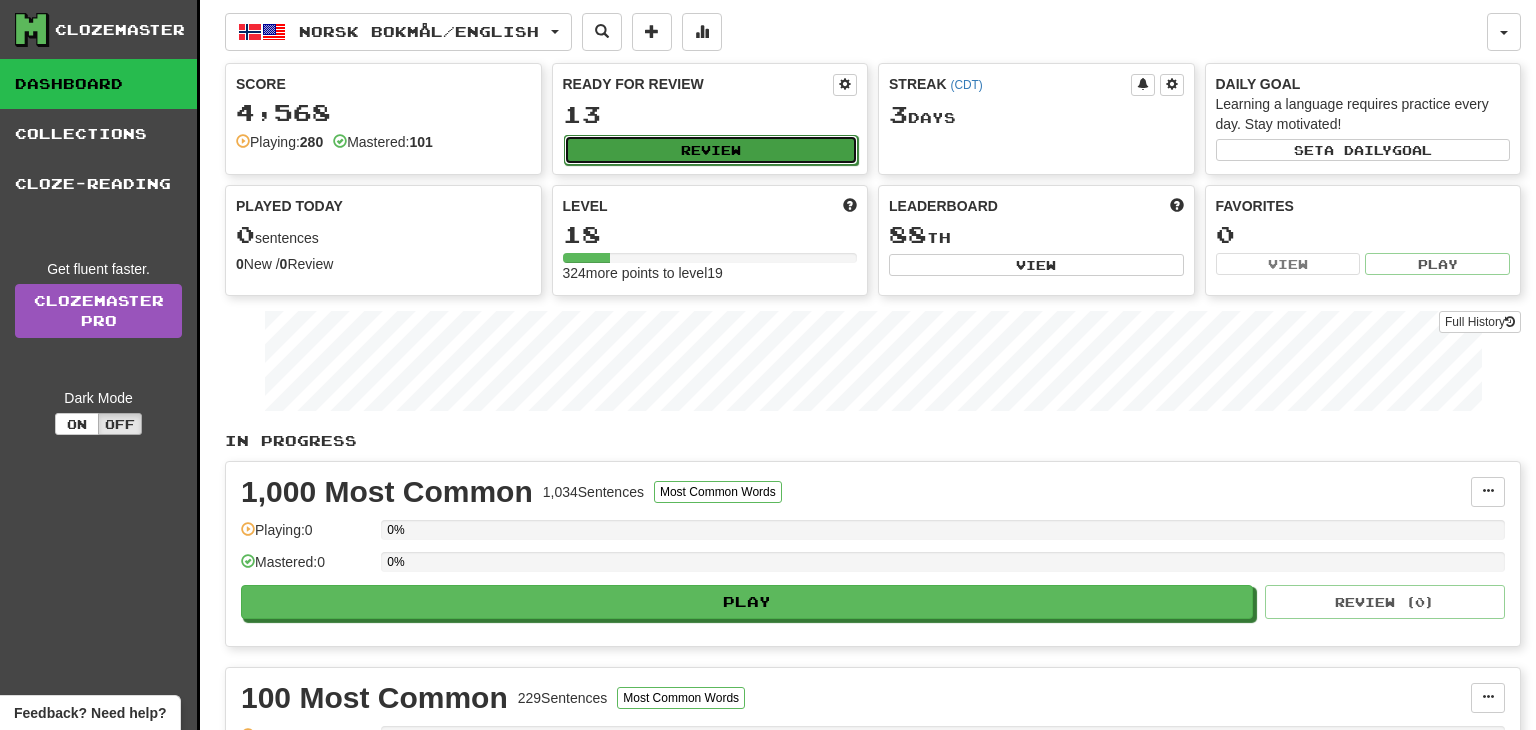 select on "**" 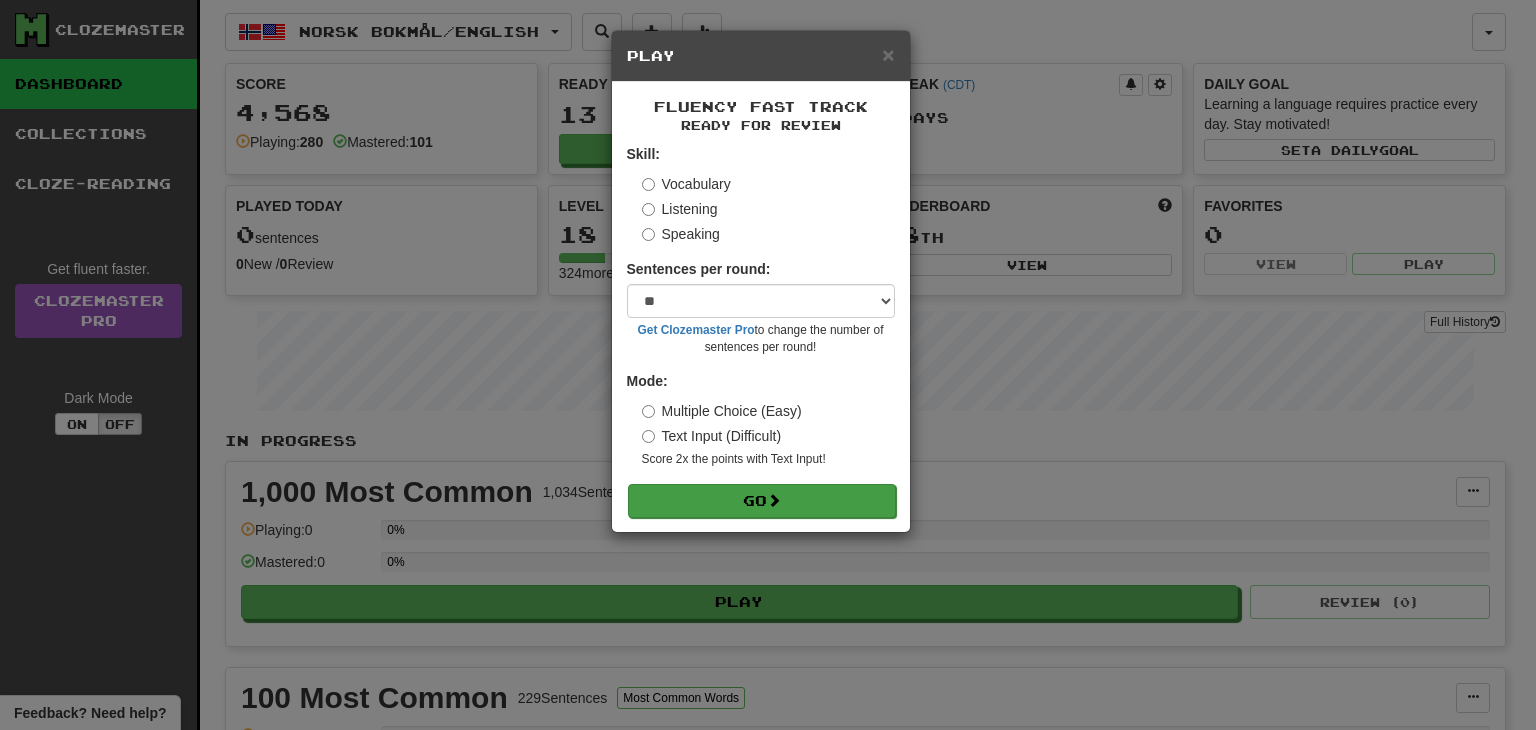click on "Skill: Vocabulary Listening Speaking Sentences per round: * ** ** ** ** ** *** ******** Get Clozemaster Pro  to change the number of sentences per round! Mode: Multiple Choice (Easy) Text Input (Difficult) Score 2x the points with Text Input ! Go" at bounding box center (761, 330) 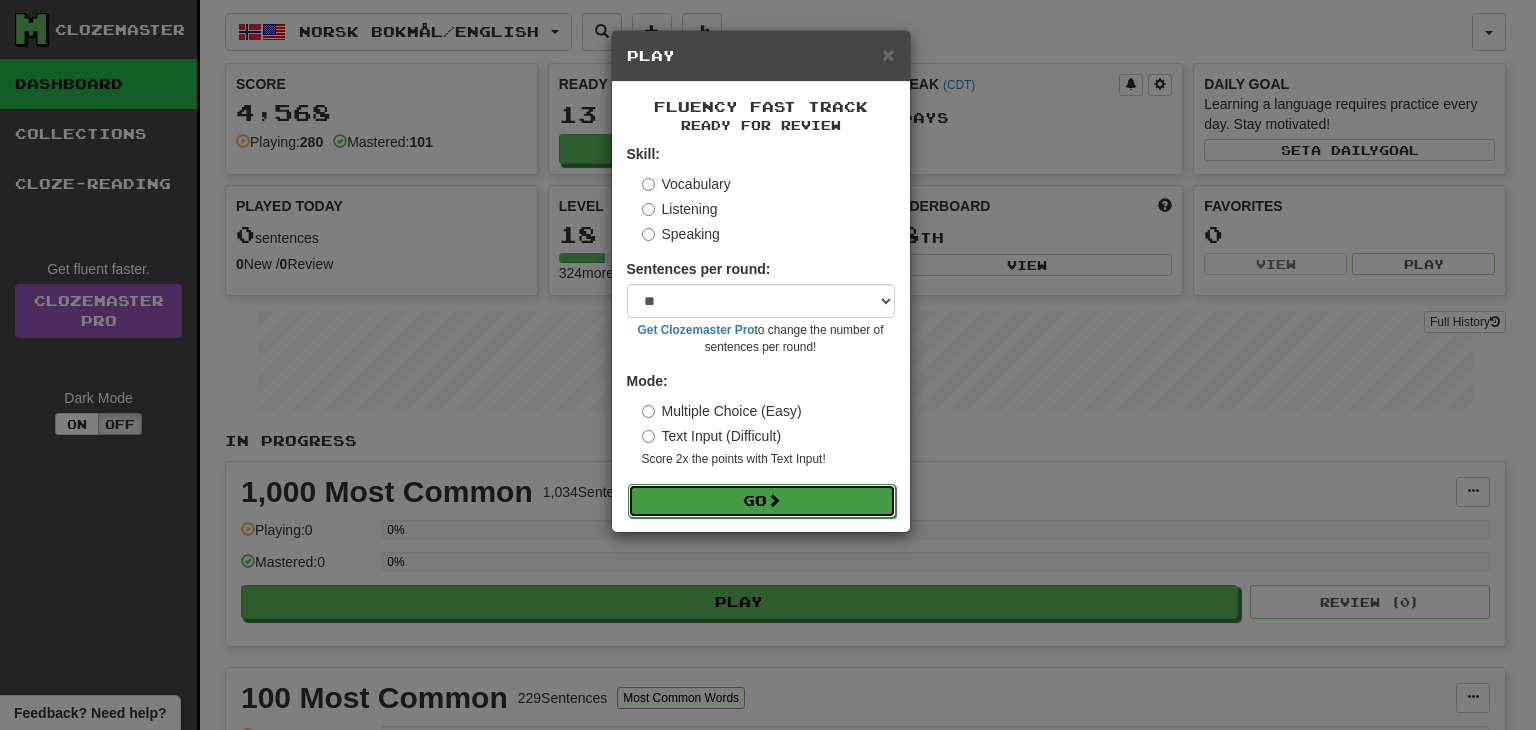 click at bounding box center (774, 500) 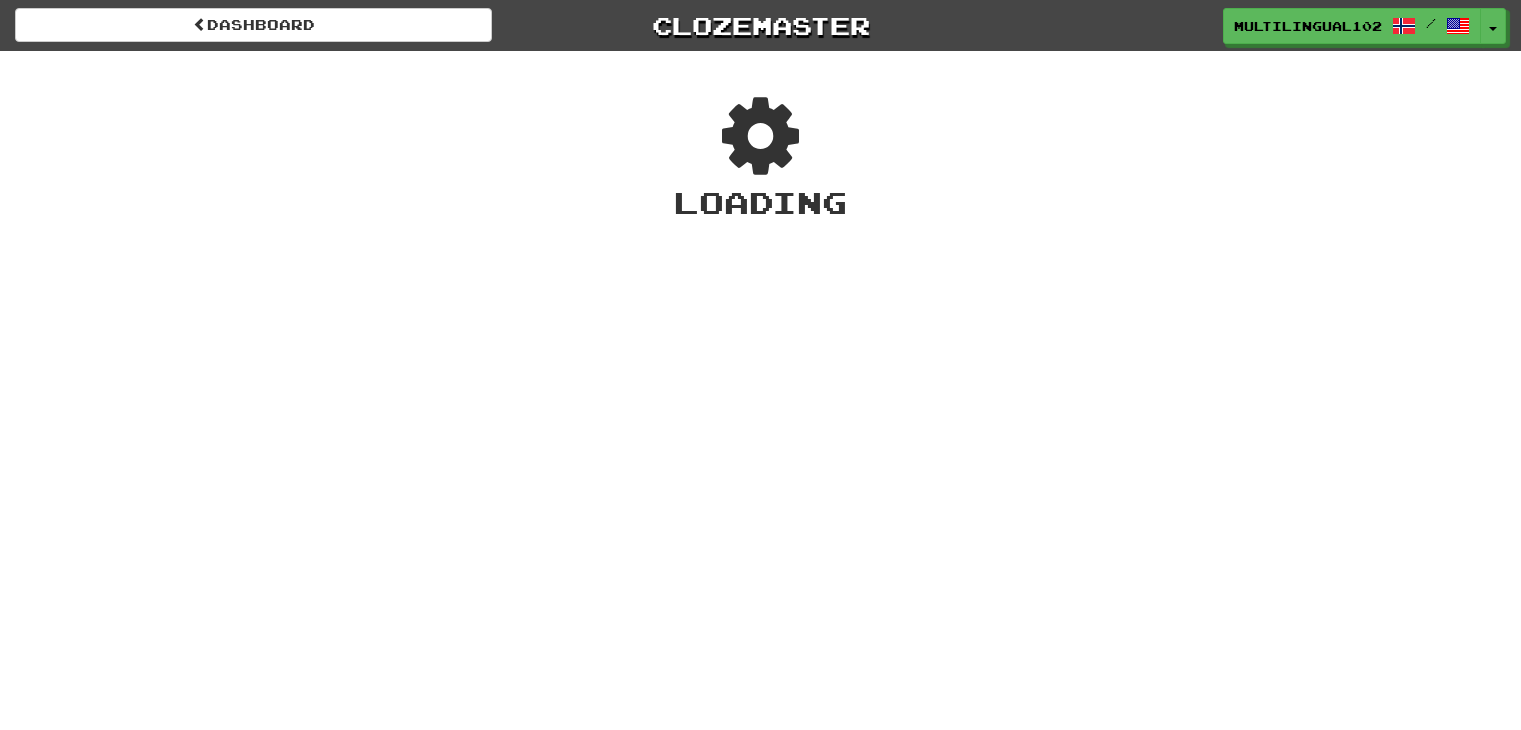 scroll, scrollTop: 0, scrollLeft: 0, axis: both 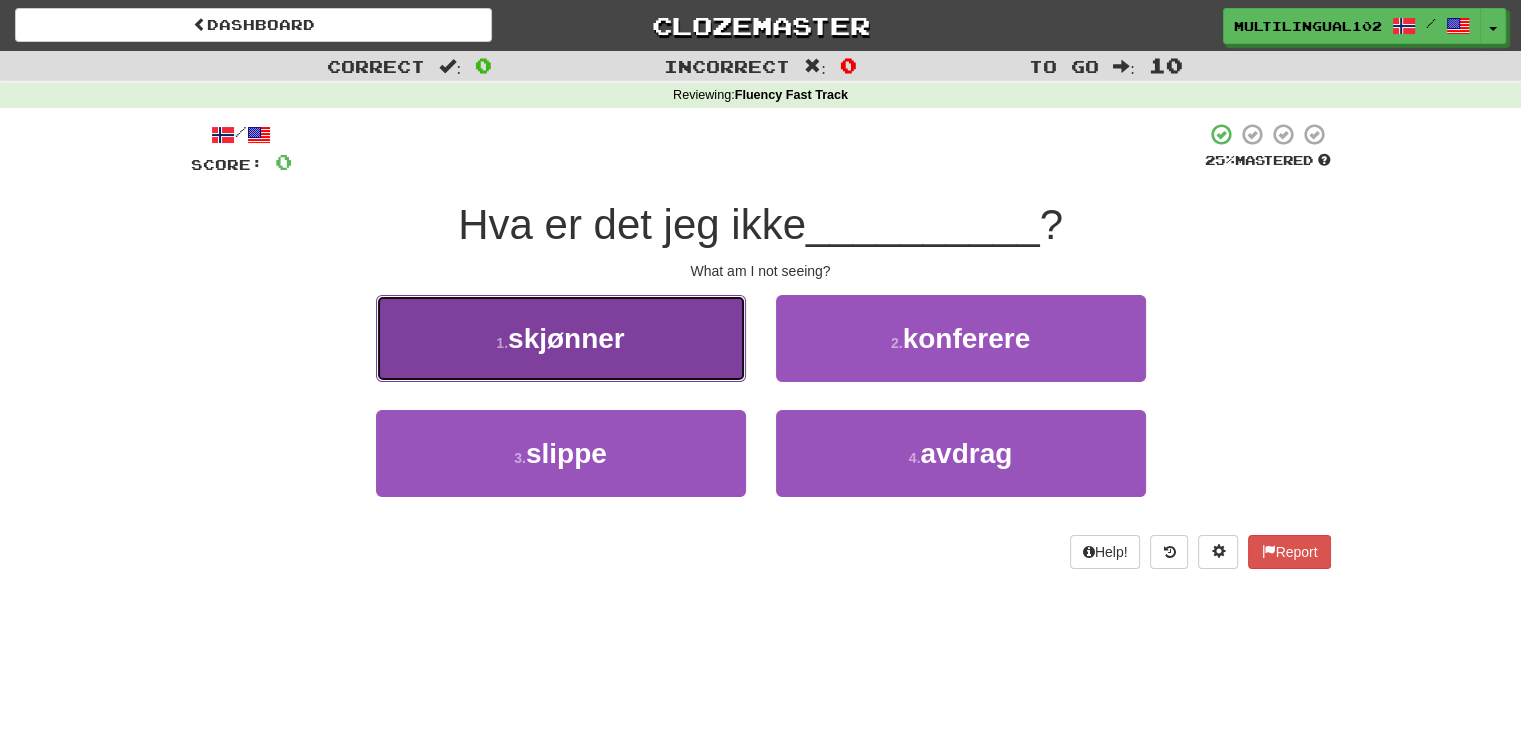 click on "1 .  skjønner" at bounding box center [561, 338] 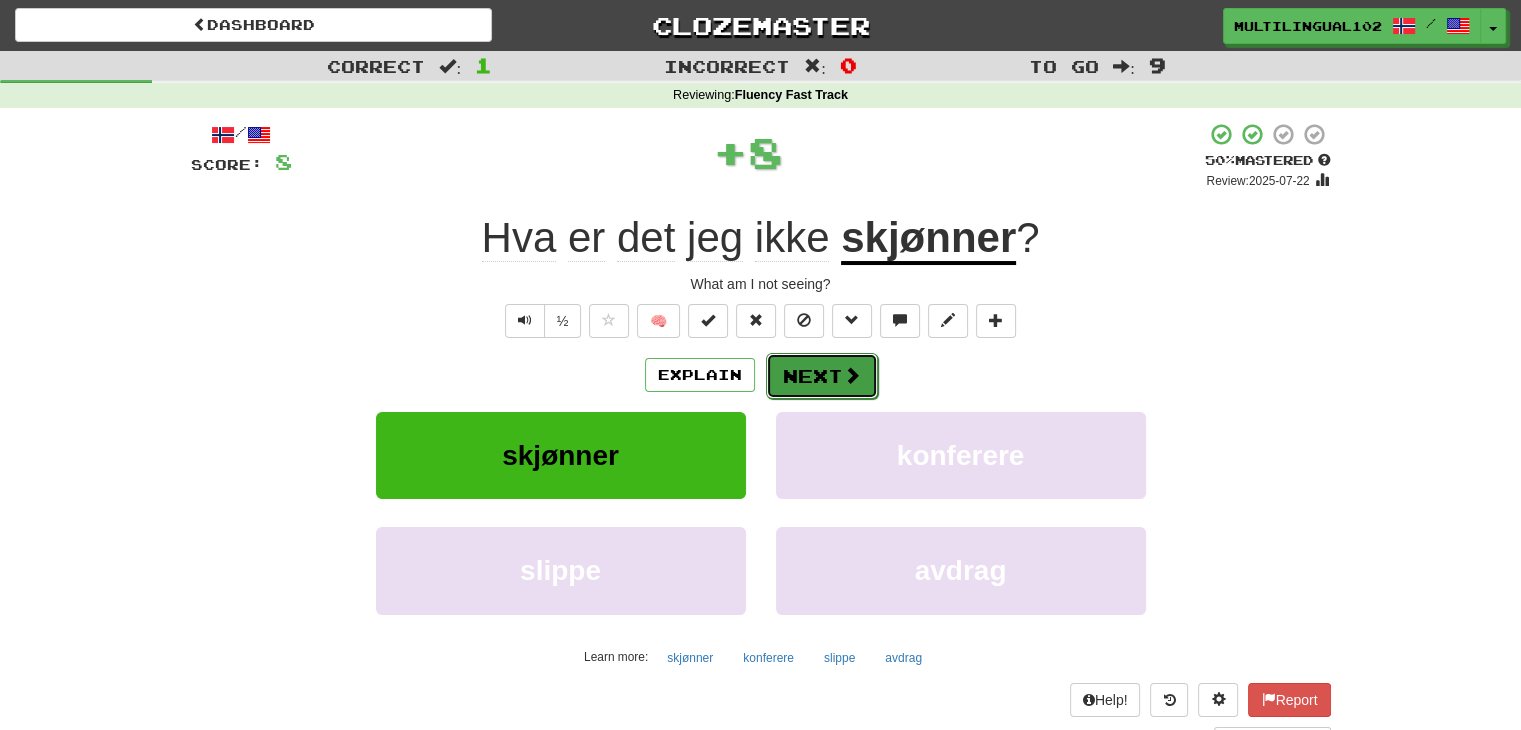 click on "Next" at bounding box center [822, 376] 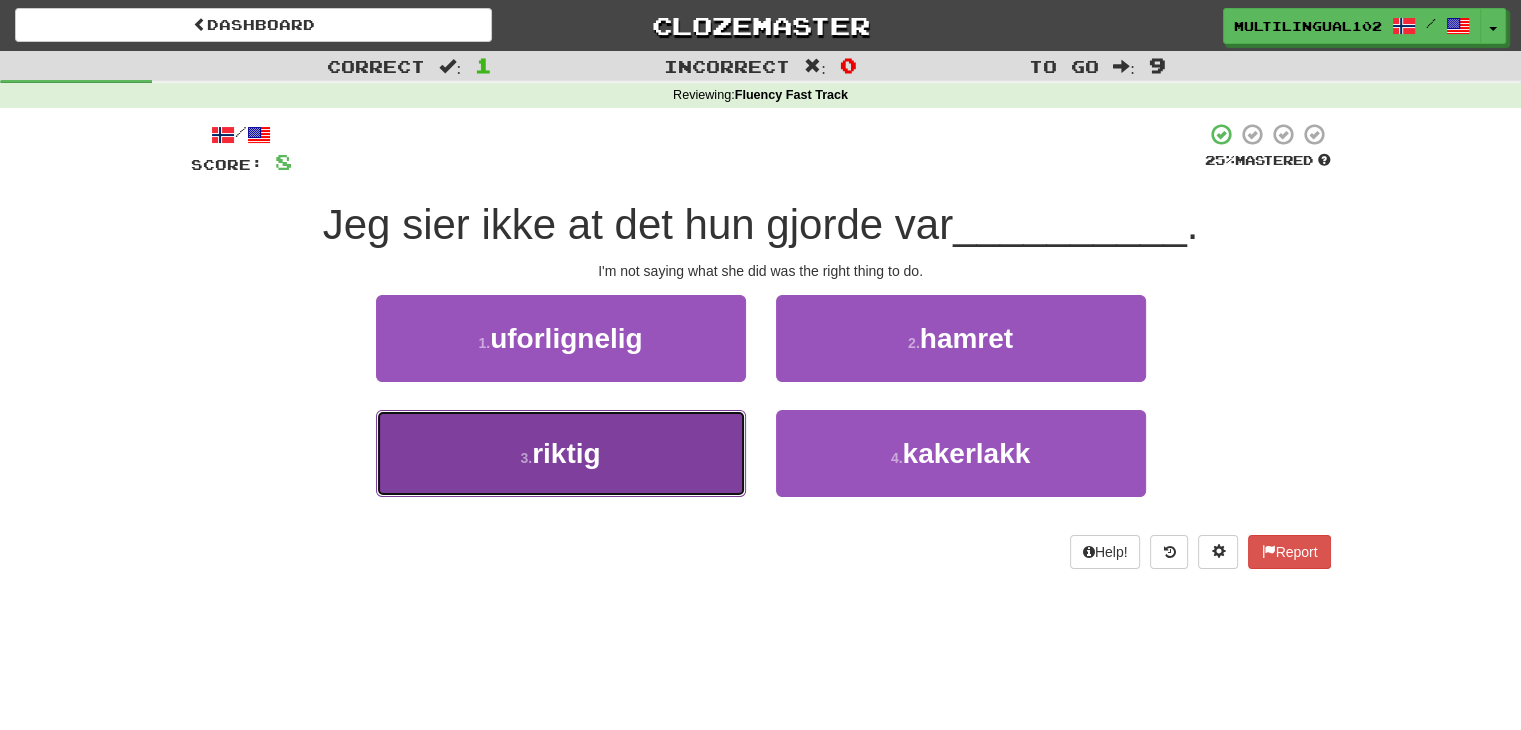 click on "3 .  riktig" at bounding box center [561, 453] 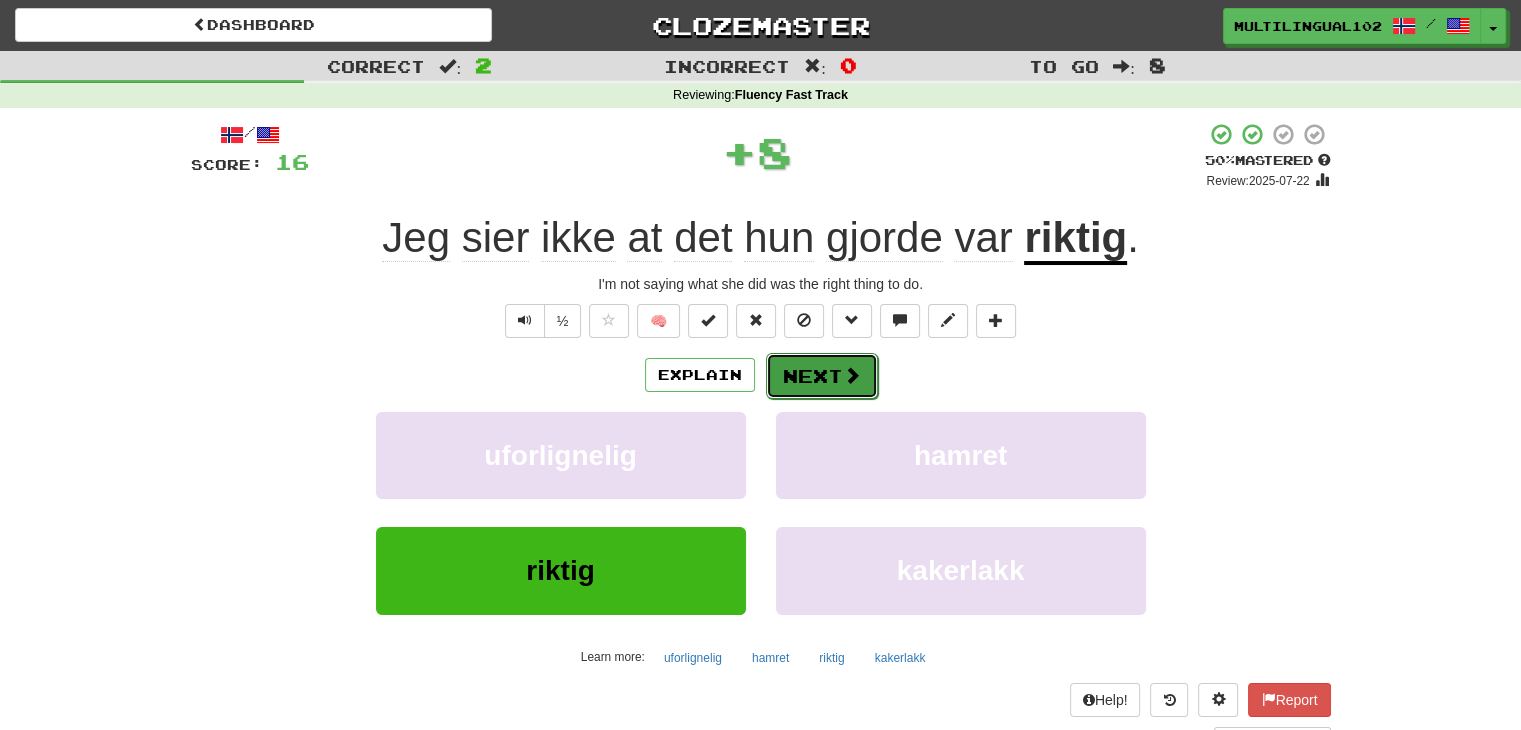 click on "Next" at bounding box center [822, 376] 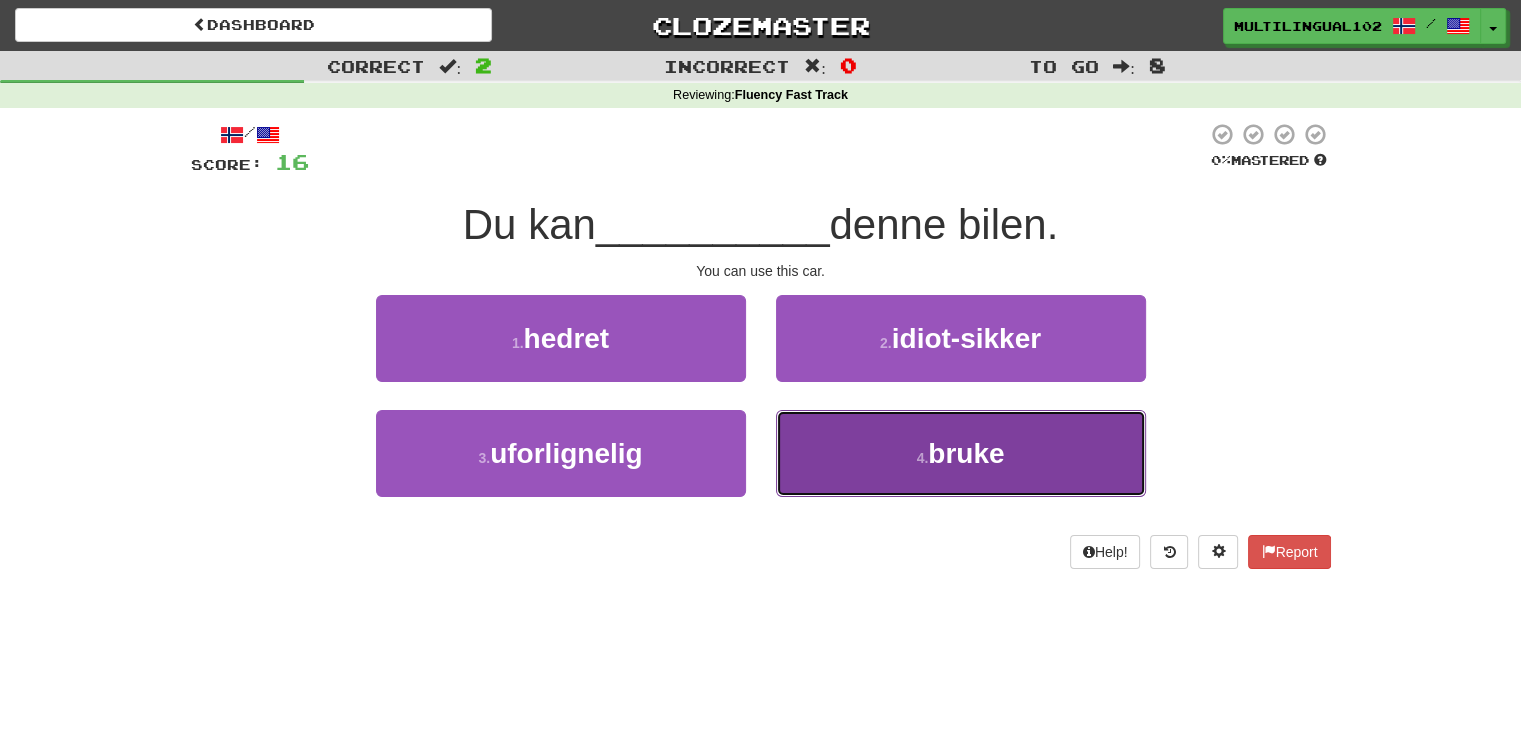 click on "4 .  bruke" at bounding box center [961, 453] 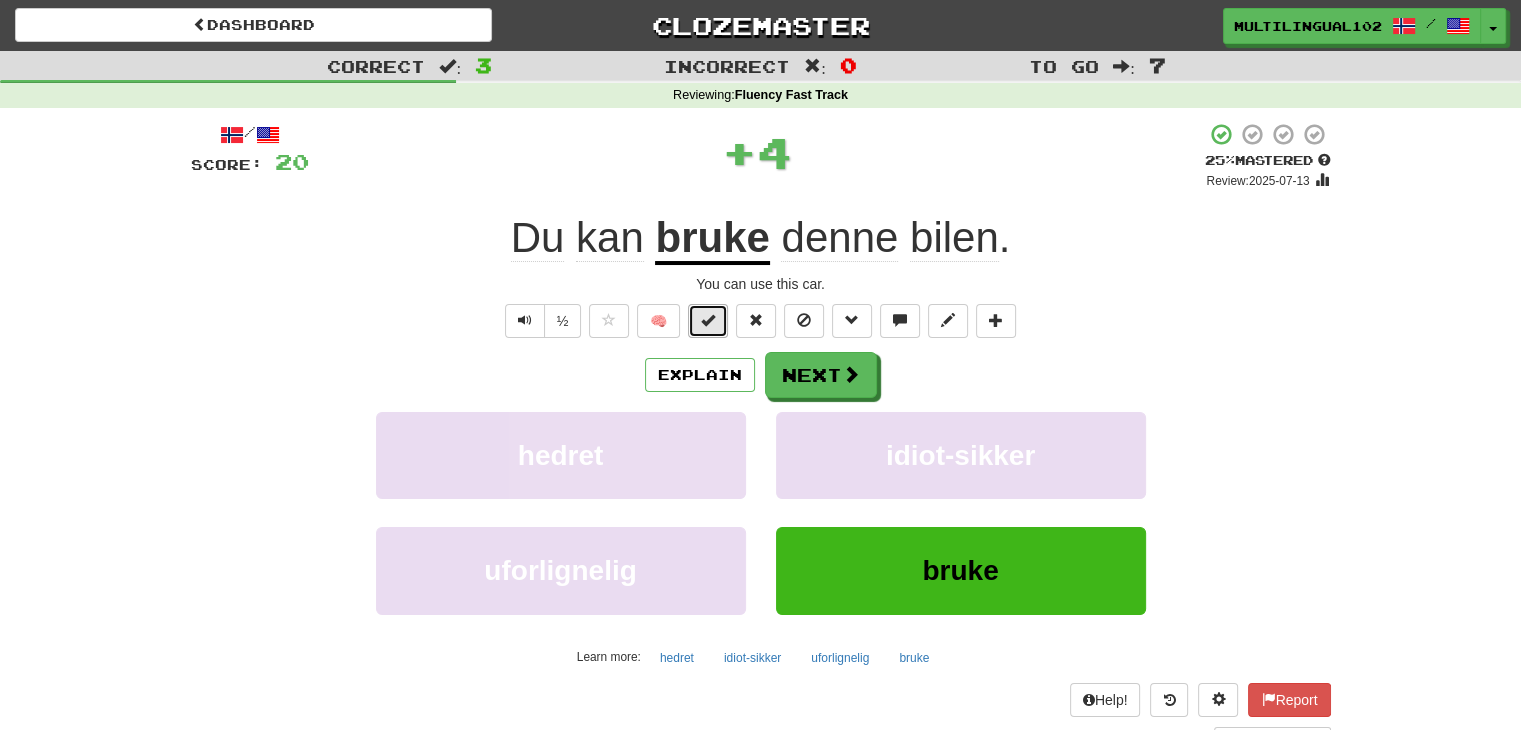 click at bounding box center (708, 320) 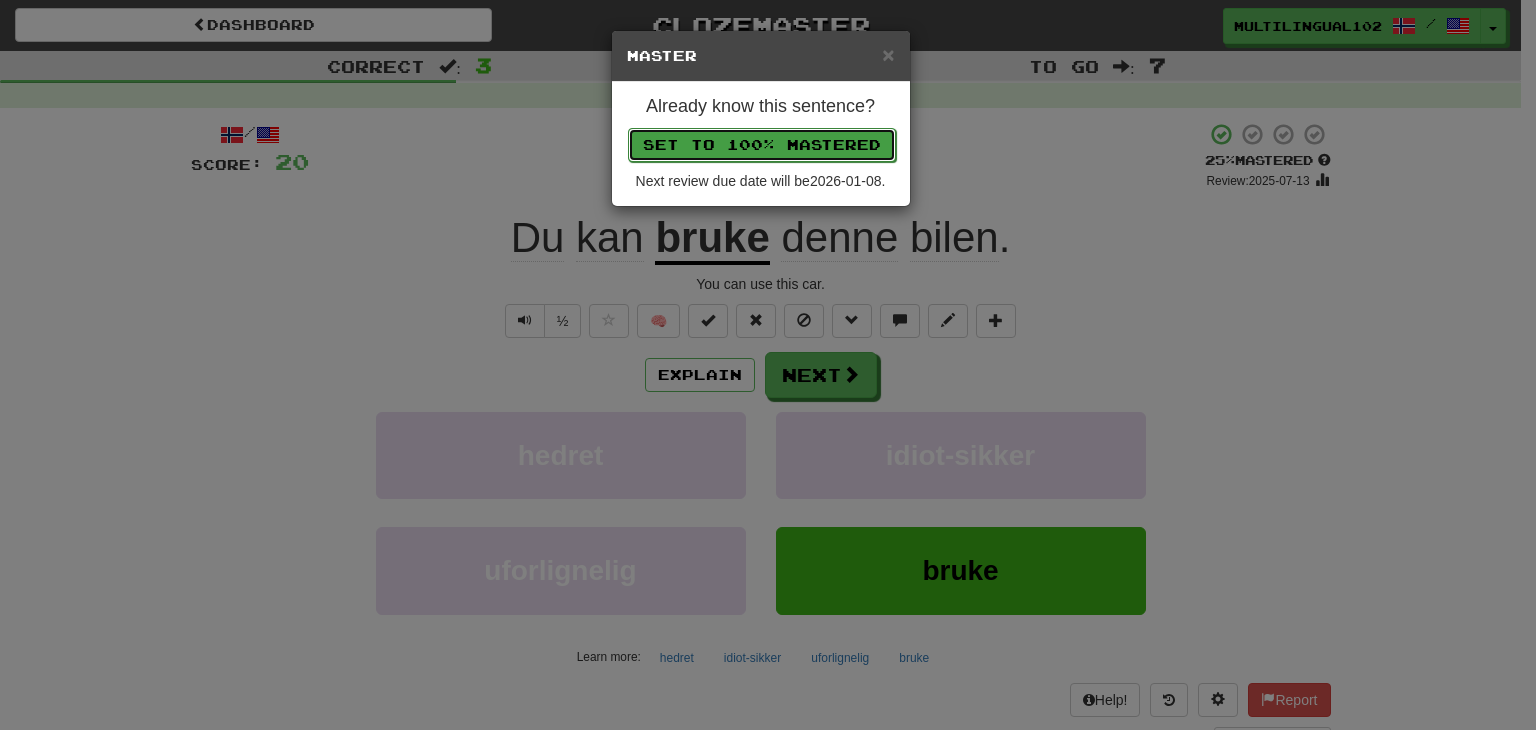 click on "Set to 100% Mastered" at bounding box center (762, 145) 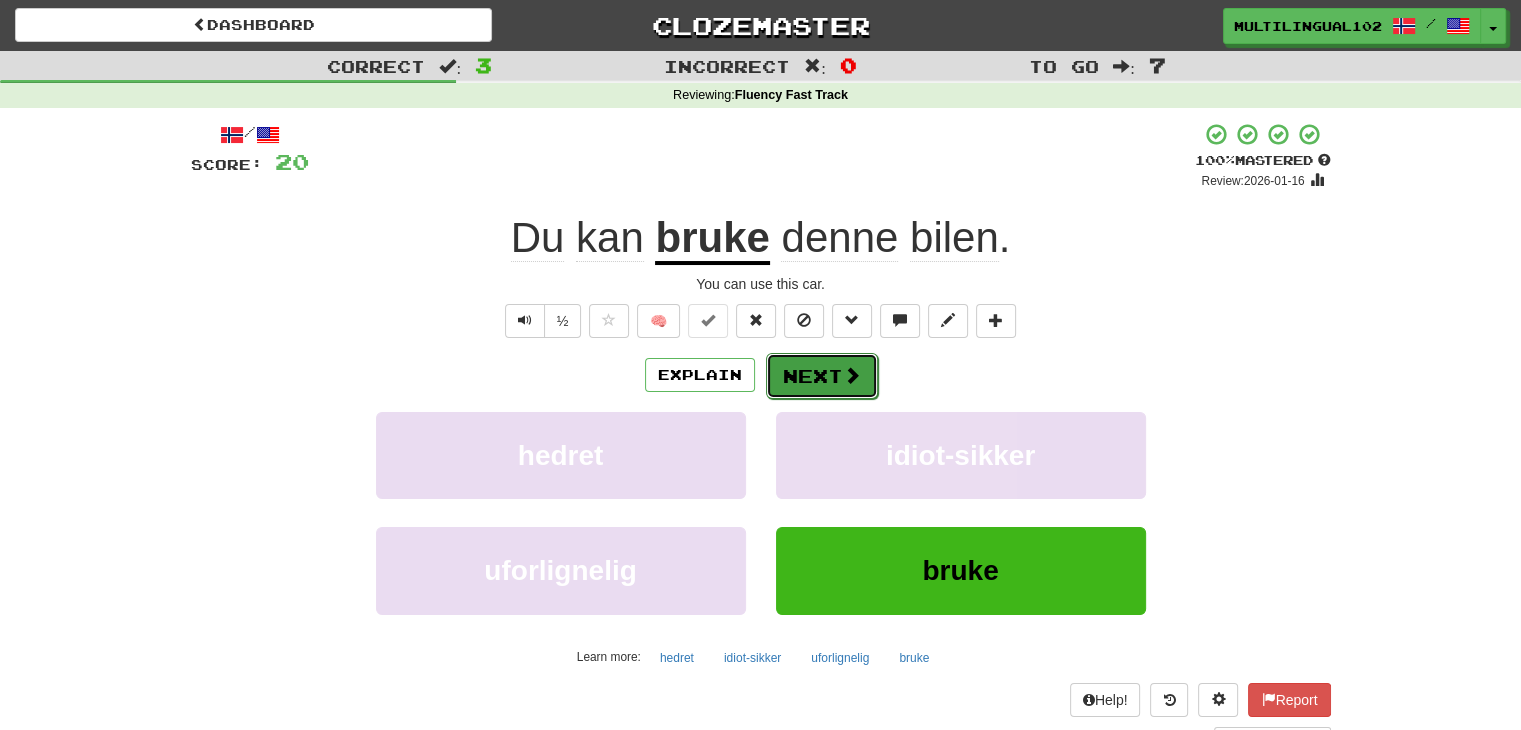 click on "Next" at bounding box center (822, 376) 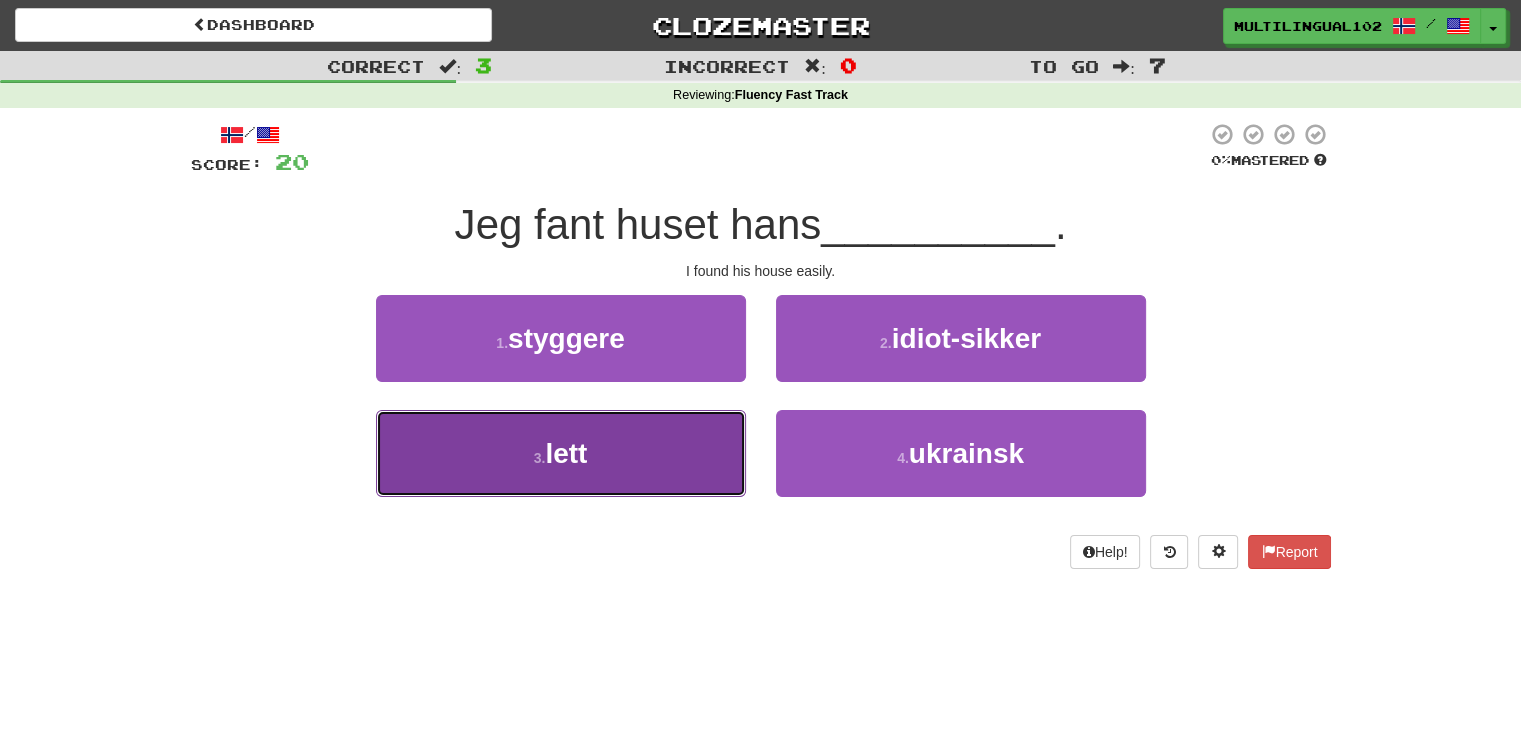 click on "3 .  lett" at bounding box center (561, 453) 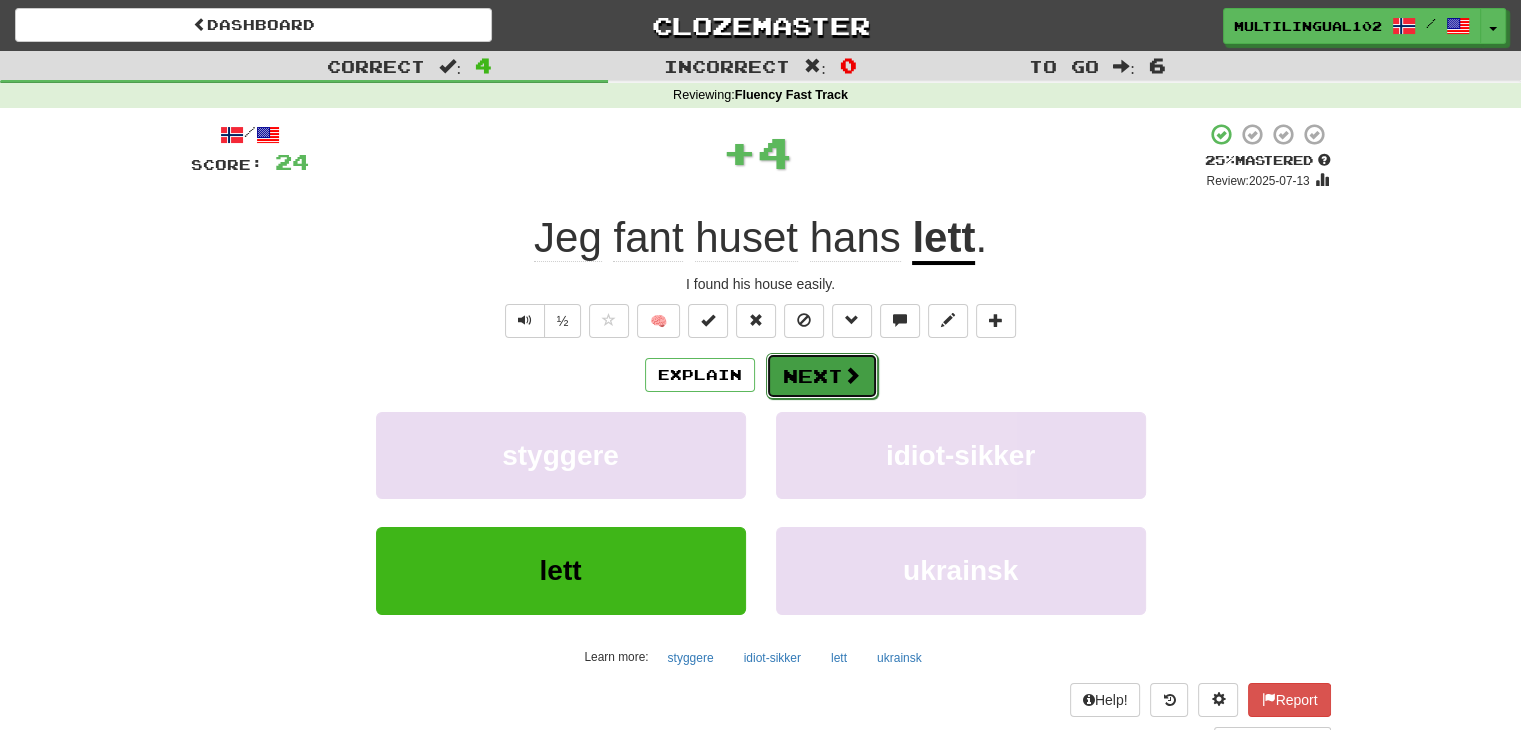click on "Next" at bounding box center [822, 376] 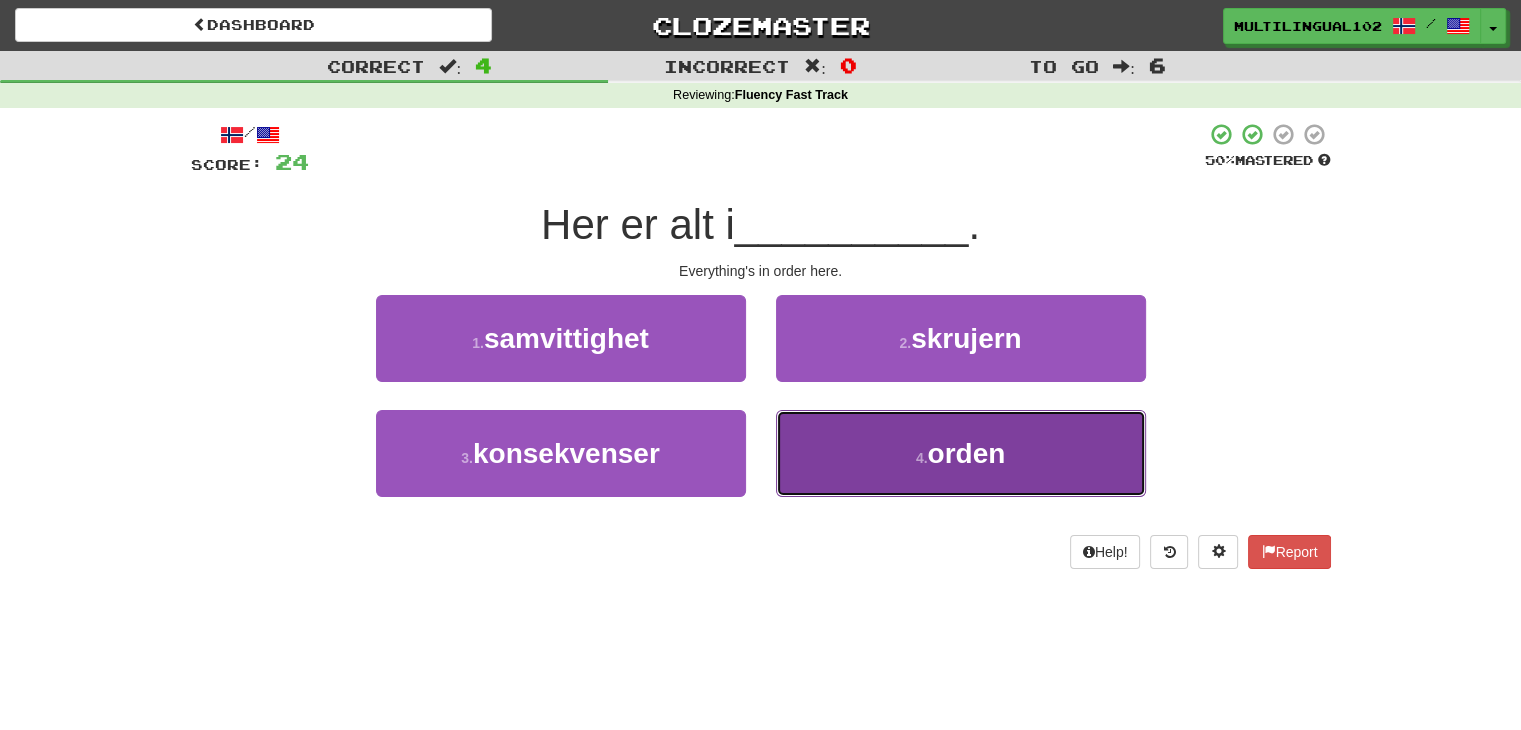 click on "4 .  orden" at bounding box center (961, 453) 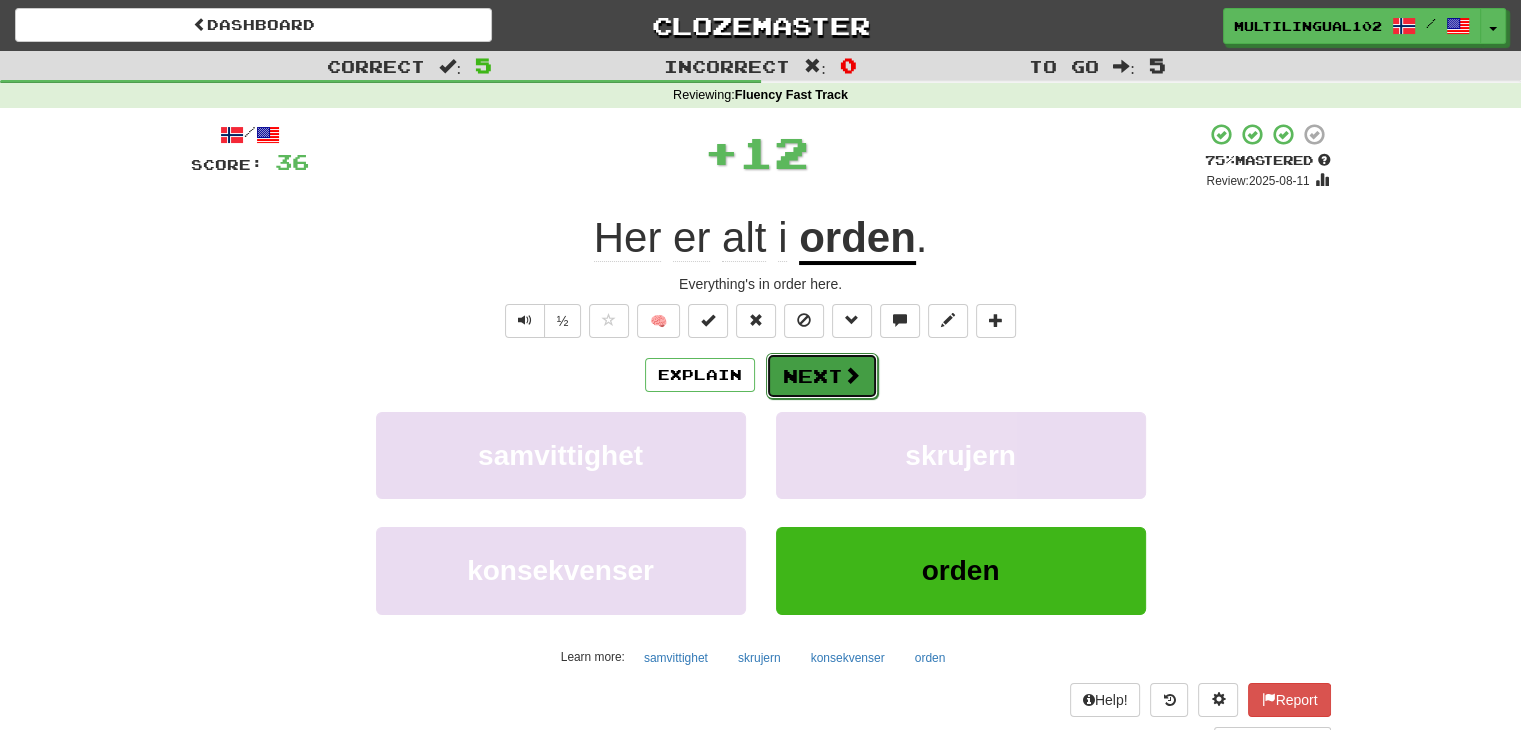 click on "Next" at bounding box center (822, 376) 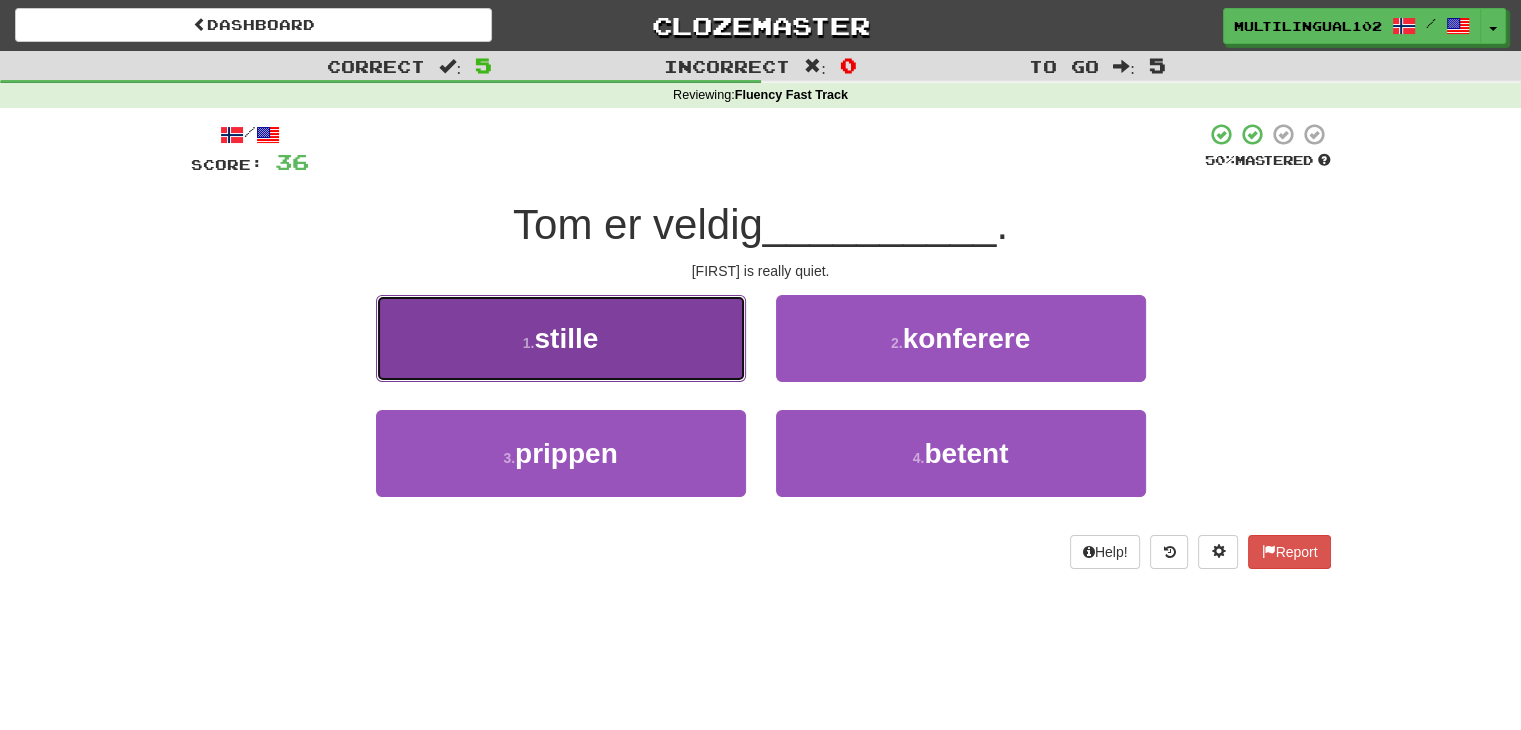 click on "1 .  stille" at bounding box center [561, 338] 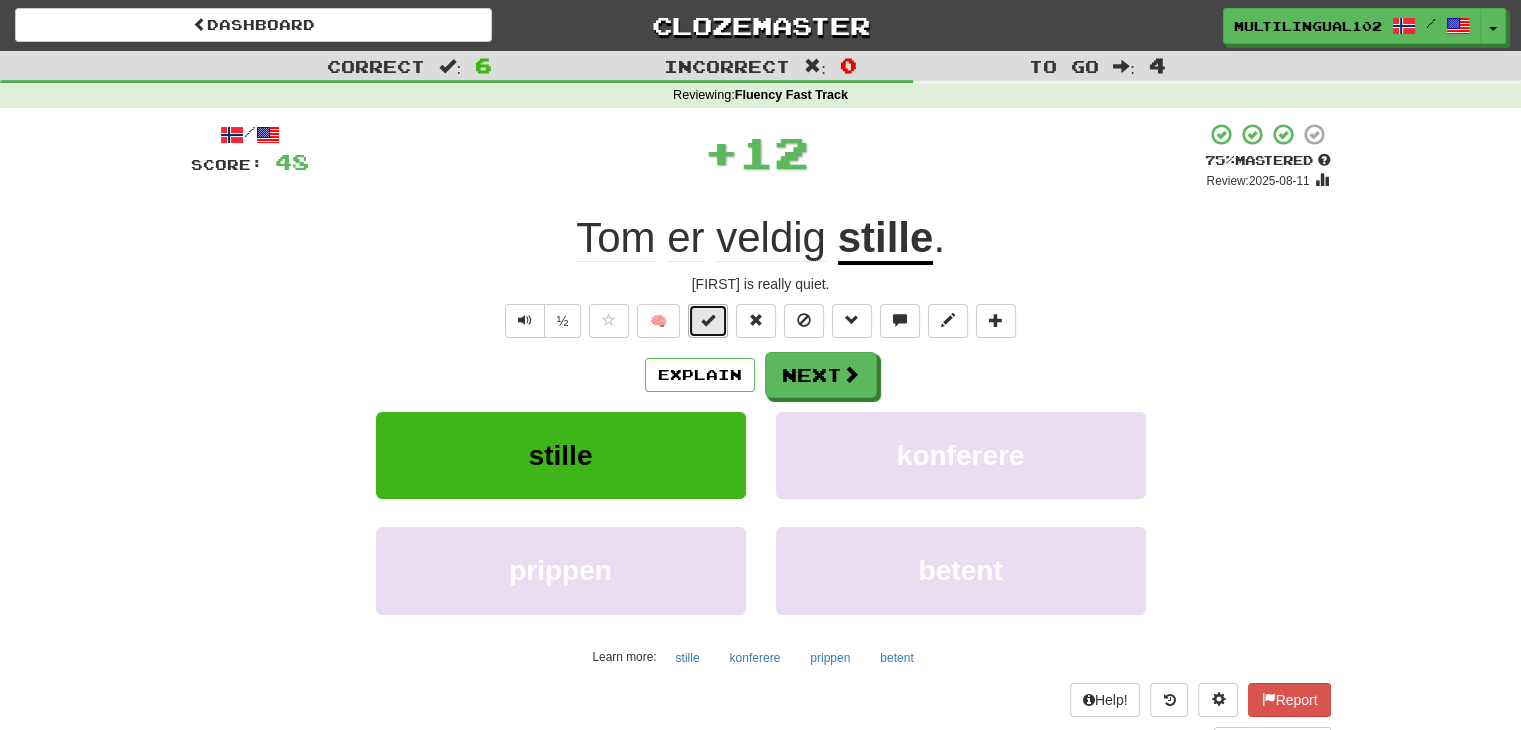 click at bounding box center [708, 321] 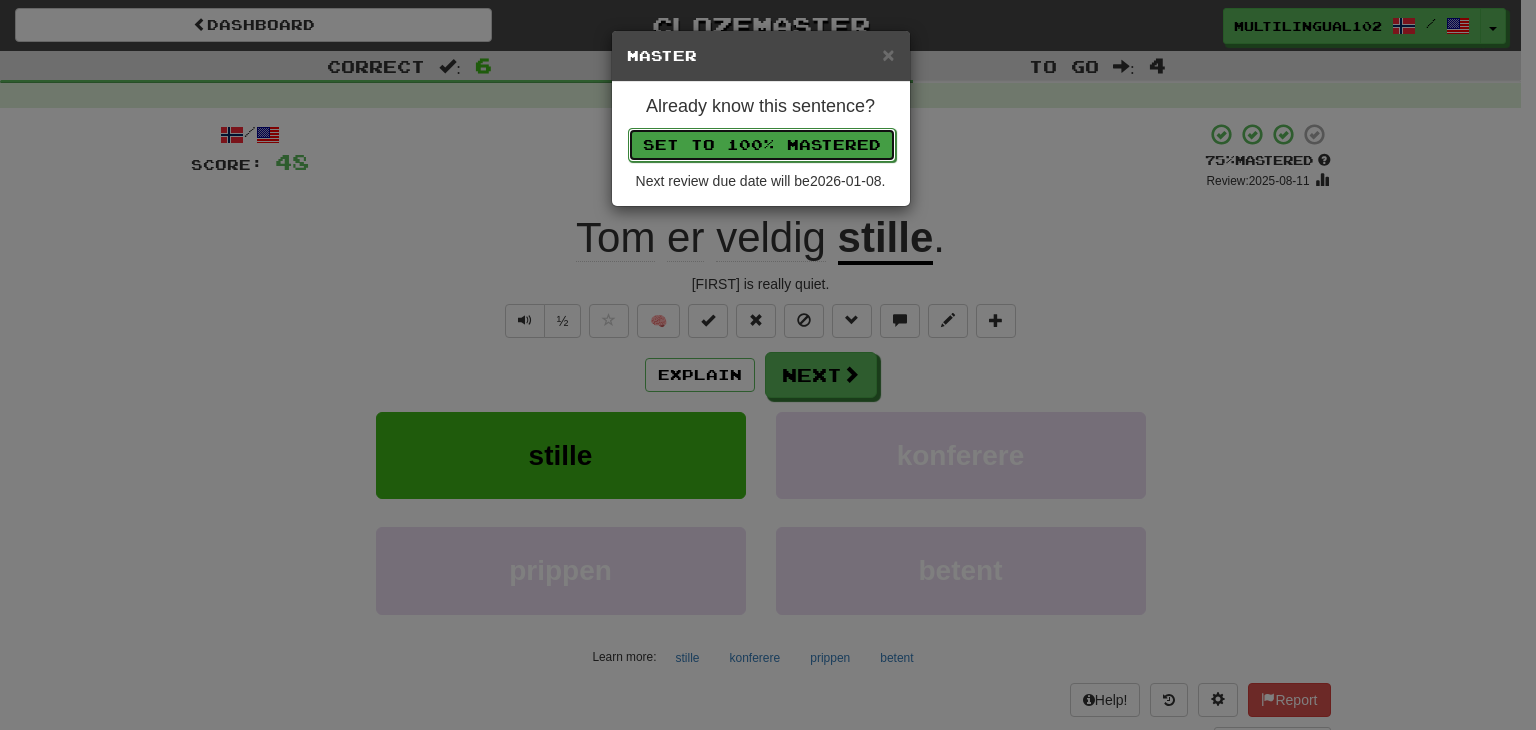 click on "Set to 100% Mastered" at bounding box center [761, 144] 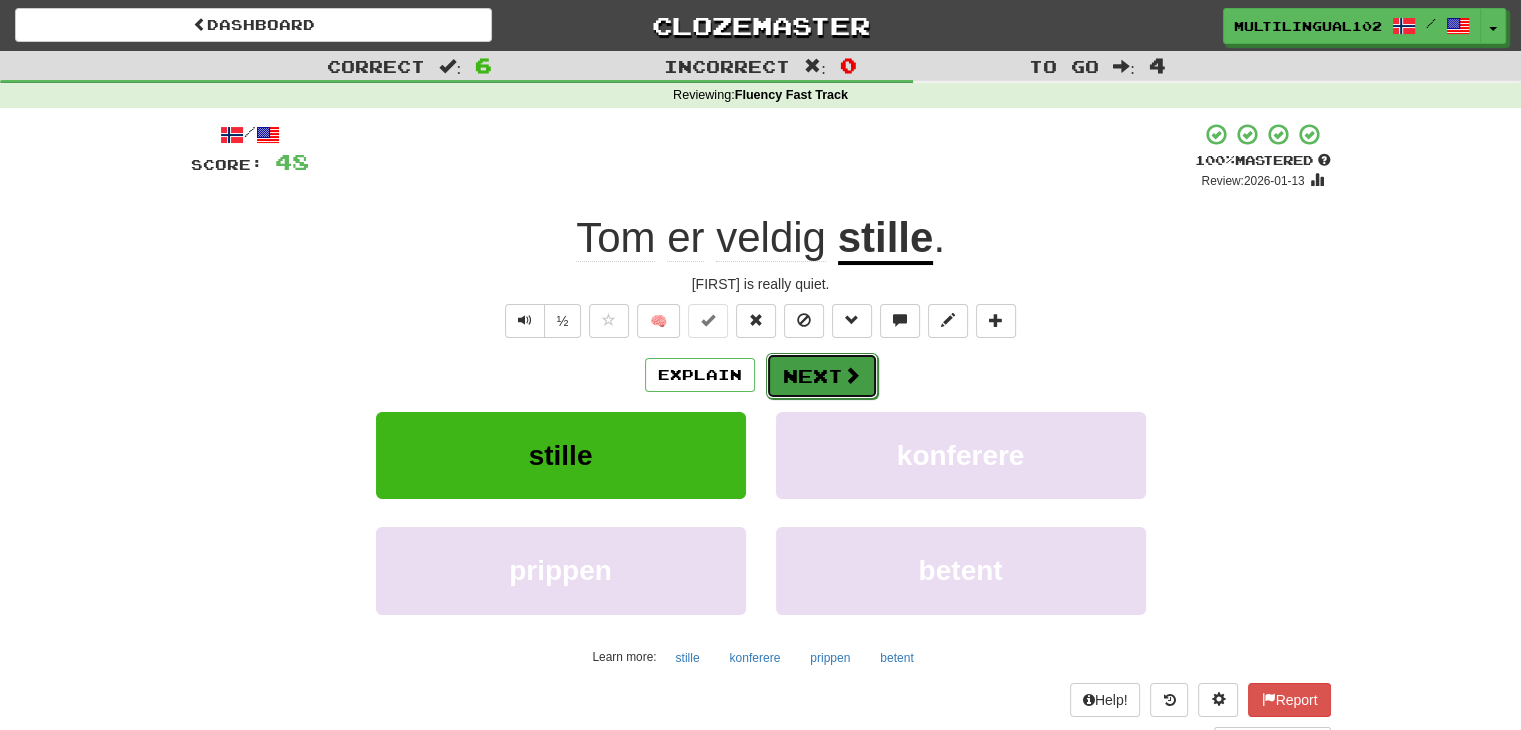 click on "Next" at bounding box center [822, 376] 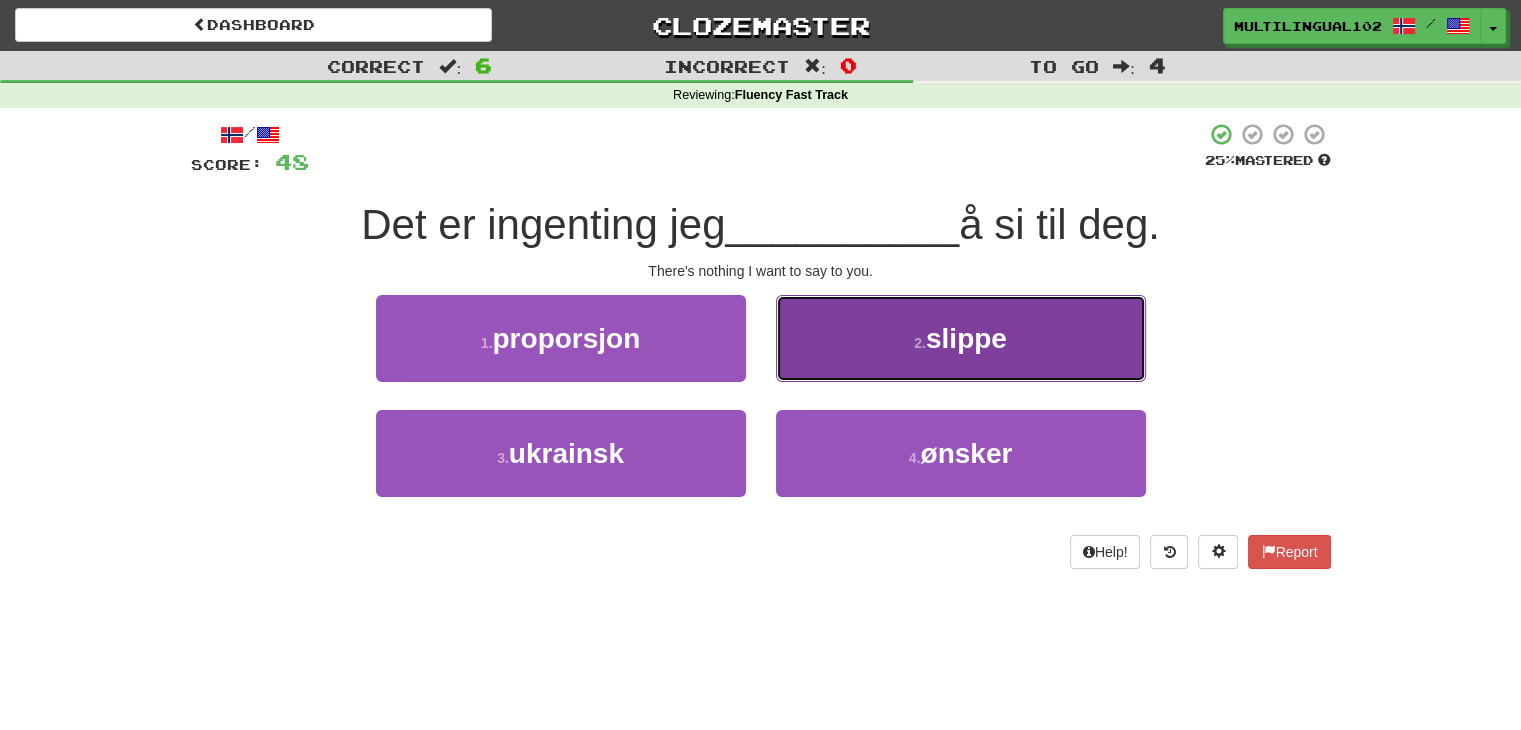 click on "2 .  slippe" at bounding box center [961, 338] 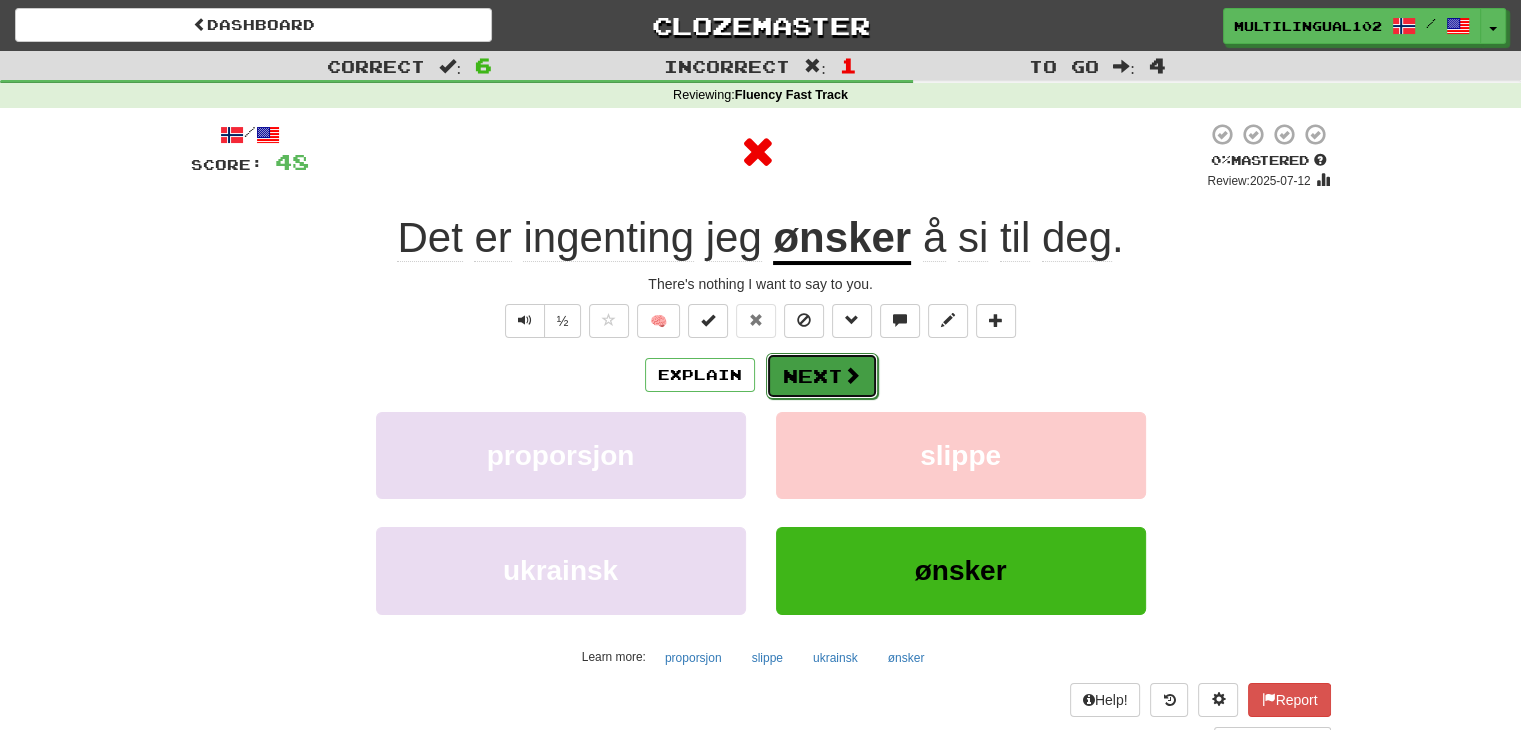 click on "Next" at bounding box center (822, 376) 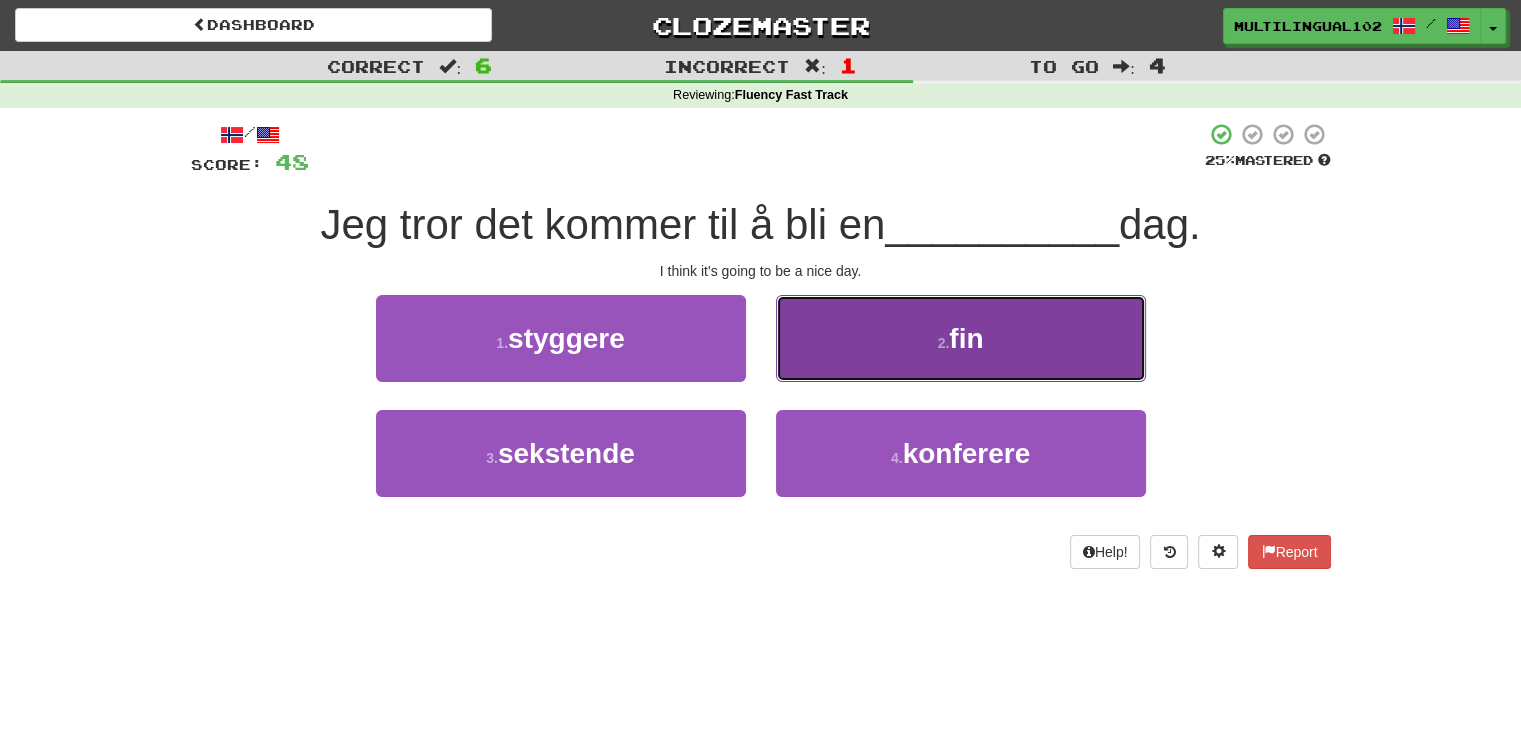 click on "2 .  fin" at bounding box center (961, 338) 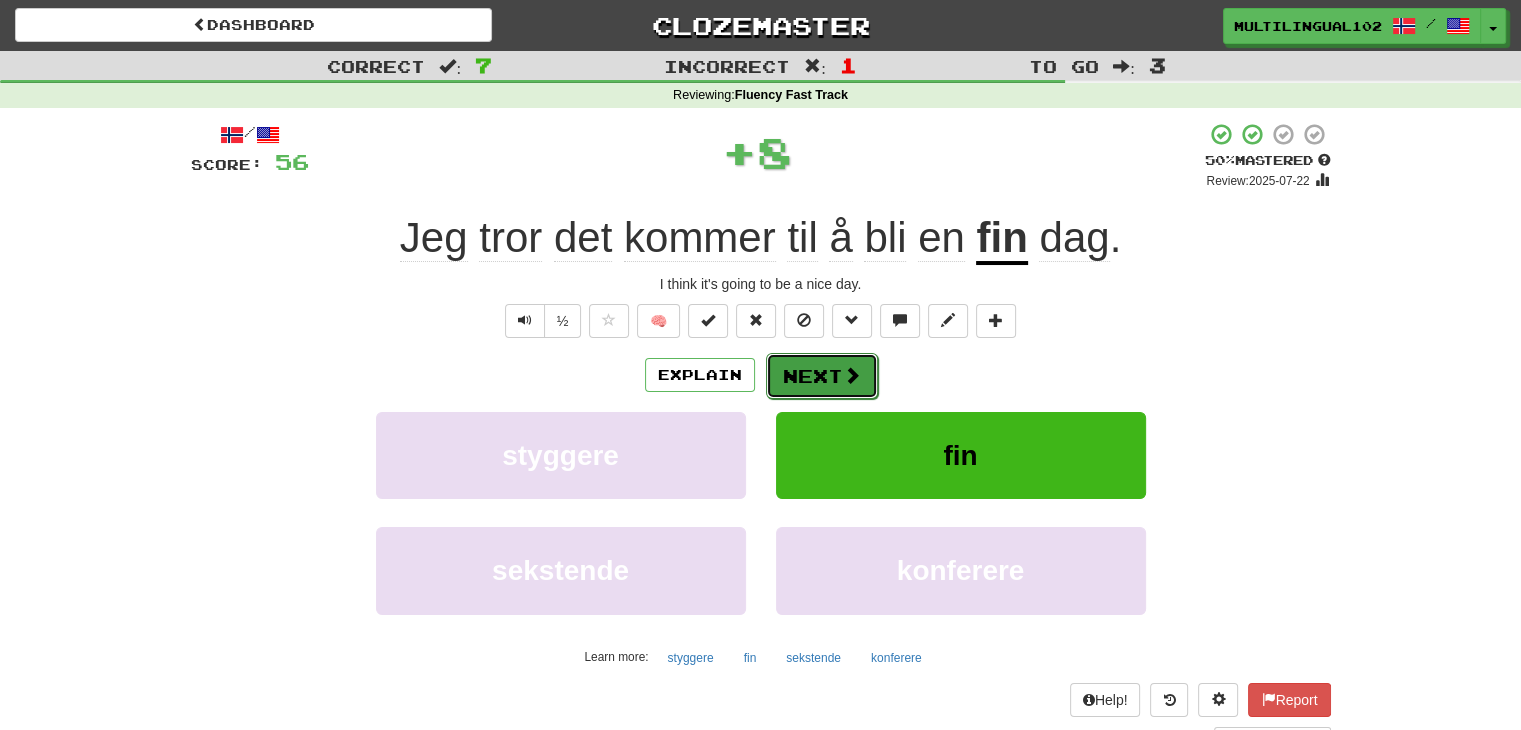 click on "Next" at bounding box center [822, 376] 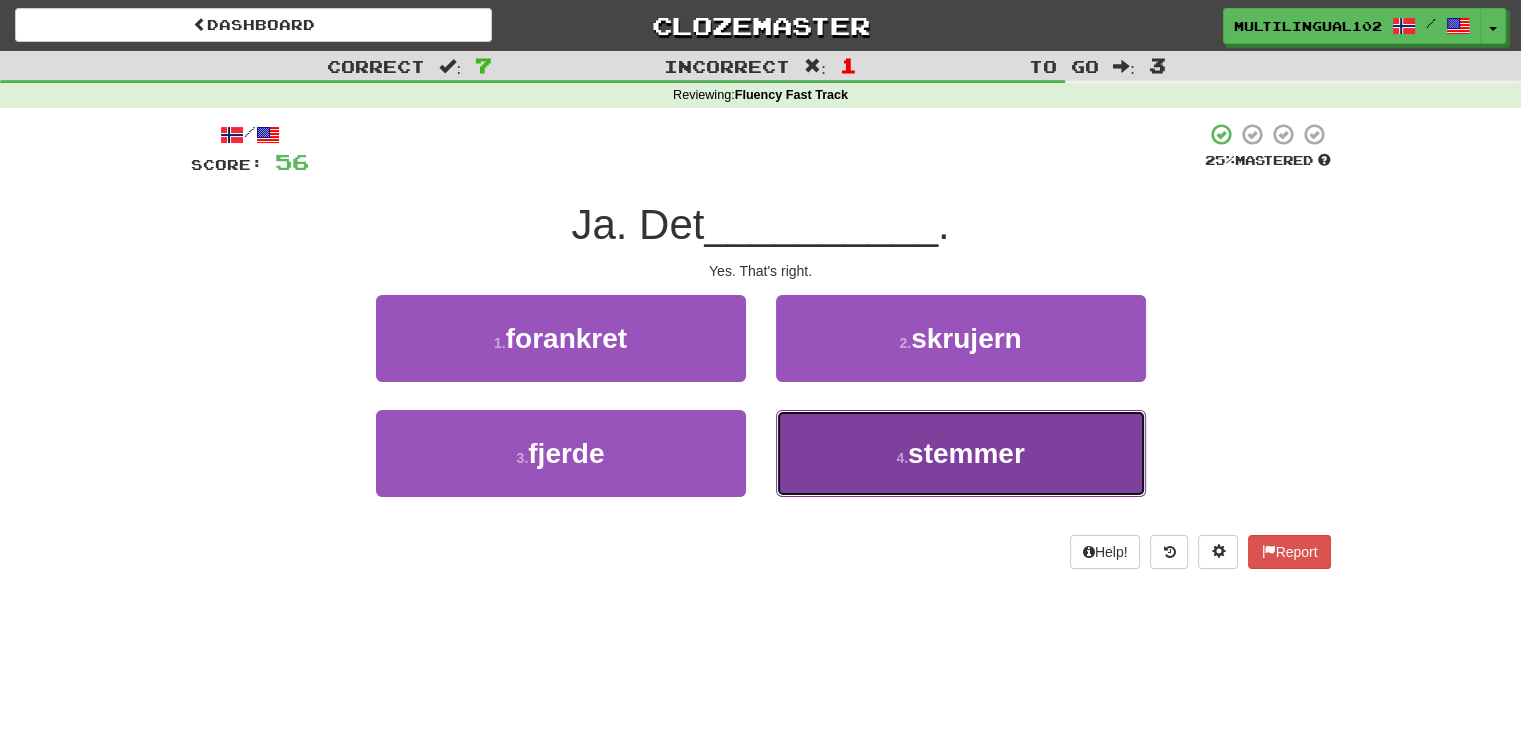 click on "4 ." at bounding box center (902, 458) 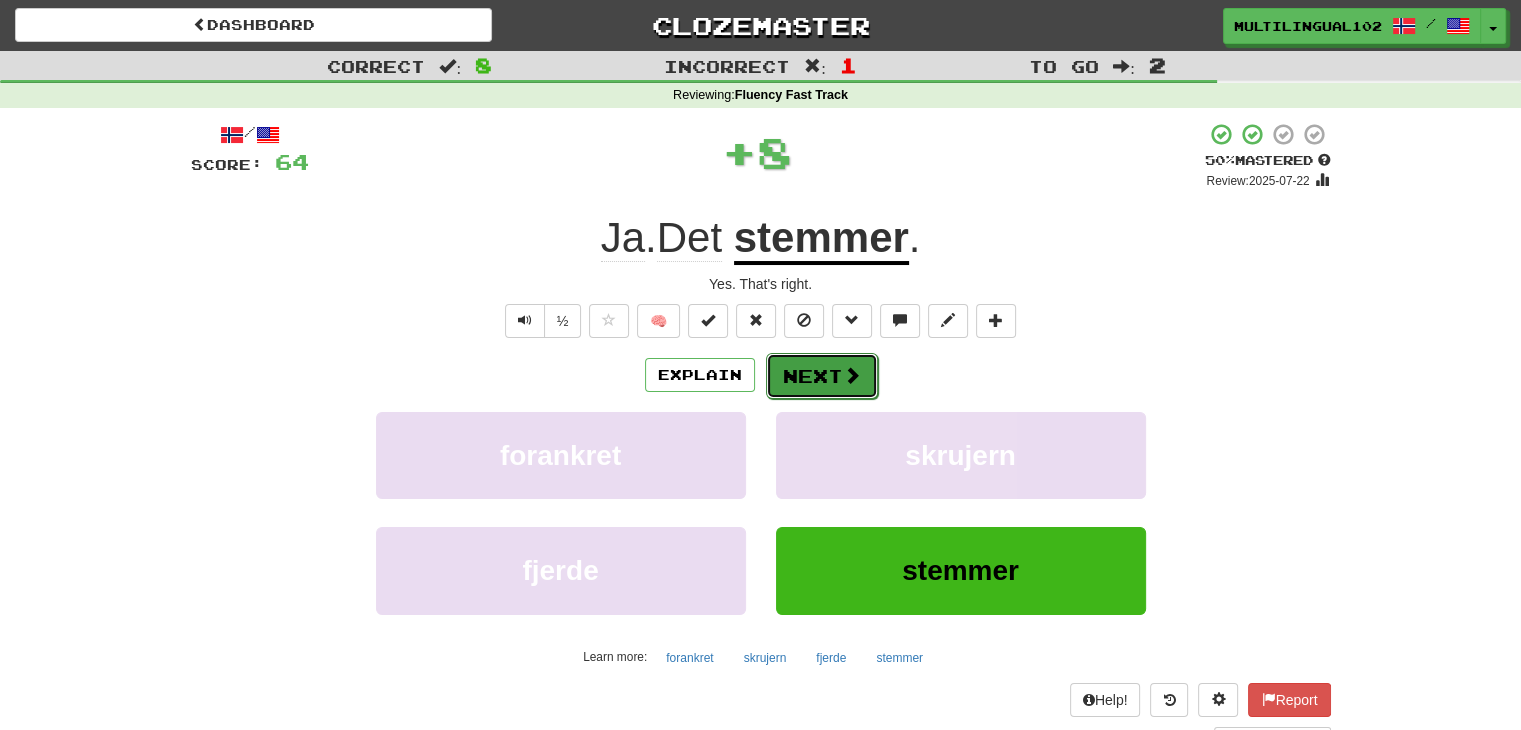 click on "Next" at bounding box center (822, 376) 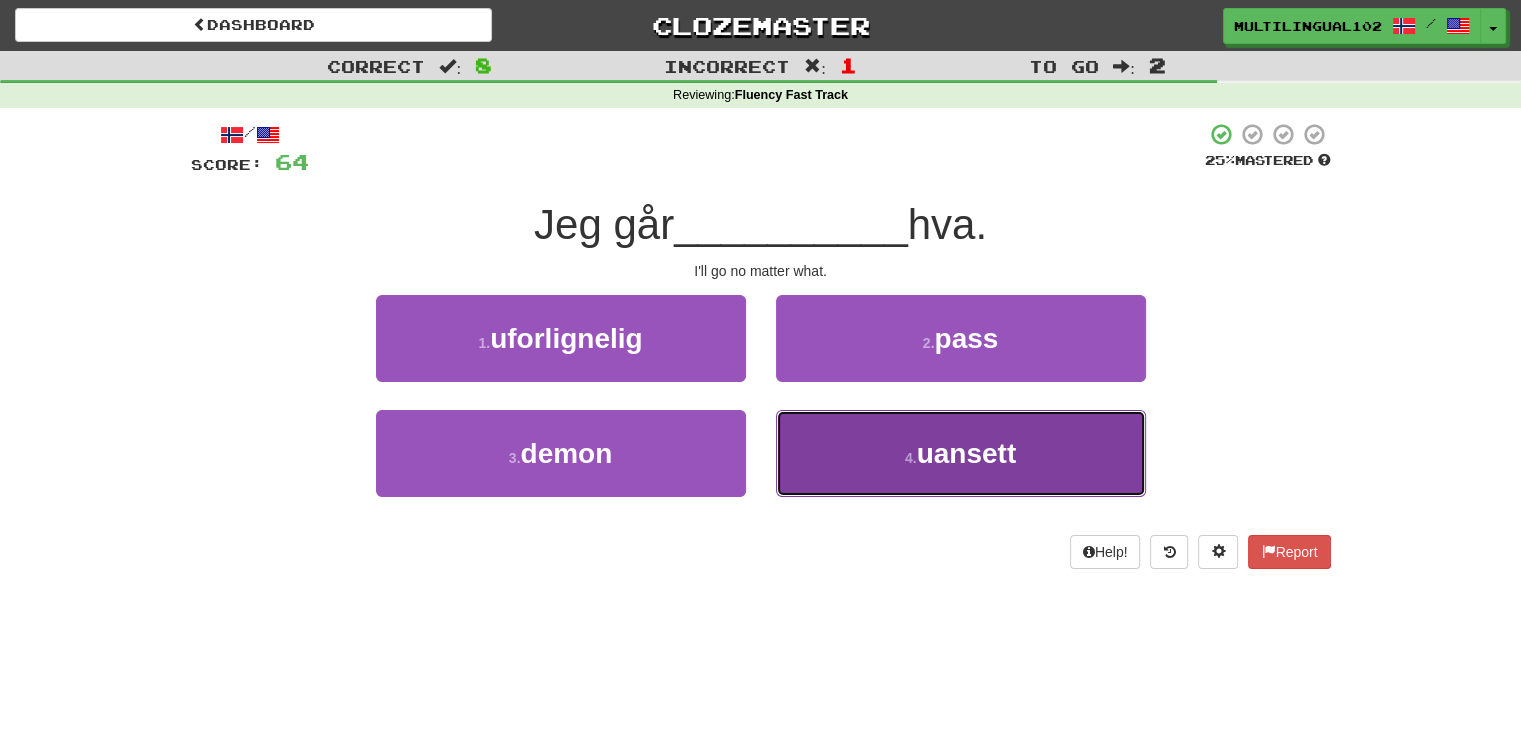 click on "4 .  uansett" at bounding box center (961, 453) 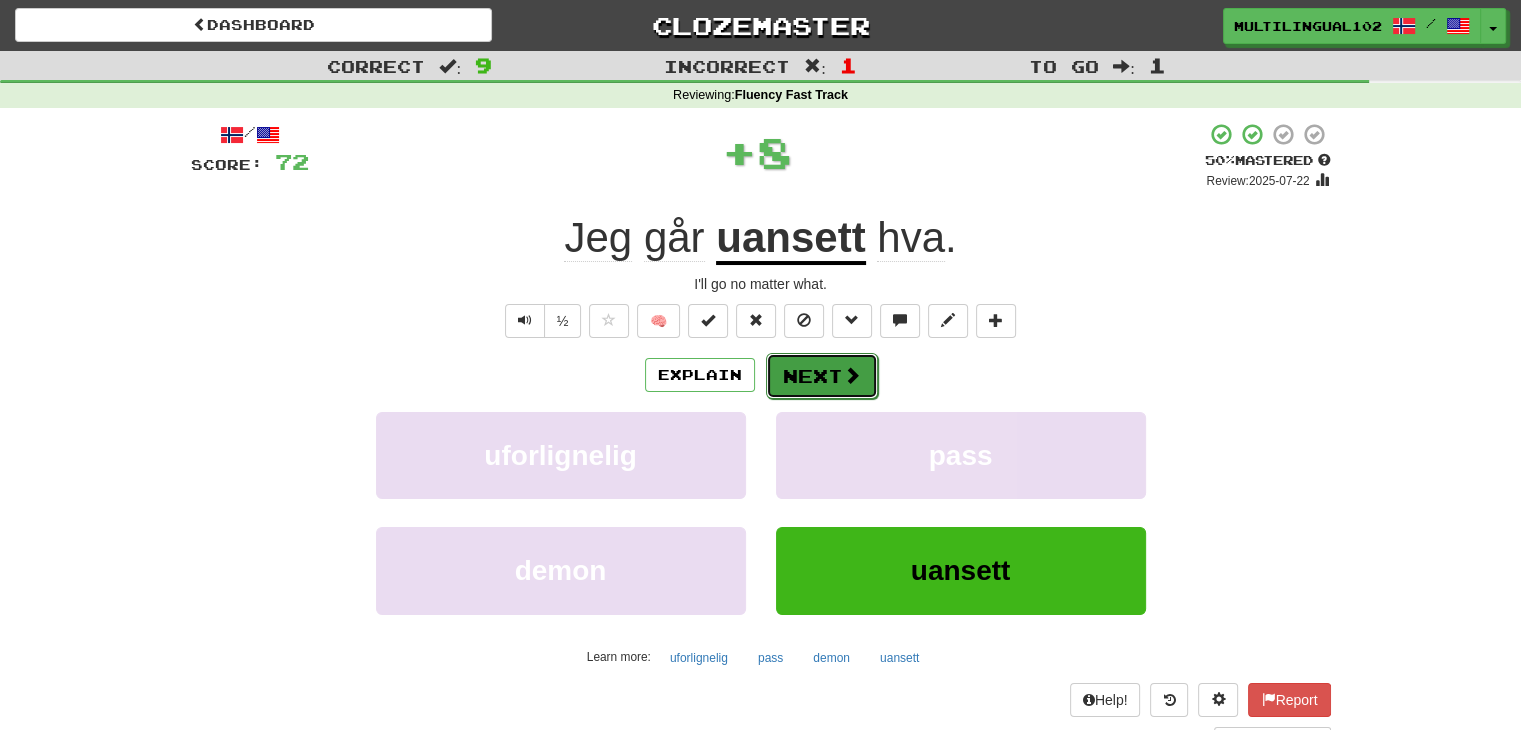 click on "Next" at bounding box center (822, 376) 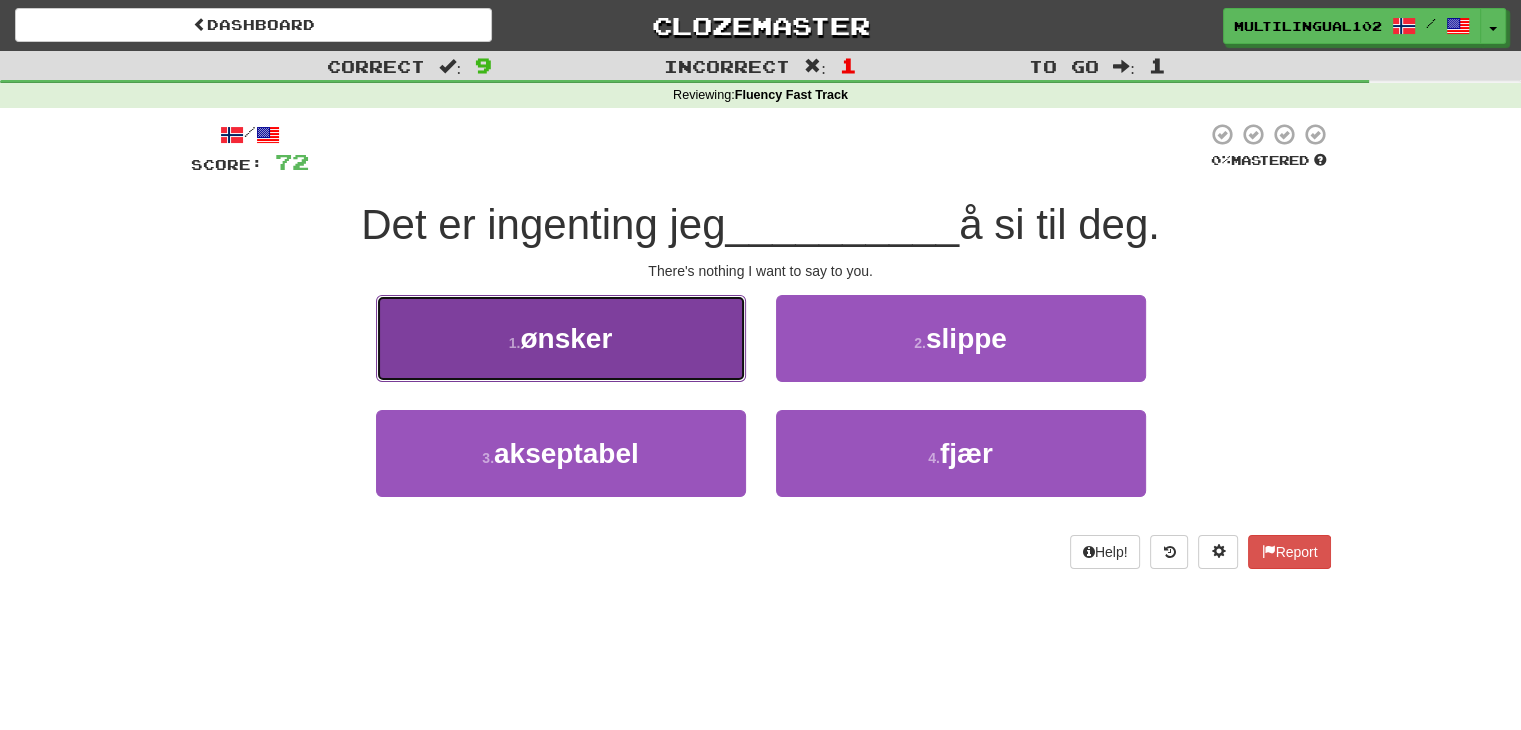 click on "1 .  ønsker" at bounding box center [561, 338] 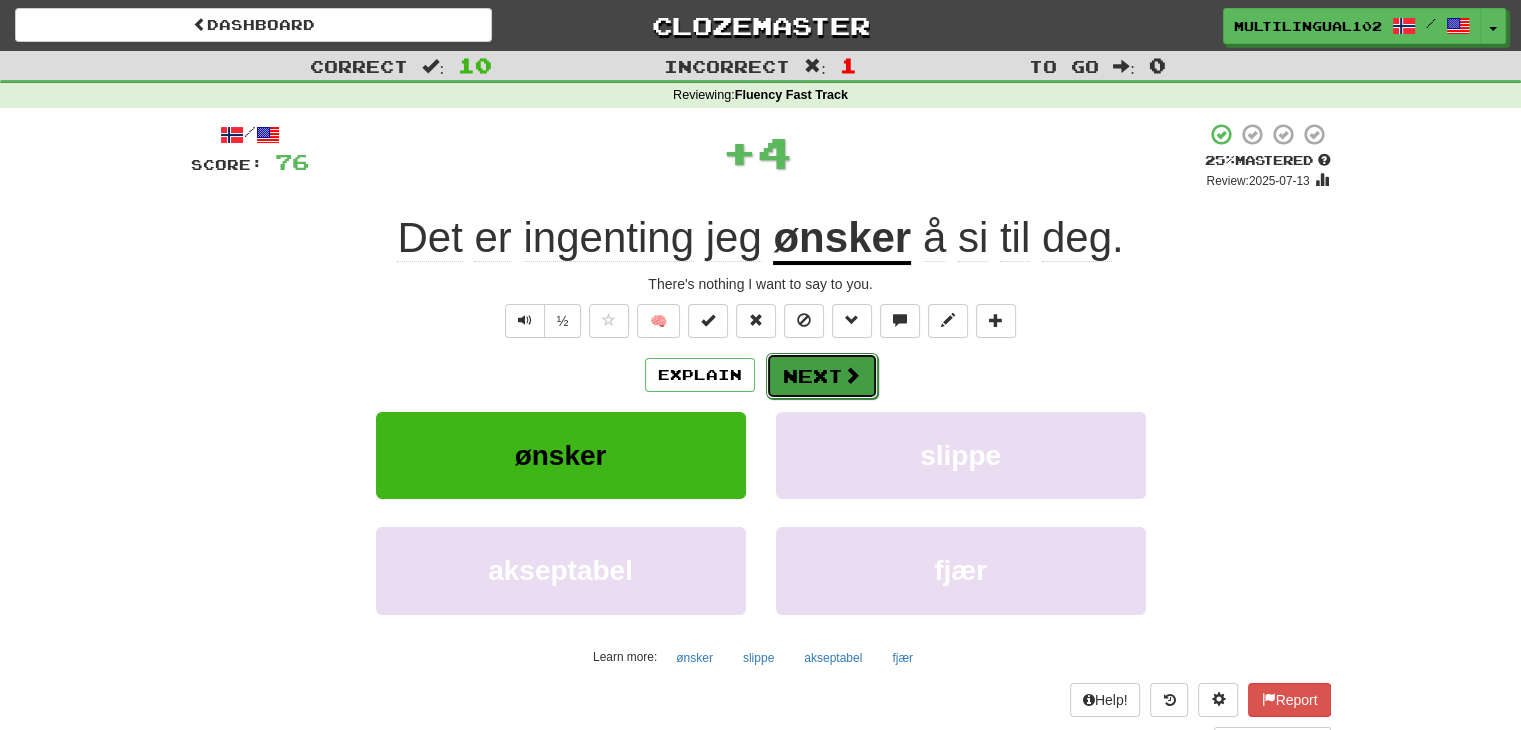 click on "Next" at bounding box center [822, 376] 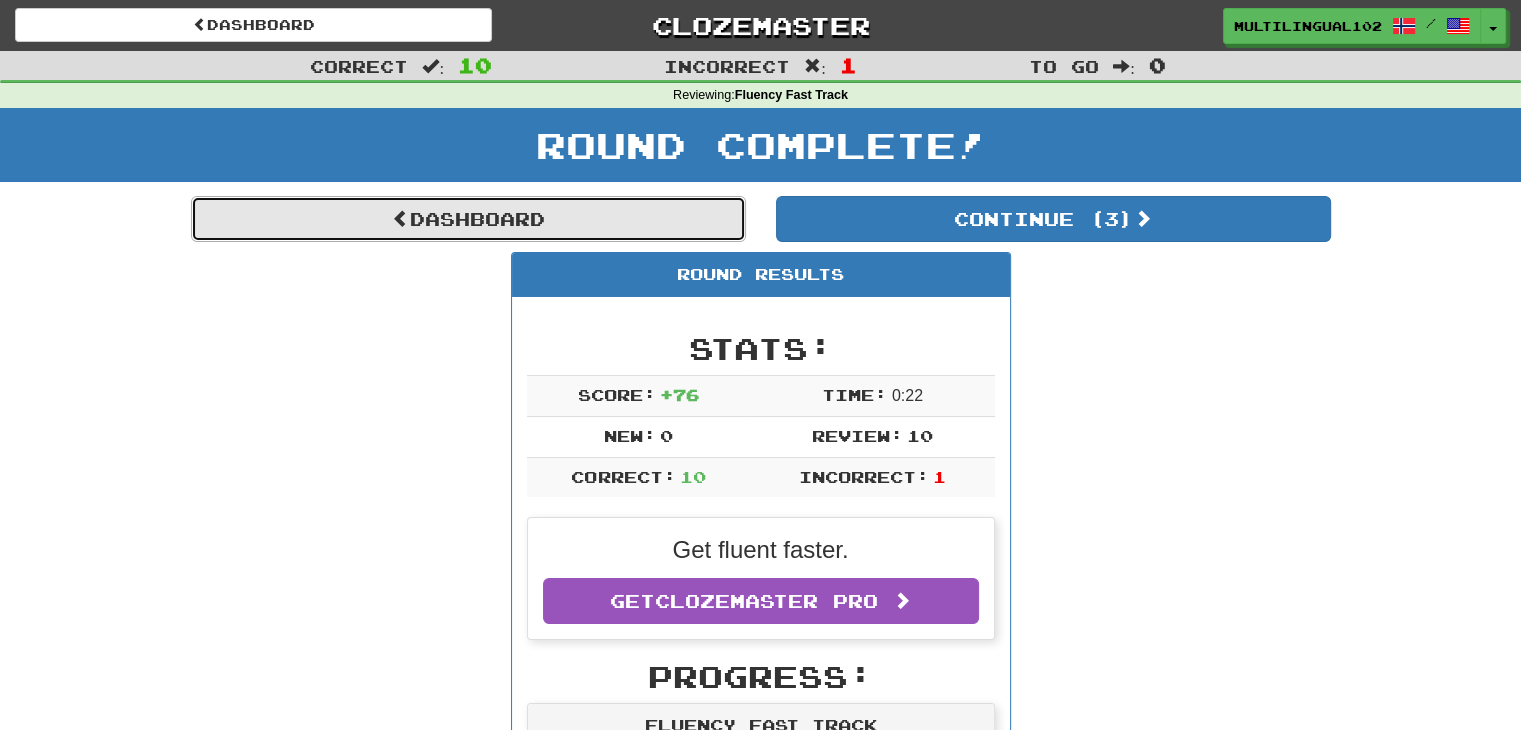 click on "Dashboard" at bounding box center (468, 219) 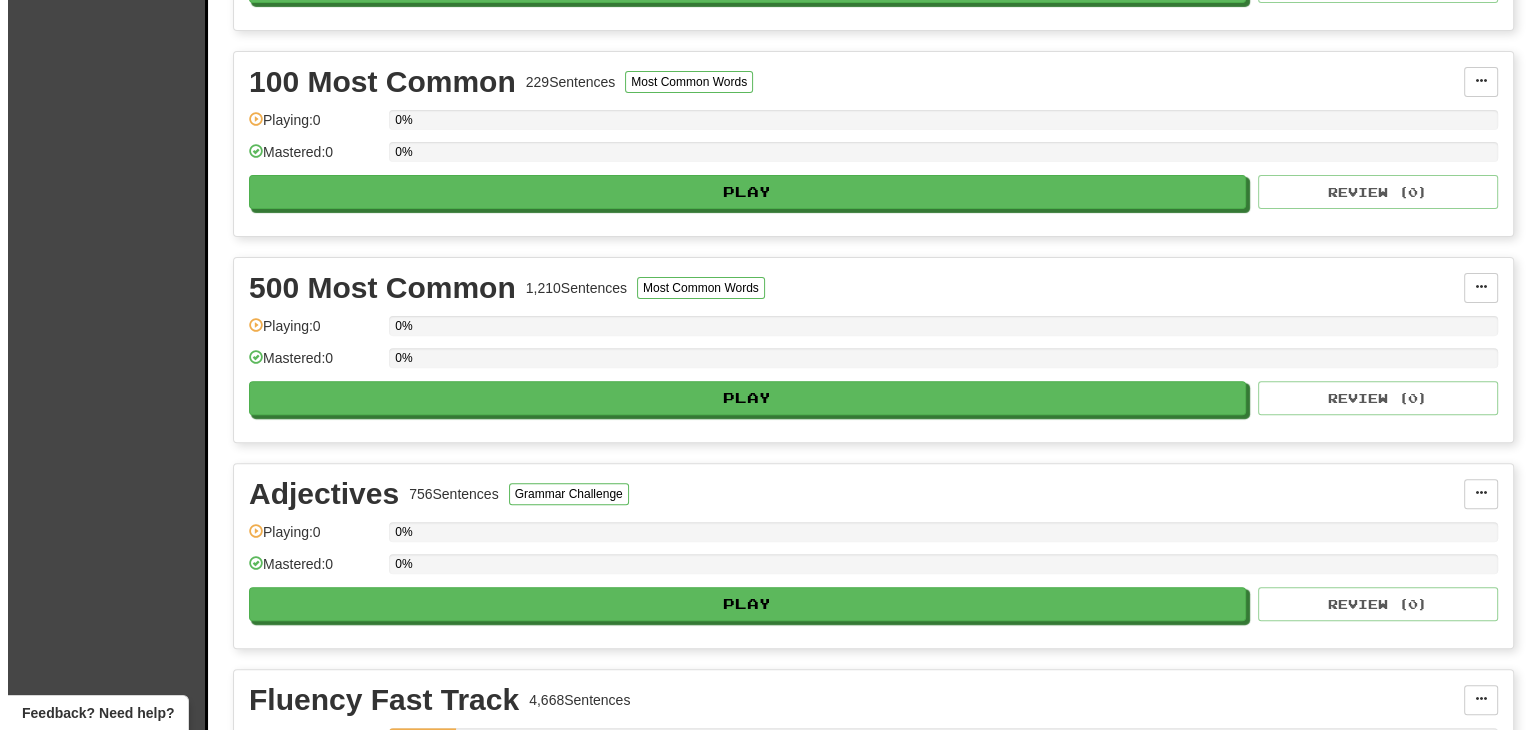 scroll, scrollTop: 614, scrollLeft: 0, axis: vertical 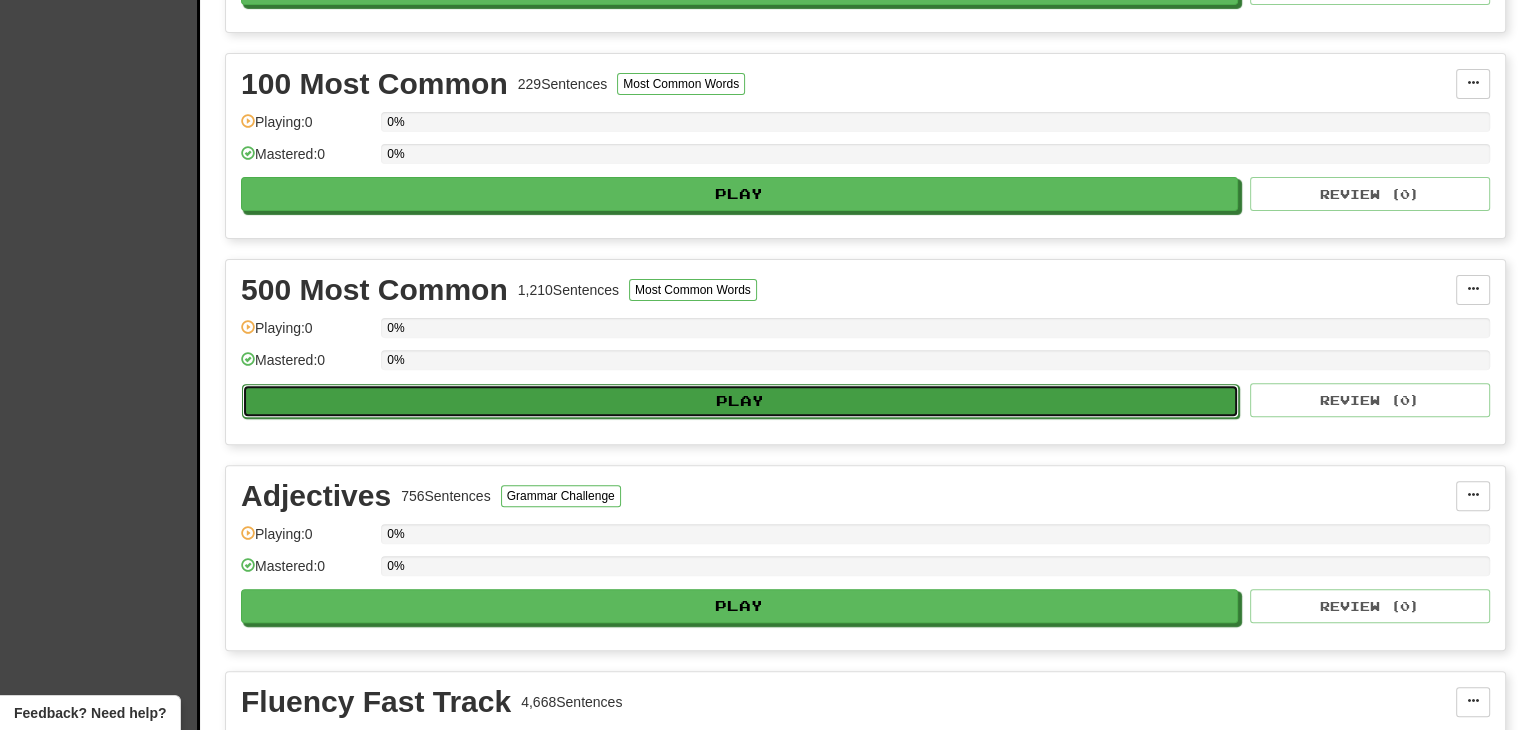 click on "Play" at bounding box center (740, 401) 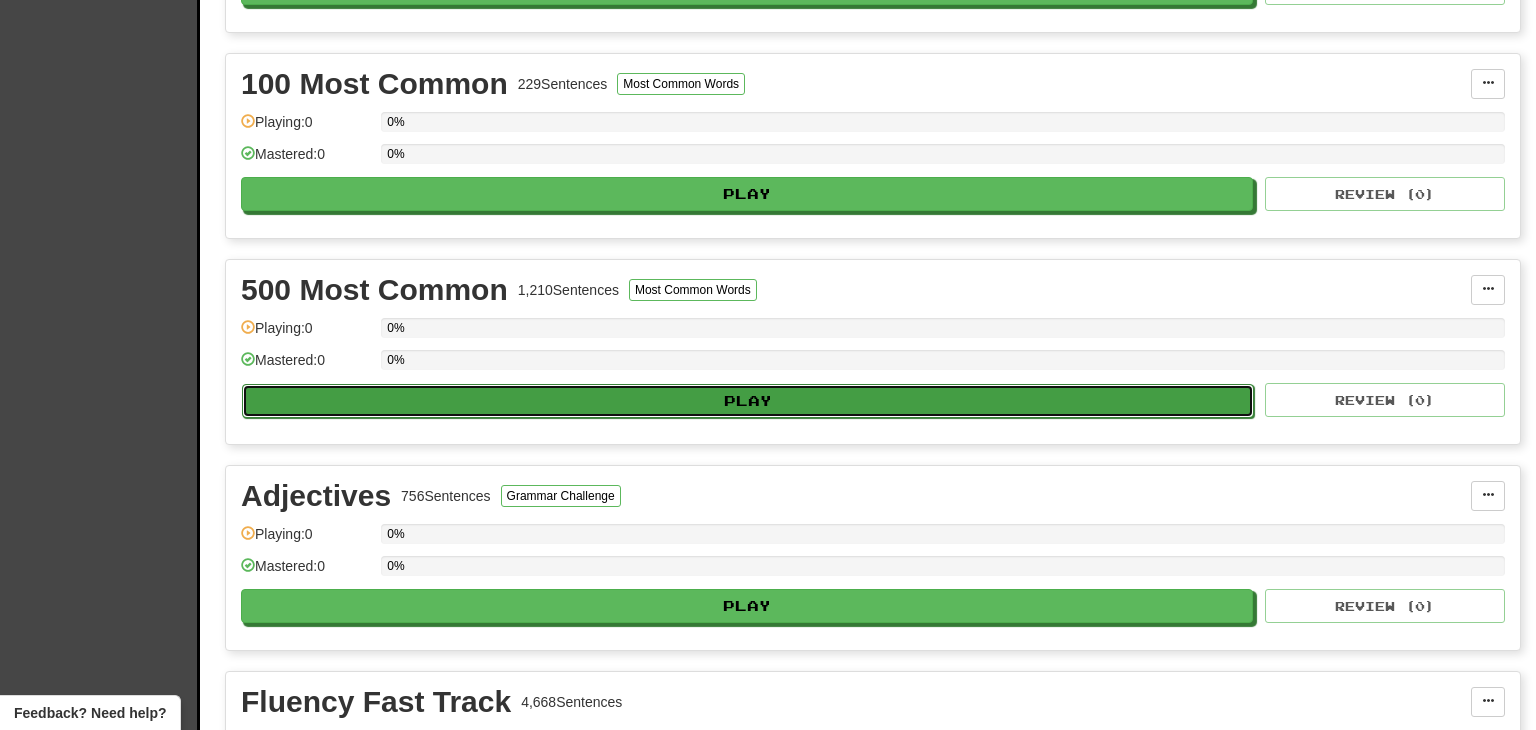 select on "**" 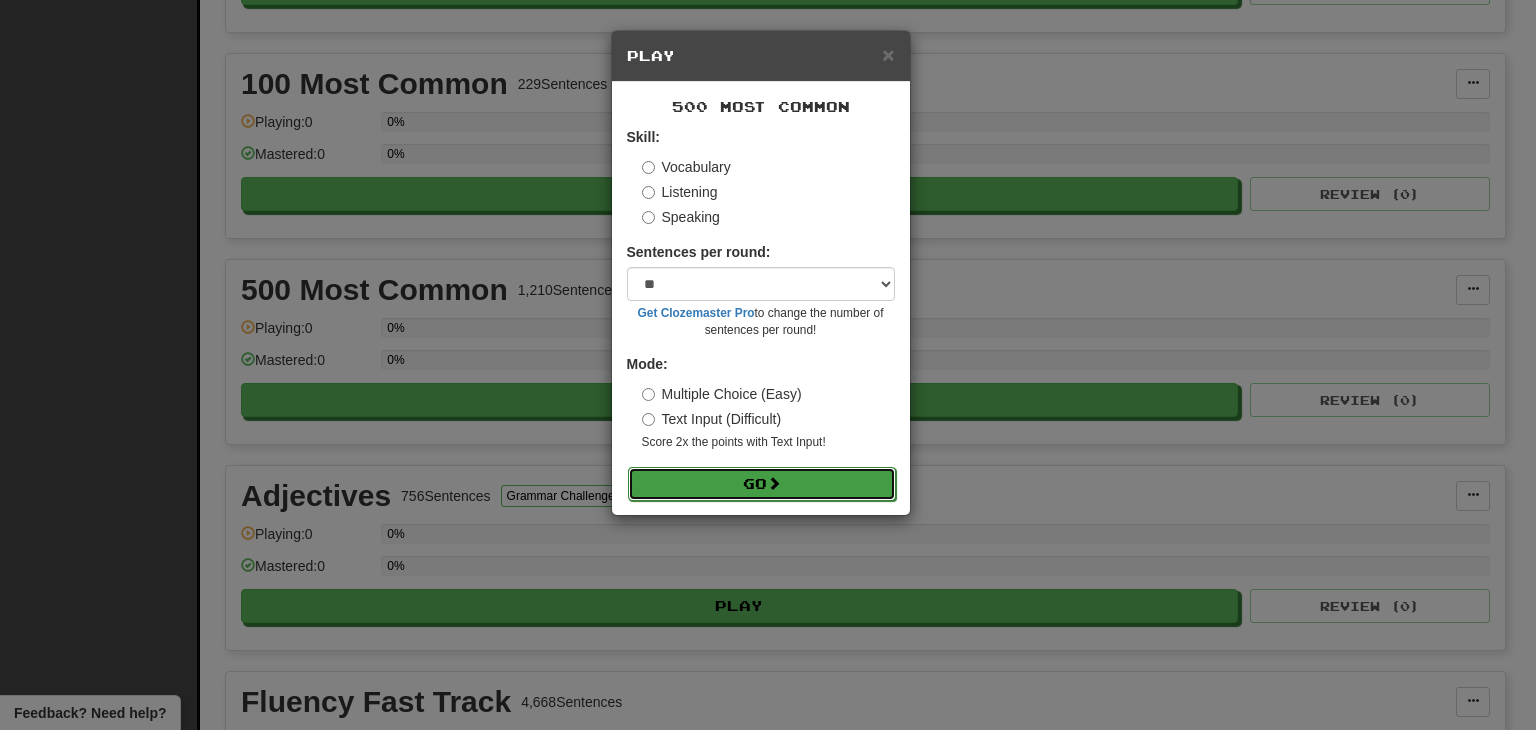 click at bounding box center [774, 483] 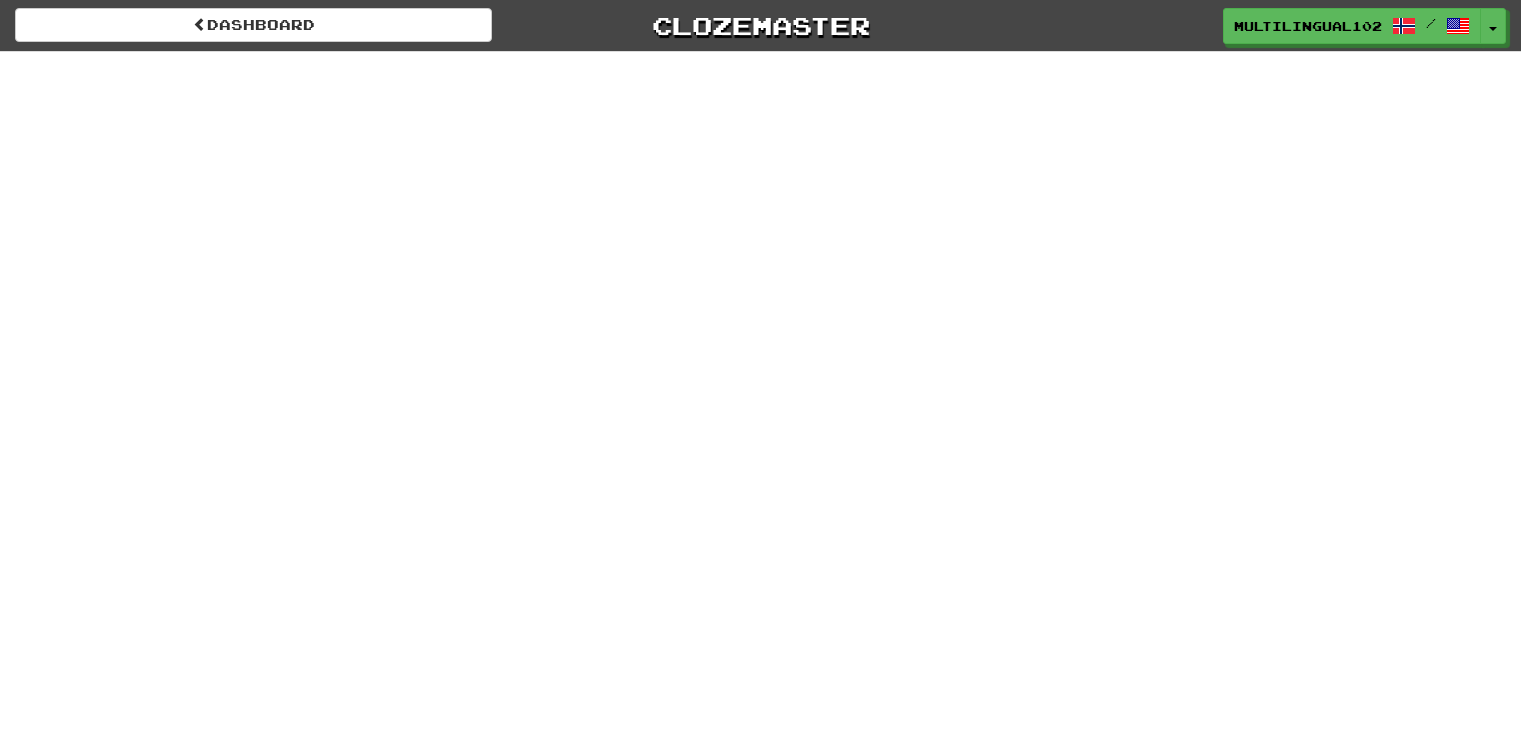 scroll, scrollTop: 0, scrollLeft: 0, axis: both 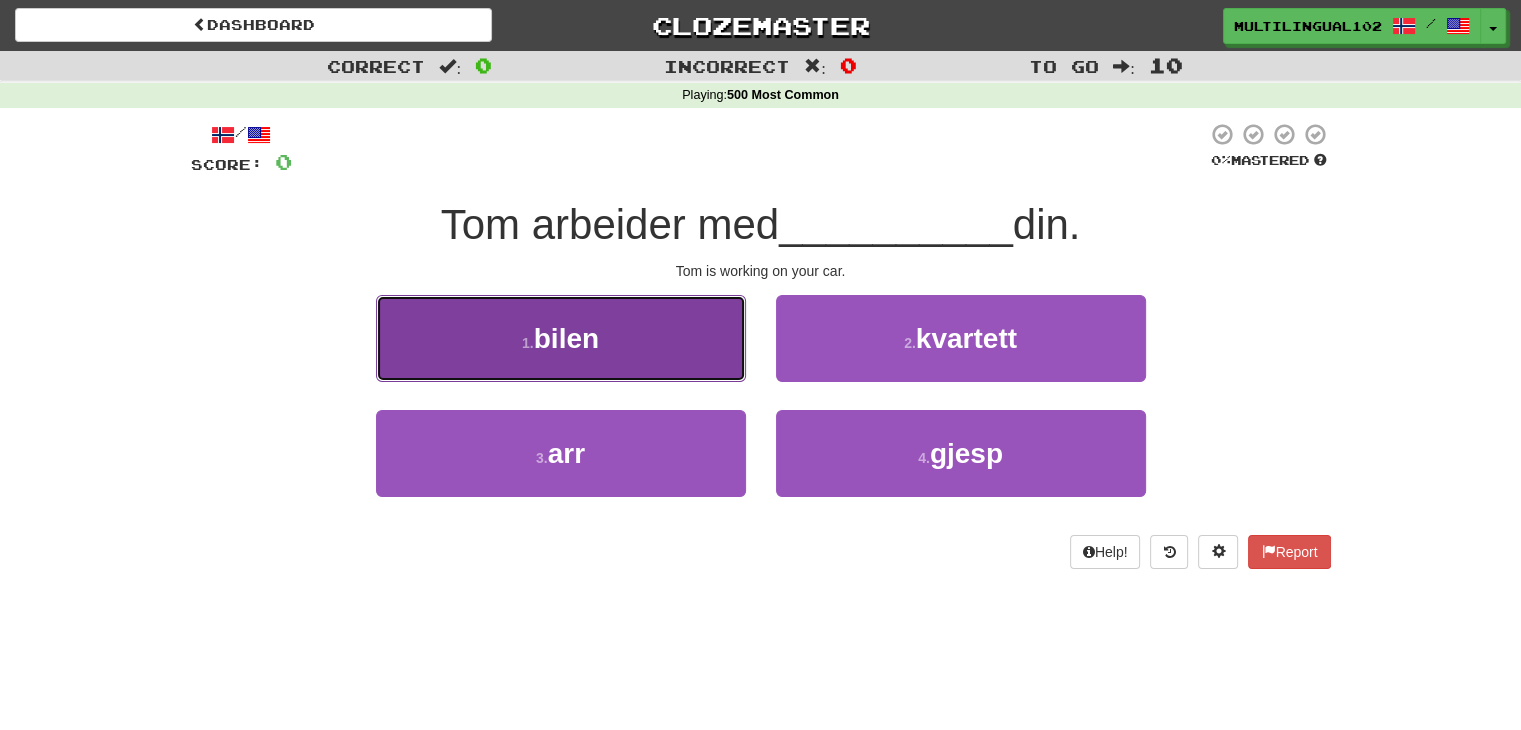 click on "1 .  bilen" at bounding box center (561, 338) 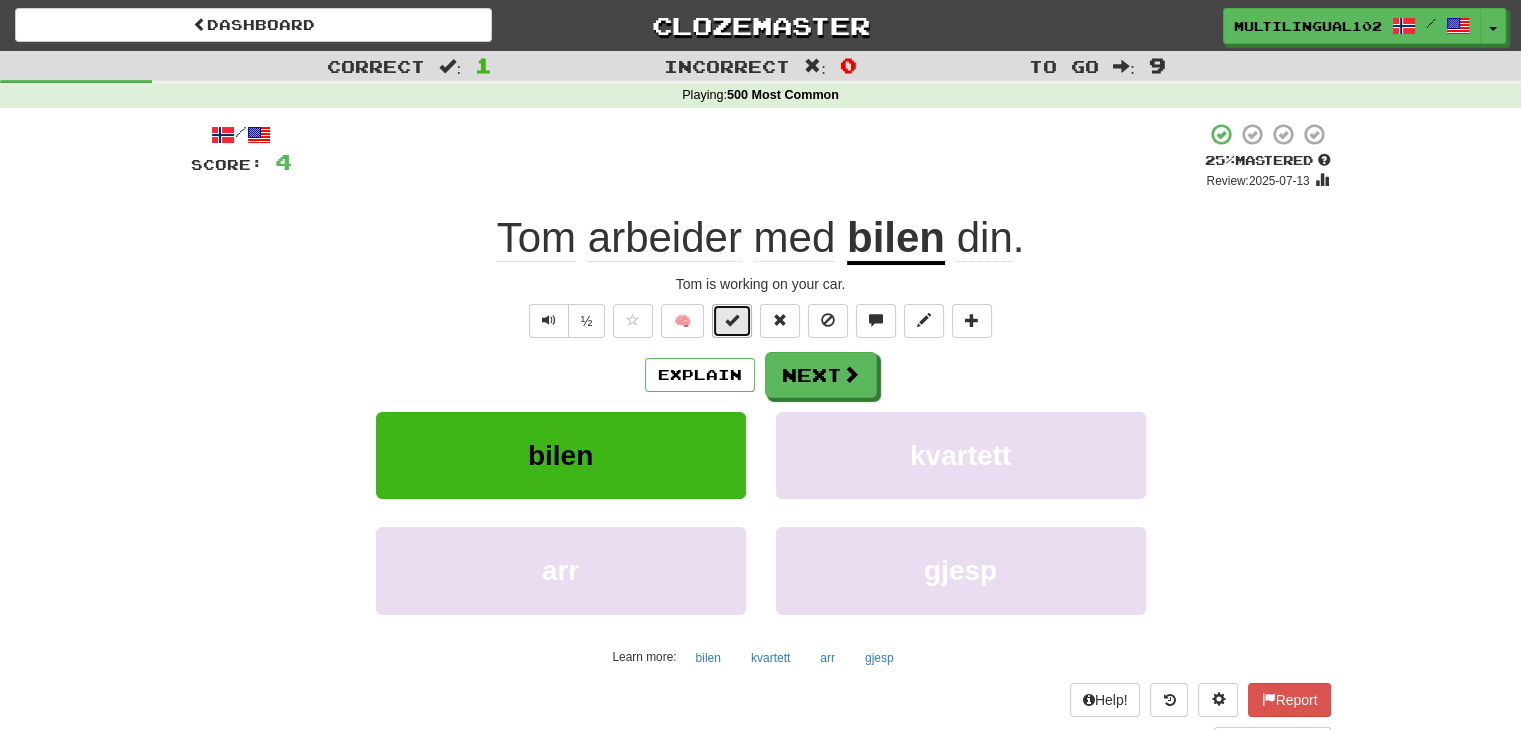 click at bounding box center (732, 321) 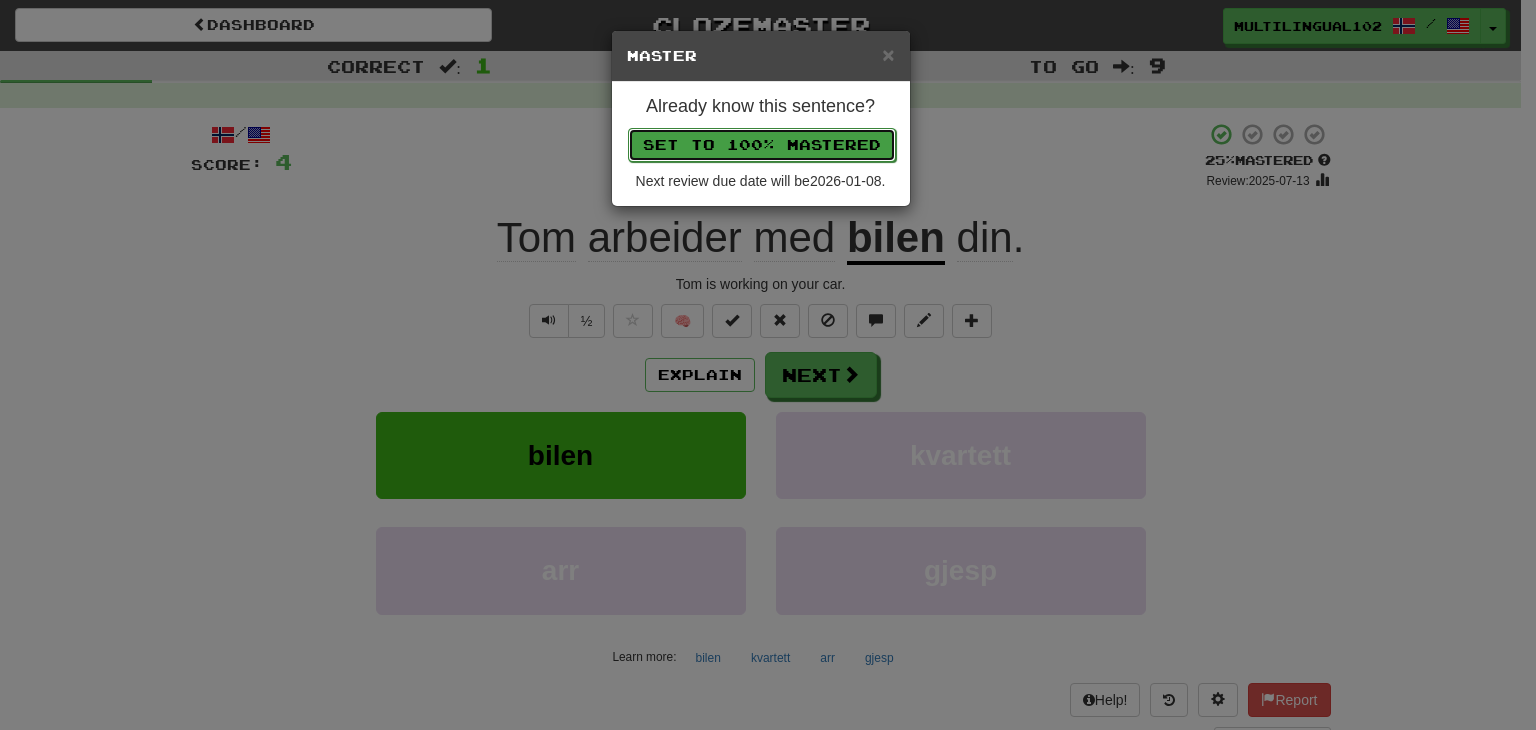 click on "Set to 100% Mastered" at bounding box center (762, 145) 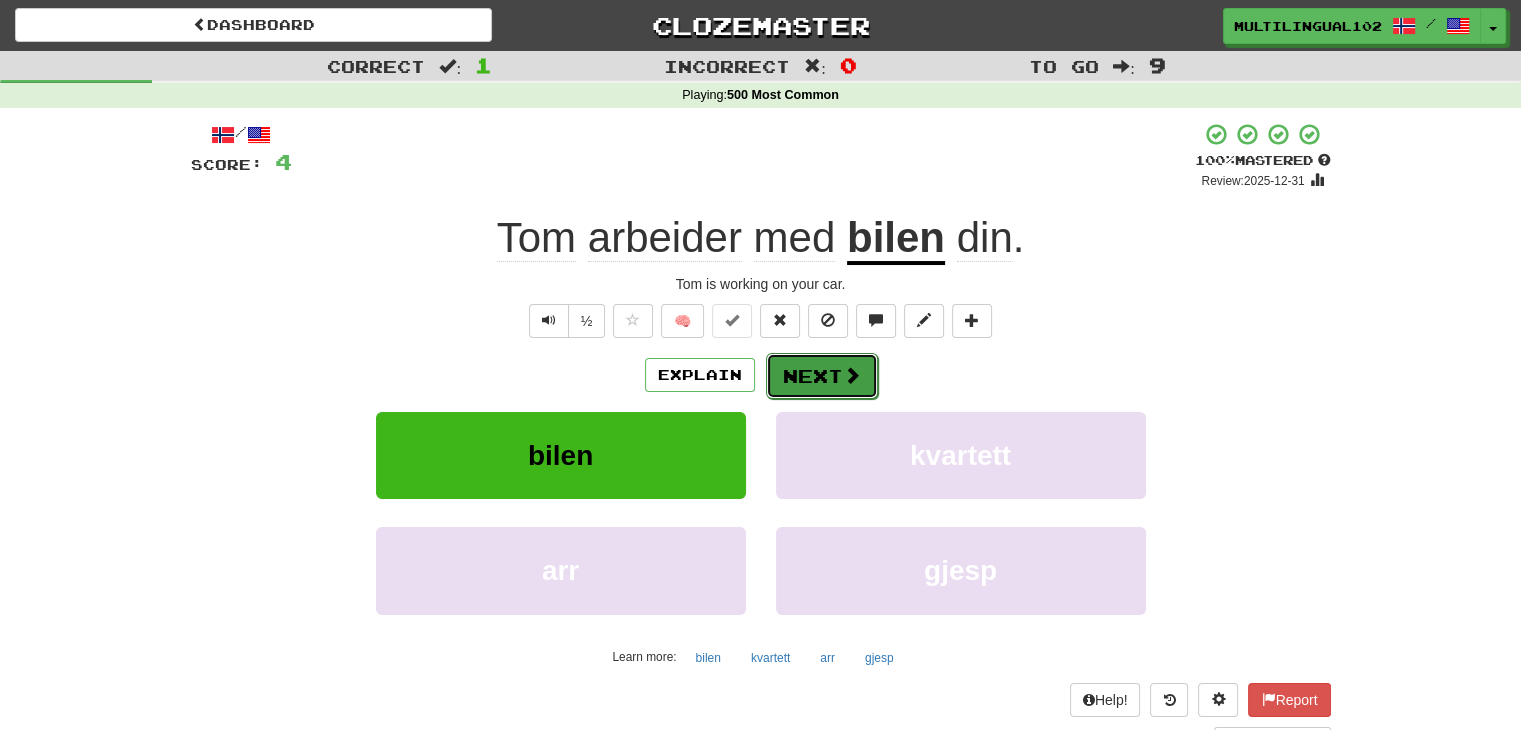 click on "Next" at bounding box center (822, 376) 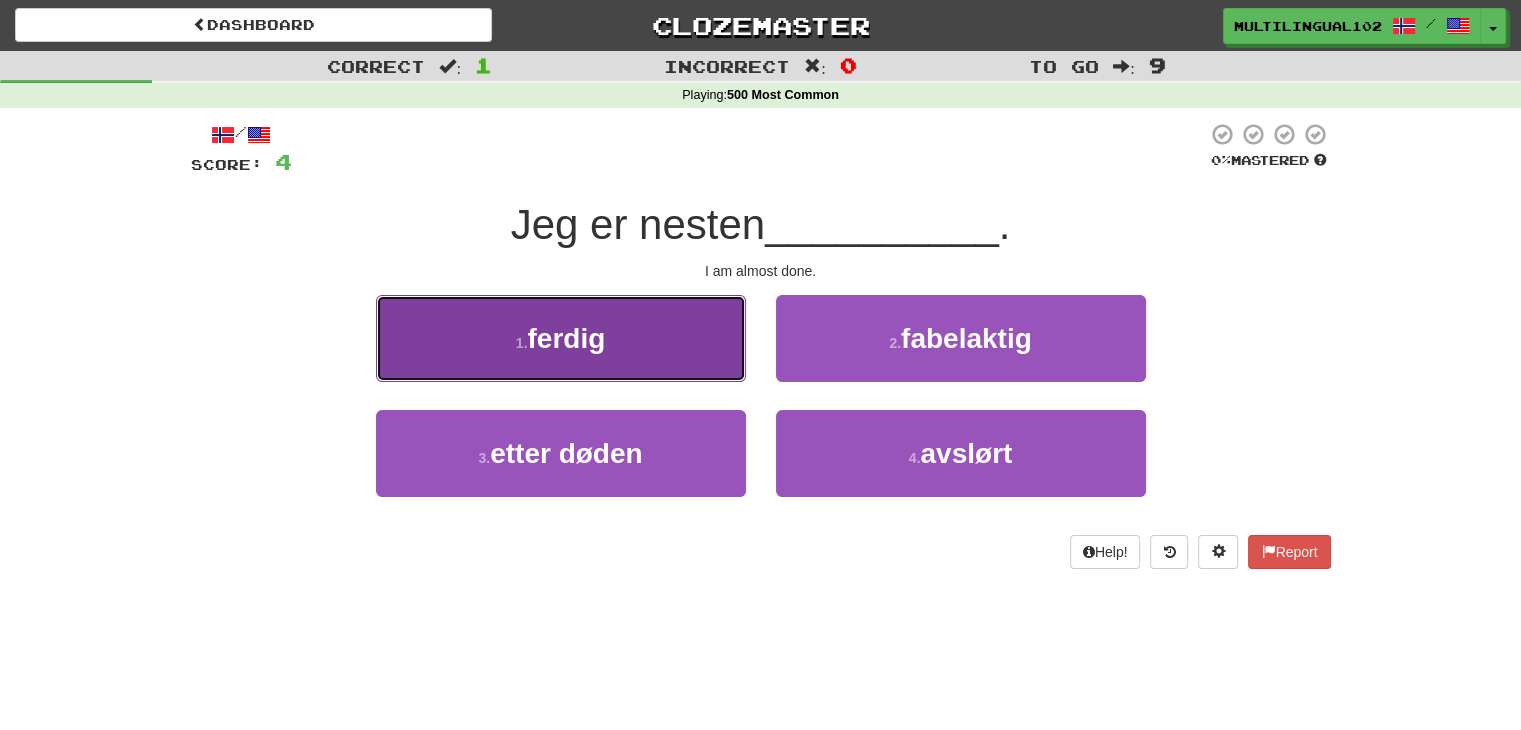 click on "1 .  ferdig" at bounding box center (561, 338) 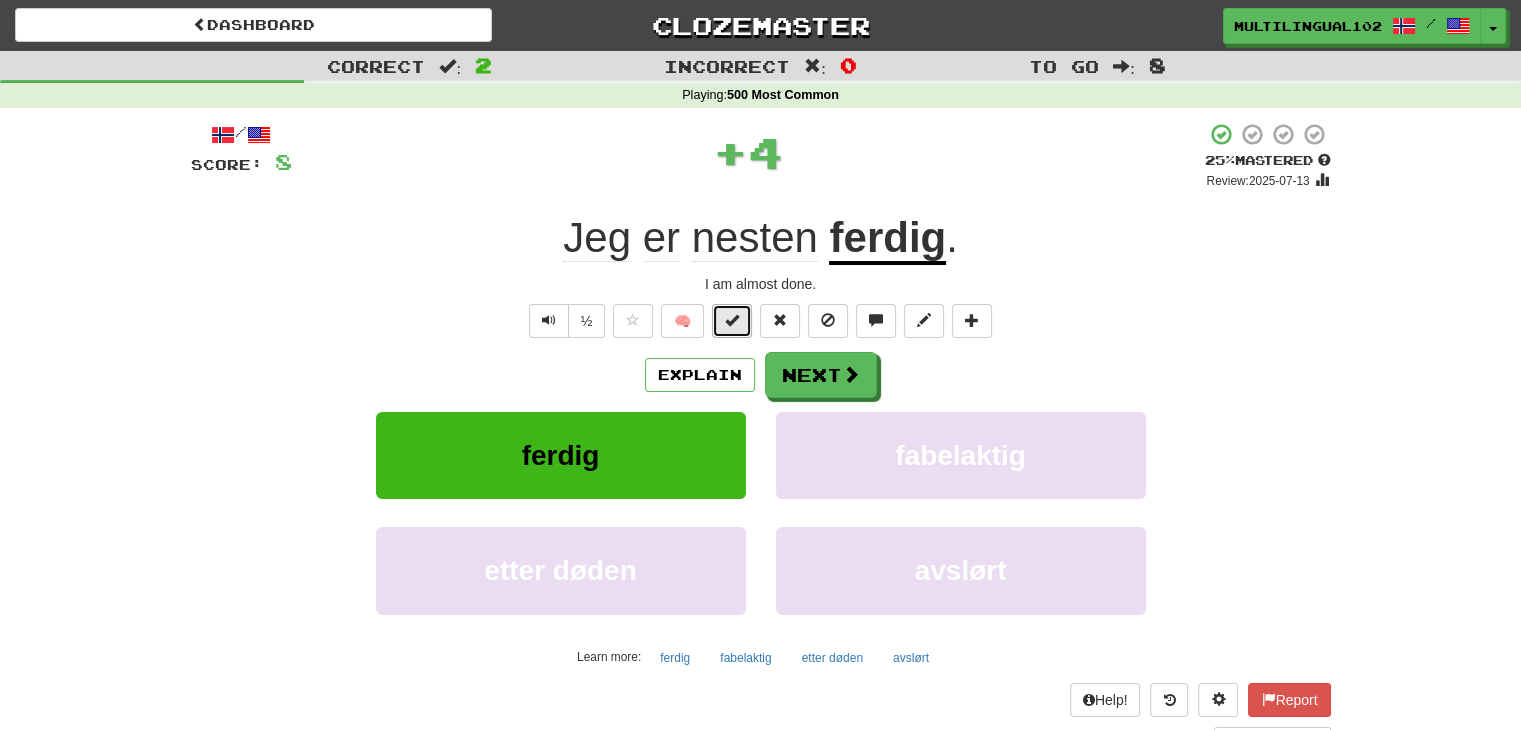 click at bounding box center [732, 321] 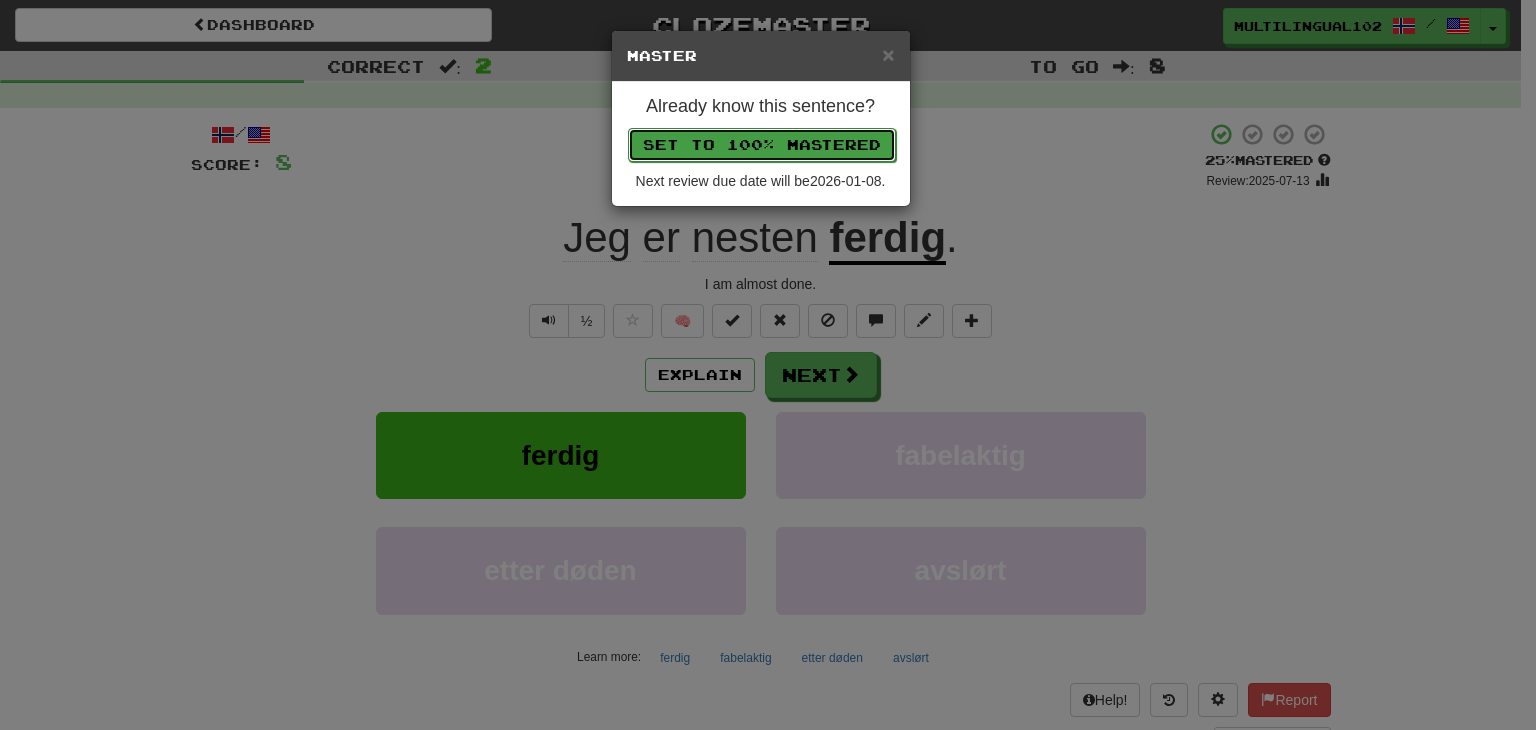 click on "Set to 100% Mastered" at bounding box center (762, 145) 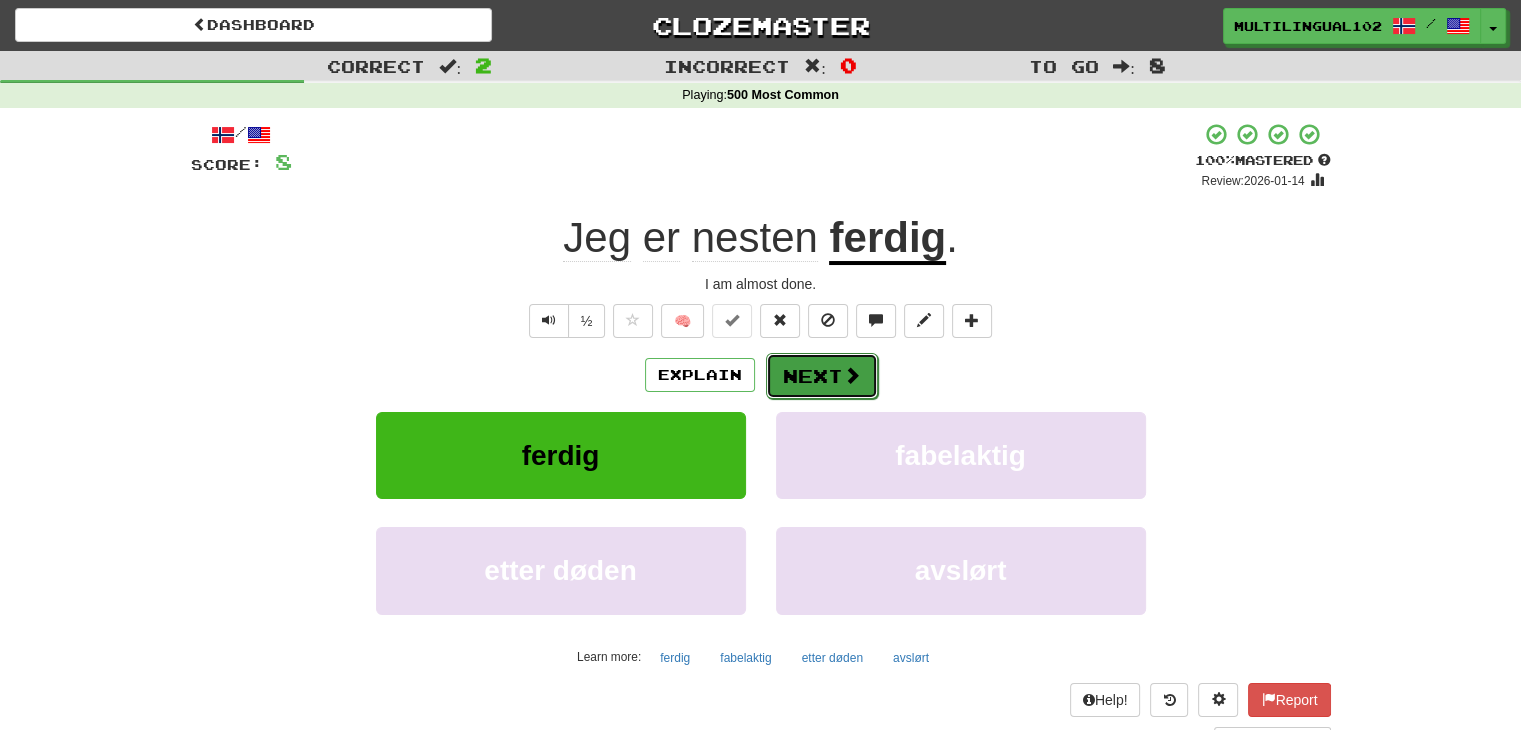 click on "Next" at bounding box center [822, 376] 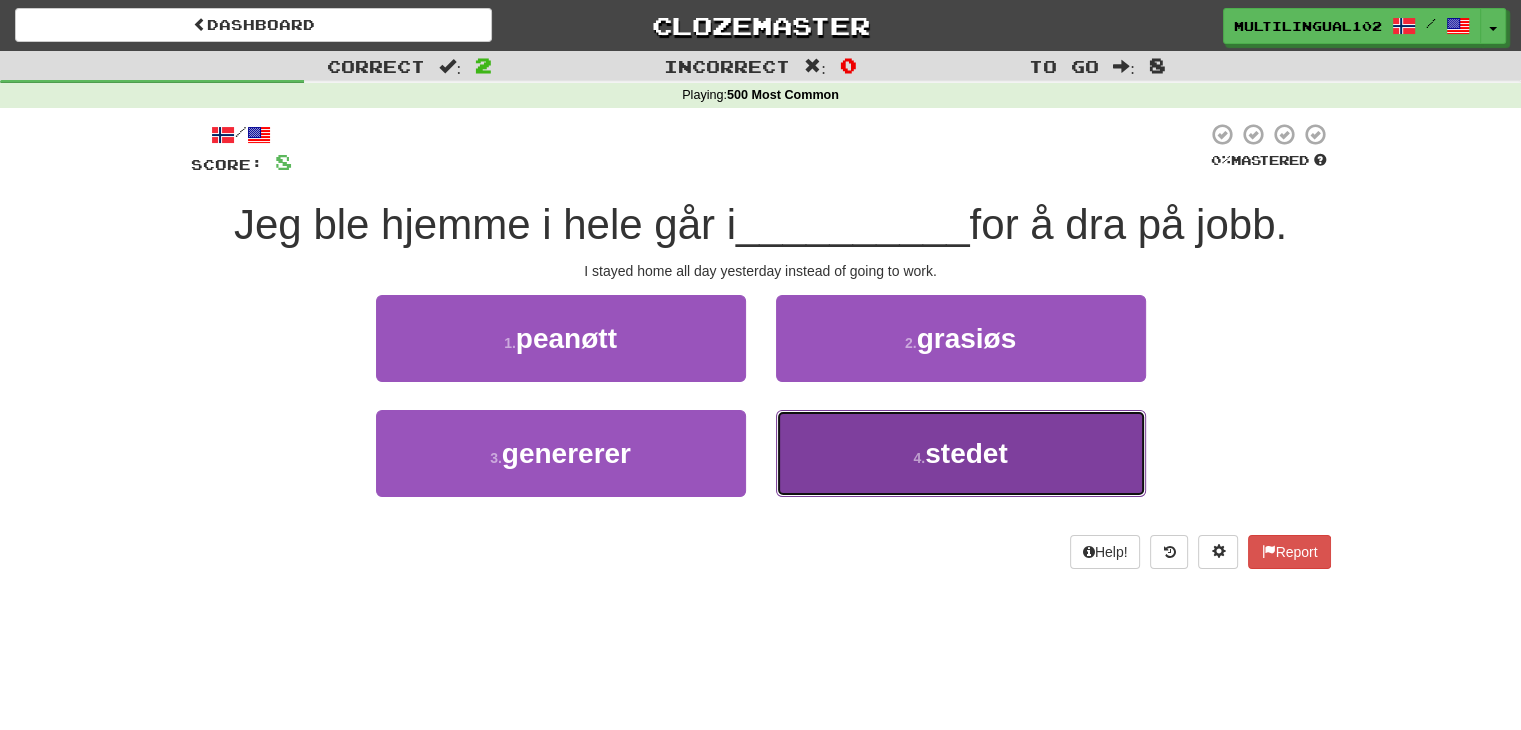 click on "4 .  stedet" at bounding box center (961, 453) 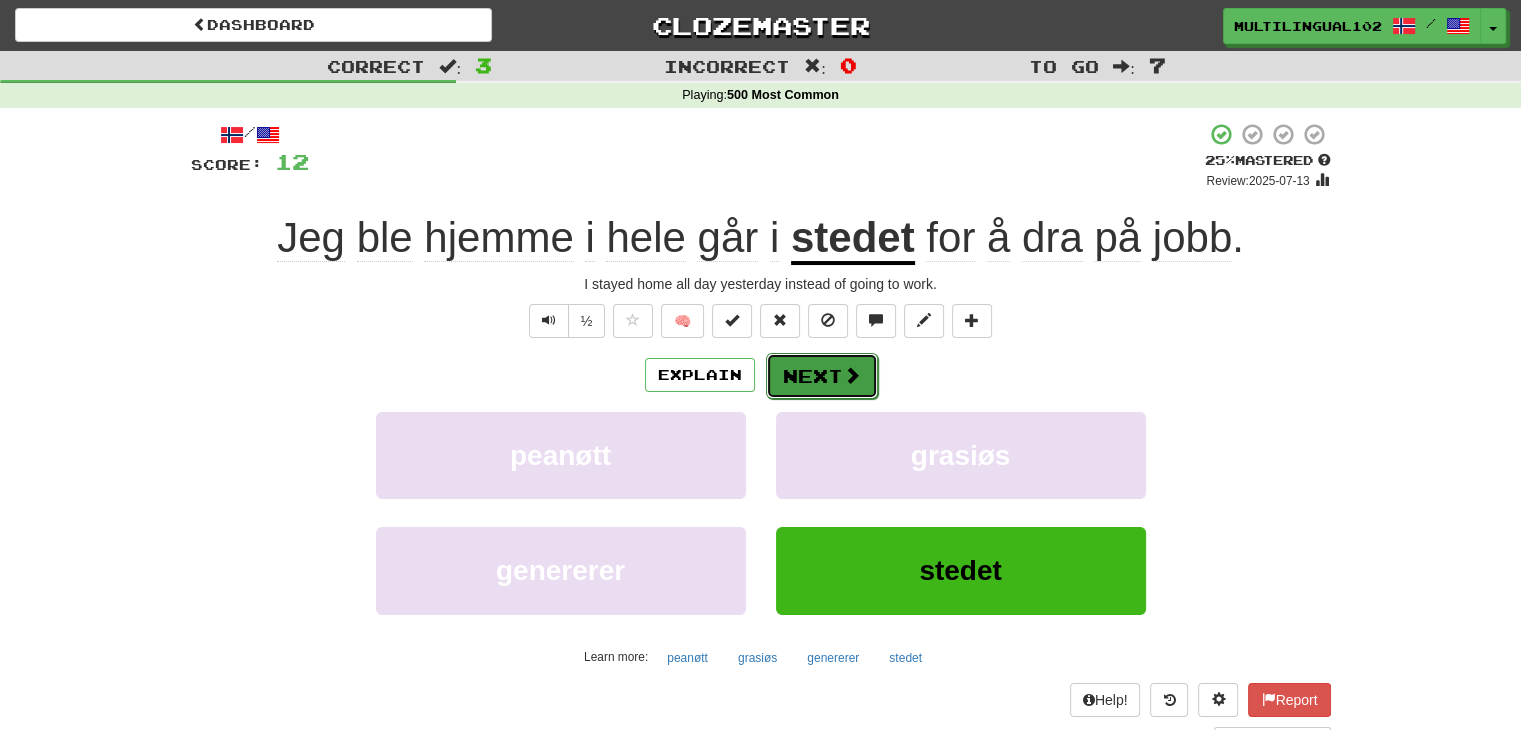 click on "Next" at bounding box center (822, 376) 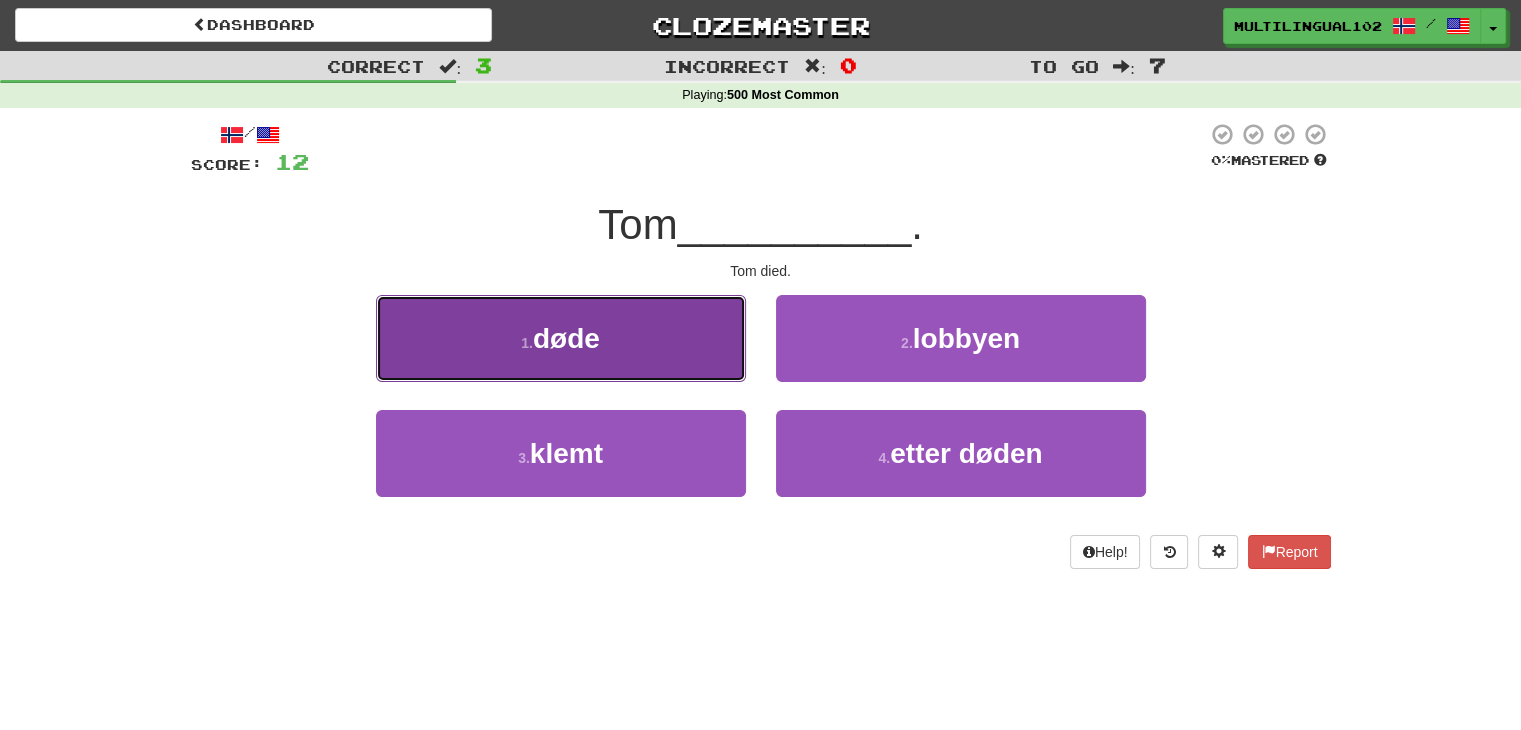 click on "1 .  døde" at bounding box center [561, 338] 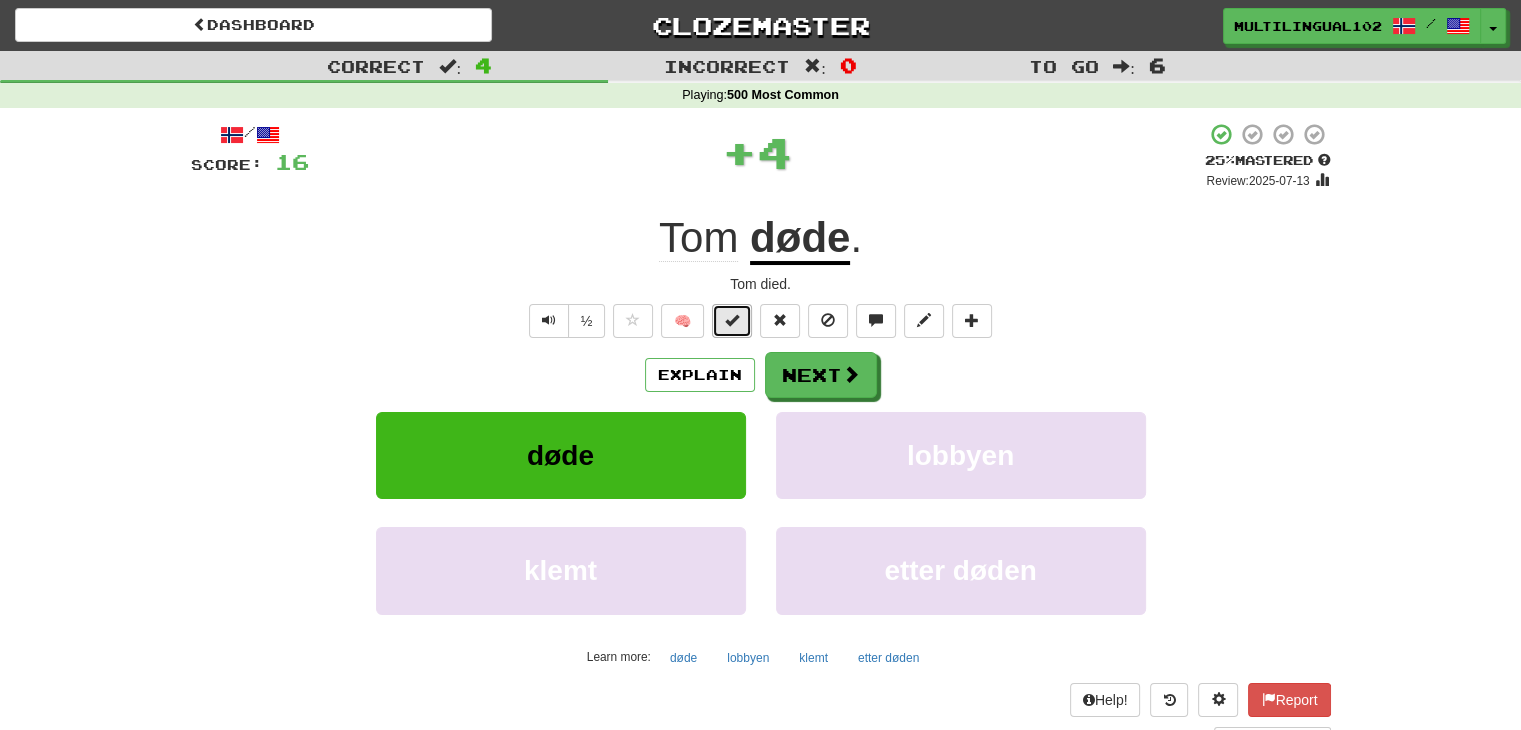 click at bounding box center [732, 321] 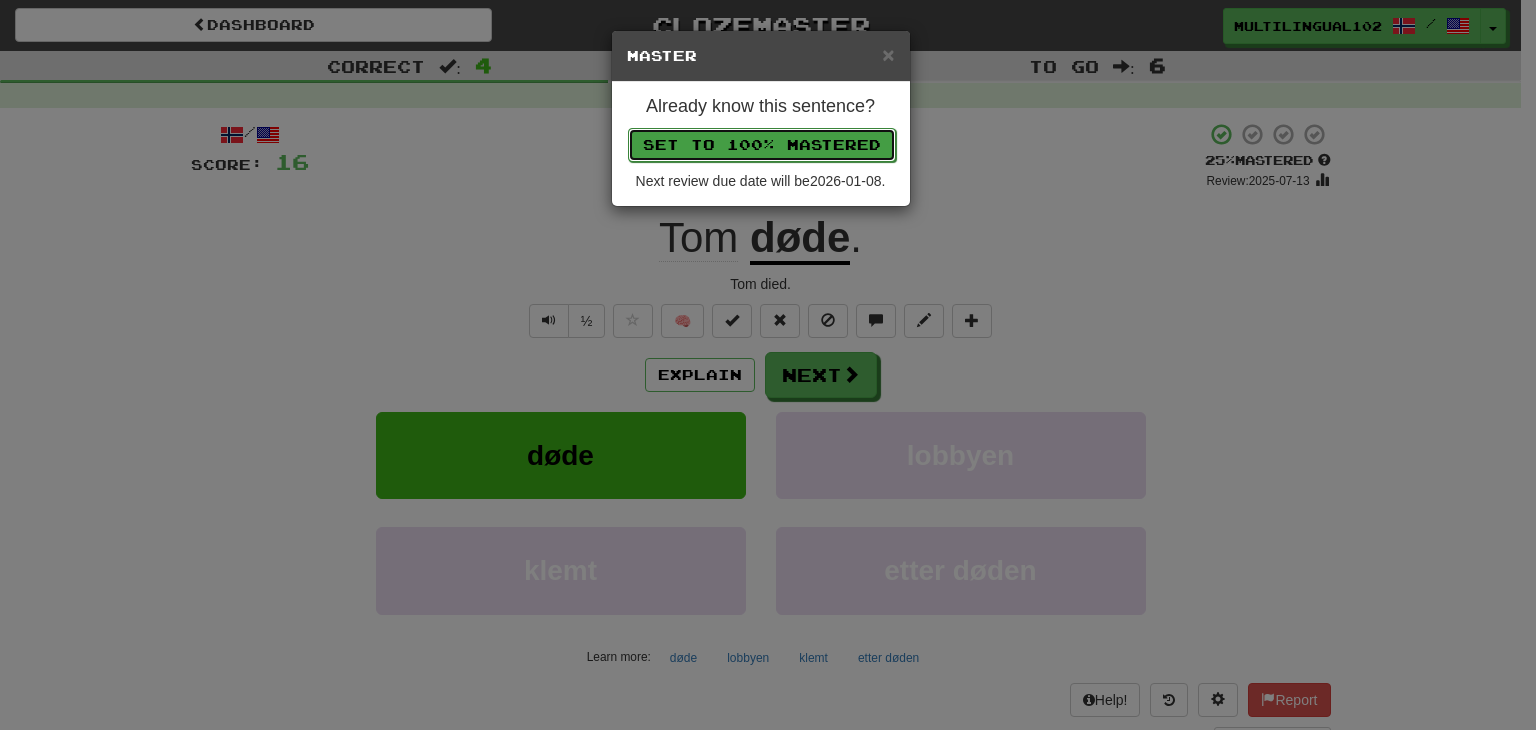 click on "Set to 100% Mastered" at bounding box center (762, 145) 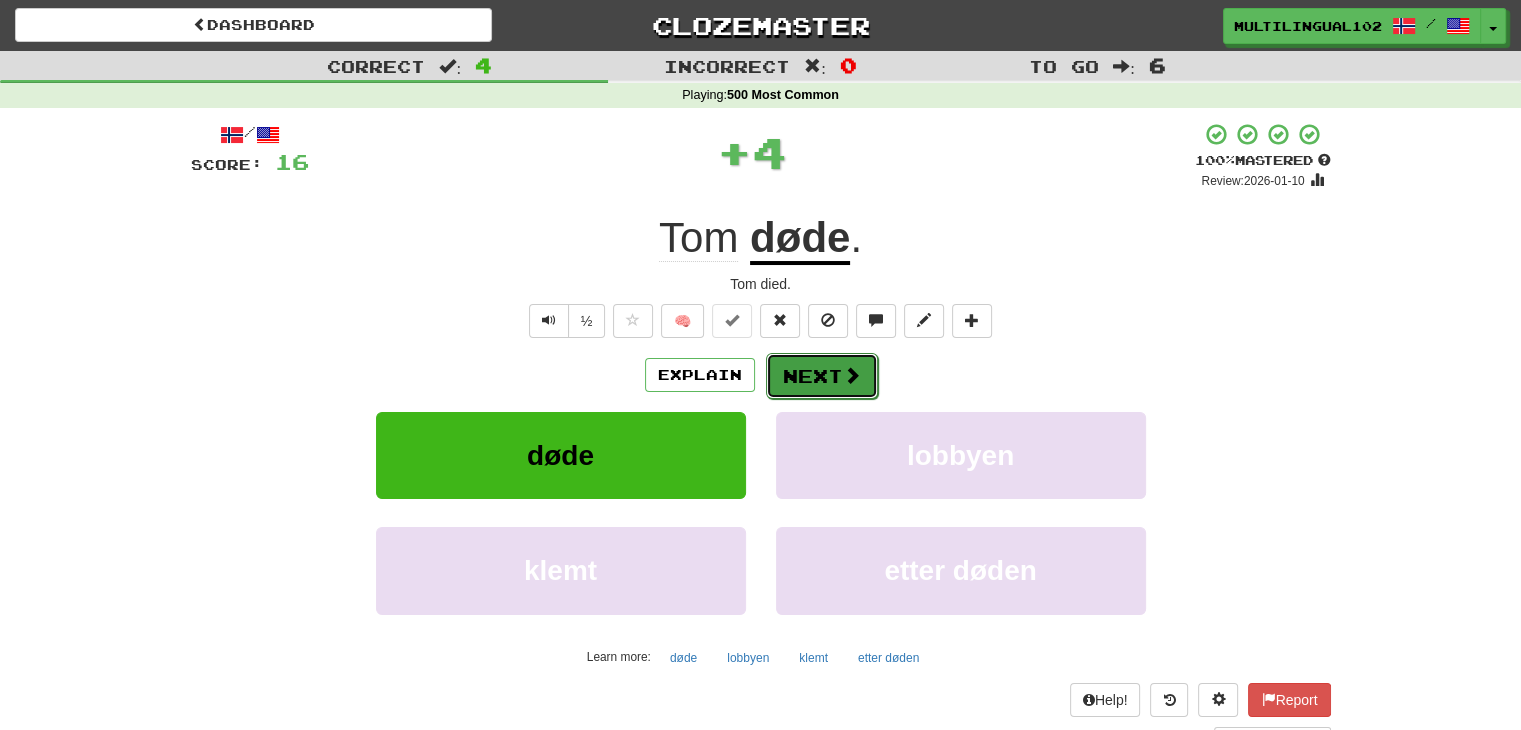 click on "Next" at bounding box center (822, 376) 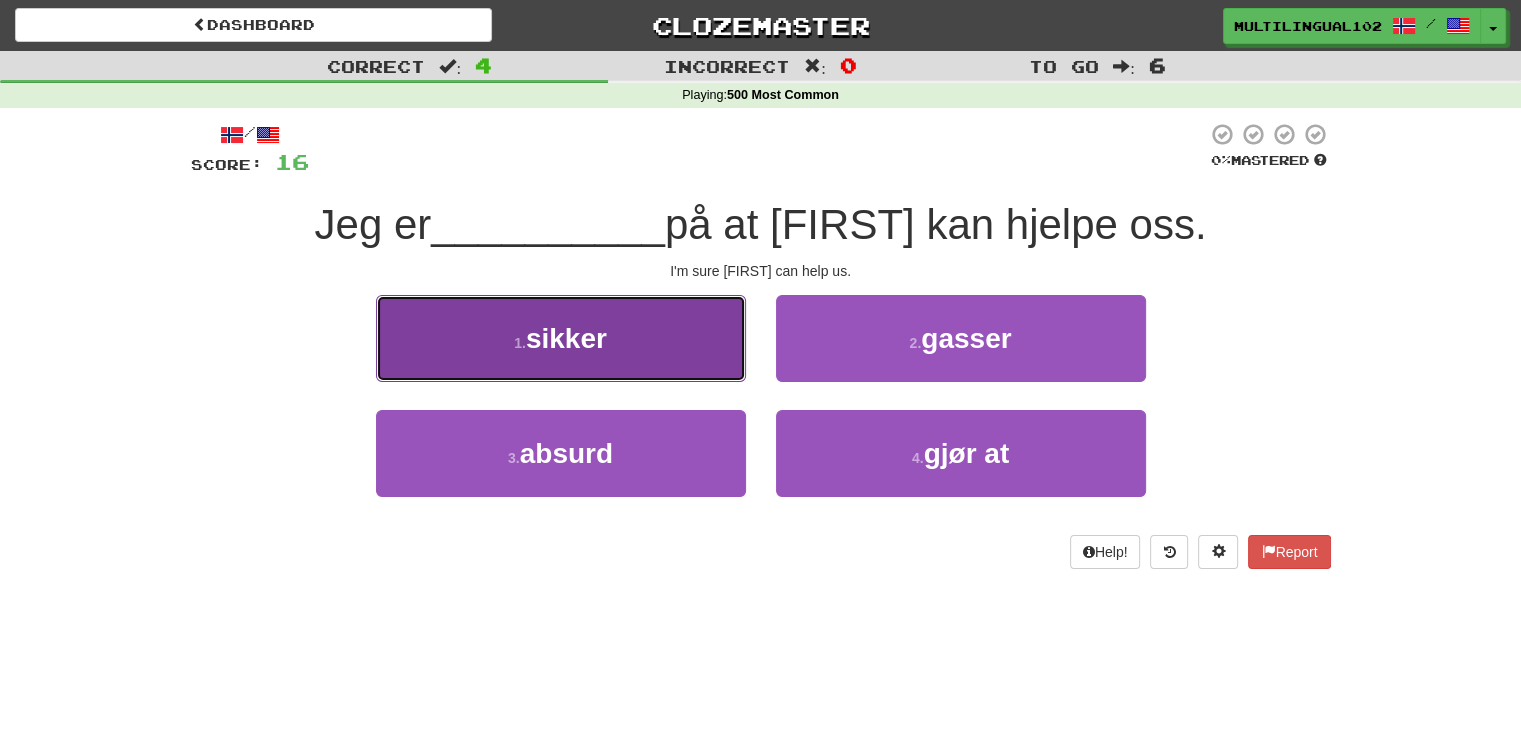 click on "1 .  sikker" at bounding box center (561, 338) 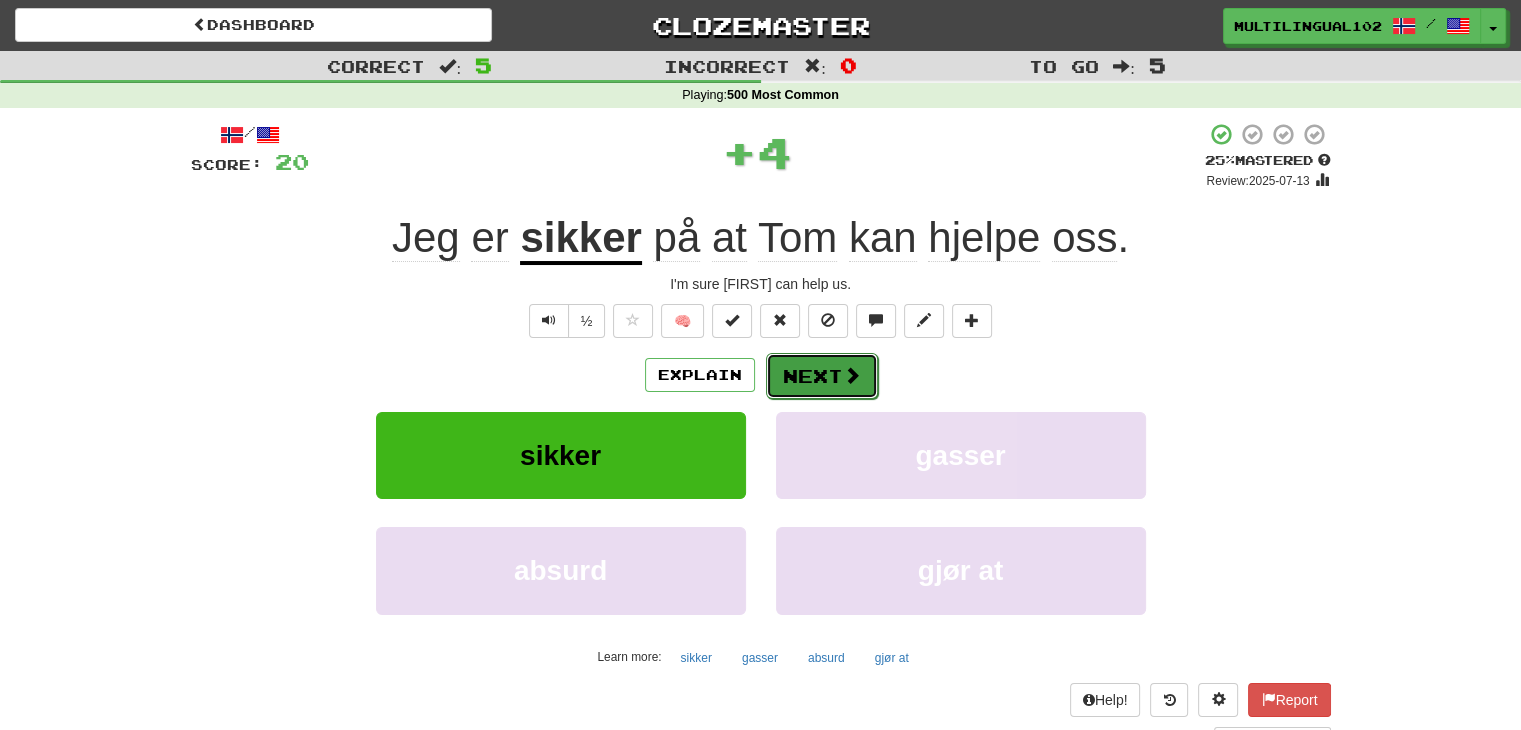 click on "Next" at bounding box center [822, 376] 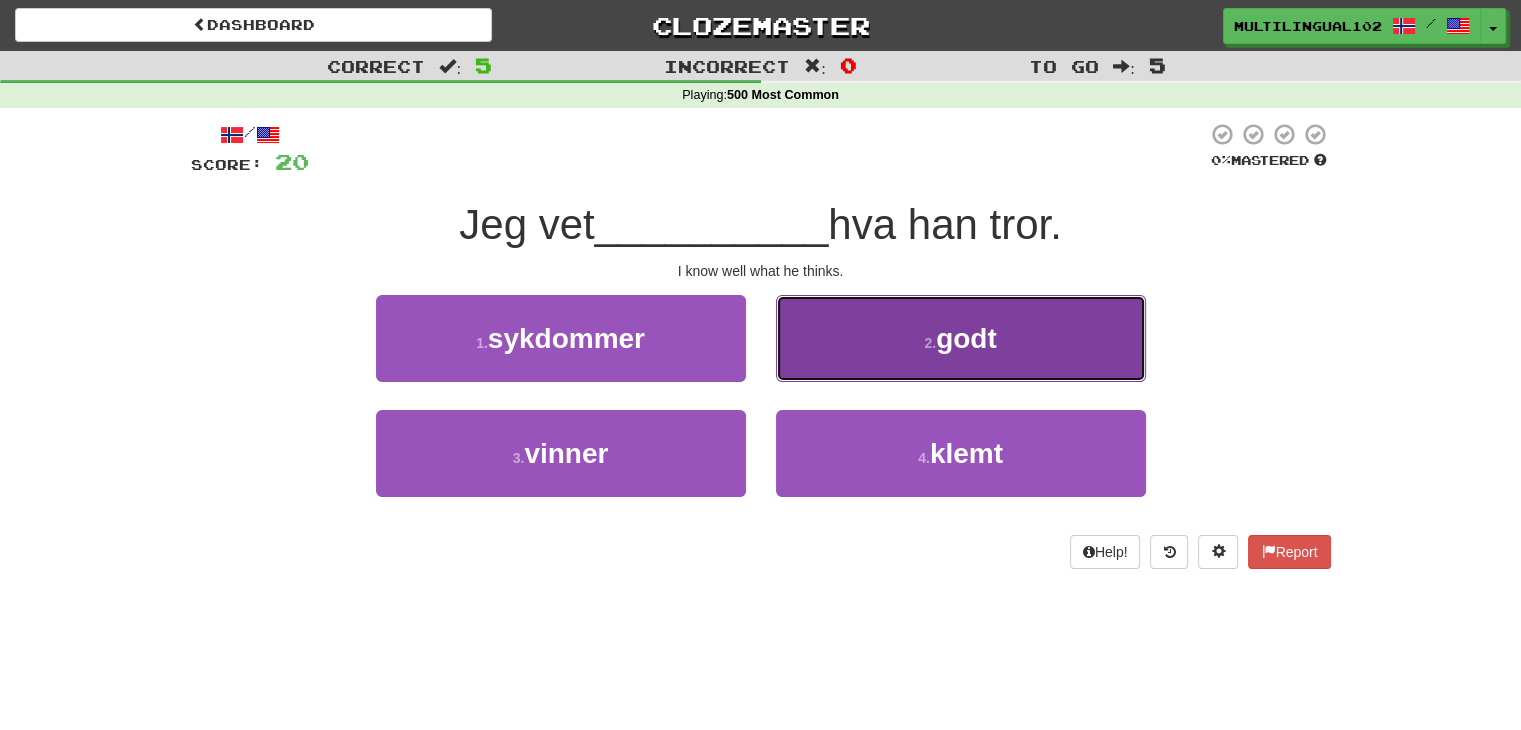 click on "2 .  godt" at bounding box center [961, 338] 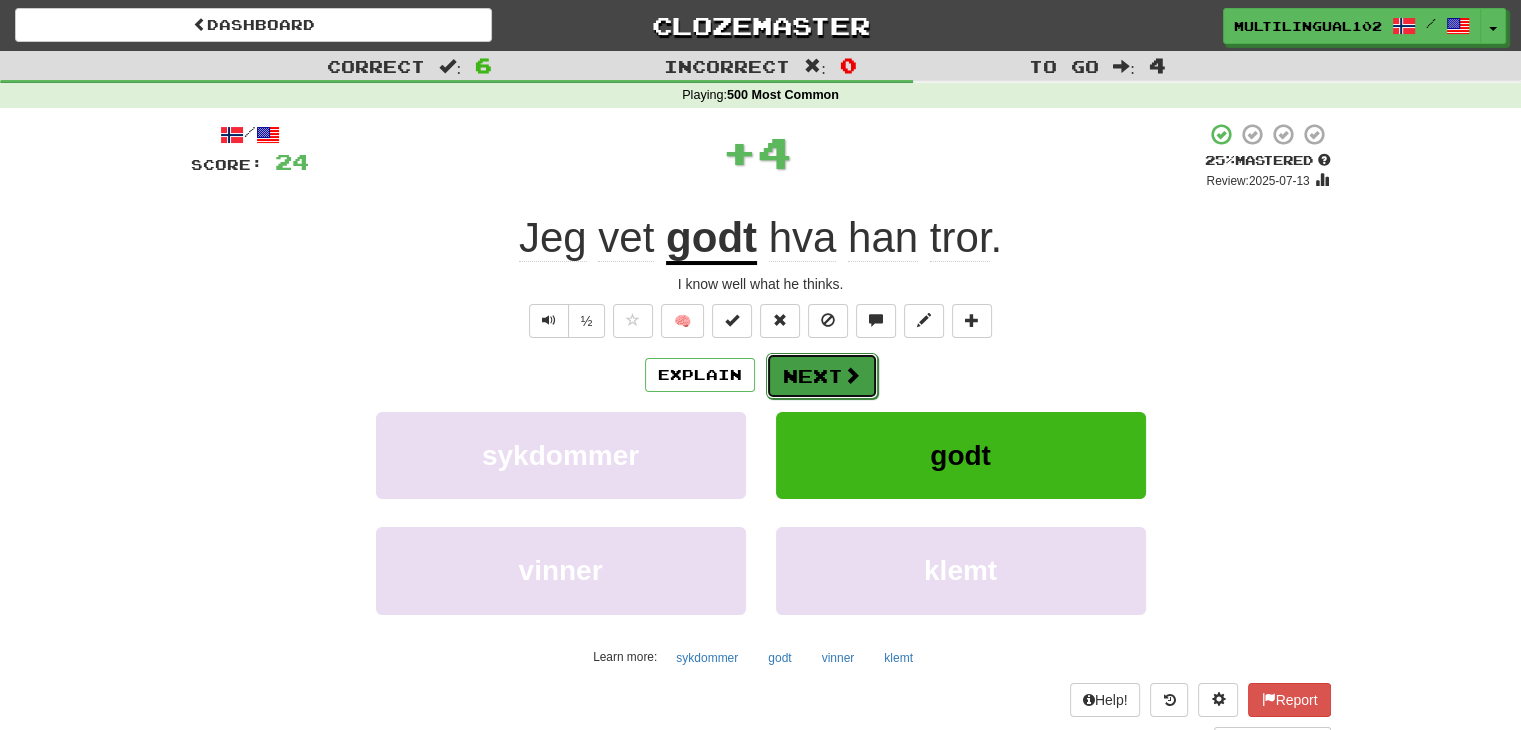 click on "Next" at bounding box center [822, 376] 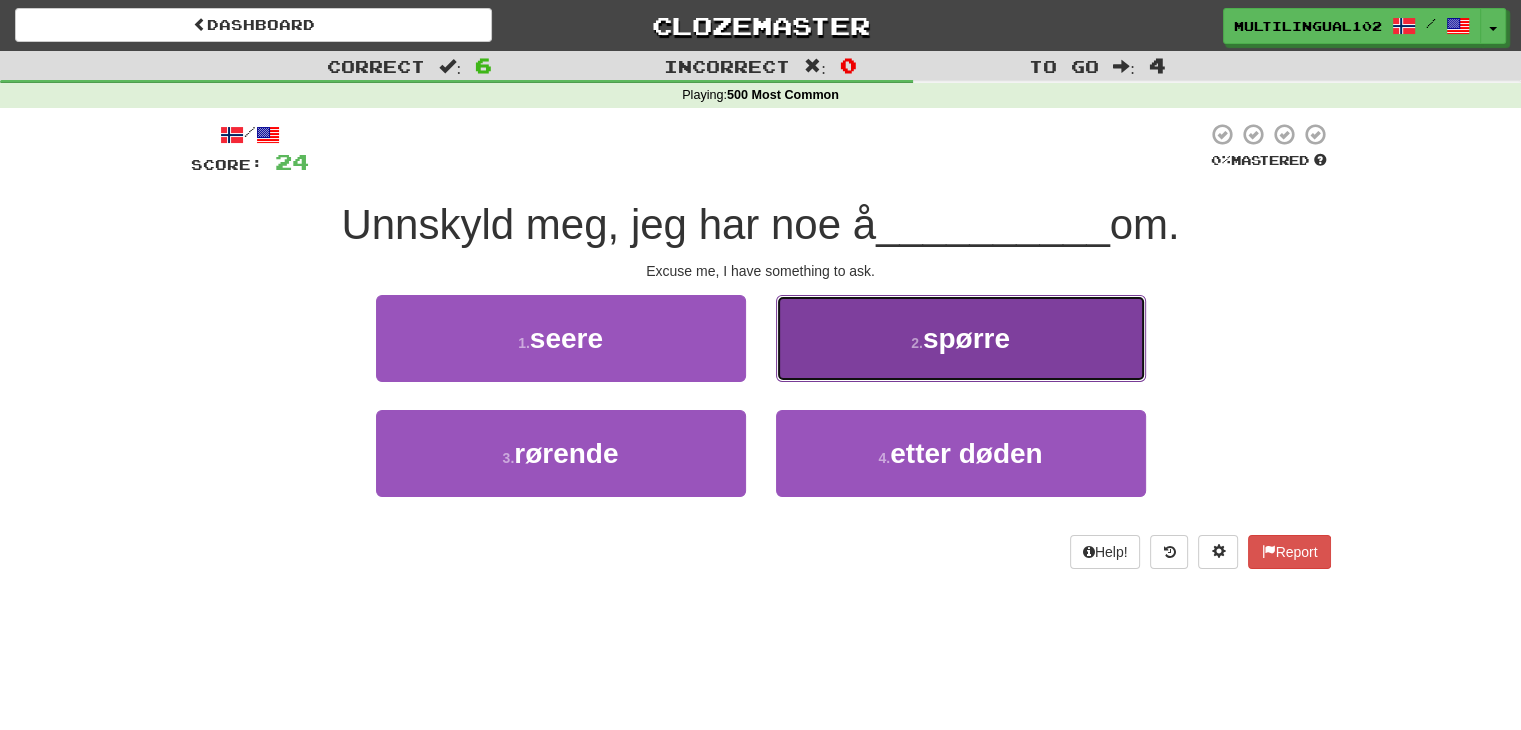 click on "2 .  spørre" at bounding box center [961, 338] 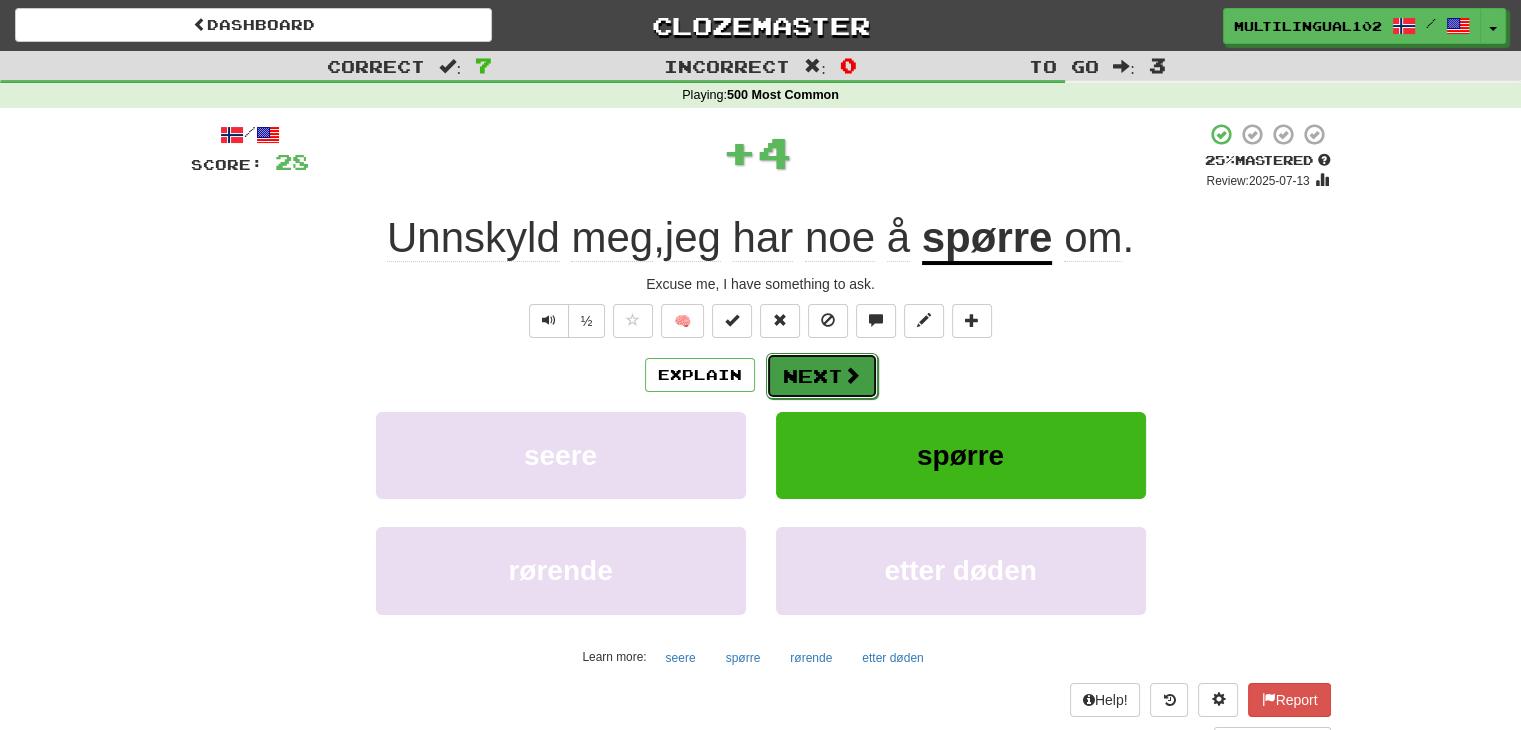 click on "Next" at bounding box center [822, 376] 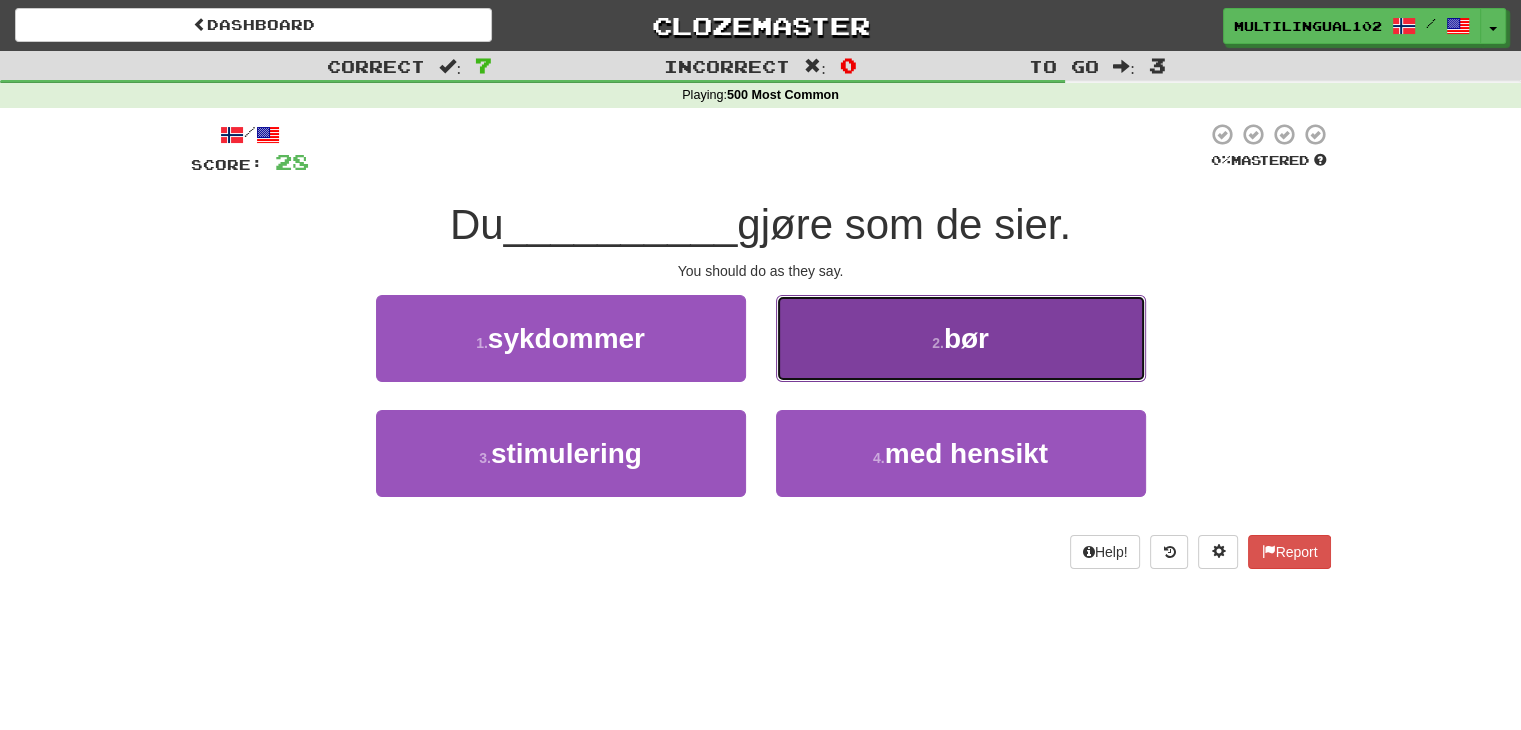 click on "2 .  bør" at bounding box center (961, 338) 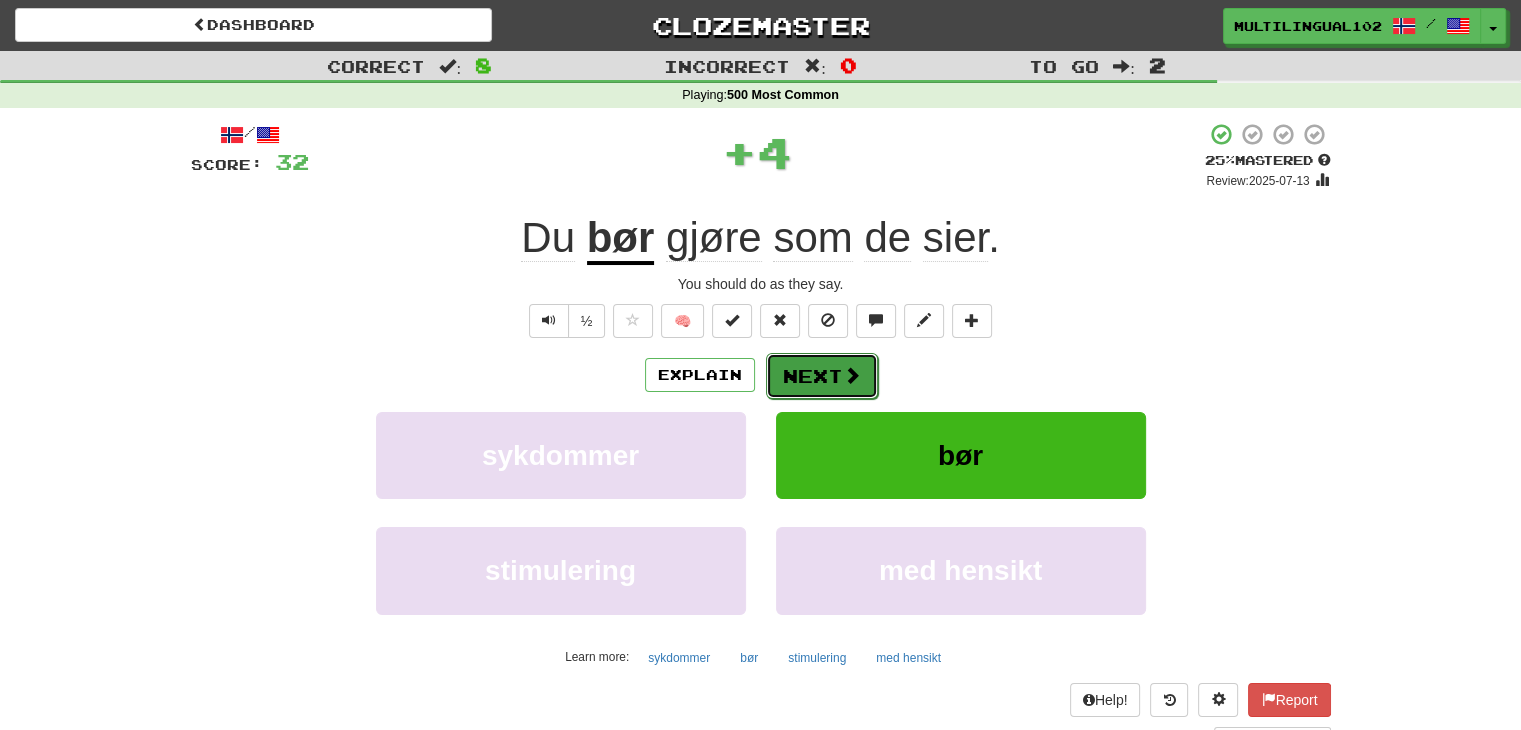 click on "Next" at bounding box center (822, 376) 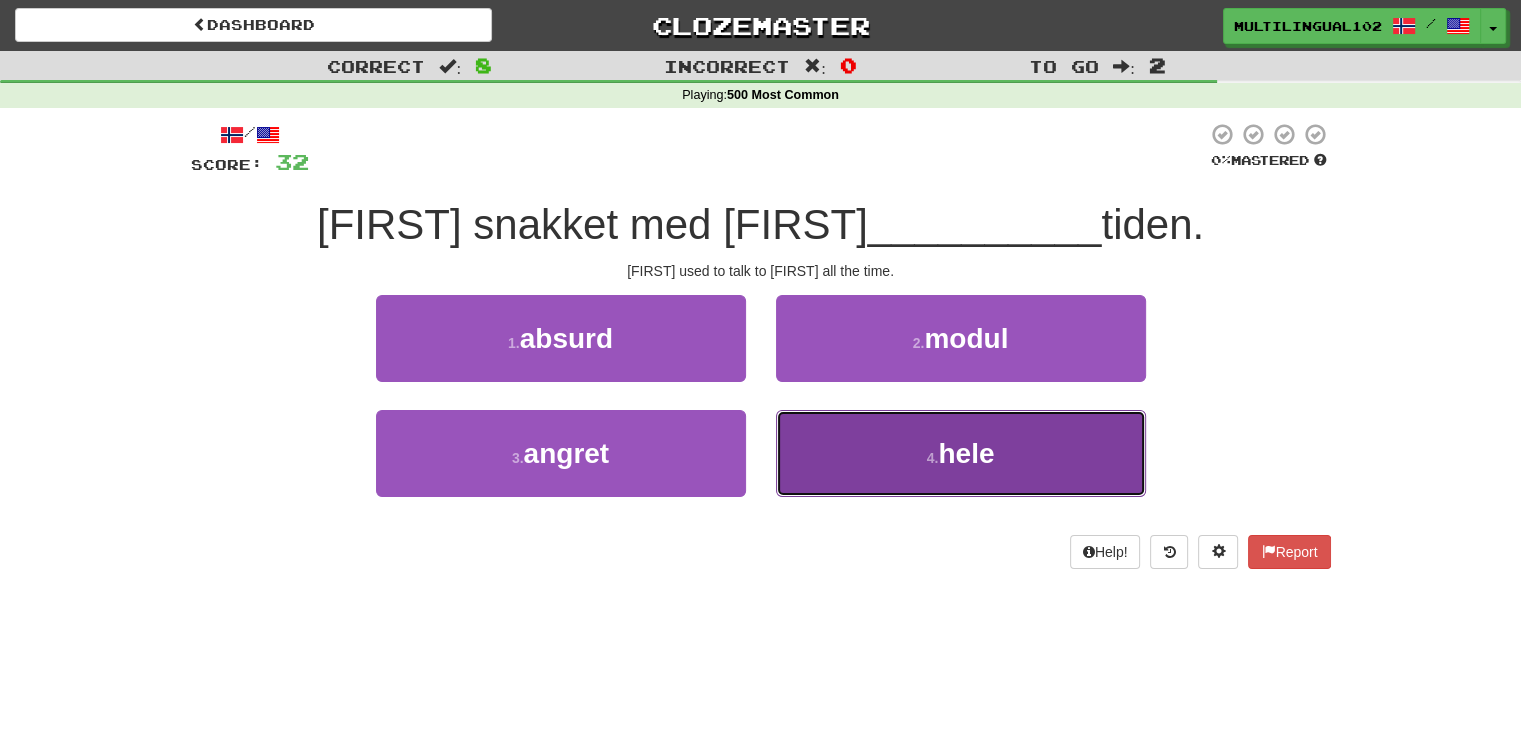 click on "4 .  hele" at bounding box center (961, 453) 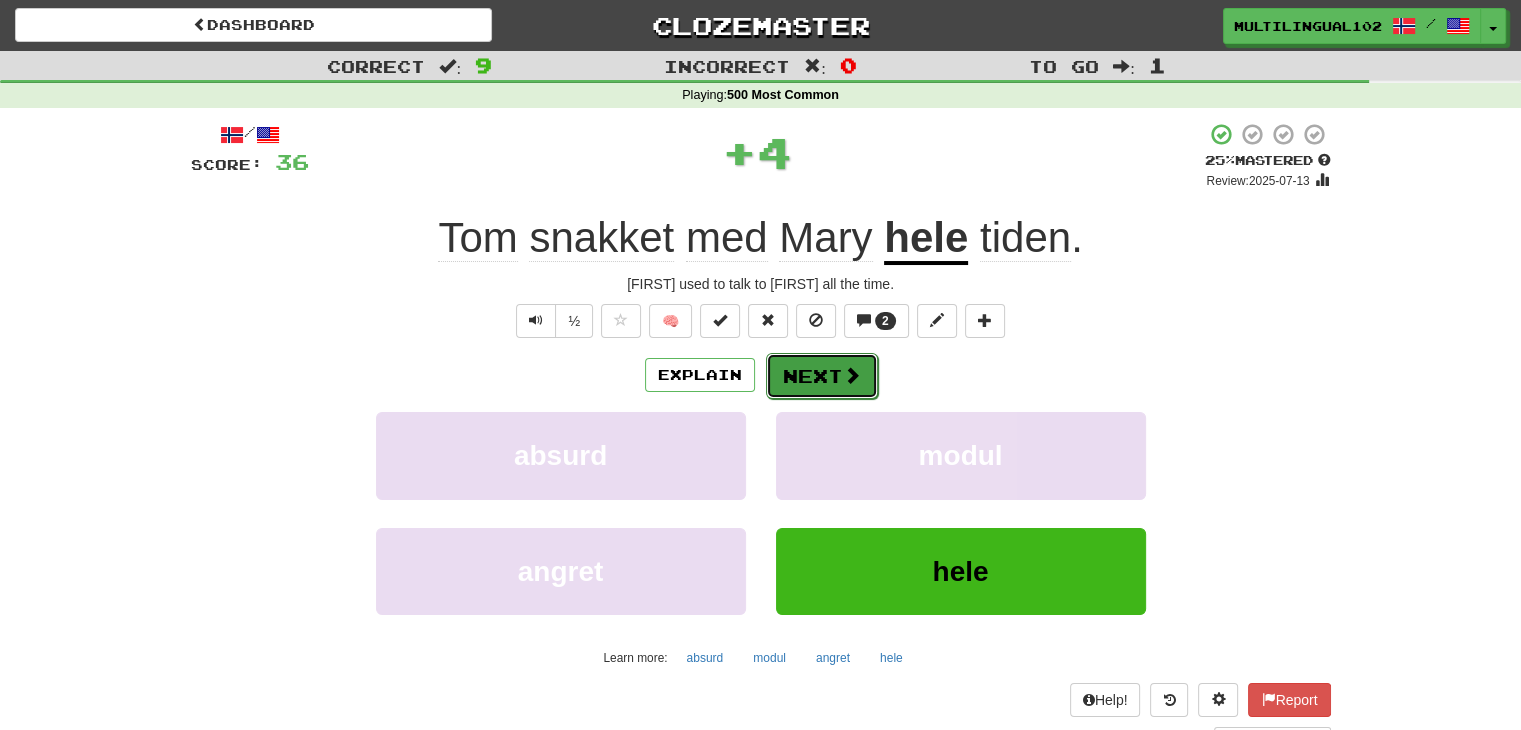 click on "Next" at bounding box center [822, 376] 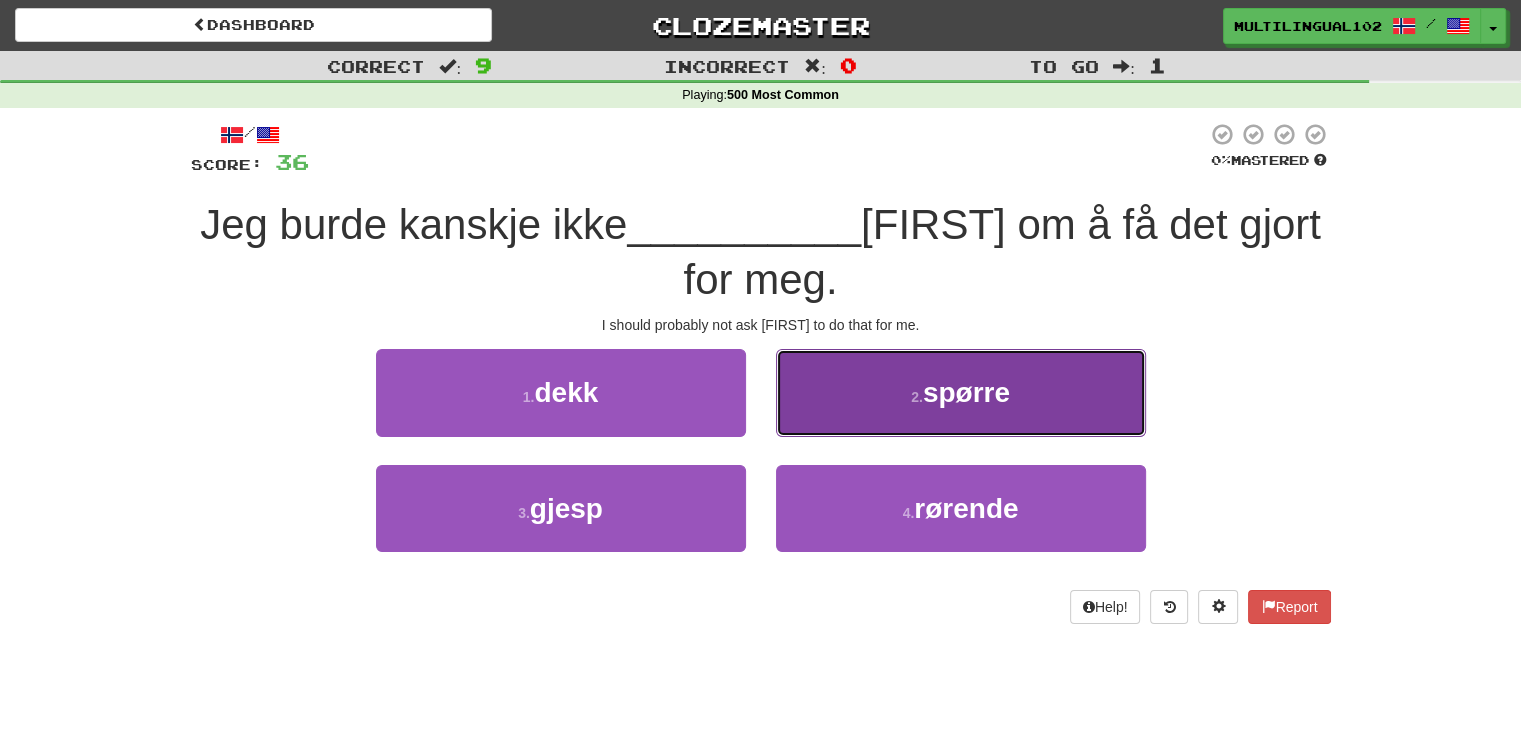 click on "2 .  spørre" at bounding box center [961, 392] 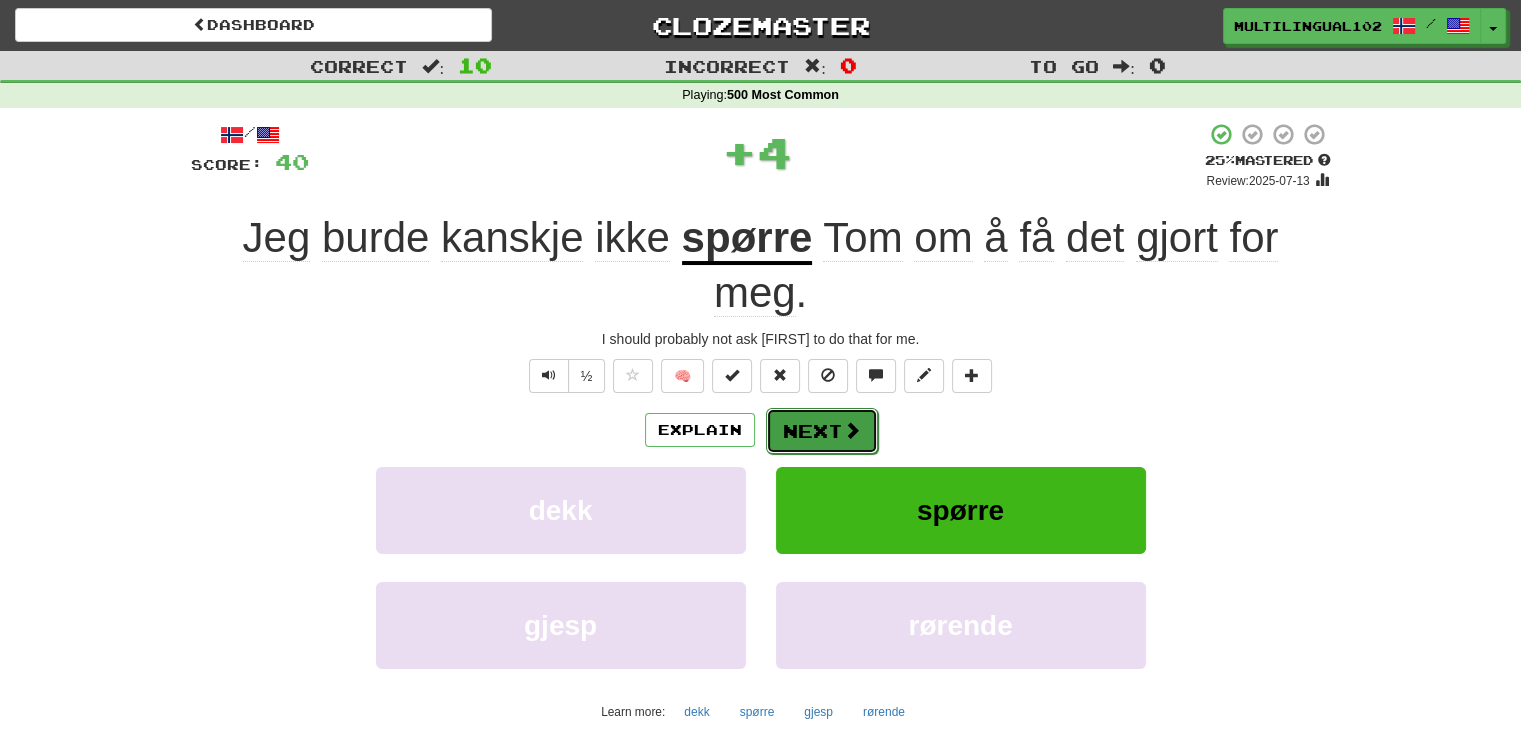 click on "Next" at bounding box center (822, 431) 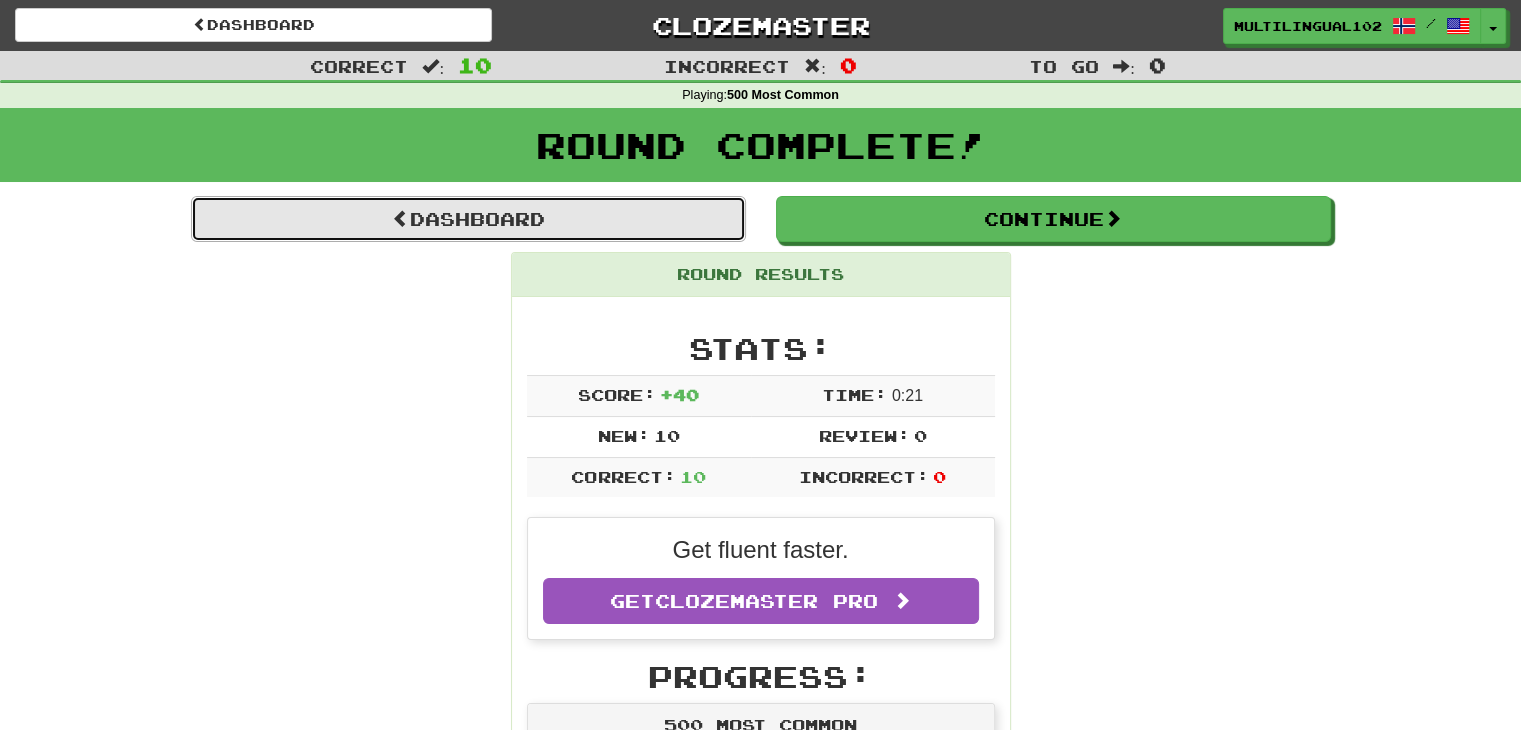click on "Dashboard" at bounding box center [468, 219] 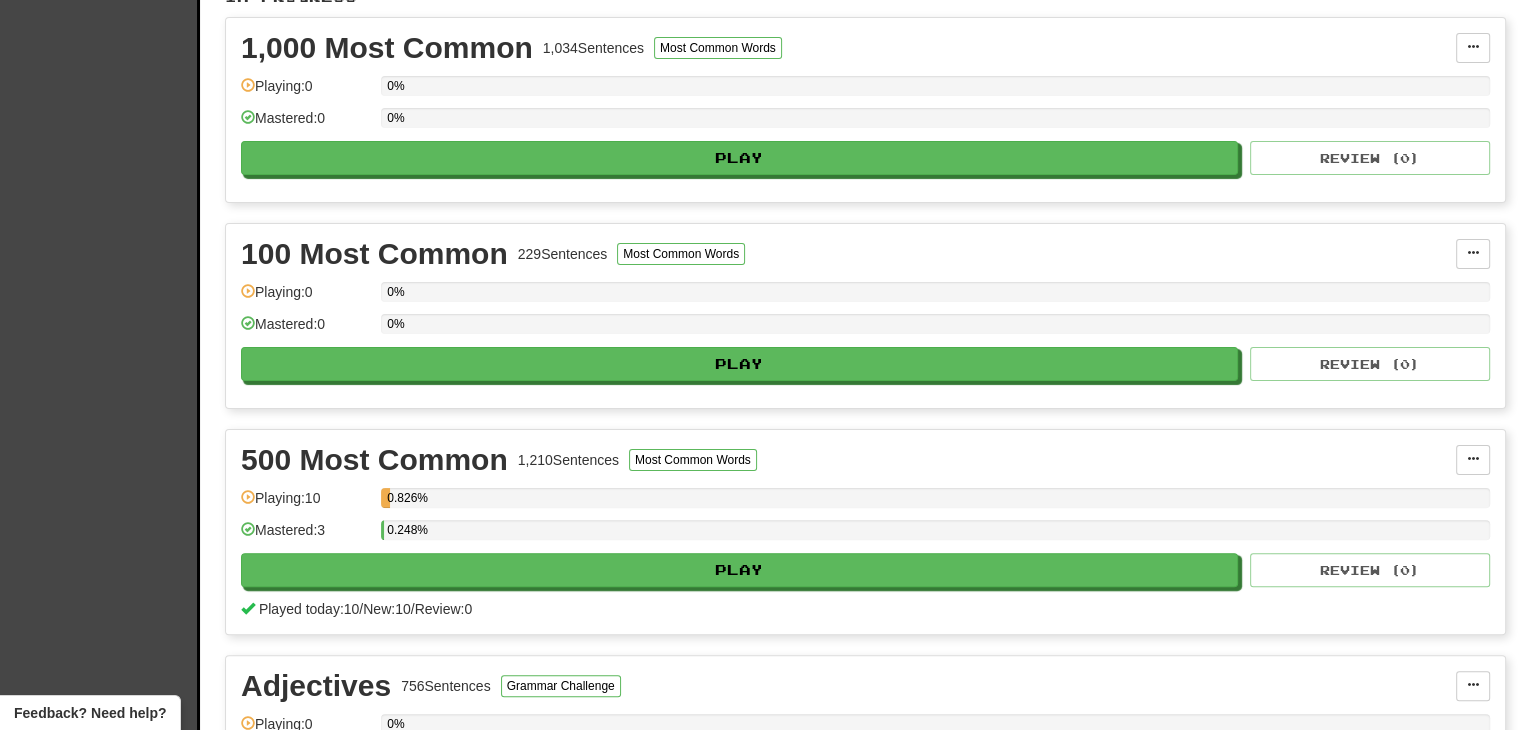 scroll, scrollTop: 594, scrollLeft: 0, axis: vertical 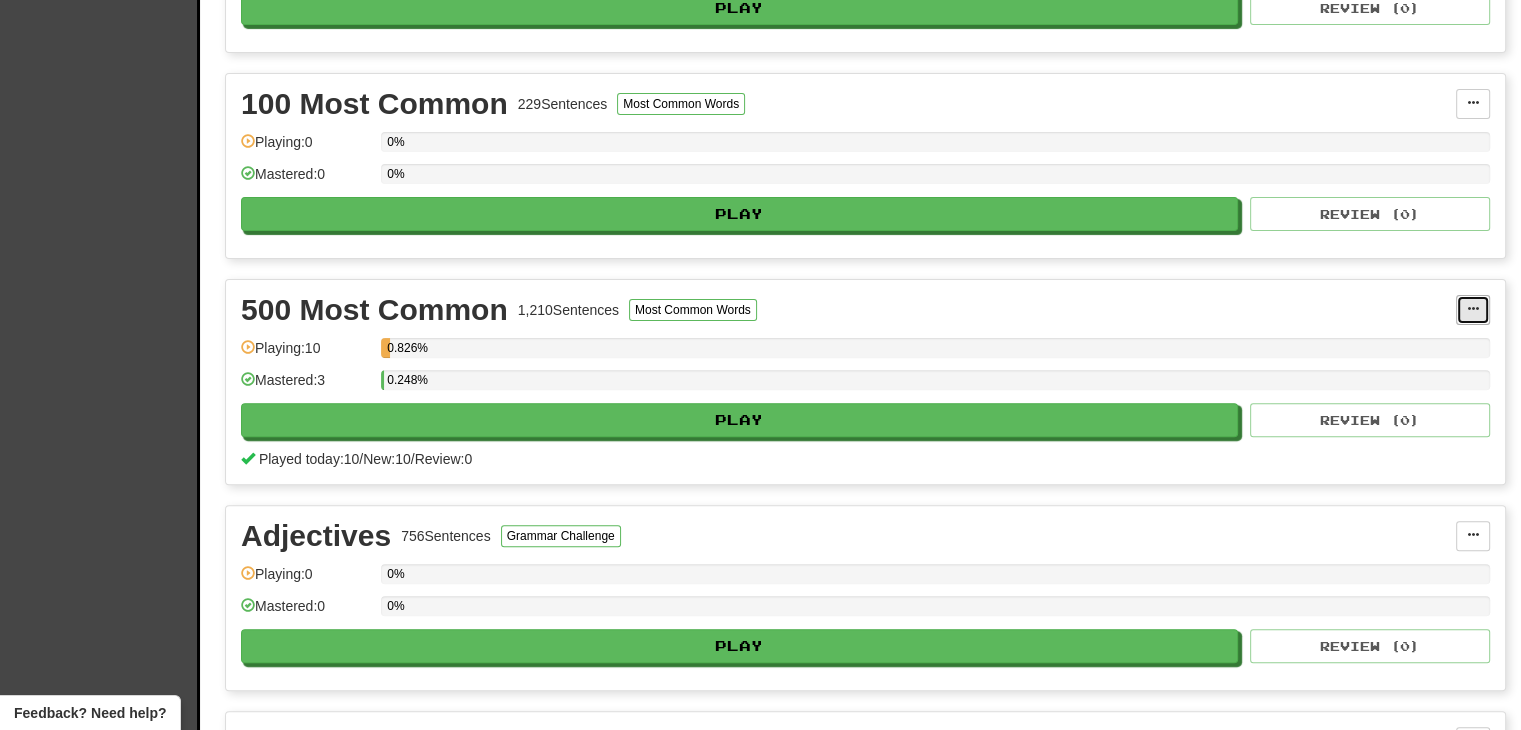 click 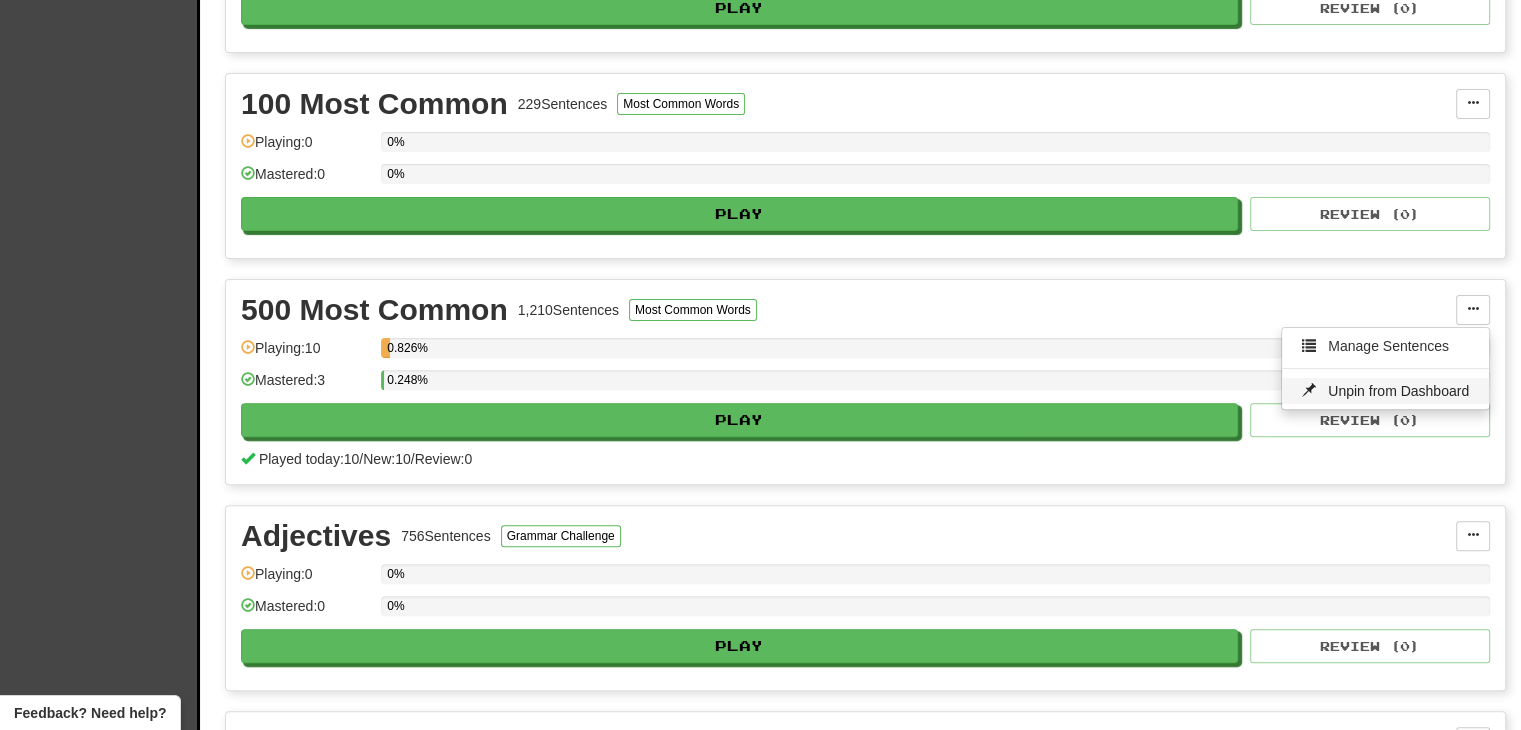 click on "Unpin from Dashboard" 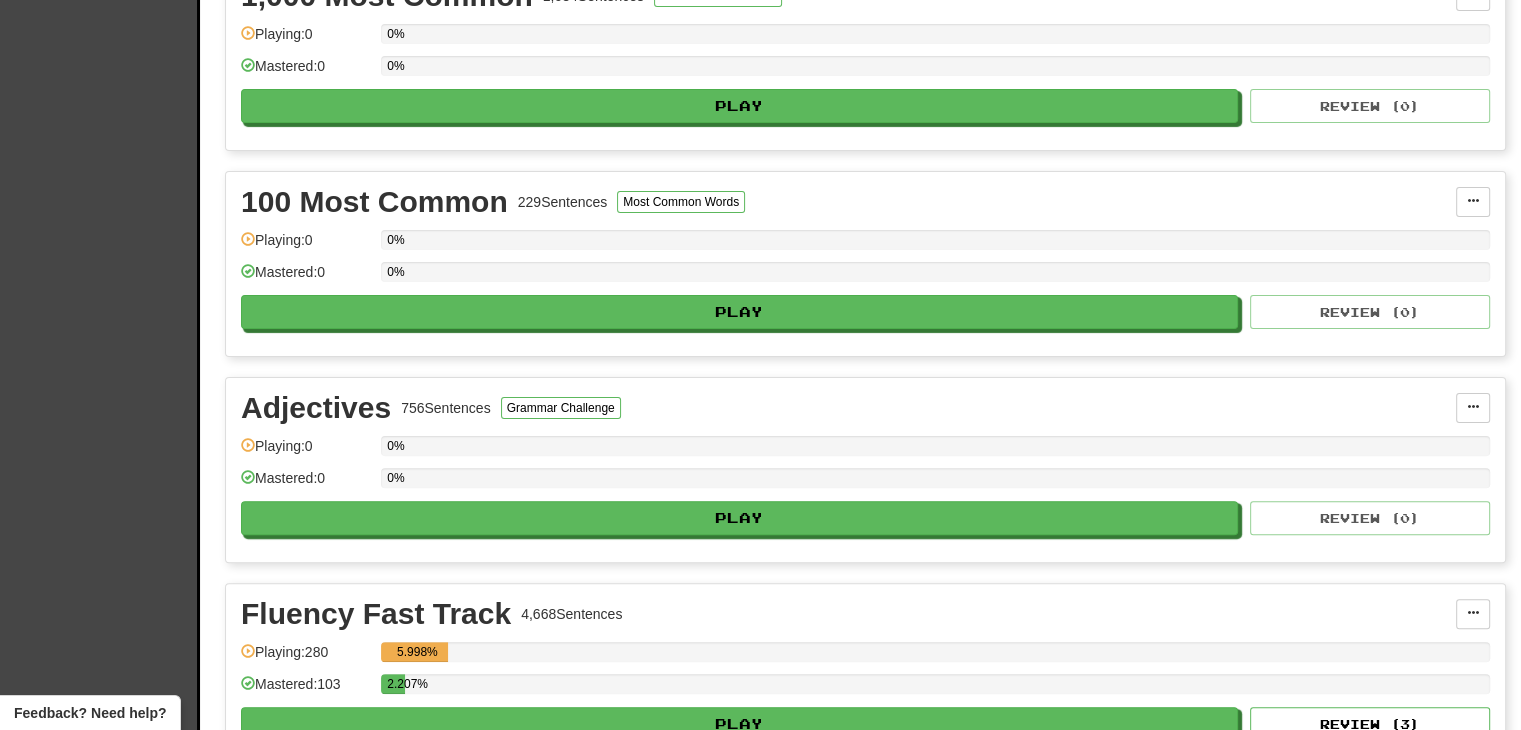 scroll, scrollTop: 494, scrollLeft: 0, axis: vertical 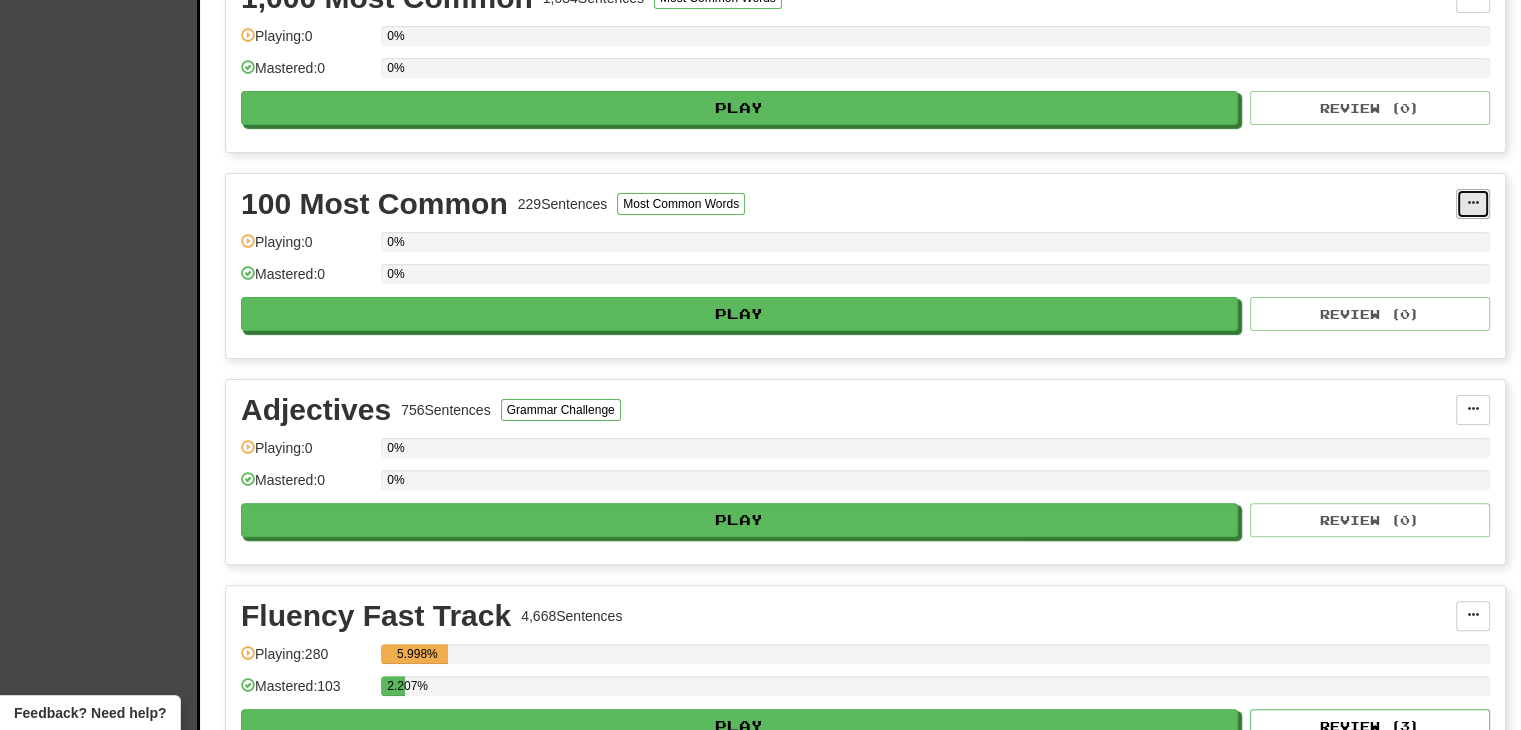 click 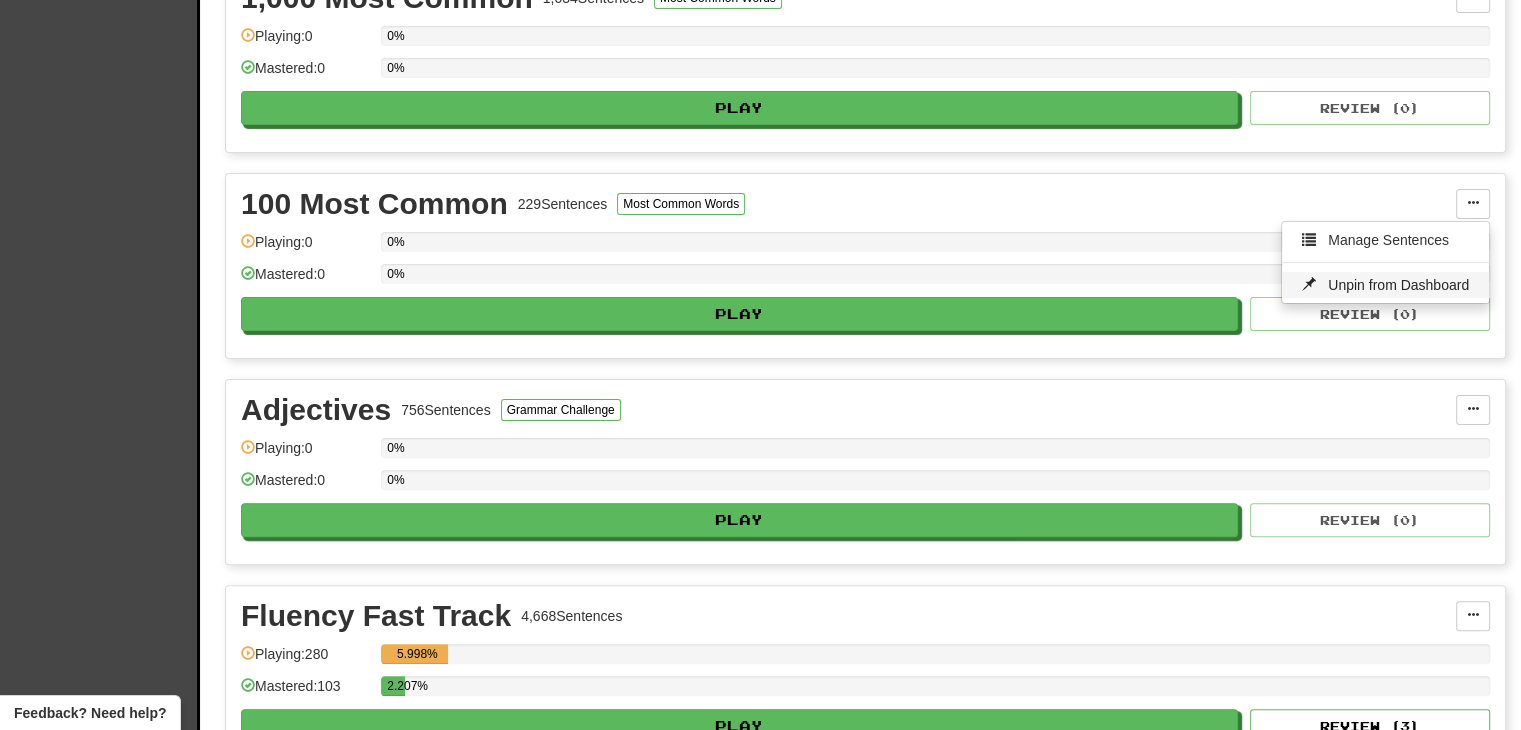 click on "Unpin from Dashboard" 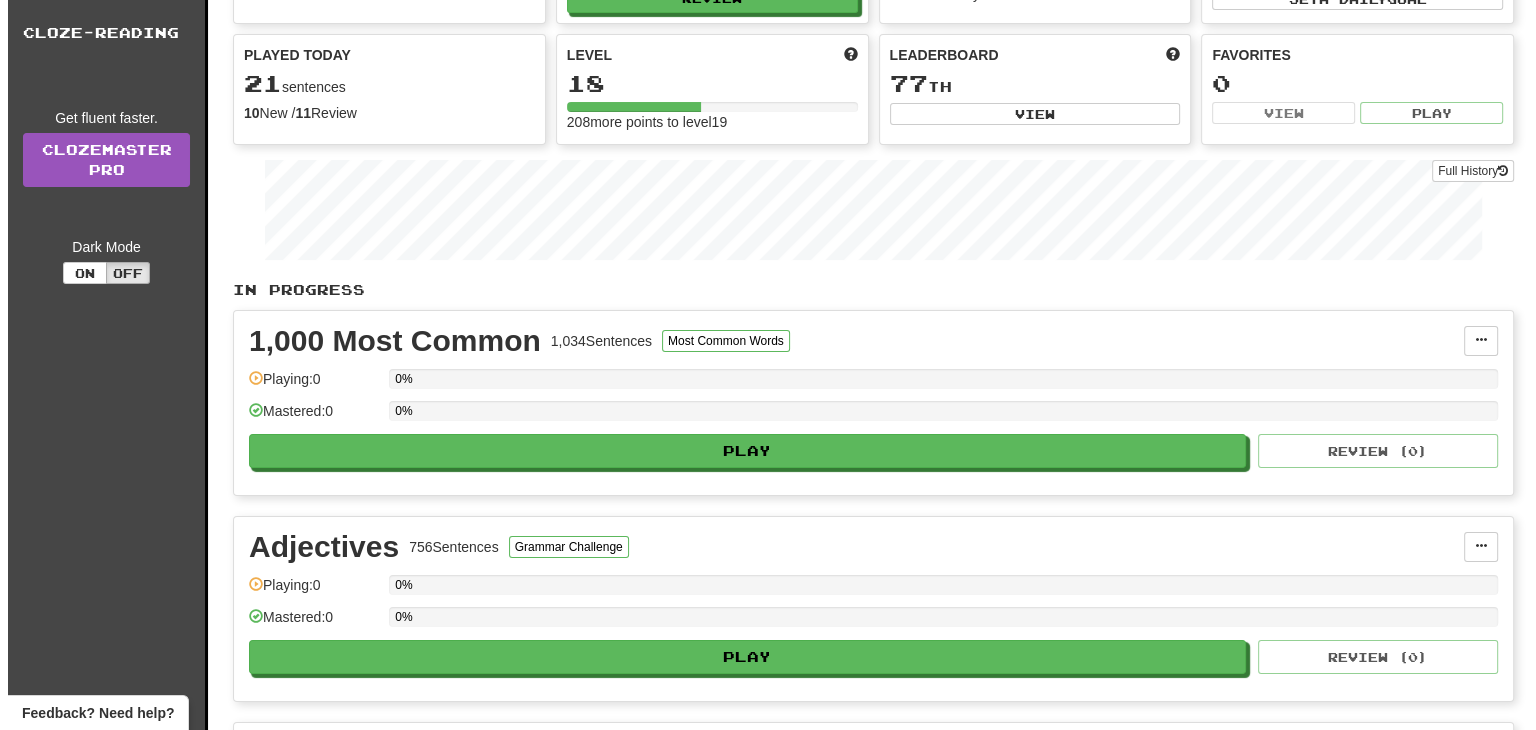 scroll, scrollTop: 152, scrollLeft: 0, axis: vertical 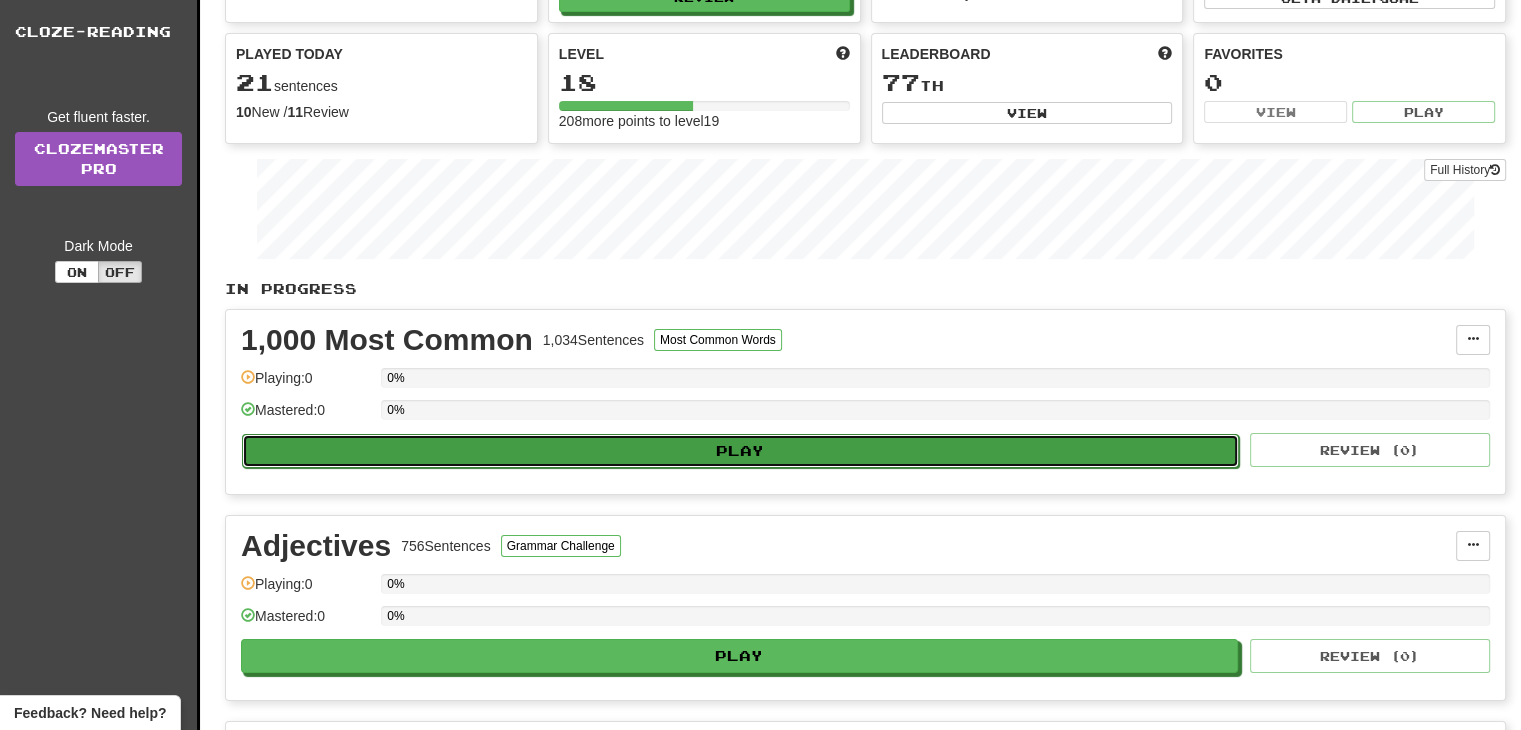 click on "Play" 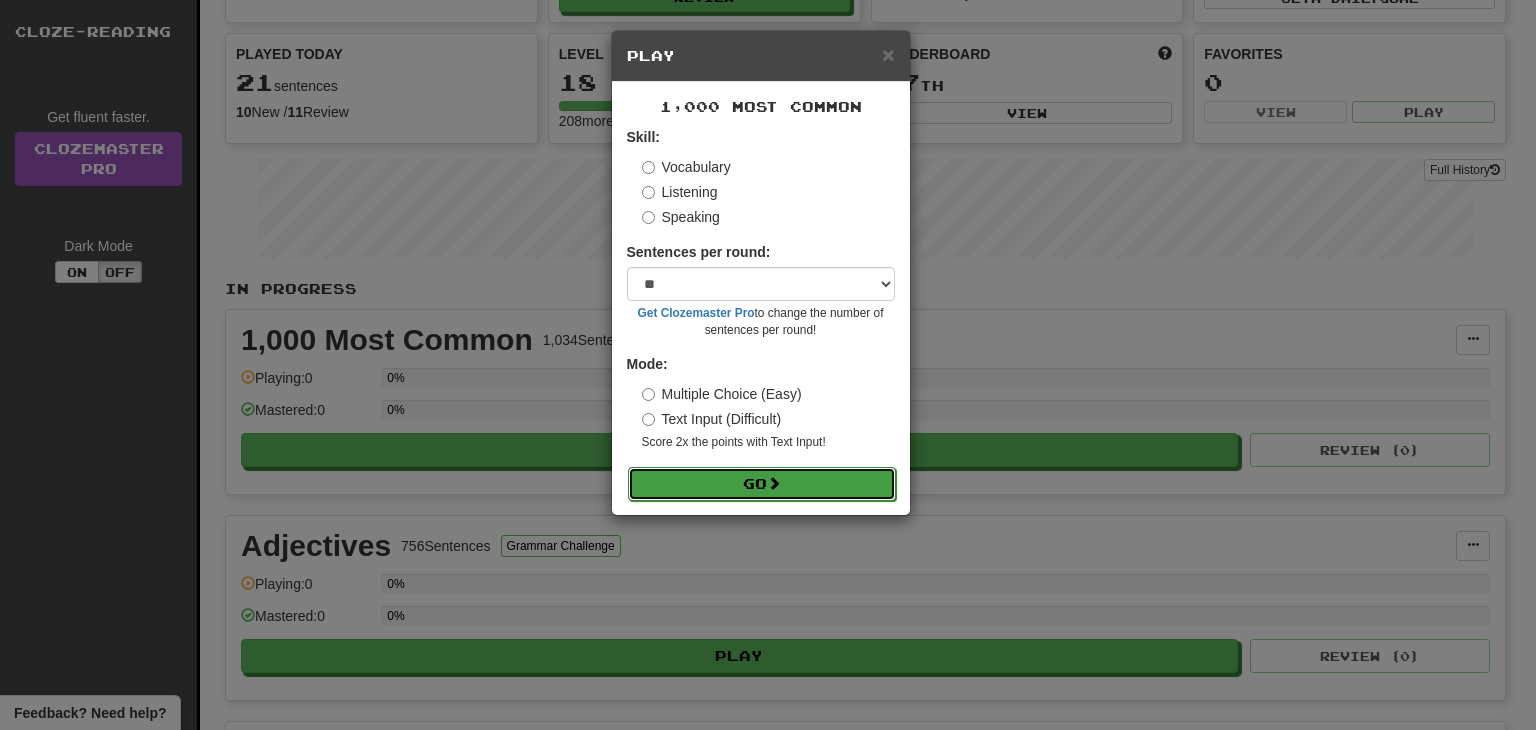 click on "Go" at bounding box center [762, 484] 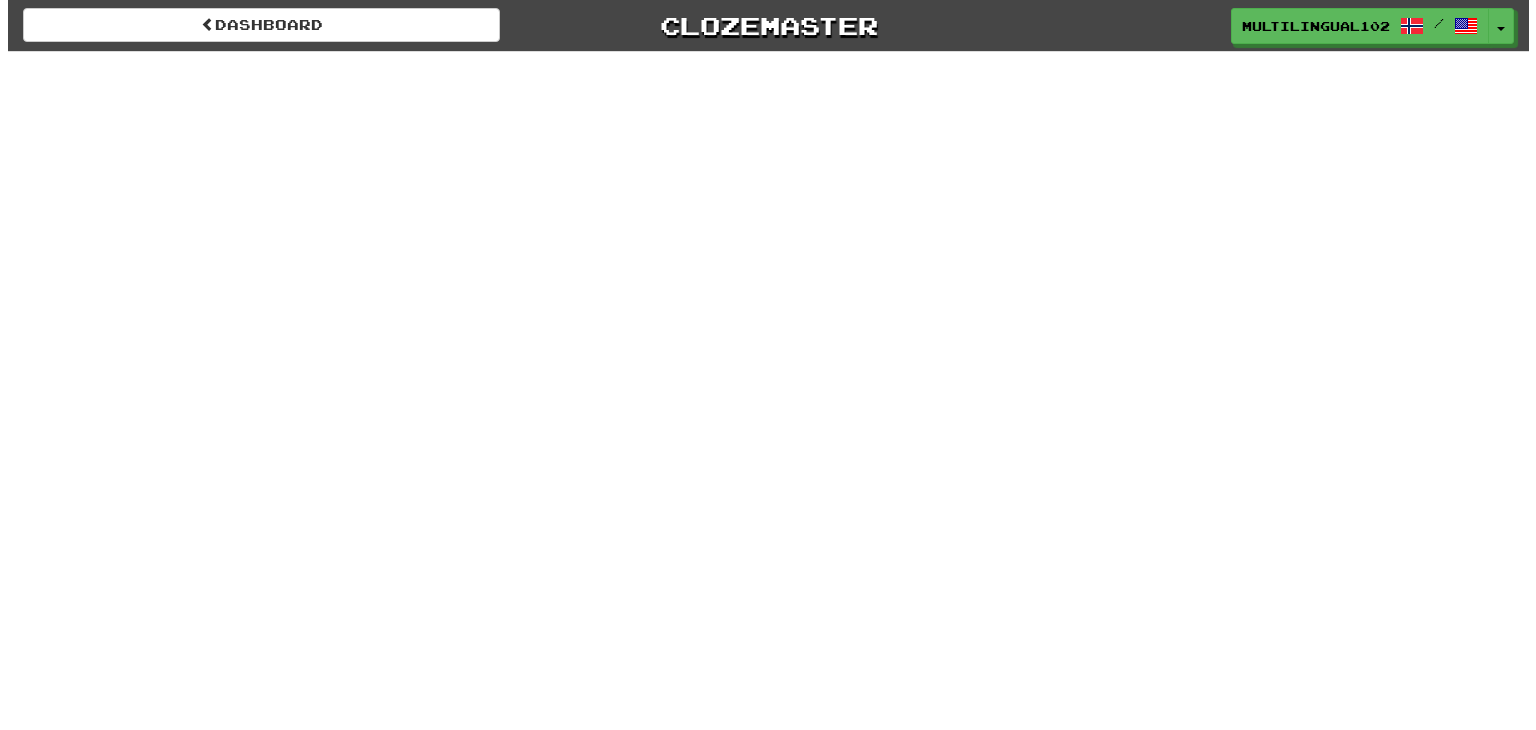 scroll, scrollTop: 0, scrollLeft: 0, axis: both 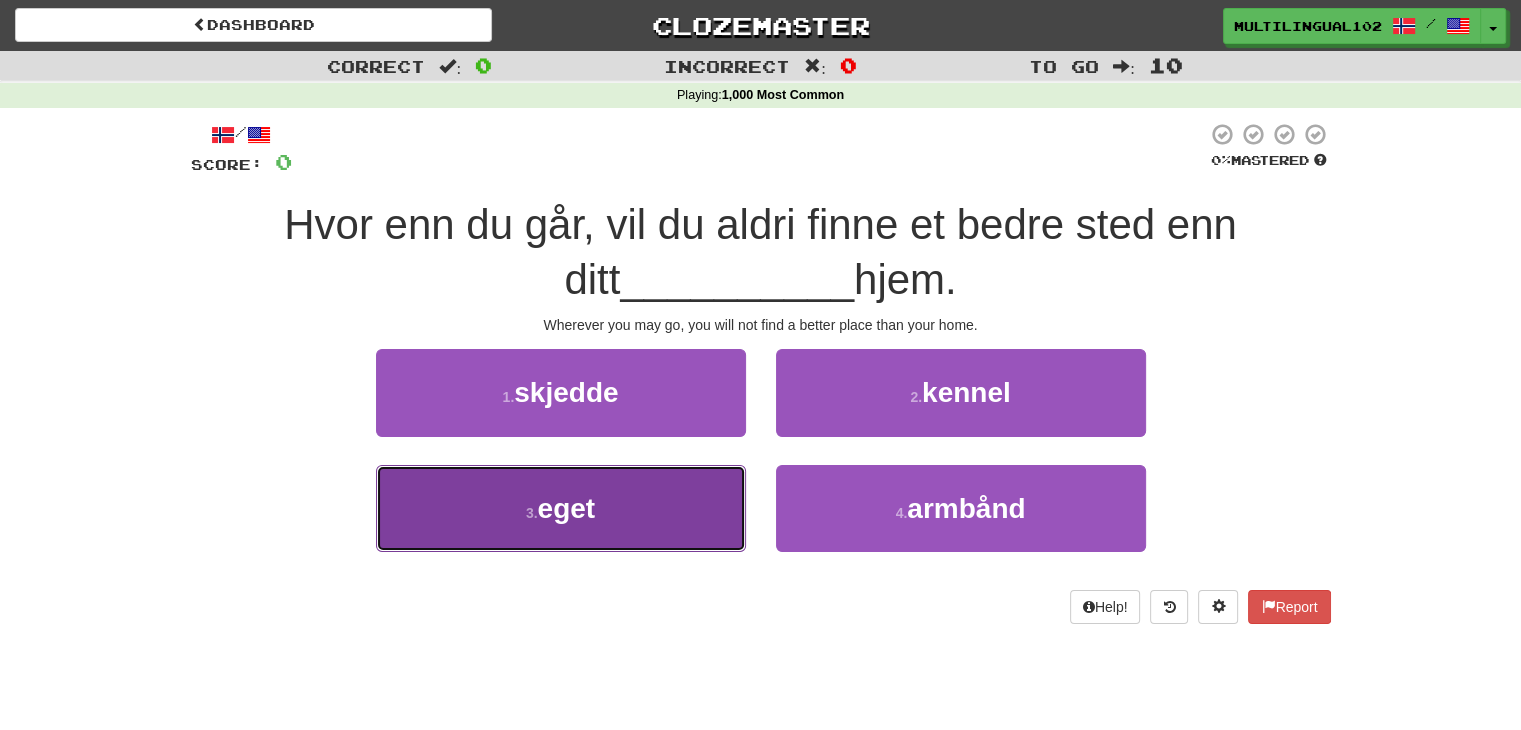 click on "3 .  eget" at bounding box center (561, 508) 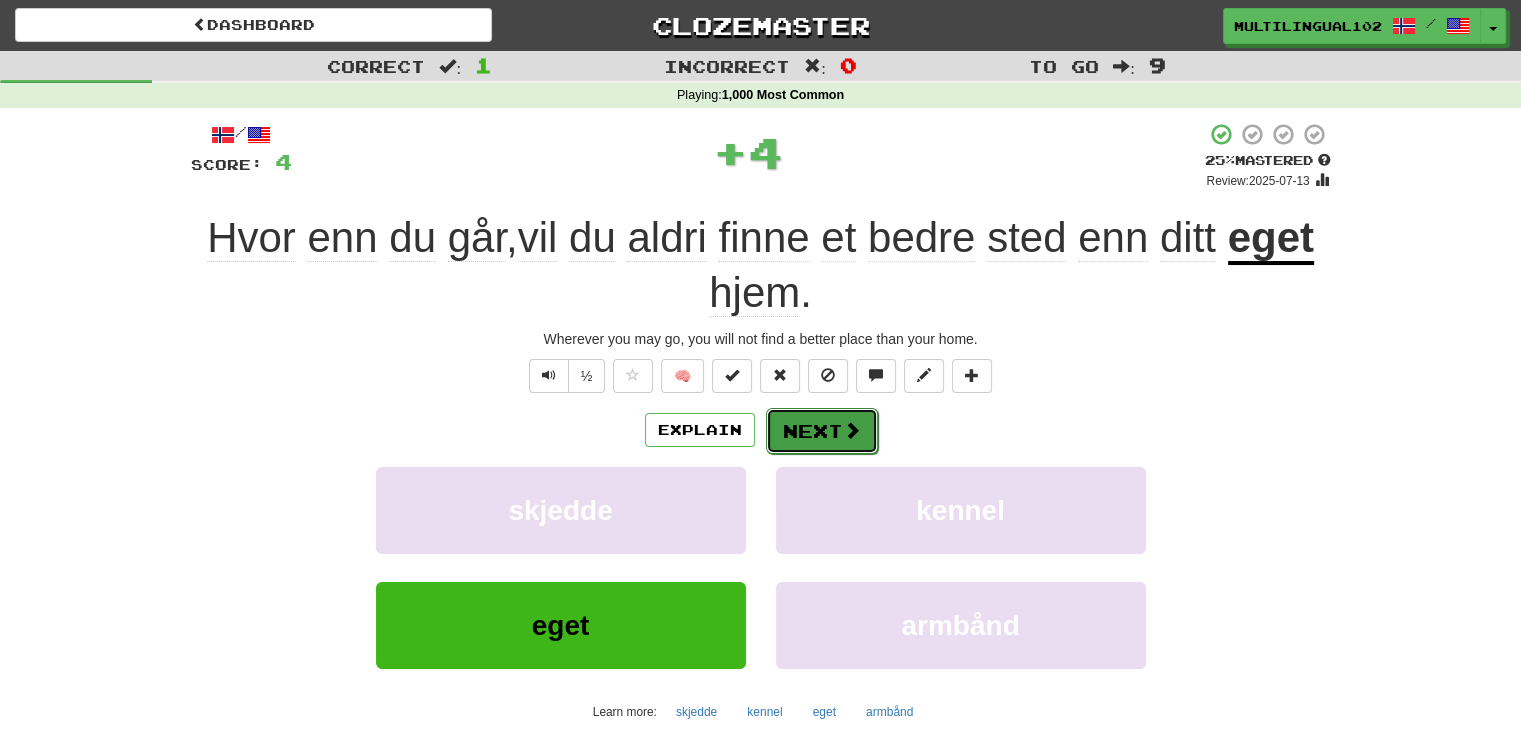 click on "Next" at bounding box center [822, 431] 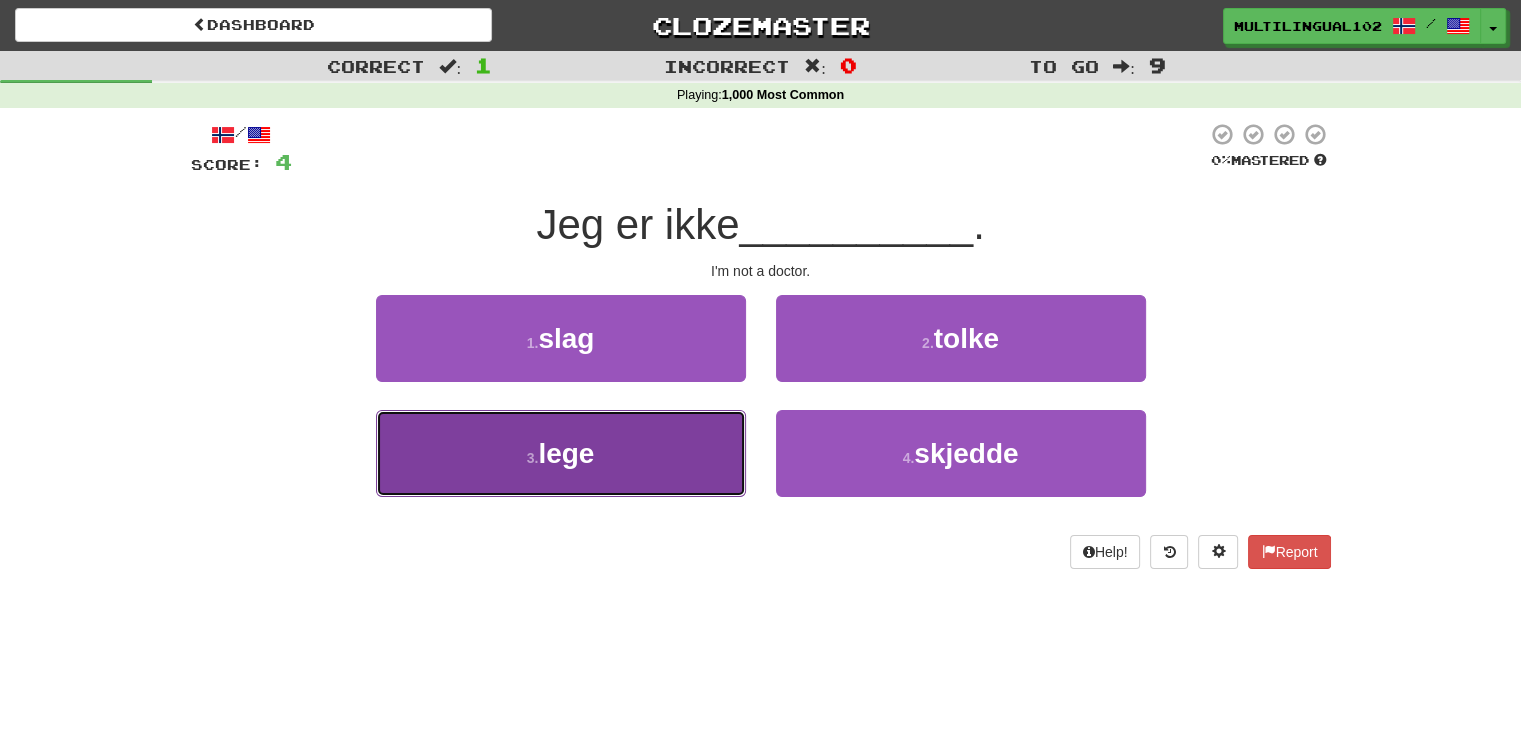 click on "3 .  lege" at bounding box center (561, 453) 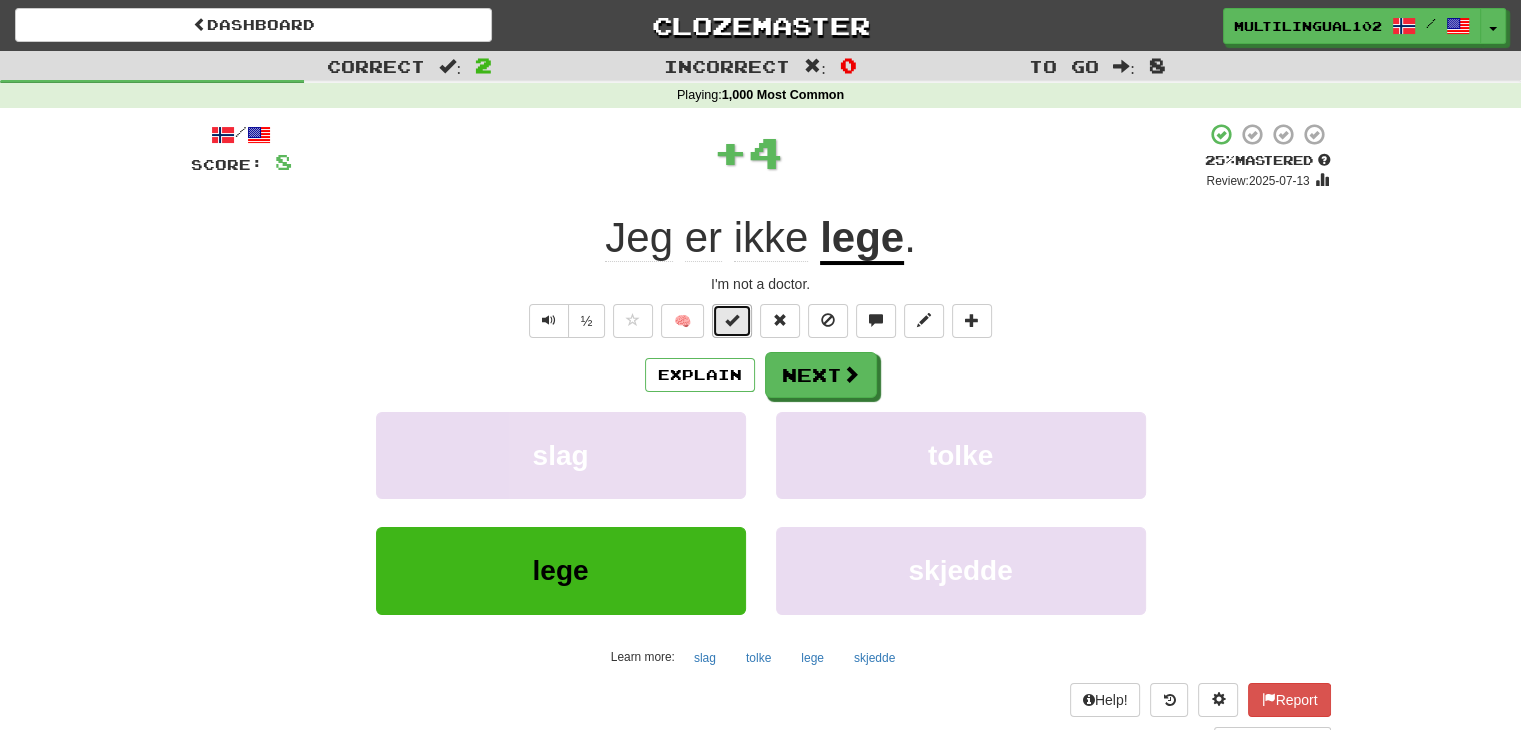 click at bounding box center (732, 321) 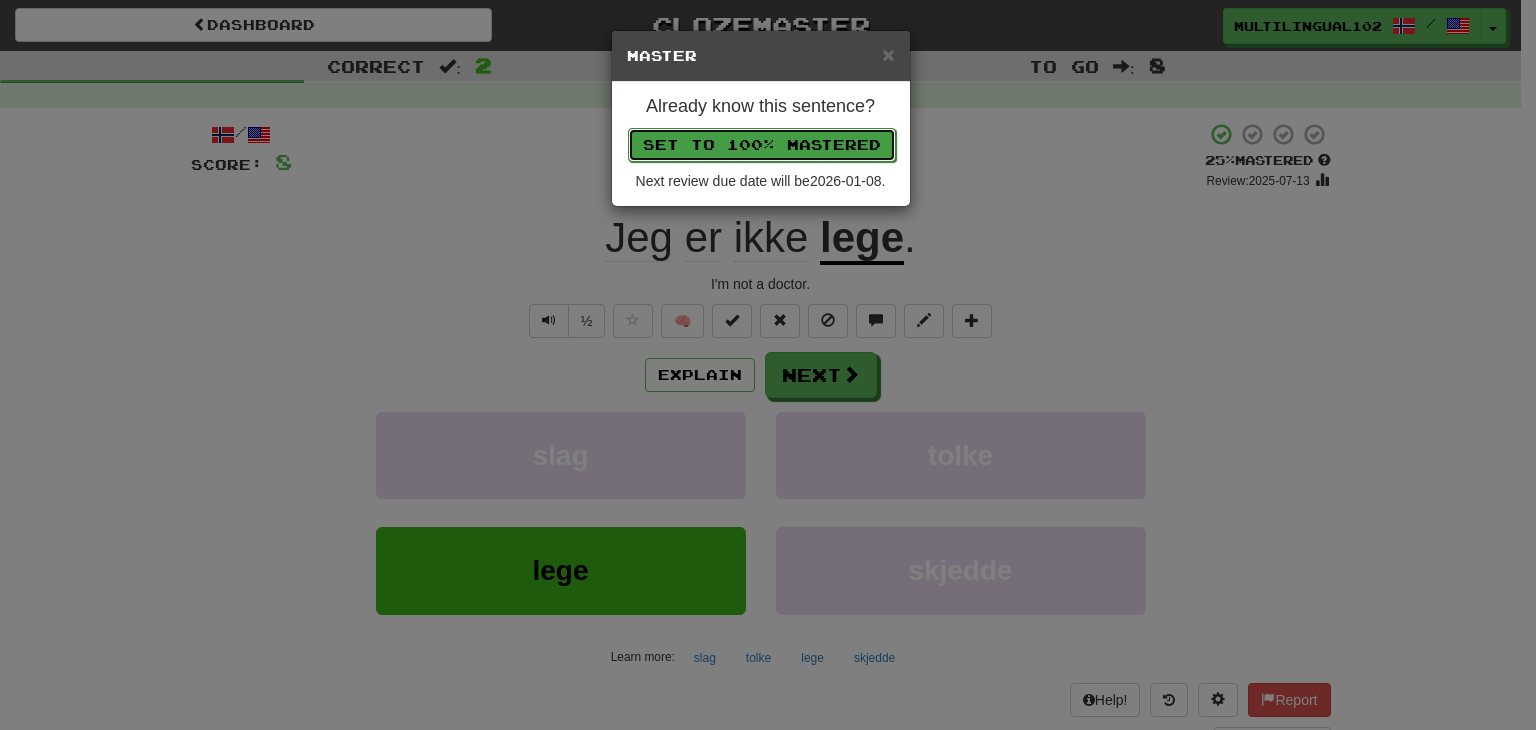 click on "Set to 100% Mastered" at bounding box center (762, 145) 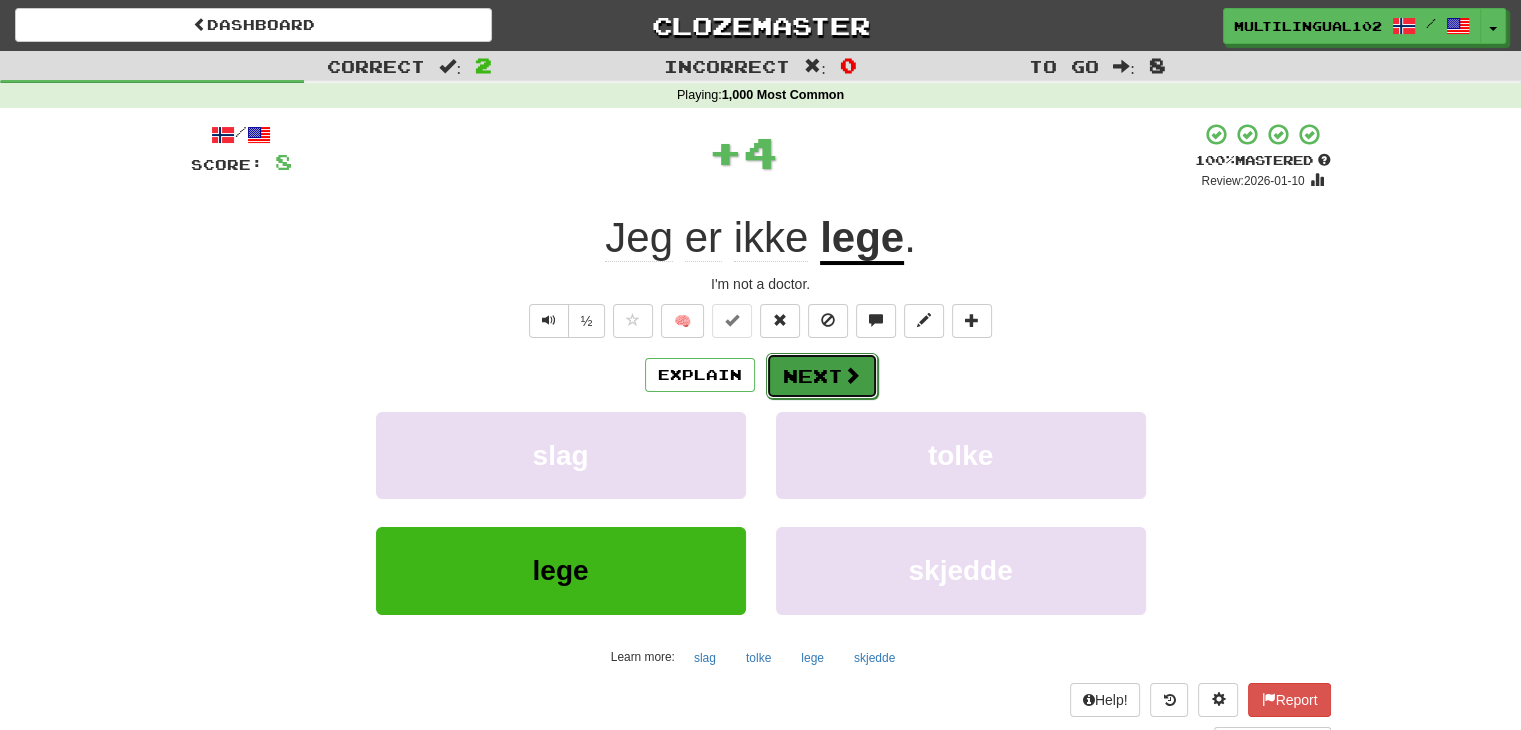 click on "Next" at bounding box center [822, 376] 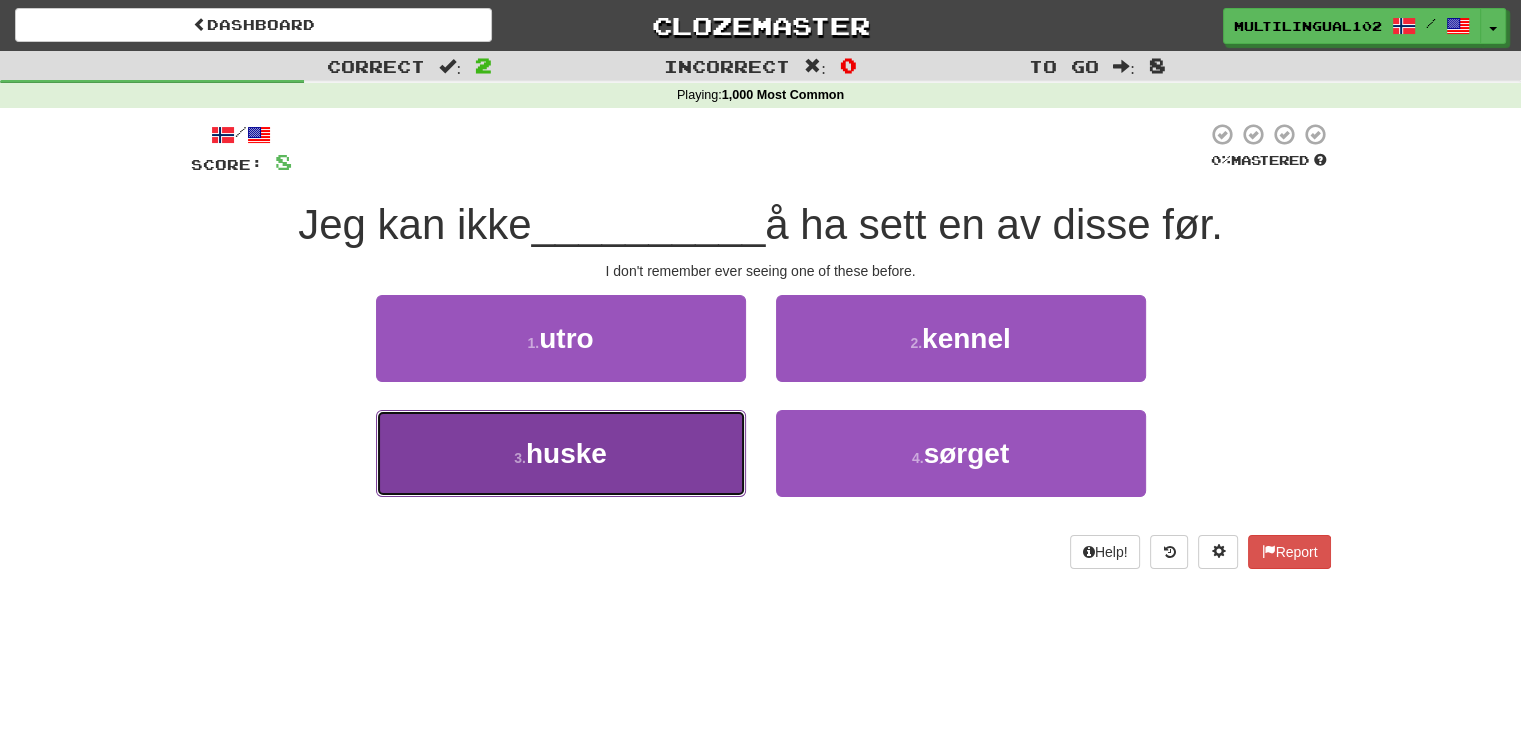 click on "3 .  huske" at bounding box center [561, 453] 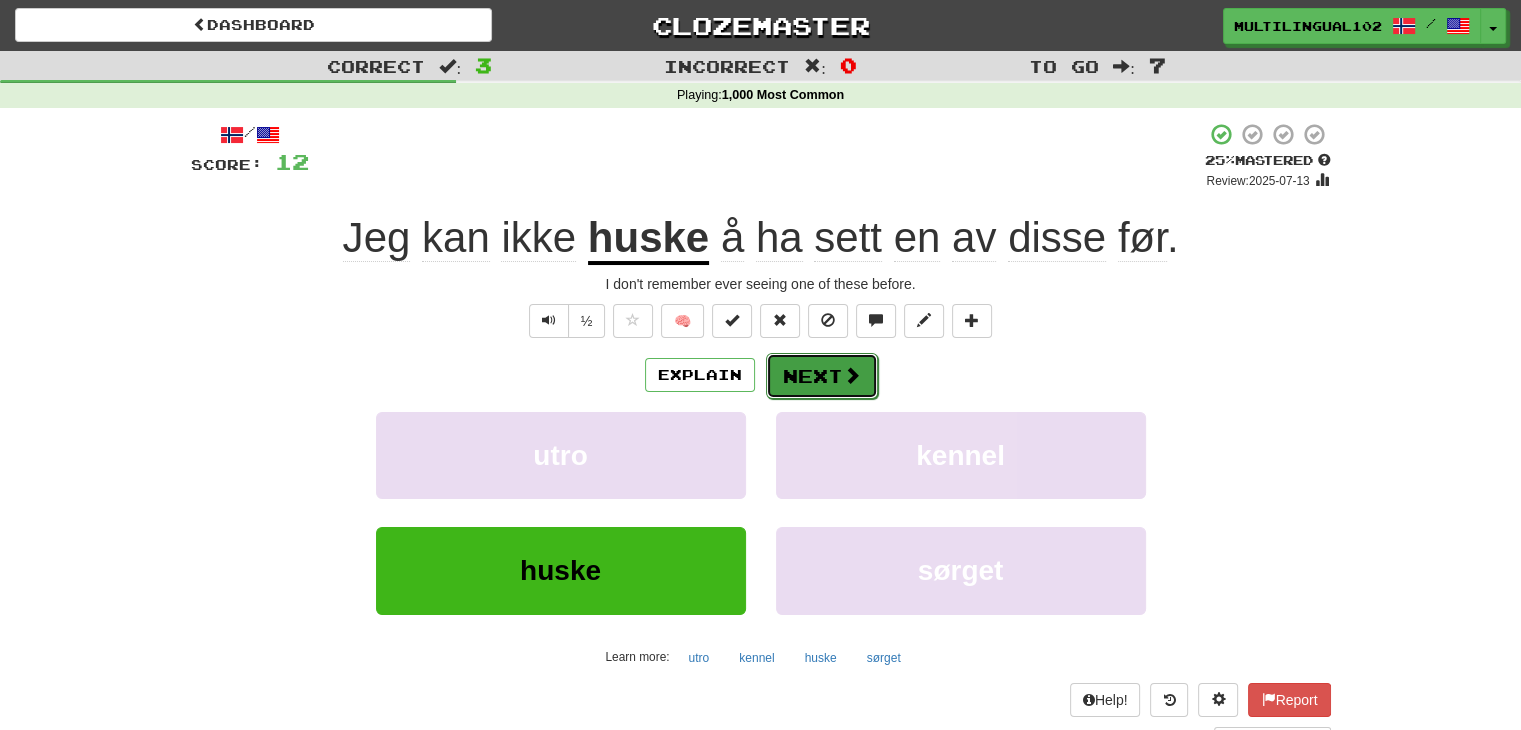 click on "Next" at bounding box center (822, 376) 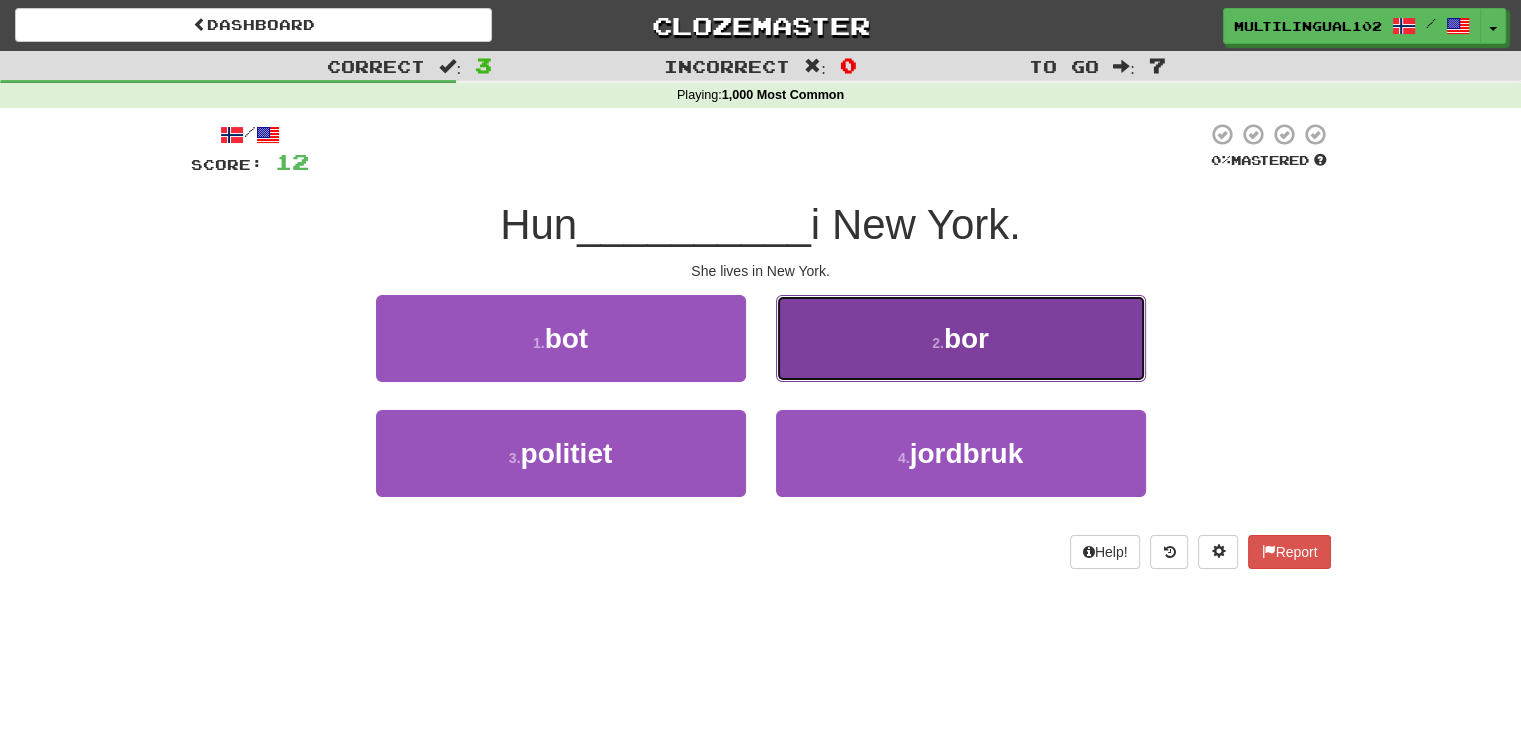 click on "2 .  bor" at bounding box center [961, 338] 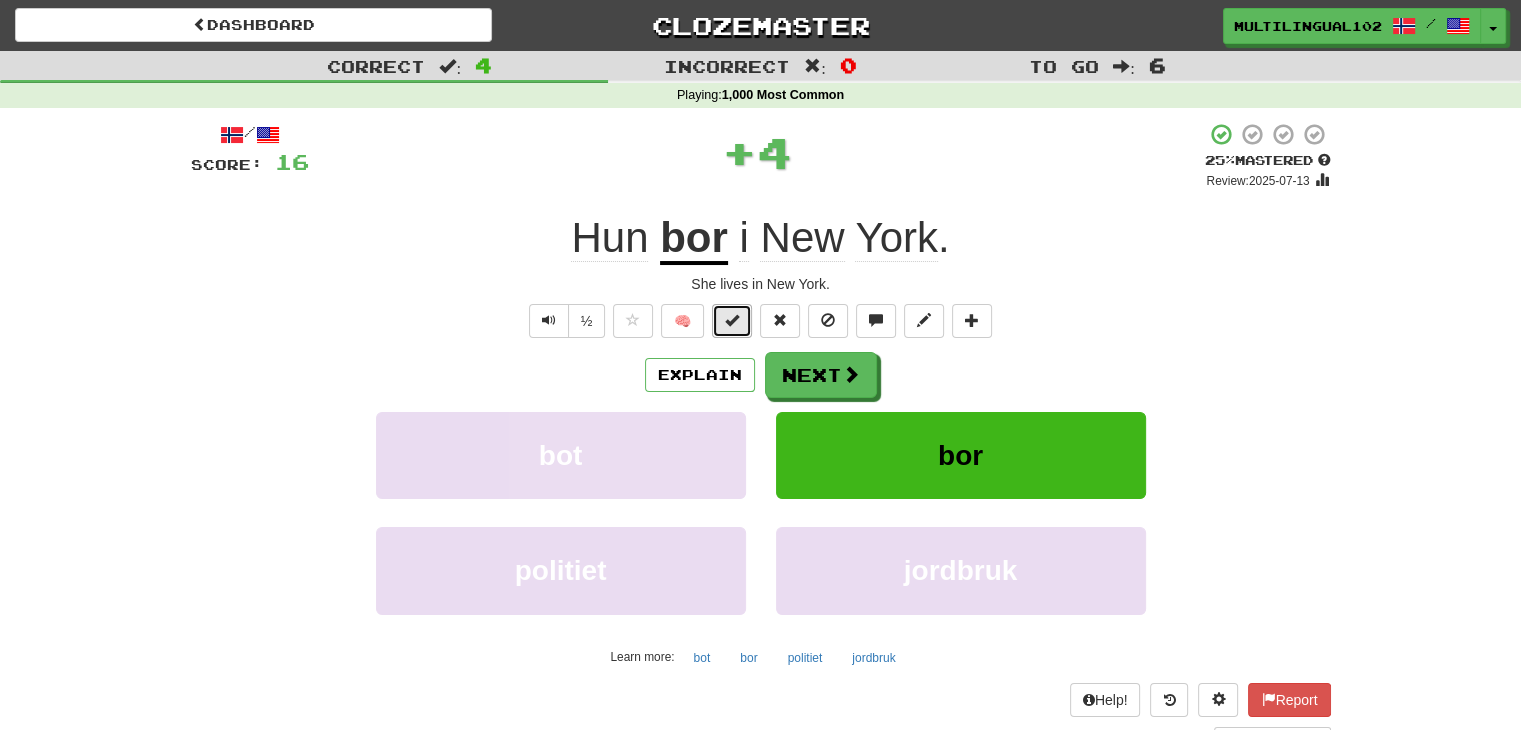 click at bounding box center (732, 321) 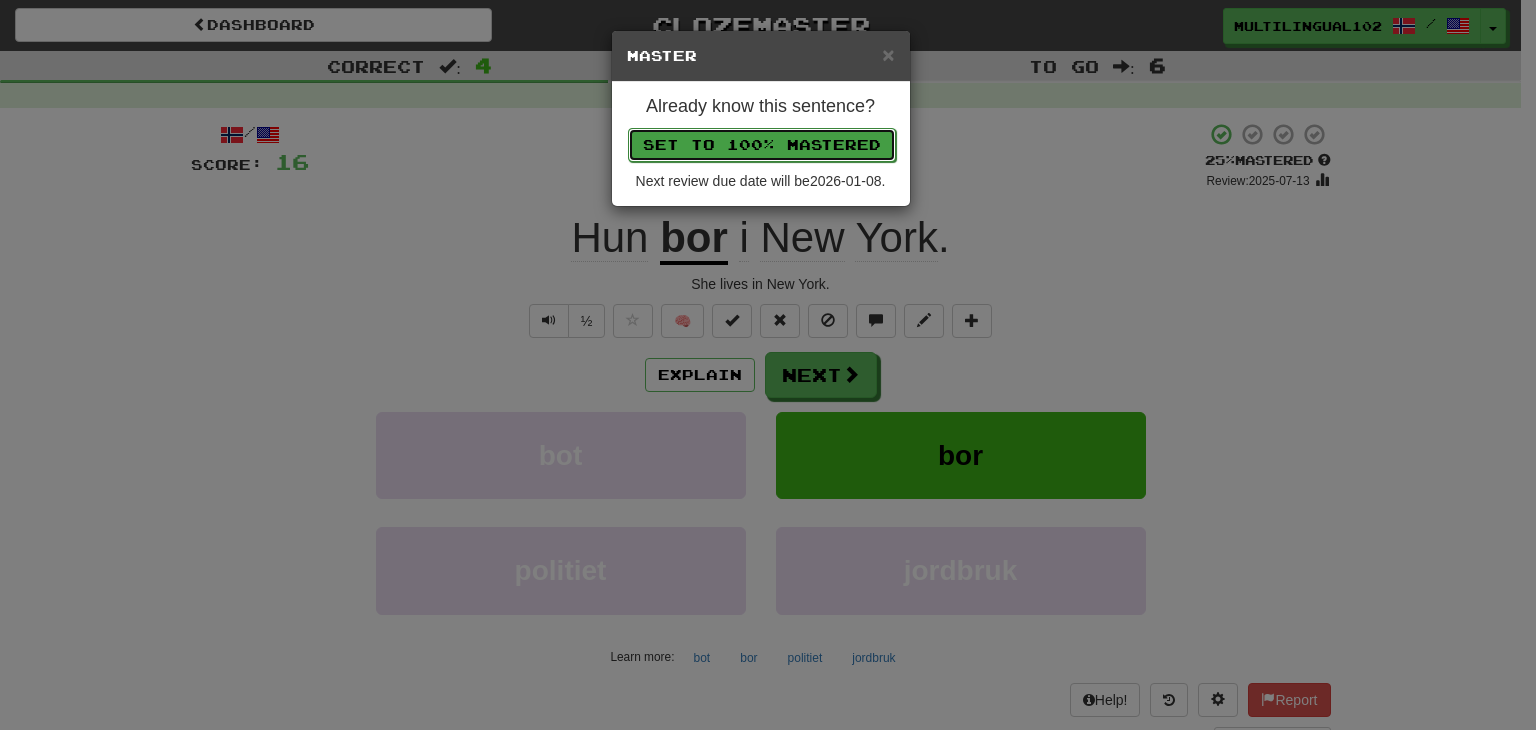 click on "Set to 100% Mastered" at bounding box center (762, 145) 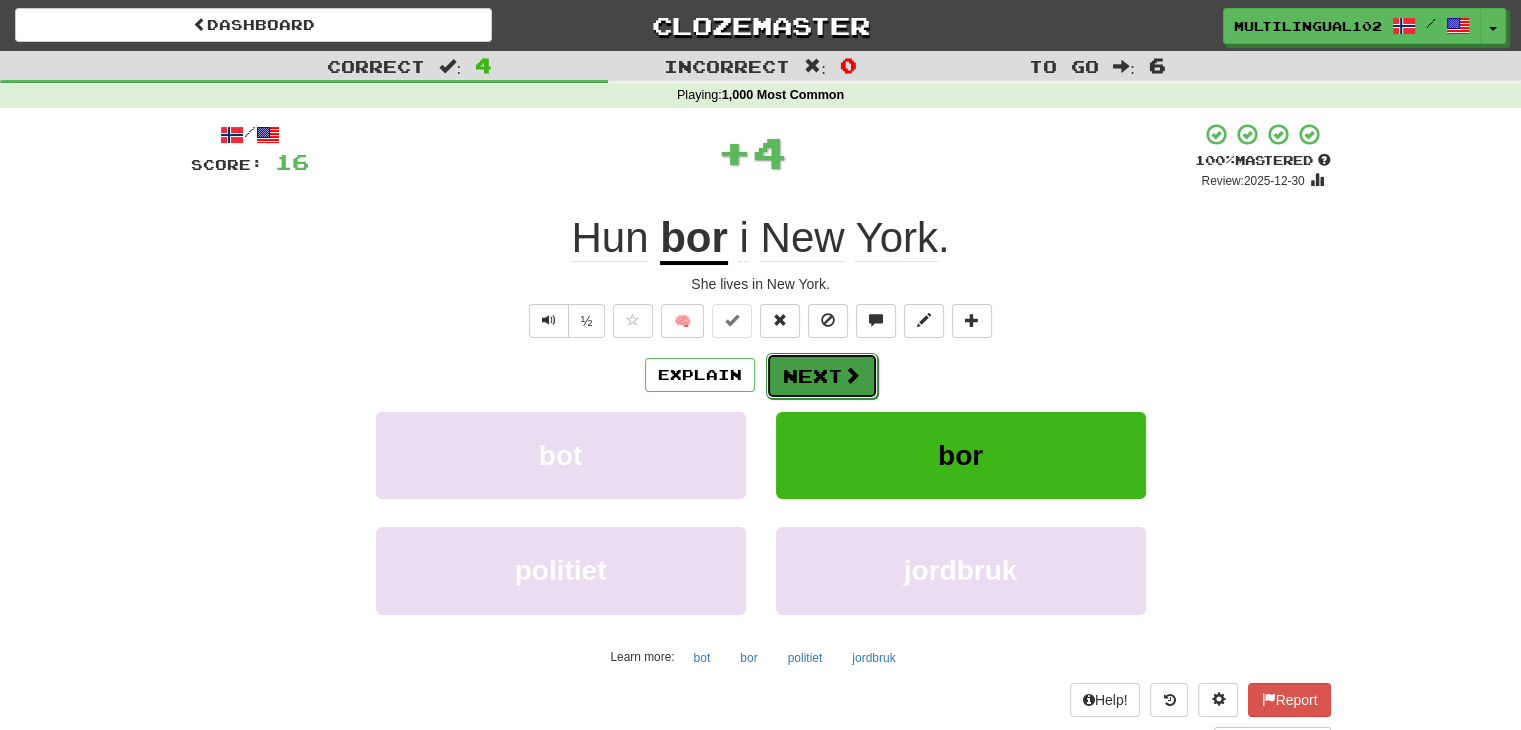 click on "Next" at bounding box center (822, 376) 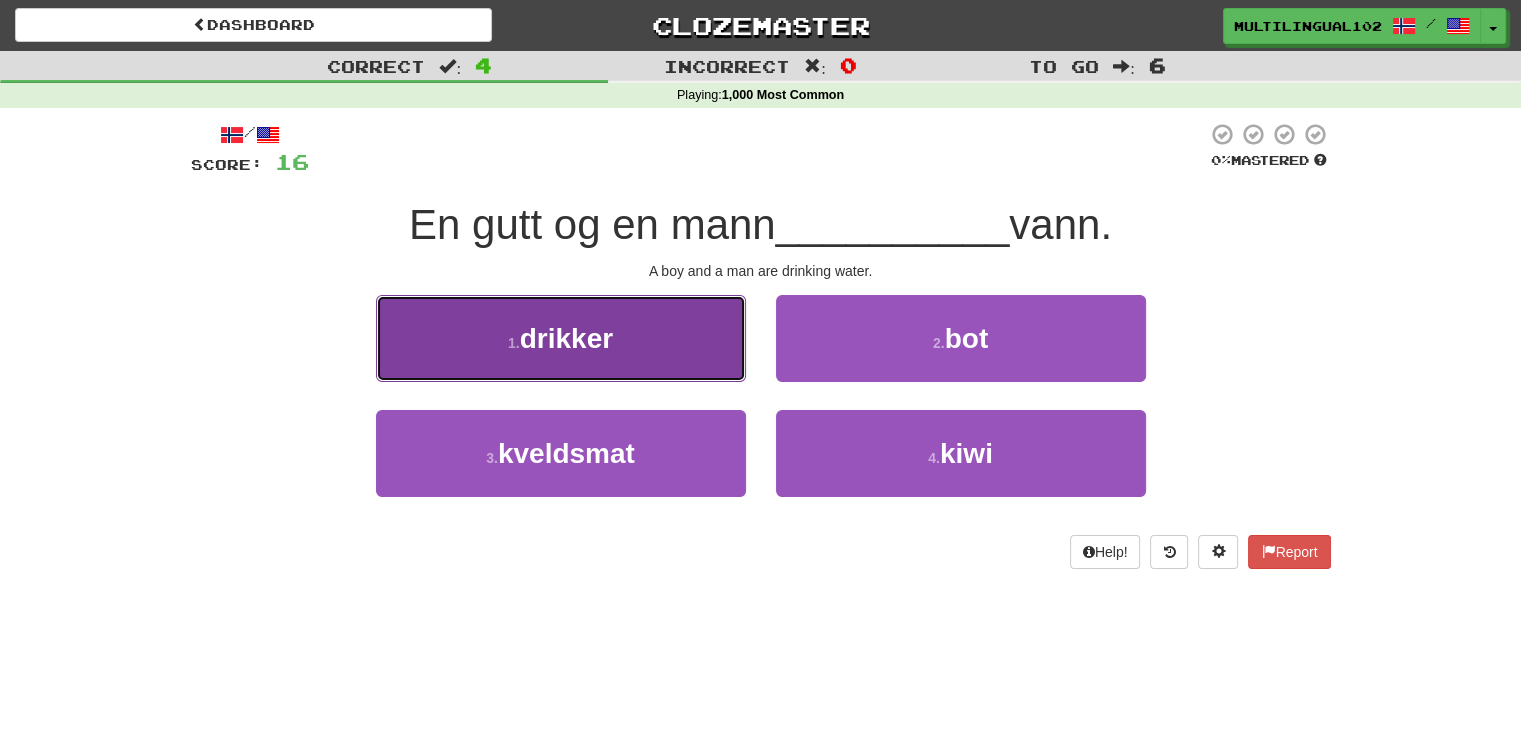 click on "1 .  drikker" at bounding box center (561, 338) 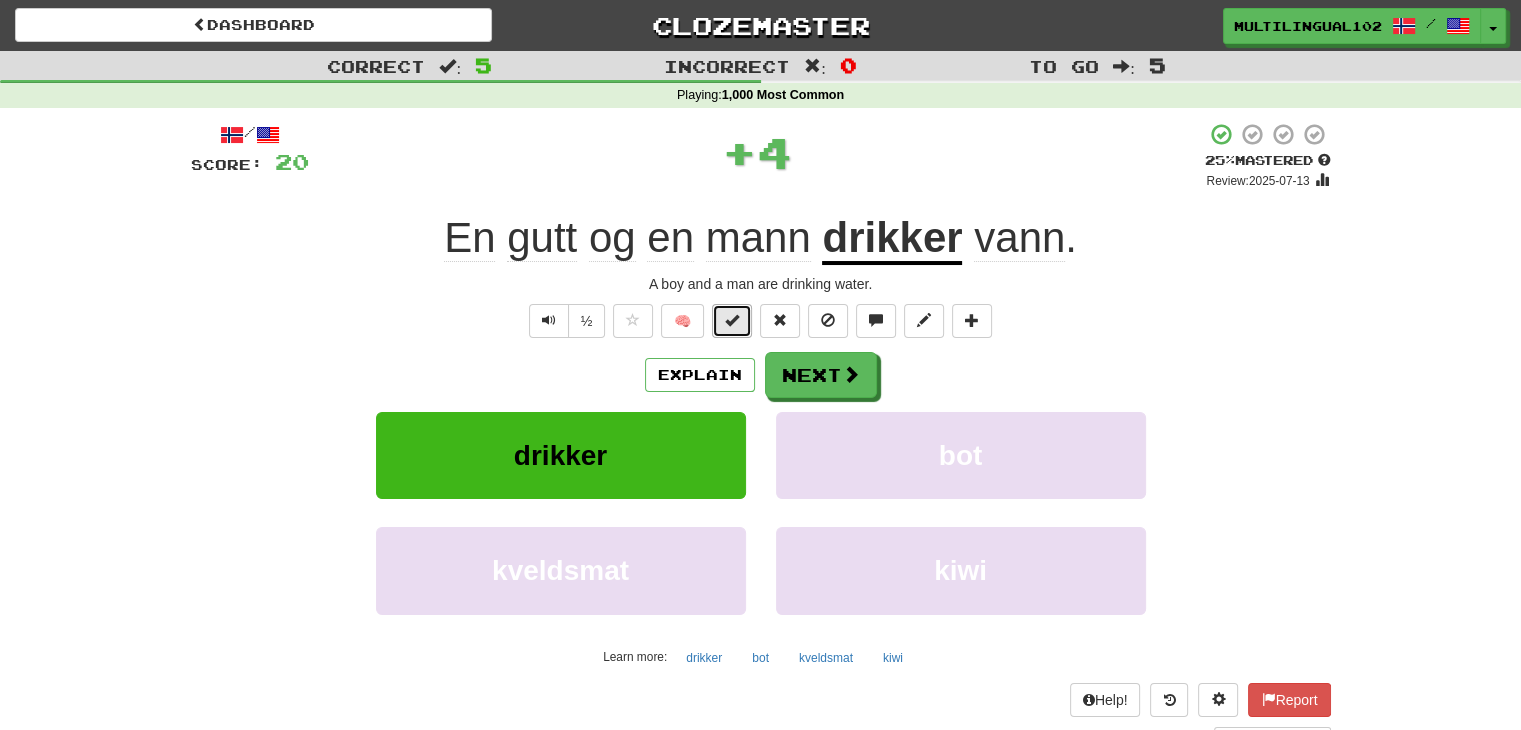 click at bounding box center [732, 321] 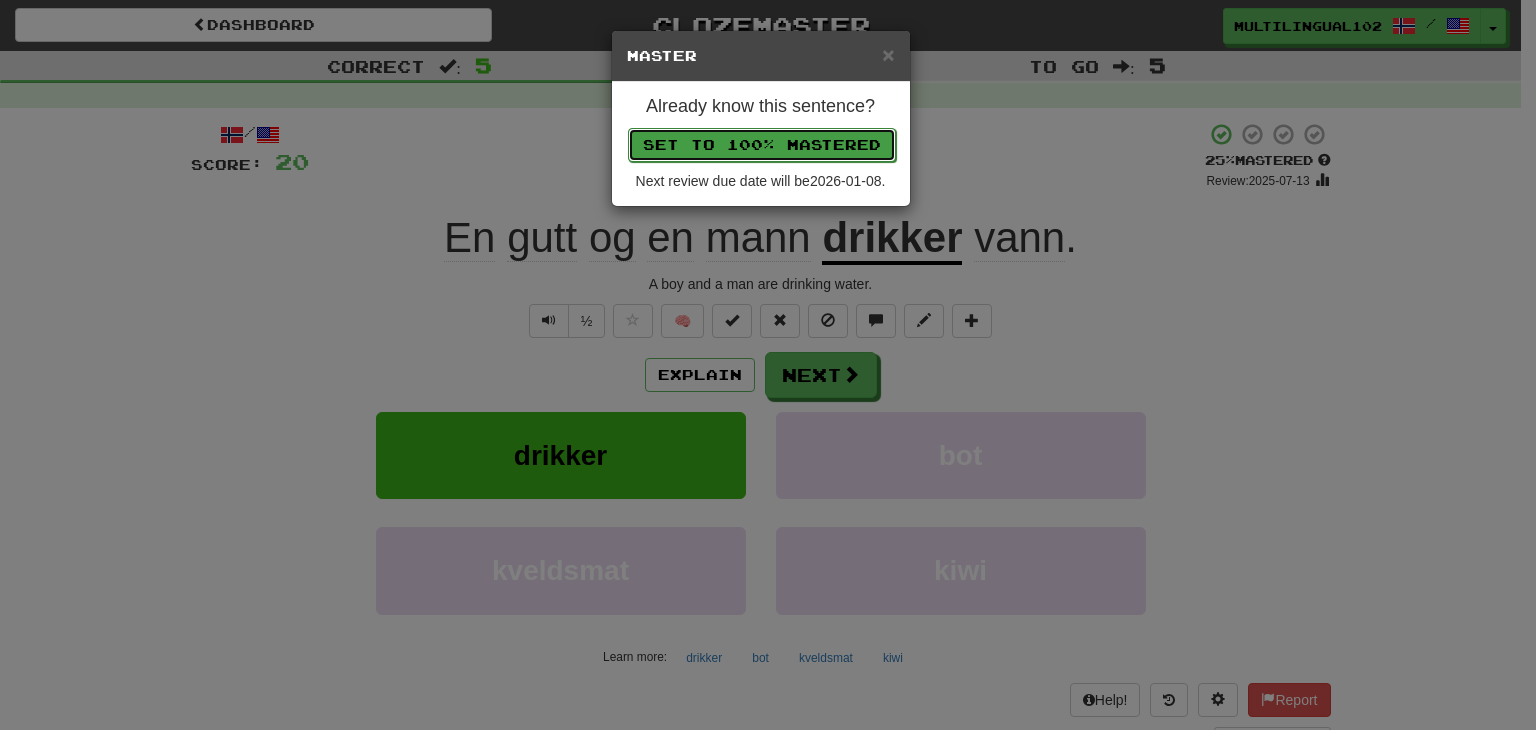 click on "Set to 100% Mastered" at bounding box center (762, 145) 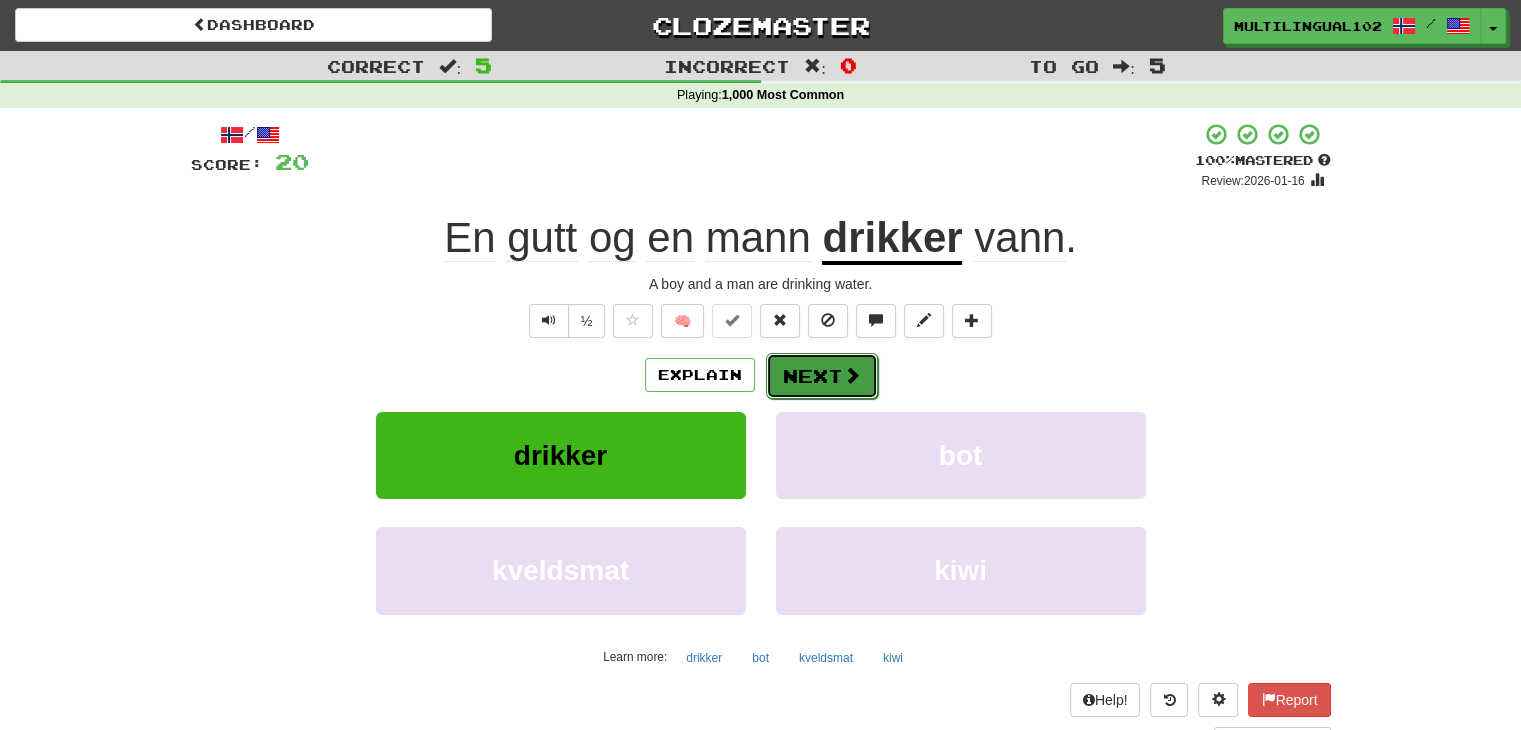 click on "Next" at bounding box center (822, 376) 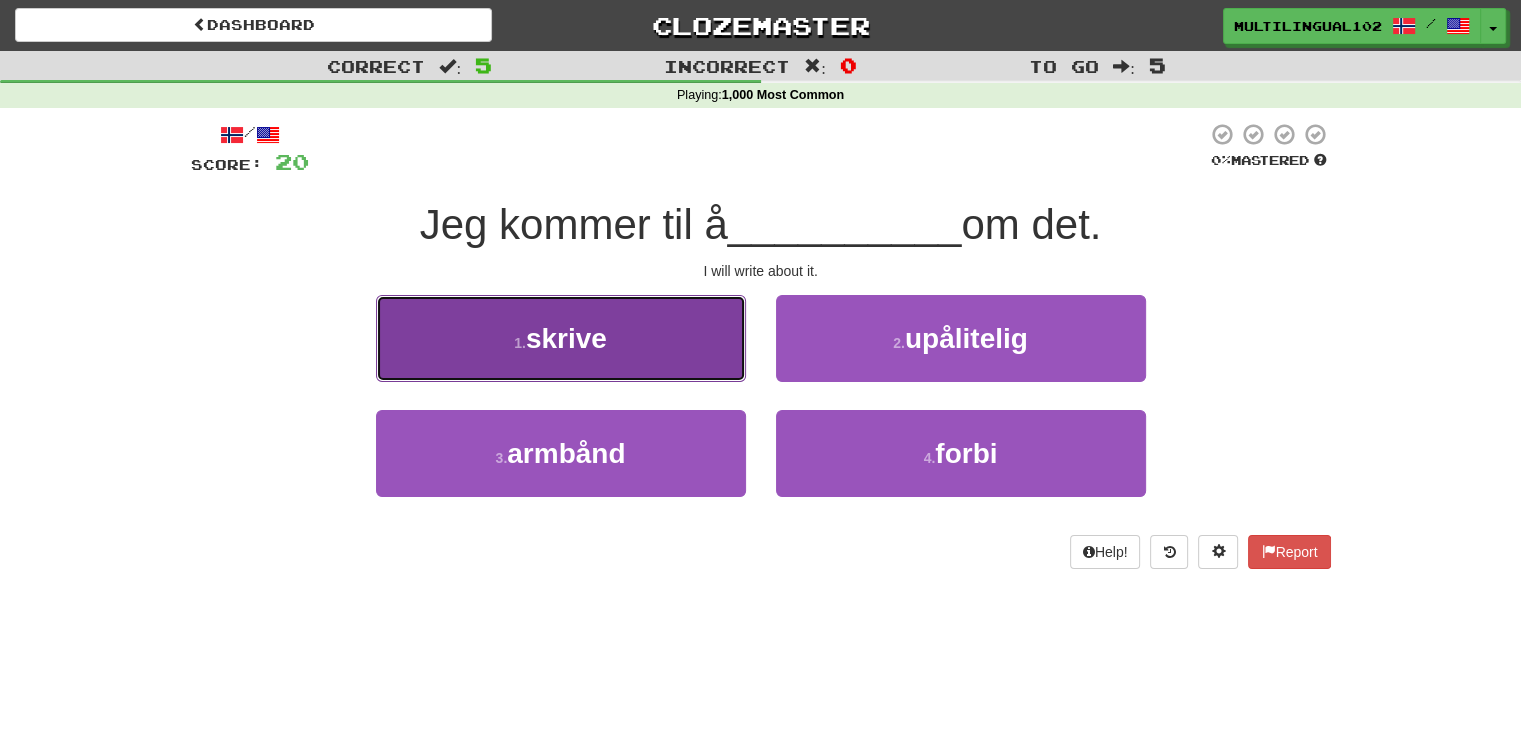 click on "1 .  skrive" at bounding box center [561, 338] 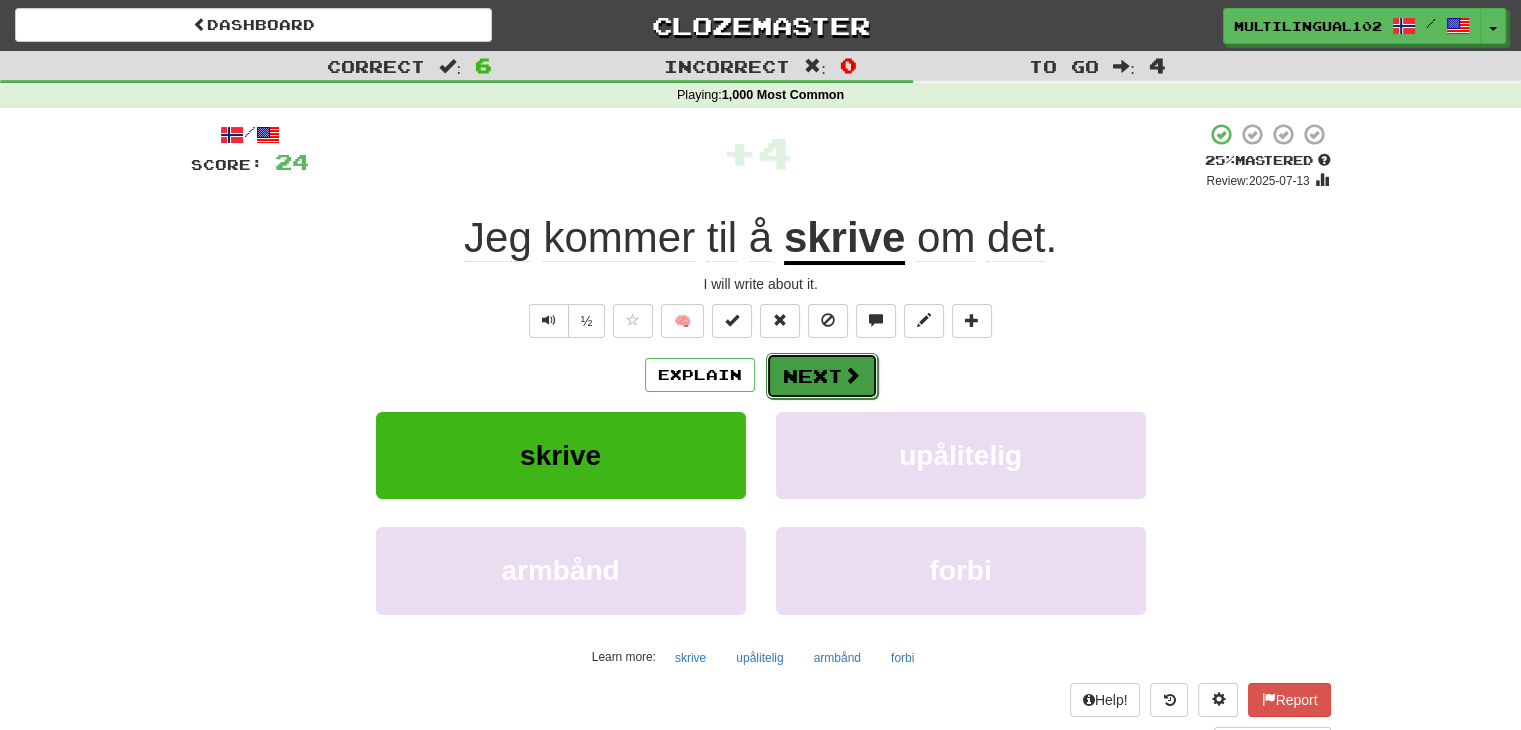 click on "Next" at bounding box center [822, 376] 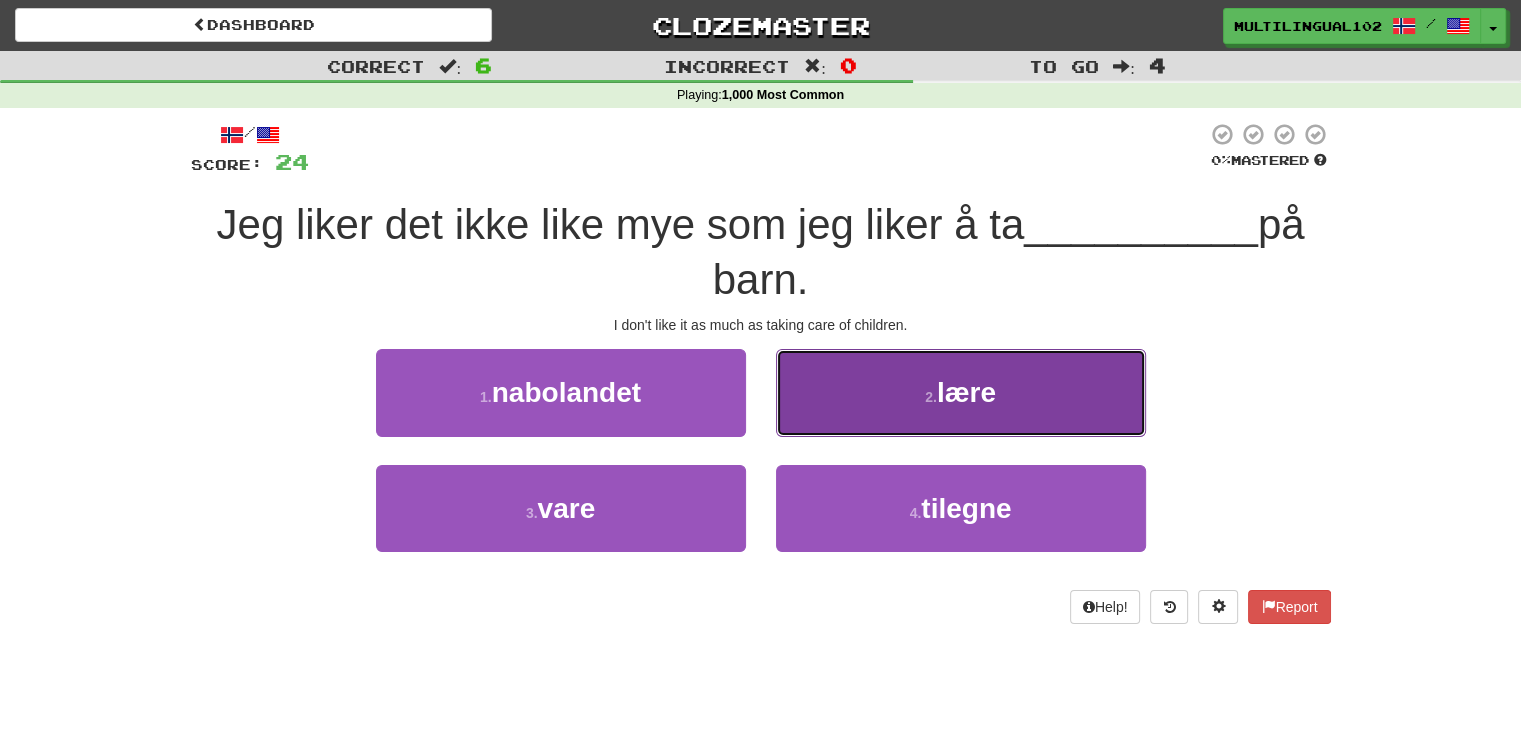 click on "2 .  lære" at bounding box center (961, 392) 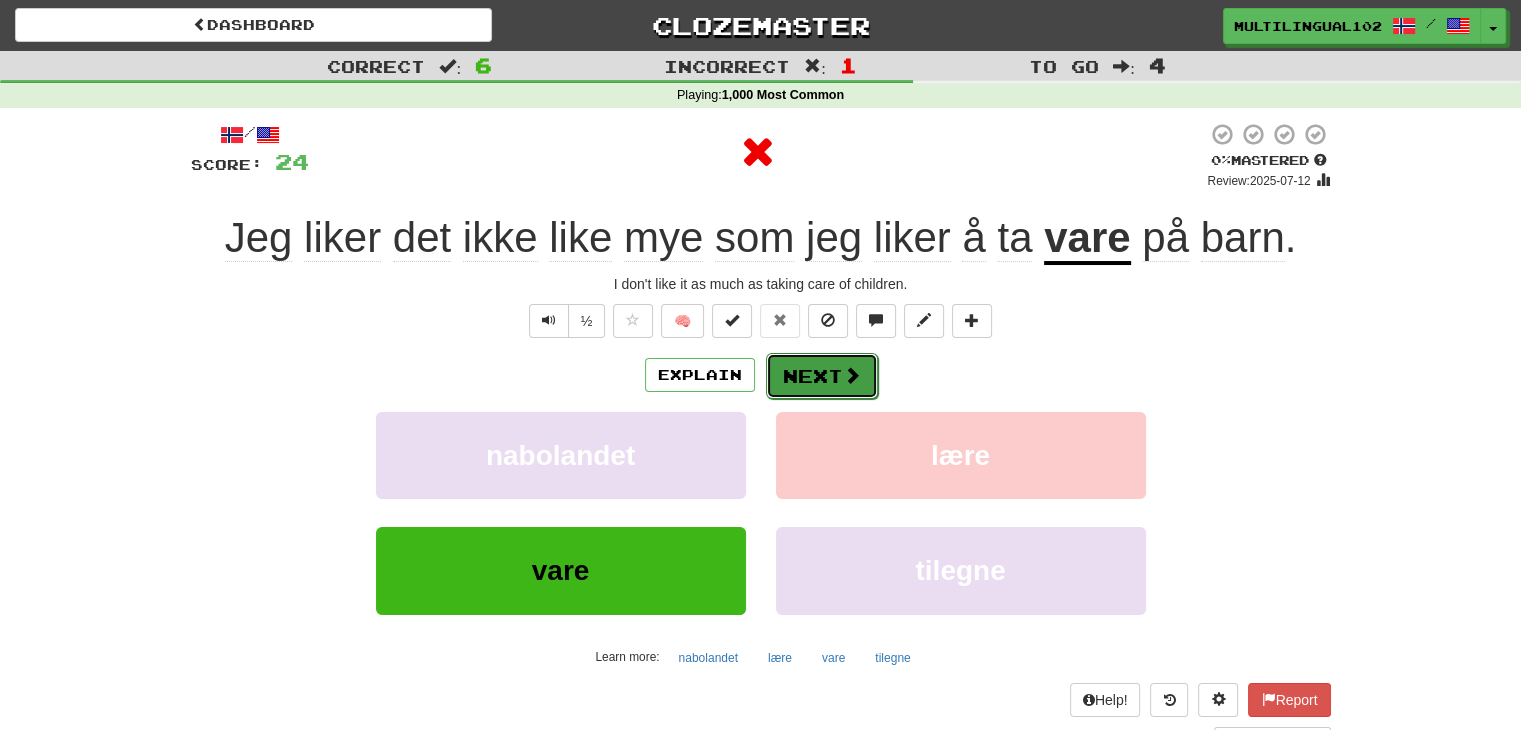 click on "Next" at bounding box center (822, 376) 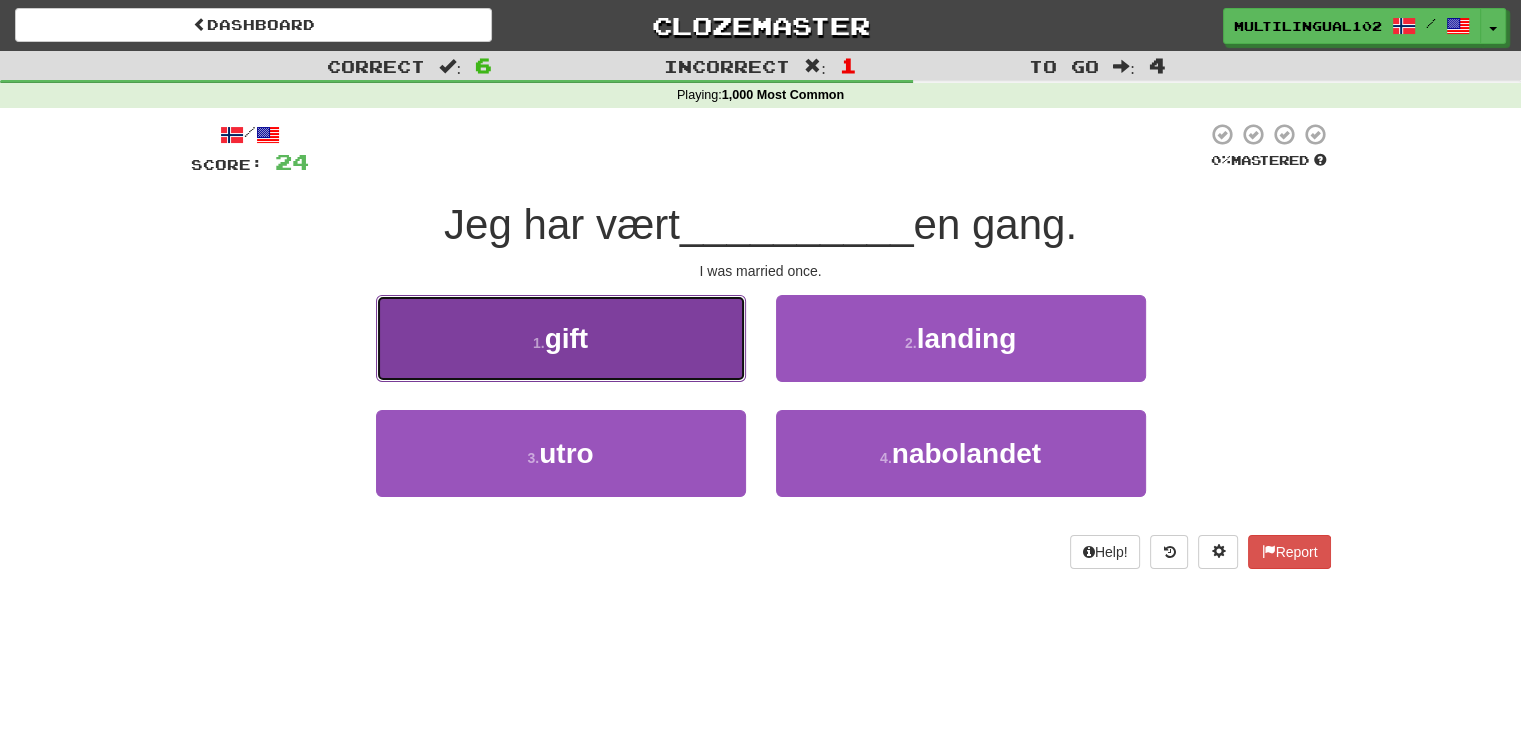 click on "1 .  gift" at bounding box center (561, 338) 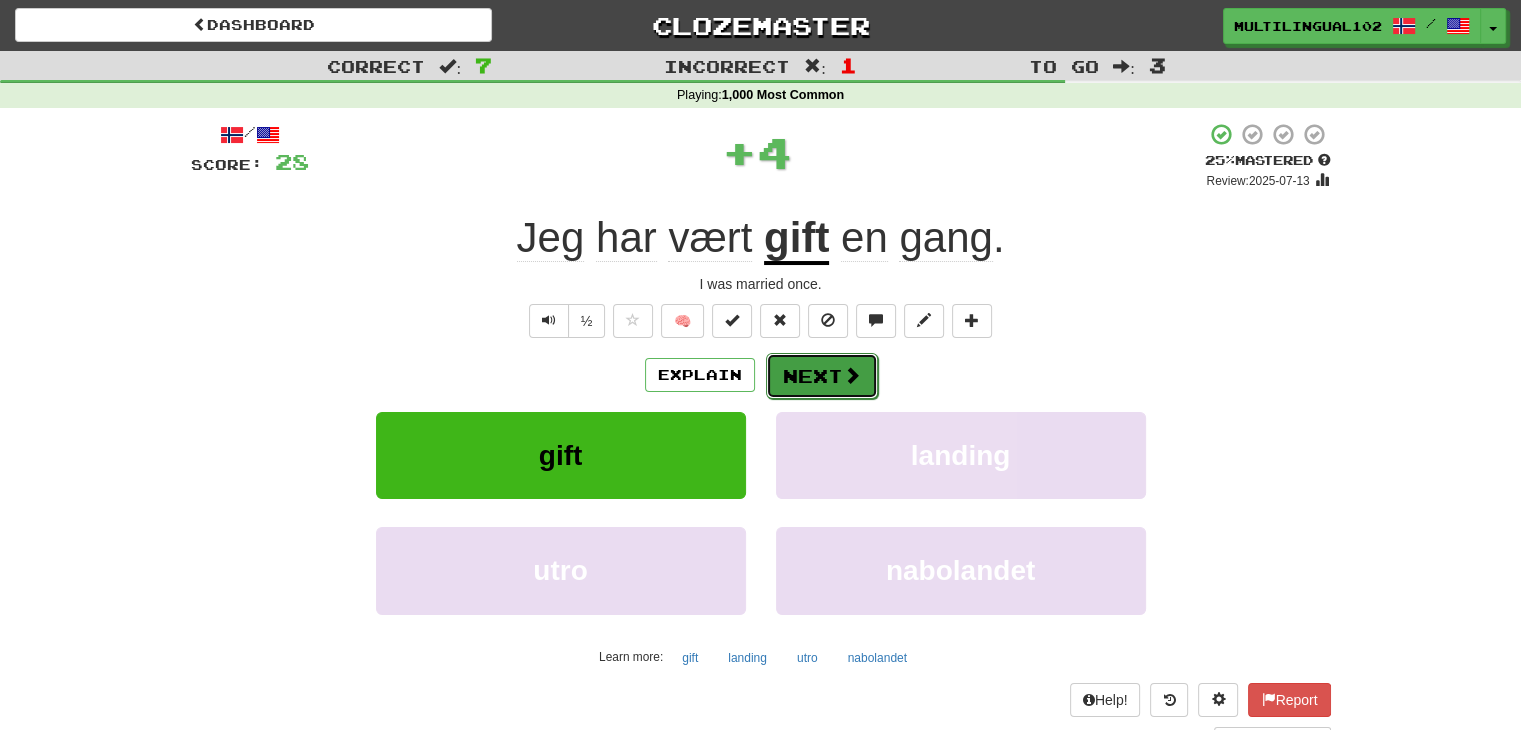 click on "Next" at bounding box center [822, 376] 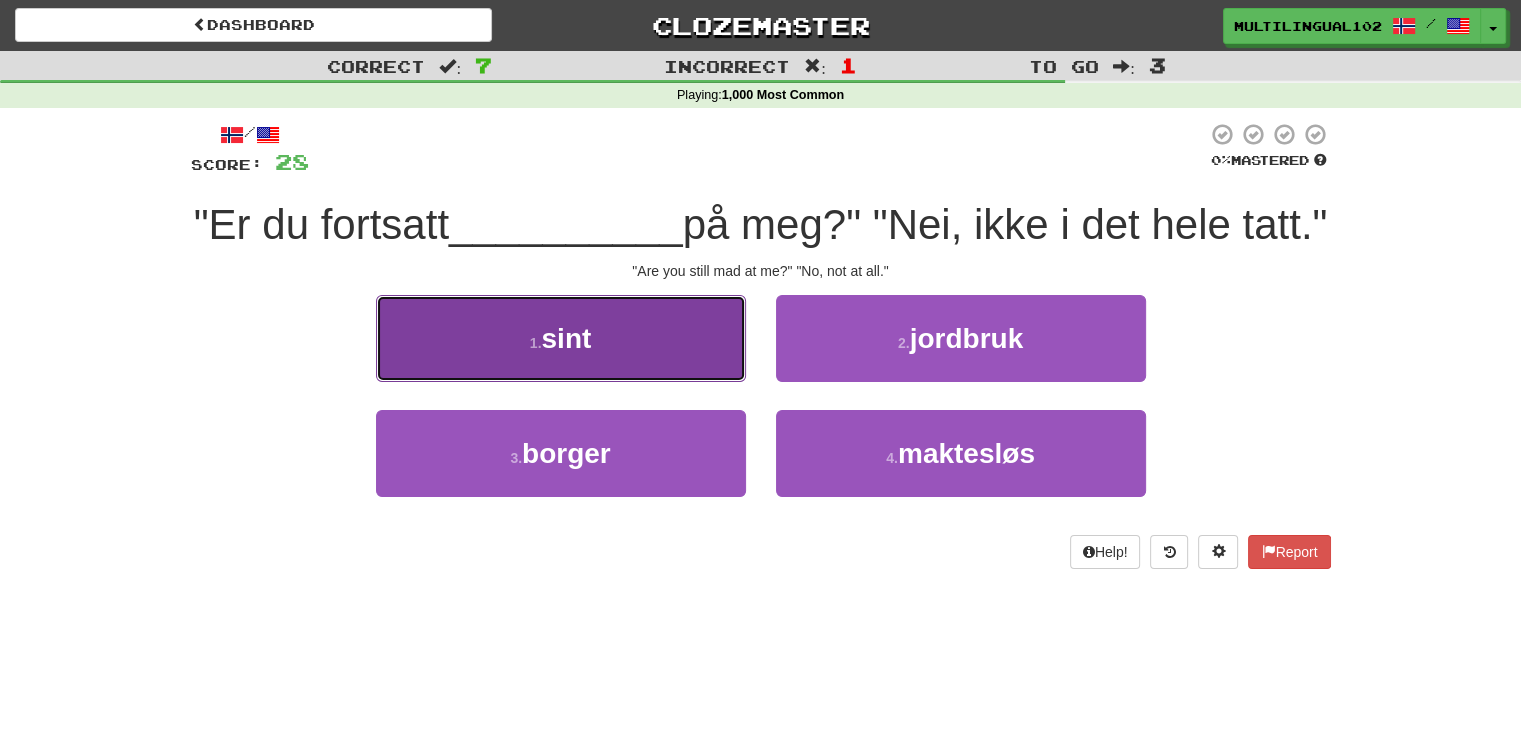 click on "1 .  sint" at bounding box center [561, 338] 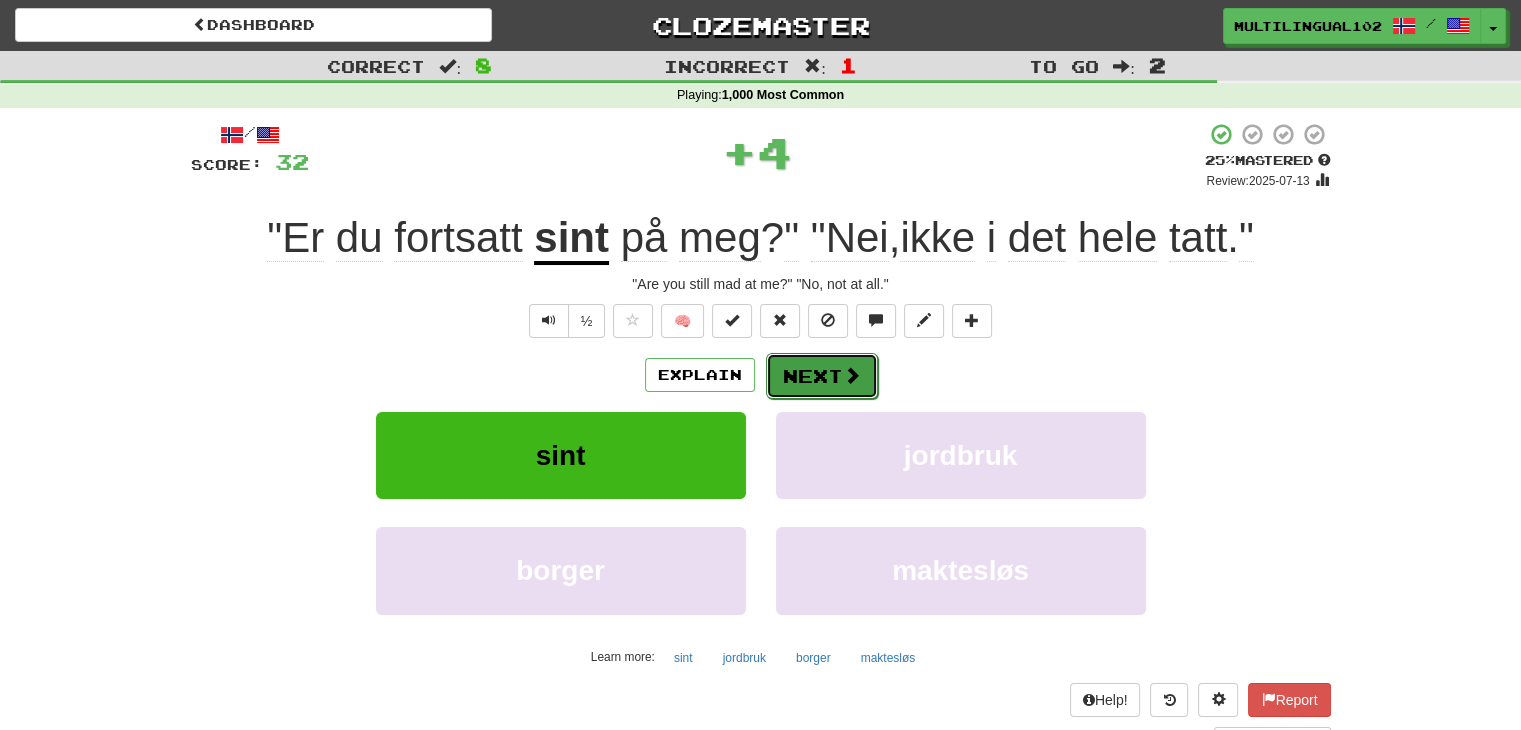 click on "Next" at bounding box center [822, 376] 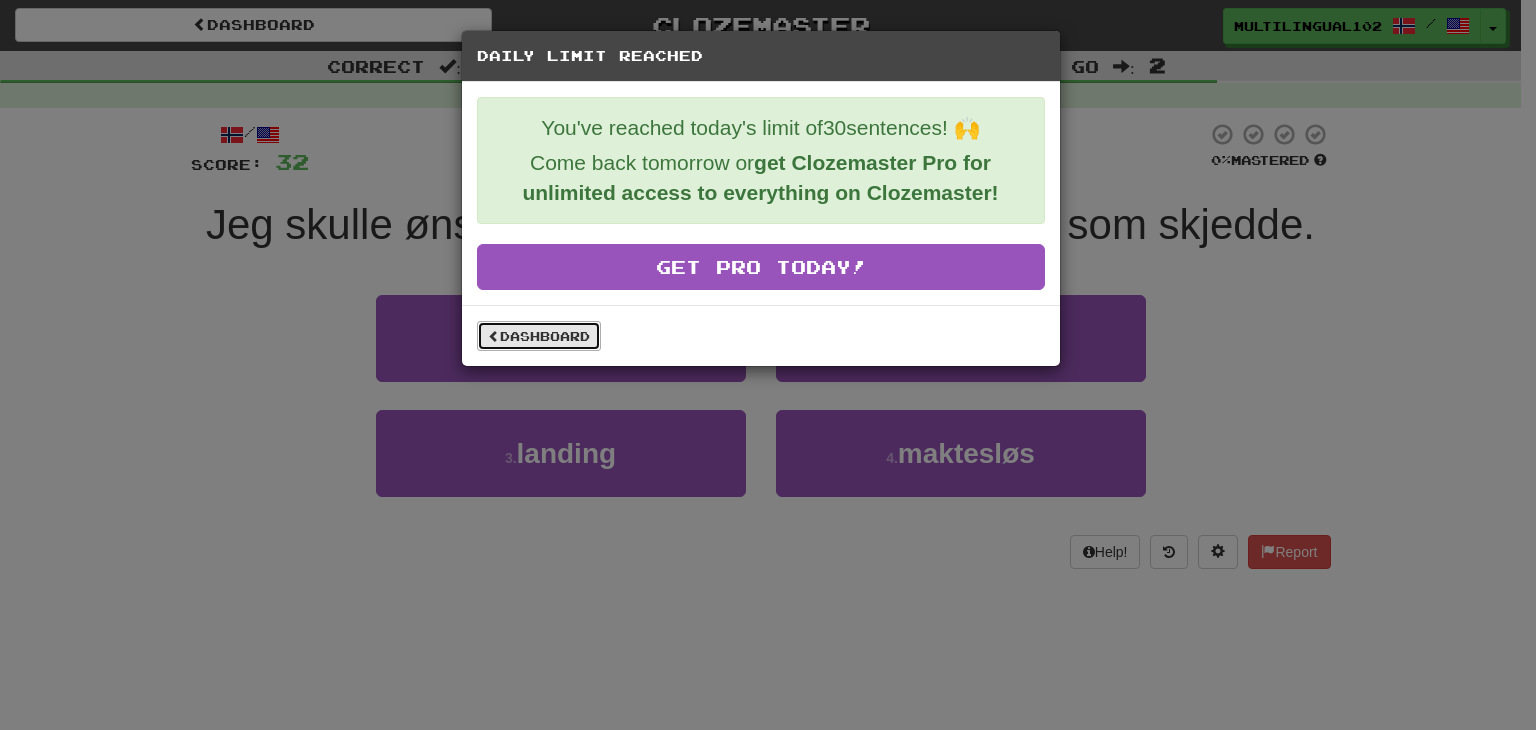 click on "Dashboard" at bounding box center [539, 336] 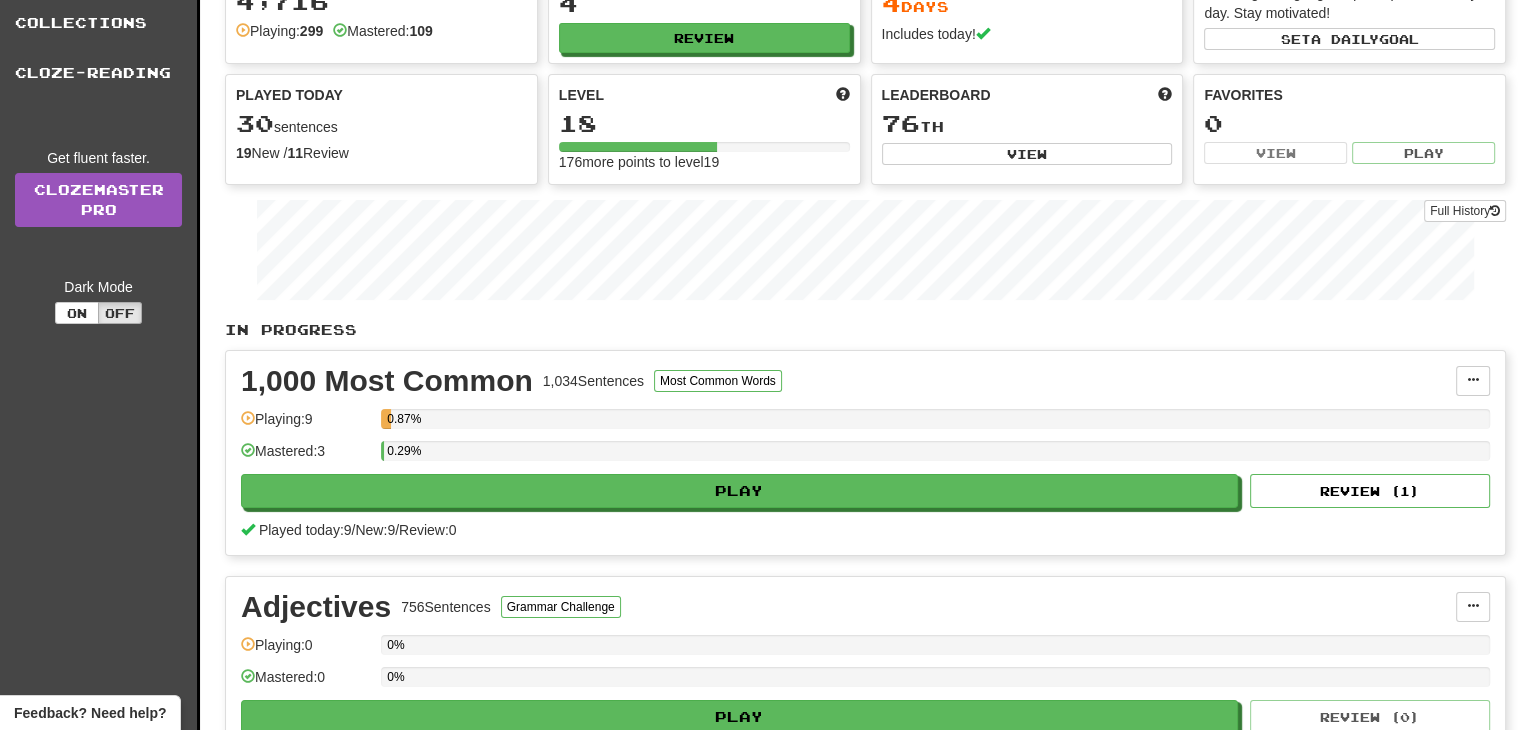 scroll, scrollTop: 112, scrollLeft: 0, axis: vertical 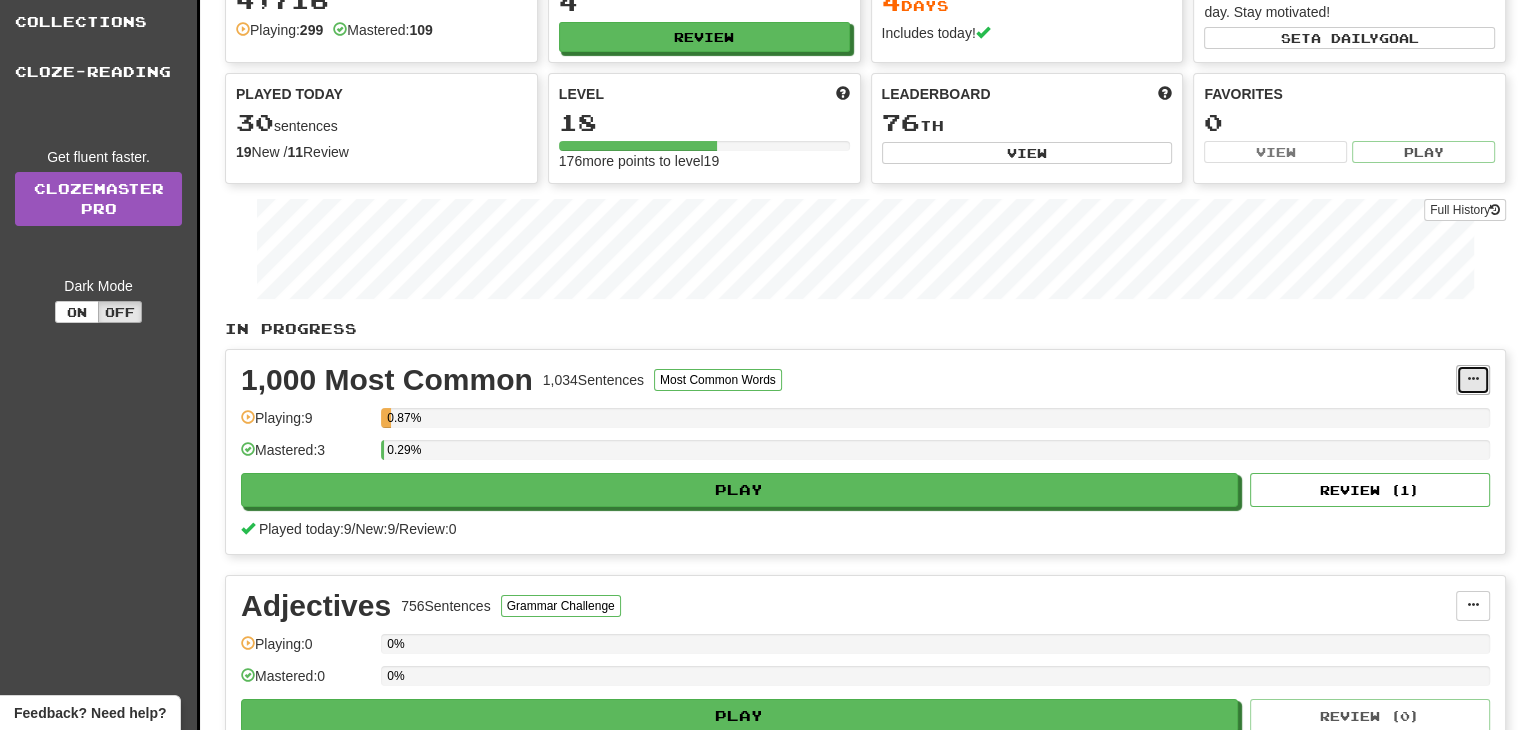 click 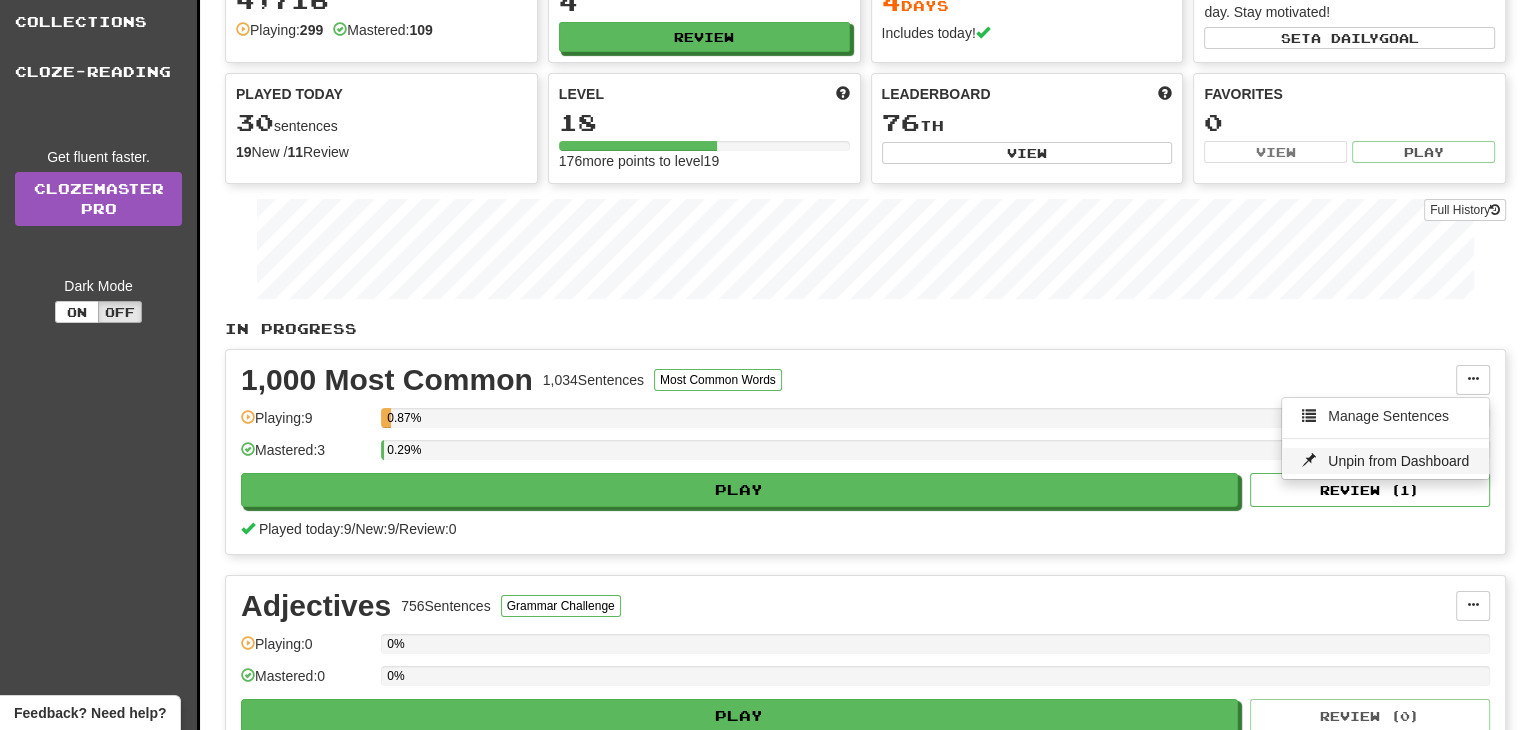 click on "Unpin from Dashboard" 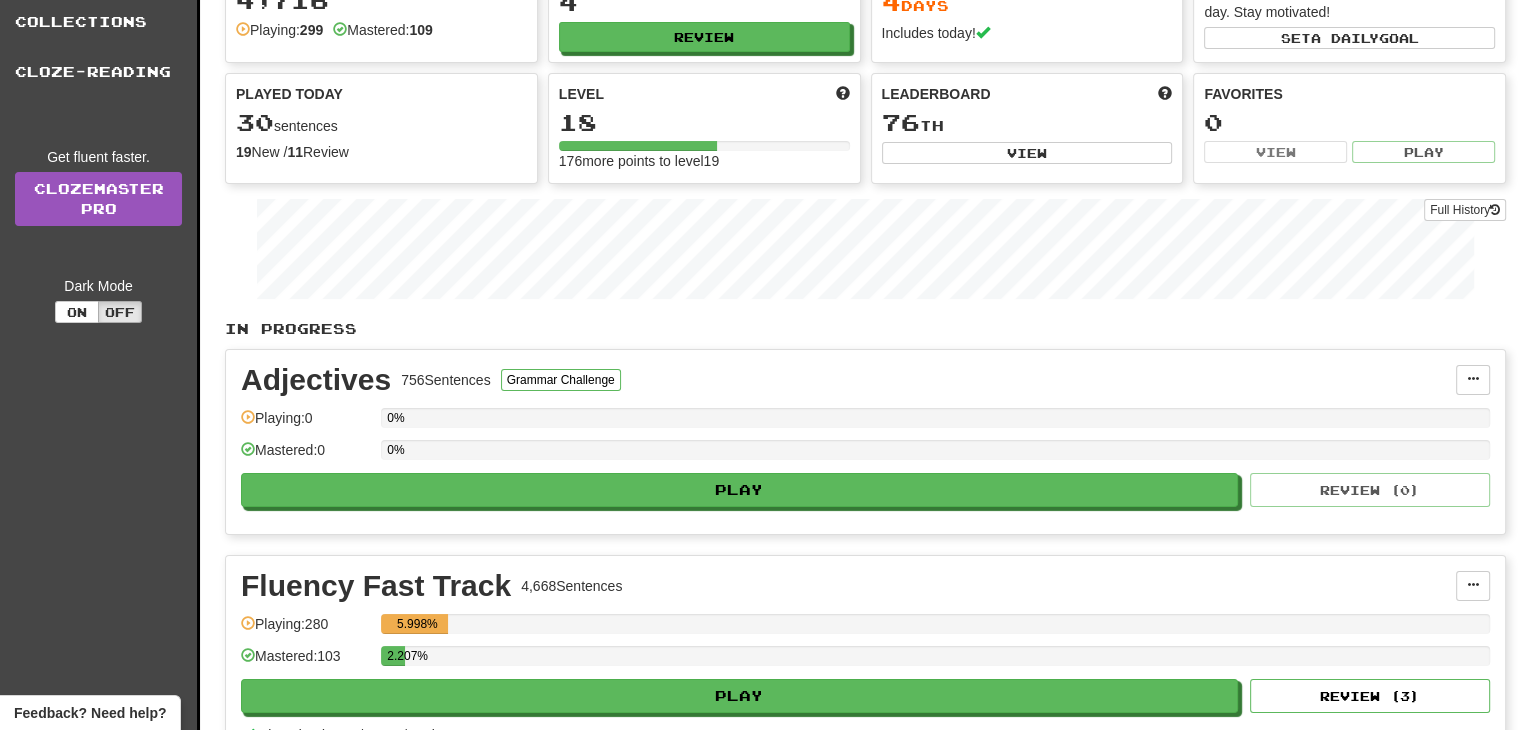 scroll, scrollTop: 0, scrollLeft: 0, axis: both 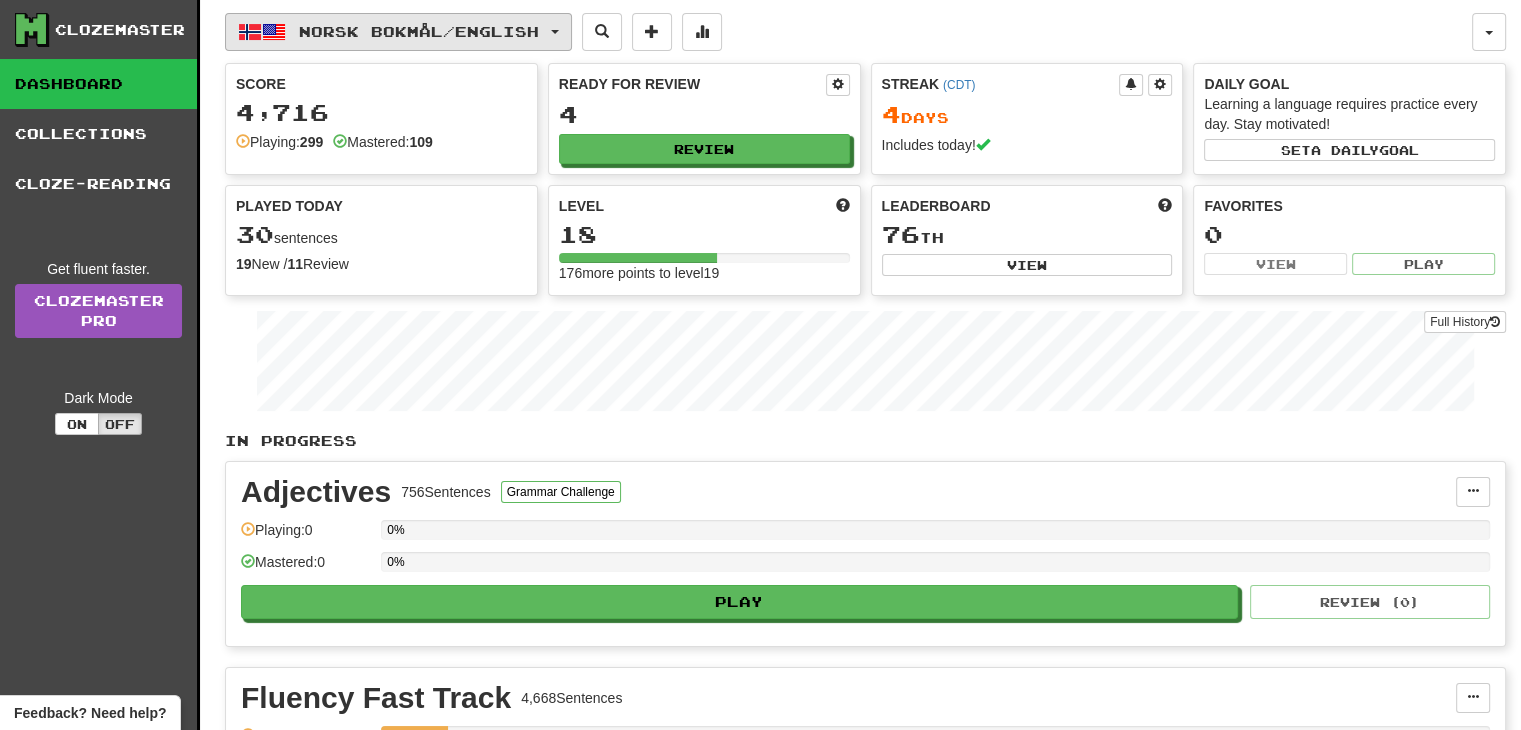 click on "Norsk bokmål  /  English" 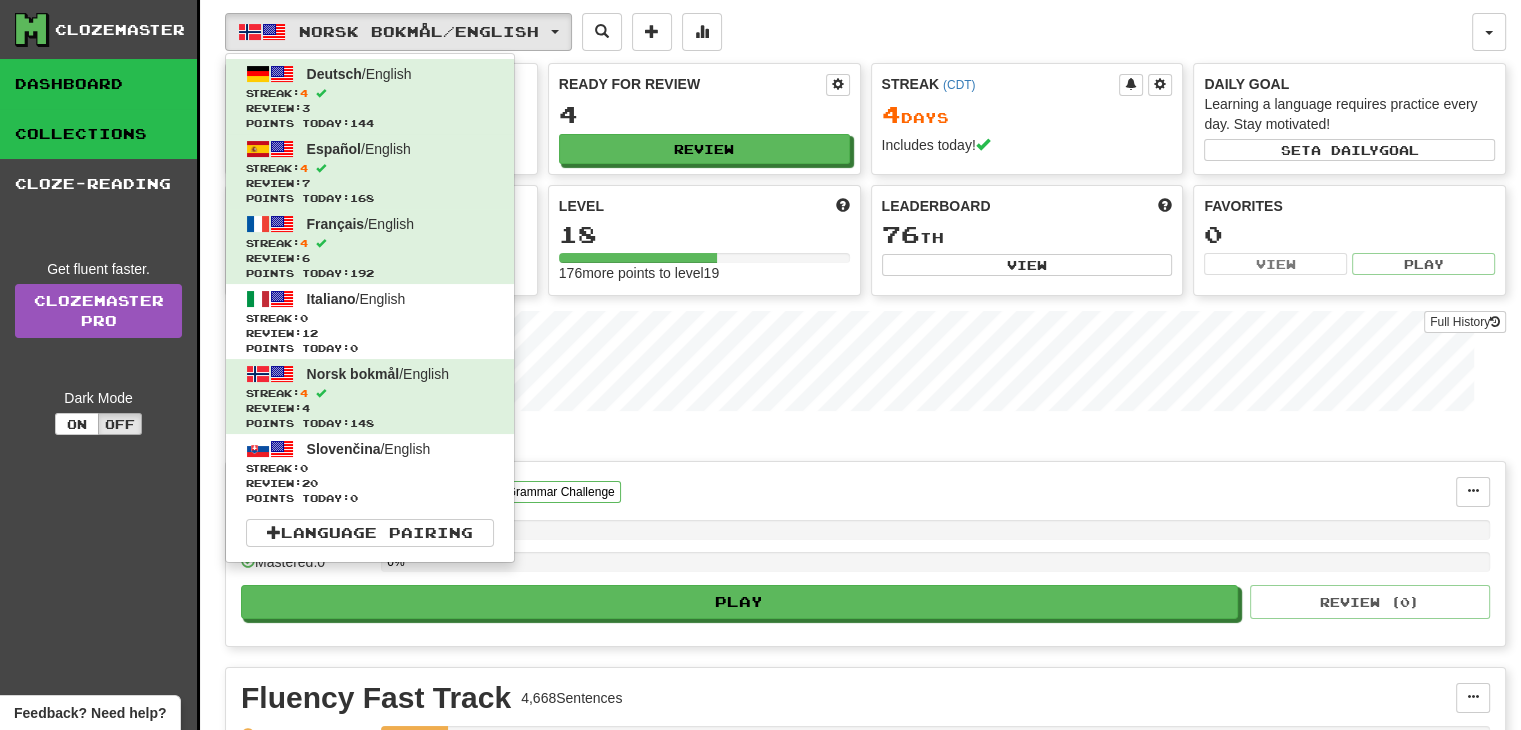 click on "Collections" 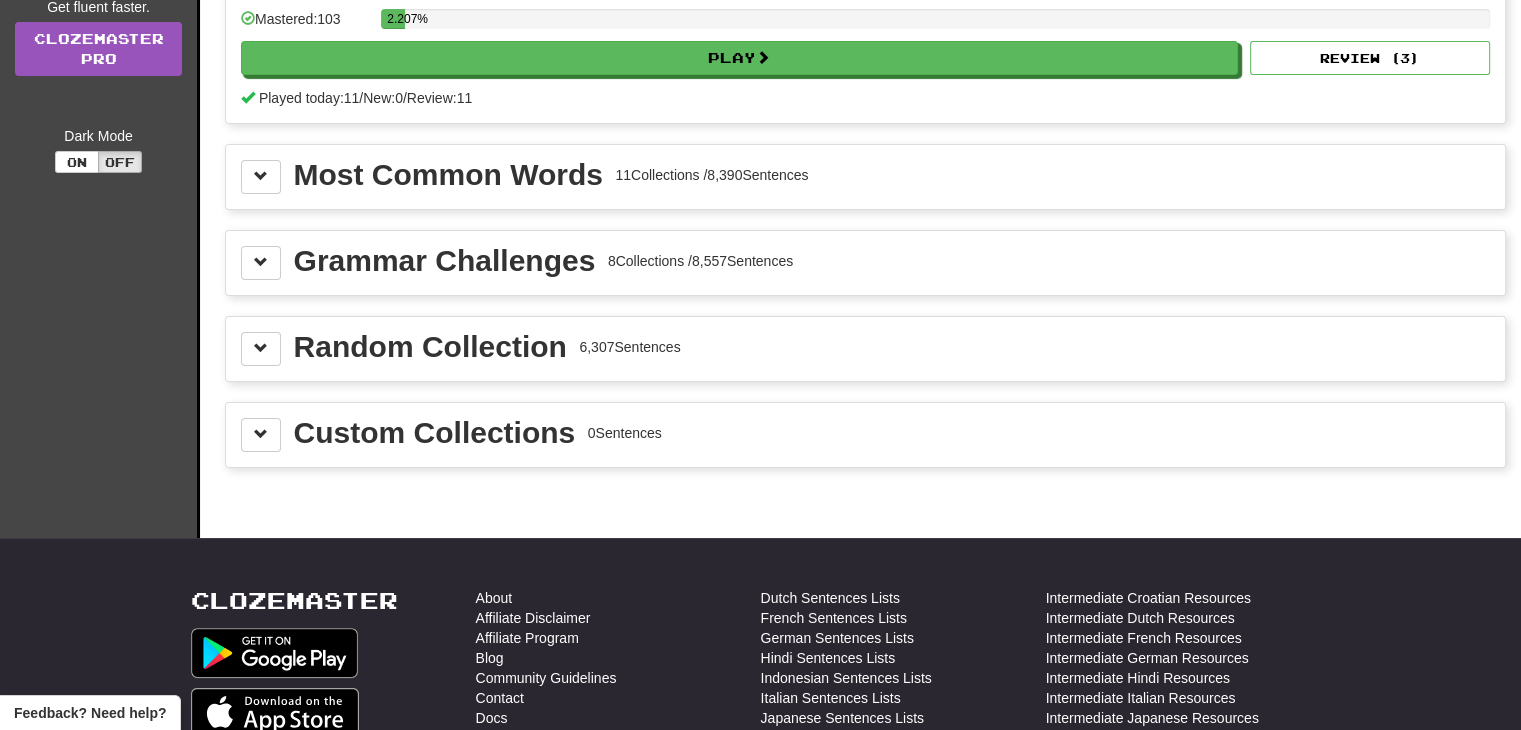 scroll, scrollTop: 272, scrollLeft: 0, axis: vertical 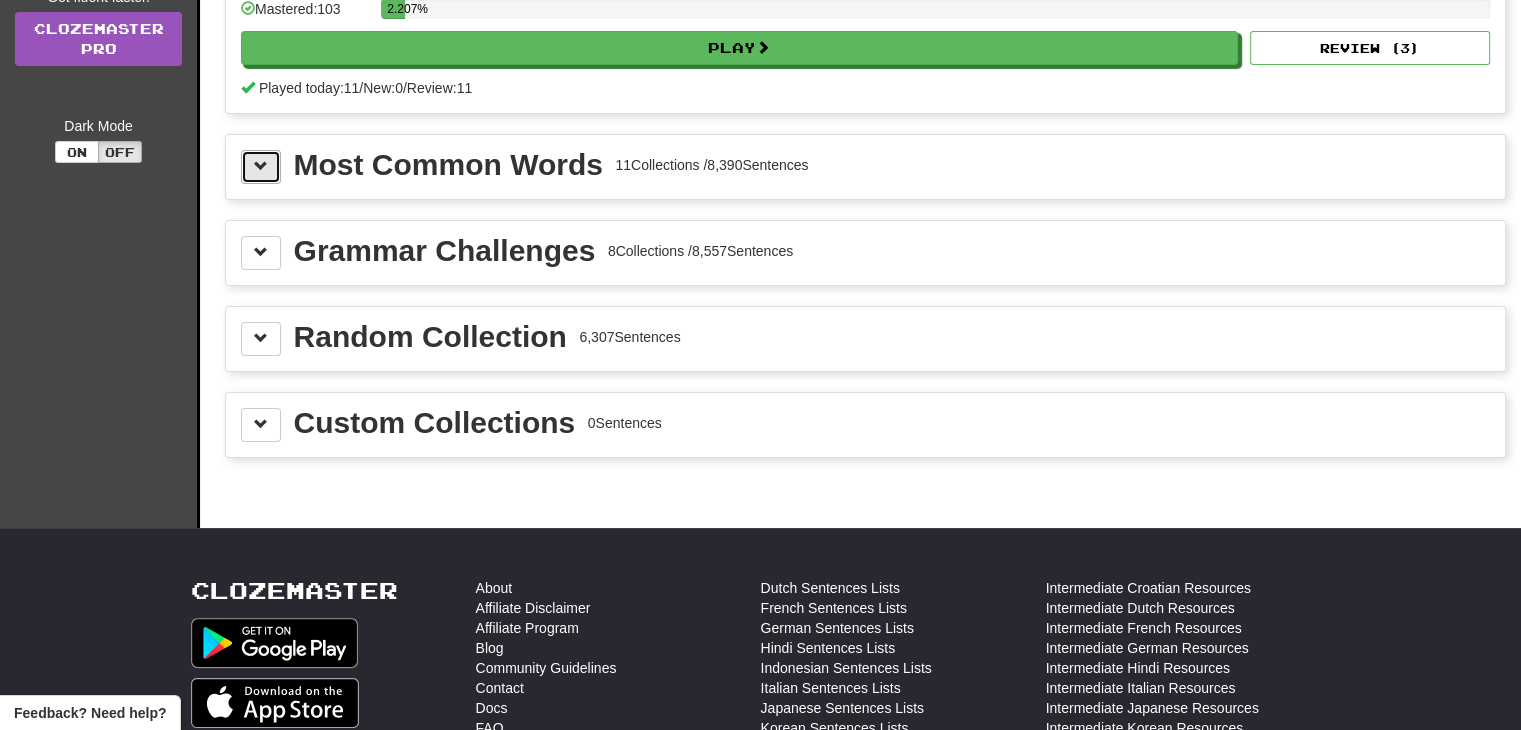 click 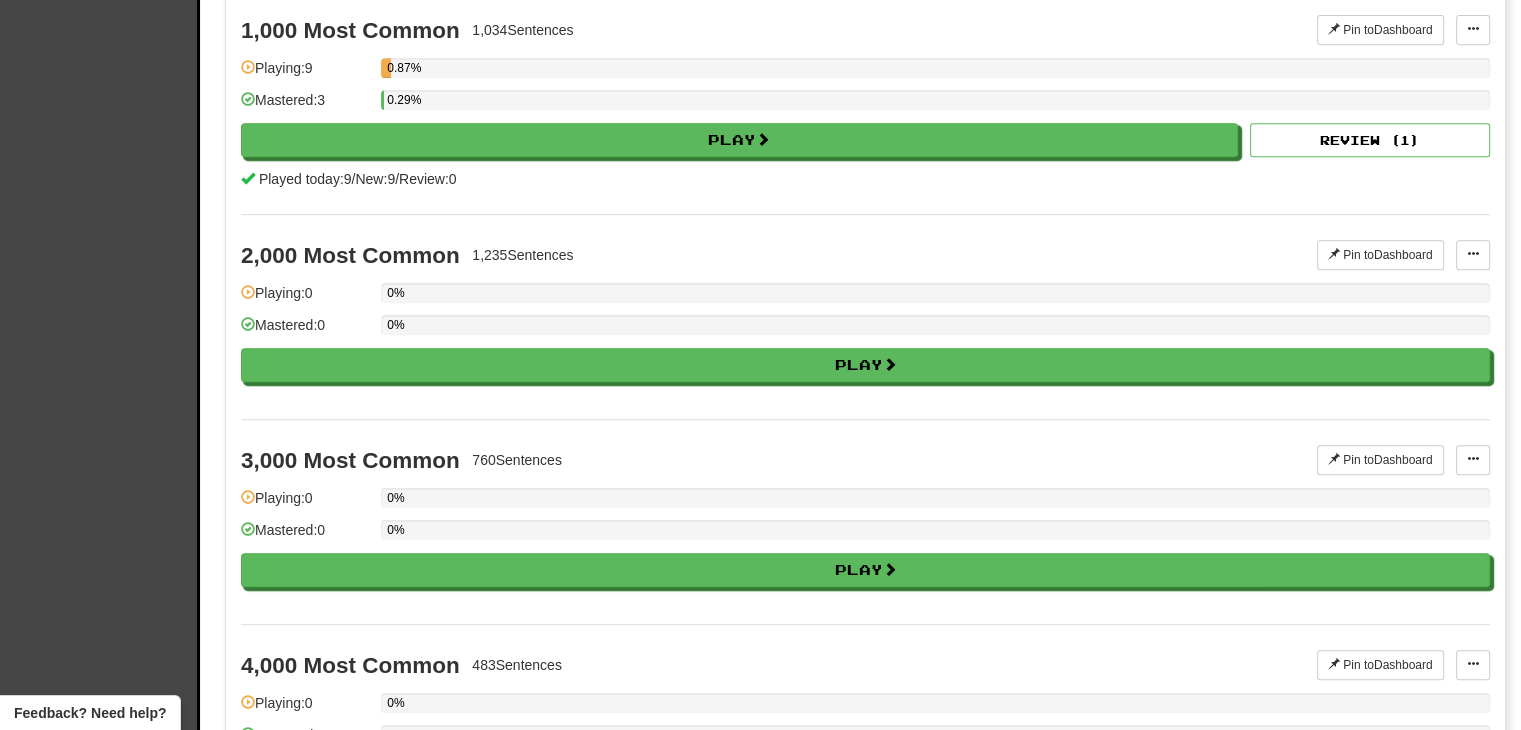 scroll, scrollTop: 931, scrollLeft: 0, axis: vertical 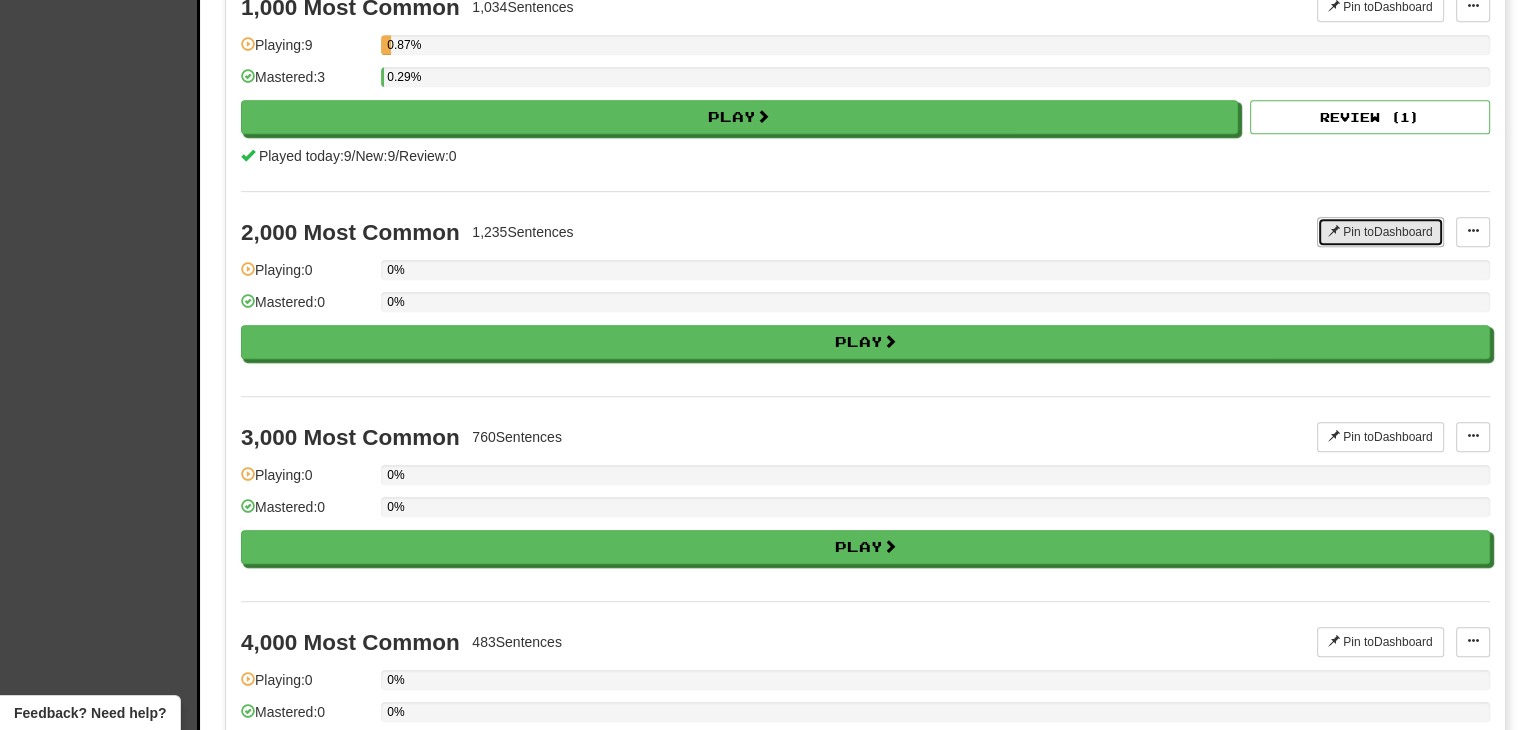 click on "Pin to  Dashboard" 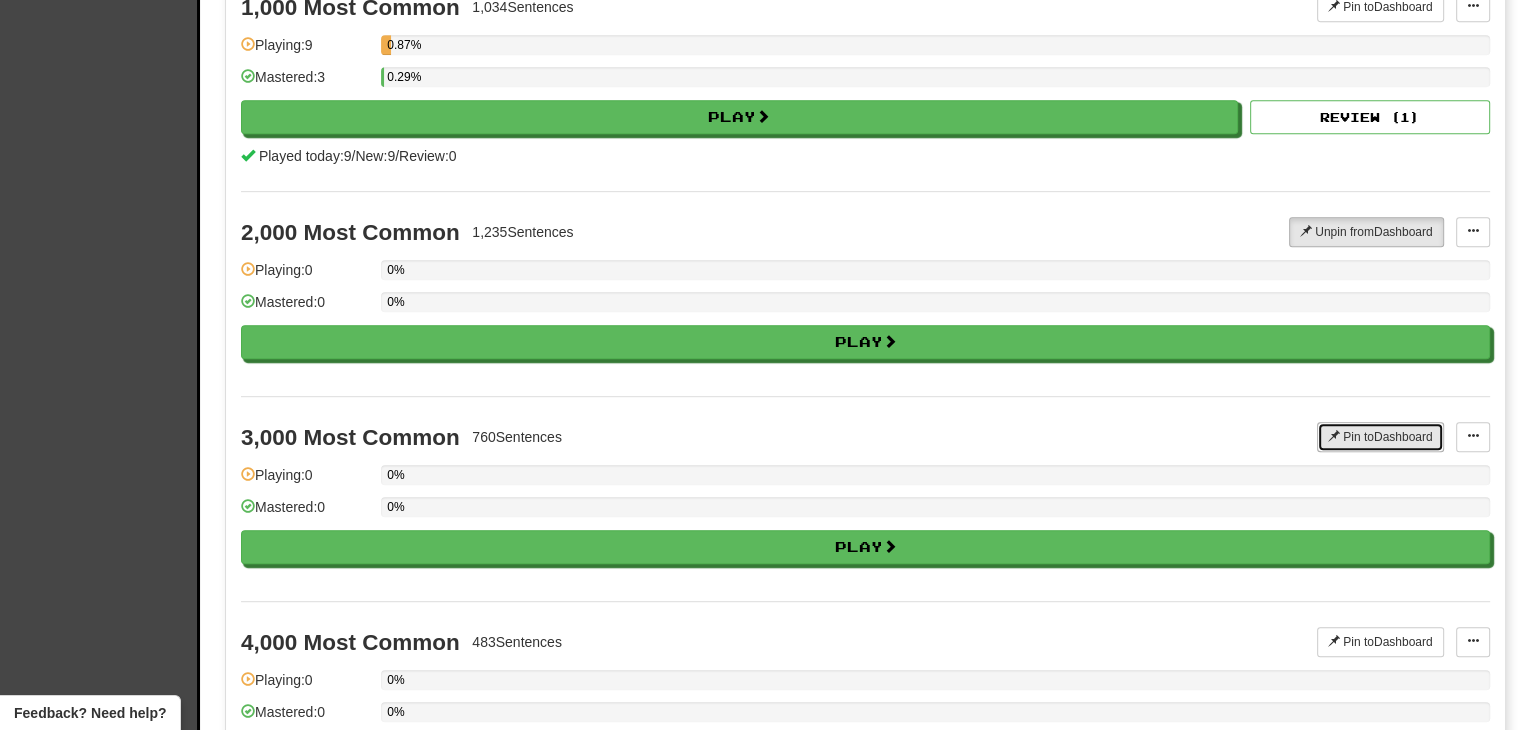 click on "Pin to  Dashboard" 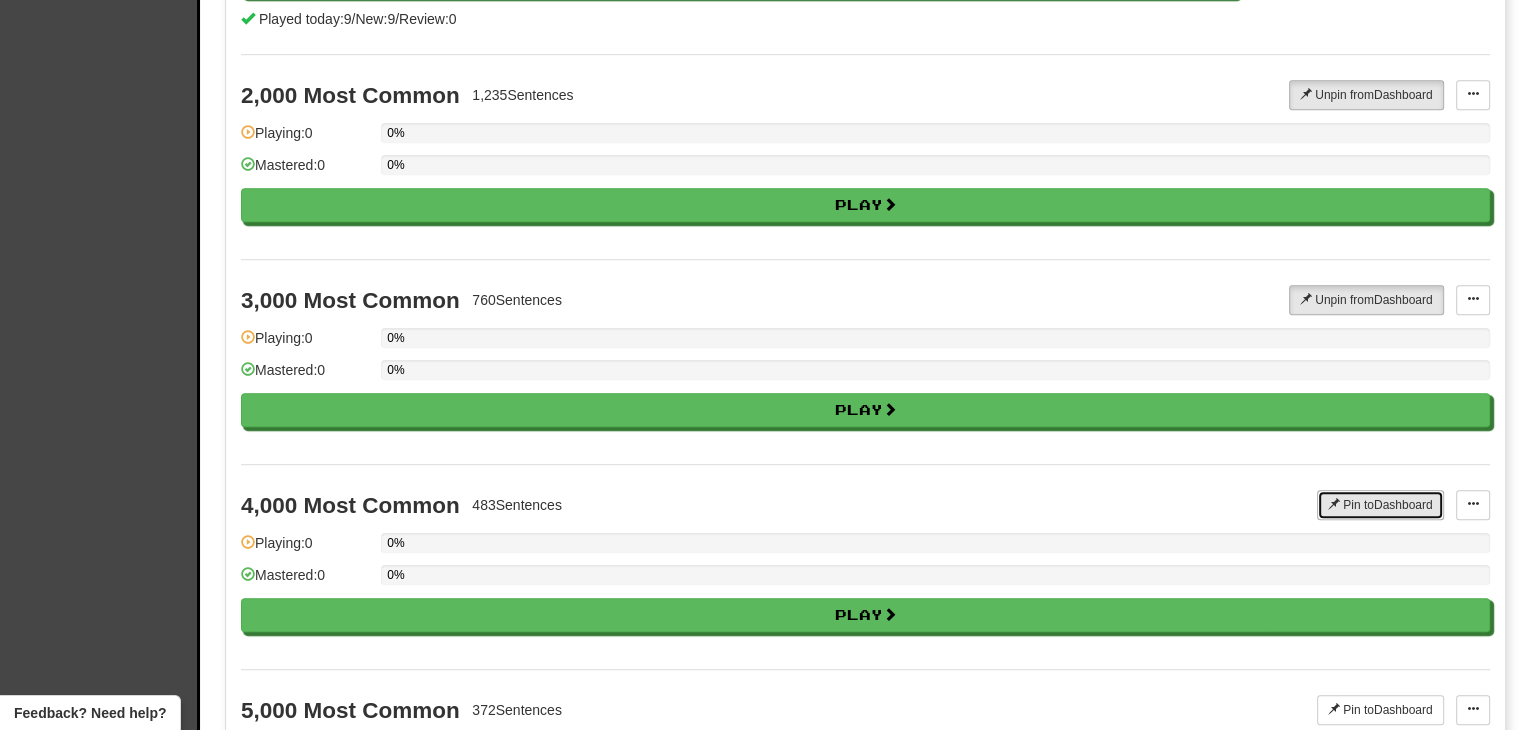 click on "Pin to  Dashboard" 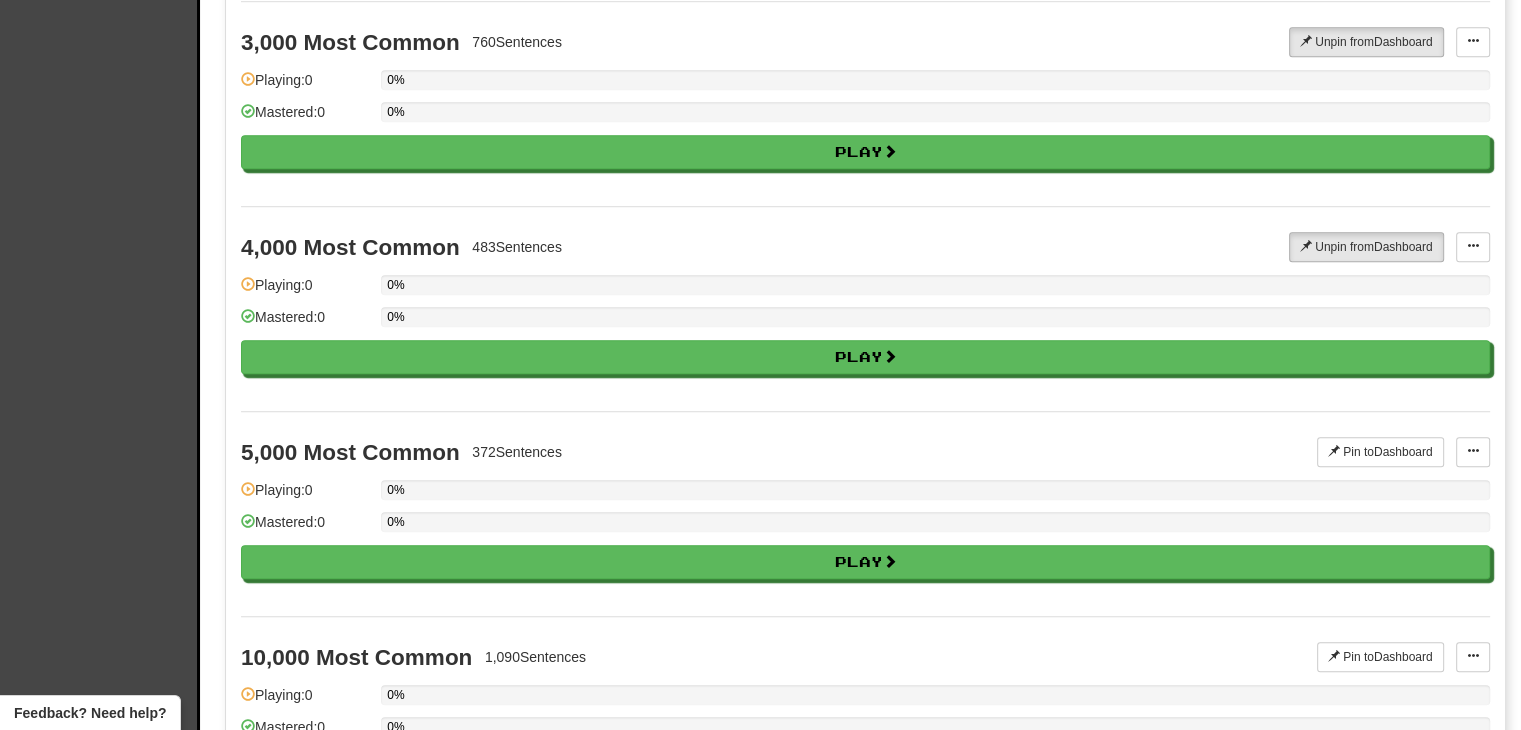 scroll, scrollTop: 1455, scrollLeft: 0, axis: vertical 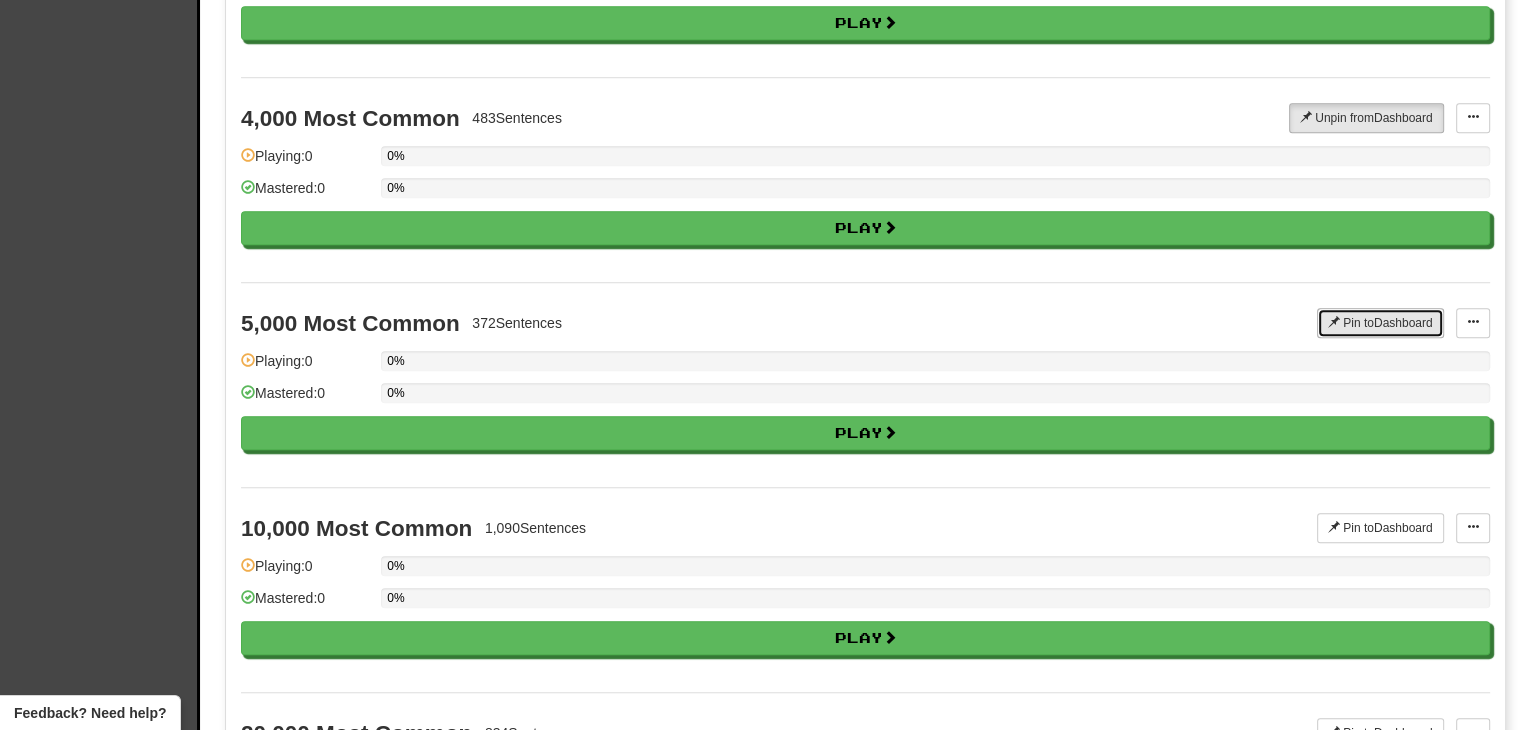 click on "Pin to  Dashboard" 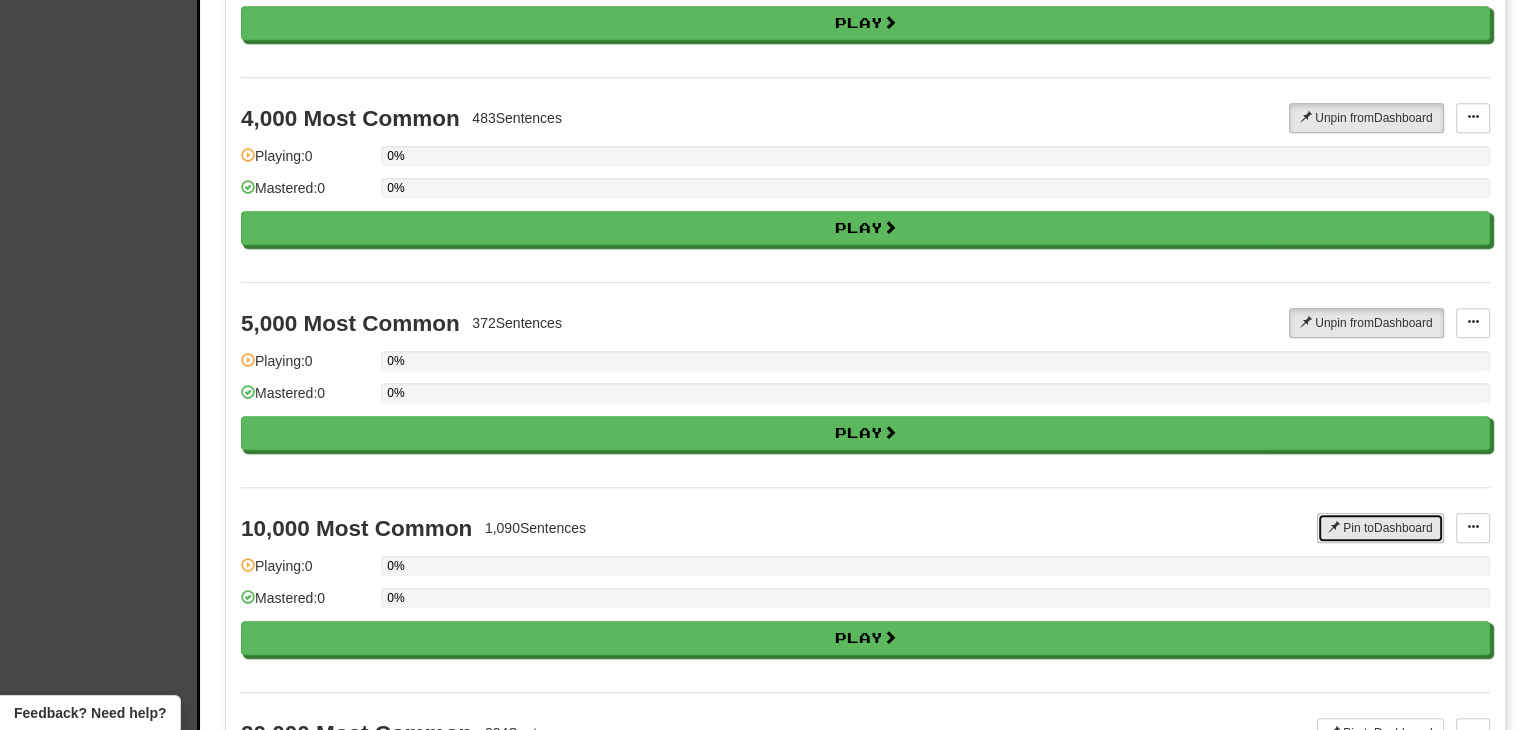 click on "Pin to  Dashboard" 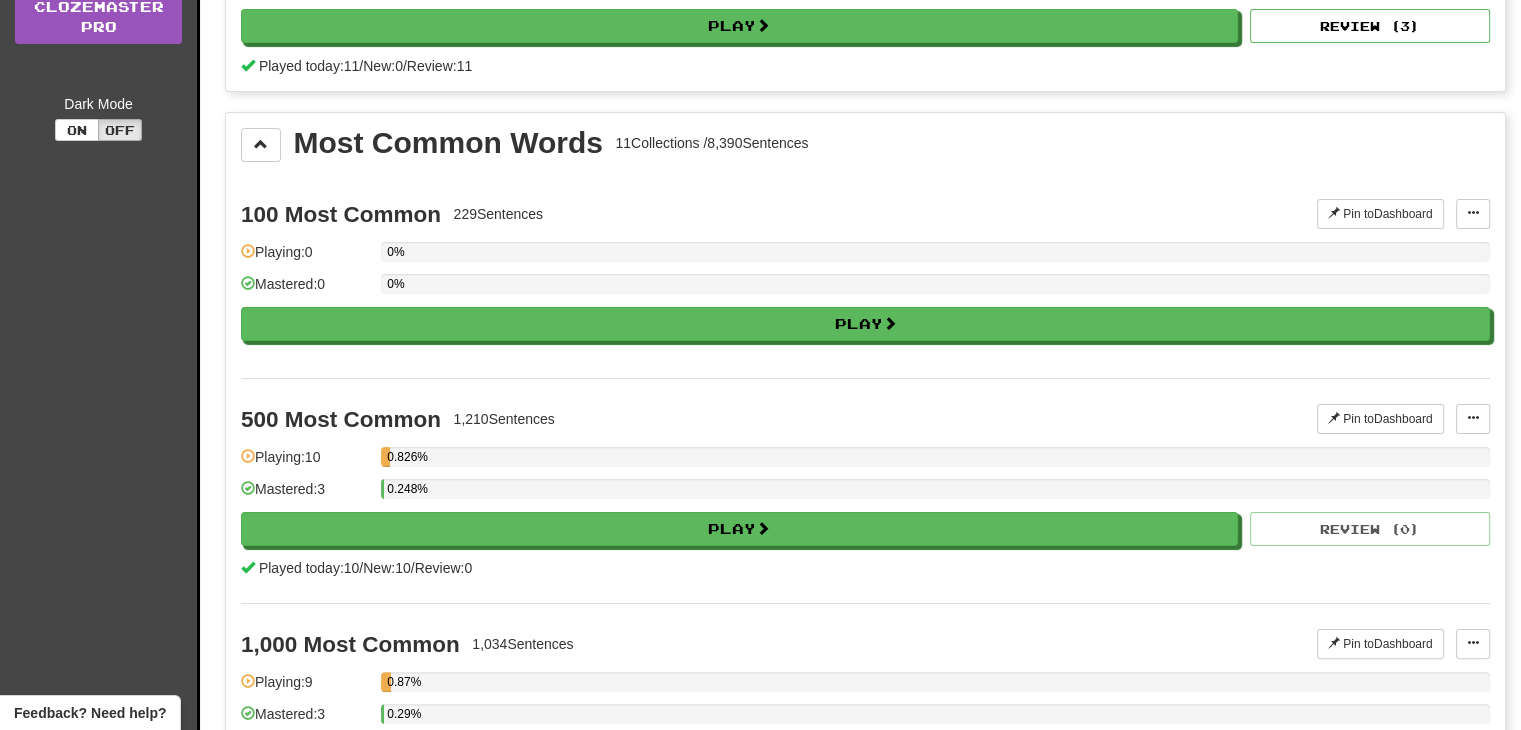 scroll, scrollTop: 0, scrollLeft: 0, axis: both 